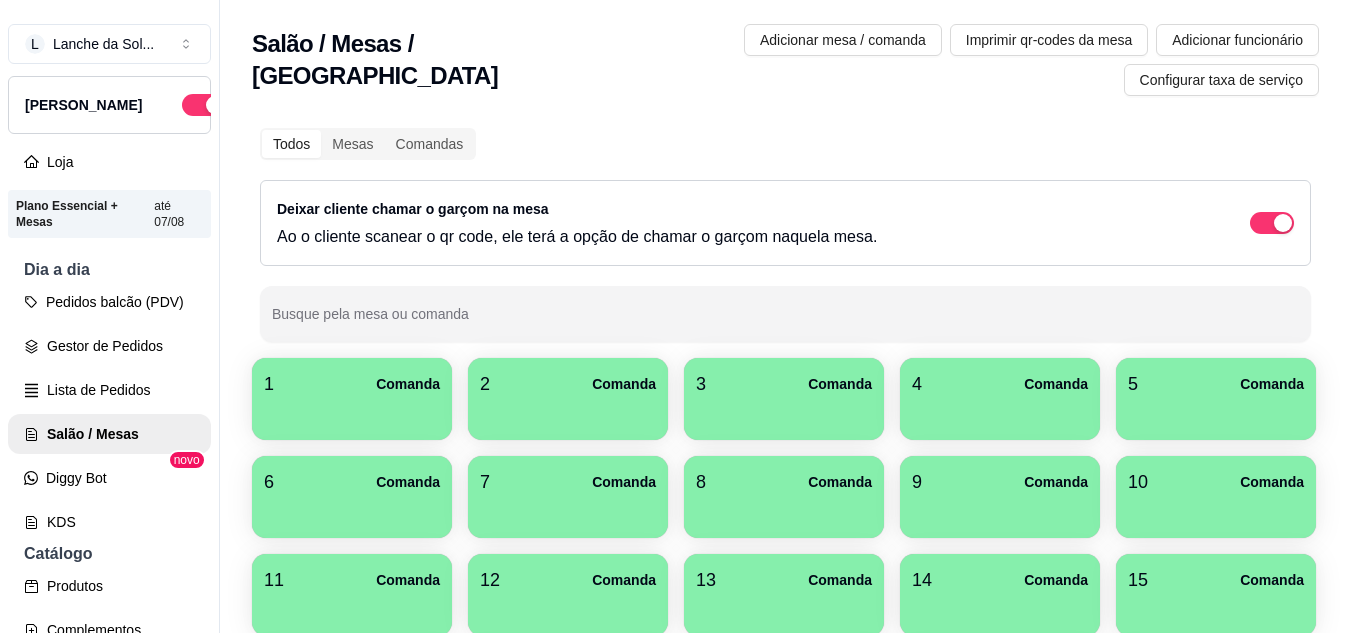 scroll, scrollTop: 0, scrollLeft: 0, axis: both 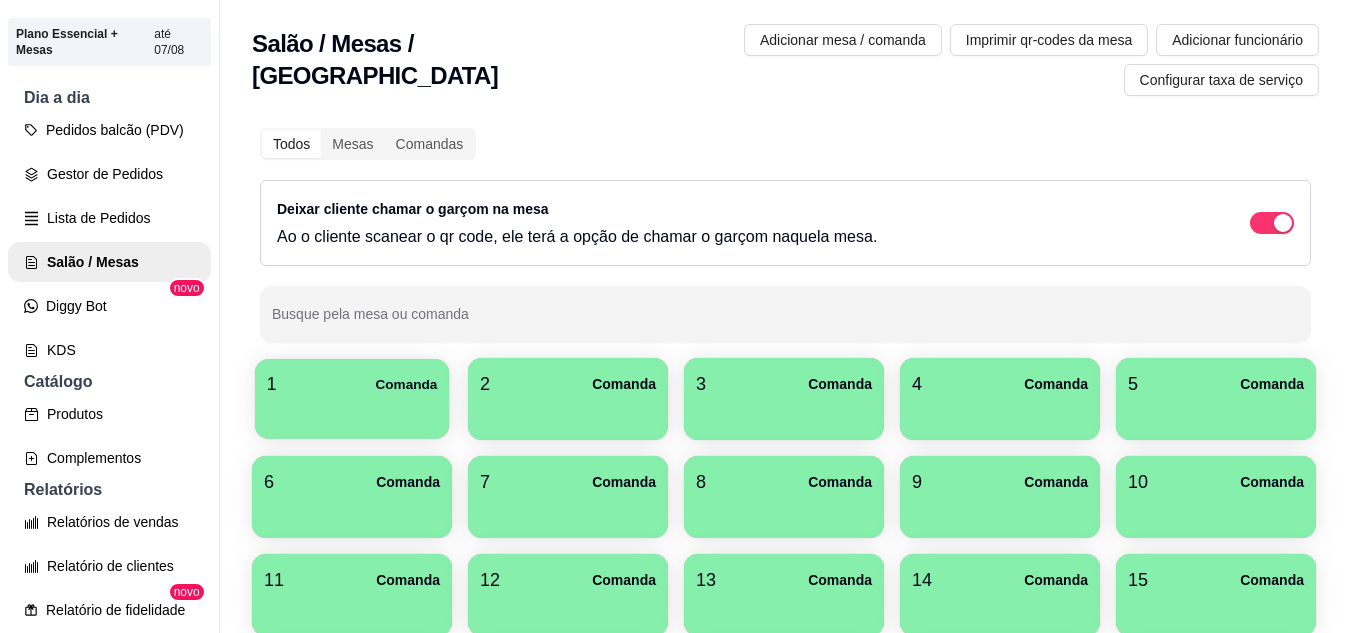click on "1 Comanda" at bounding box center [352, 384] 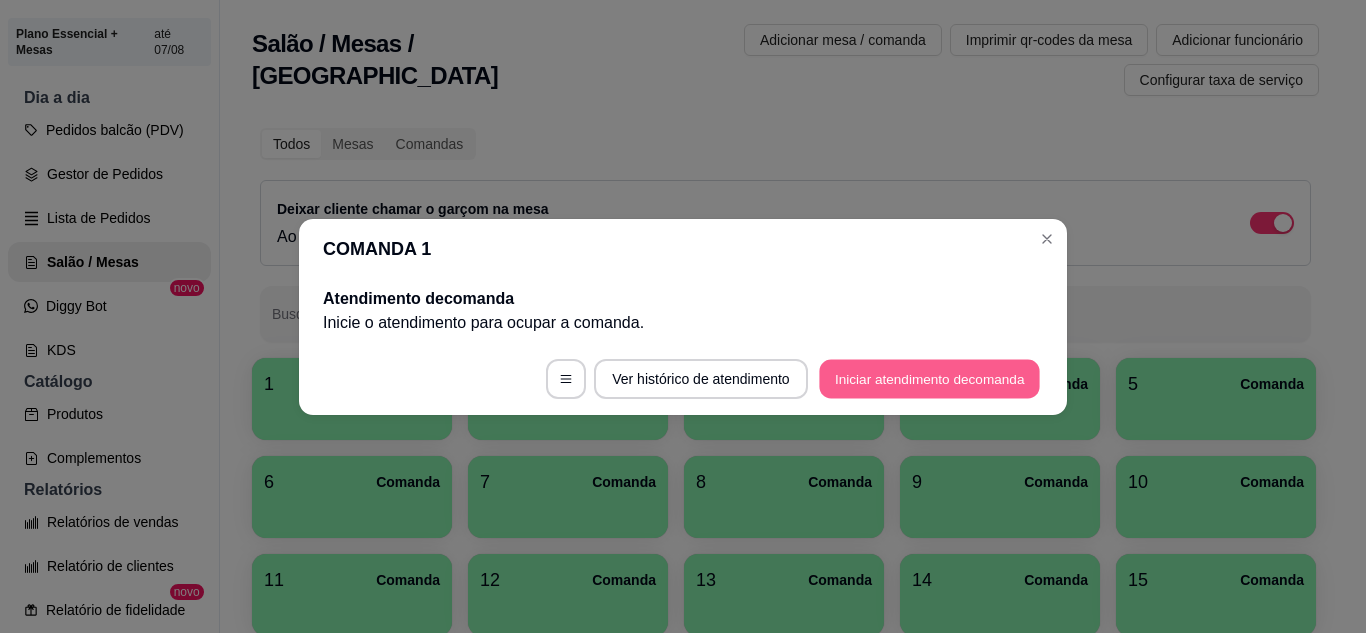 click on "Iniciar atendimento de  comanda" at bounding box center [929, 378] 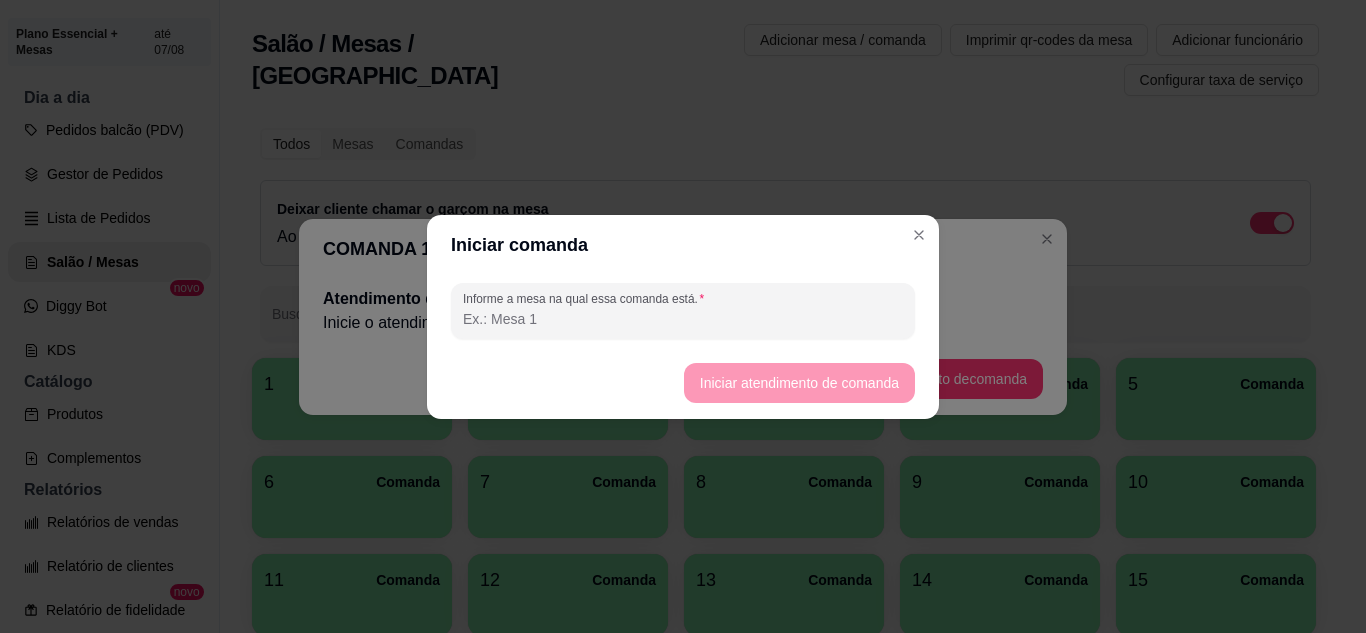 click on "Informe a mesa na qual essa comanda está." at bounding box center (683, 319) 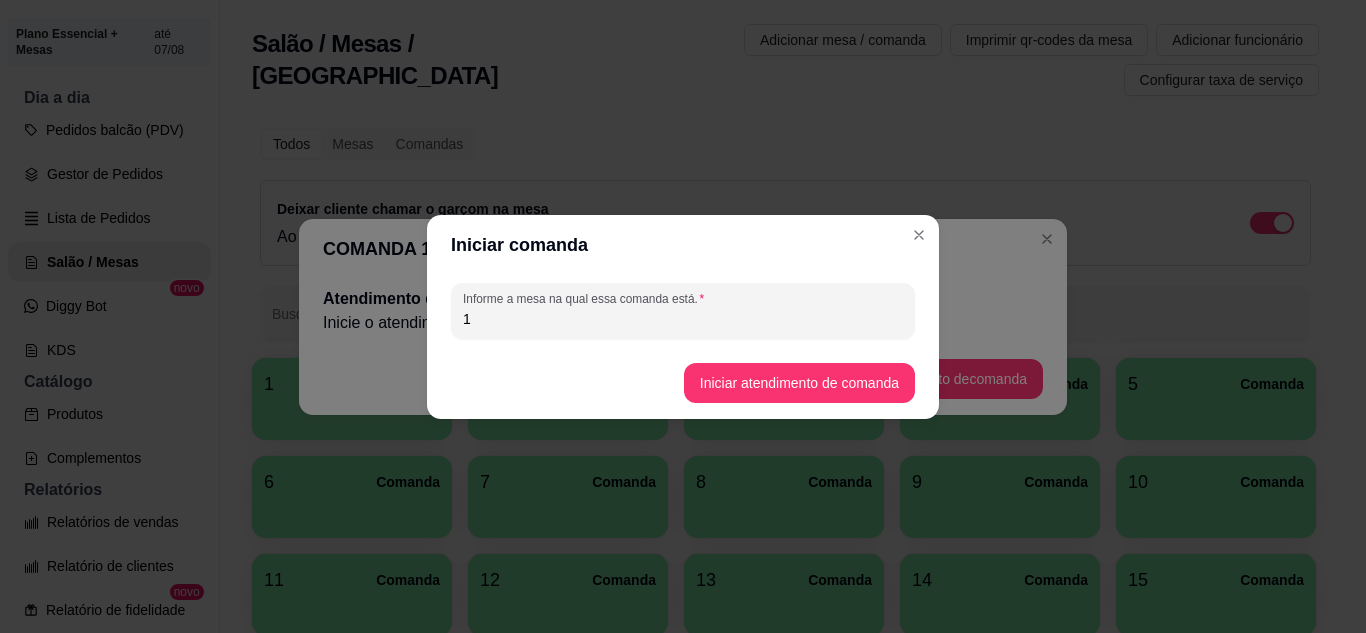 click on "1" at bounding box center [683, 319] 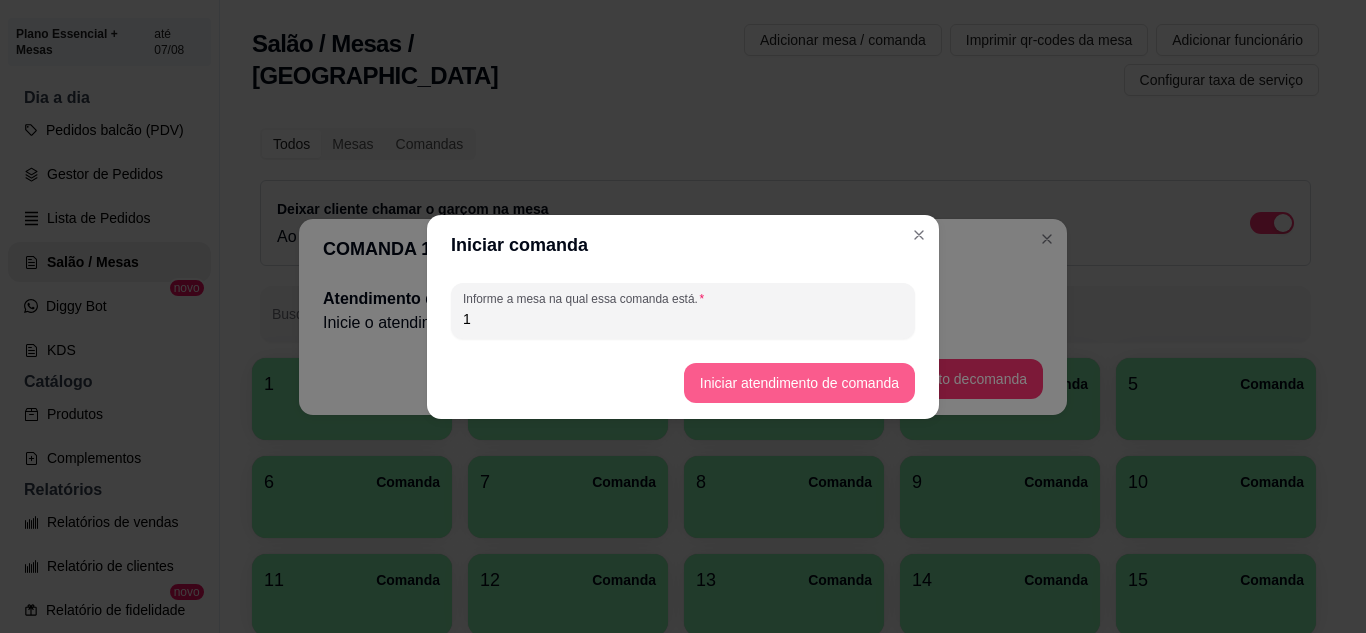 type on "1" 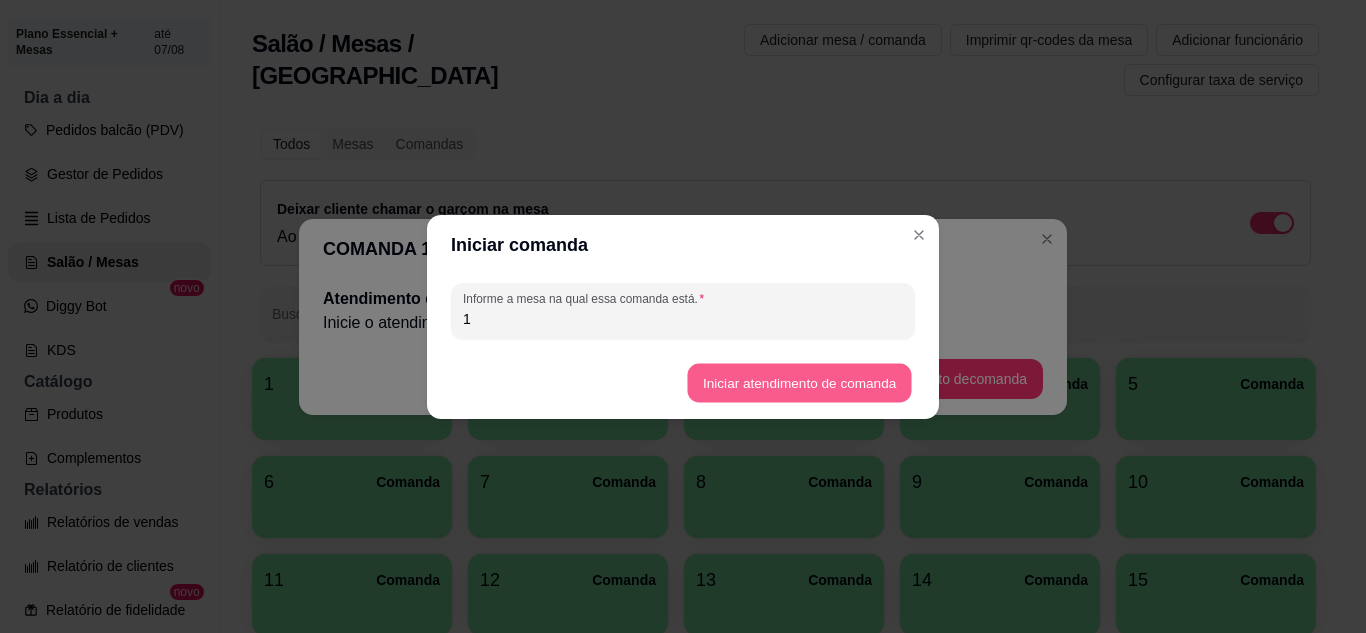 click on "Iniciar atendimento de comanda" at bounding box center (799, 382) 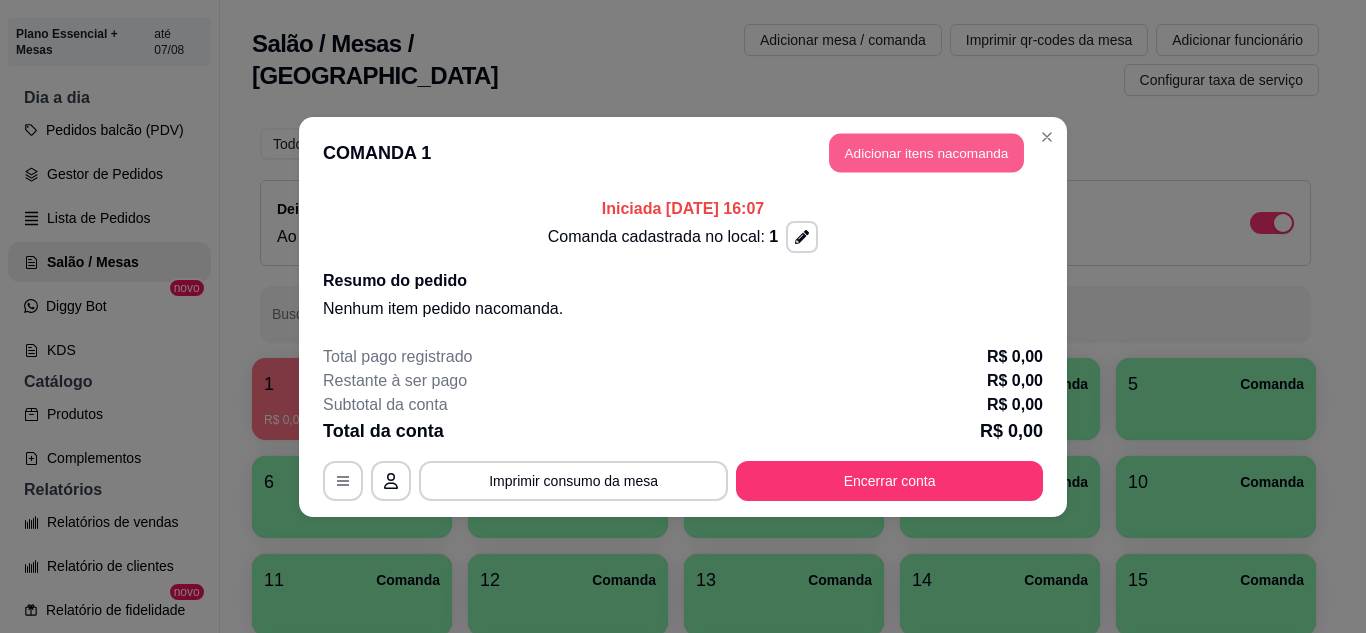 click on "Adicionar itens na  comanda" at bounding box center [926, 152] 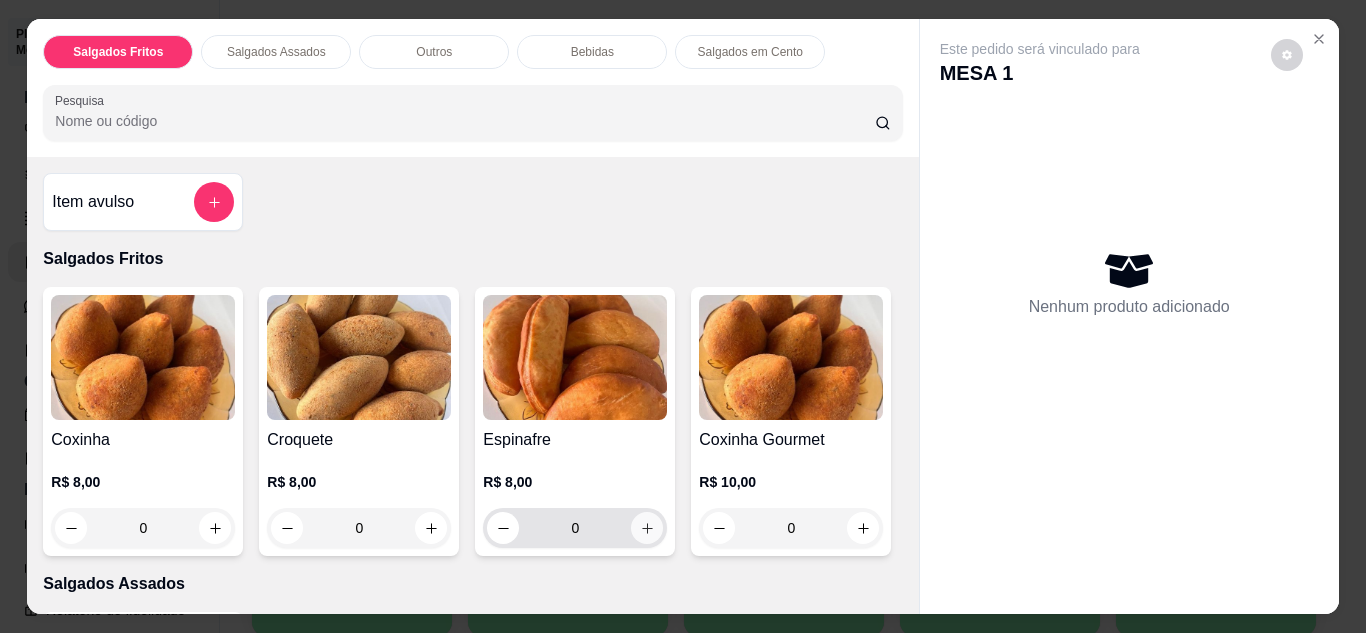 click 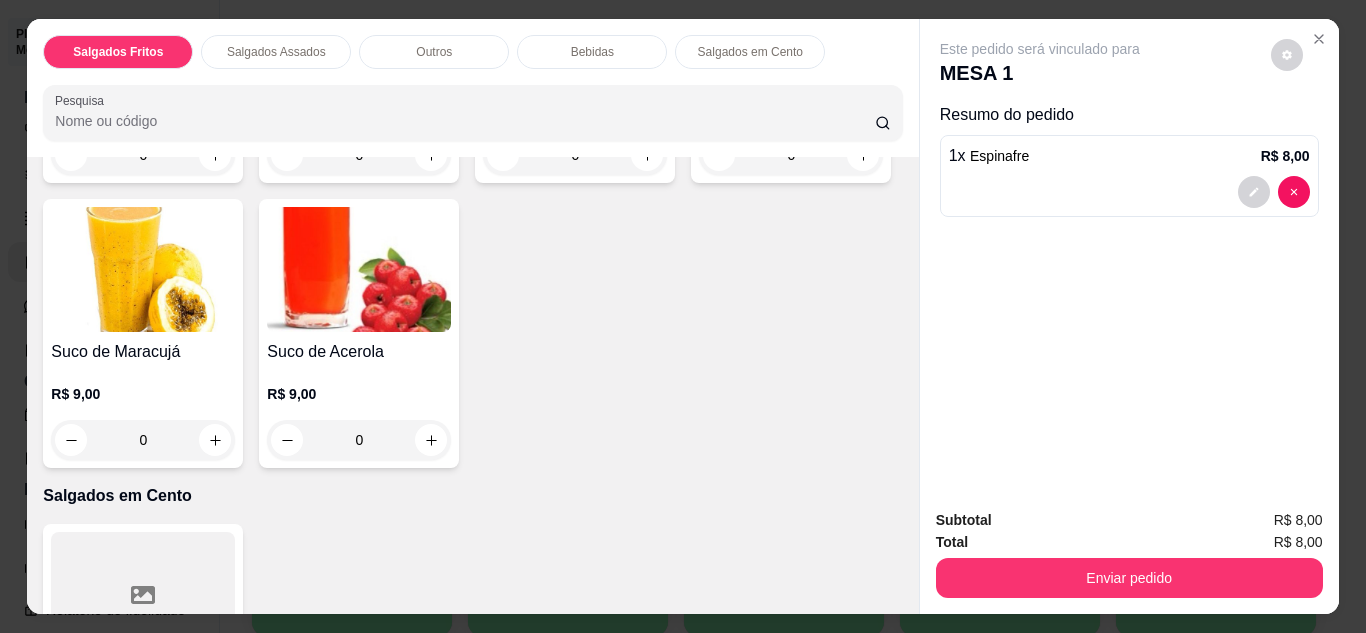 scroll, scrollTop: 1399, scrollLeft: 0, axis: vertical 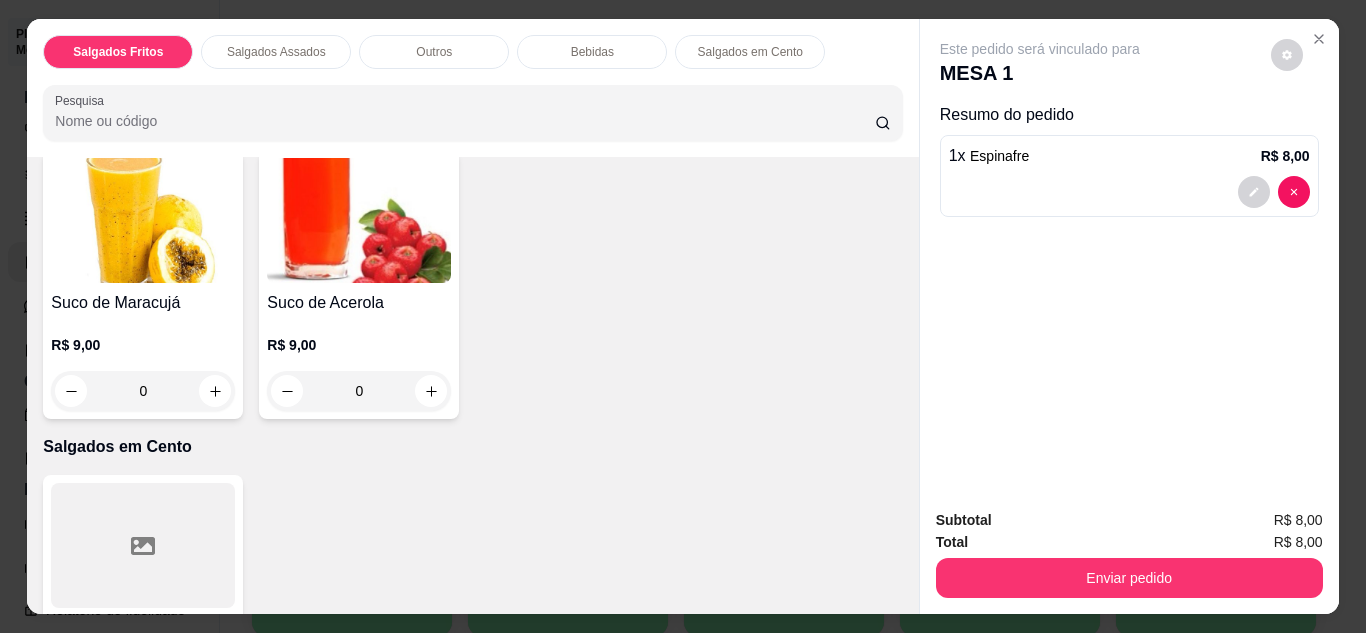 click 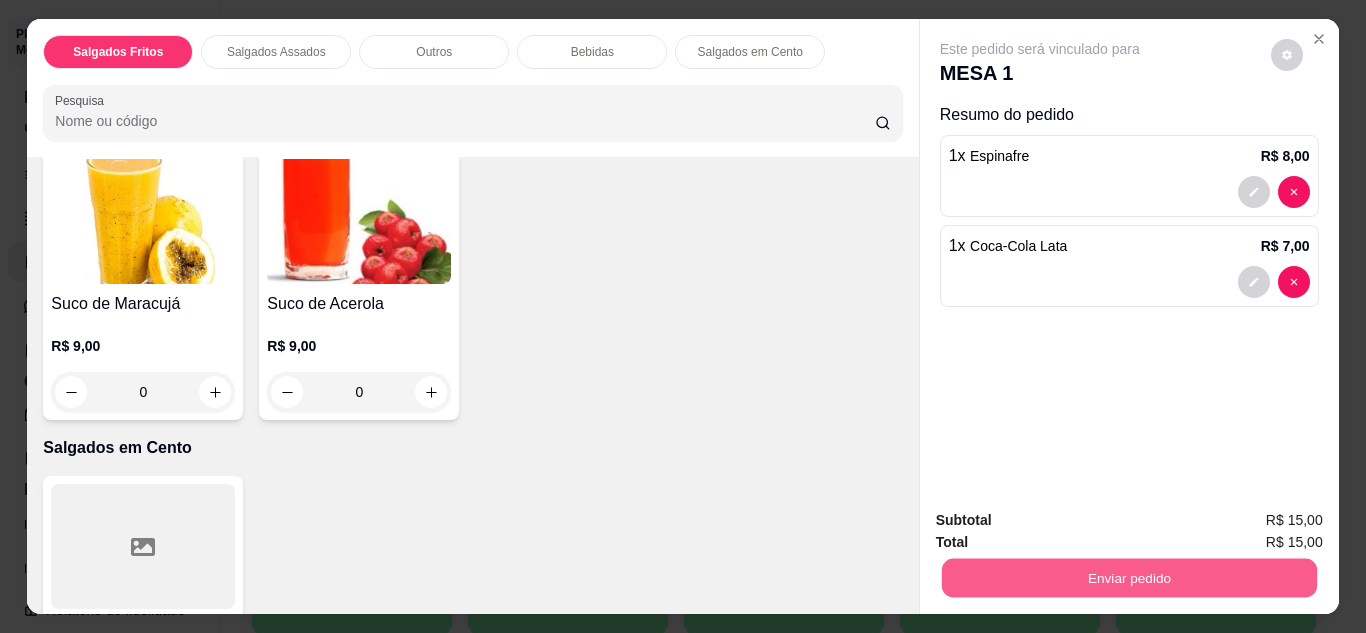 click on "Enviar pedido" at bounding box center [1128, 578] 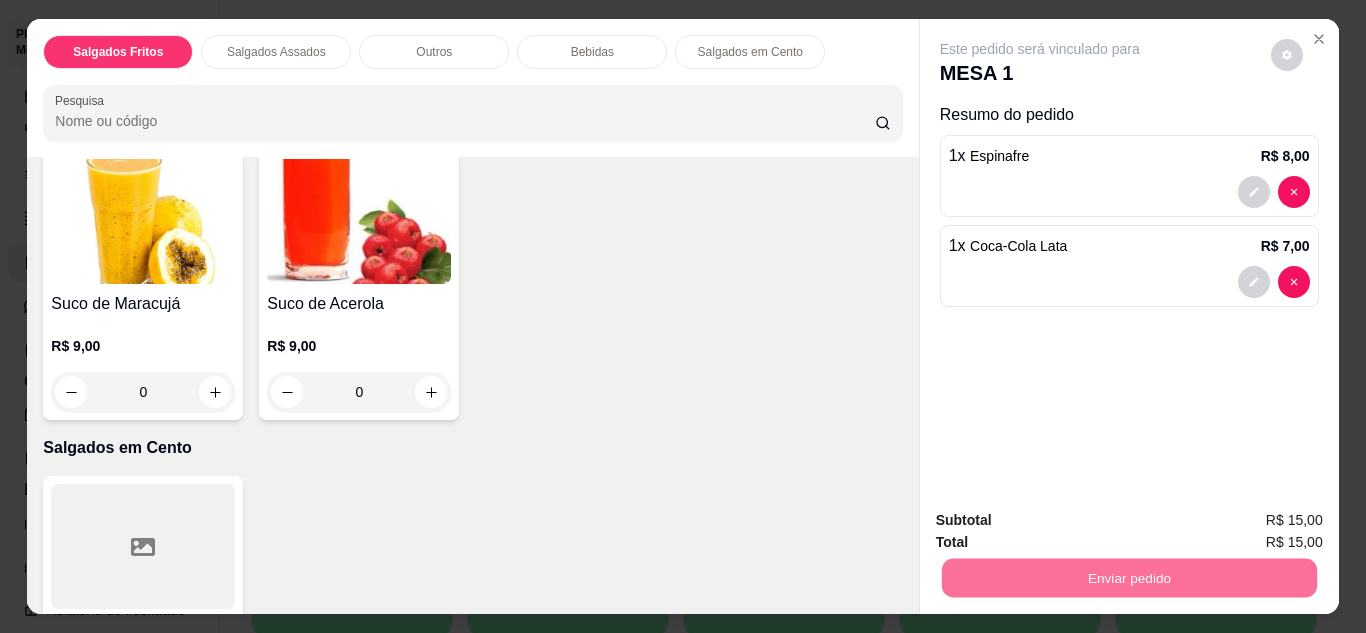 click on "Não registrar e enviar pedido" at bounding box center (1063, 521) 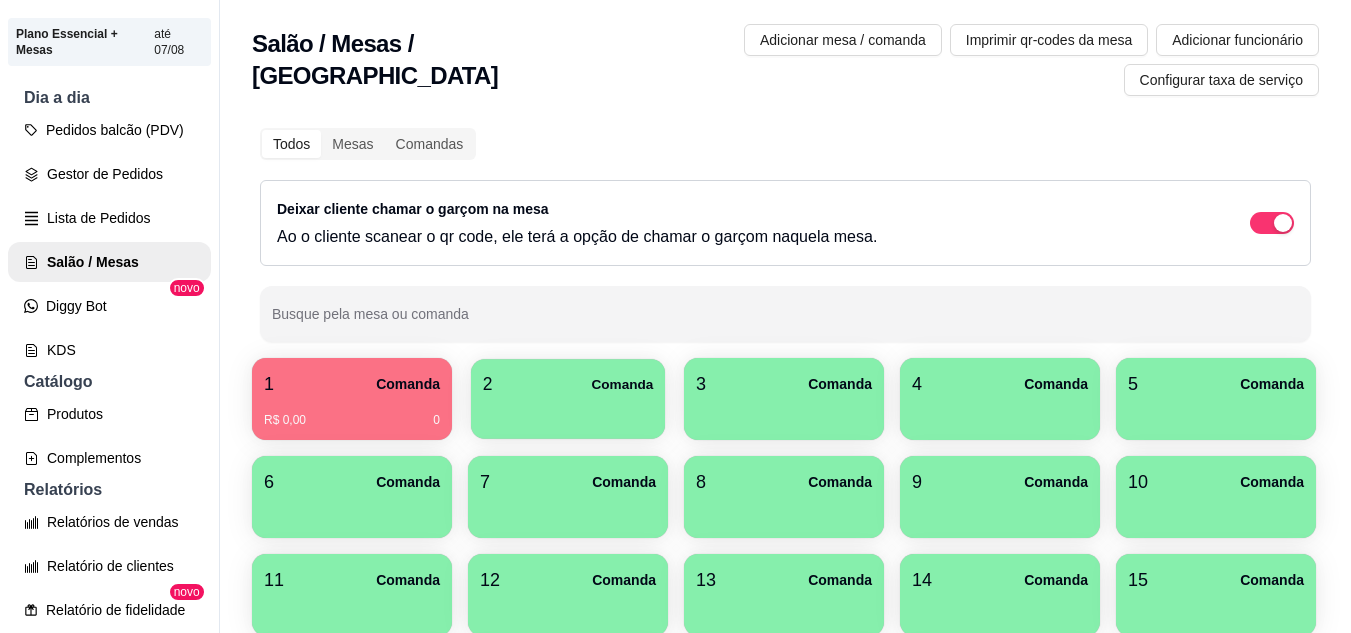 click on "2 Comanda" at bounding box center [568, 384] 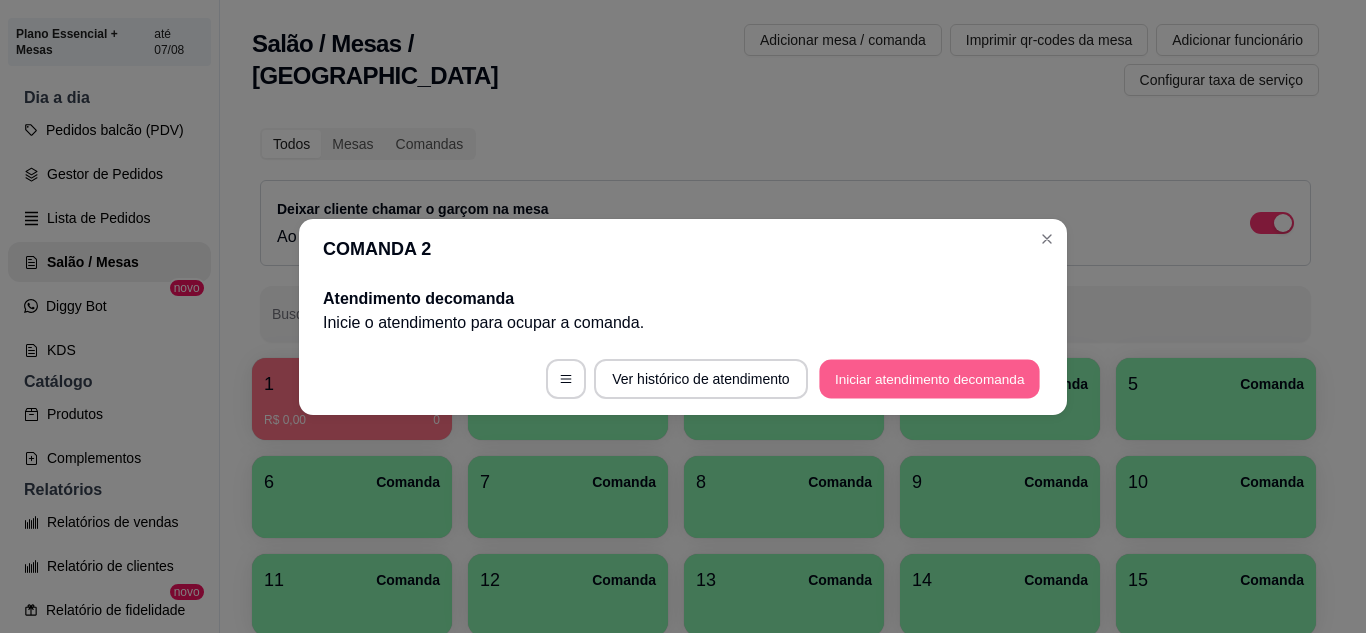 click on "Iniciar atendimento de  comanda" at bounding box center (929, 378) 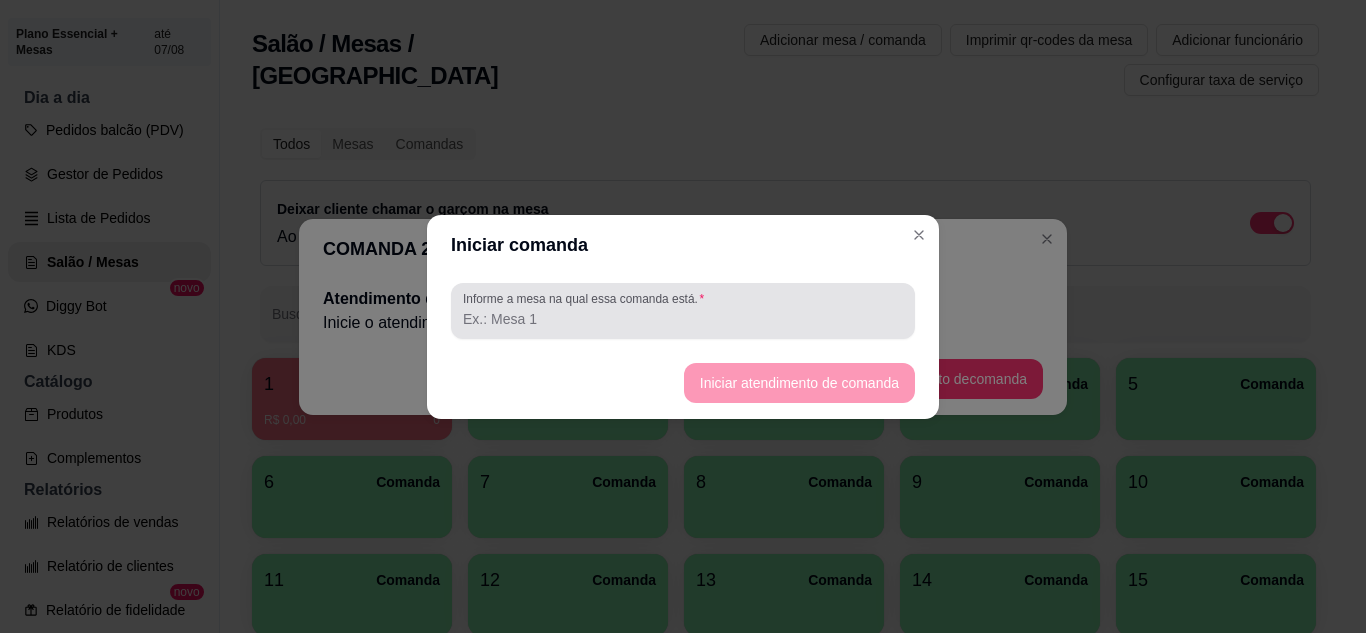 click on "Informe a mesa na qual essa comanda está." at bounding box center (683, 319) 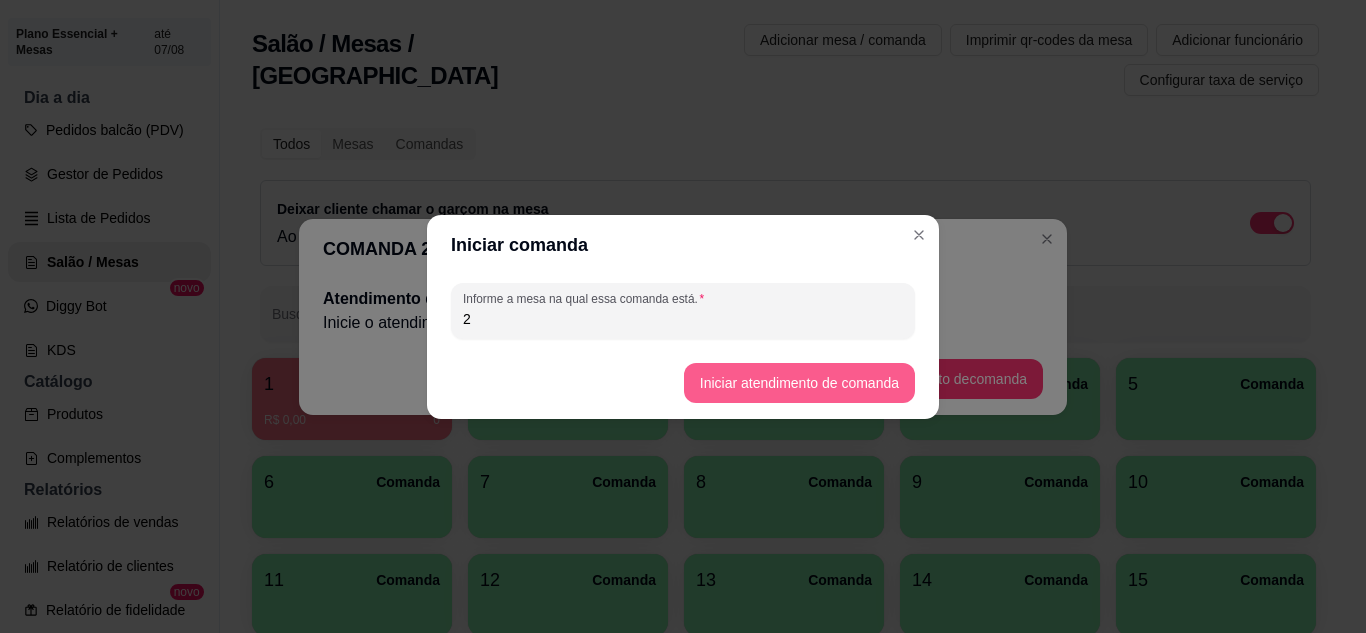 type on "2" 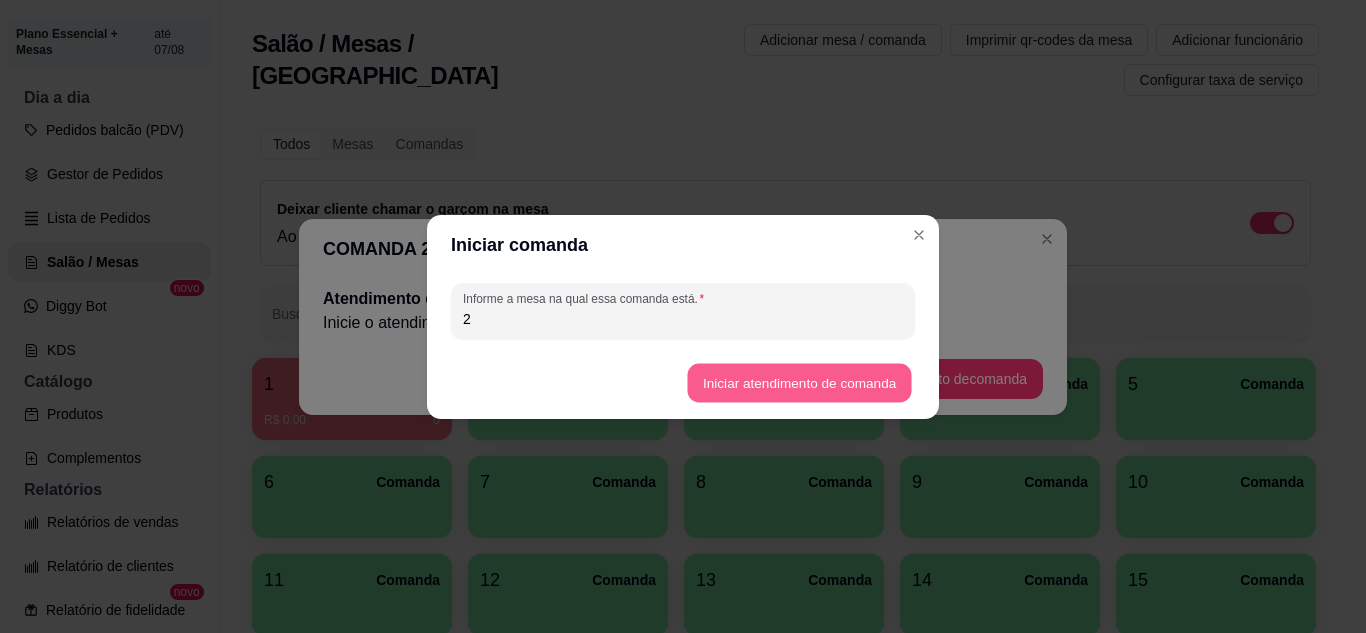 click on "Iniciar atendimento de comanda" at bounding box center (799, 382) 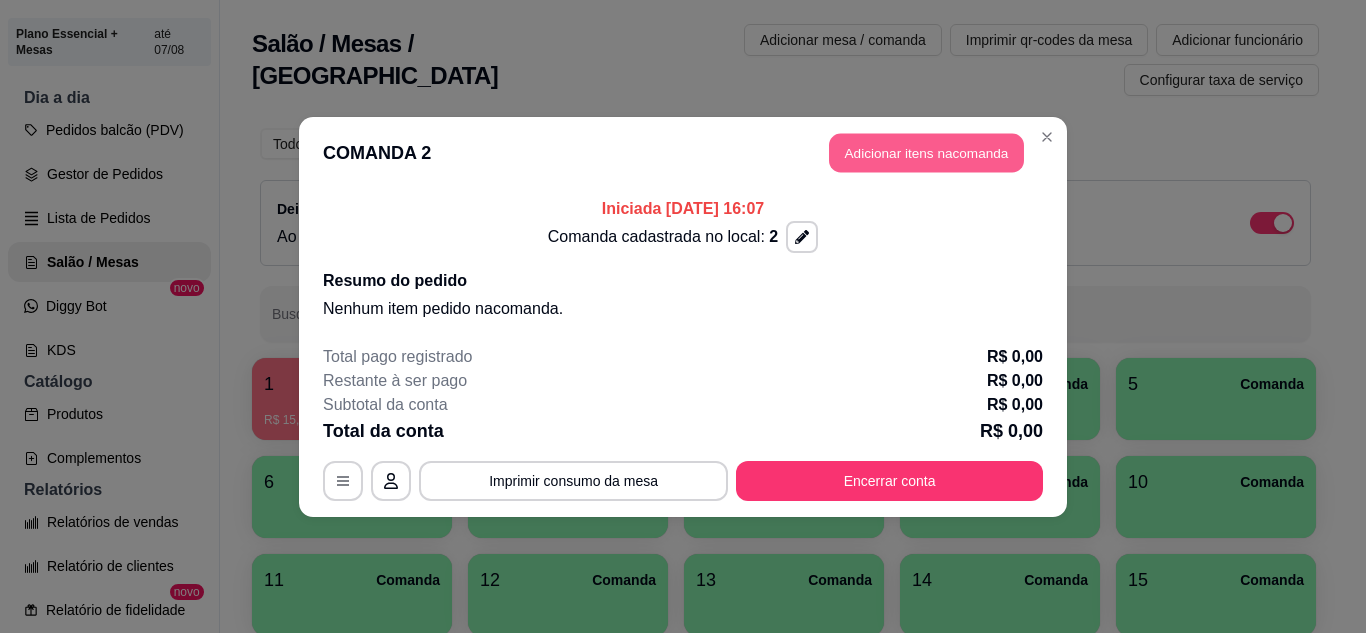 click on "Adicionar itens na  comanda" at bounding box center [926, 152] 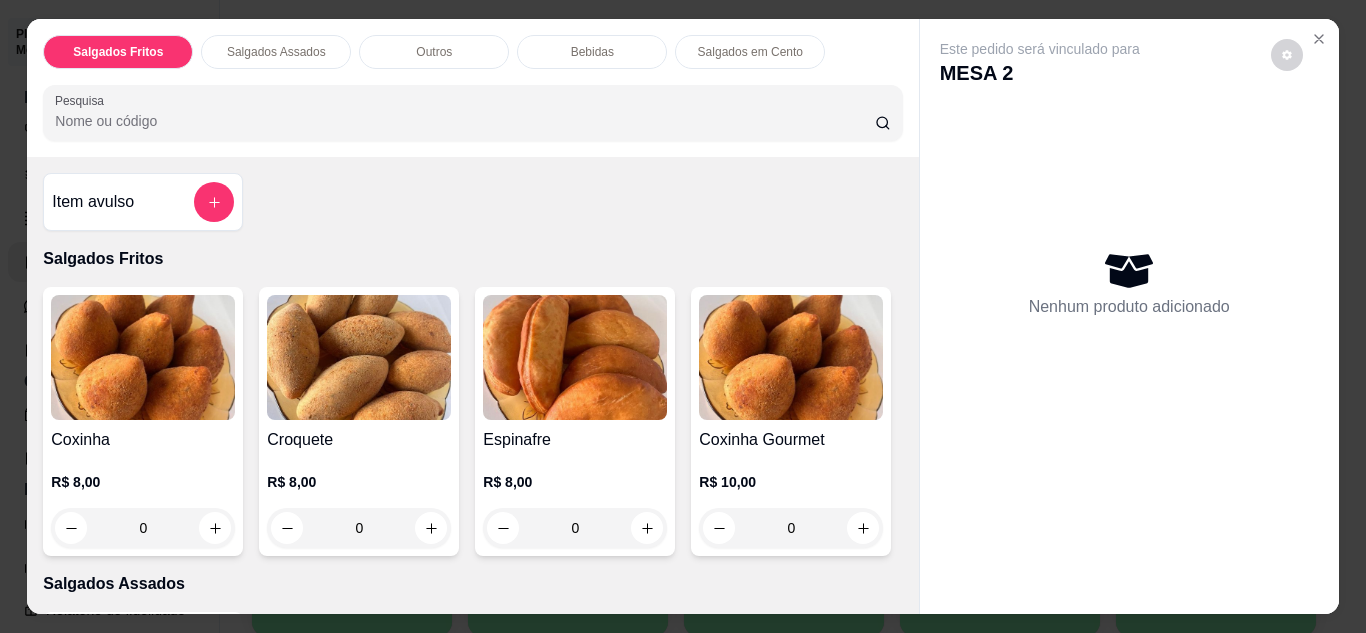scroll, scrollTop: 126, scrollLeft: 0, axis: vertical 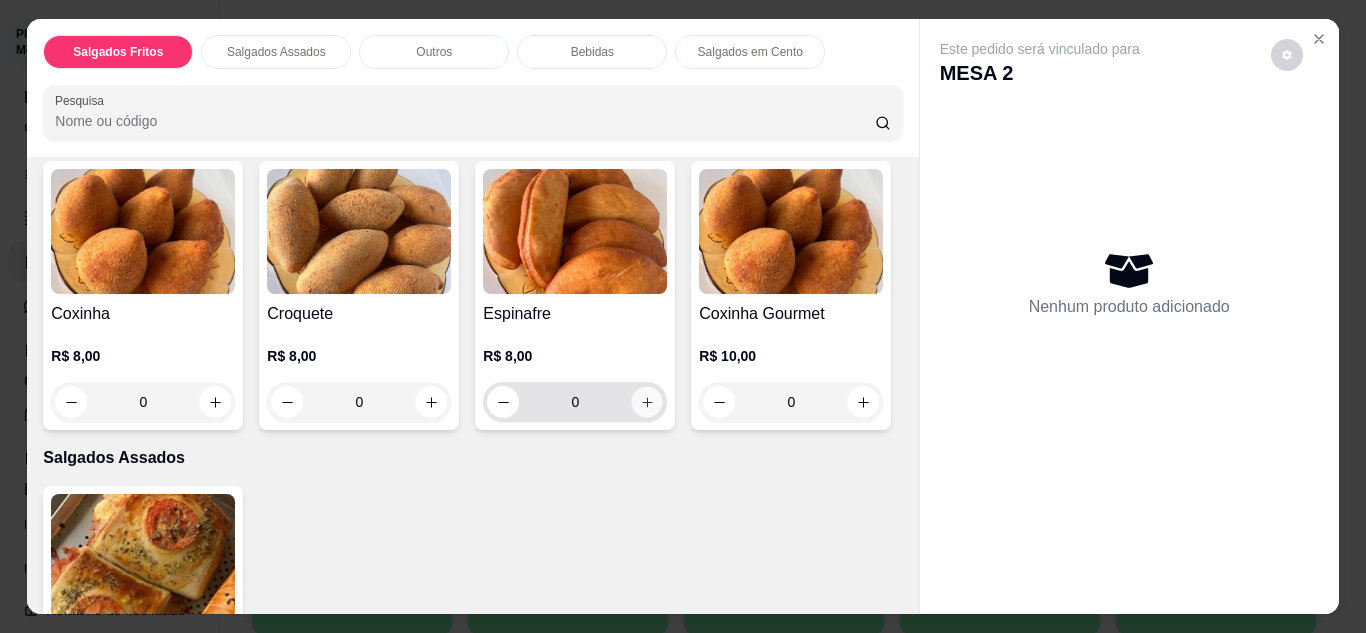 click 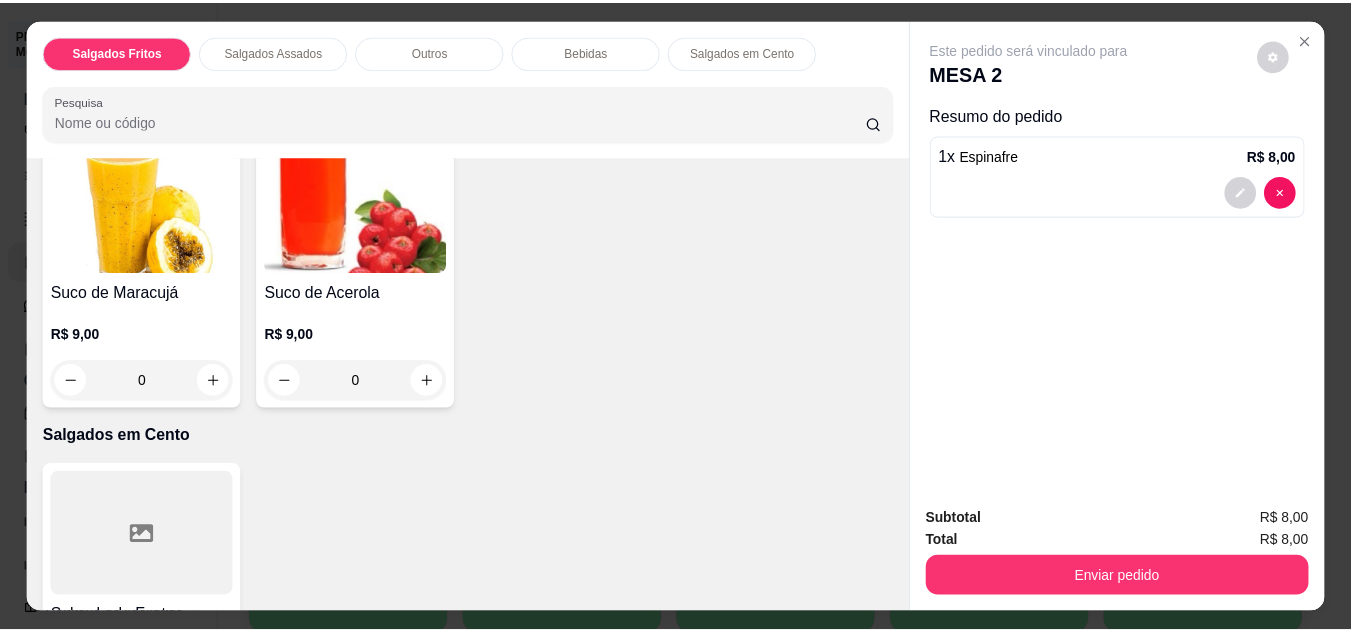 scroll, scrollTop: 1514, scrollLeft: 0, axis: vertical 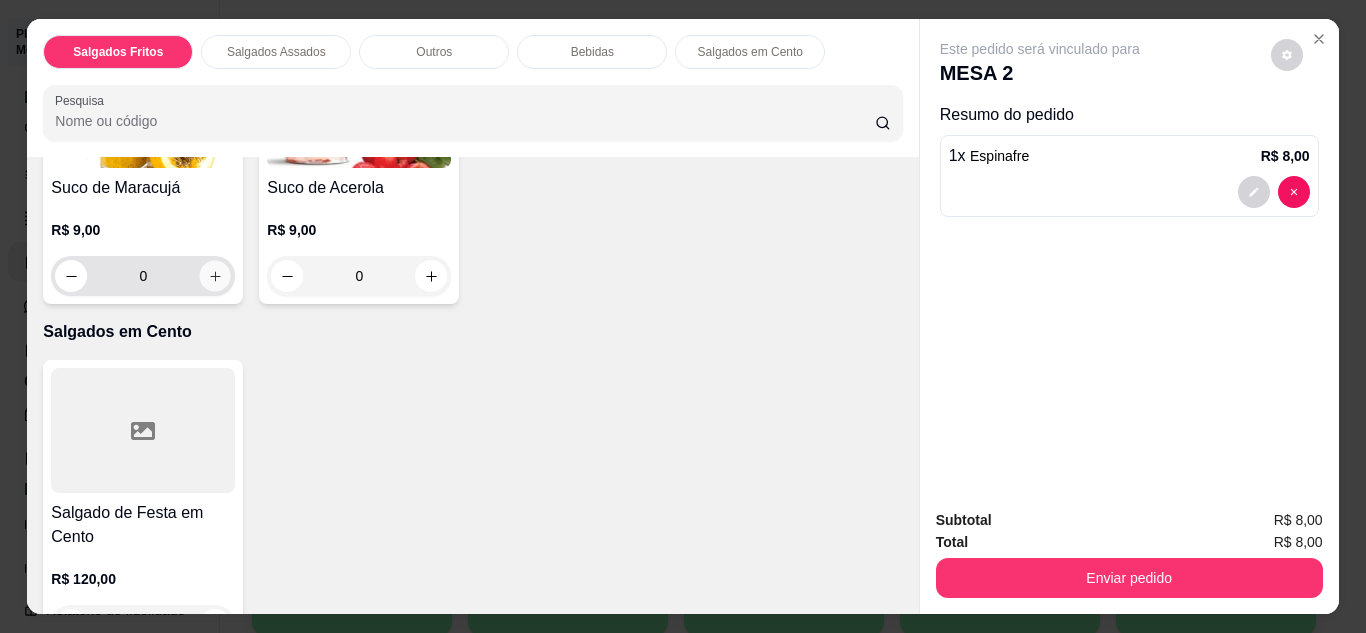 click at bounding box center [215, 275] 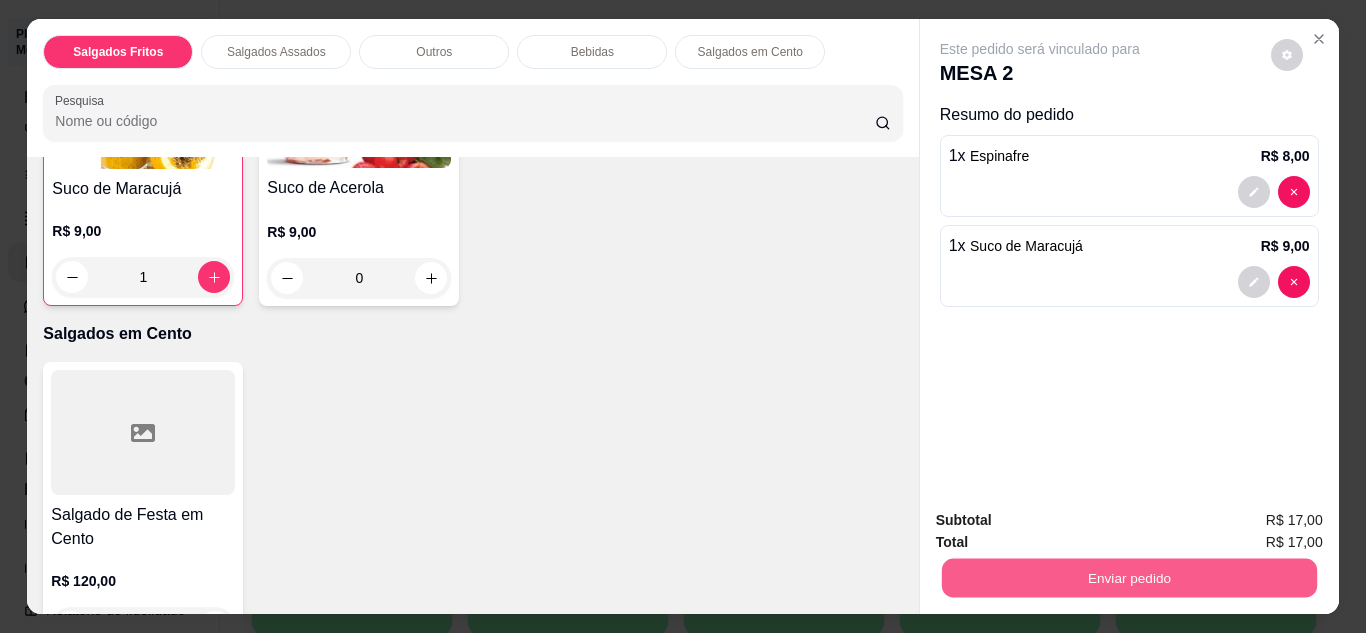 click on "Enviar pedido" at bounding box center [1128, 578] 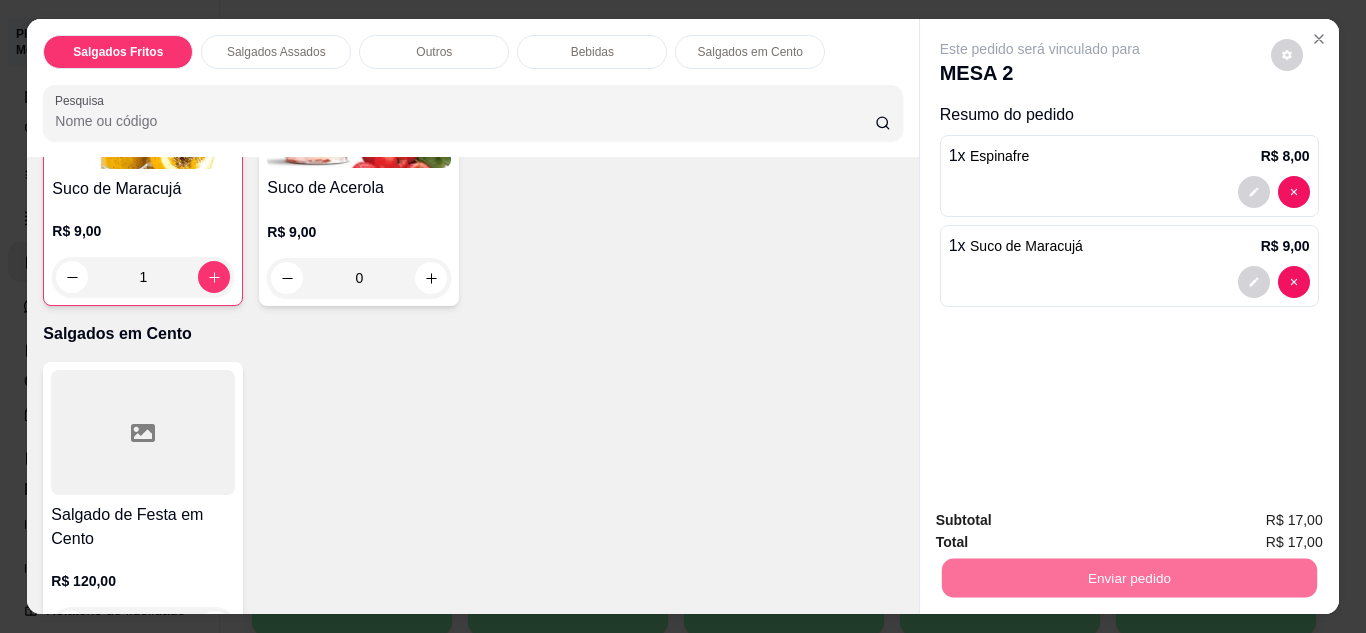click on "Não registrar e enviar pedido" at bounding box center (1063, 521) 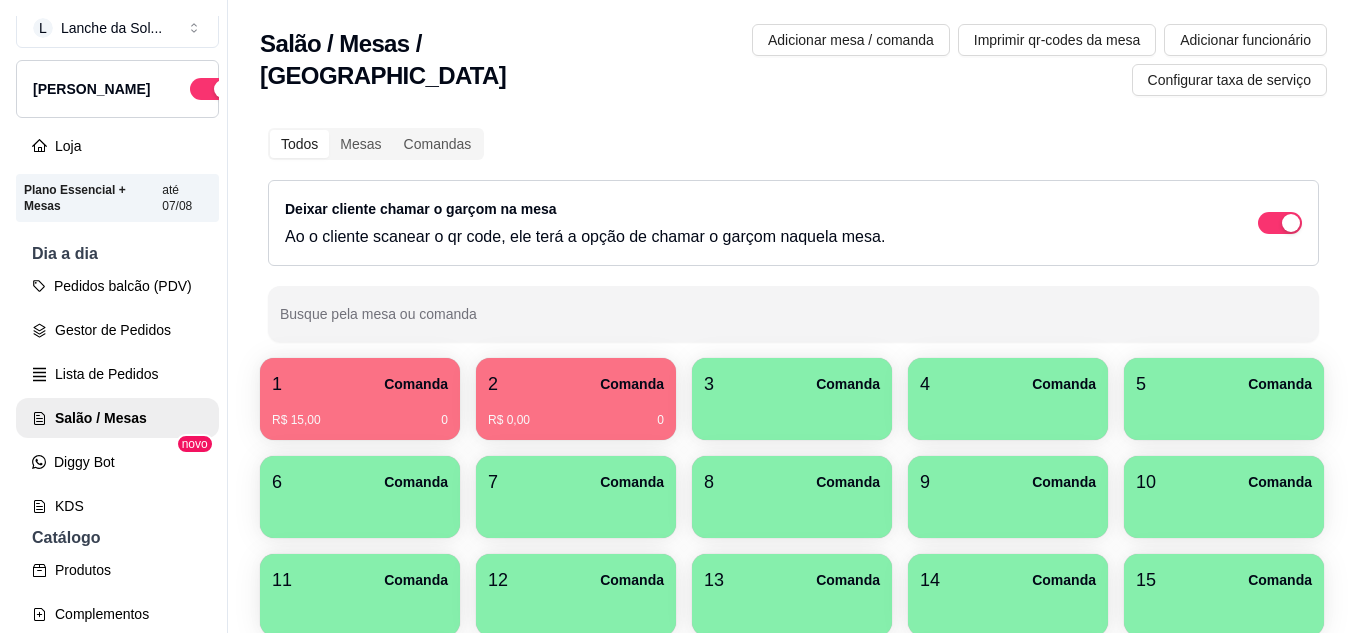 scroll, scrollTop: 0, scrollLeft: 0, axis: both 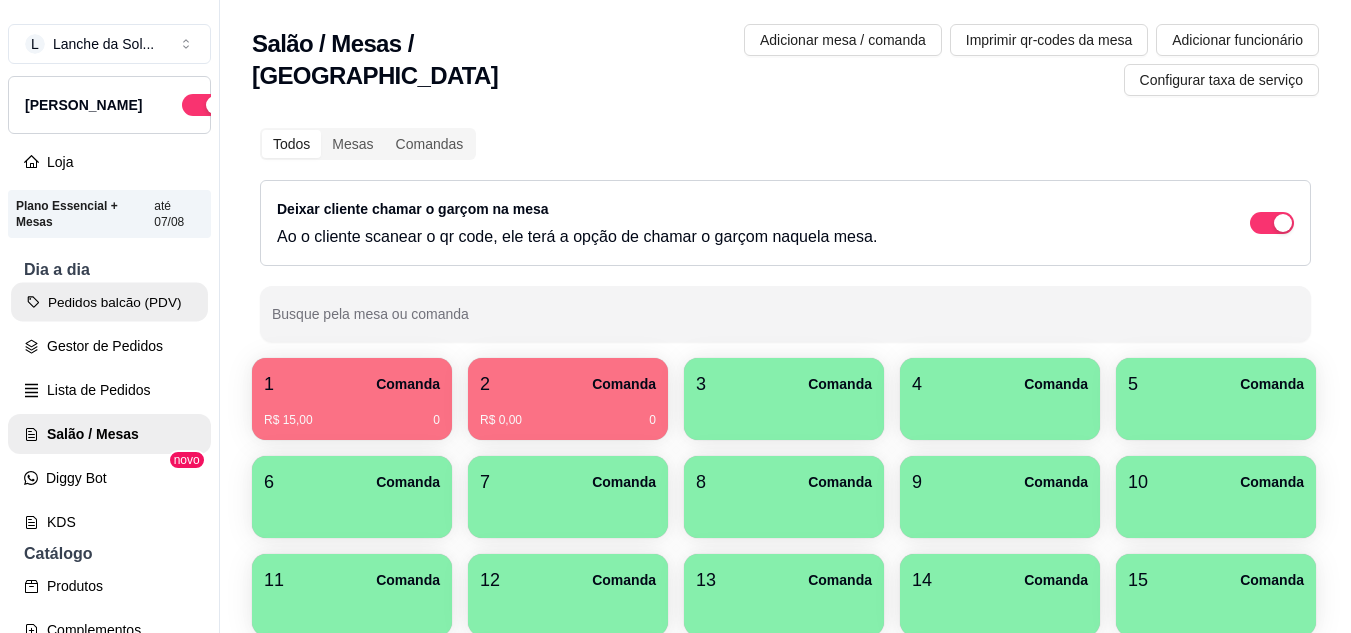 click on "Pedidos balcão (PDV)" at bounding box center (109, 302) 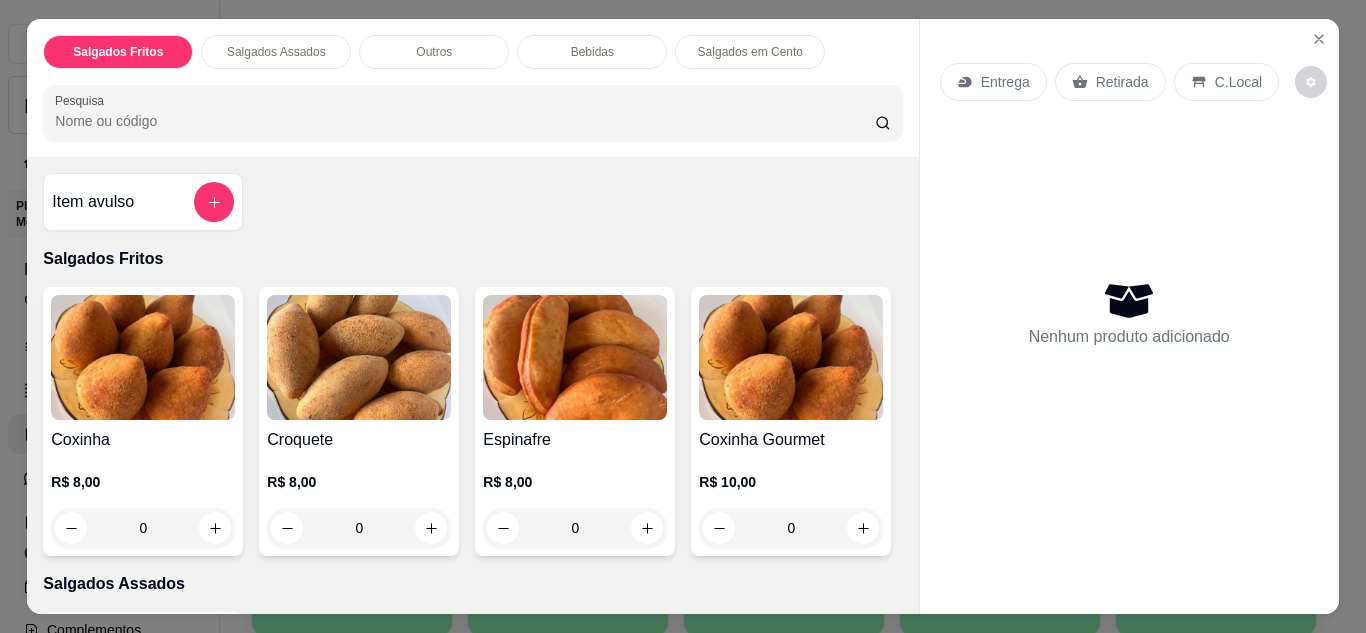 click 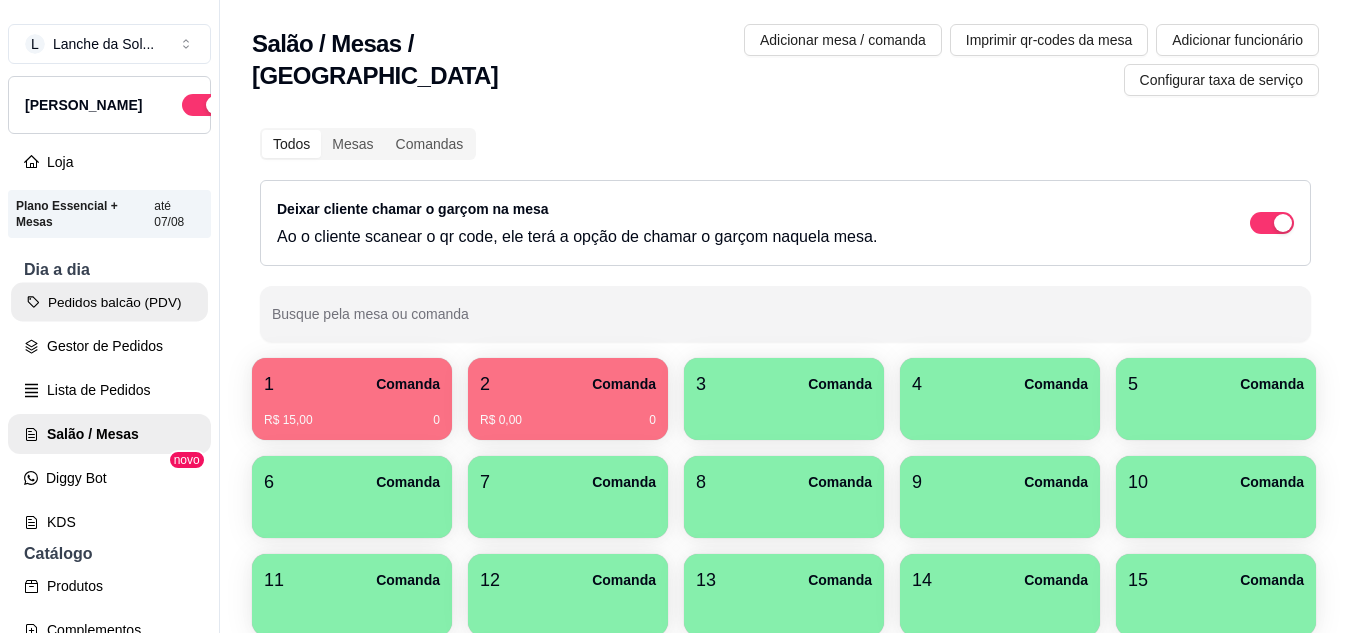 click on "Pedidos balcão (PDV)" at bounding box center [109, 302] 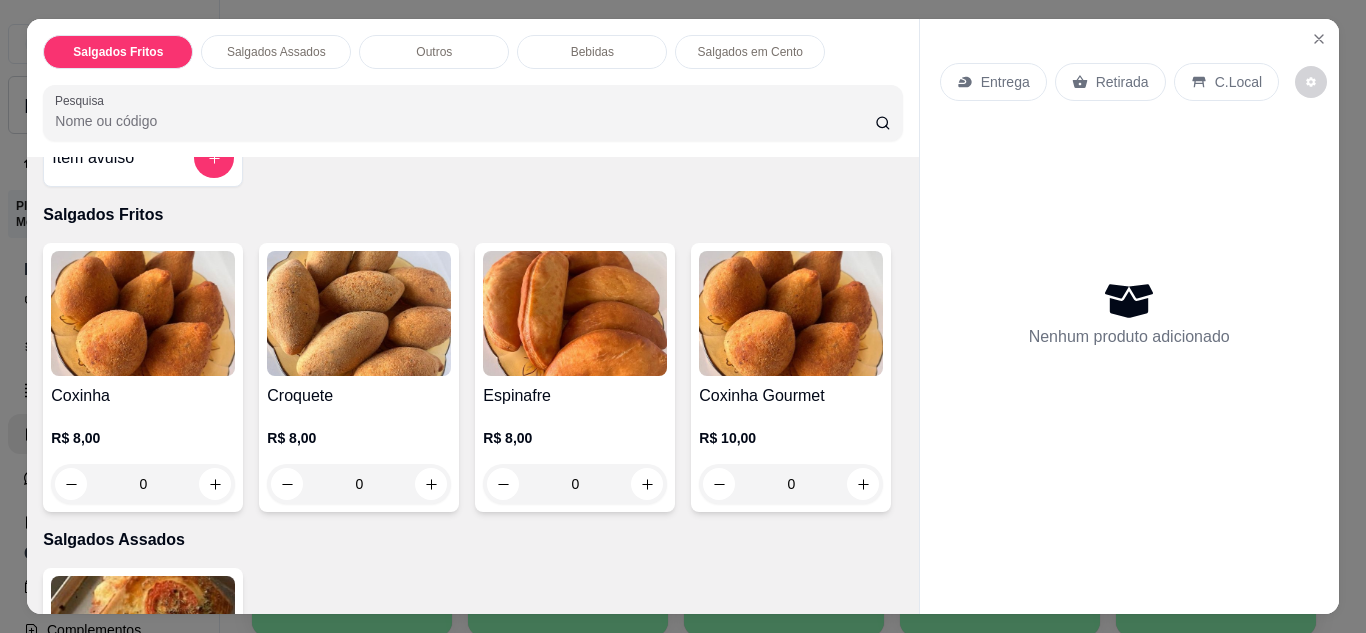 scroll, scrollTop: 50, scrollLeft: 0, axis: vertical 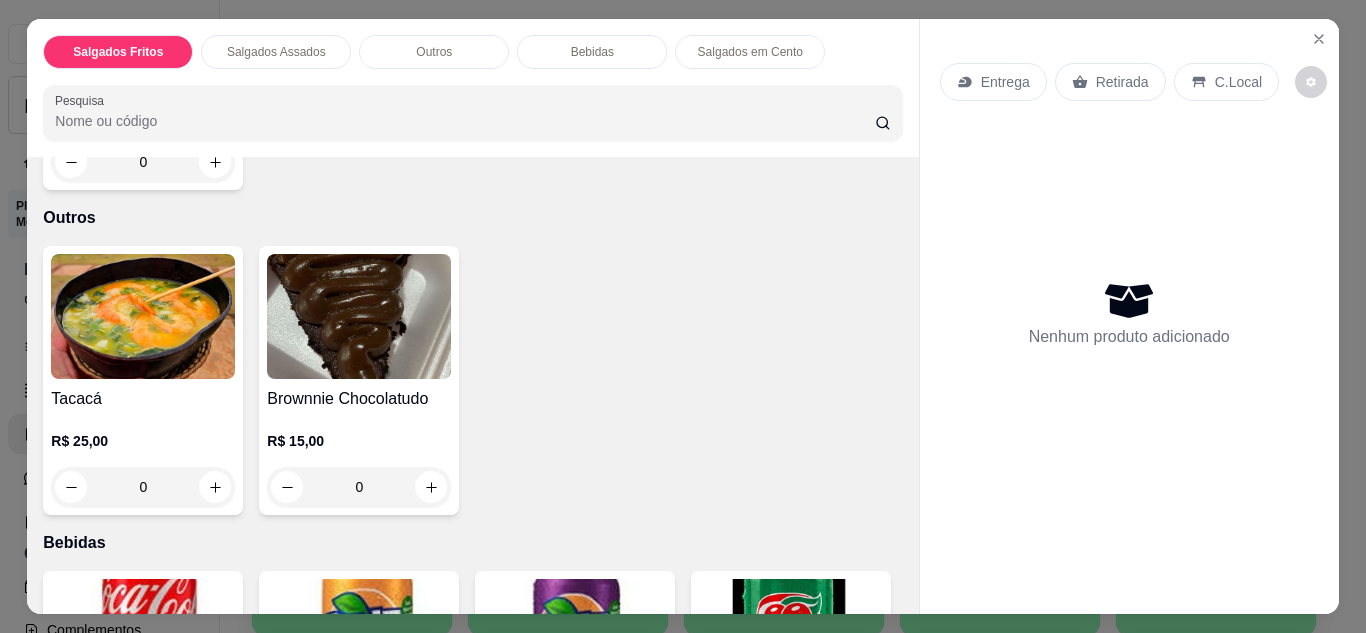 click on "0" at bounding box center [143, 162] 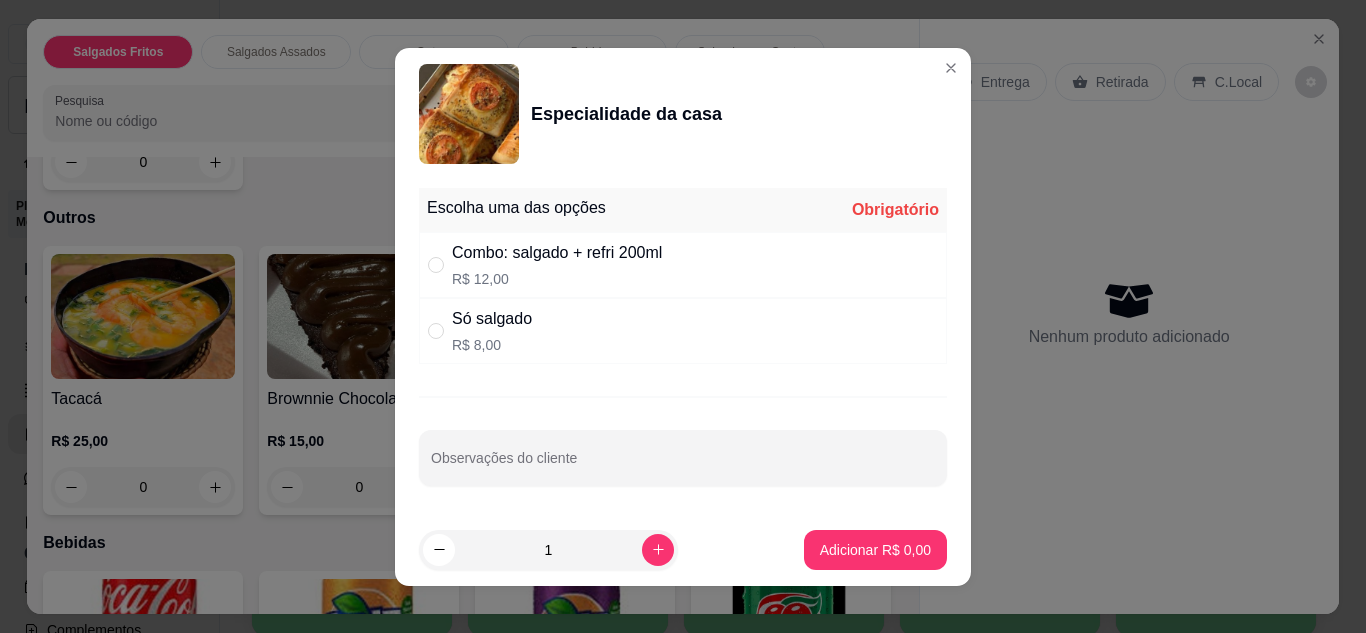 click on "Só salgado R$ 8,00" at bounding box center (683, 331) 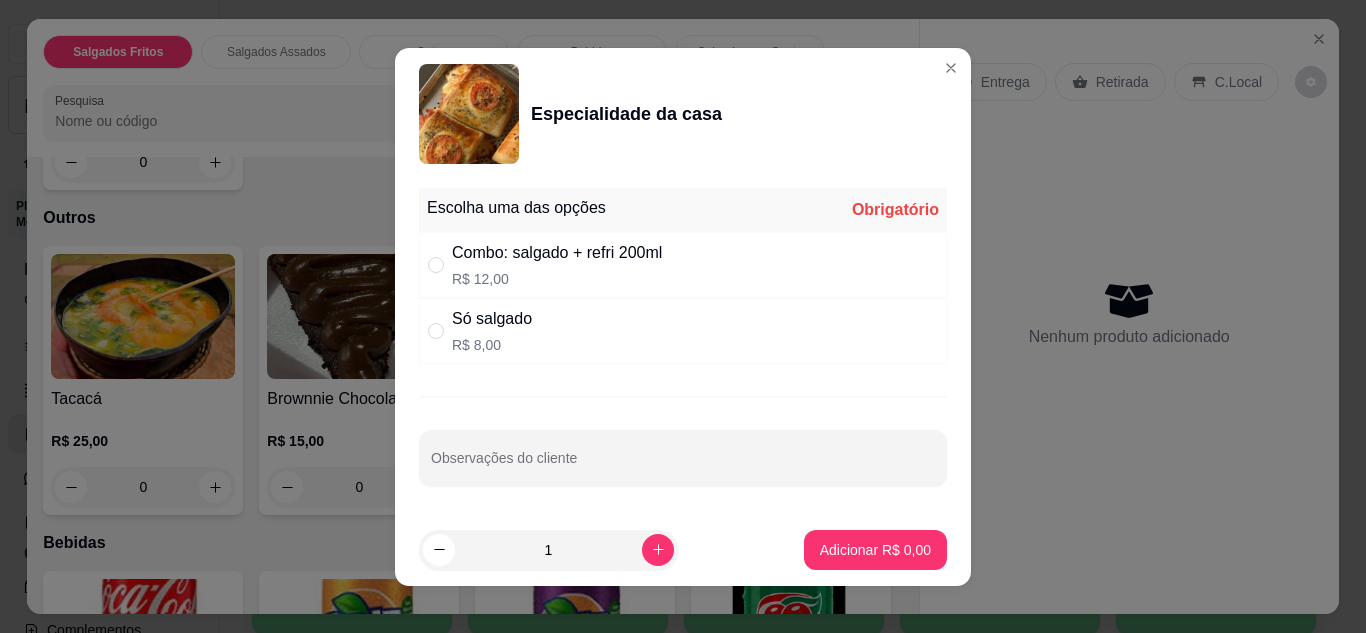 radio on "true" 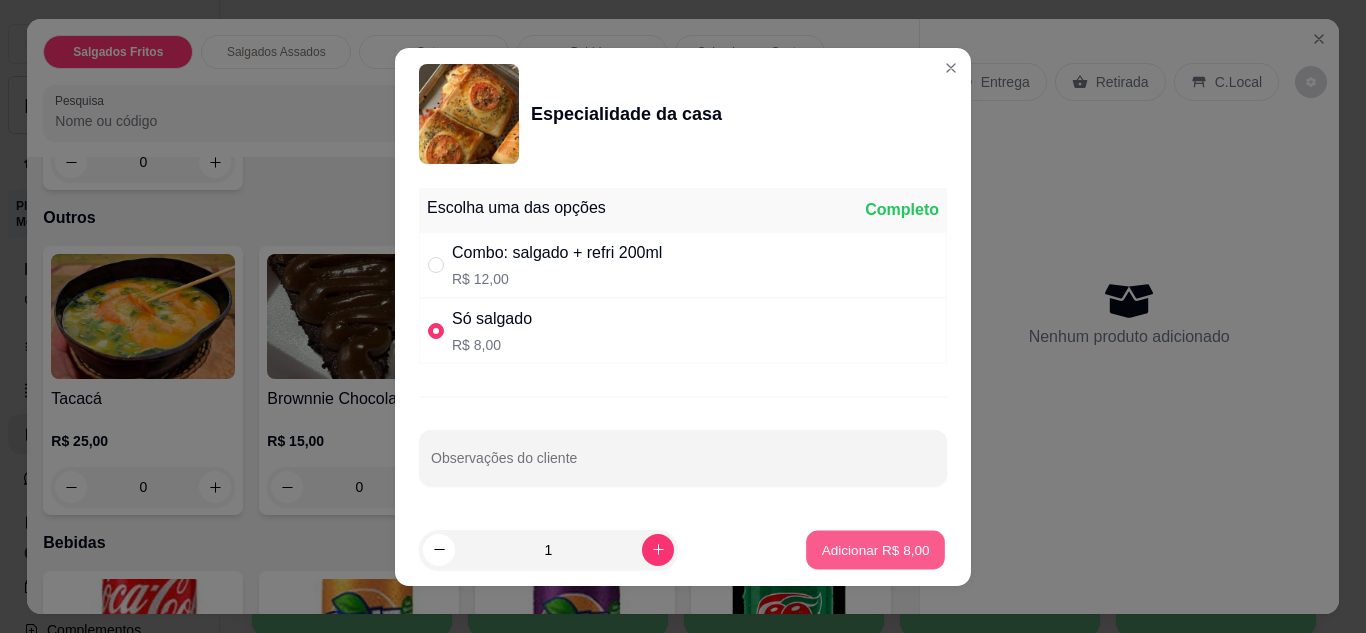 click on "Adicionar   R$ 8,00" at bounding box center [875, 549] 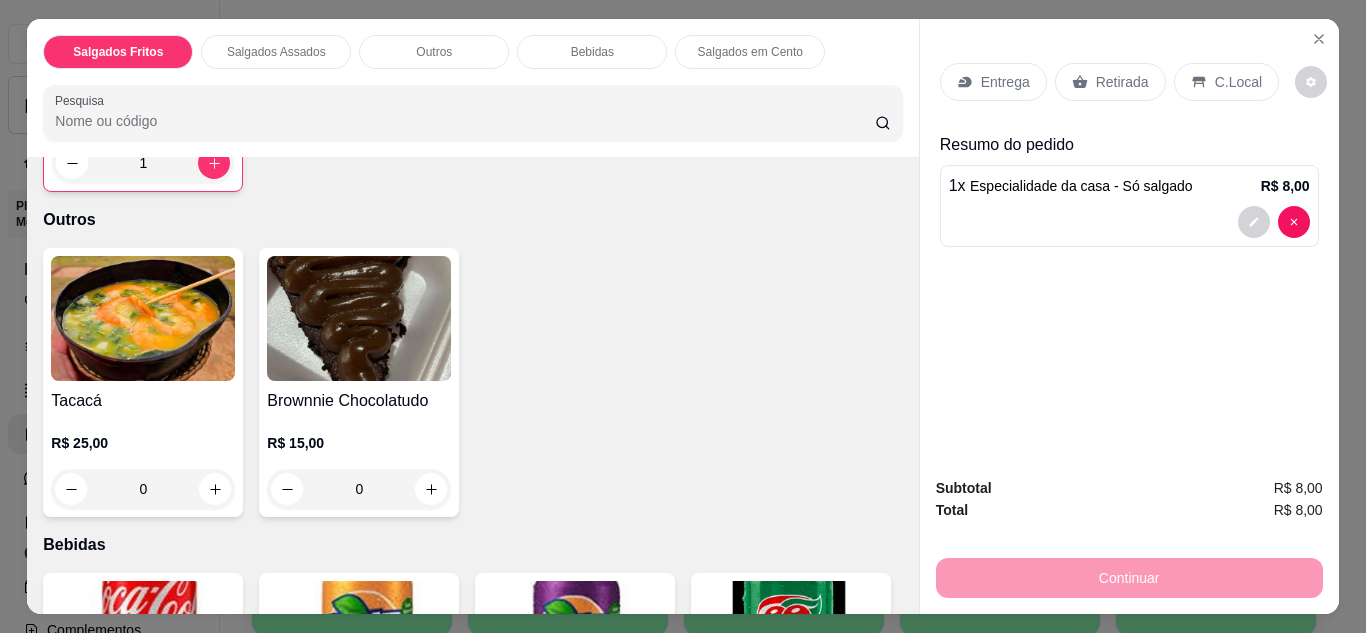 click on "C.Local" at bounding box center [1226, 82] 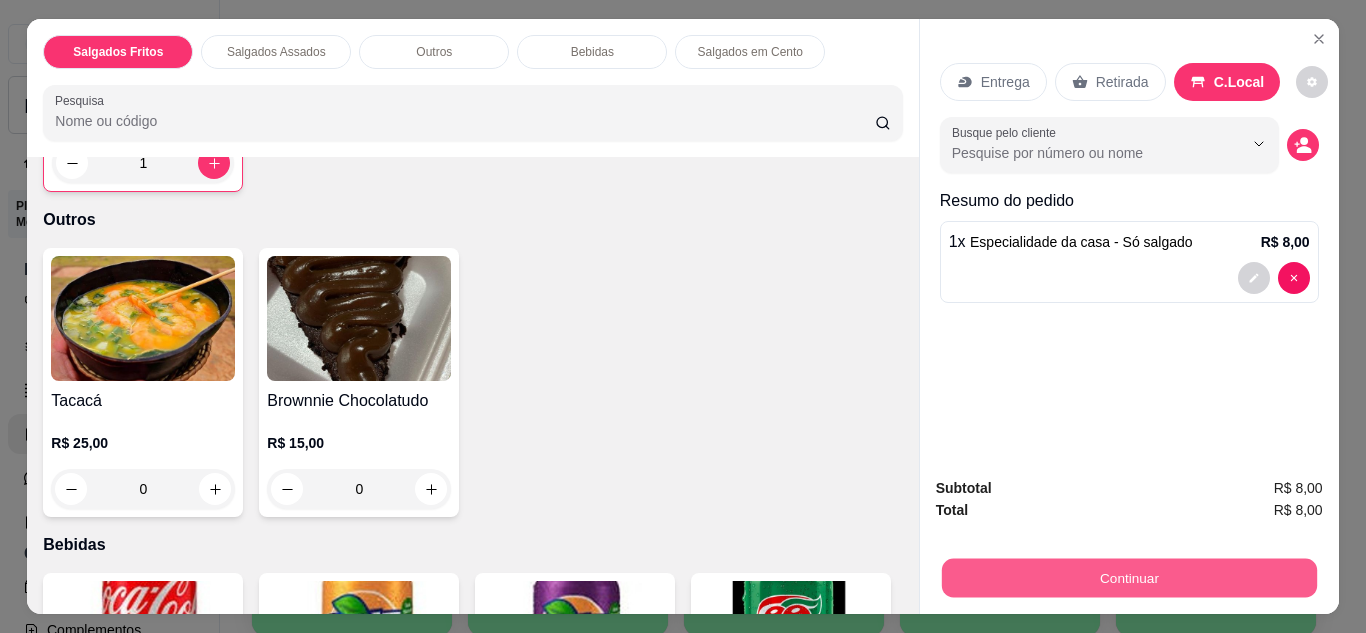 click on "Continuar" at bounding box center (1128, 578) 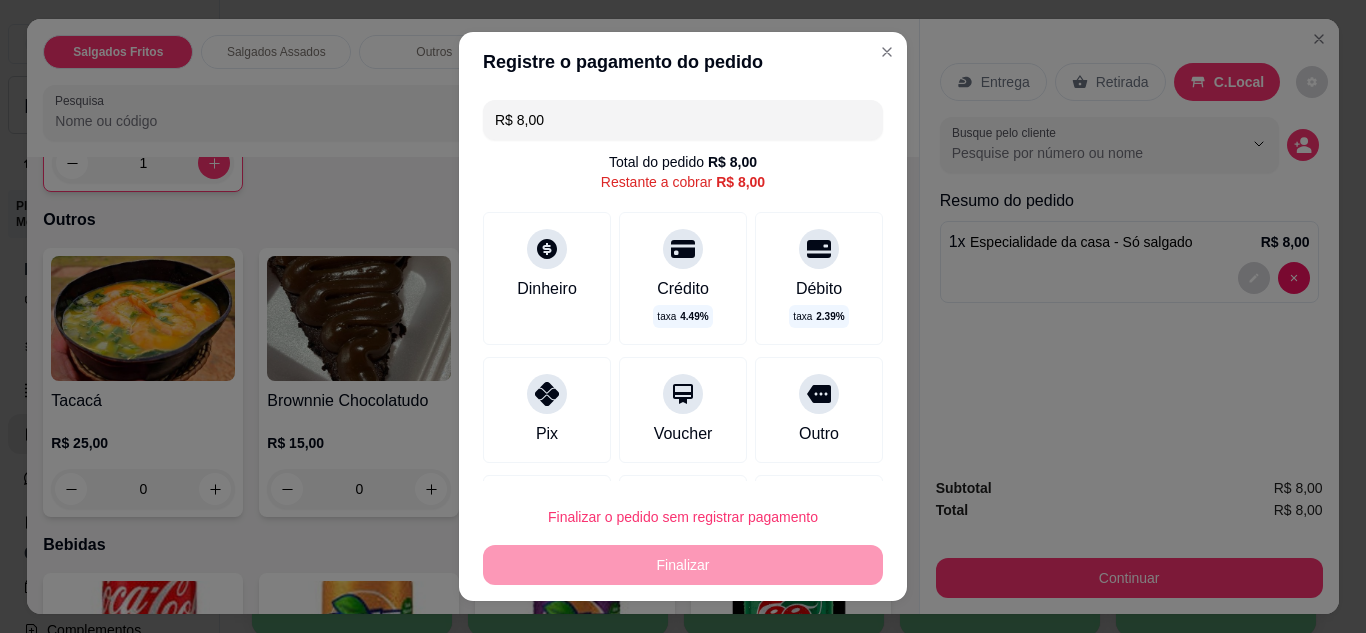 click on "Pix" at bounding box center (547, 410) 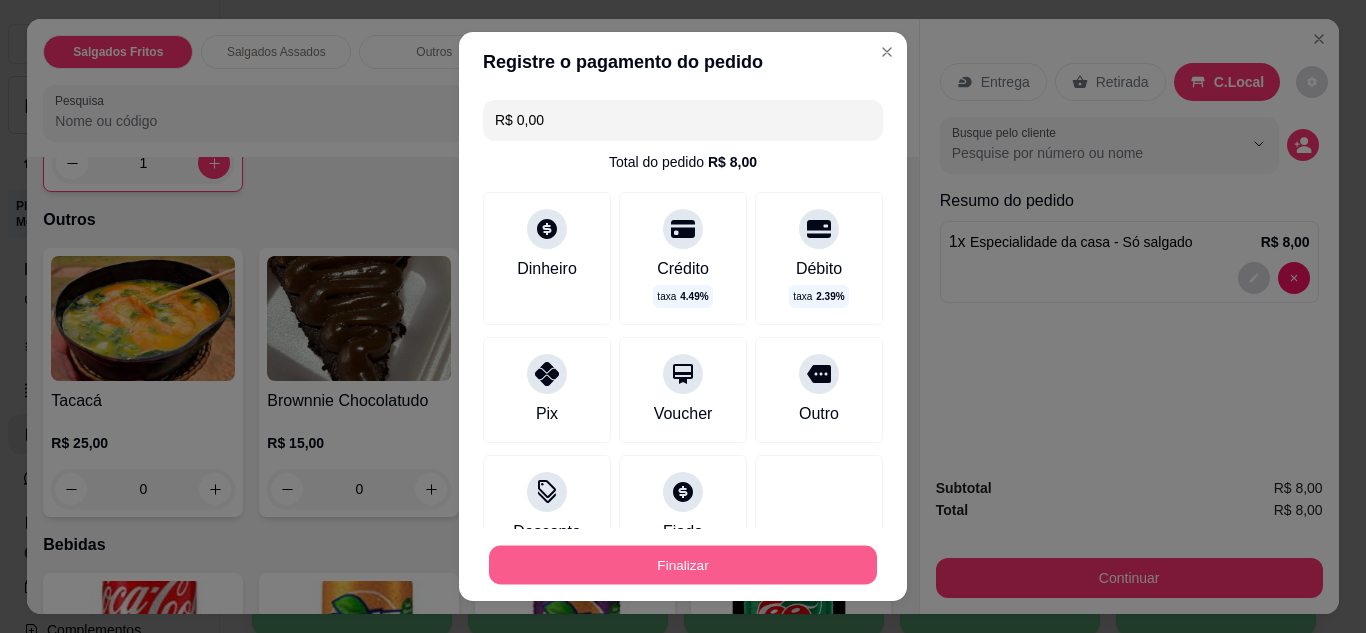 click on "Finalizar" at bounding box center (683, 565) 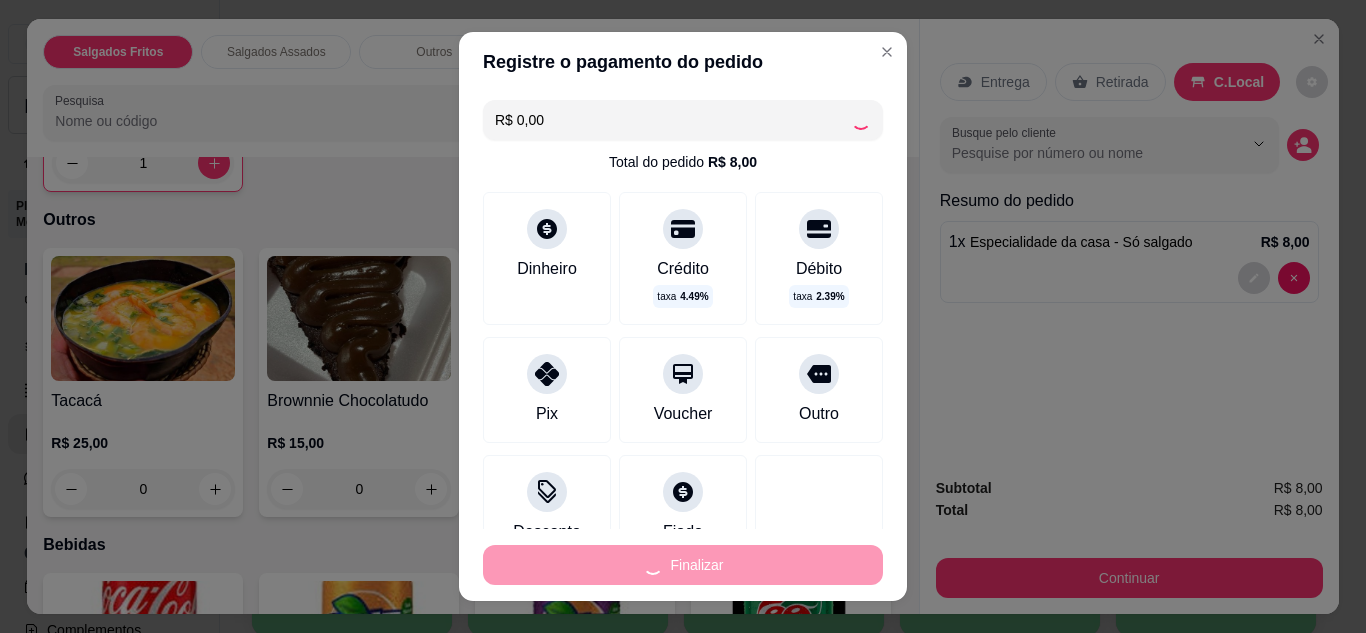 type on "0" 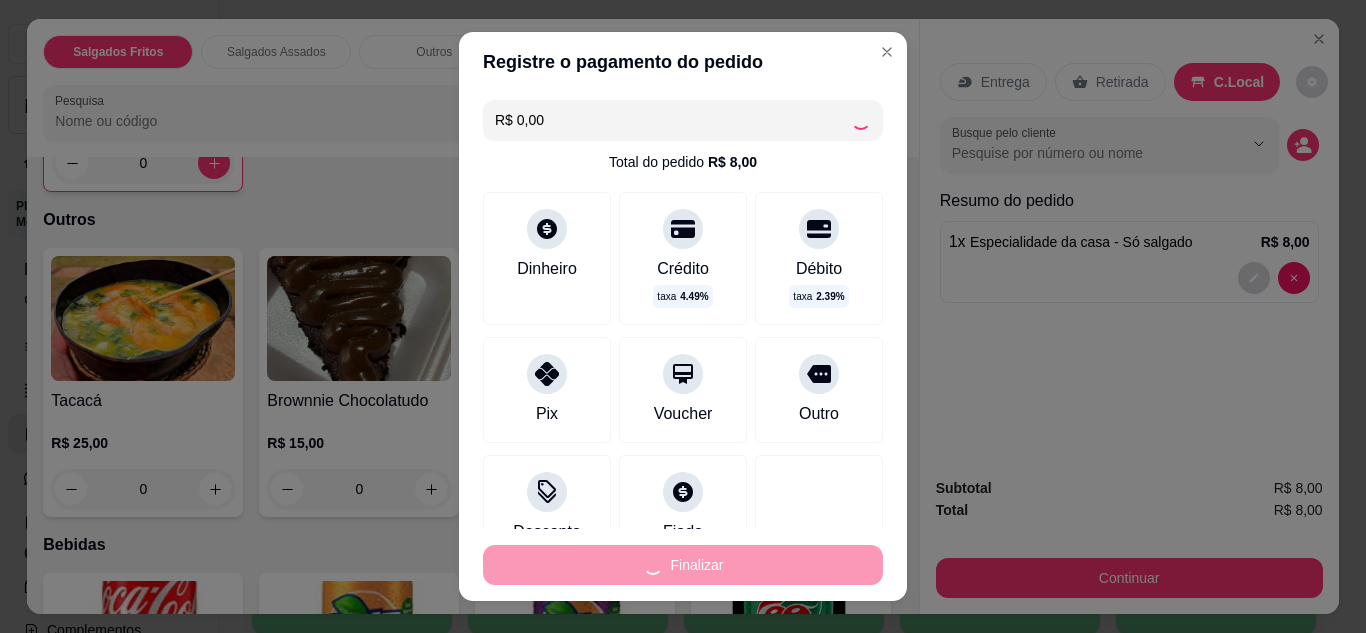 type on "-R$ 8,00" 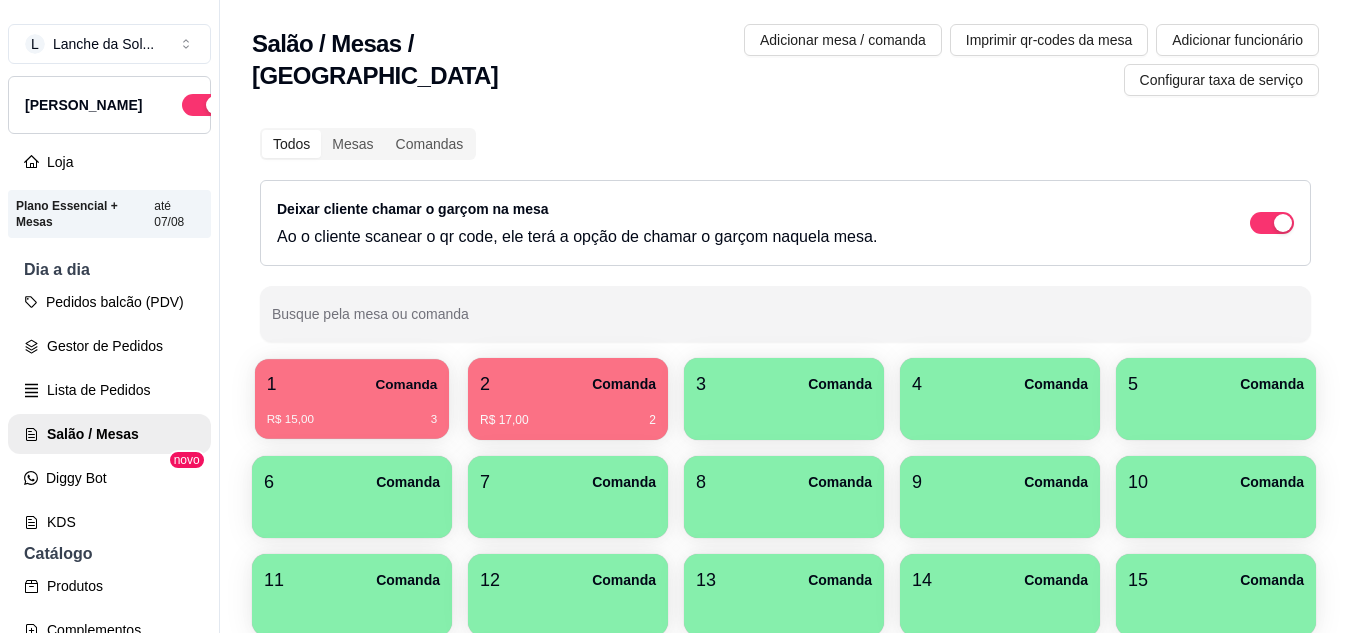 click on "R$ 15,00 3" at bounding box center (352, 412) 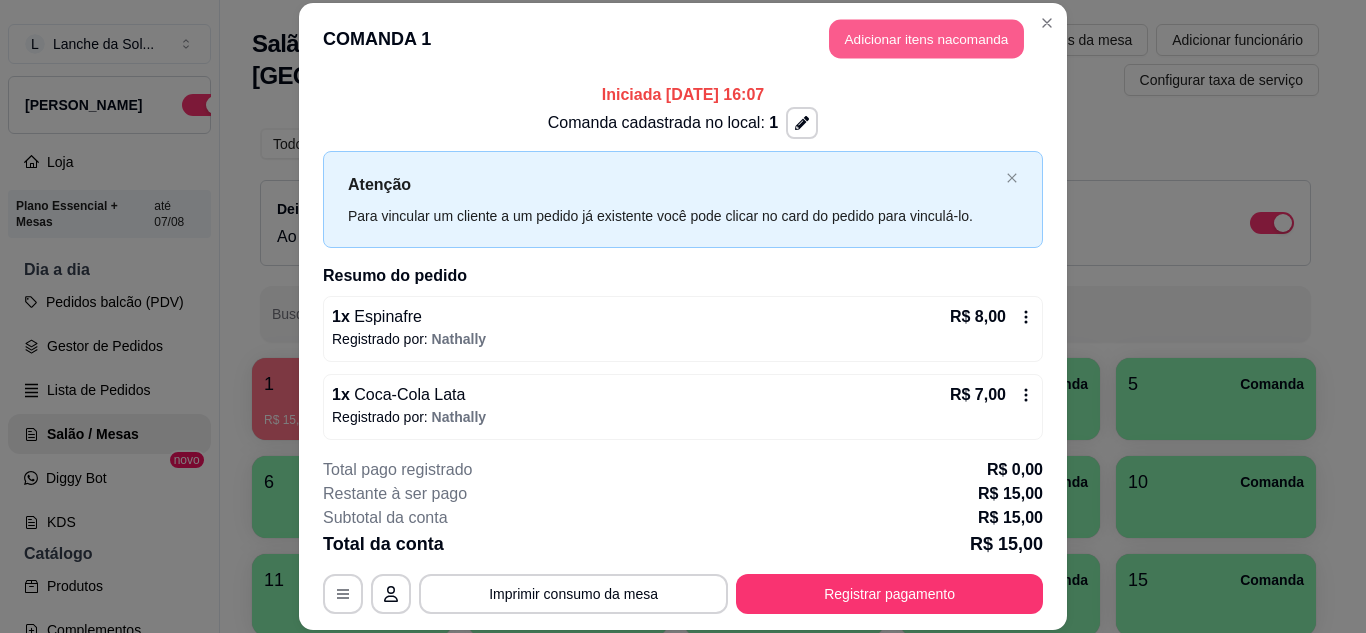 click on "Adicionar itens na  comanda" at bounding box center [926, 39] 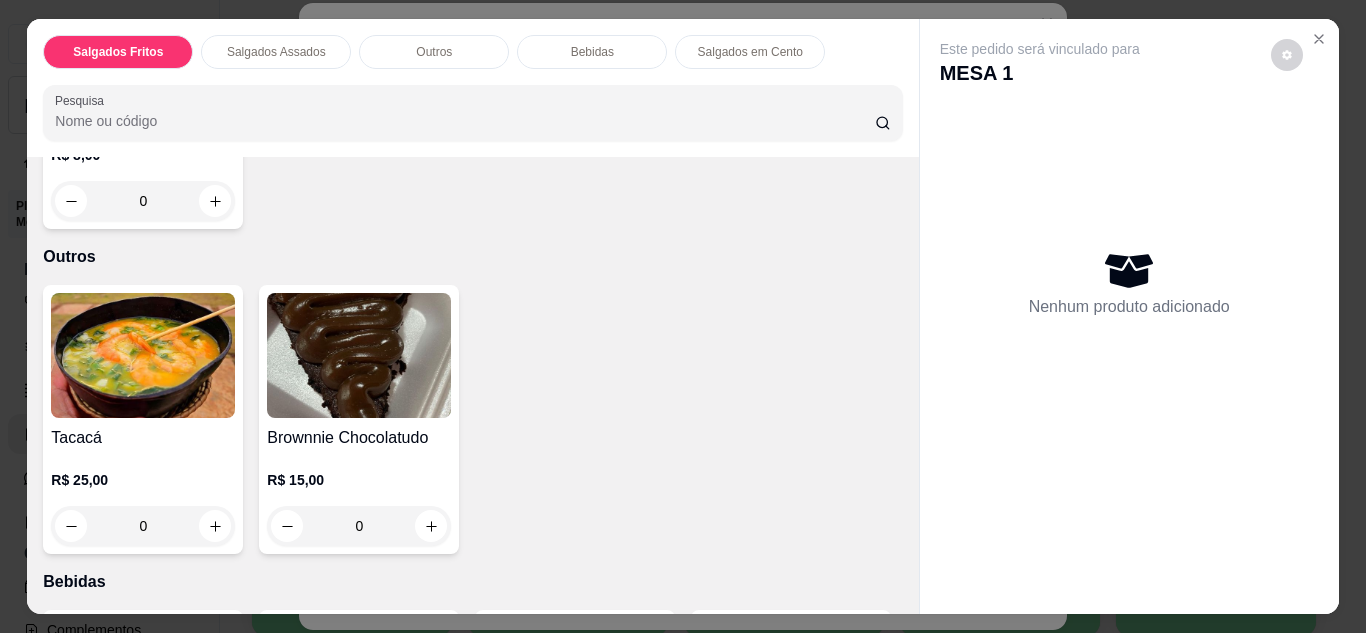 scroll, scrollTop: 690, scrollLeft: 0, axis: vertical 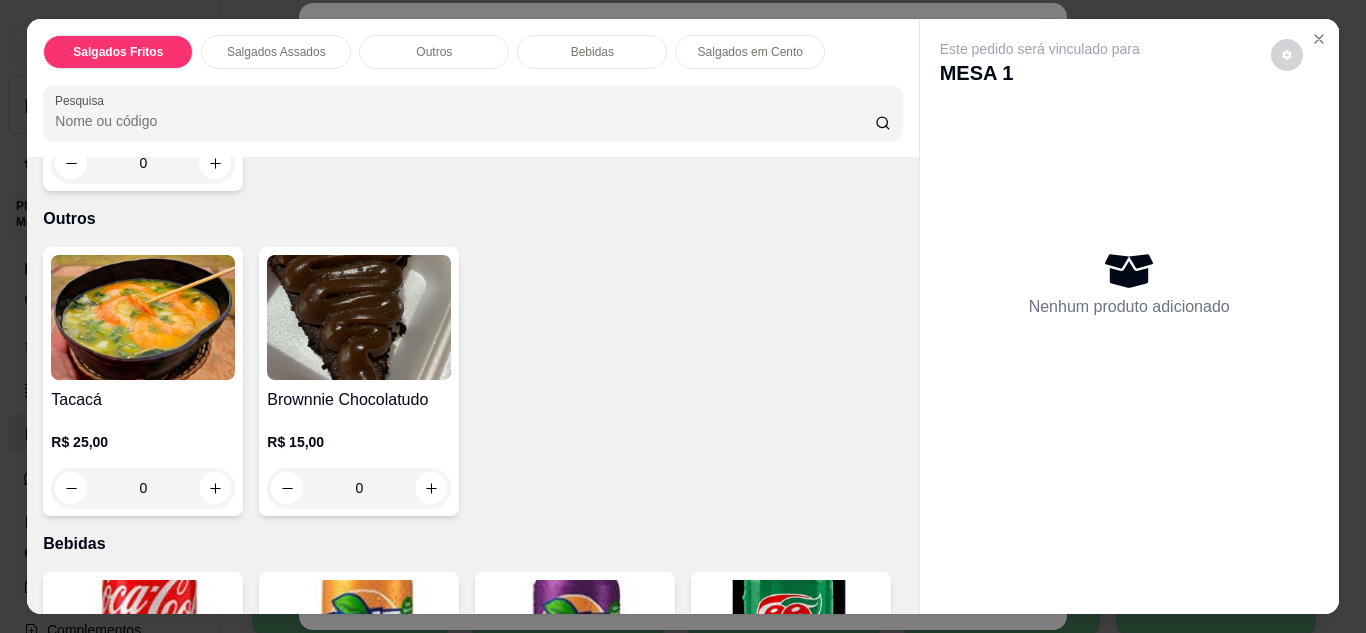click on "0" at bounding box center (143, 163) 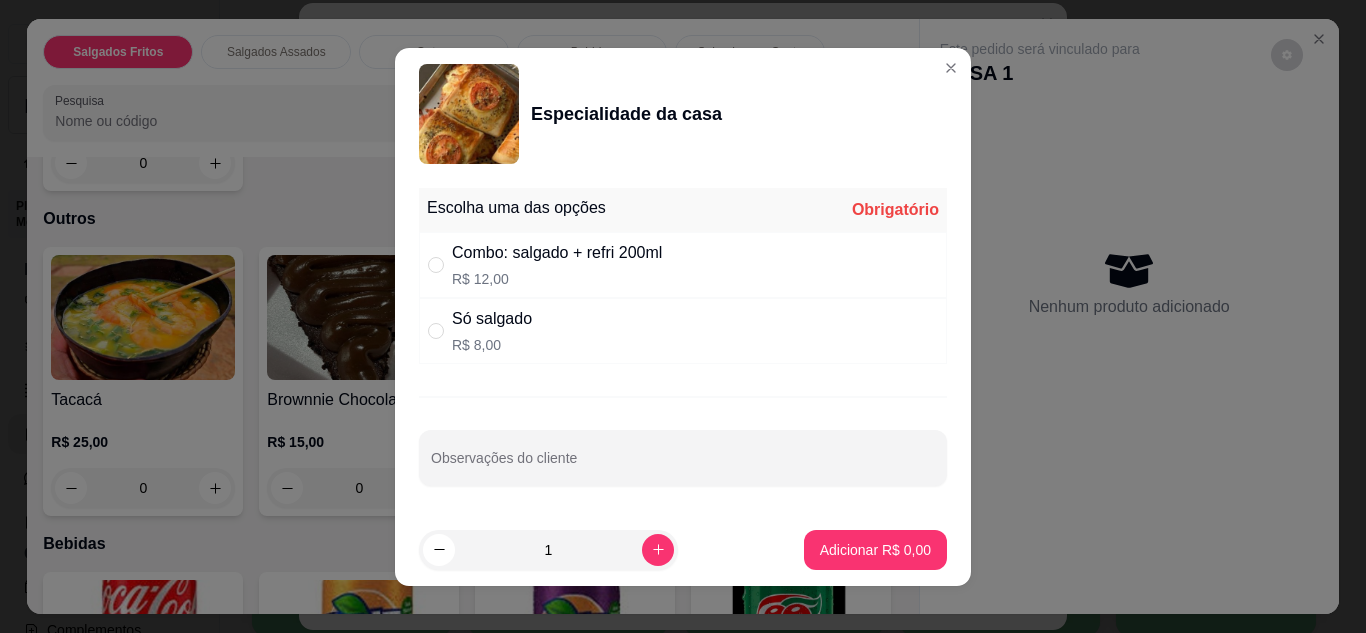 click on "Só salgado R$ 8,00" at bounding box center (683, 331) 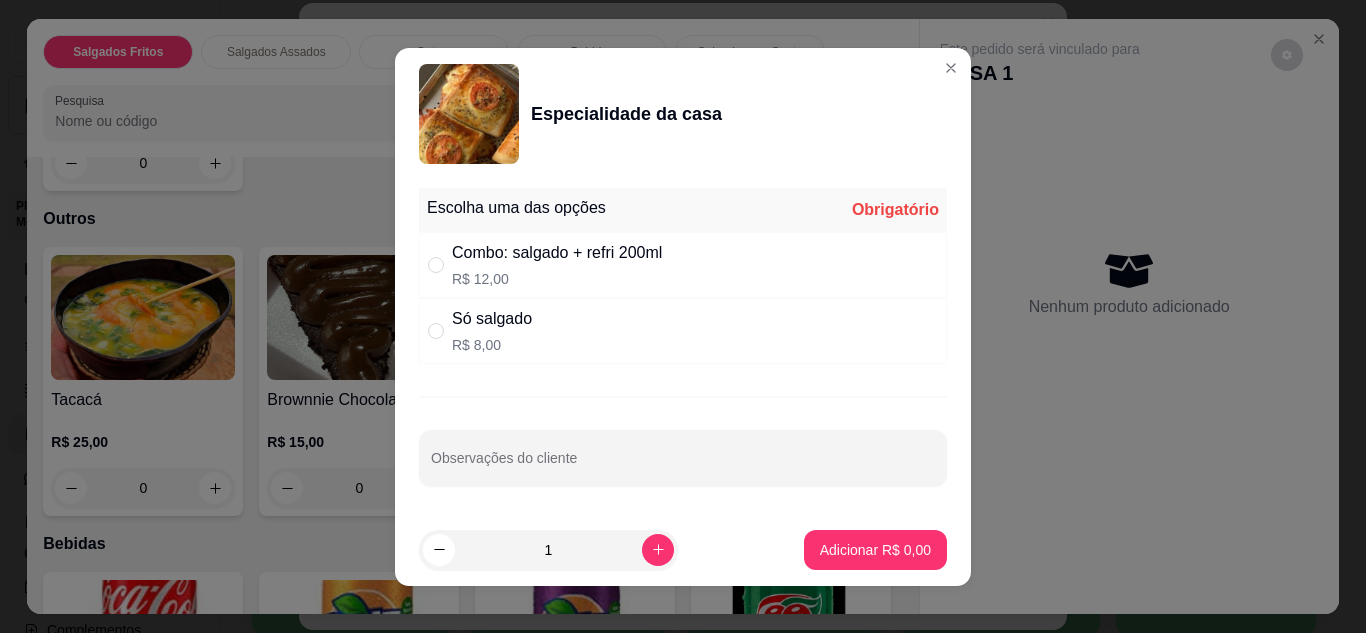 radio on "true" 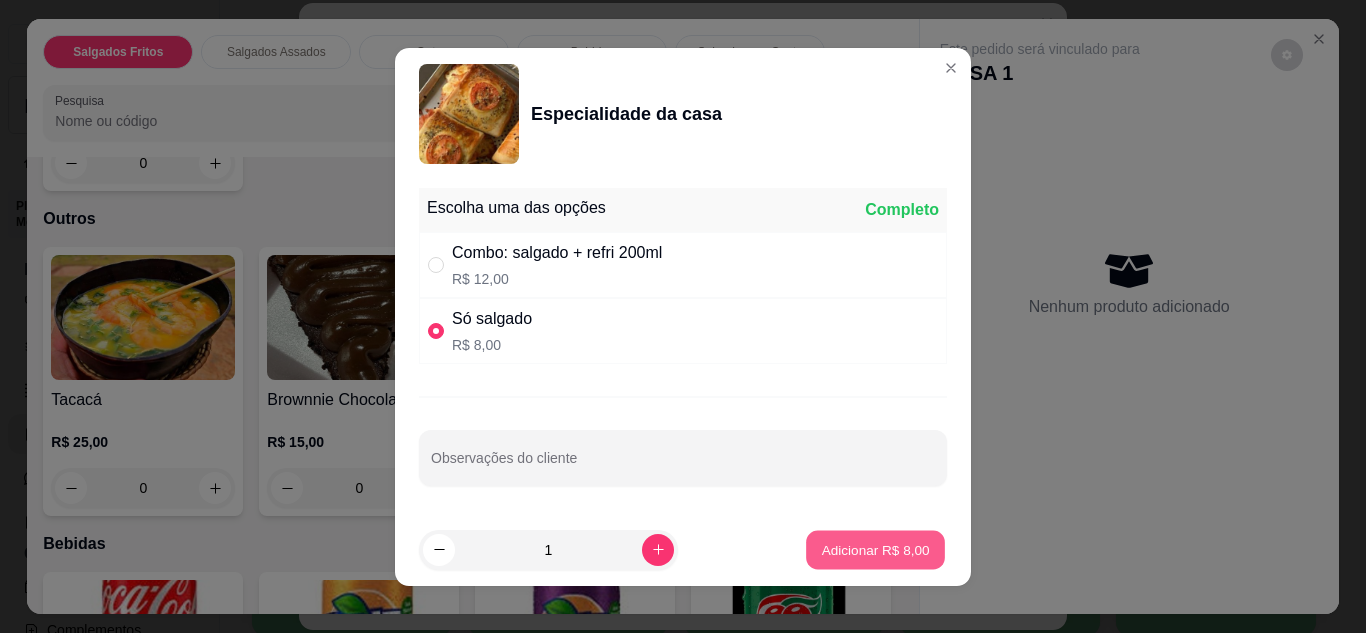 click on "Adicionar   R$ 8,00" at bounding box center (875, 549) 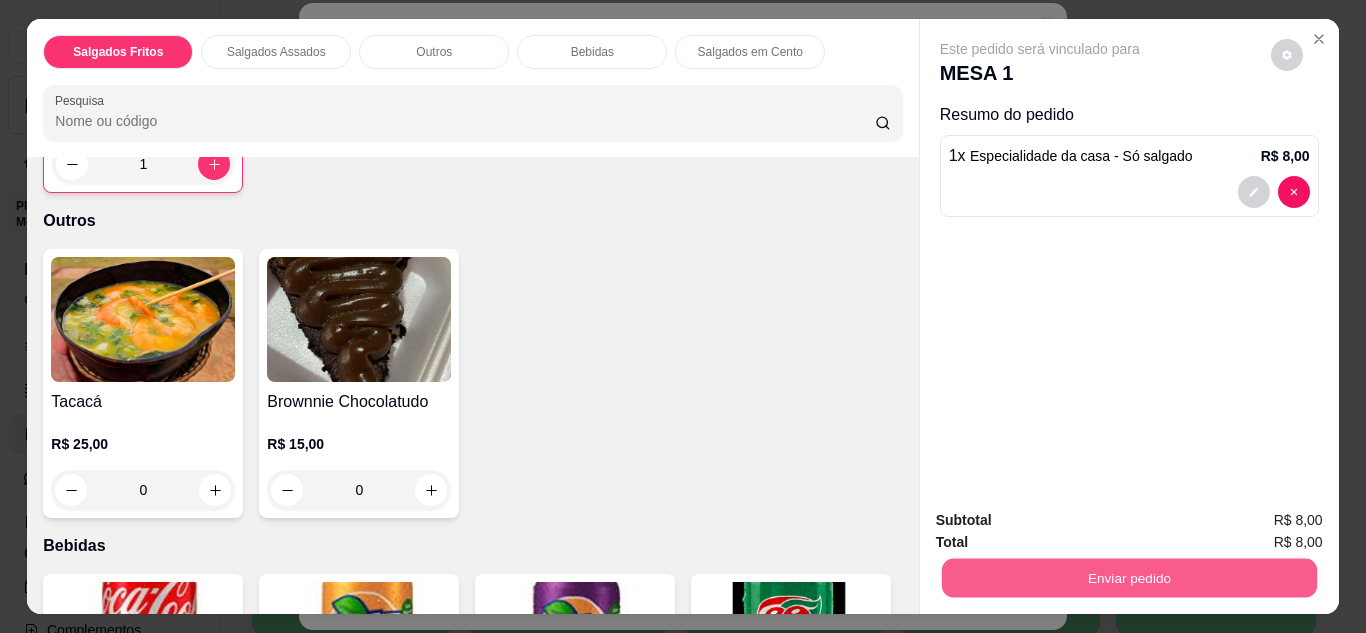 click on "Enviar pedido" at bounding box center (1128, 578) 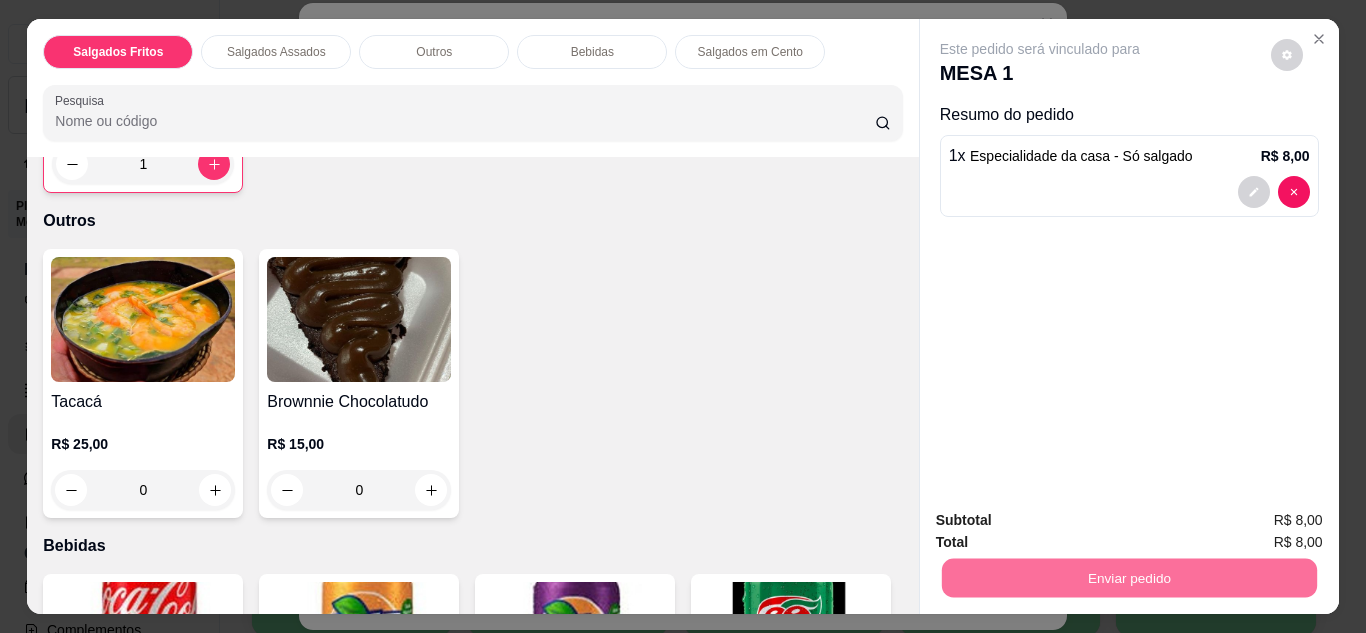 click on "Não registrar e enviar pedido" at bounding box center [1063, 521] 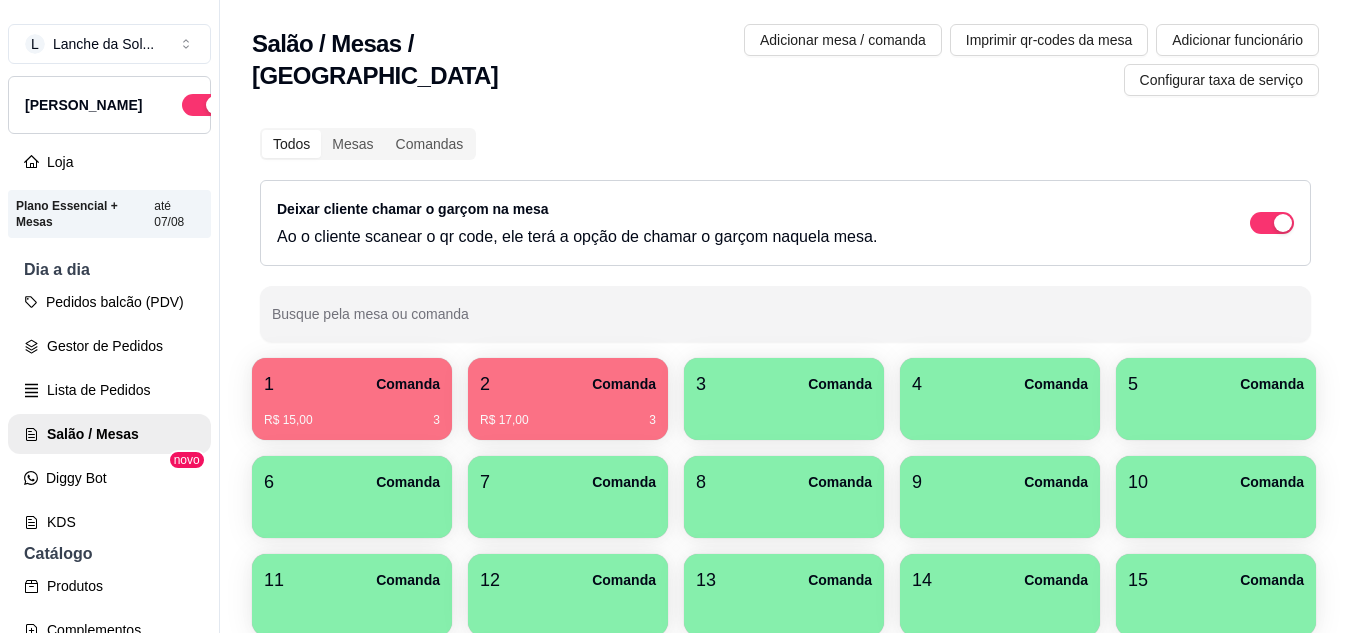 type 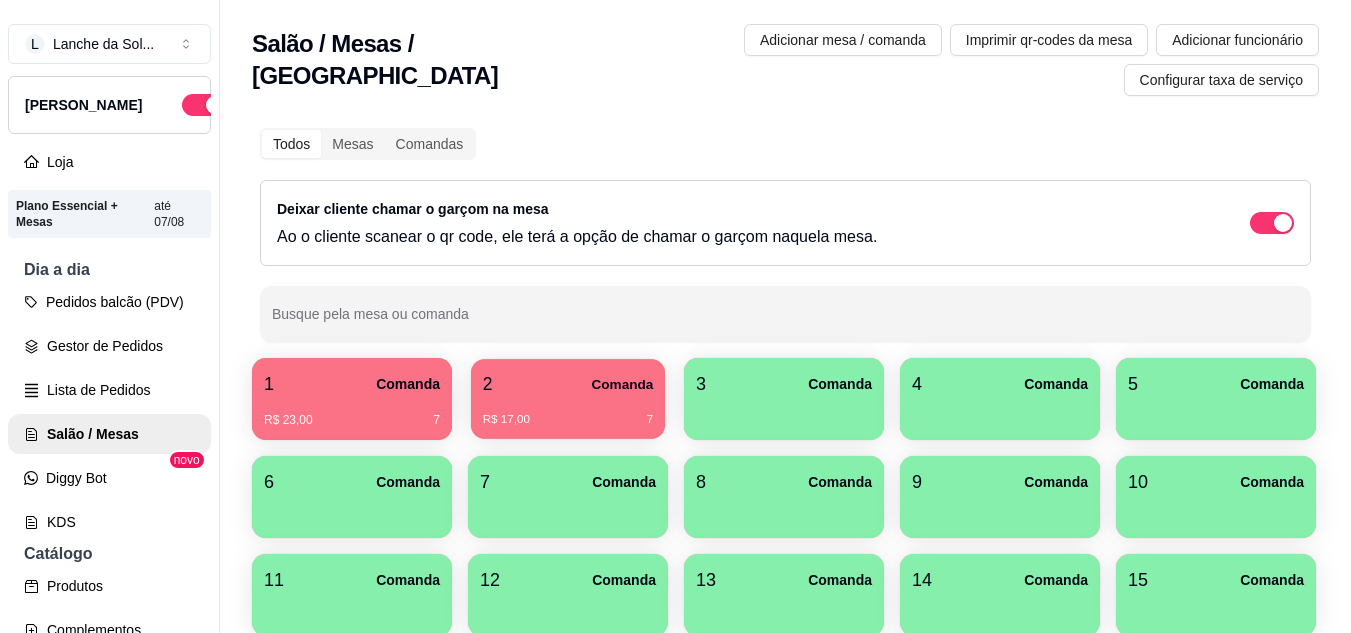 click on "2 Comanda" at bounding box center (568, 384) 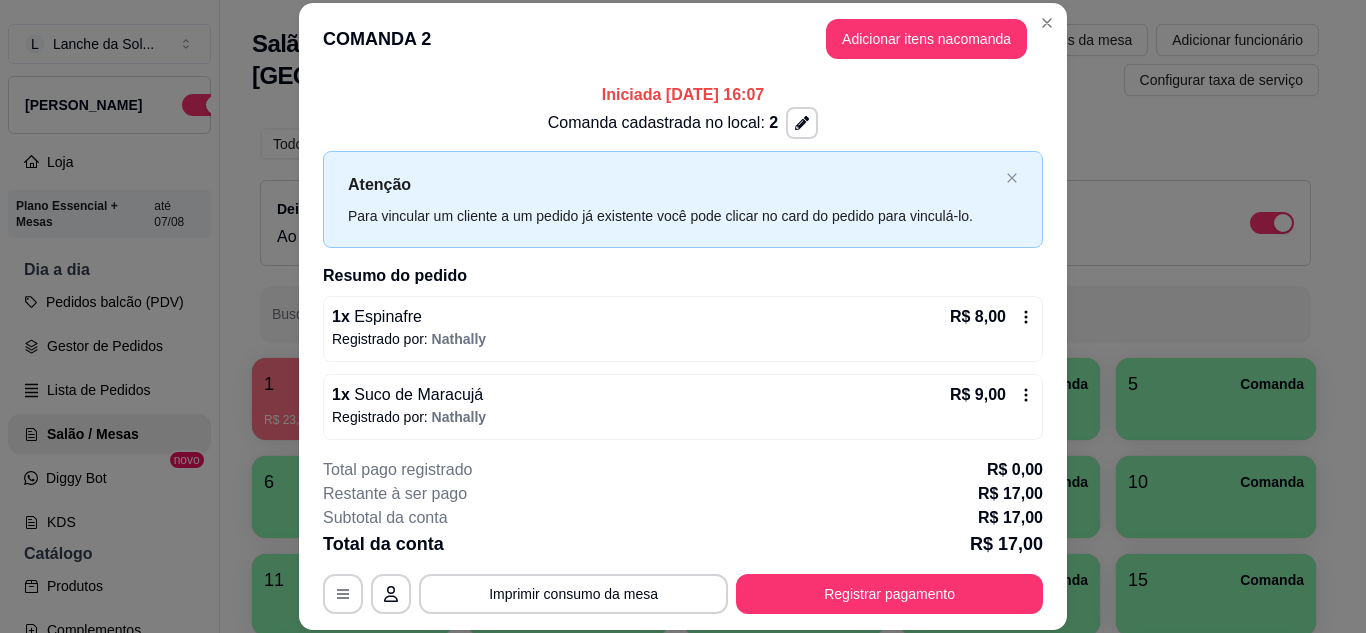 scroll, scrollTop: 6, scrollLeft: 0, axis: vertical 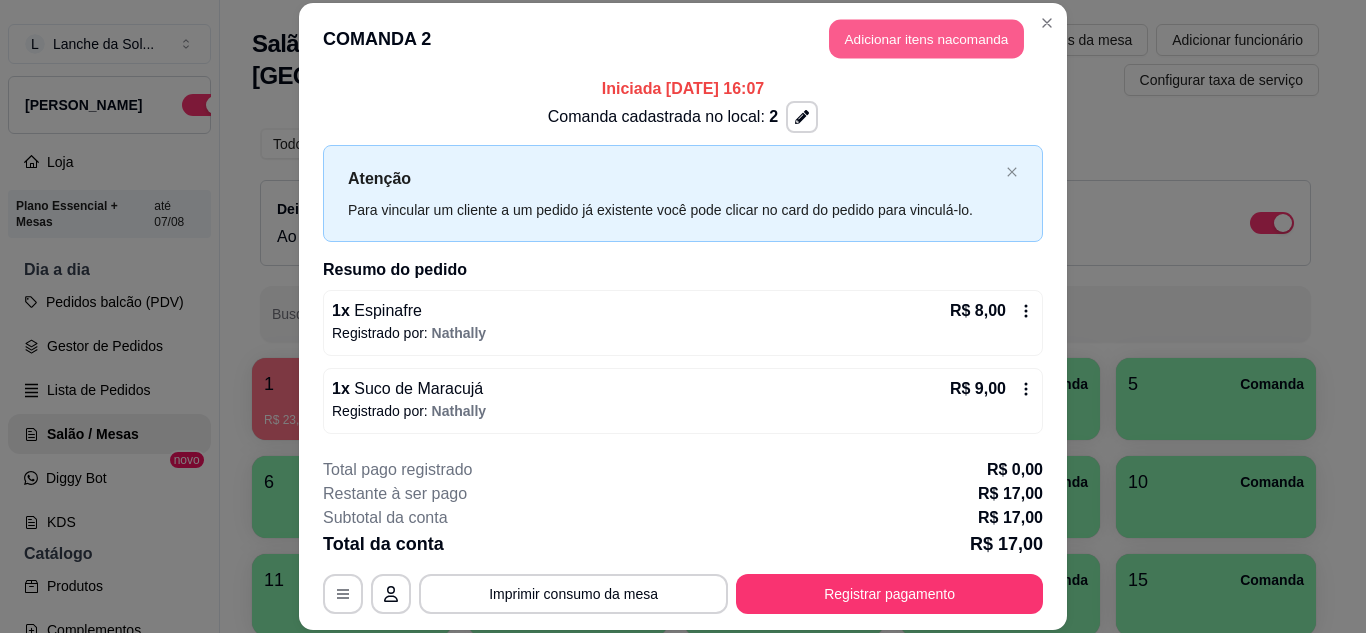 click on "Adicionar itens na  comanda" at bounding box center [926, 39] 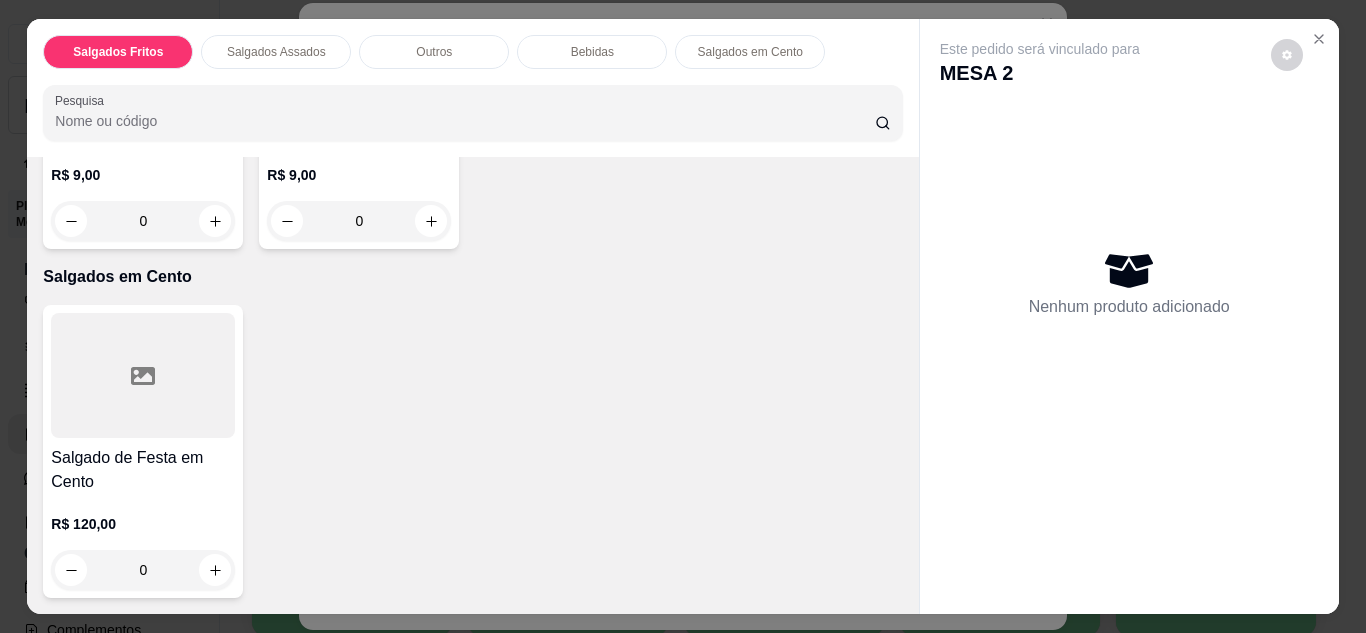 scroll, scrollTop: 1852, scrollLeft: 0, axis: vertical 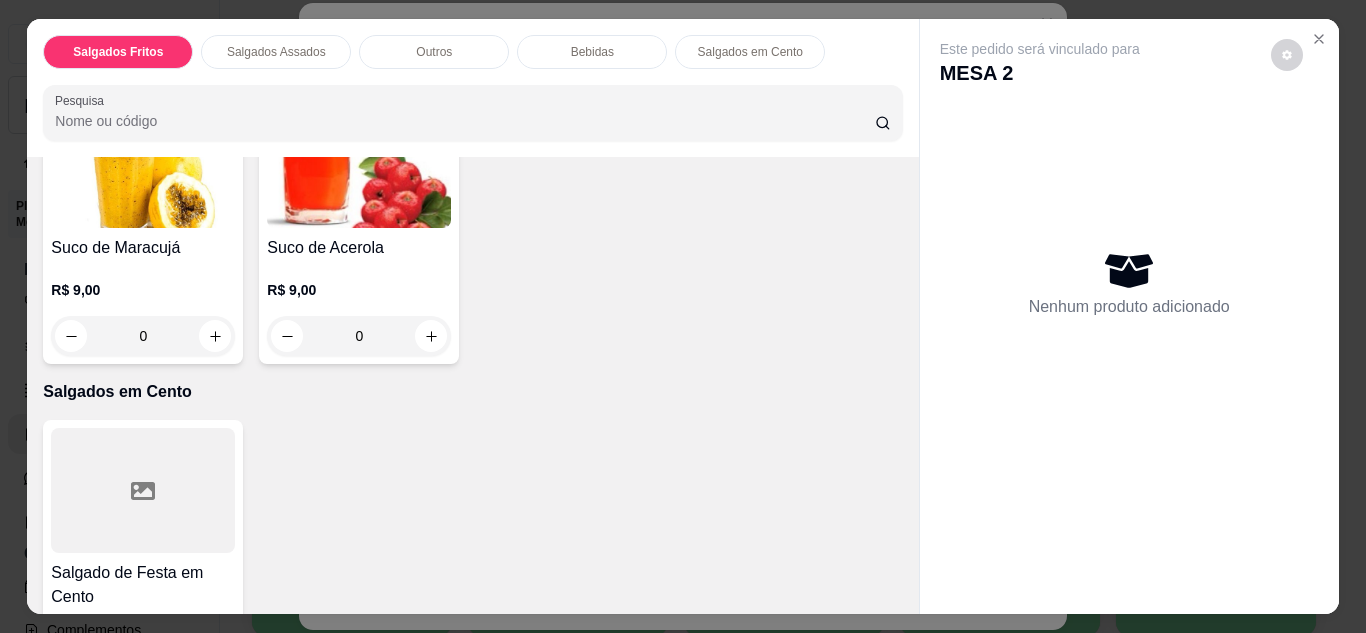 click 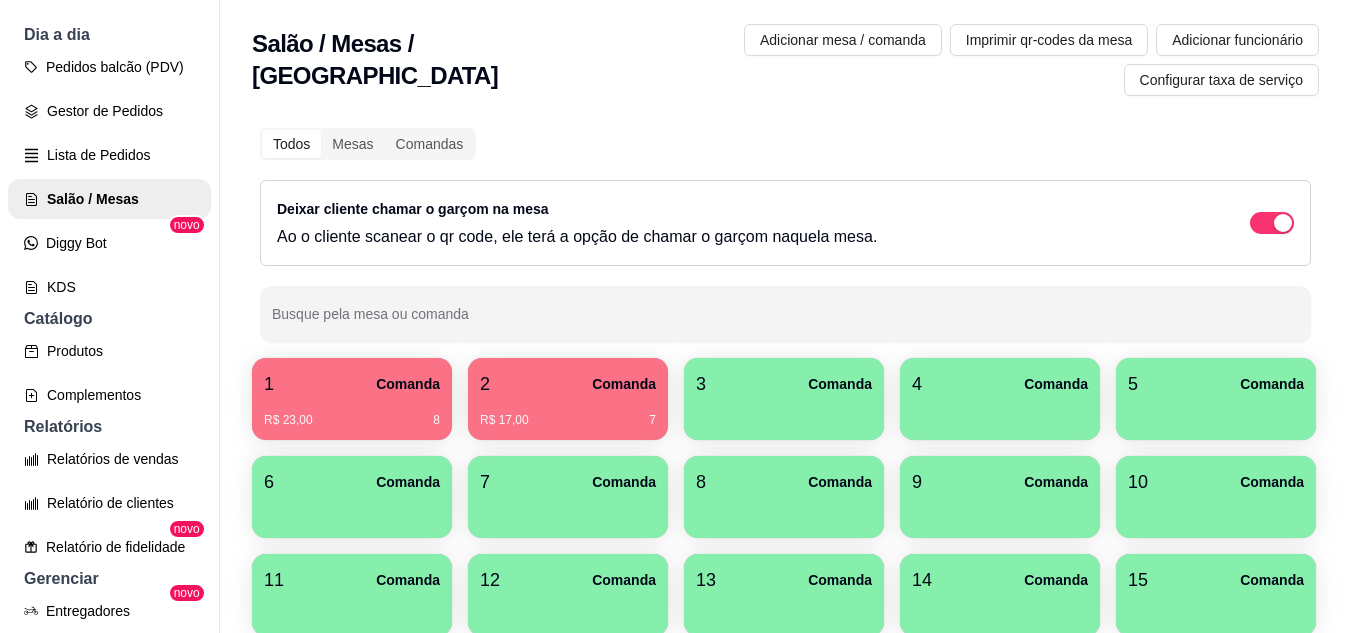 scroll, scrollTop: 279, scrollLeft: 0, axis: vertical 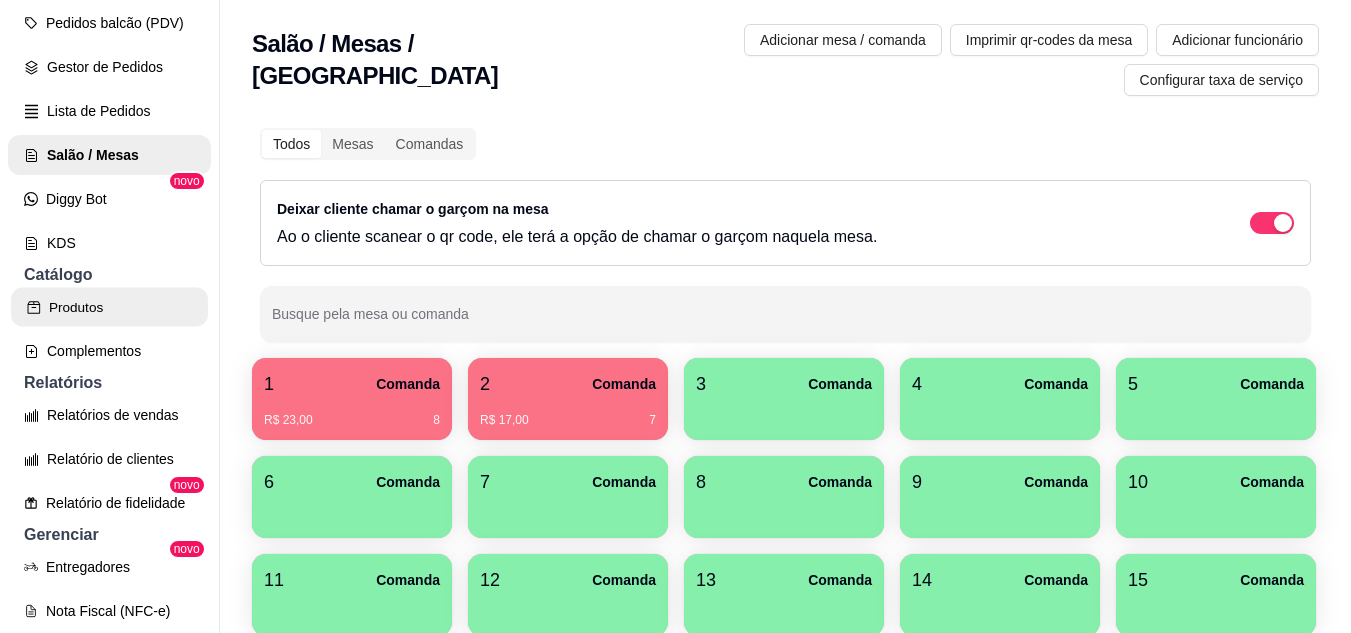 click on "Produtos" at bounding box center [109, 307] 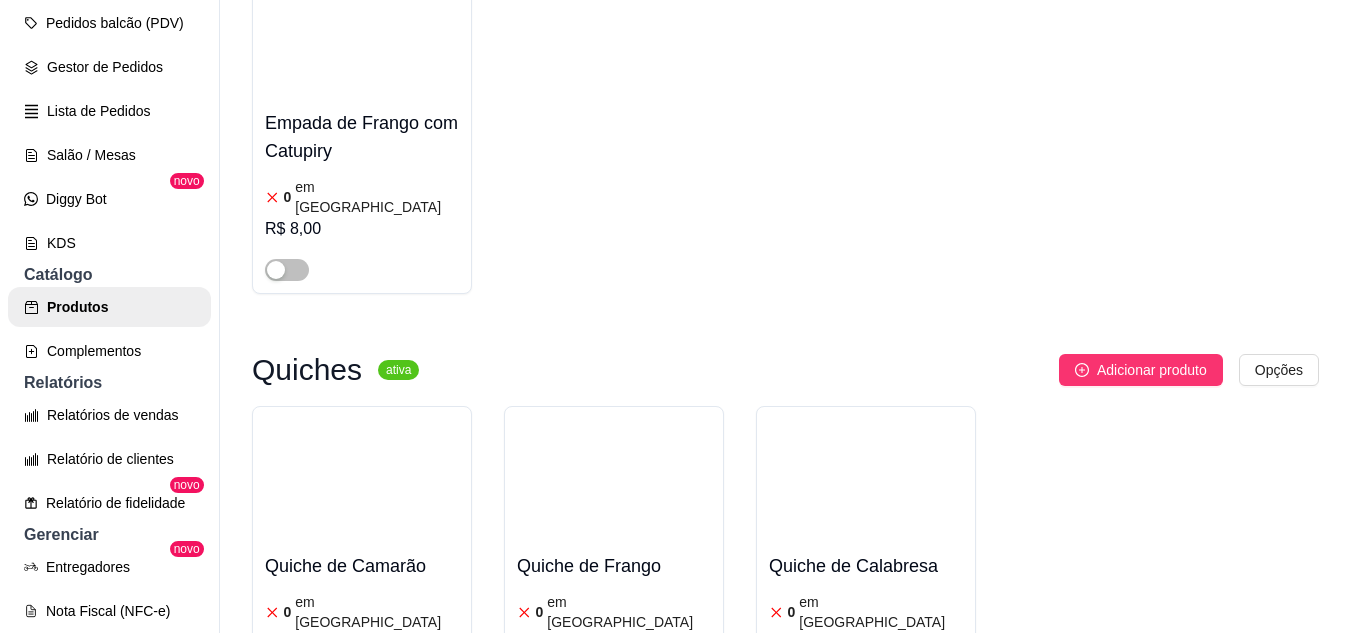 scroll, scrollTop: 2299, scrollLeft: 0, axis: vertical 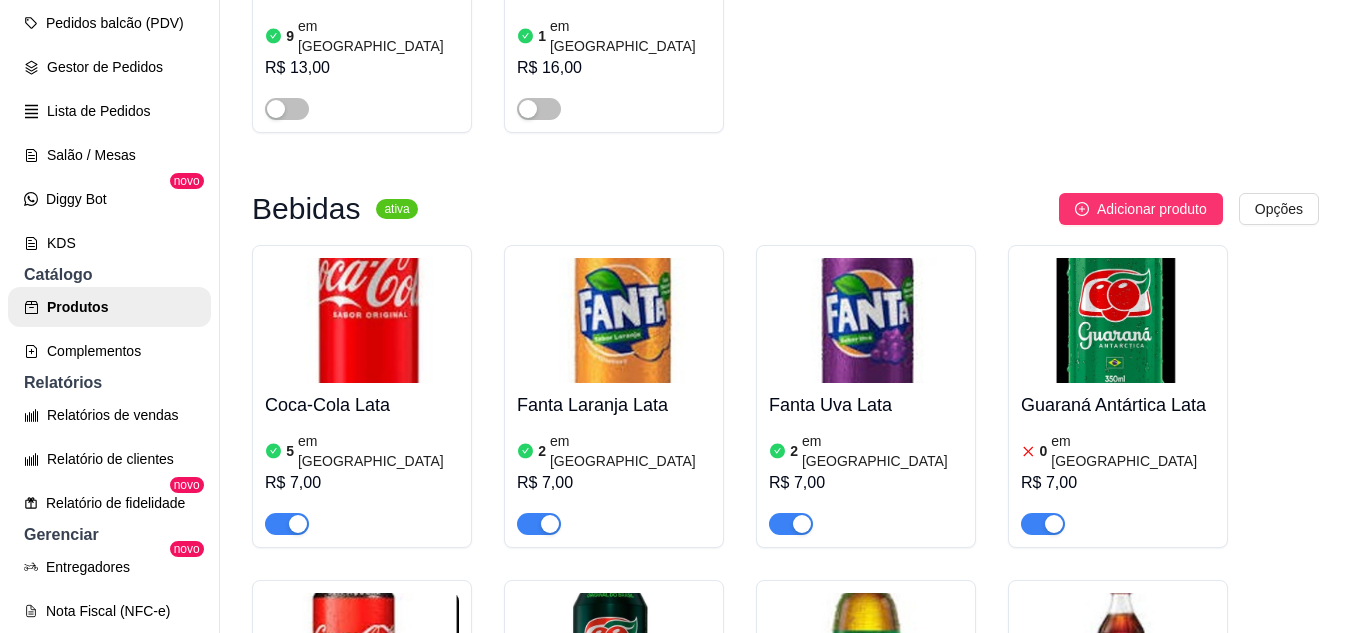 click at bounding box center [1054, 524] 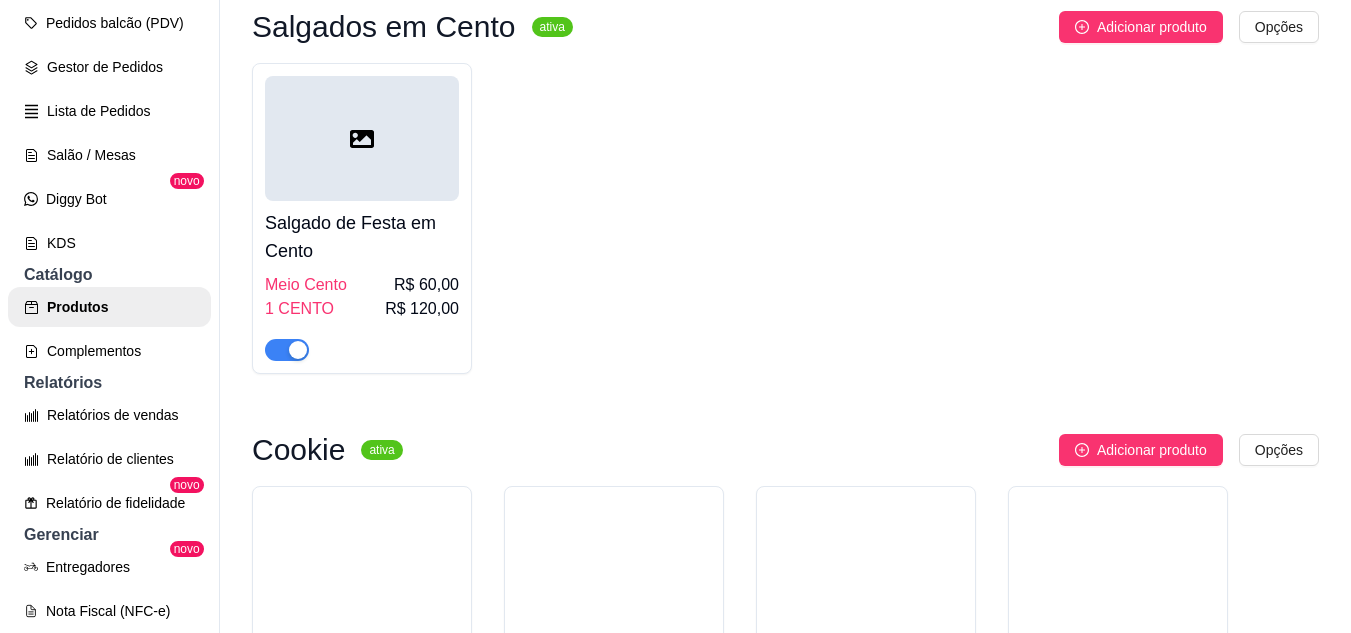 scroll, scrollTop: 6639, scrollLeft: 0, axis: vertical 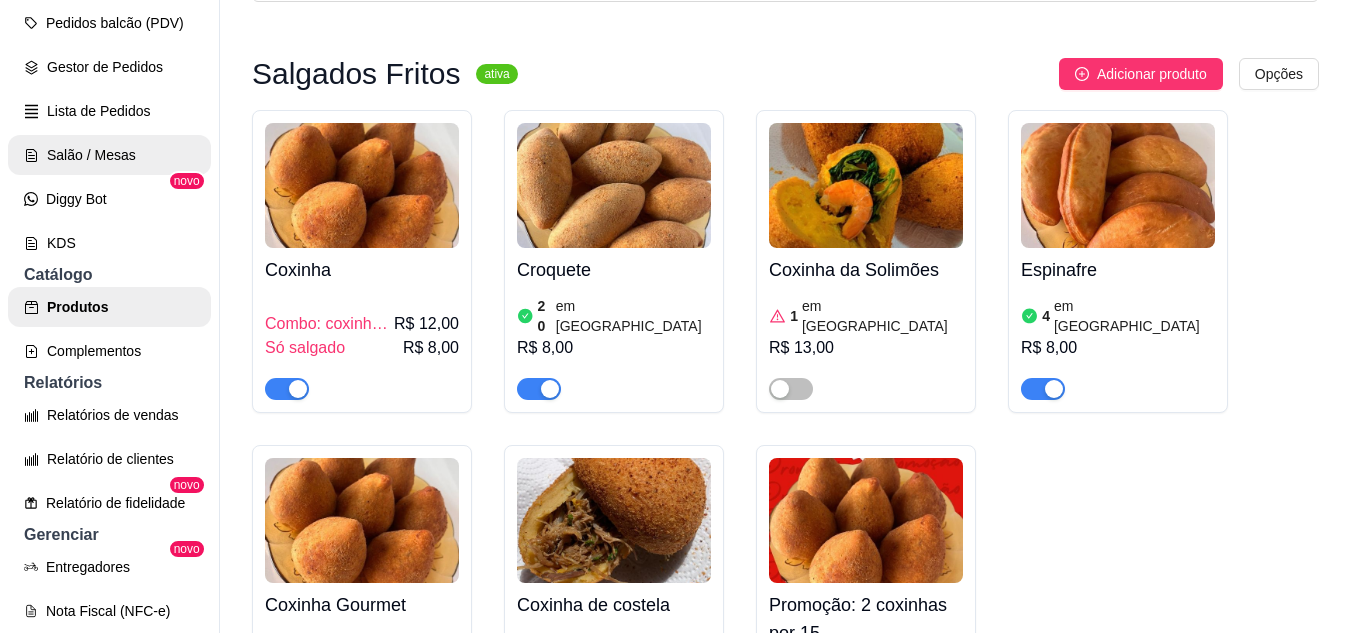 click on "Salão / Mesas" at bounding box center [109, 155] 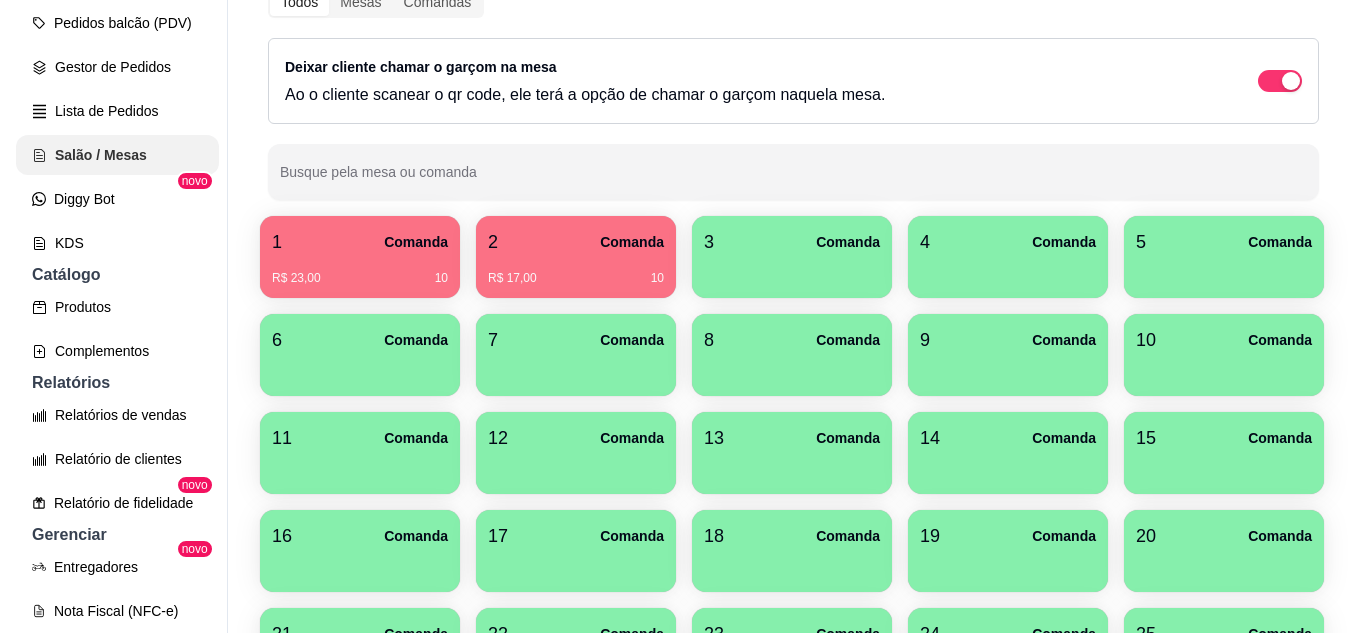 scroll, scrollTop: 0, scrollLeft: 0, axis: both 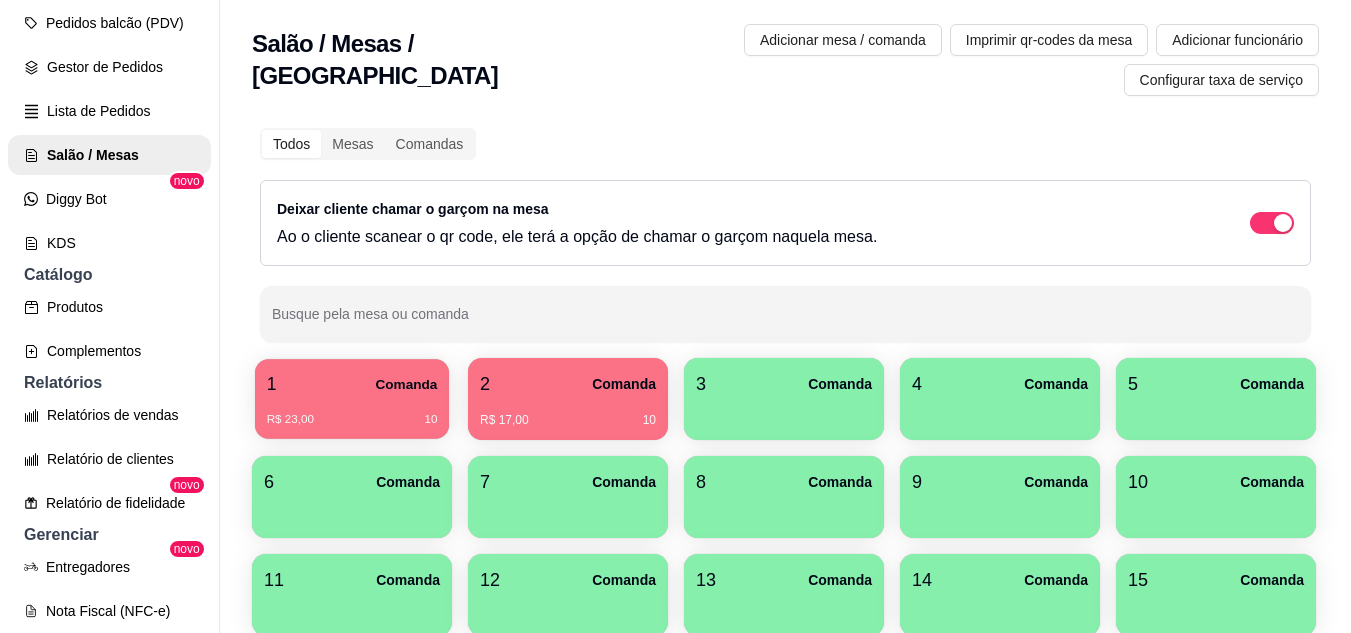 click on "1 Comanda" at bounding box center (352, 384) 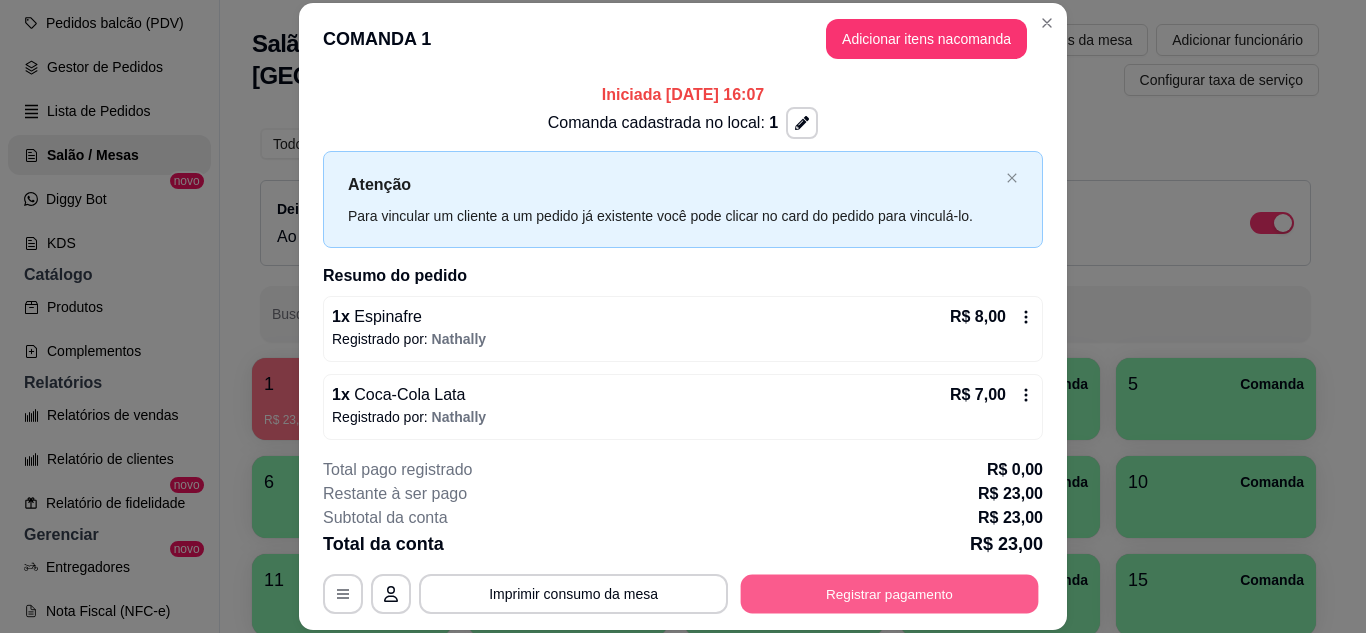click on "Registrar pagamento" at bounding box center (890, 593) 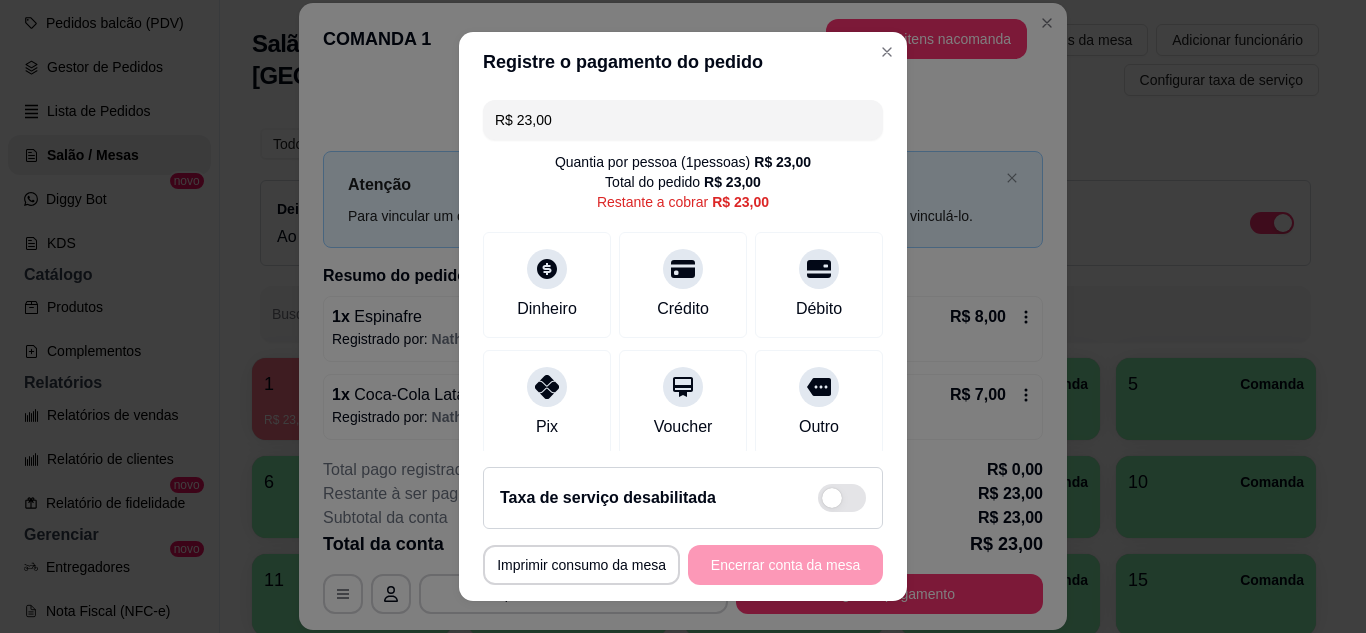 click 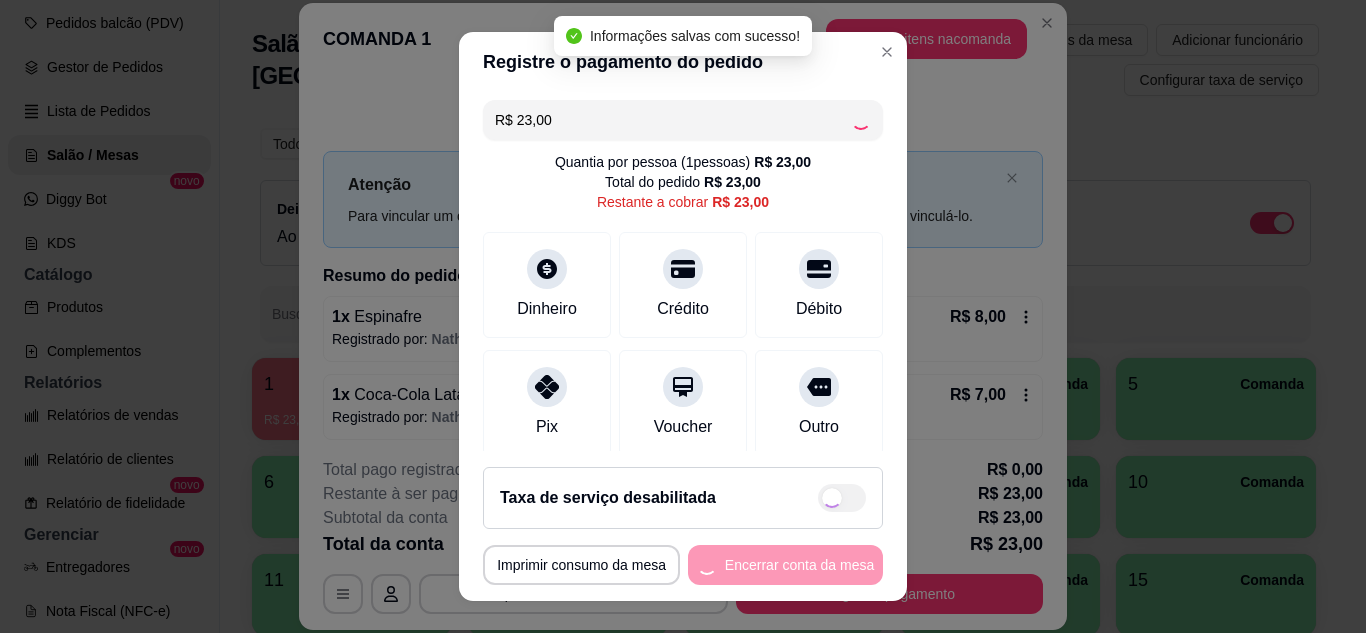 type on "R$ 0,00" 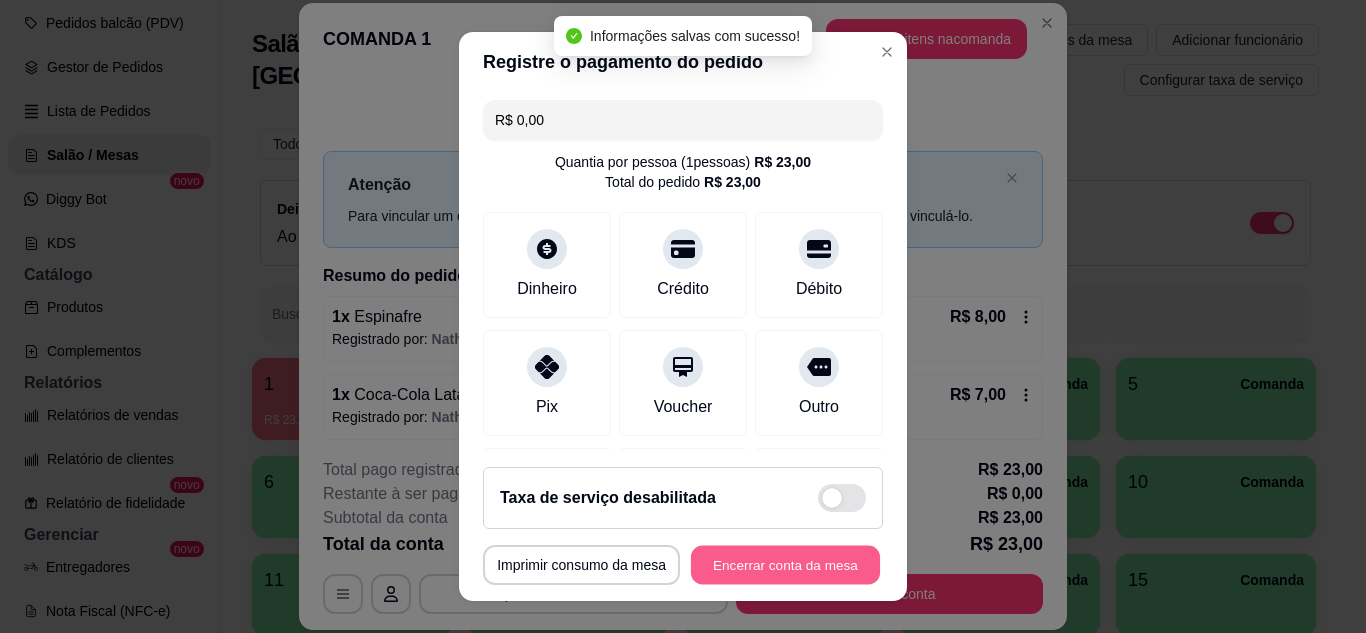 click on "Encerrar conta da mesa" at bounding box center [785, 565] 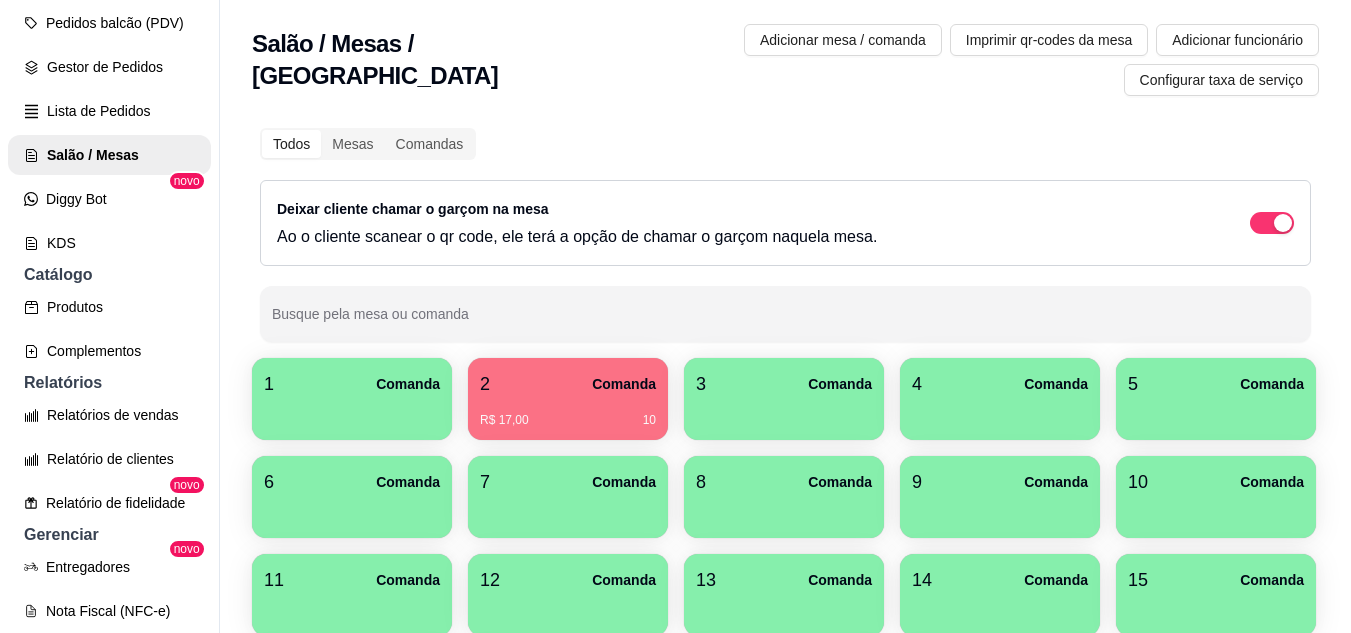 type 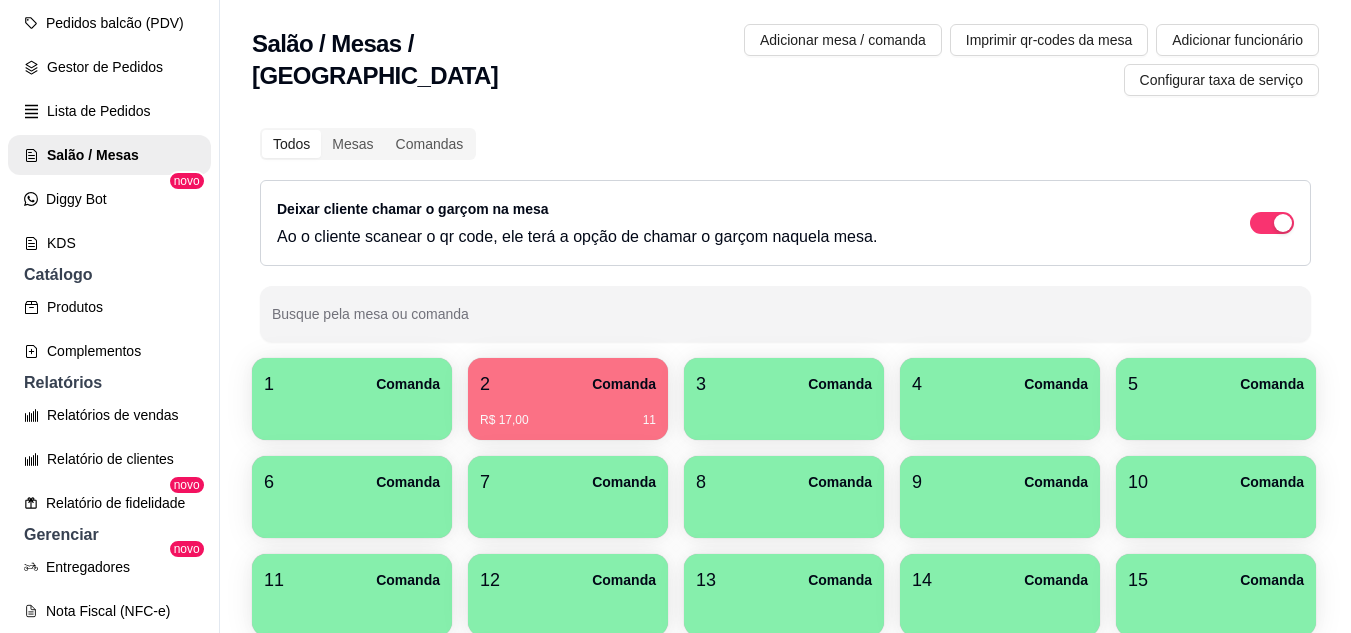 click on "Todos Mesas Comandas Deixar cliente chamar o garçom na mesa Ao o cliente scanear o qr code, ele terá a opção de chamar o garçom naquela mesa. Busque pela mesa ou comanda" at bounding box center (785, 235) 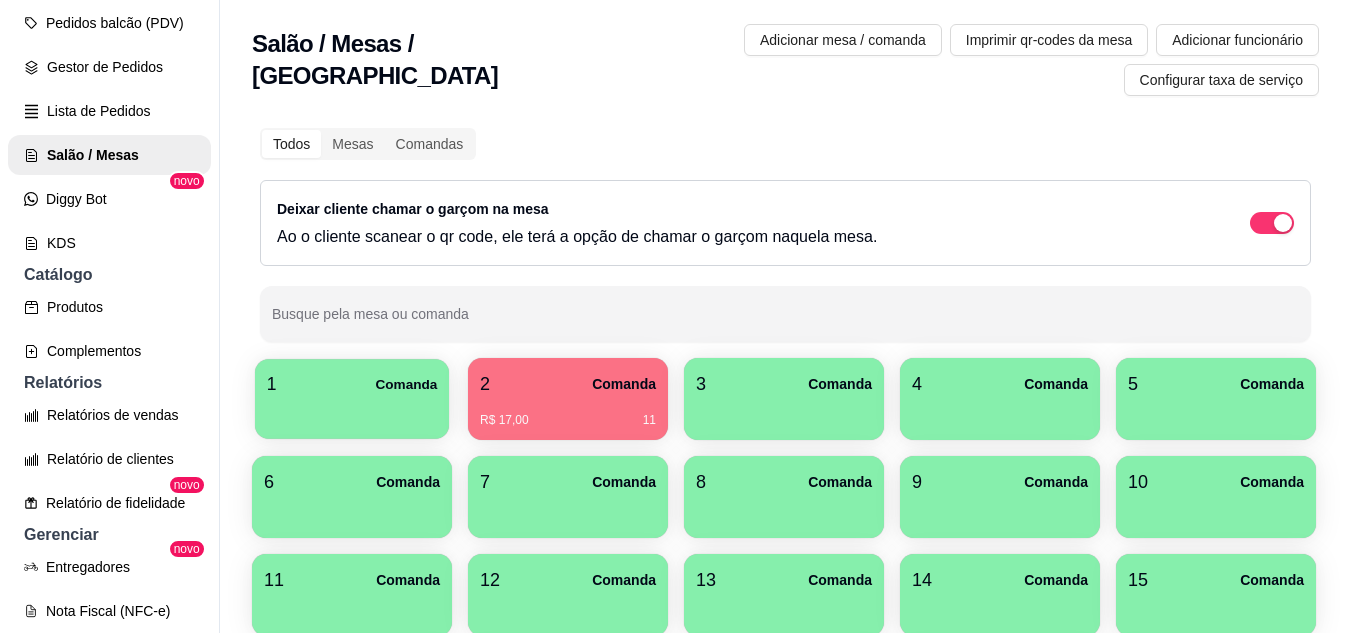 click at bounding box center (352, 412) 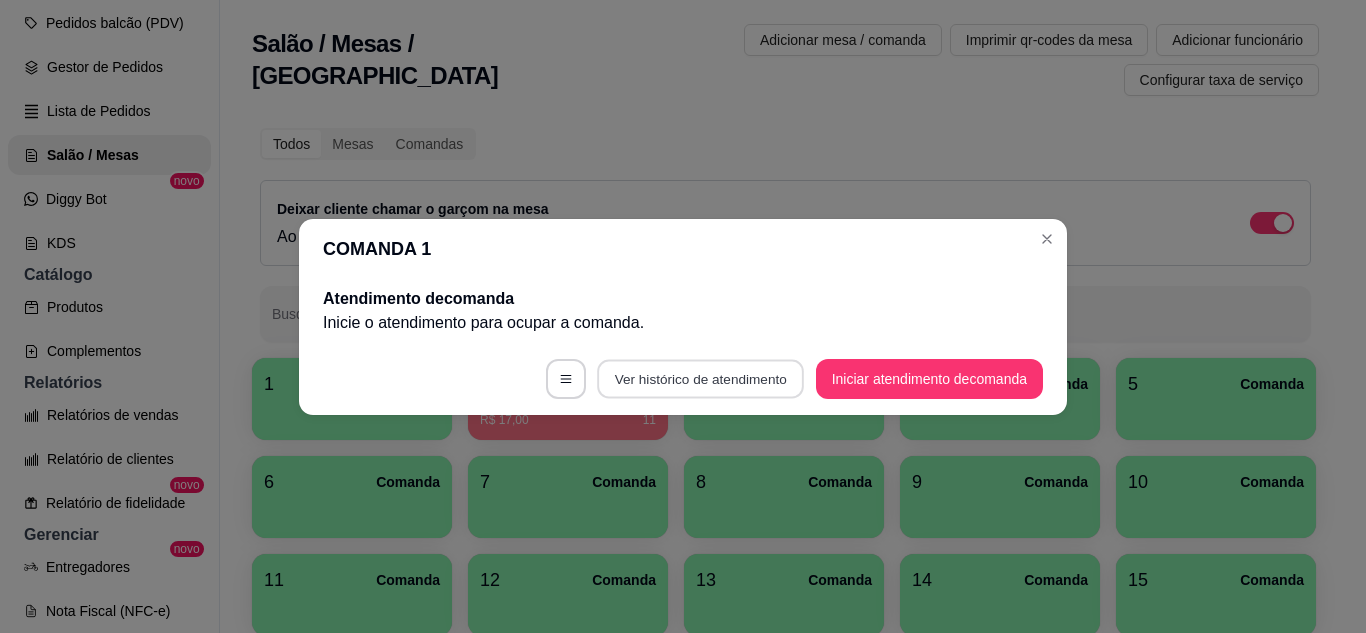 click on "Ver histórico de atendimento" at bounding box center [700, 378] 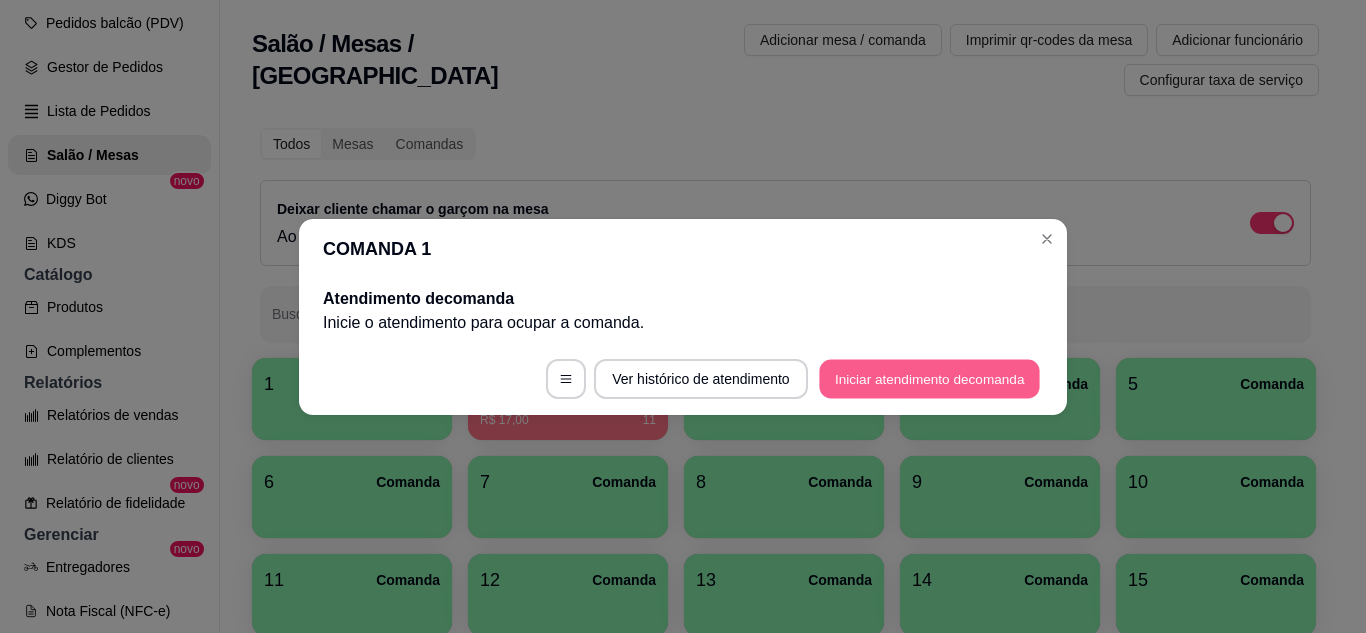 click on "Iniciar atendimento de  comanda" at bounding box center (929, 378) 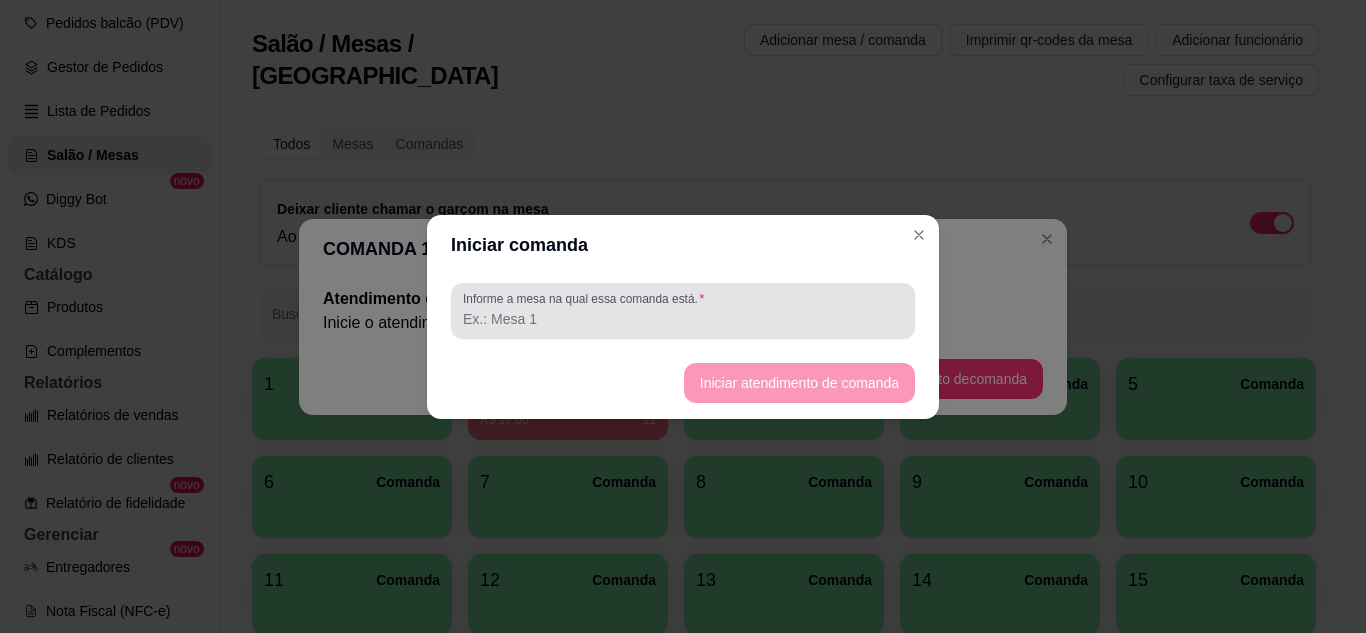 click on "Informe a mesa na qual essa comanda está." at bounding box center (683, 311) 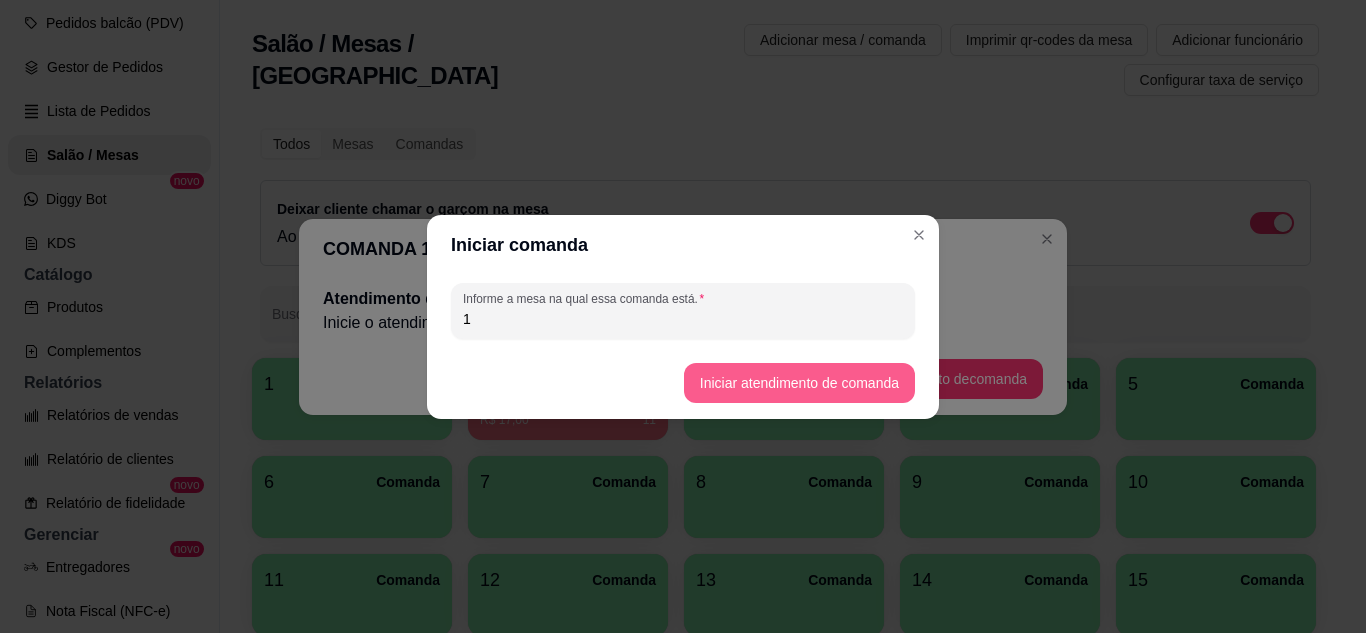 type on "1" 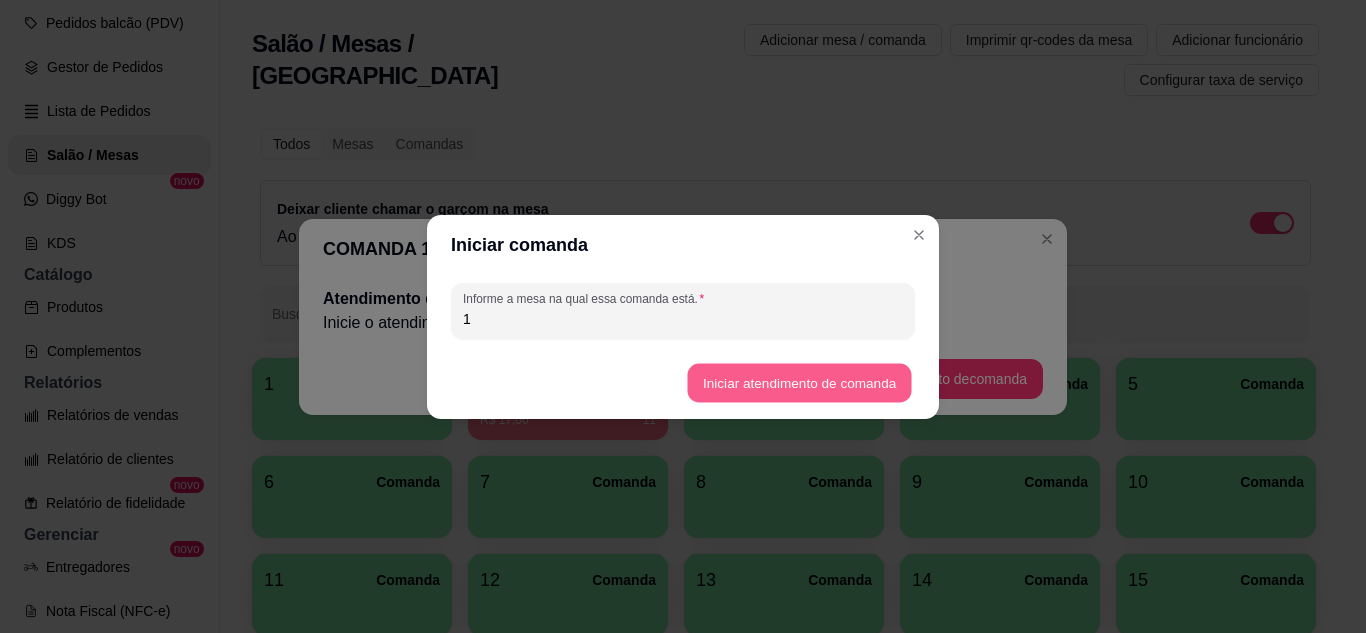 click on "Iniciar atendimento de comanda" at bounding box center (799, 382) 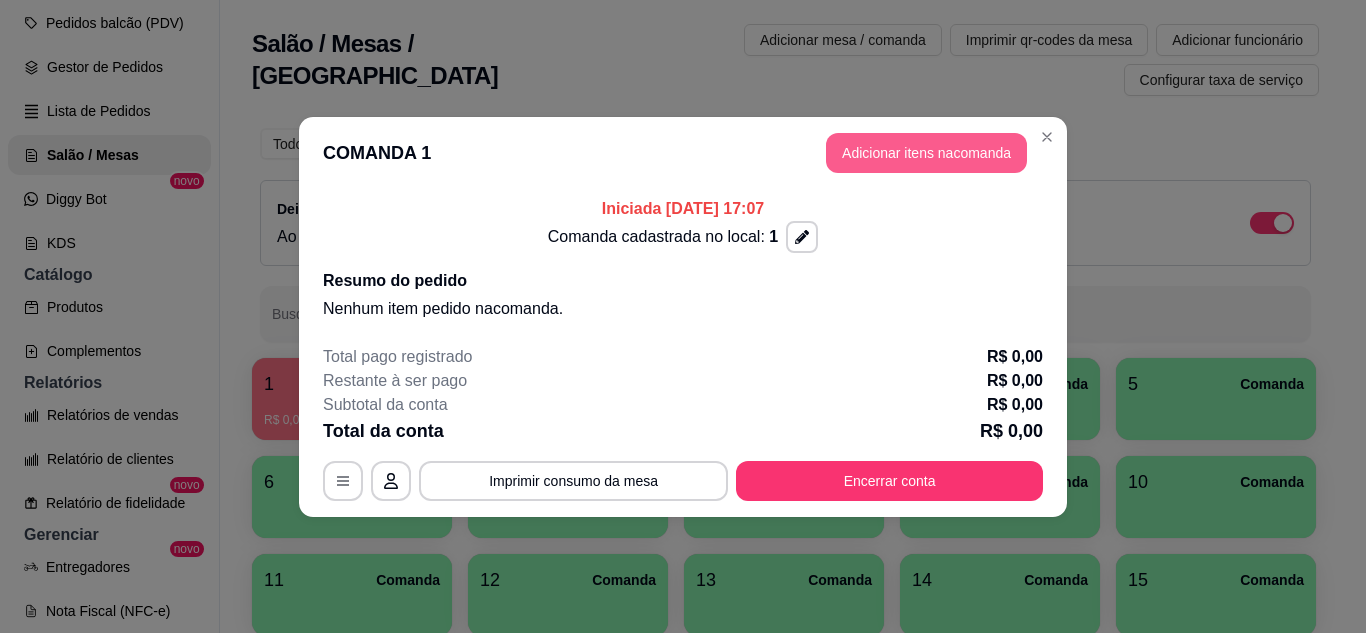 click on "COMANDA 1 Adicionar itens na  comanda Iniciada   [DATE] 17:07 Comanda cadastrada no local:   1 Resumo do pedido Nenhum item pedido na  comanda . Total pago registrado R$ 0,00 Restante à ser pago R$ 0,00 Subtotal da conta R$ 0,00 Total da conta R$ 0,00 MESA  1 Tempo de permanência:   0  minutos Cod. Segurança:   3834 Qtd. de Pedidos:   0 Clientes da mesa:   ** CONSUMO ** ** TOTAL ** Subtotal 0,00 Total 0,00 Imprimir consumo da mesa Encerrar conta" at bounding box center [683, 316] 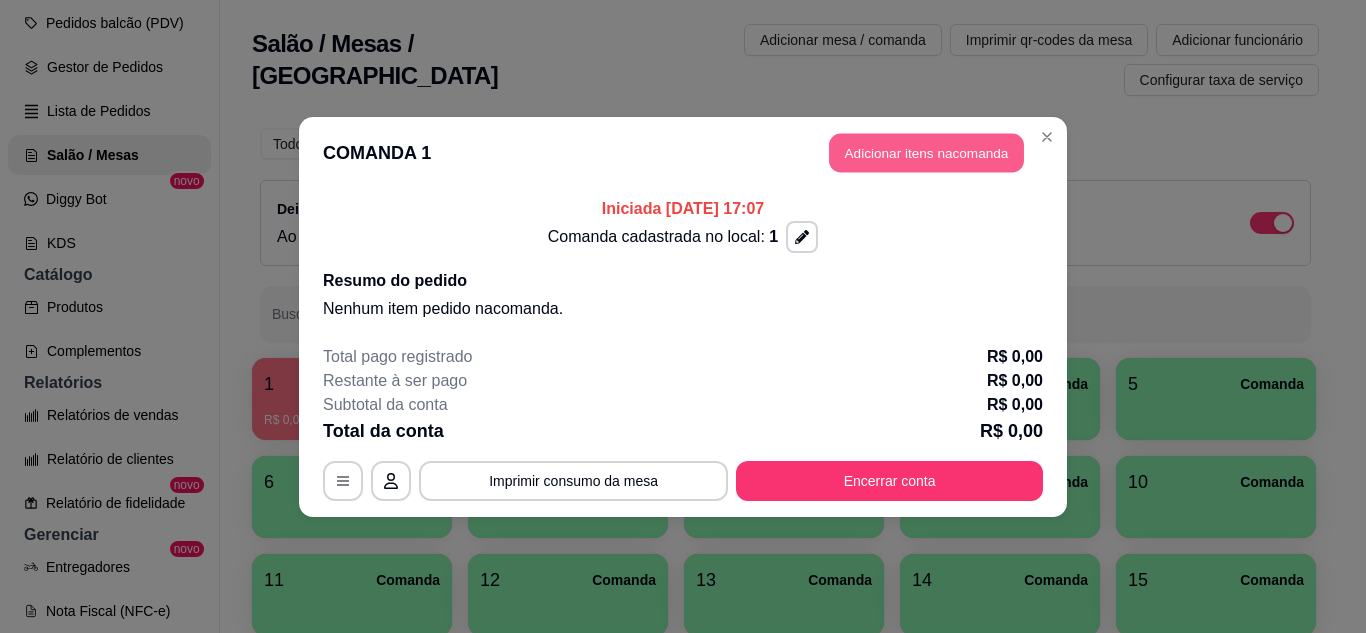 click on "Adicionar itens na  comanda" at bounding box center (926, 152) 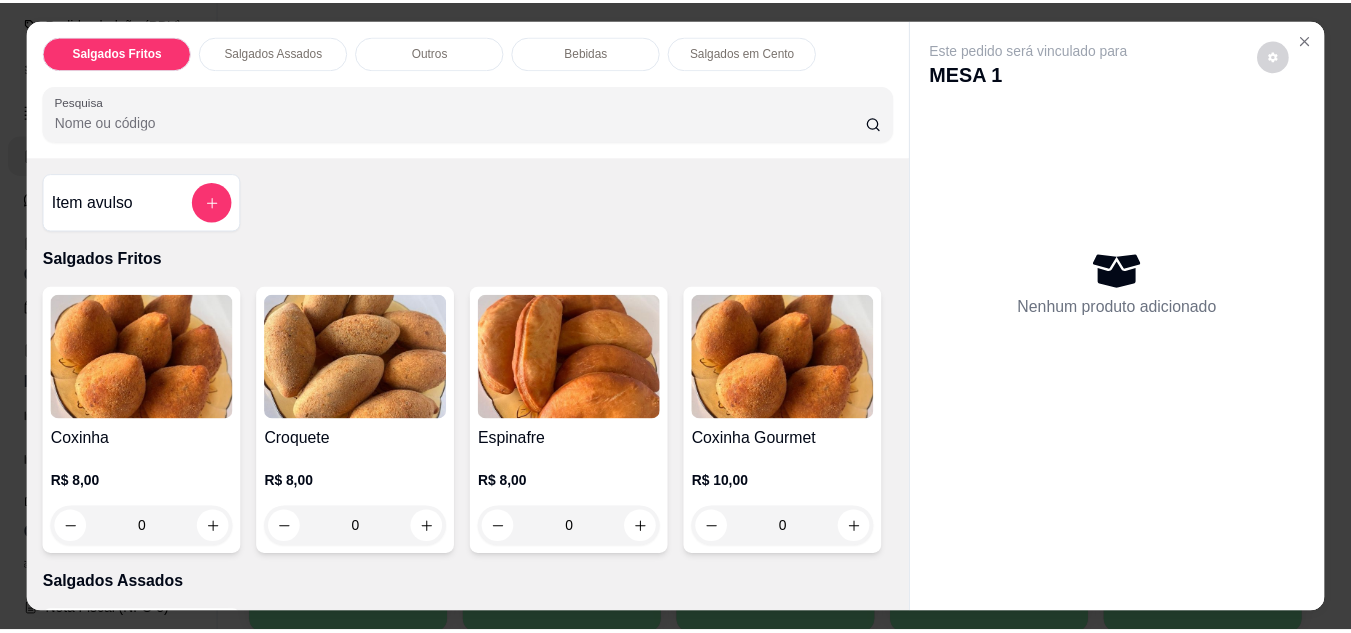 scroll, scrollTop: 126, scrollLeft: 0, axis: vertical 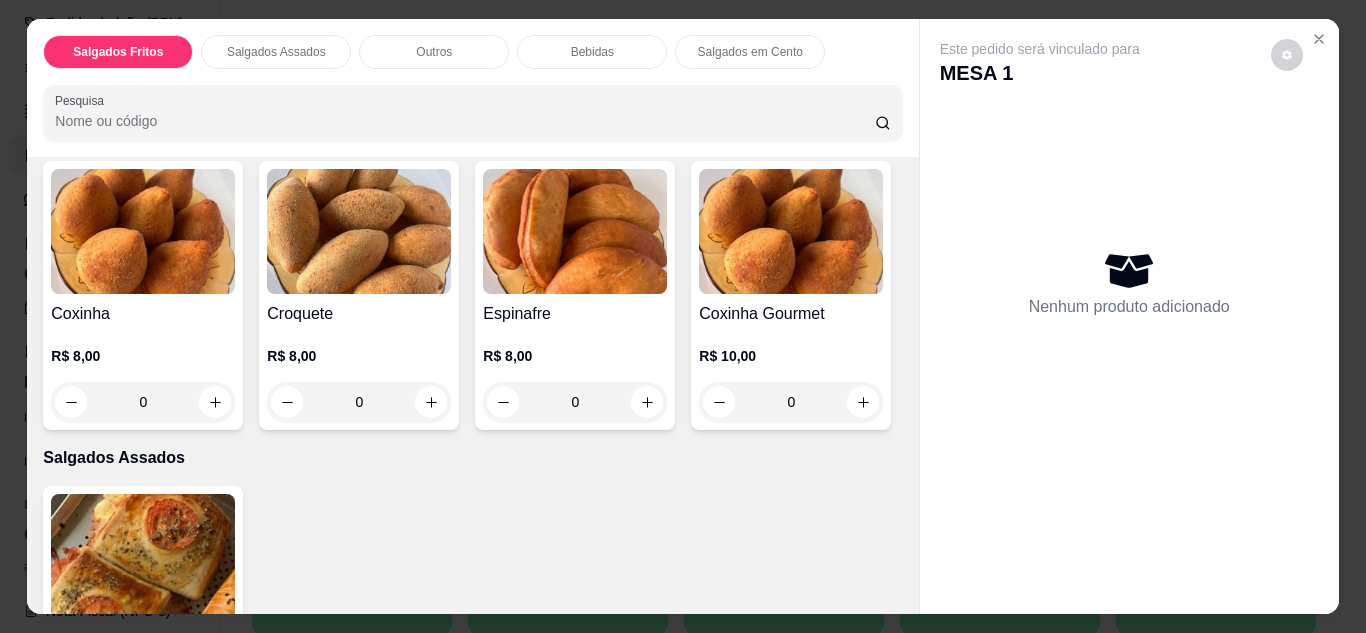 click 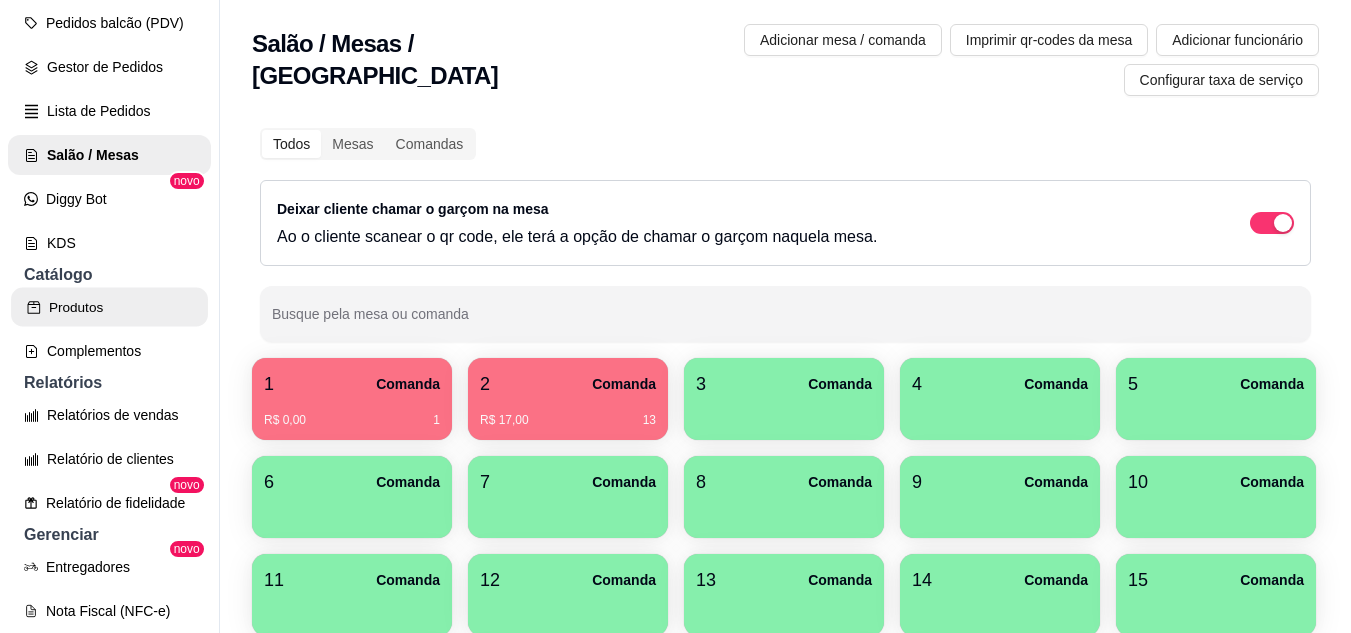 click on "Produtos" at bounding box center (109, 307) 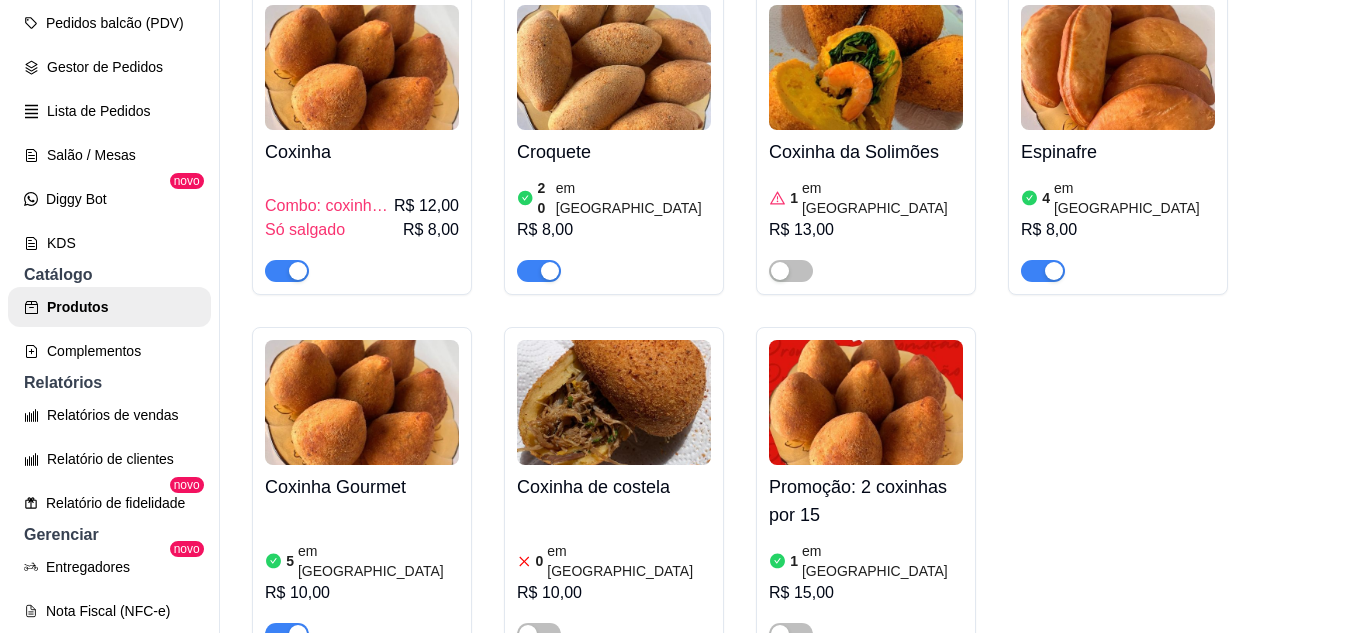scroll, scrollTop: 325, scrollLeft: 0, axis: vertical 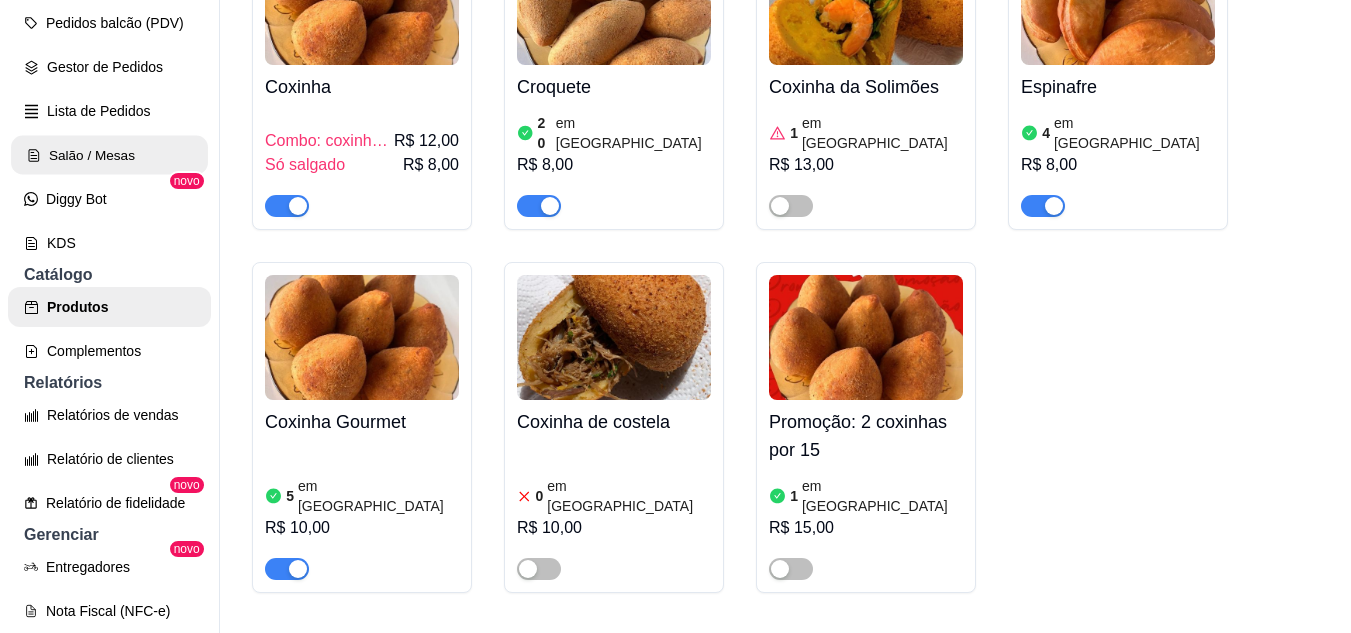 click on "Salão / Mesas" at bounding box center [109, 155] 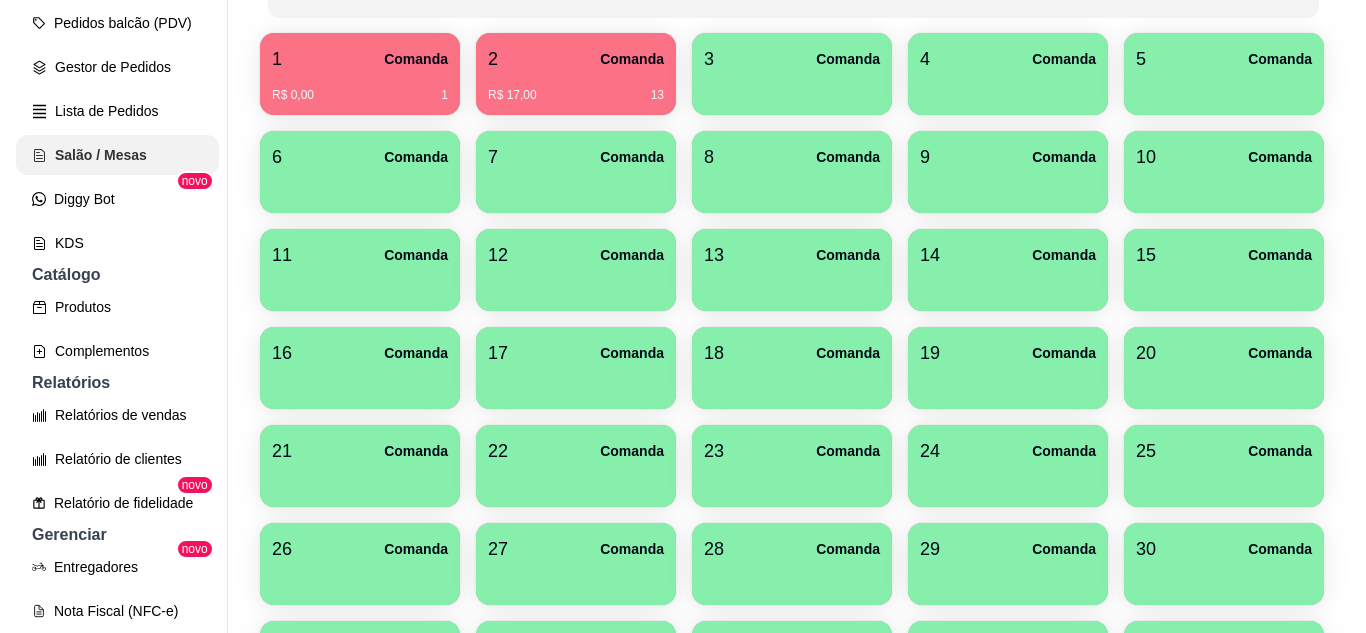 scroll, scrollTop: 0, scrollLeft: 0, axis: both 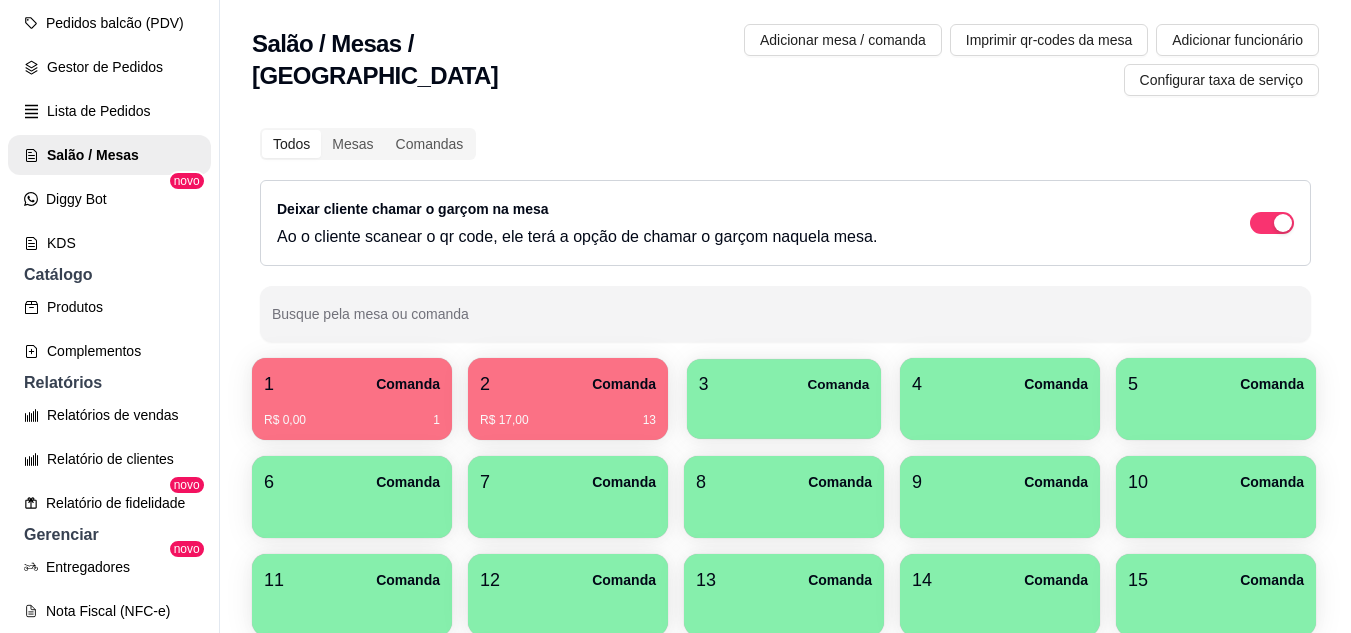 click on "3 Comanda" at bounding box center [784, 384] 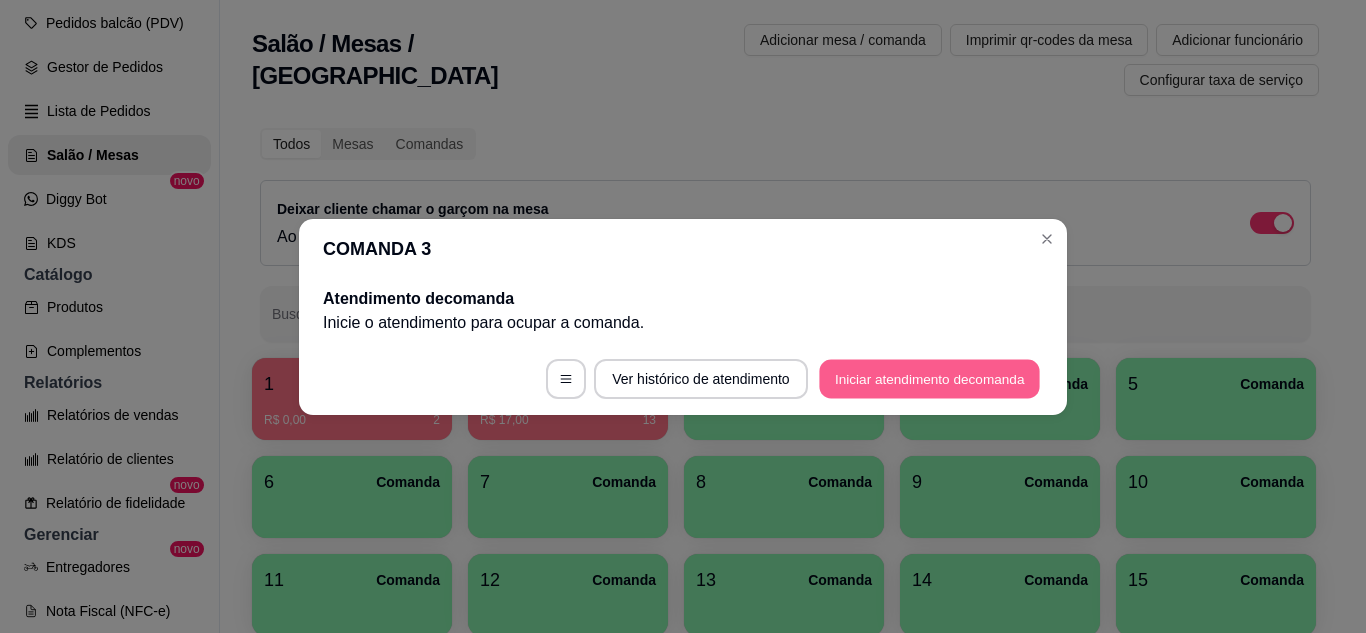 click on "Iniciar atendimento de  comanda" at bounding box center (929, 378) 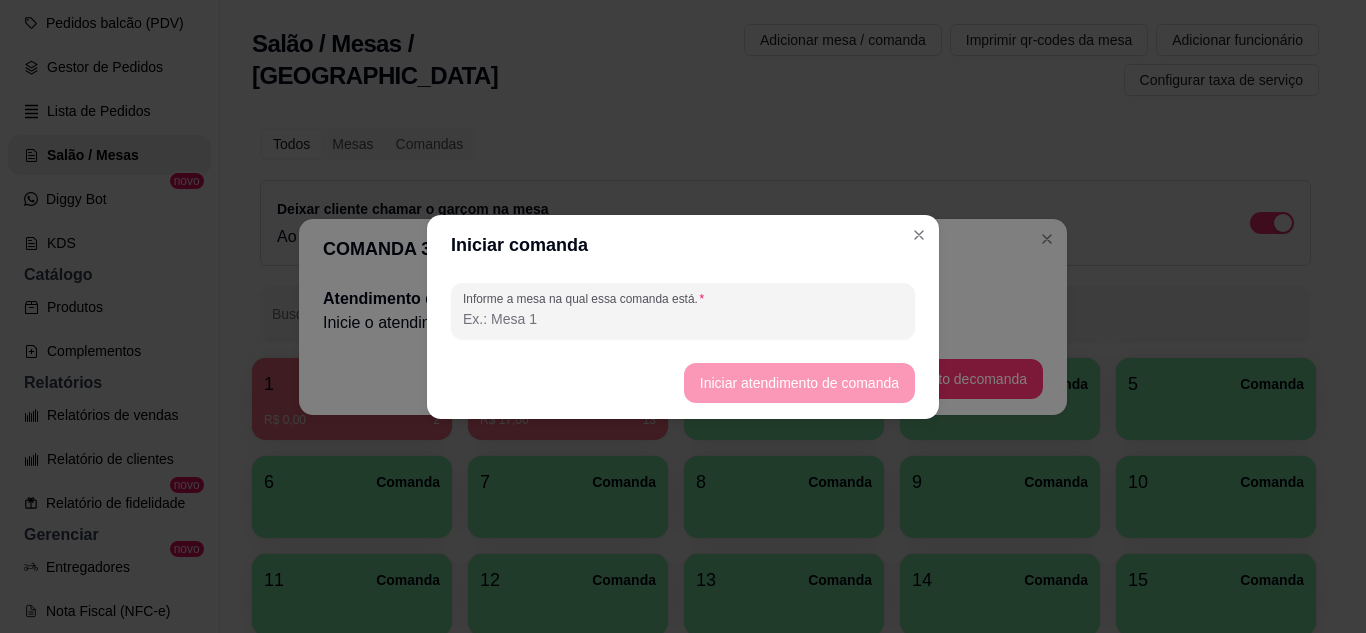 click on "Iniciar atendimento de comanda" at bounding box center [683, 383] 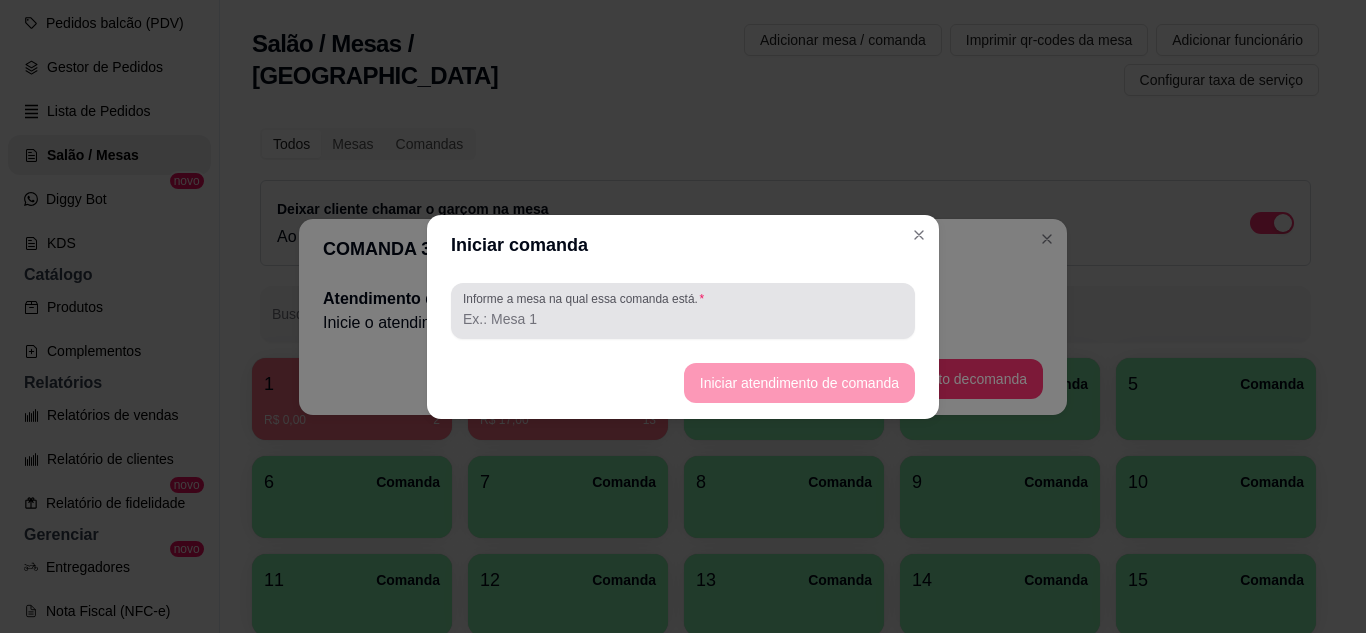 click at bounding box center [683, 311] 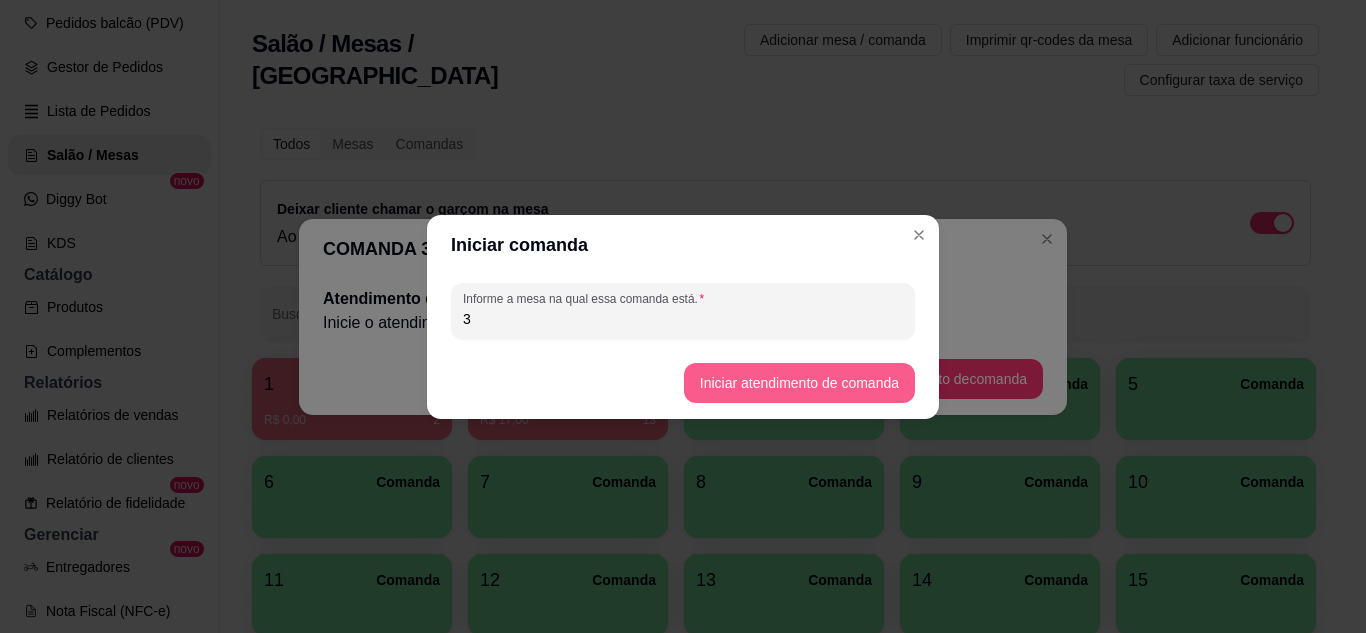type on "3" 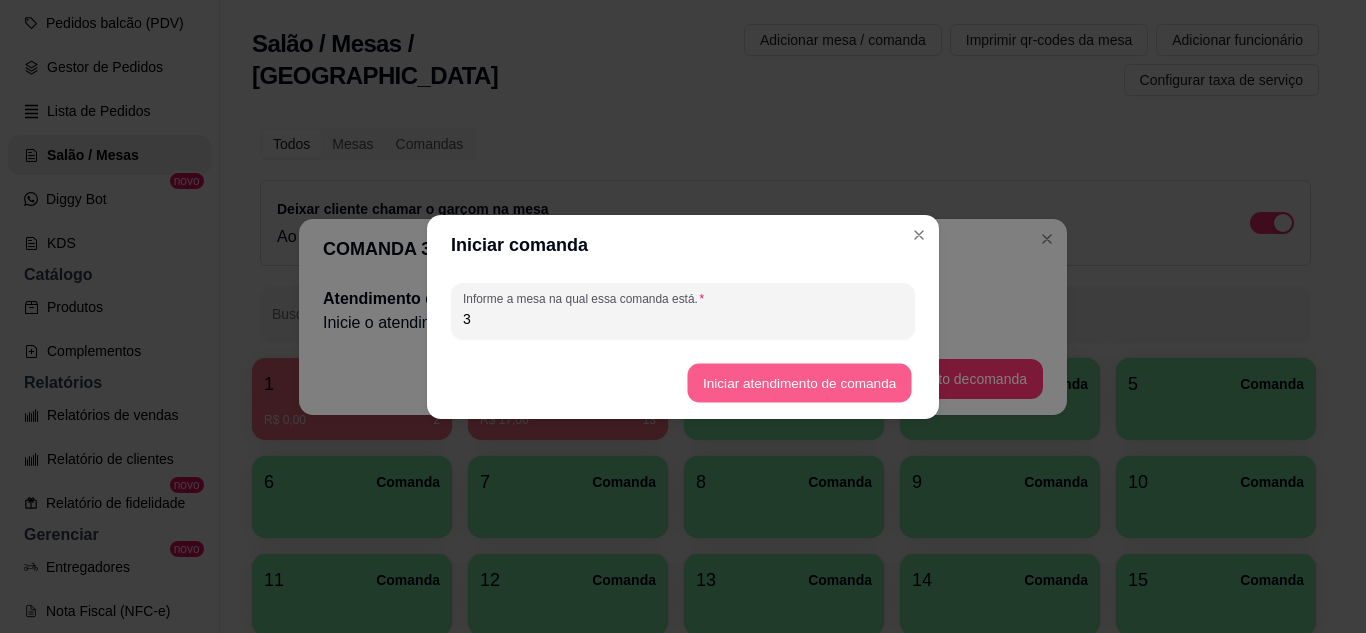 click on "Iniciar atendimento de comanda" at bounding box center (799, 382) 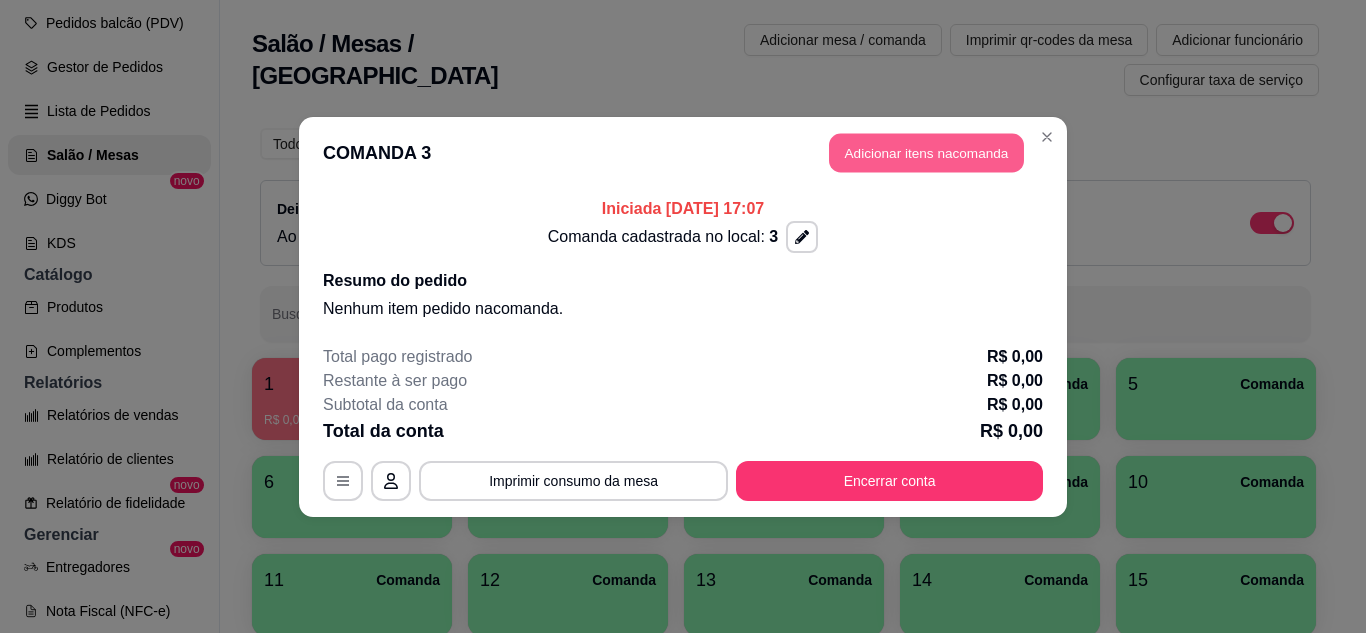 click on "Adicionar itens na  comanda" at bounding box center (926, 152) 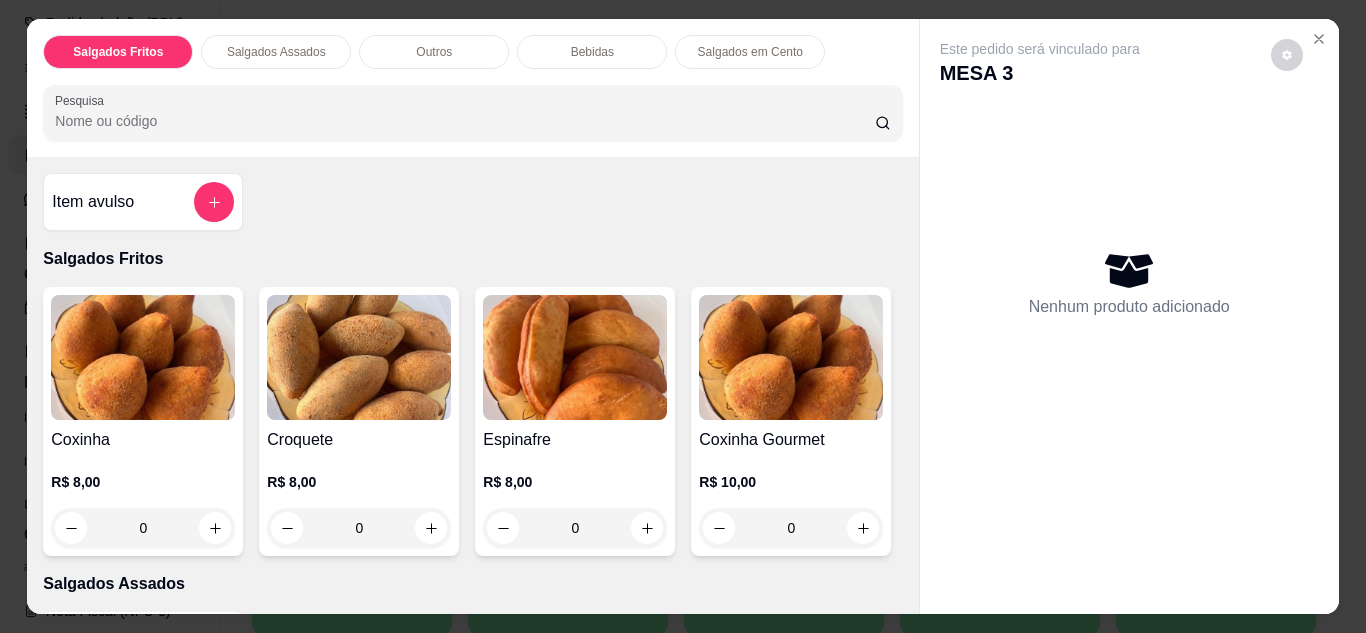 scroll, scrollTop: 110, scrollLeft: 0, axis: vertical 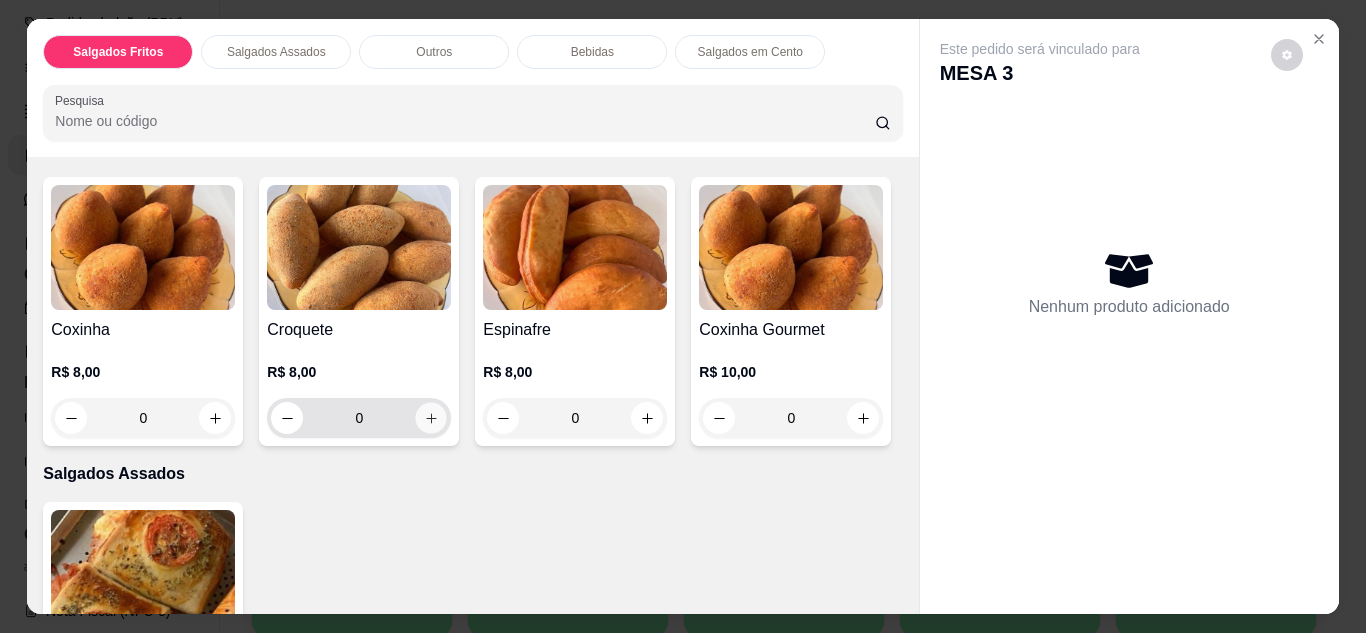 click 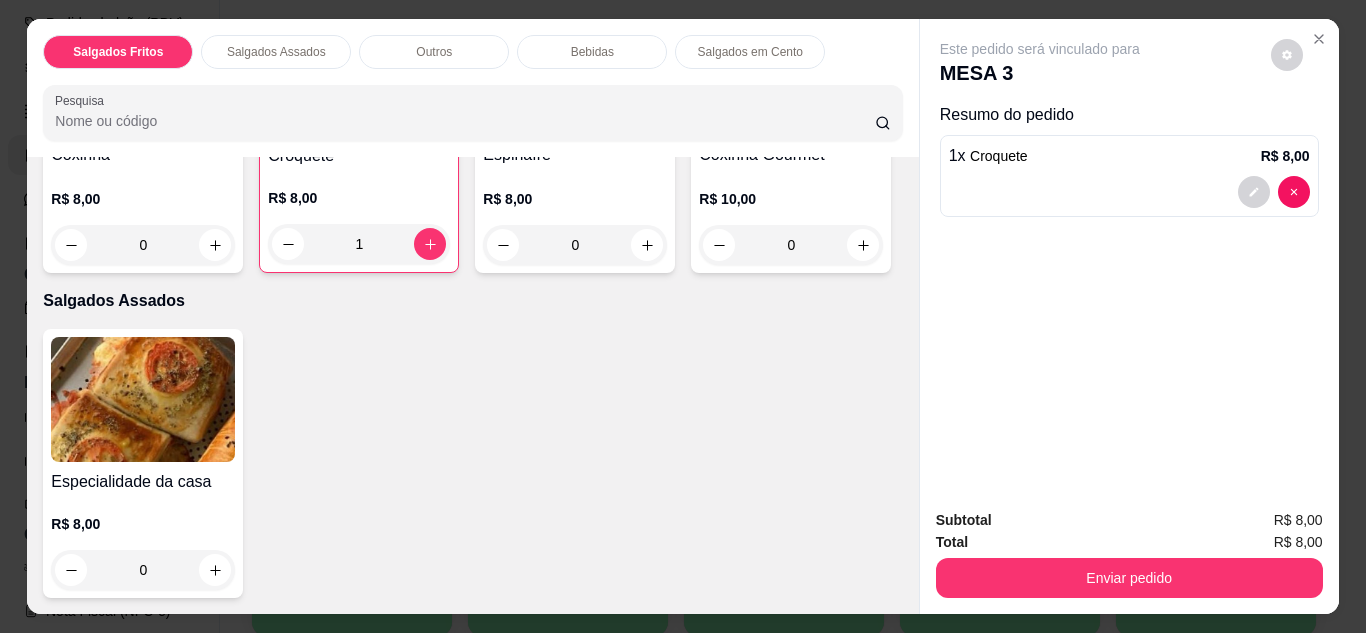 scroll, scrollTop: 110, scrollLeft: 0, axis: vertical 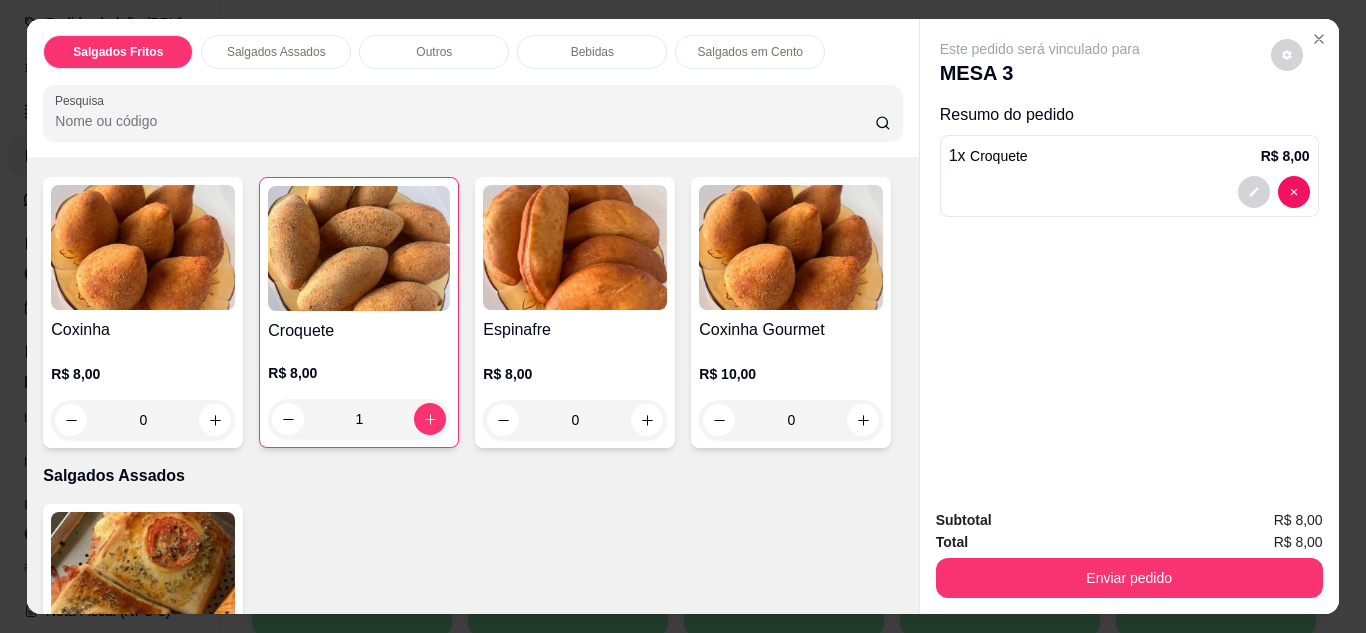 click 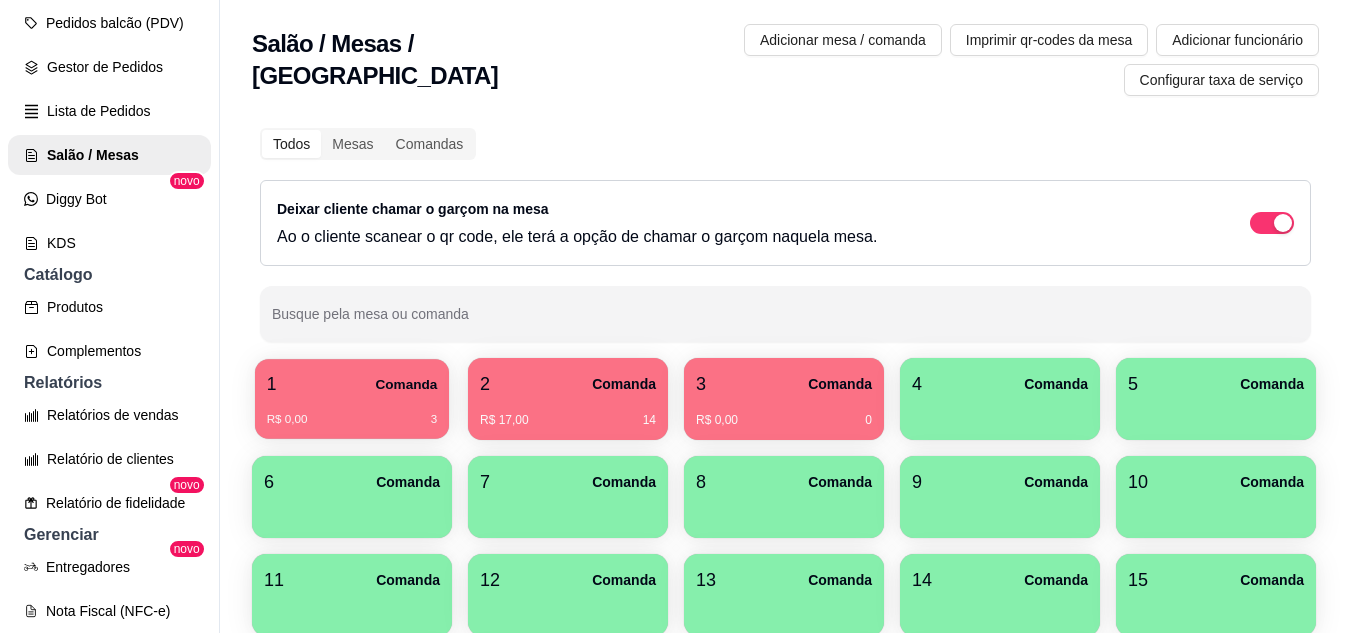 click on "1 Comanda" at bounding box center [352, 384] 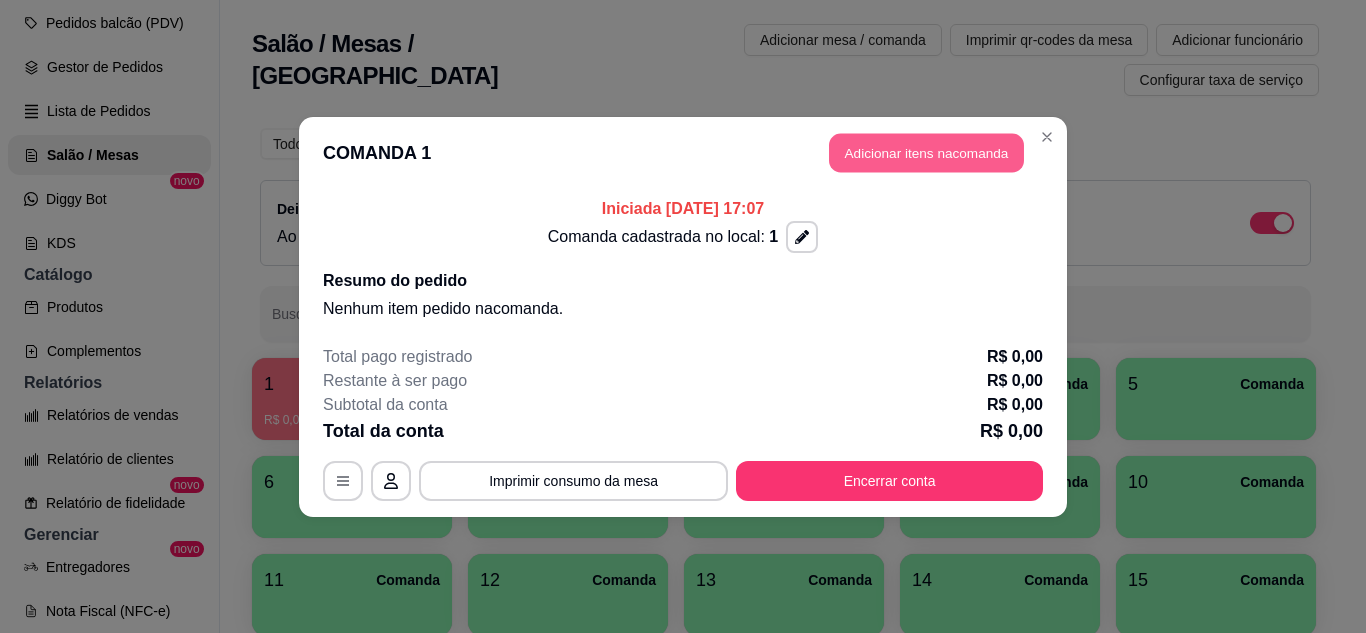 click on "Adicionar itens na  comanda" at bounding box center [926, 152] 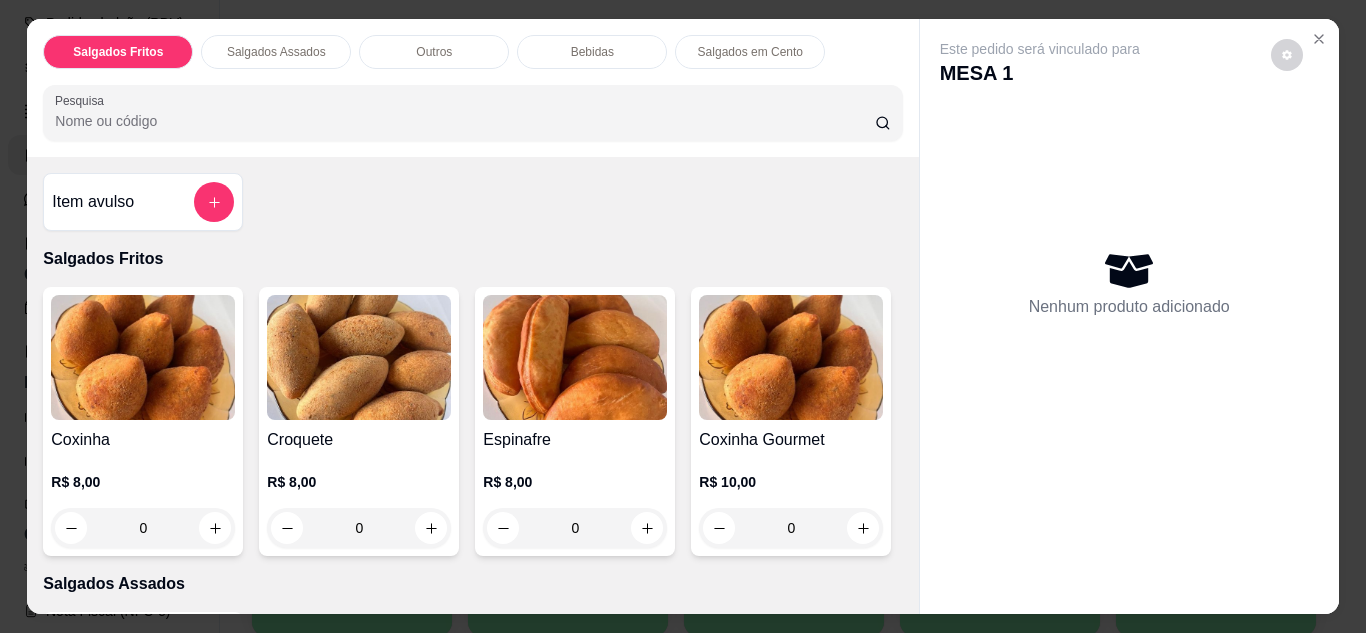 drag, startPoint x: 912, startPoint y: 184, endPoint x: 914, endPoint y: 260, distance: 76.02631 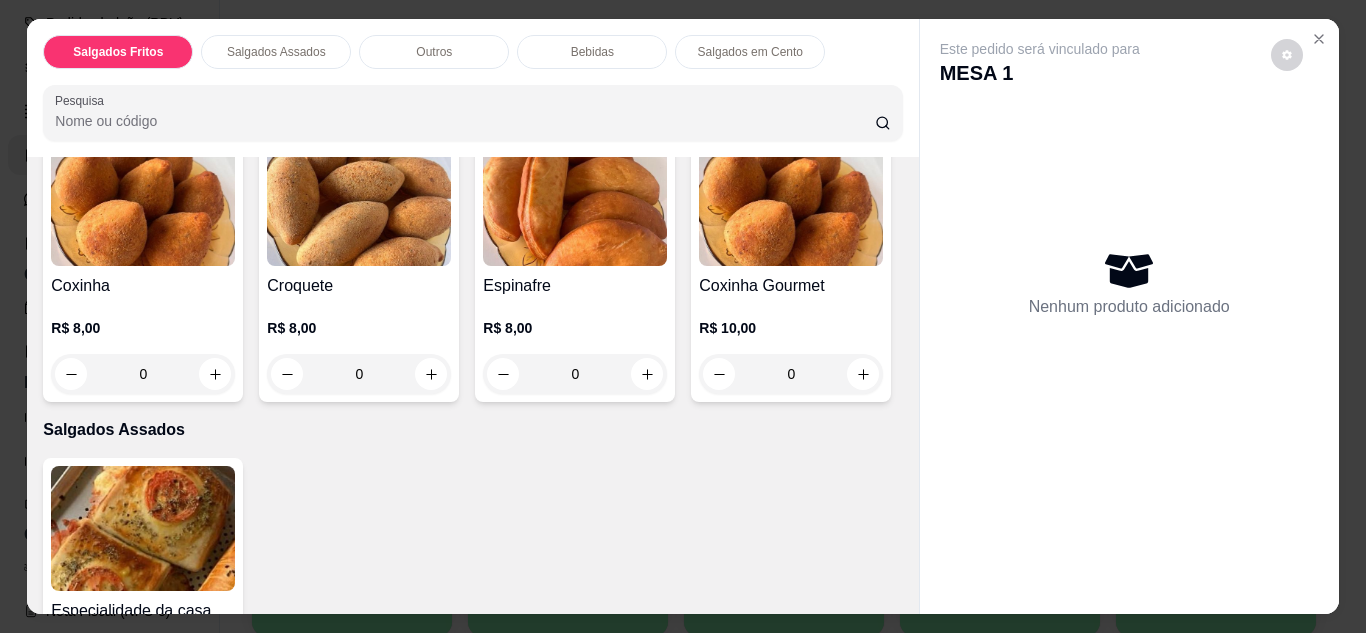 scroll, scrollTop: 164, scrollLeft: 0, axis: vertical 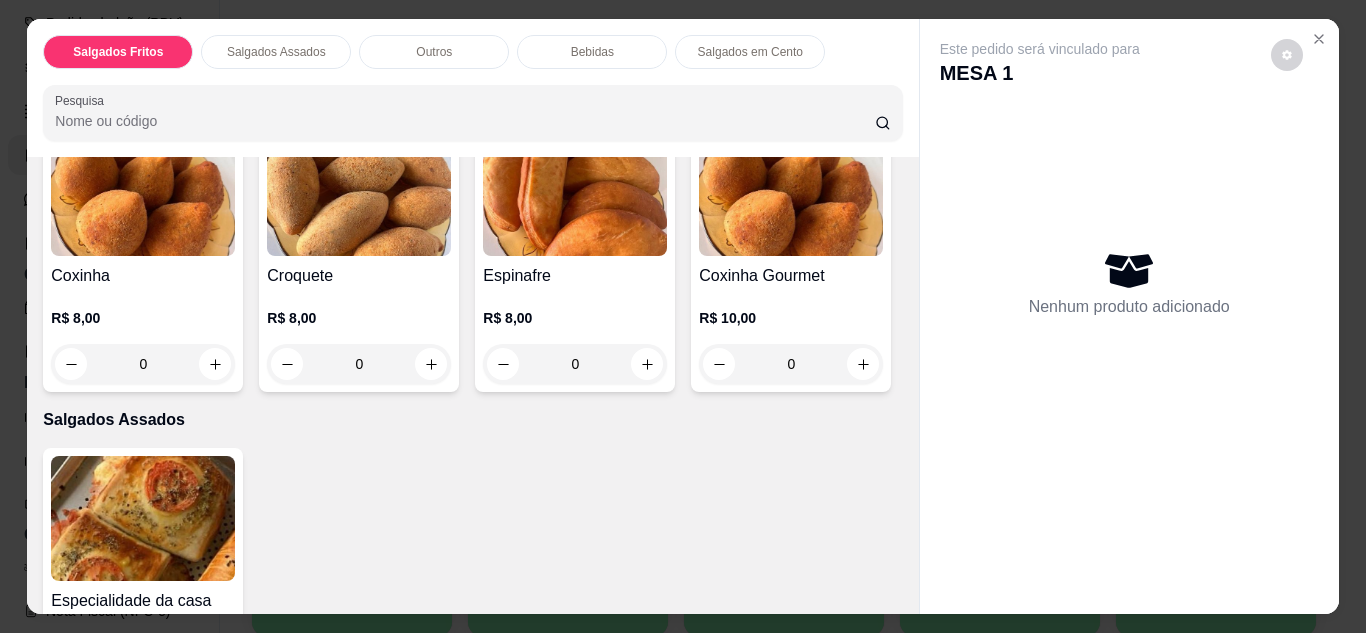 click on "0" at bounding box center (143, 364) 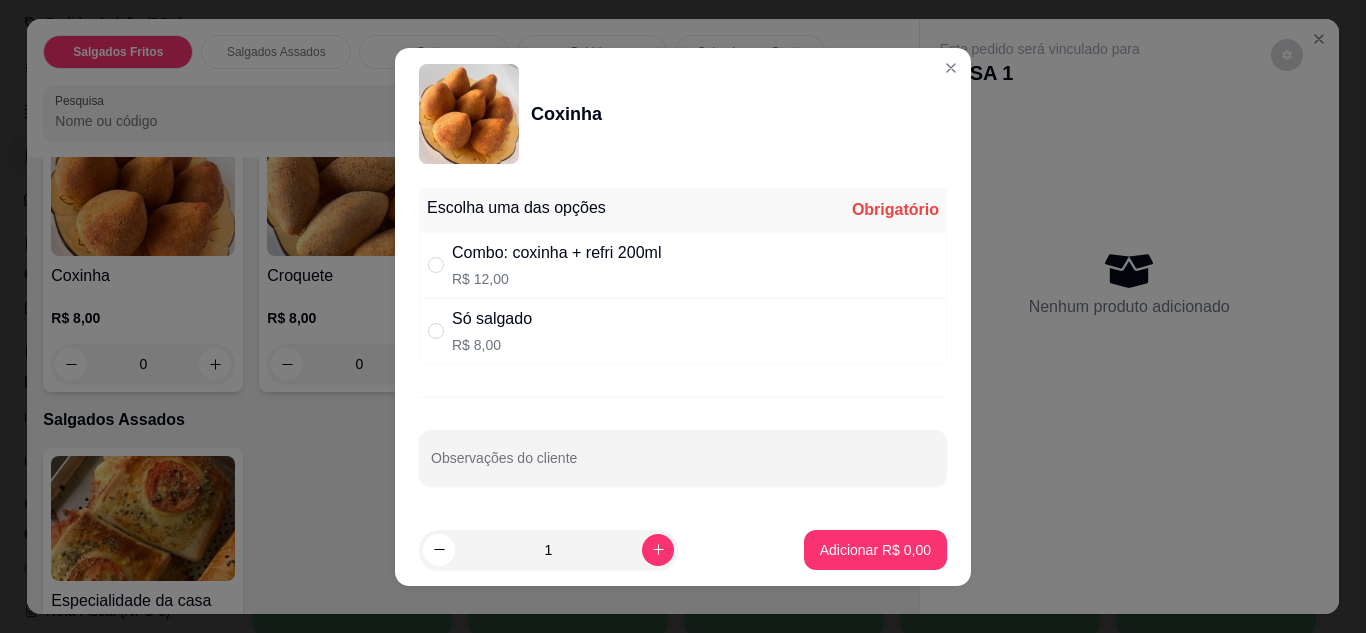 click on "R$ 12,00" at bounding box center (556, 279) 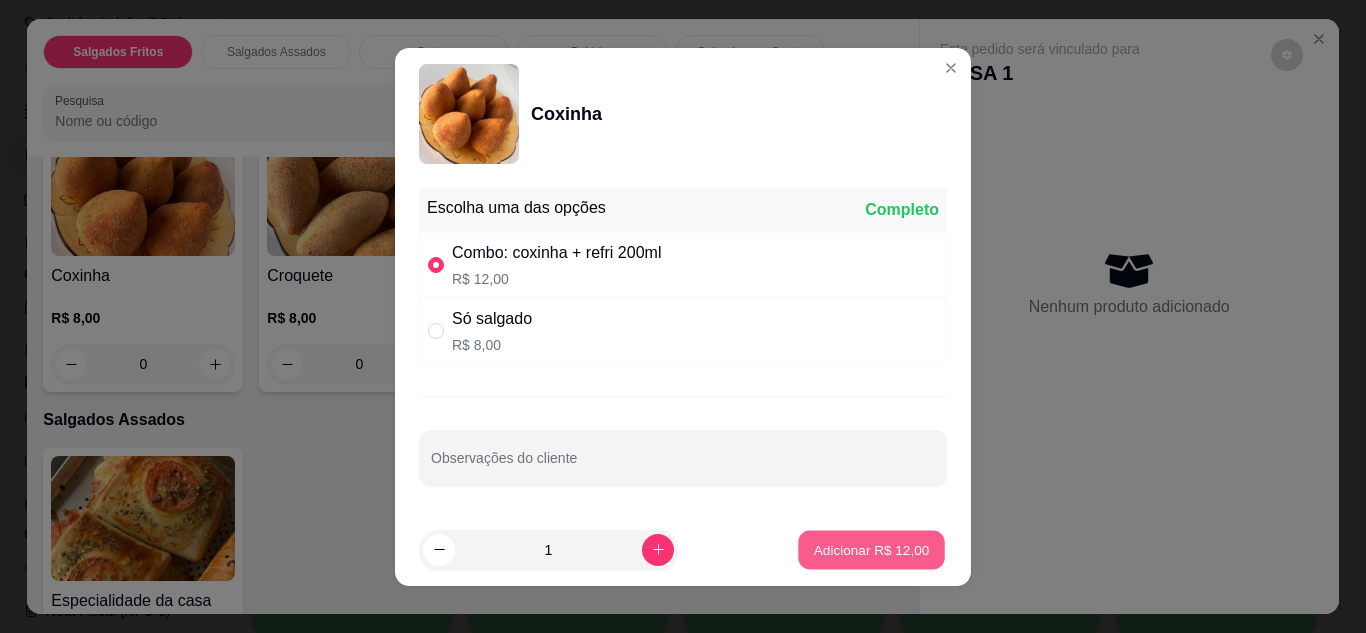 click on "Adicionar   R$ 12,00" at bounding box center (871, 549) 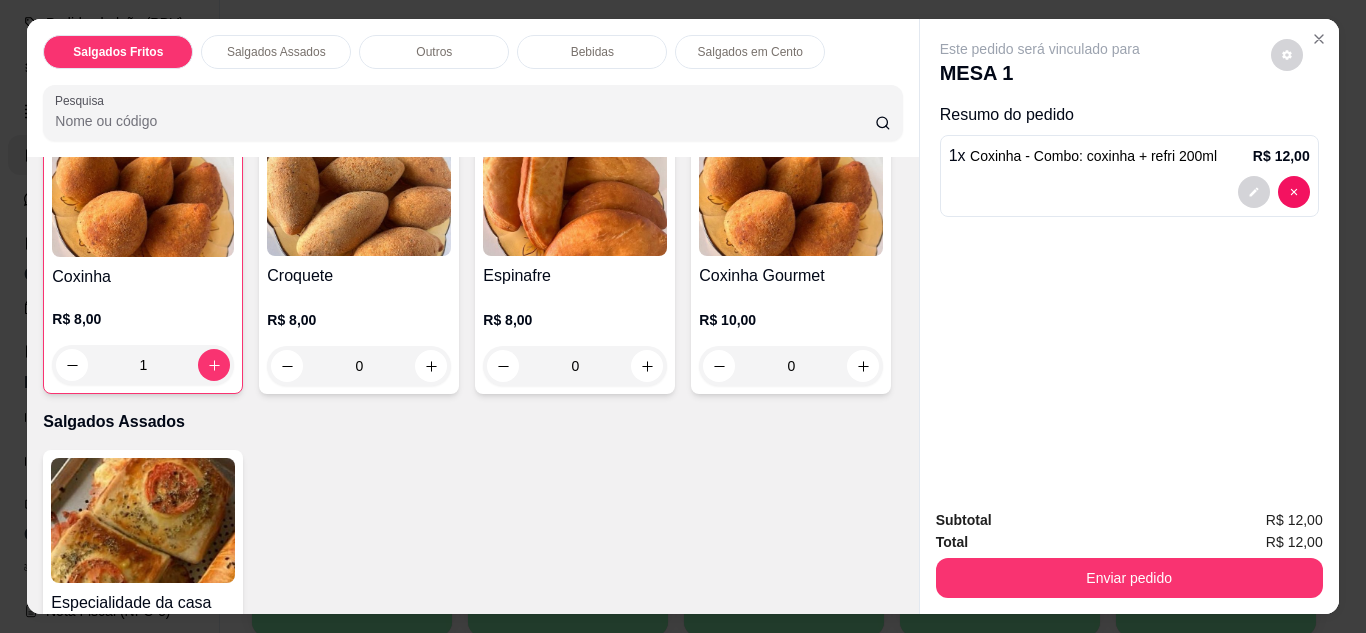 scroll, scrollTop: 165, scrollLeft: 0, axis: vertical 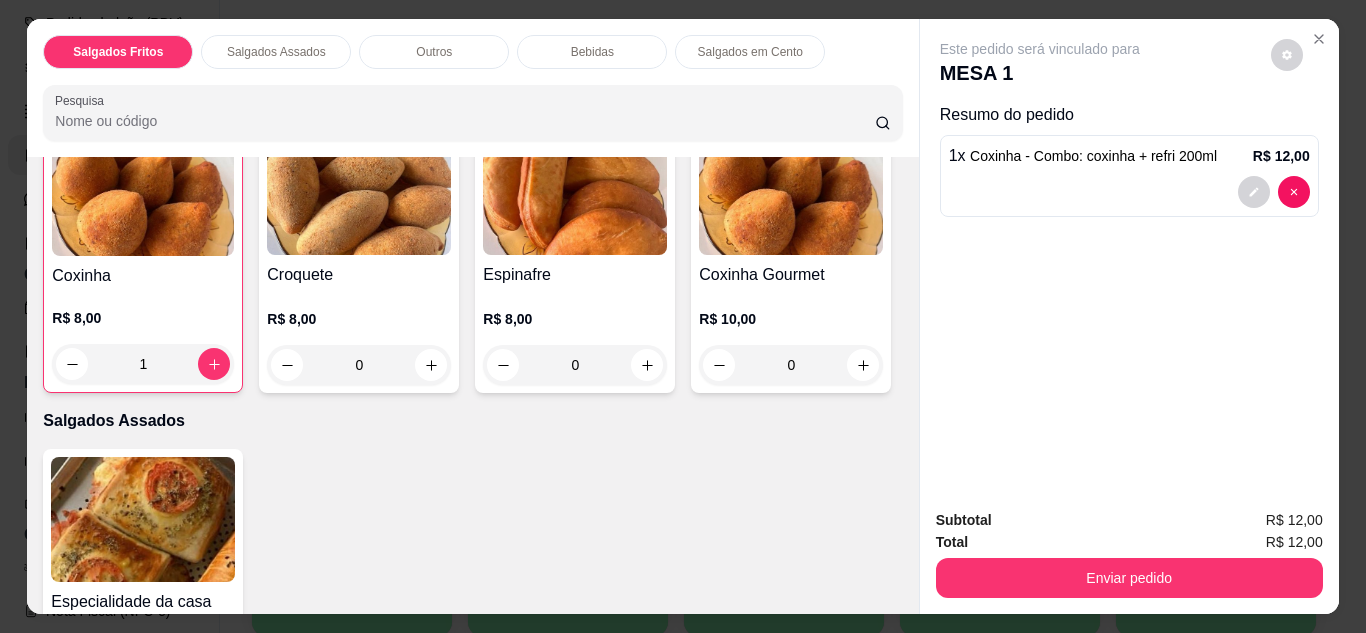 click on "1" at bounding box center [143, 364] 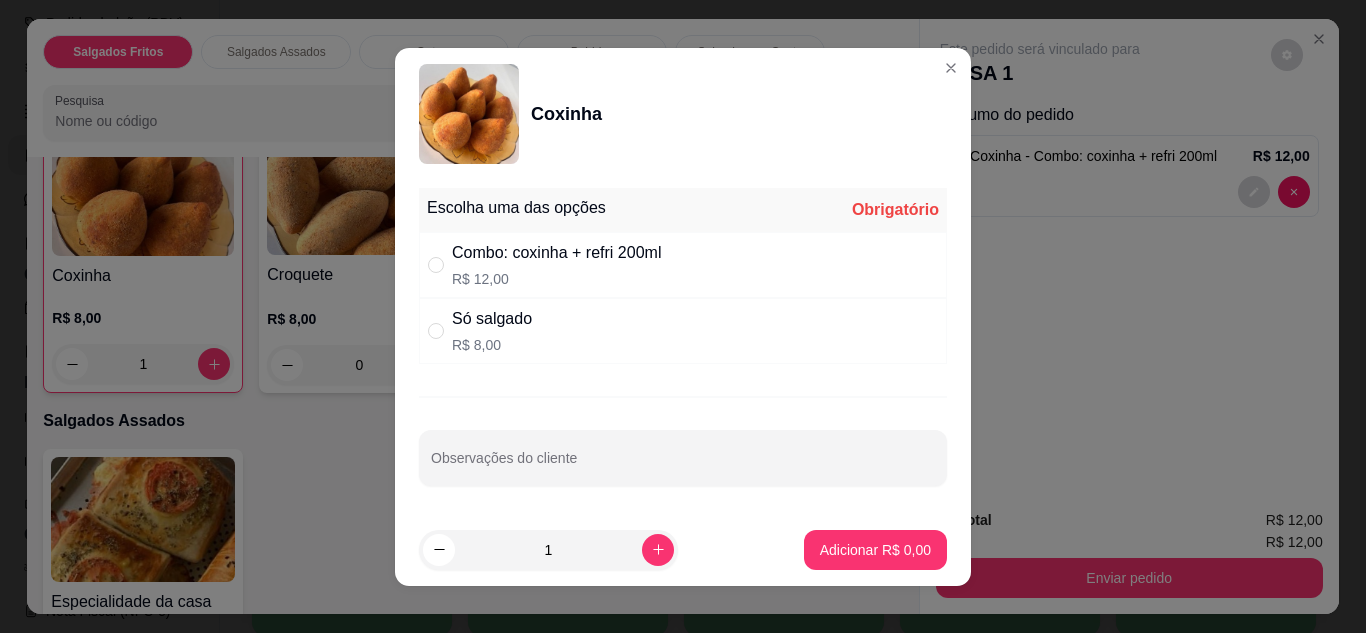 click on "R$ 8,00" at bounding box center (492, 345) 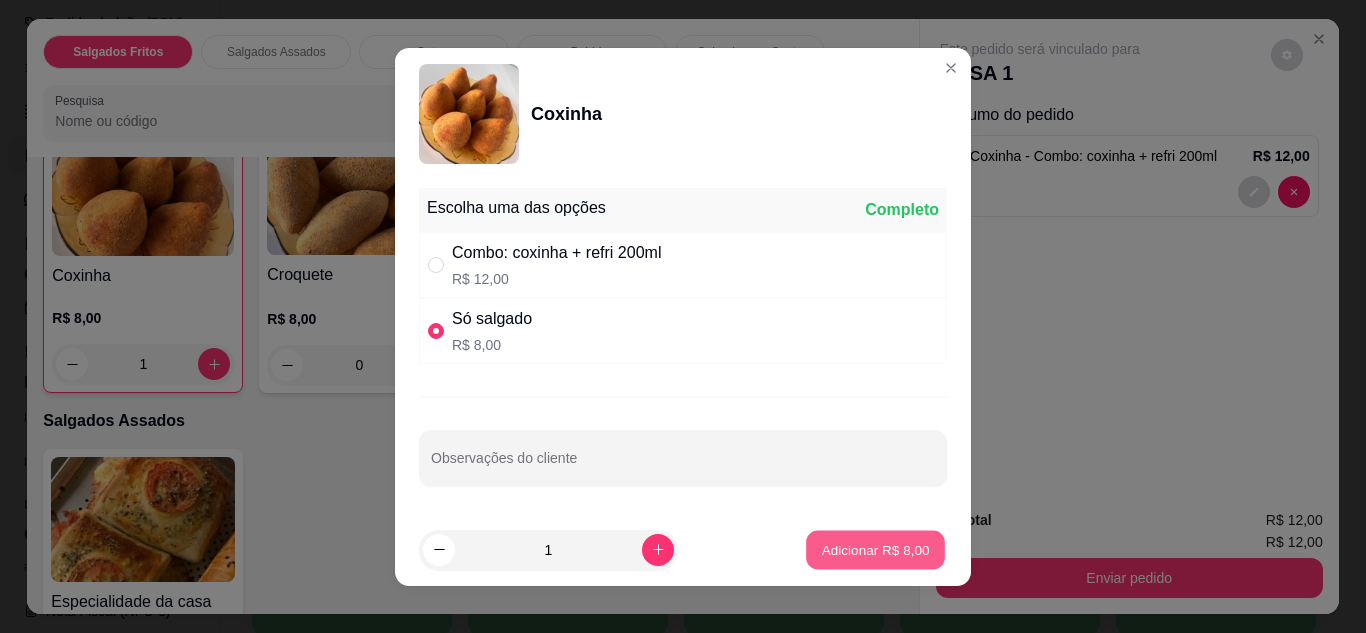 click on "Adicionar   R$ 8,00" at bounding box center [875, 549] 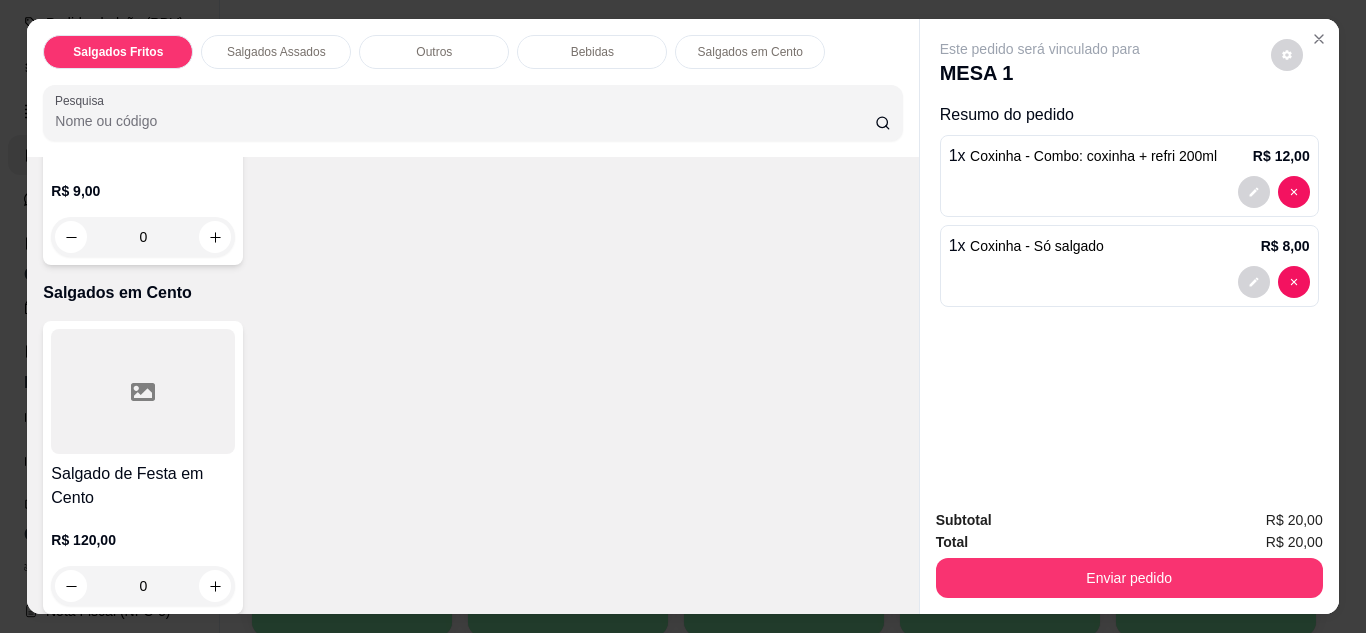 scroll, scrollTop: 1569, scrollLeft: 0, axis: vertical 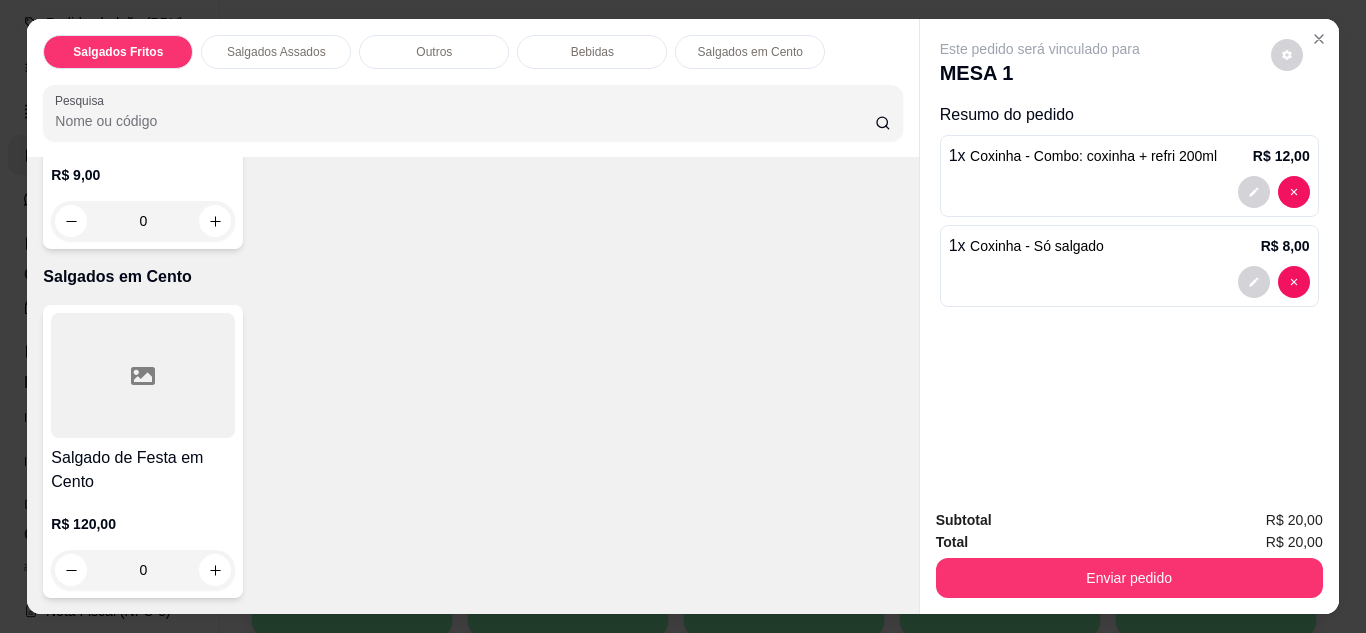 click at bounding box center (863, -65) 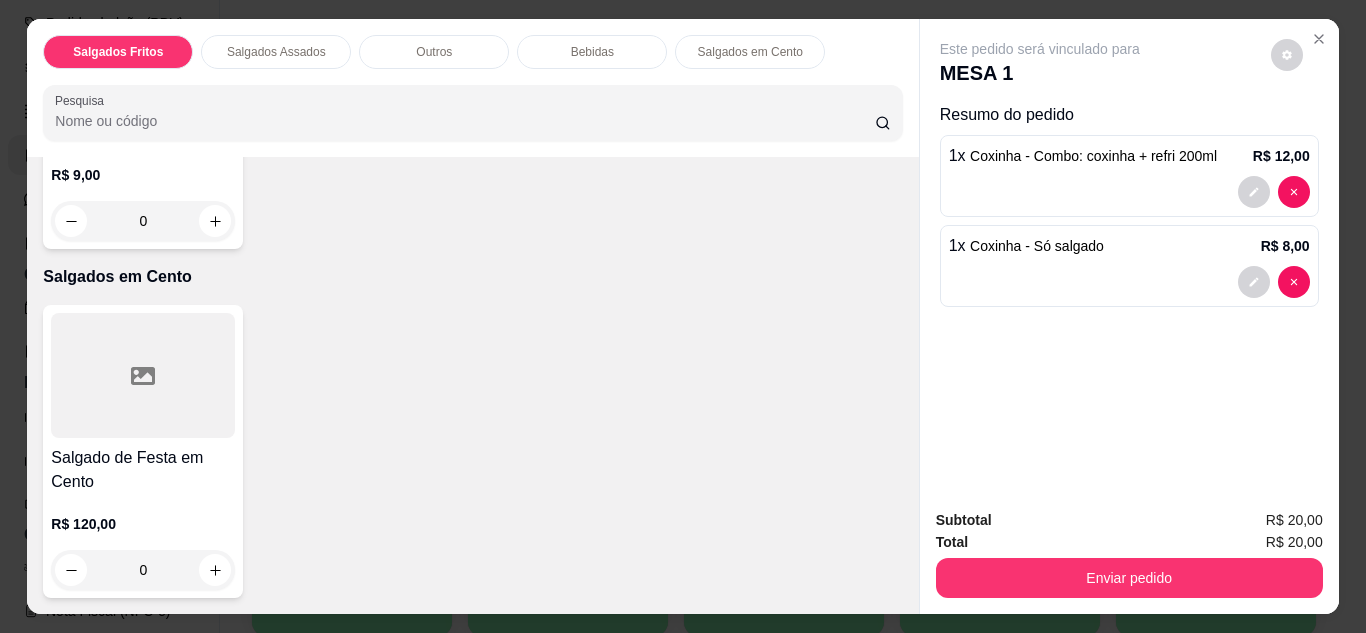 type on "1" 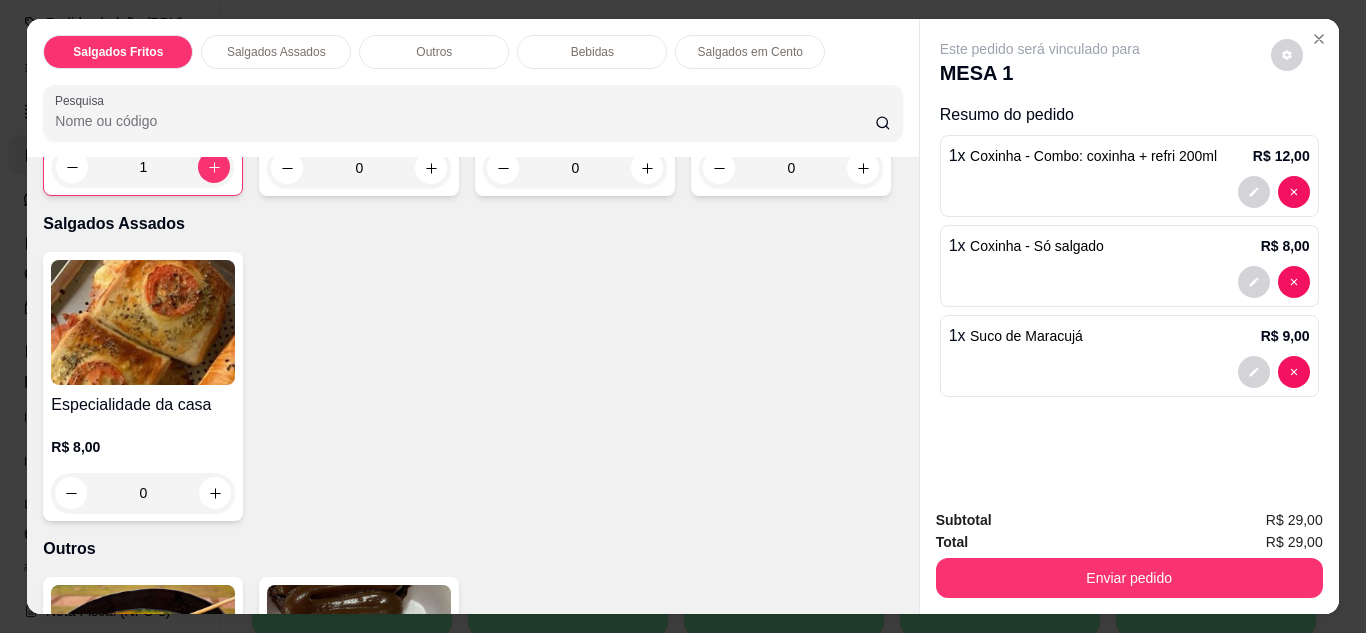 scroll, scrollTop: 0, scrollLeft: 0, axis: both 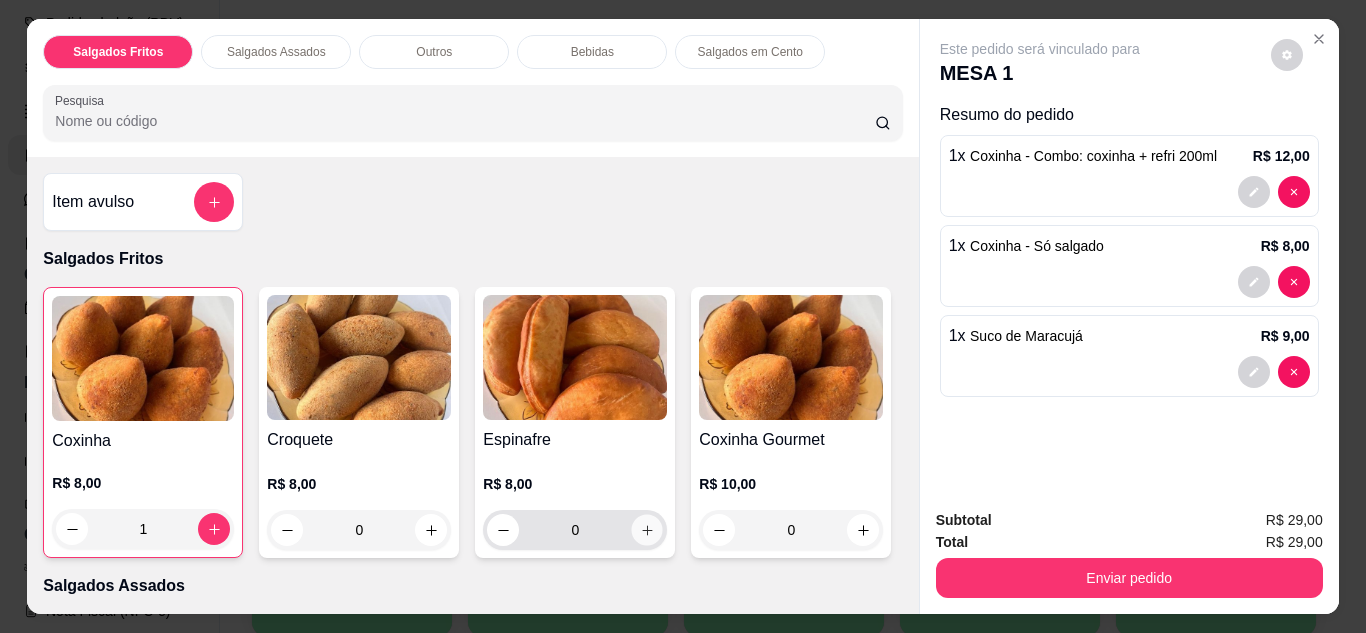click 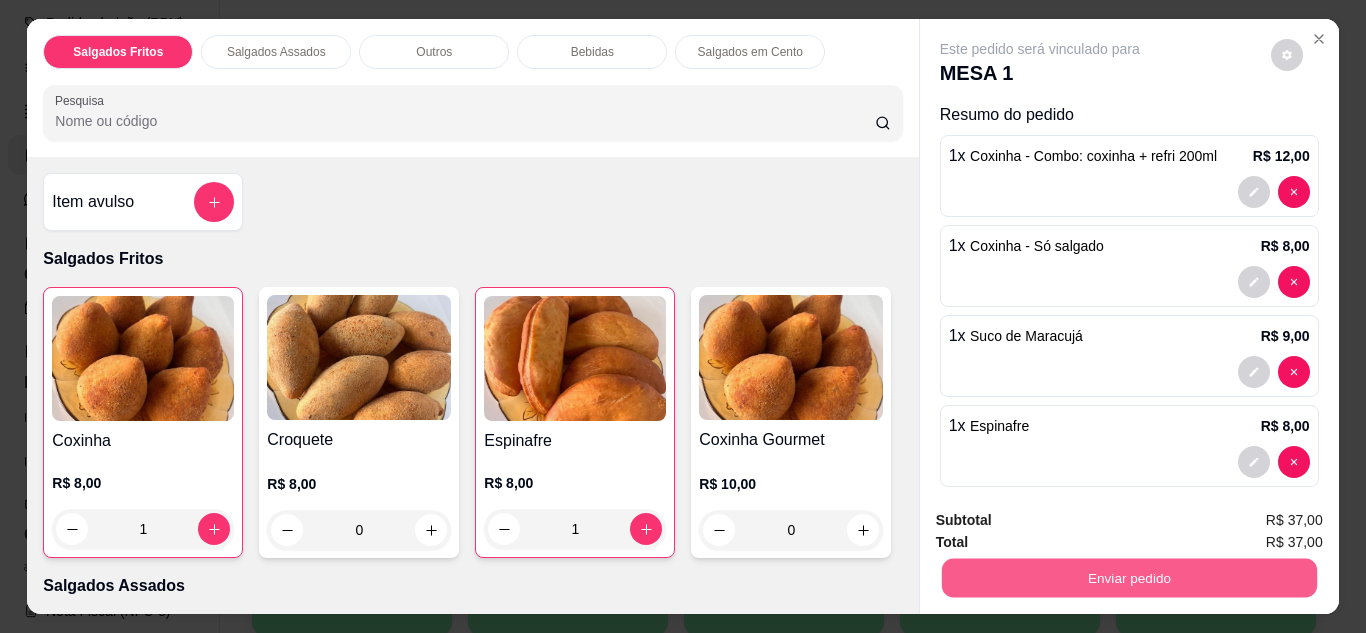 click on "Enviar pedido" at bounding box center [1128, 578] 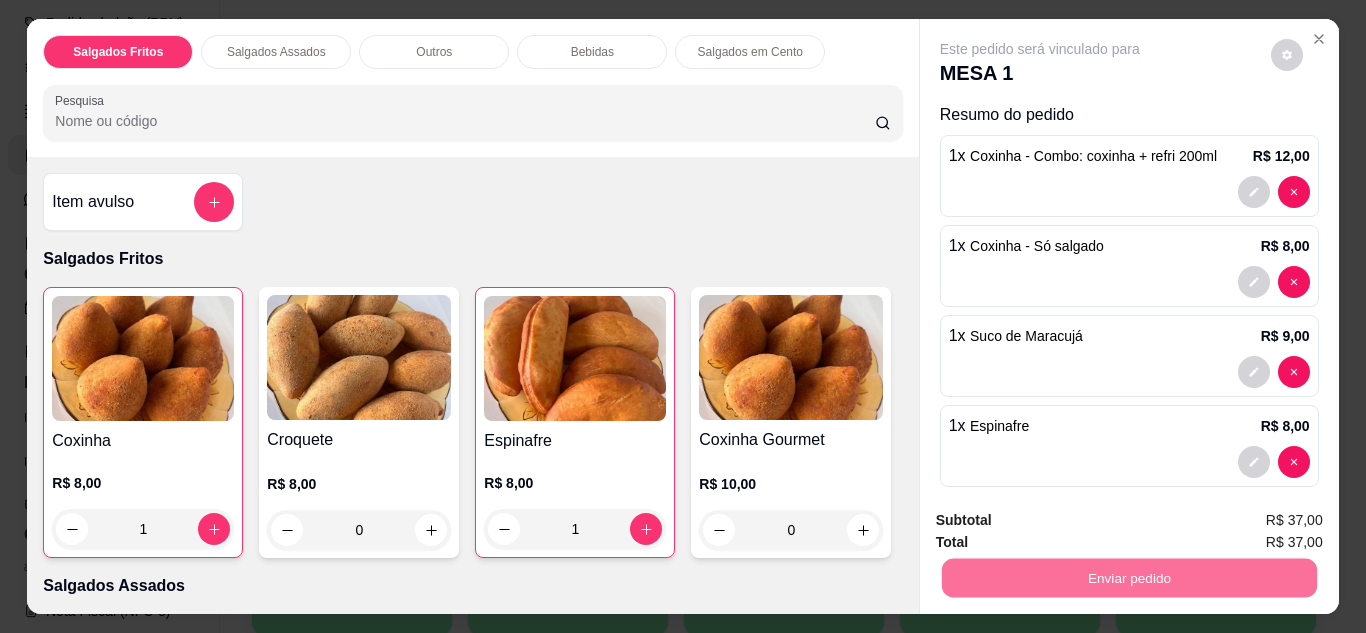 click on "Não registrar e enviar pedido" at bounding box center (1063, 521) 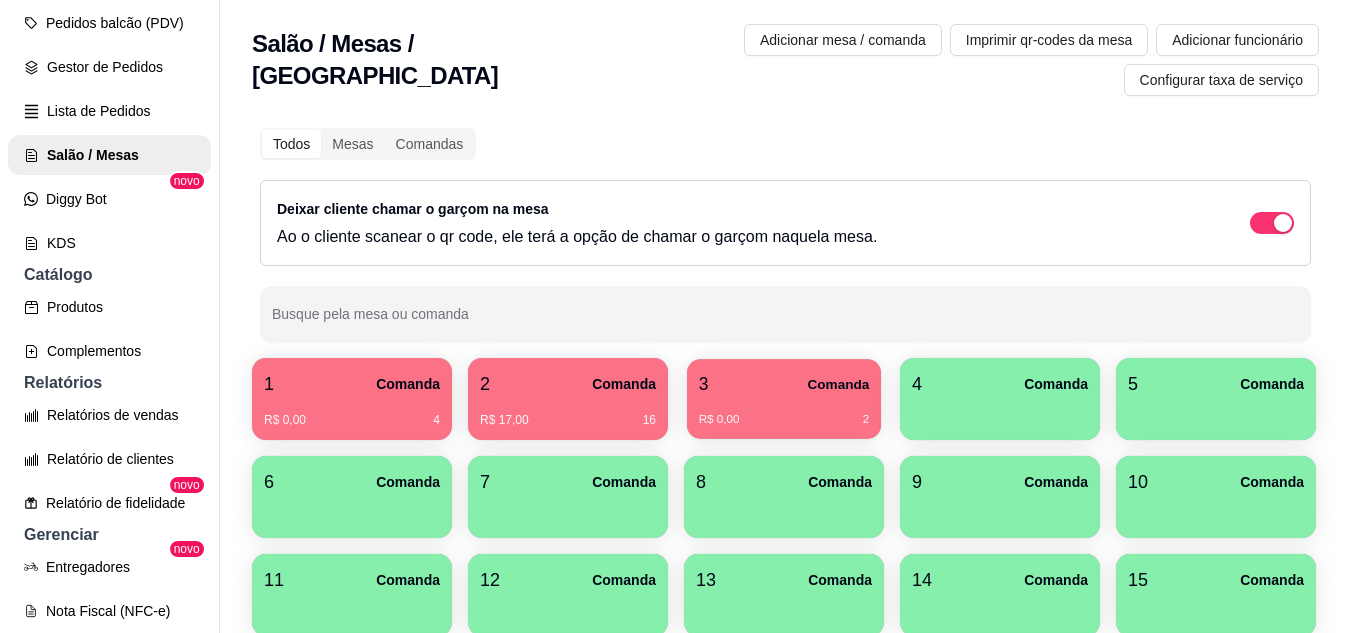 click on "3 Comanda" at bounding box center [784, 384] 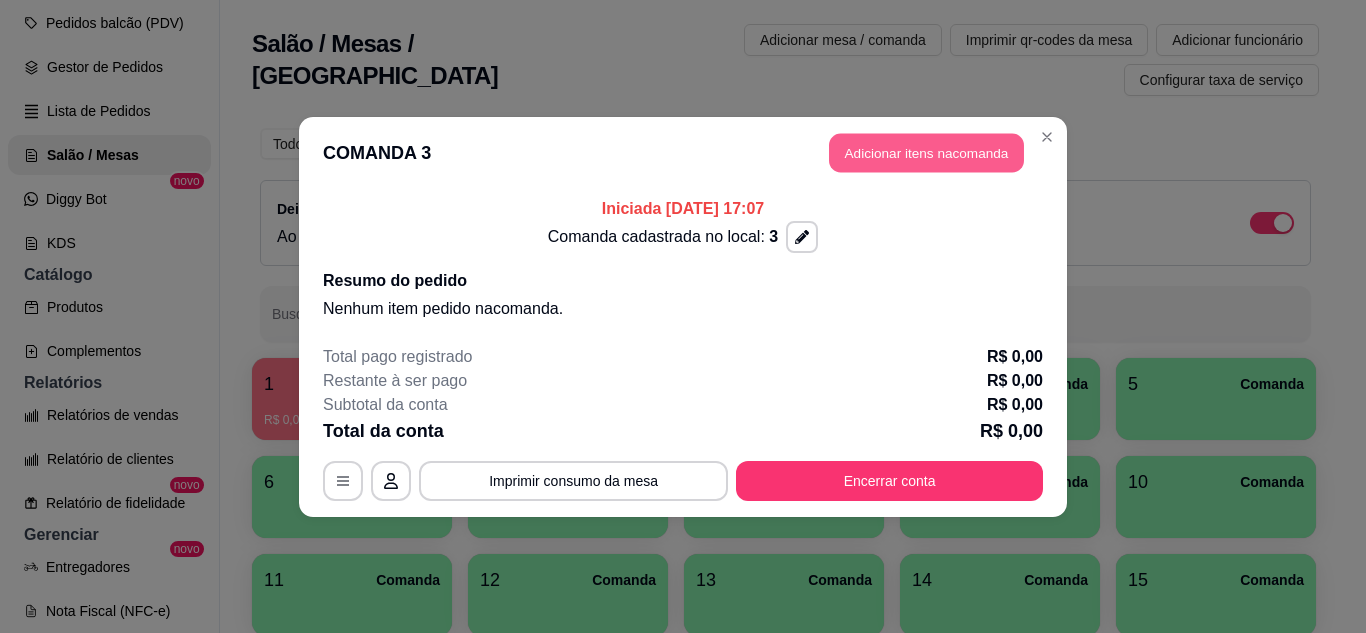 click on "Adicionar itens na  comanda" at bounding box center [926, 152] 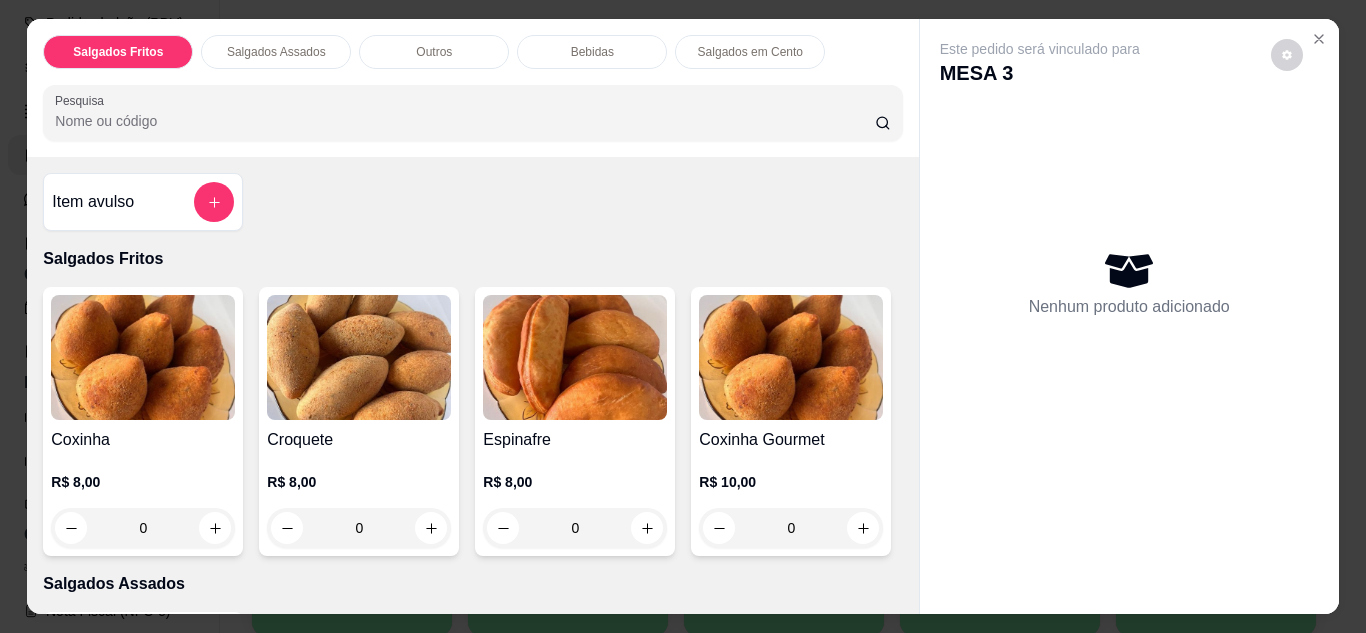 click on "Item avulso Salgados Fritos Coxinha    R$ 8,00 0 Croquete   R$ 8,00 0 Espinafre   R$ 8,00 0 Coxinha Gourmet   R$ 10,00 0 Salgados Assados Especialidade da casa   R$ 8,00 0 Outros Tacacá   R$ 25,00 0 Brownnie Chocolatudo   R$ 15,00 0 Bebidas Coca-Cola Lata   R$ 7,00 0 Fanta Laranja Lata   R$ 7,00 0 Fanta Uva Lata   R$ 7,00 0 Suco de Maracujá   R$ 9,00 0 Suco de Acerola   R$ 9,00 0 Salgados em Cento Salgado de Festa em Cento   R$ 120,00 0" at bounding box center (472, 385) 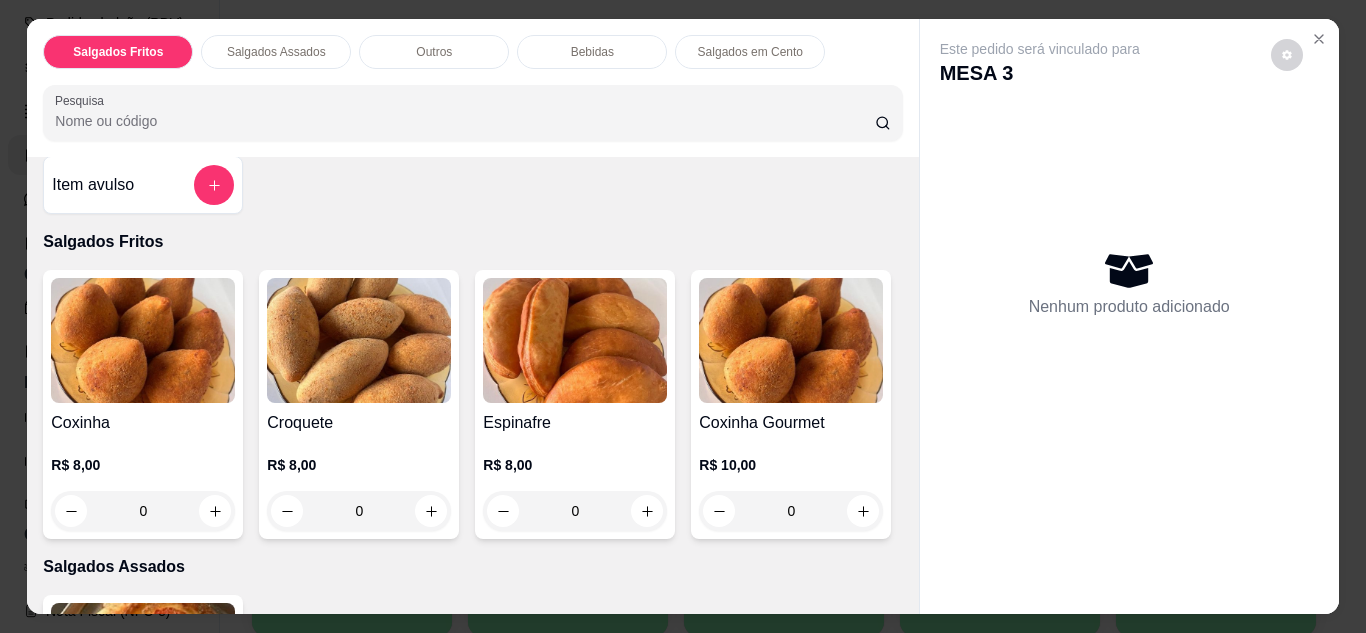 scroll, scrollTop: 44, scrollLeft: 0, axis: vertical 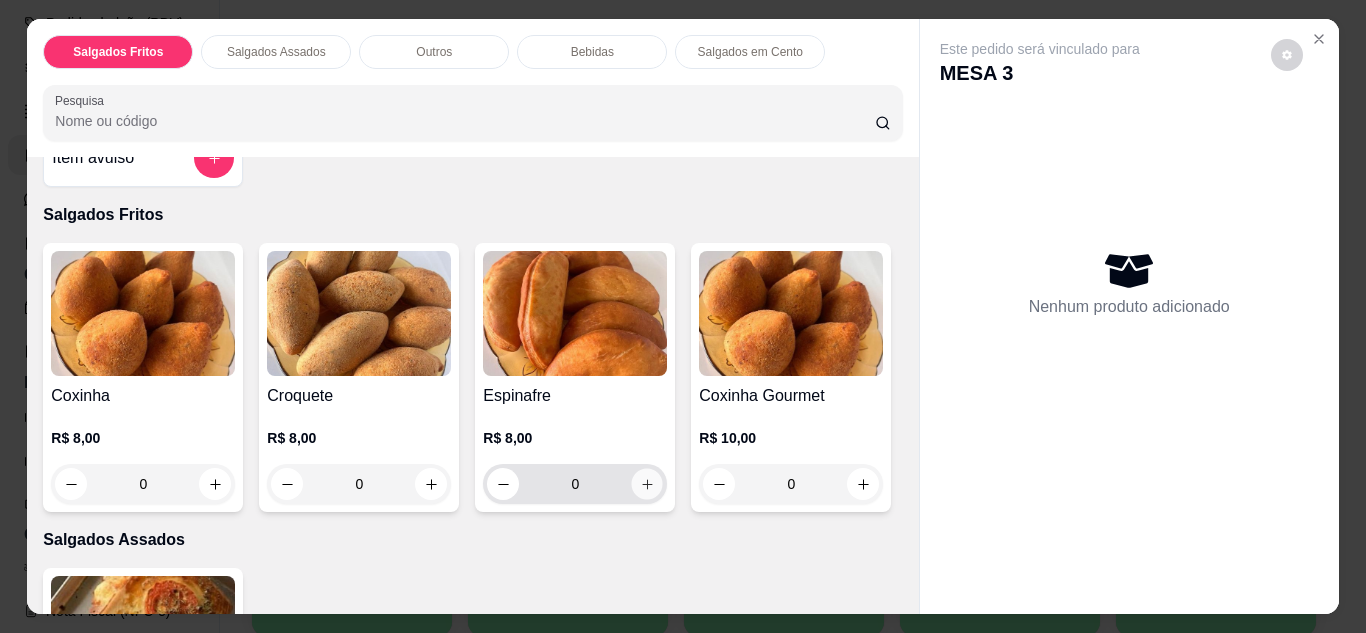 click at bounding box center (647, 483) 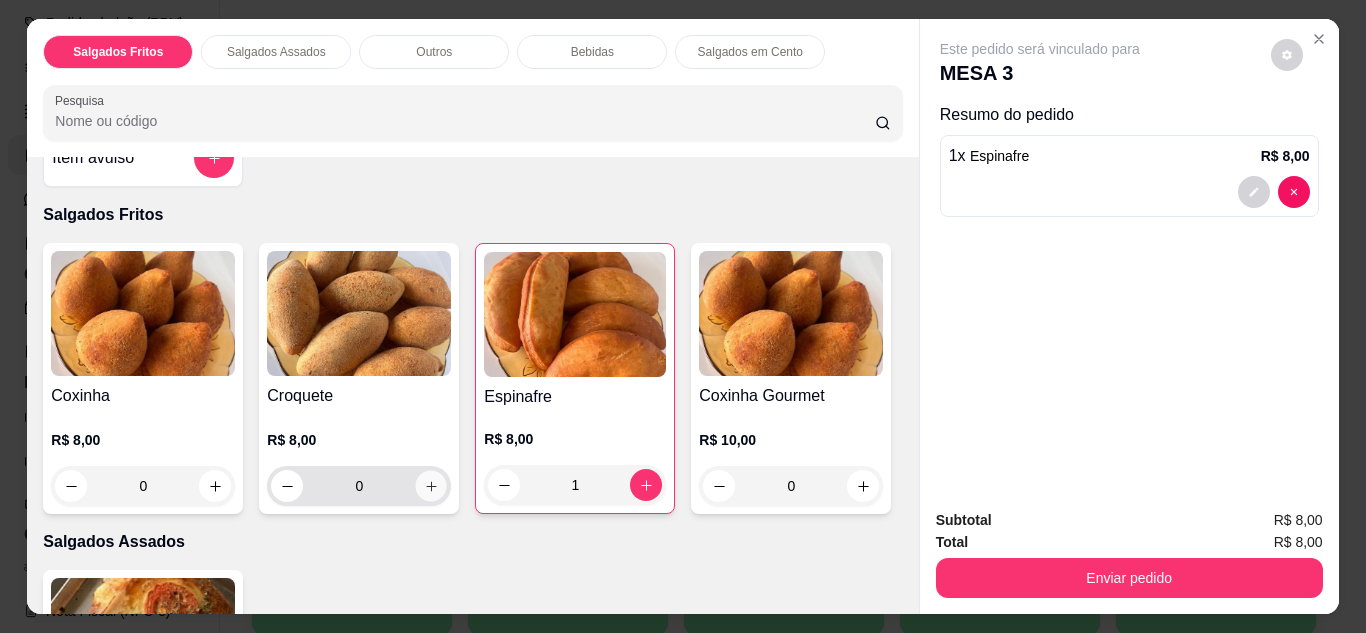 click at bounding box center [431, 485] 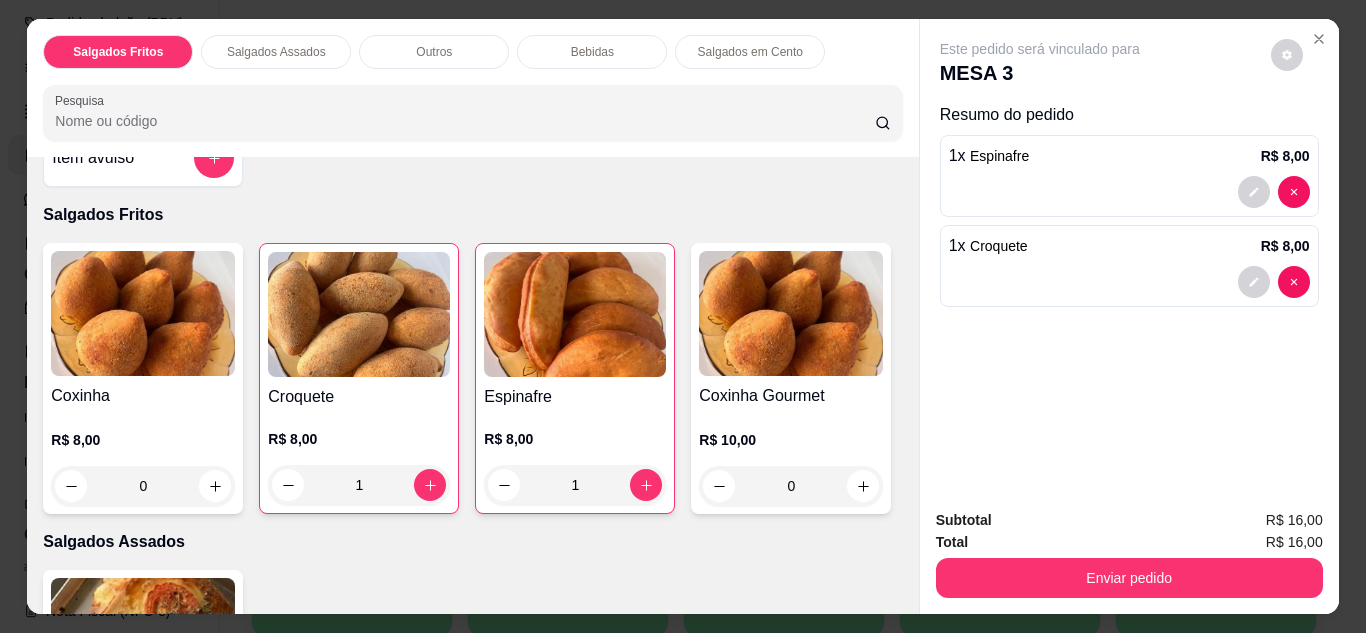 click on "0" at bounding box center [143, 486] 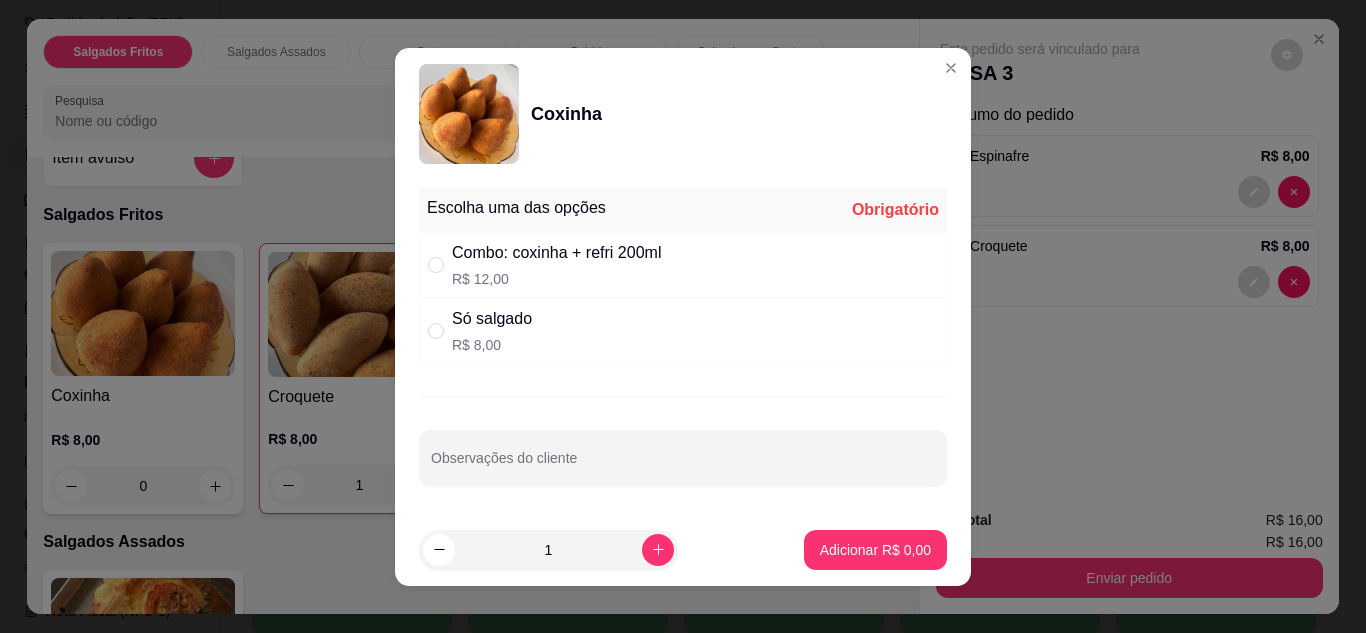 click on "R$ 8,00" at bounding box center (492, 345) 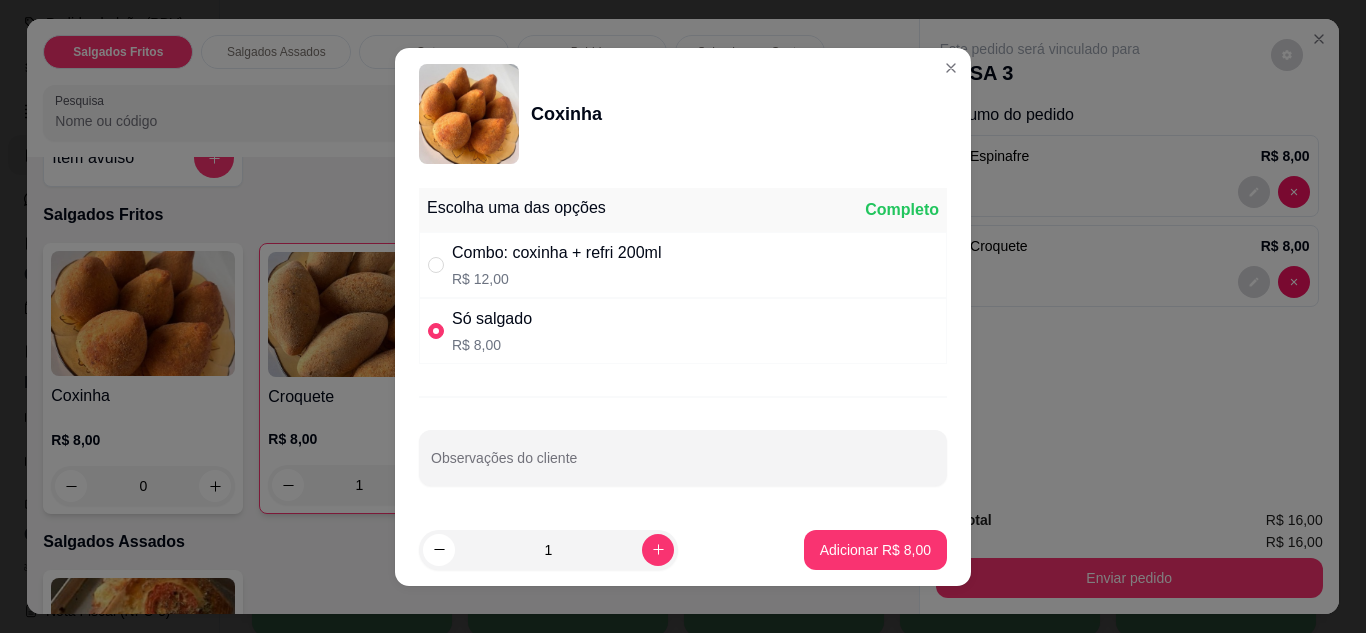 click on "R$ 8,00" at bounding box center (492, 345) 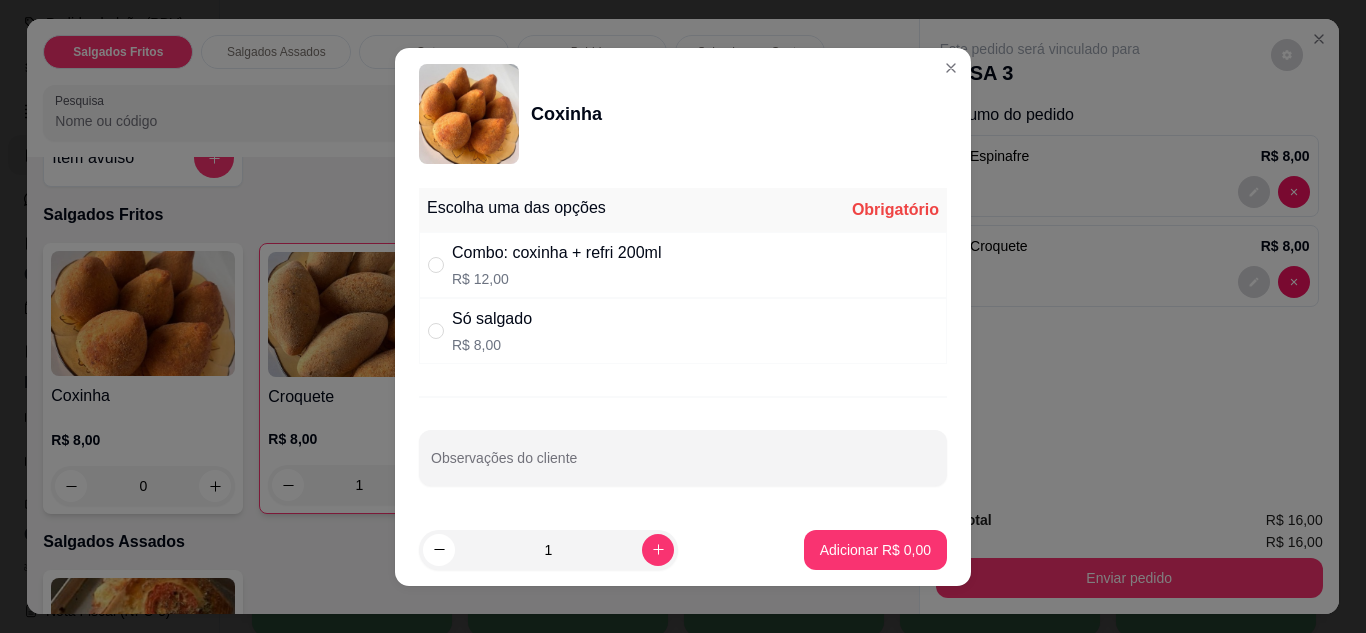 click on "Só salgado R$ 8,00" at bounding box center (683, 331) 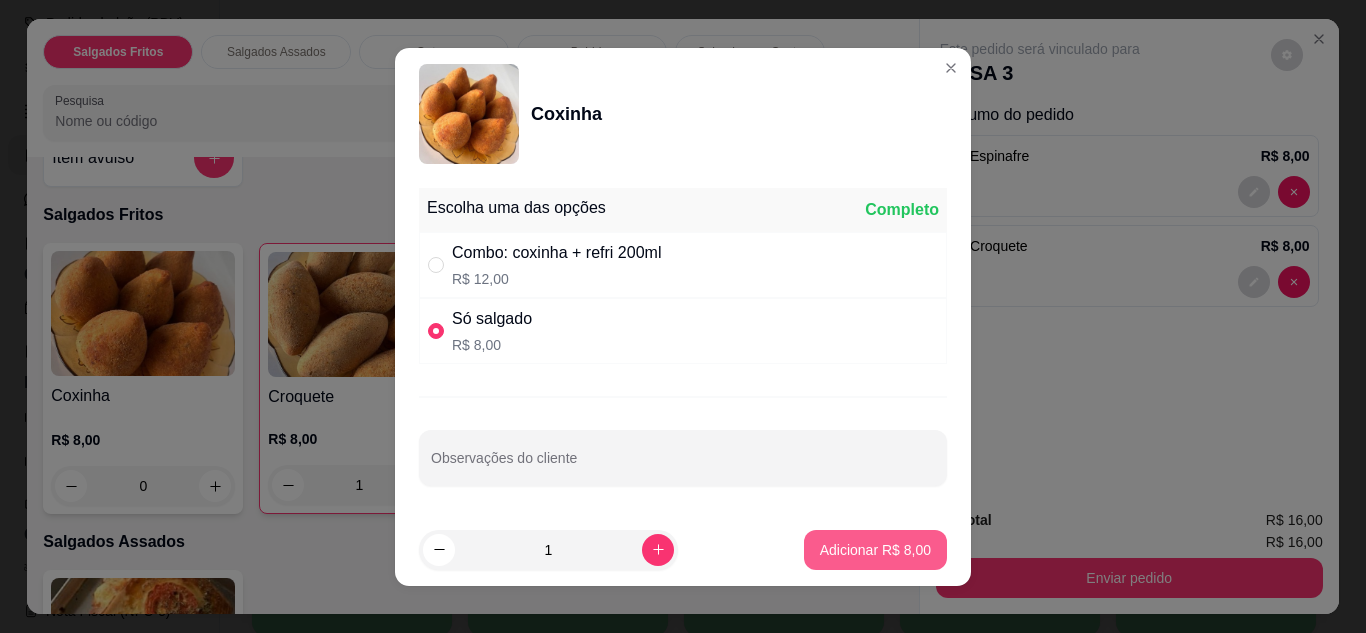 click on "Adicionar   R$ 8,00" at bounding box center [875, 550] 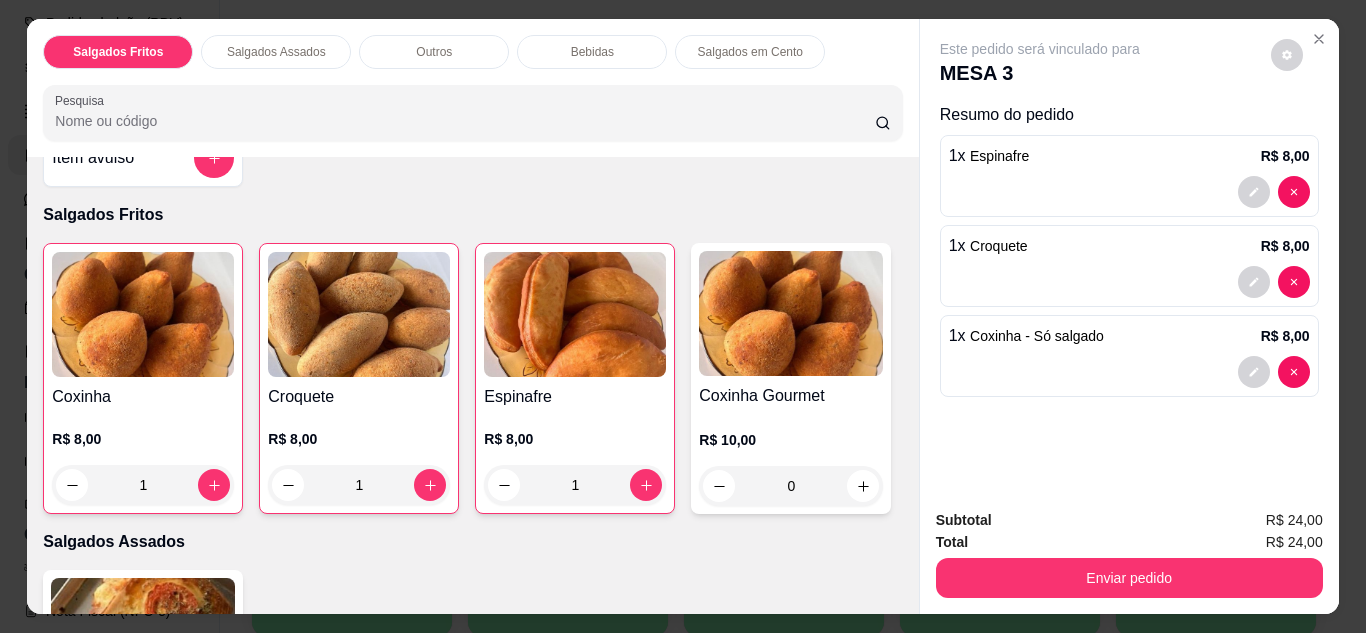 type on "1" 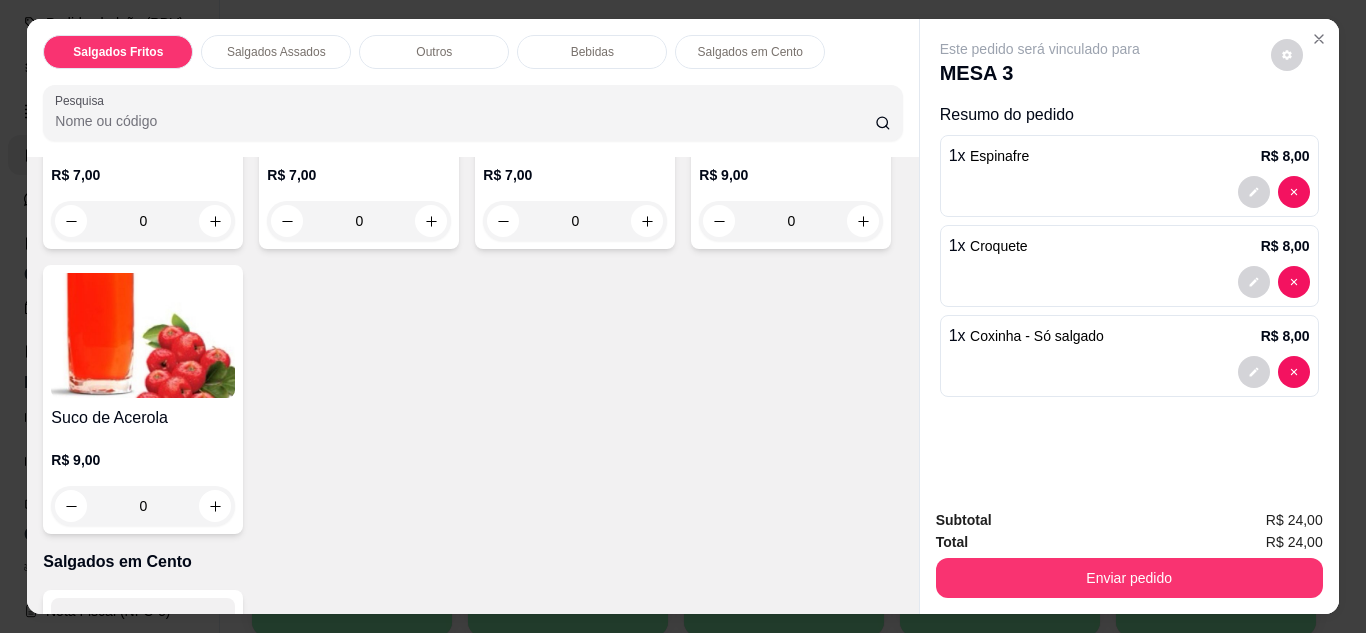 scroll, scrollTop: 1580, scrollLeft: 0, axis: vertical 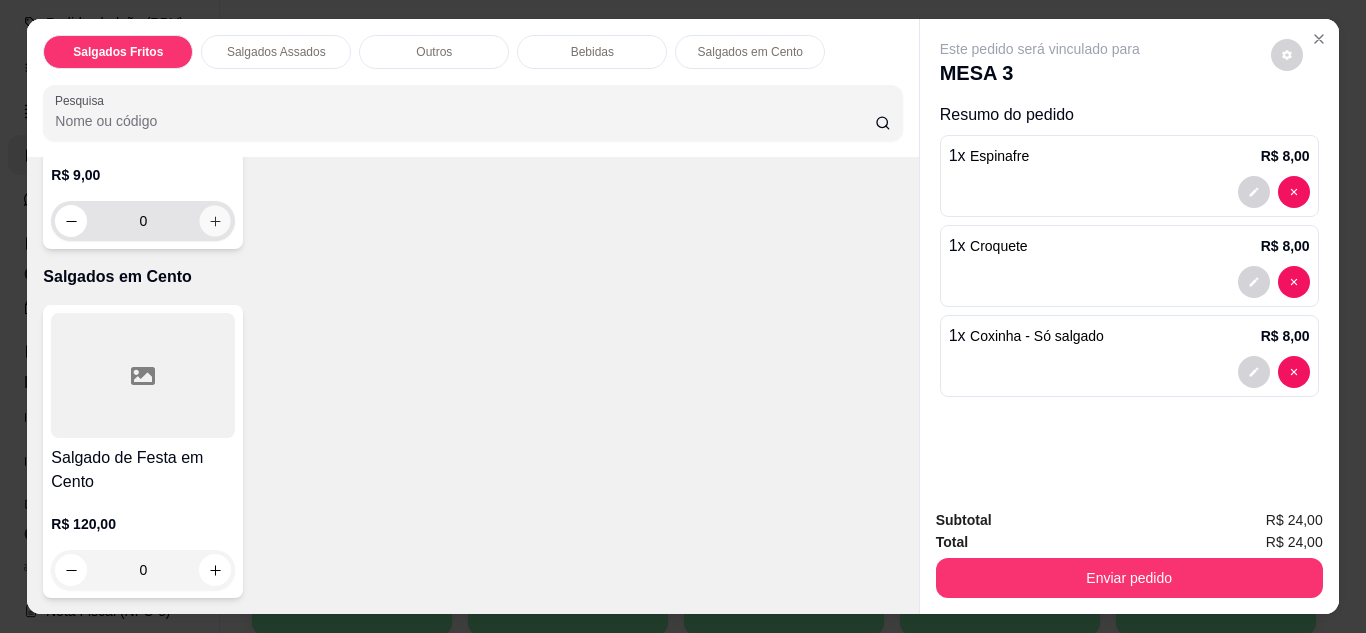 click 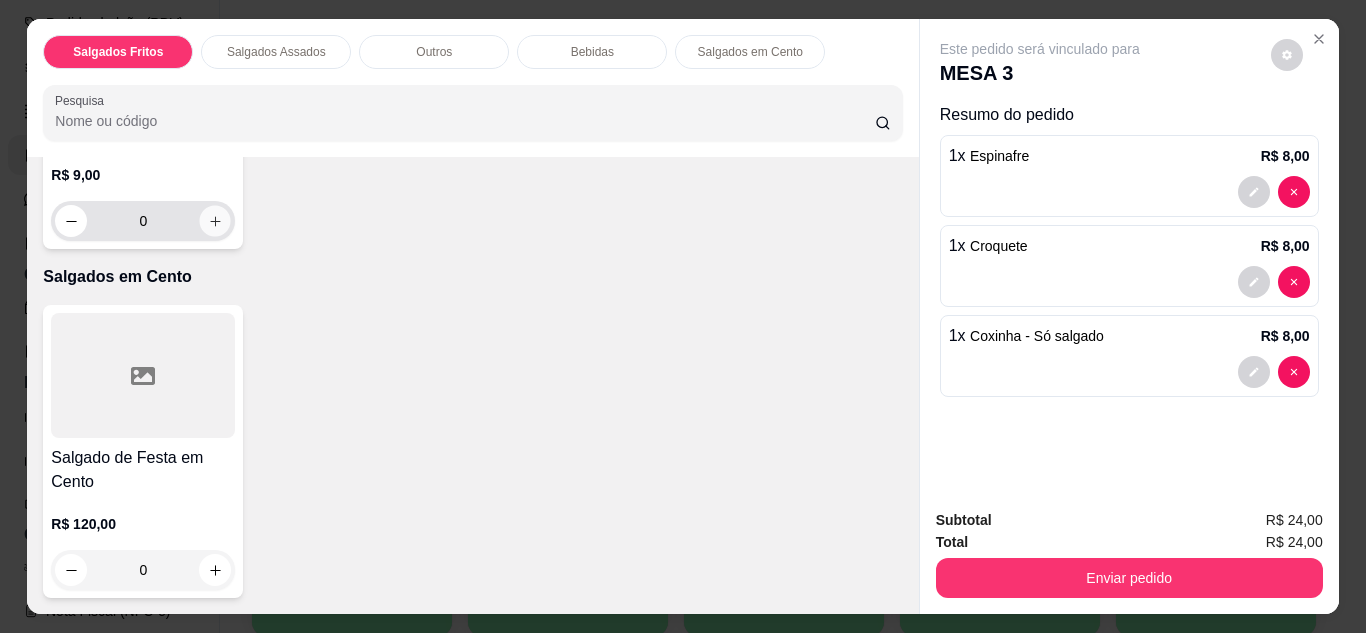 type on "1" 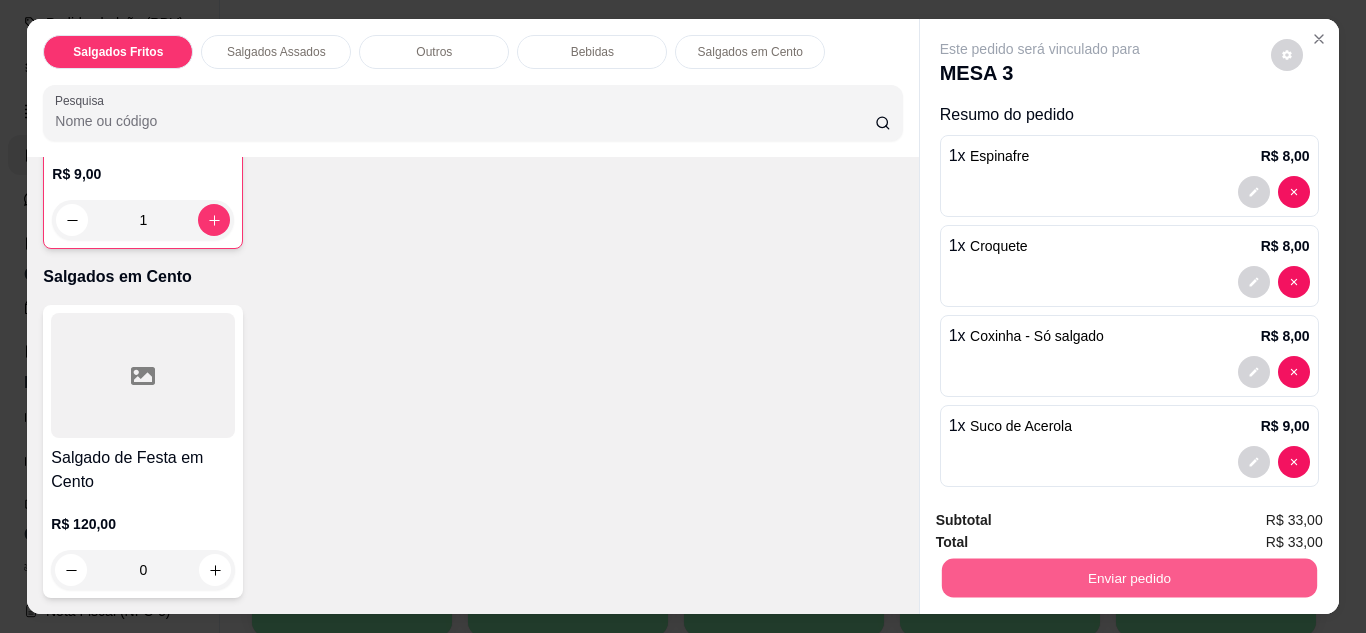 click on "Enviar pedido" at bounding box center (1128, 578) 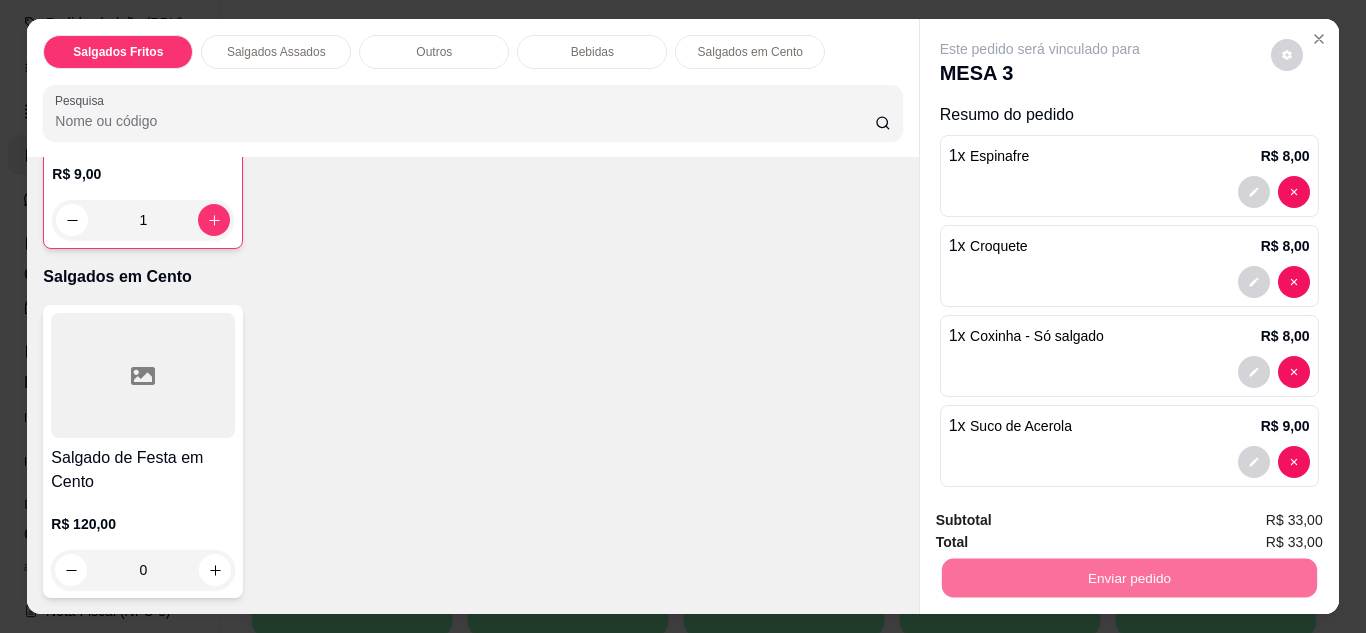 click on "Não registrar e enviar pedido" at bounding box center [1063, 522] 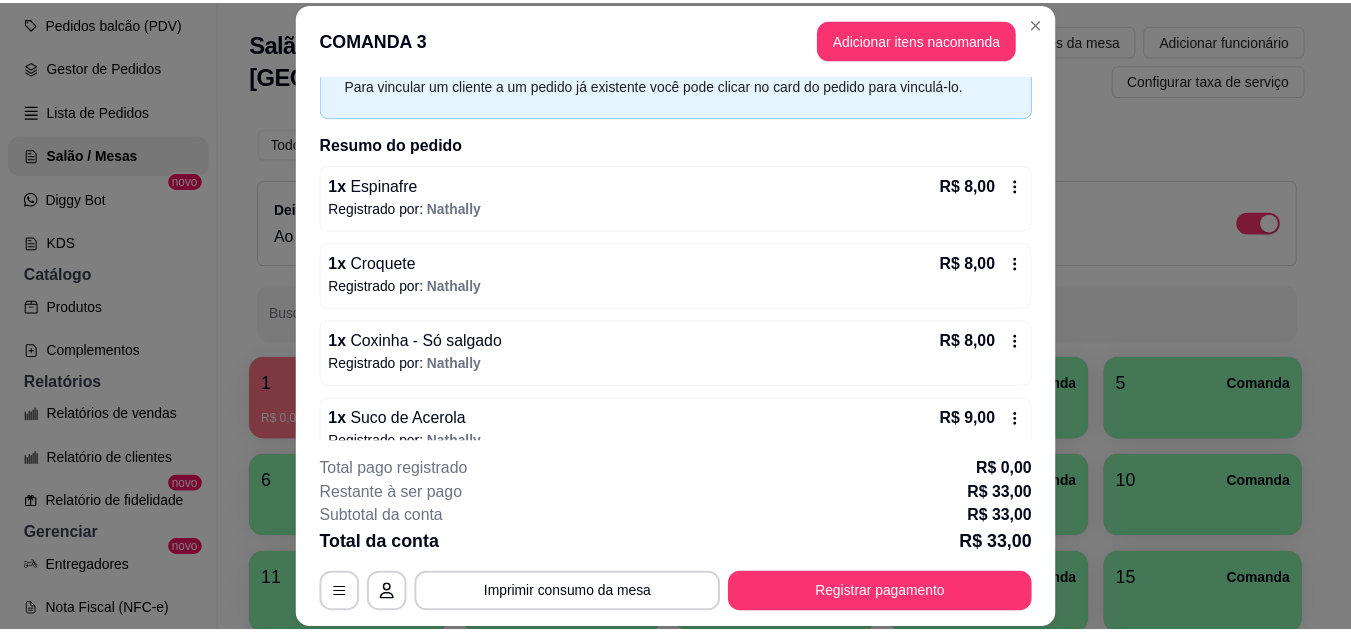 scroll, scrollTop: 162, scrollLeft: 0, axis: vertical 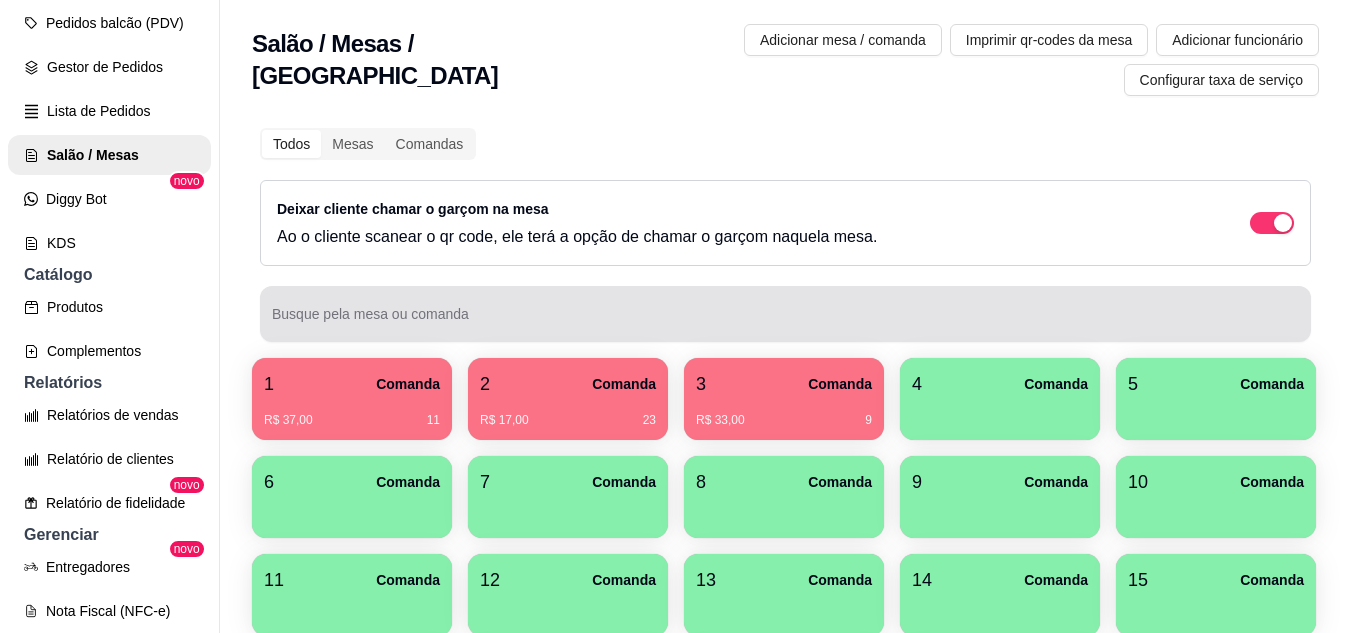 type 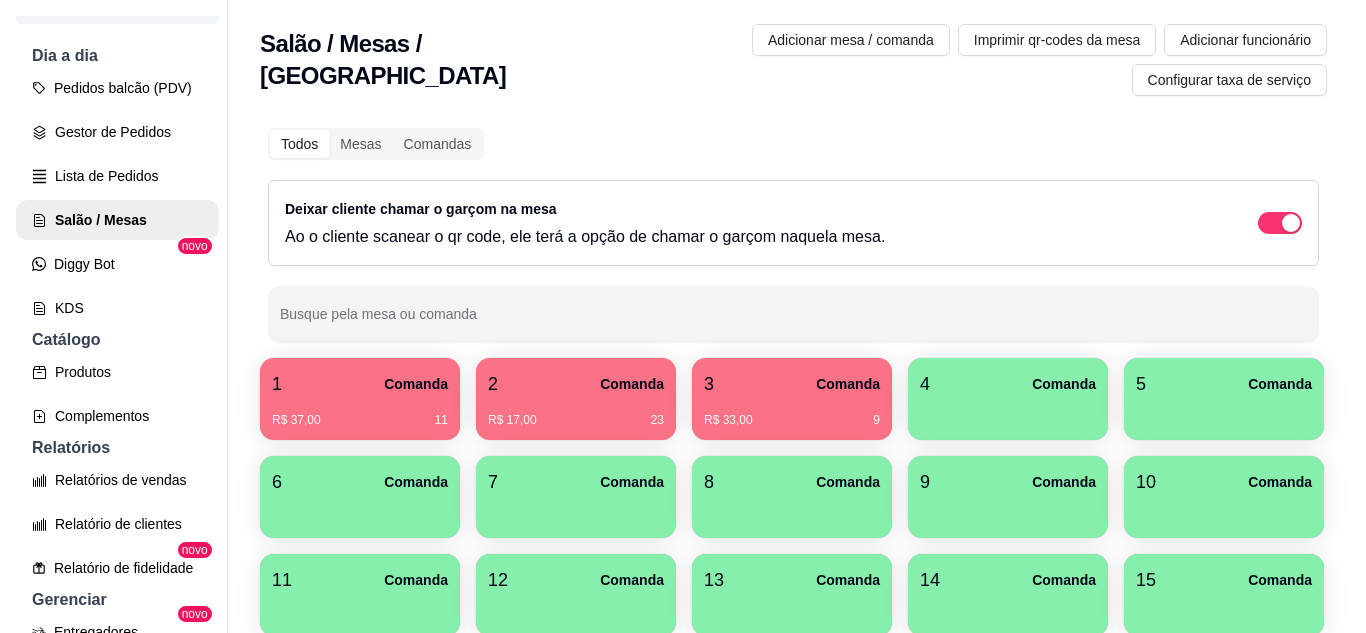 scroll, scrollTop: 195, scrollLeft: 0, axis: vertical 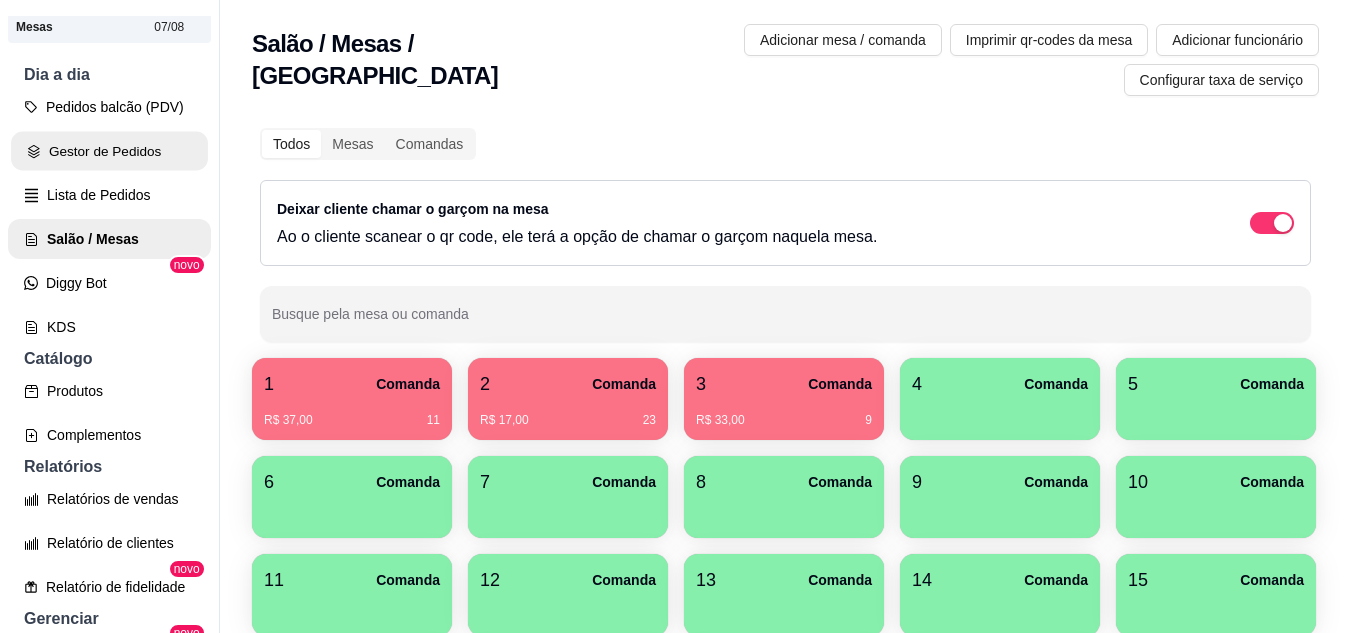 click on "Gestor de Pedidos" at bounding box center [109, 151] 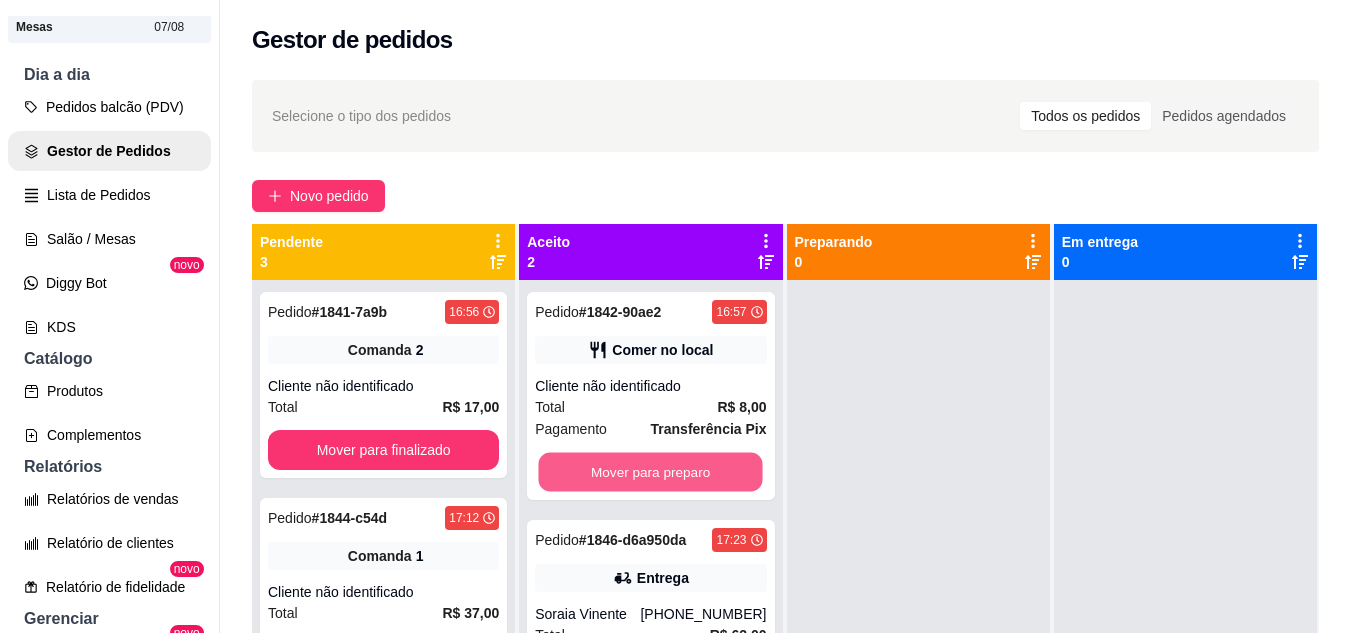 click on "Mover para preparo" at bounding box center [651, 472] 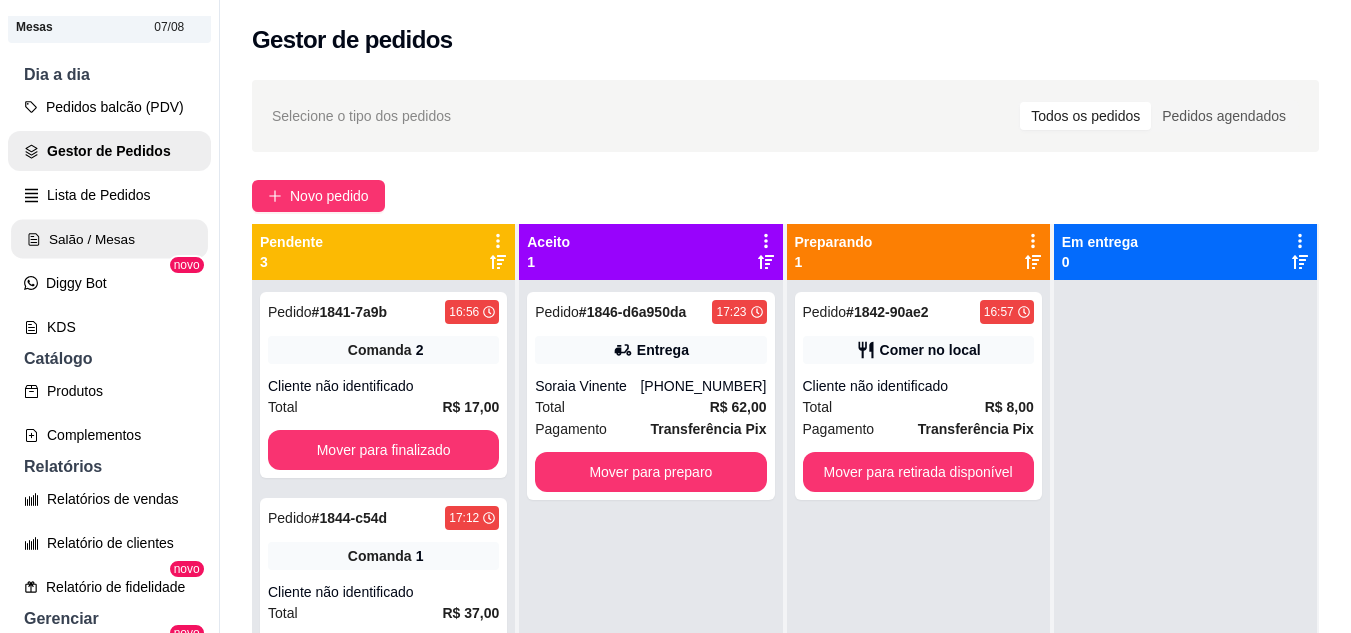 click on "Salão / Mesas" at bounding box center (109, 239) 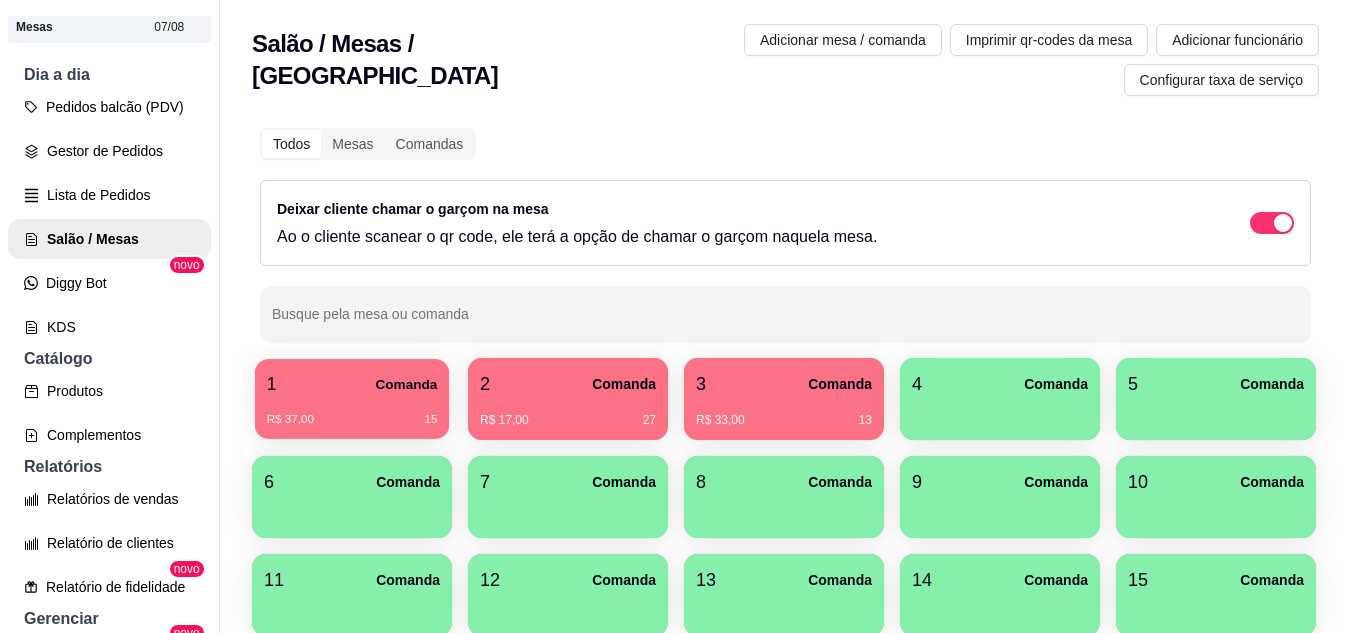 click on "R$ 37,00 15" at bounding box center [352, 412] 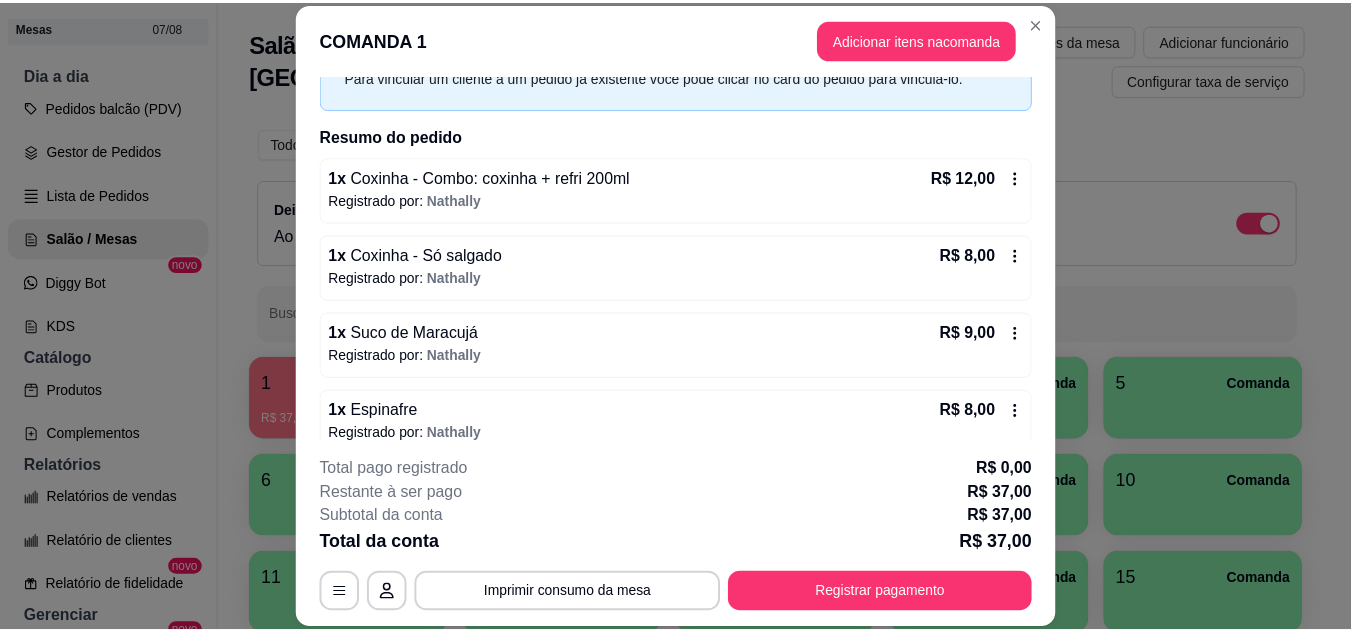 scroll, scrollTop: 162, scrollLeft: 0, axis: vertical 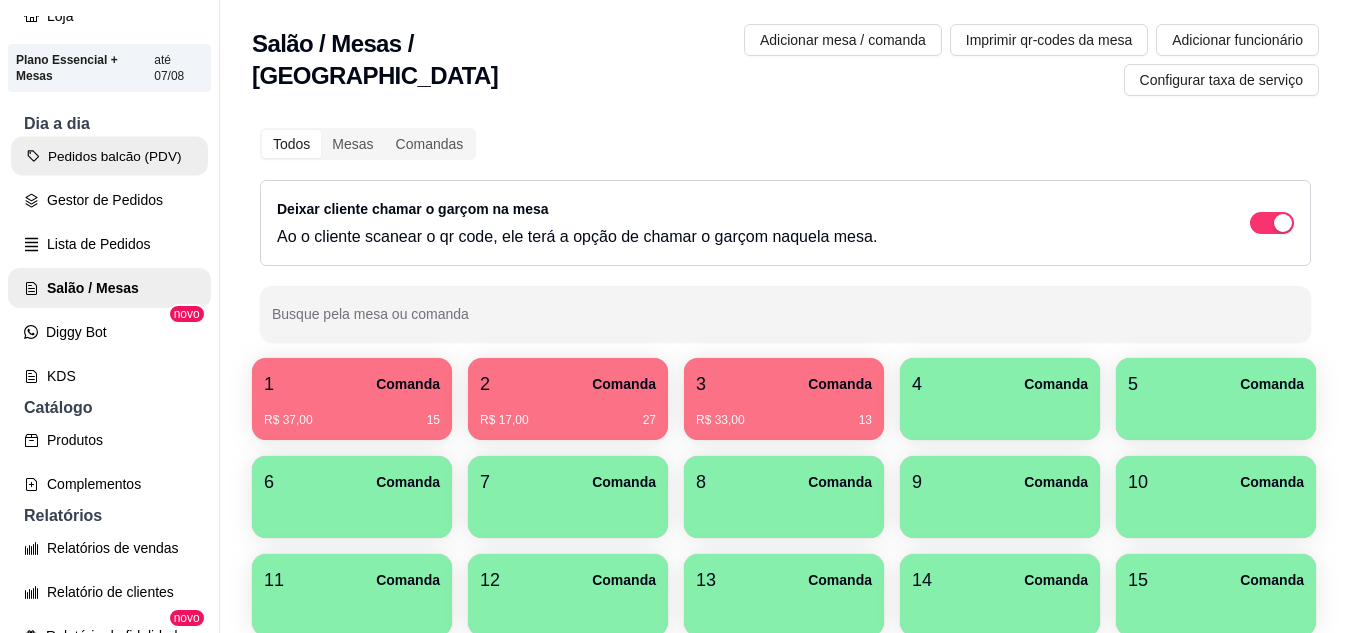 click on "Pedidos balcão (PDV)" at bounding box center [109, 156] 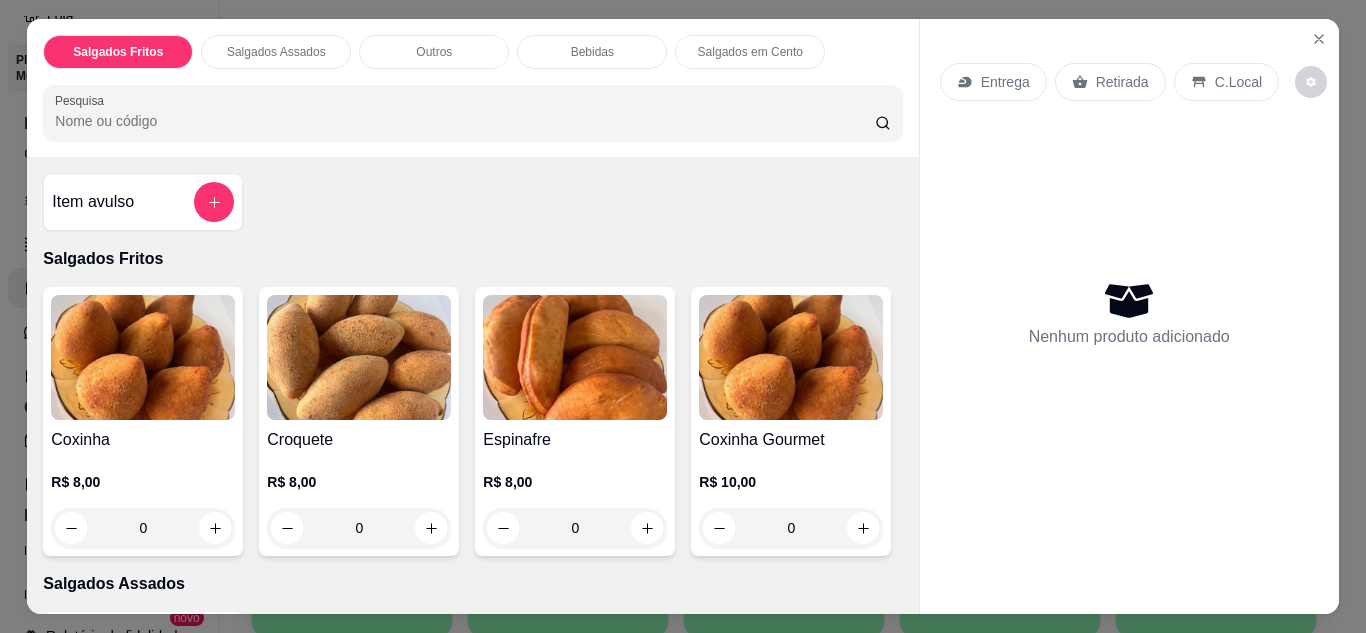 click 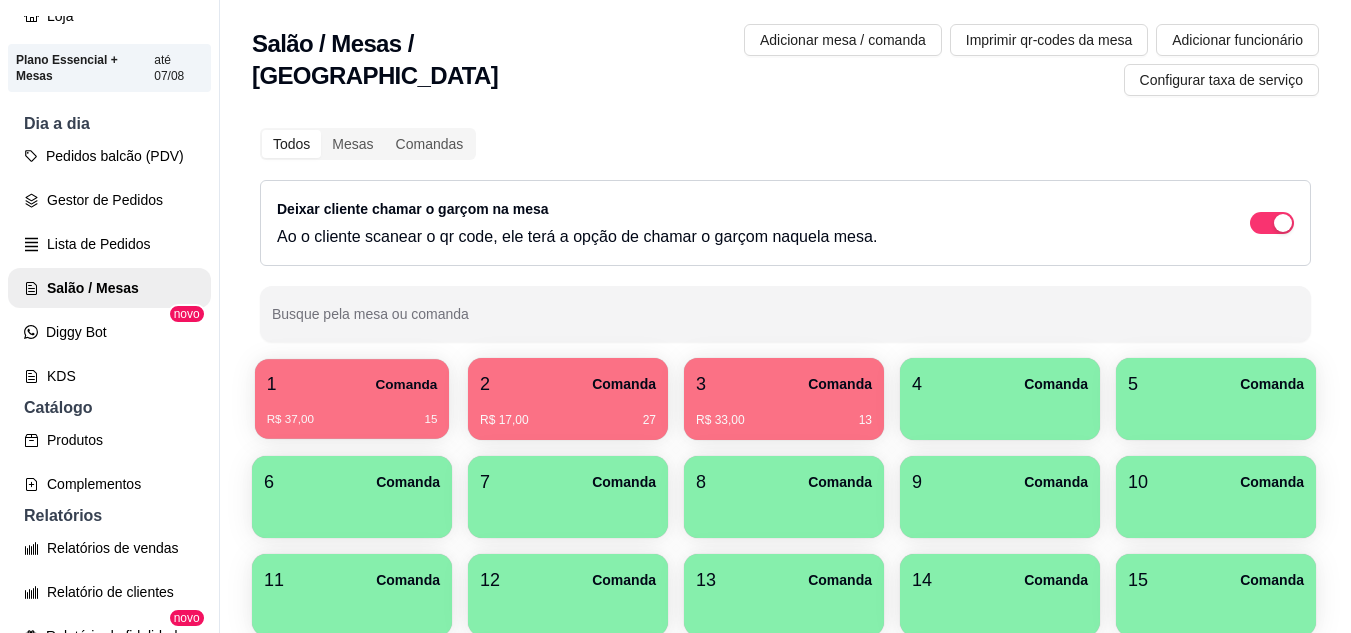 click on "R$ 37,00 15" at bounding box center (352, 420) 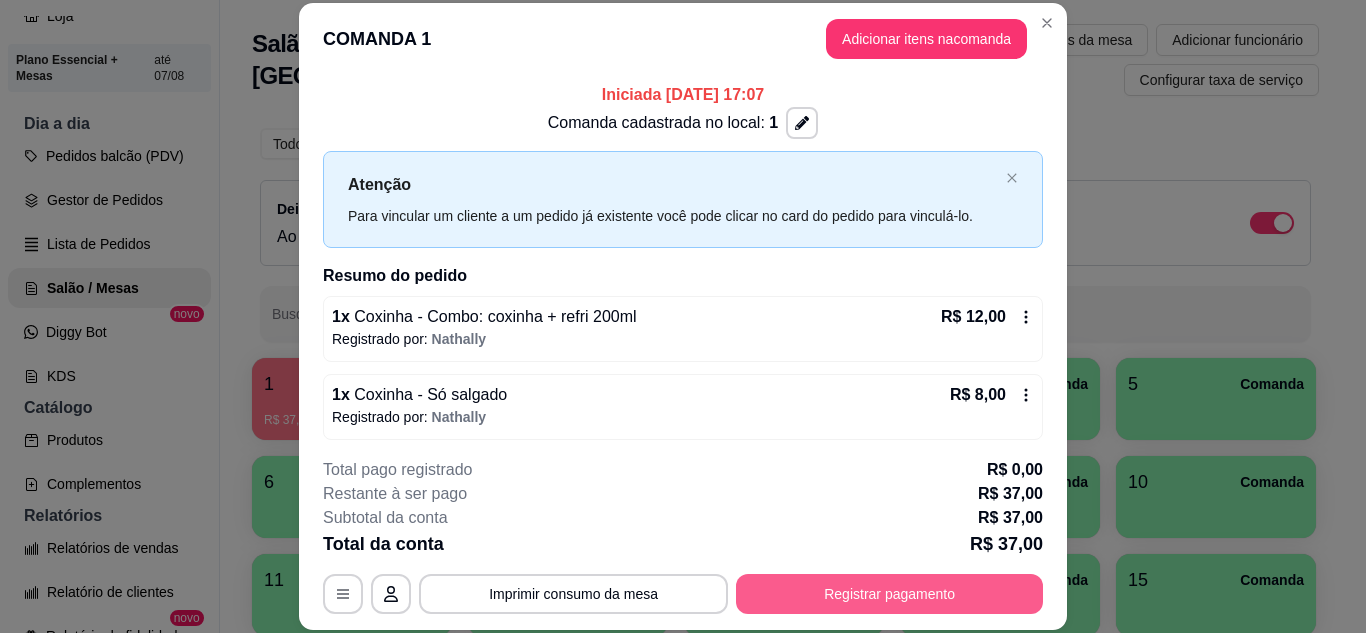 click on "Registrar pagamento" at bounding box center (889, 594) 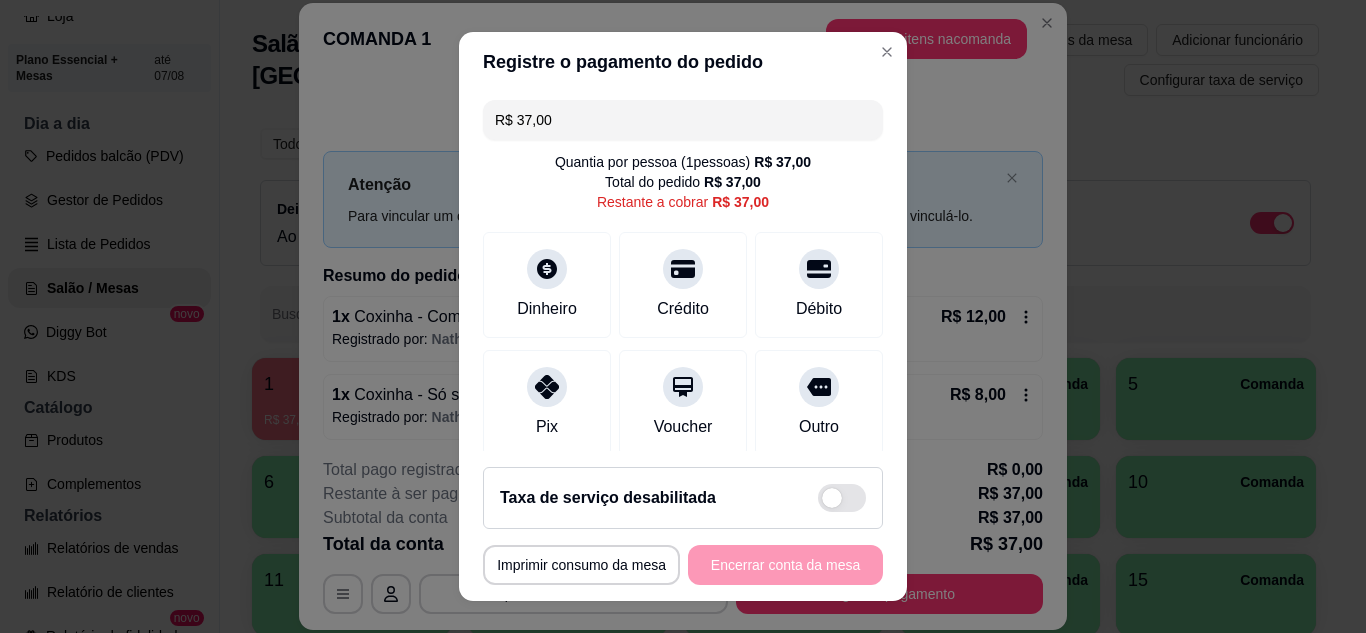 click on "Pix" at bounding box center [547, 403] 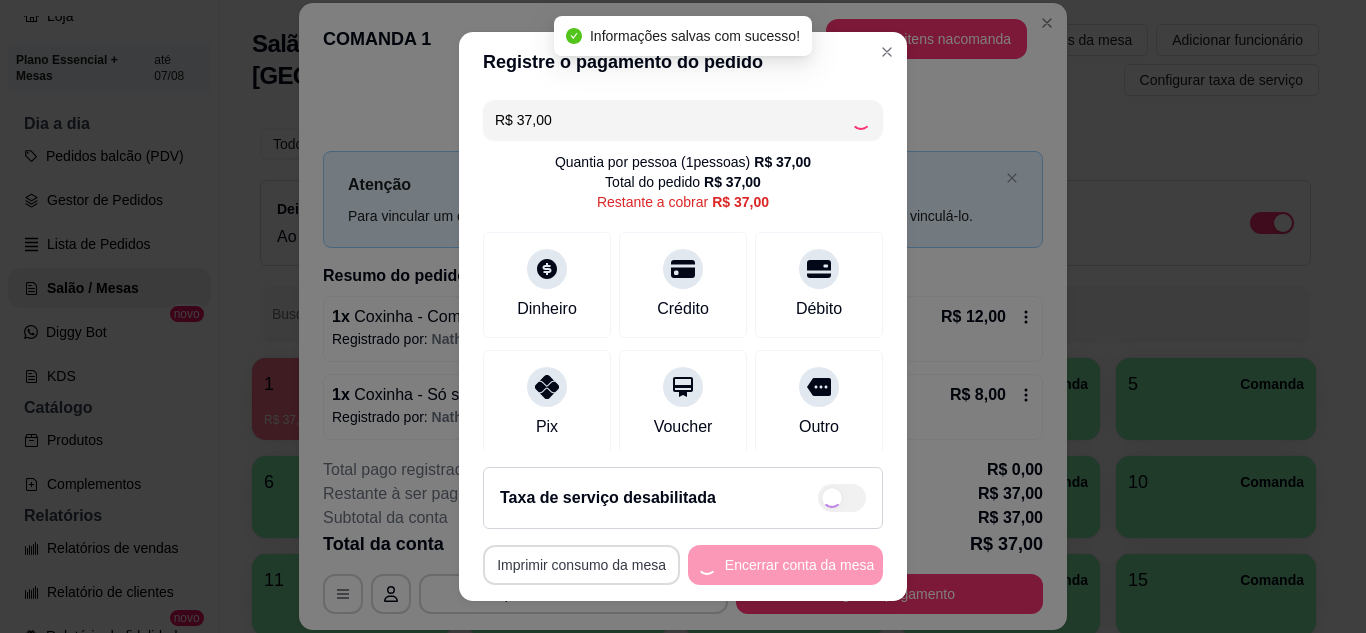 type on "R$ 0,00" 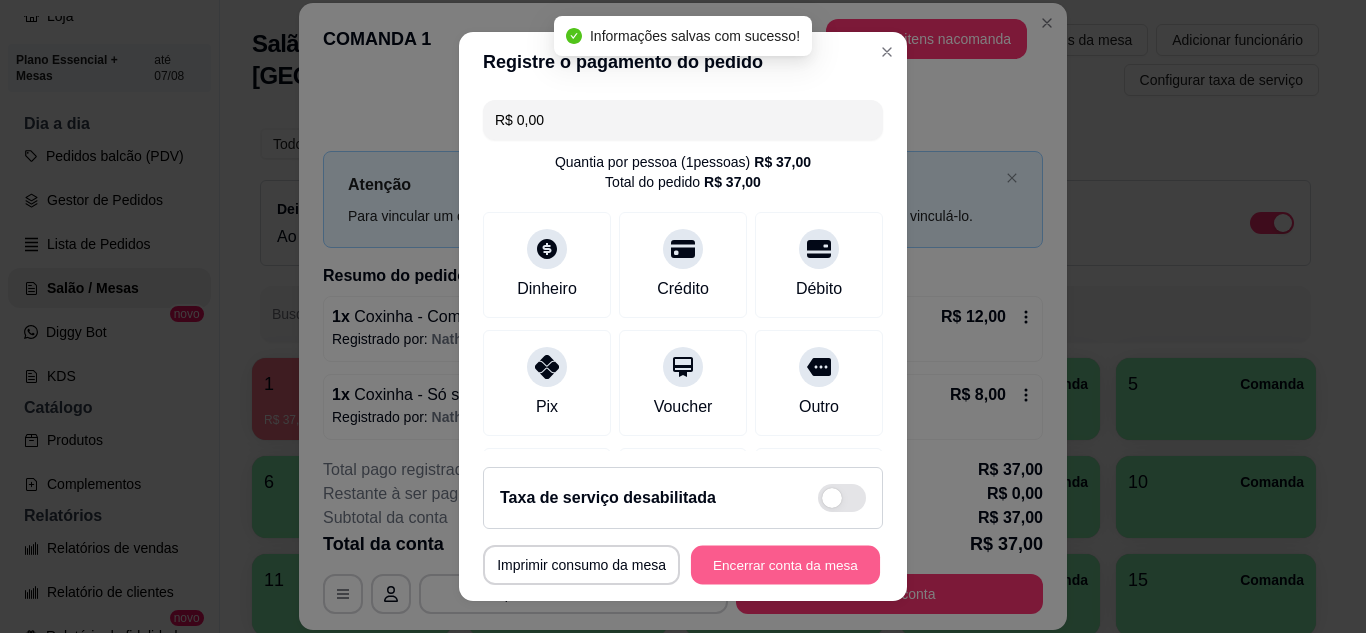 click on "Encerrar conta da mesa" at bounding box center [785, 565] 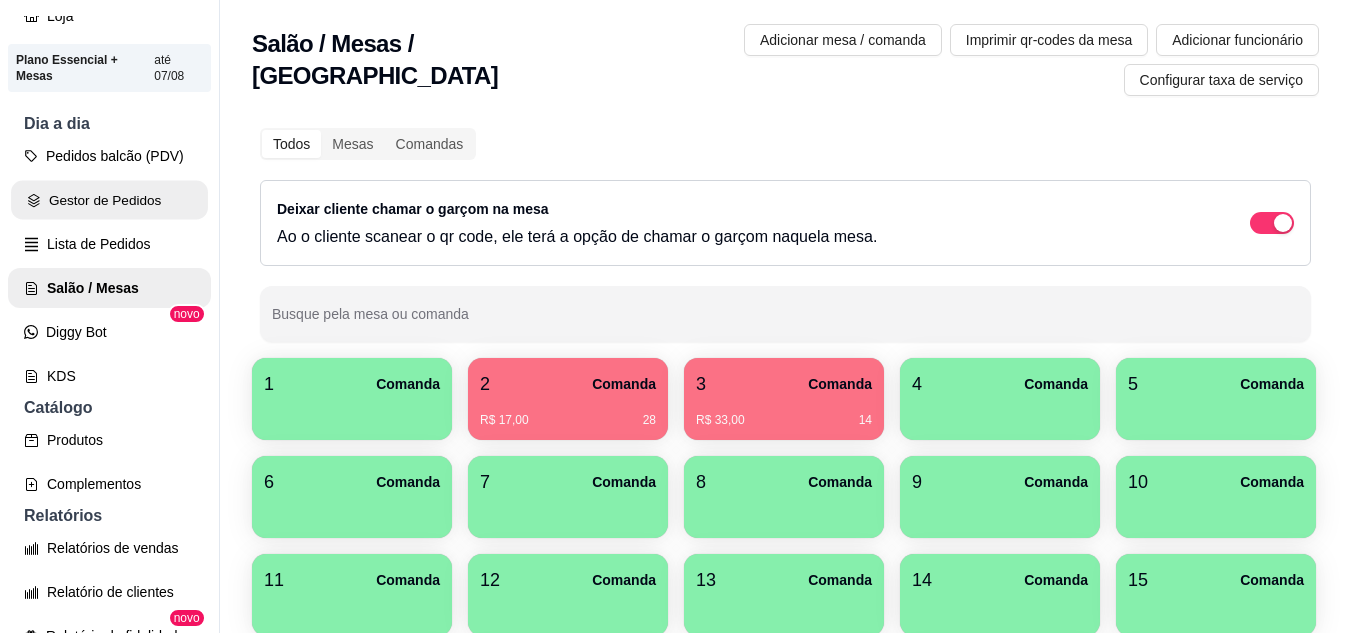 click on "Gestor de Pedidos" at bounding box center [109, 200] 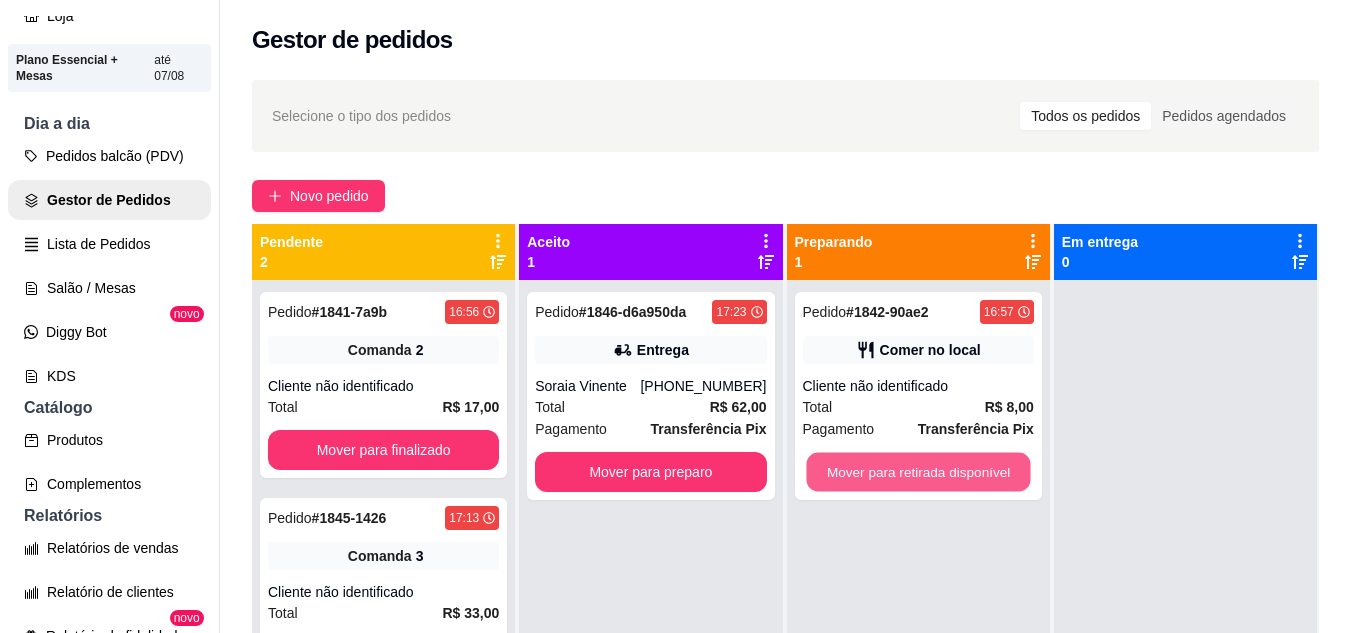 click on "Mover para retirada disponível" at bounding box center (918, 472) 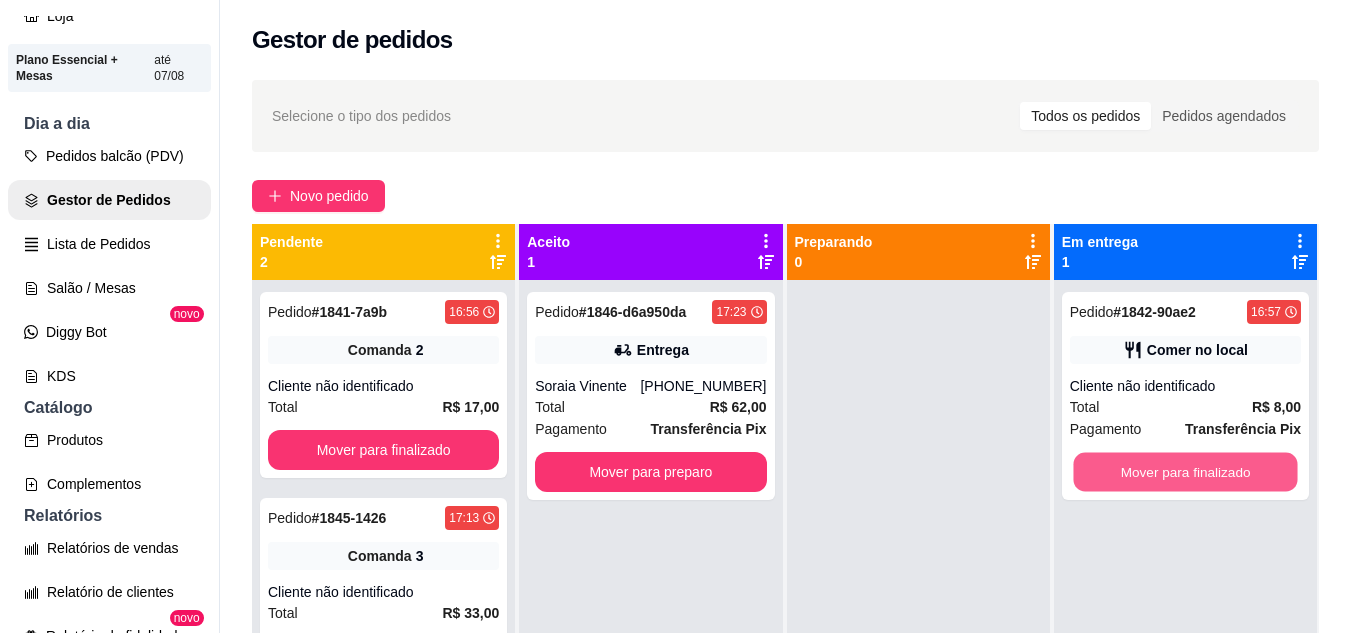click on "Mover para finalizado" at bounding box center [1185, 472] 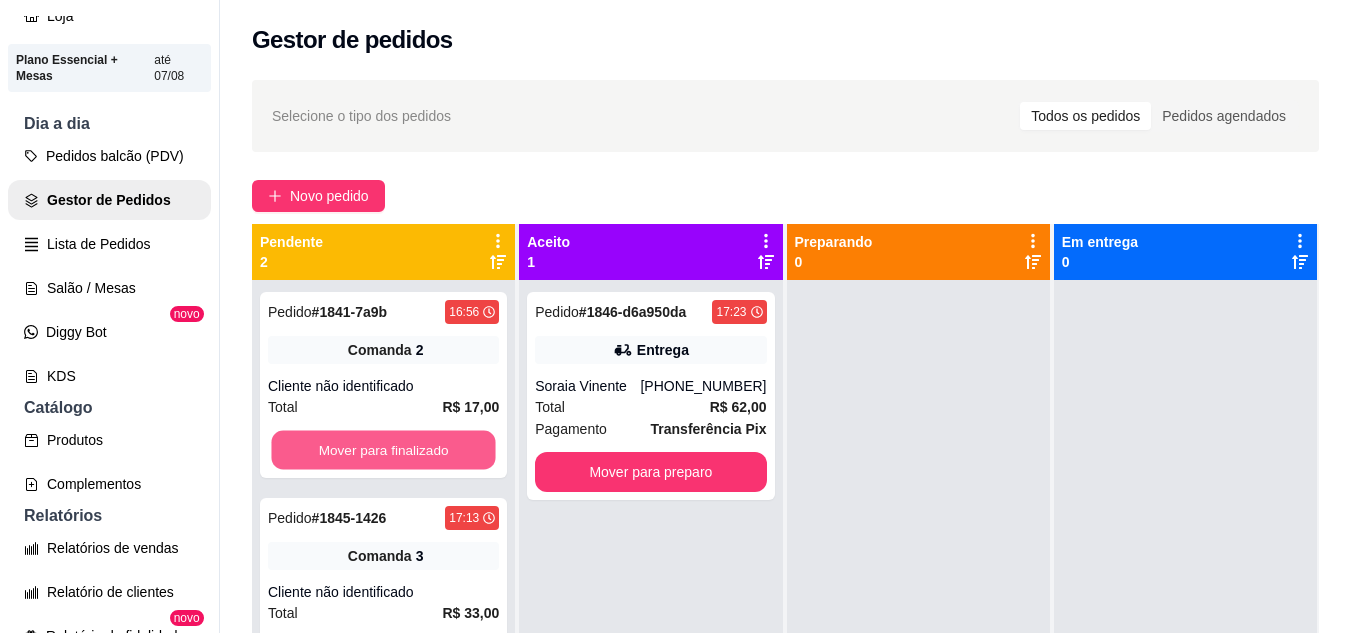 click on "Mover para finalizado" at bounding box center (383, 450) 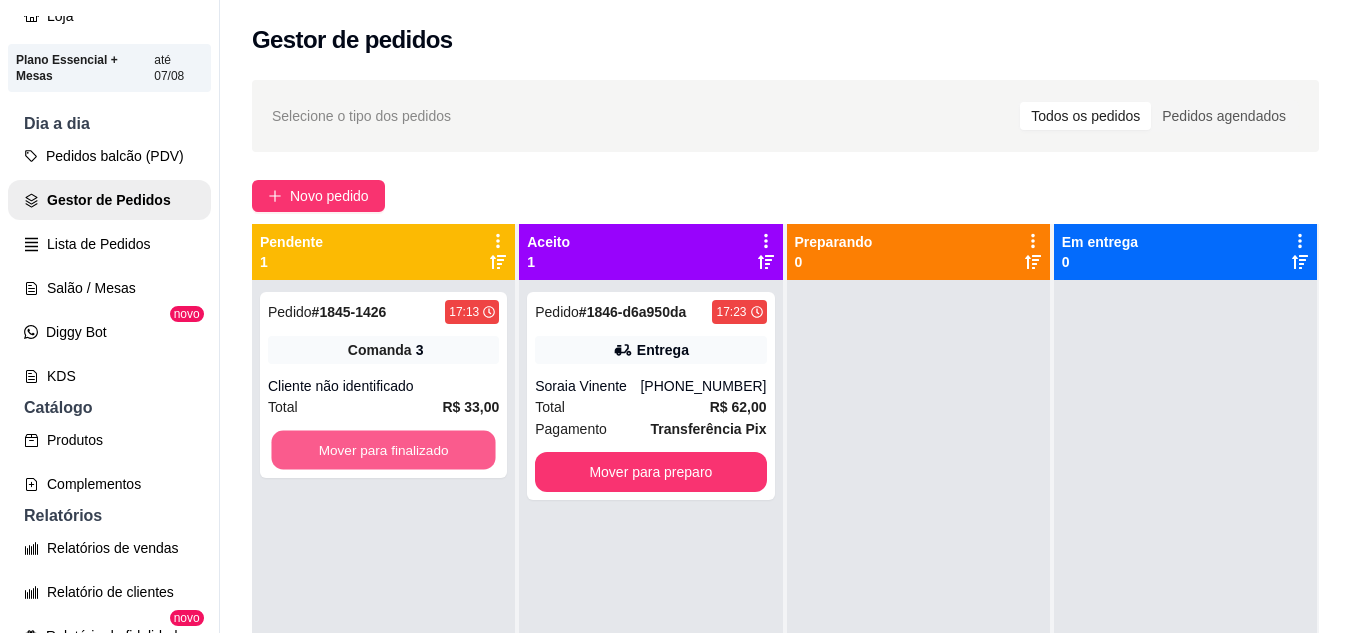 click on "Mover para finalizado" at bounding box center (383, 450) 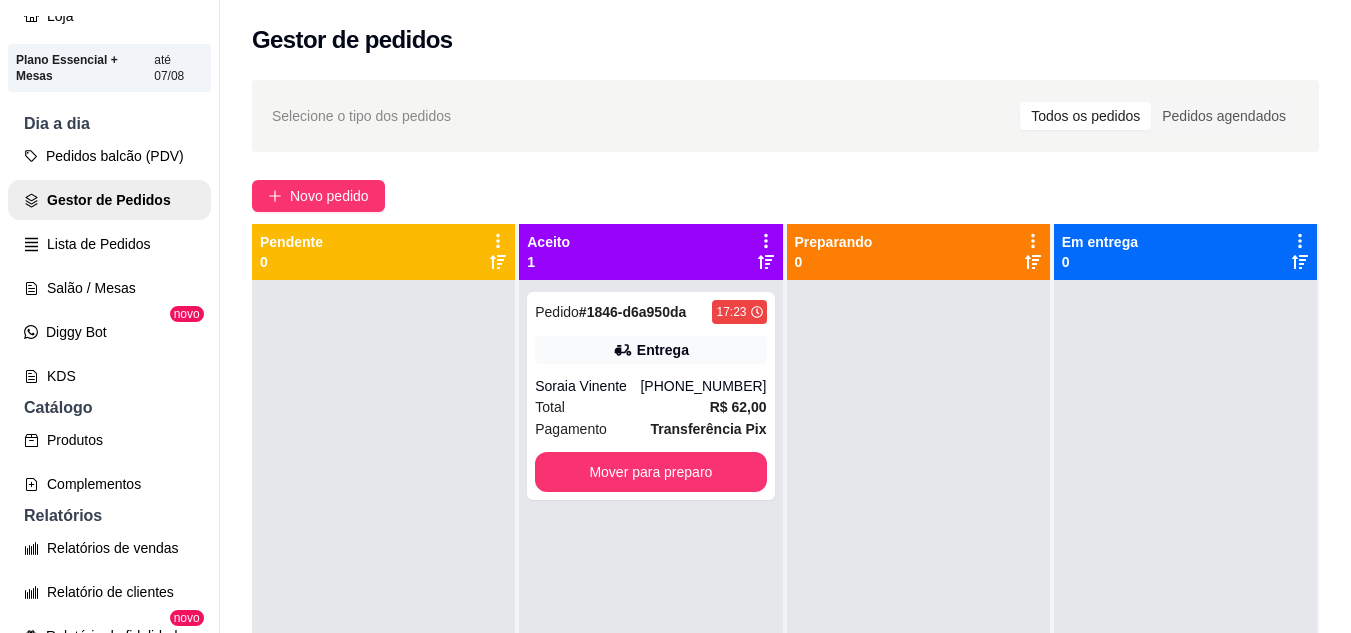 click on "Soraia Vinente" at bounding box center [587, 386] 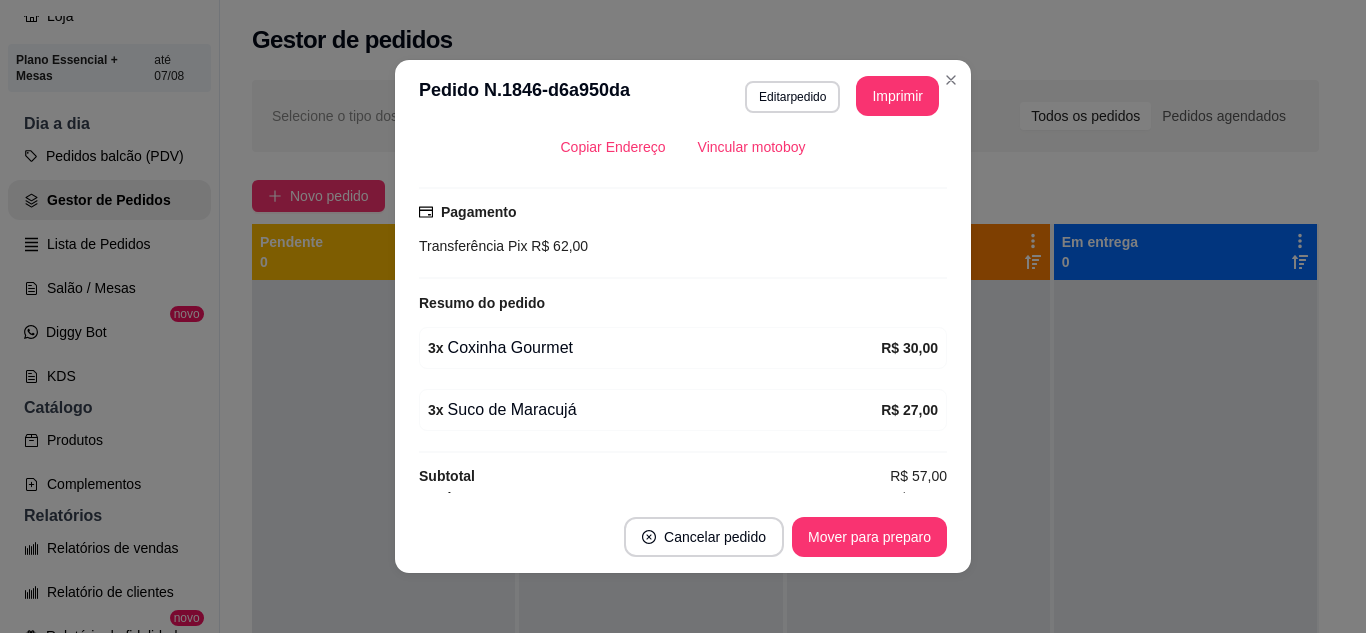 scroll, scrollTop: 475, scrollLeft: 0, axis: vertical 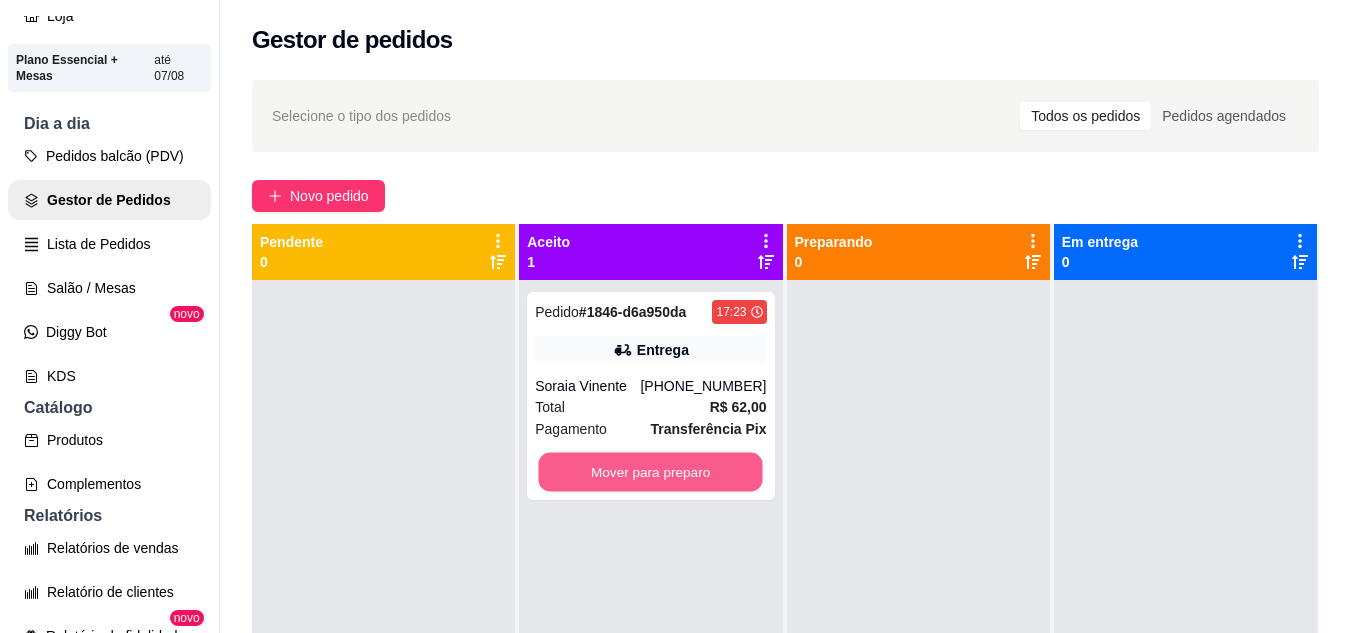 click on "Mover para preparo" at bounding box center (651, 472) 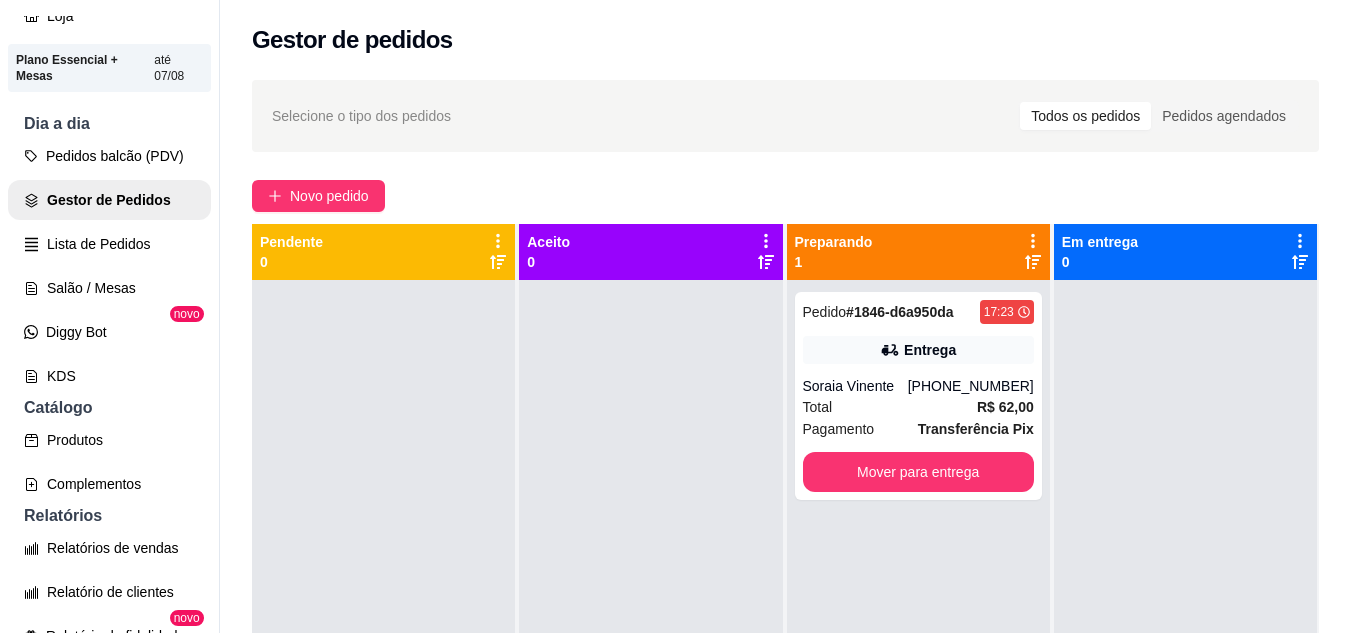 click on "Soraia Vinente" at bounding box center [855, 386] 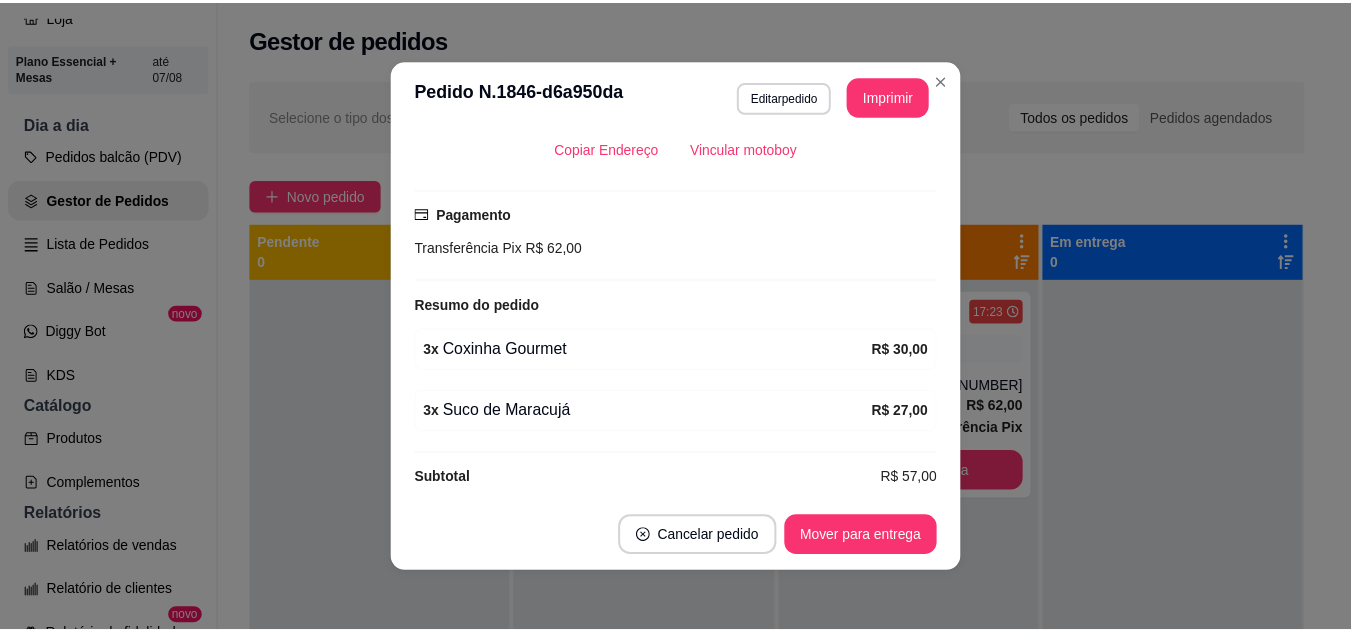 scroll, scrollTop: 478, scrollLeft: 0, axis: vertical 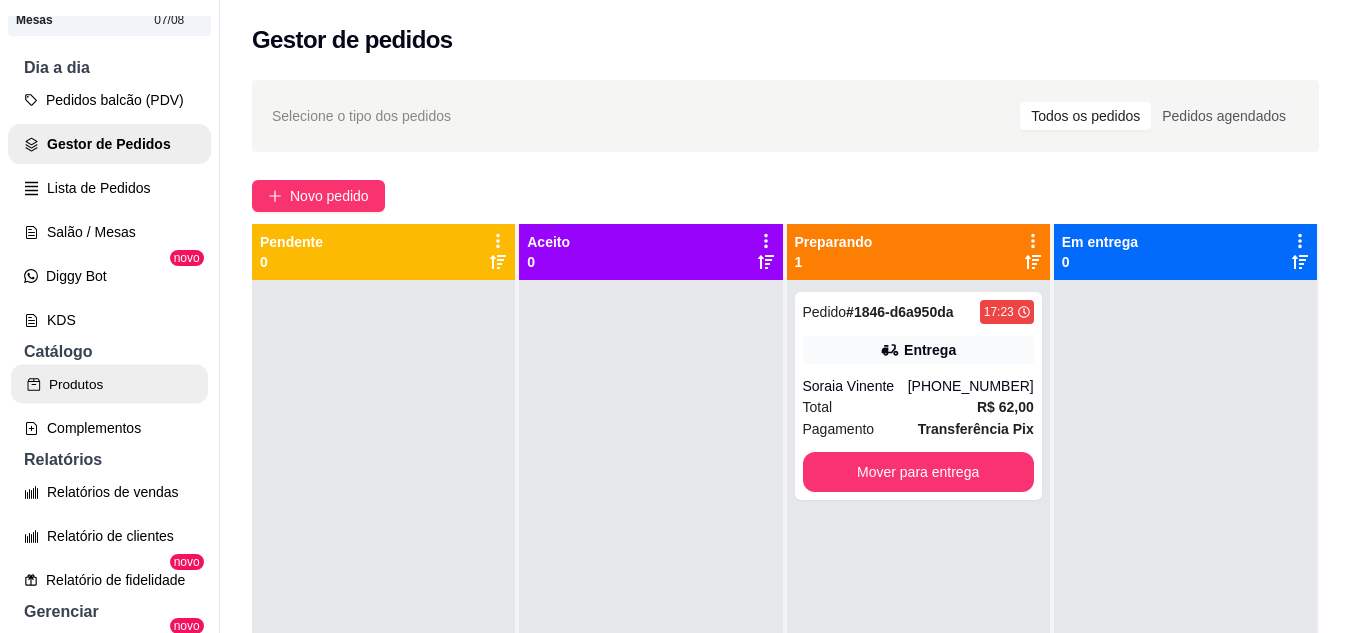 click on "Produtos" at bounding box center [109, 384] 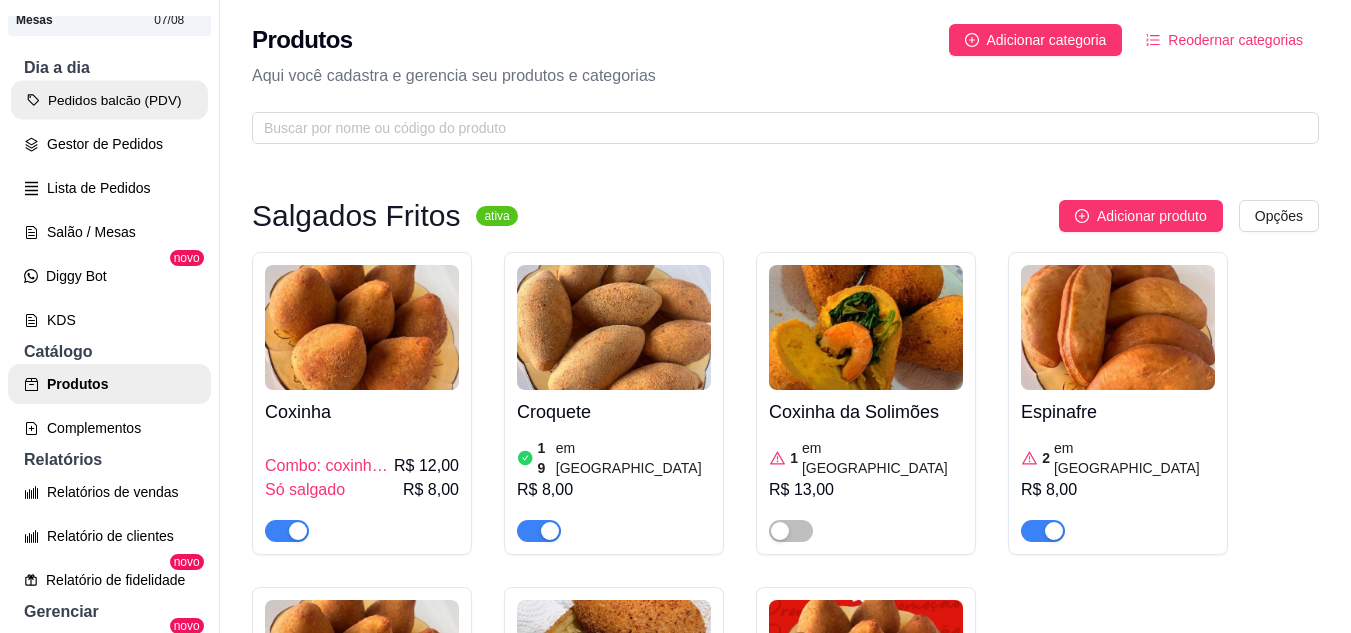 click on "Pedidos balcão (PDV)" at bounding box center [109, 100] 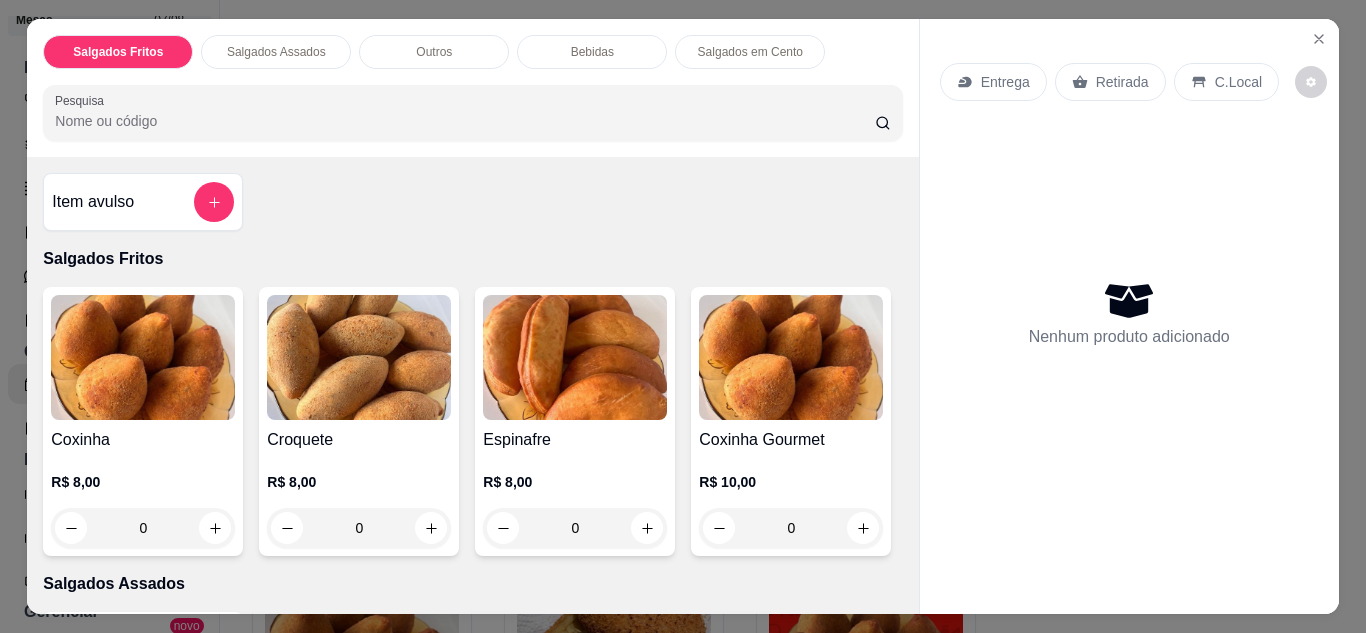 click on "Retirada" at bounding box center [1122, 82] 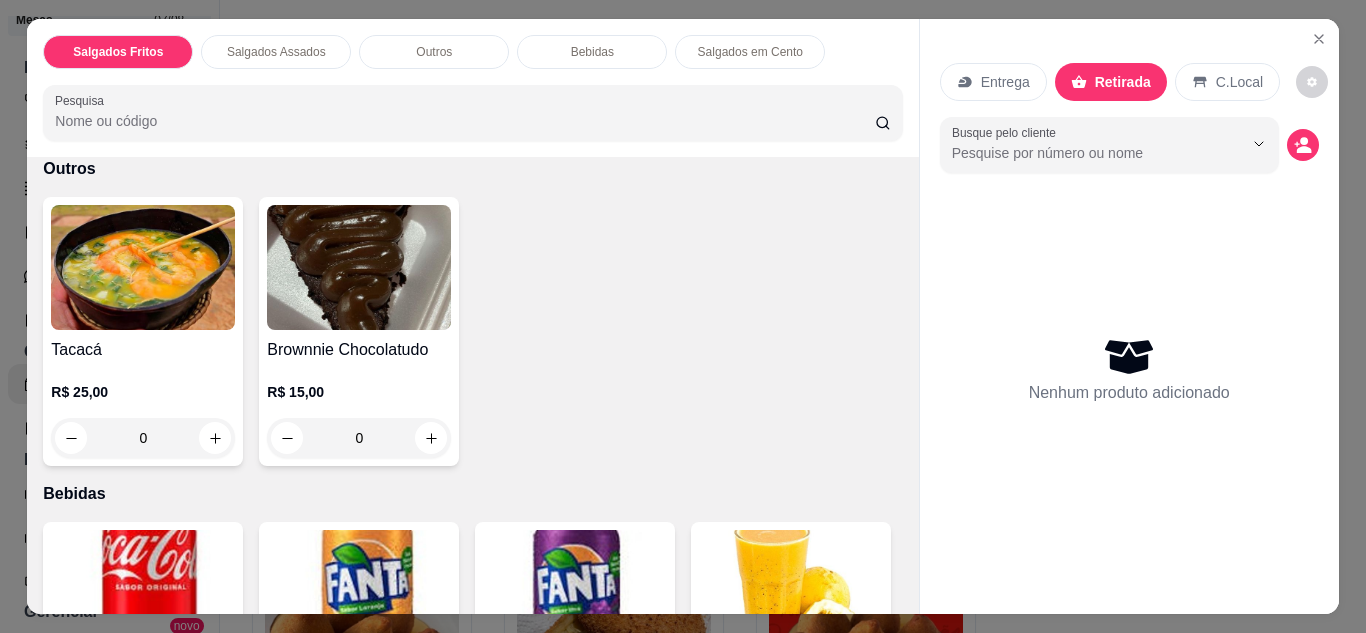scroll, scrollTop: 761, scrollLeft: 0, axis: vertical 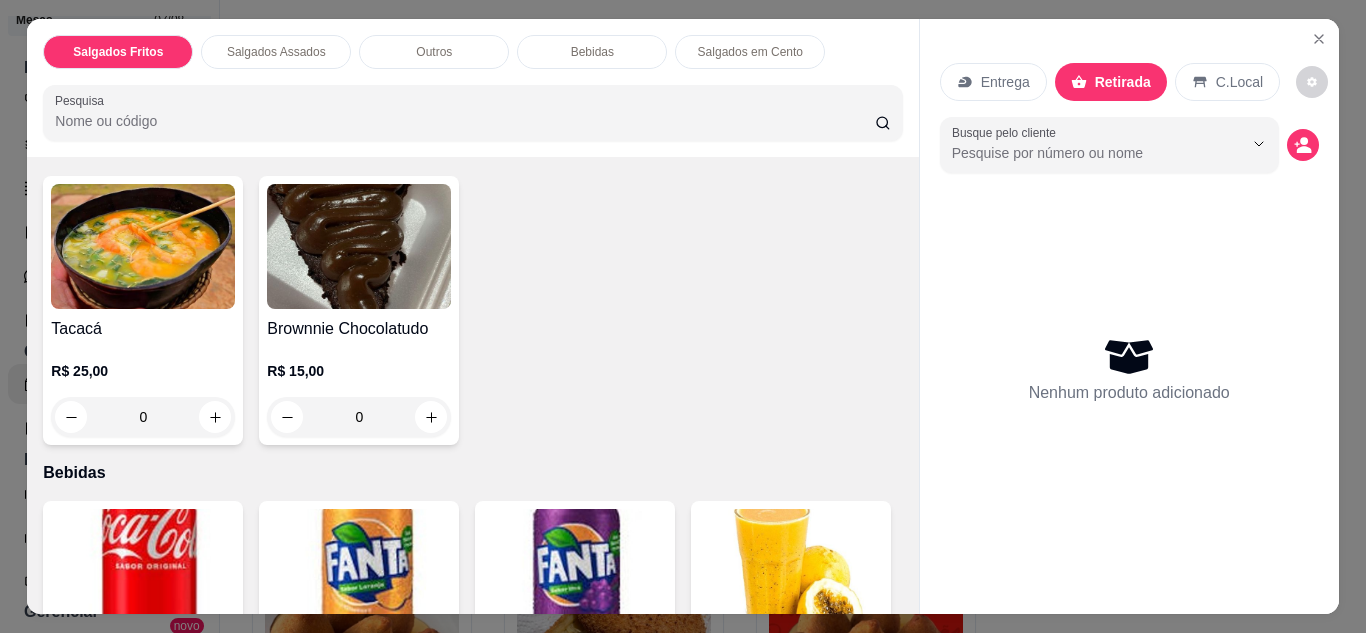click on "0" at bounding box center [143, 92] 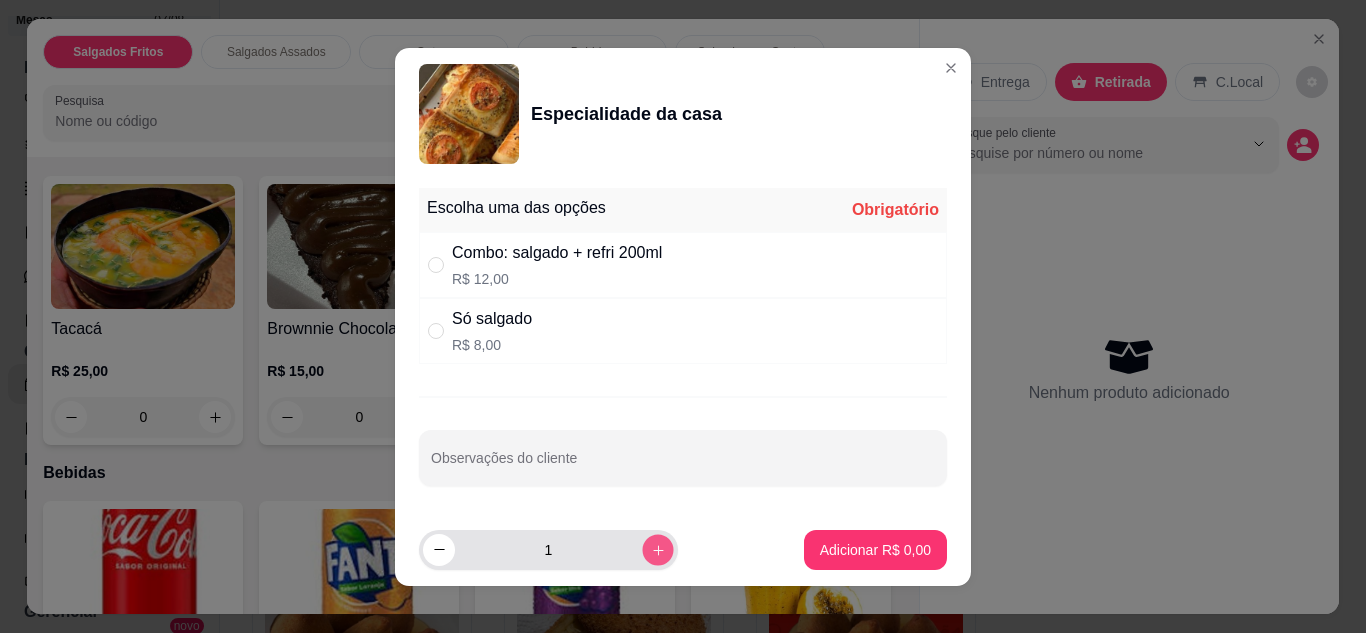 click at bounding box center [657, 549] 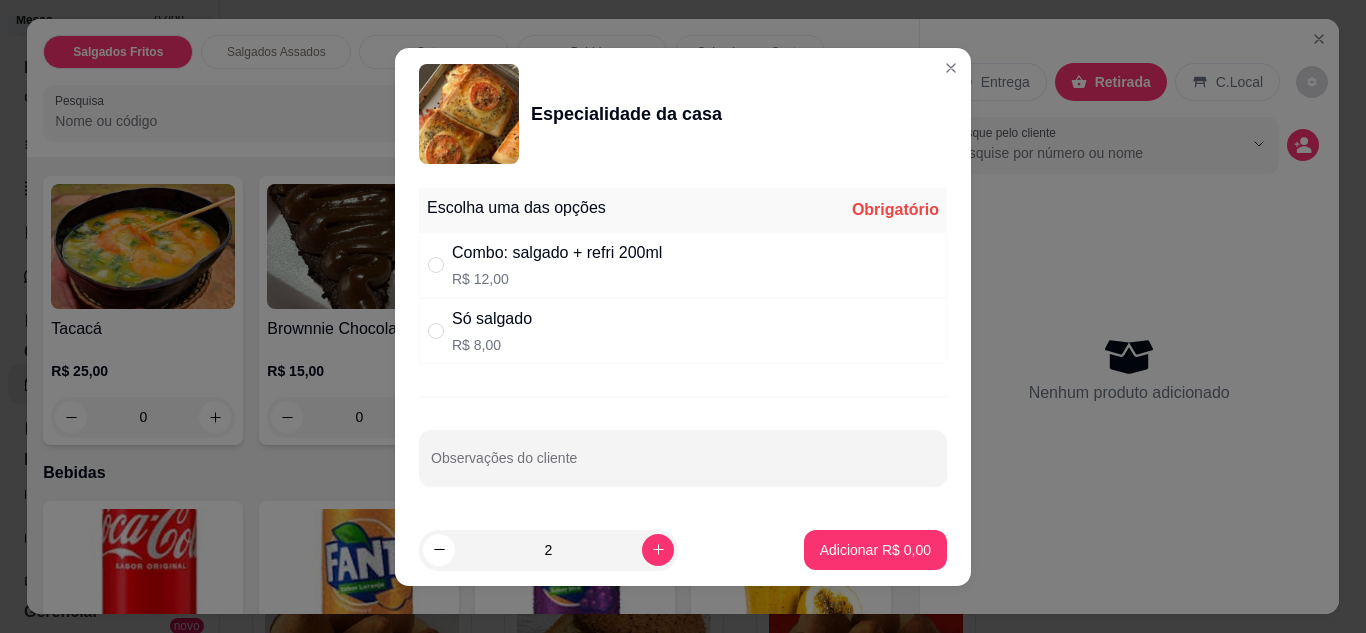 click on "Só salgado" at bounding box center [492, 319] 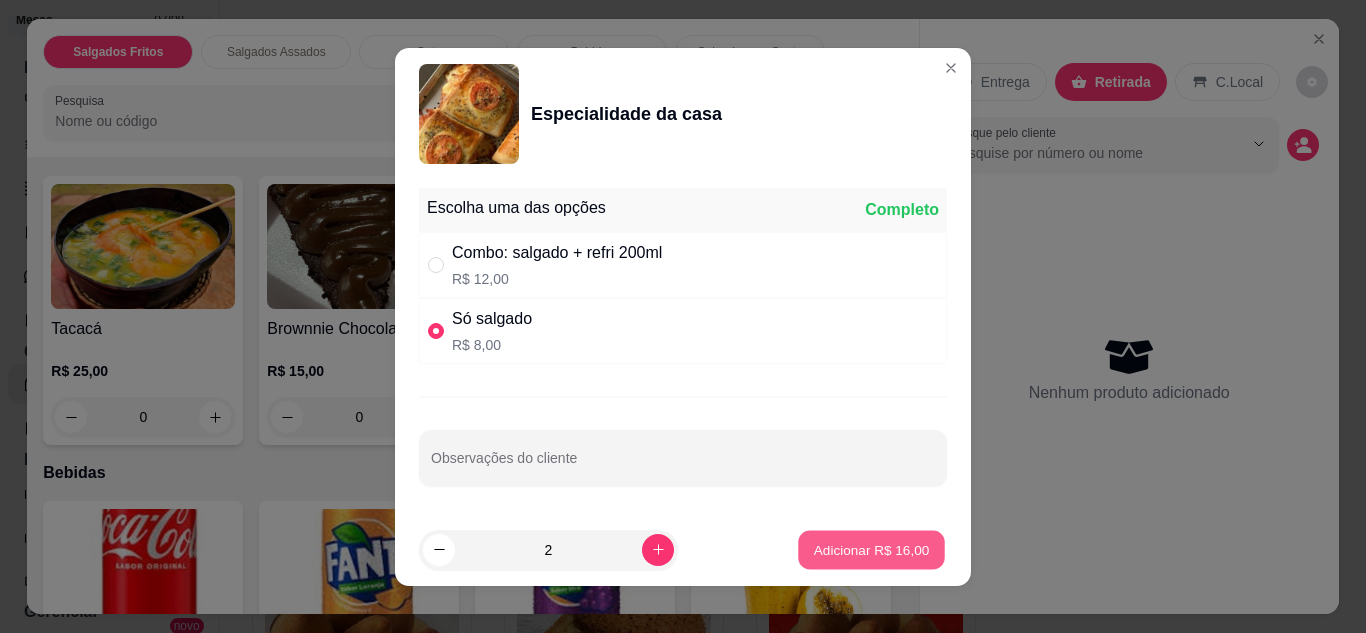 click on "Adicionar   R$ 16,00" at bounding box center [872, 549] 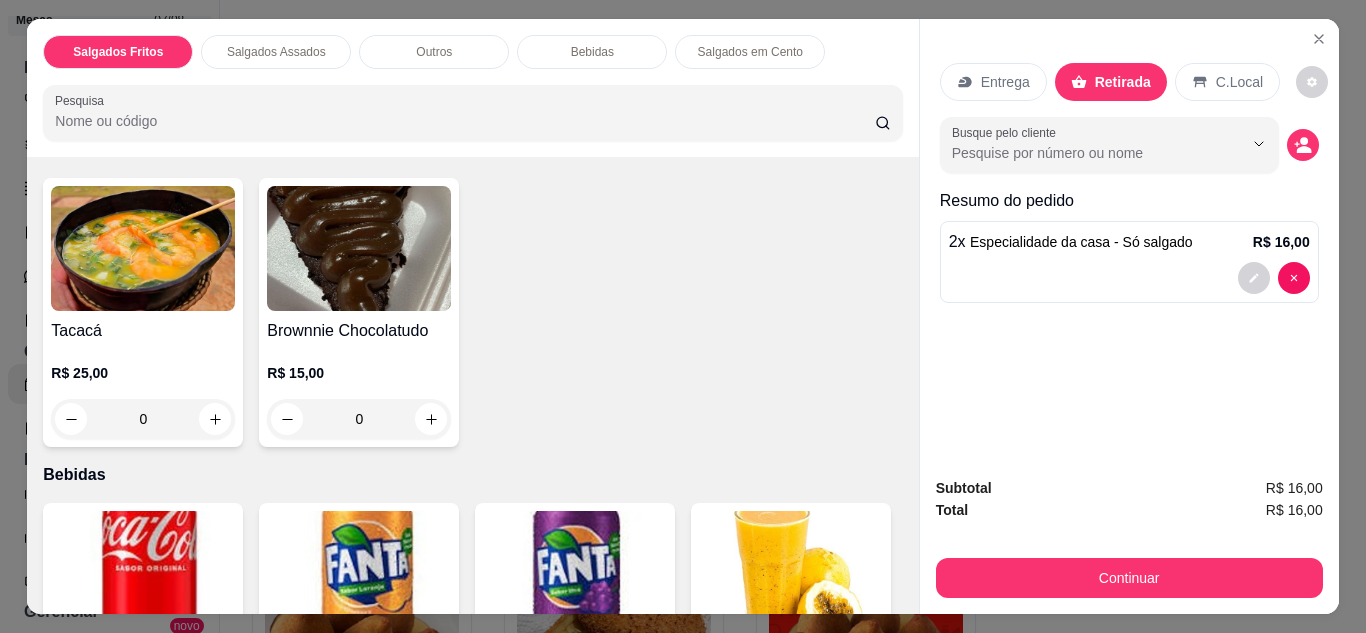 scroll, scrollTop: 762, scrollLeft: 0, axis: vertical 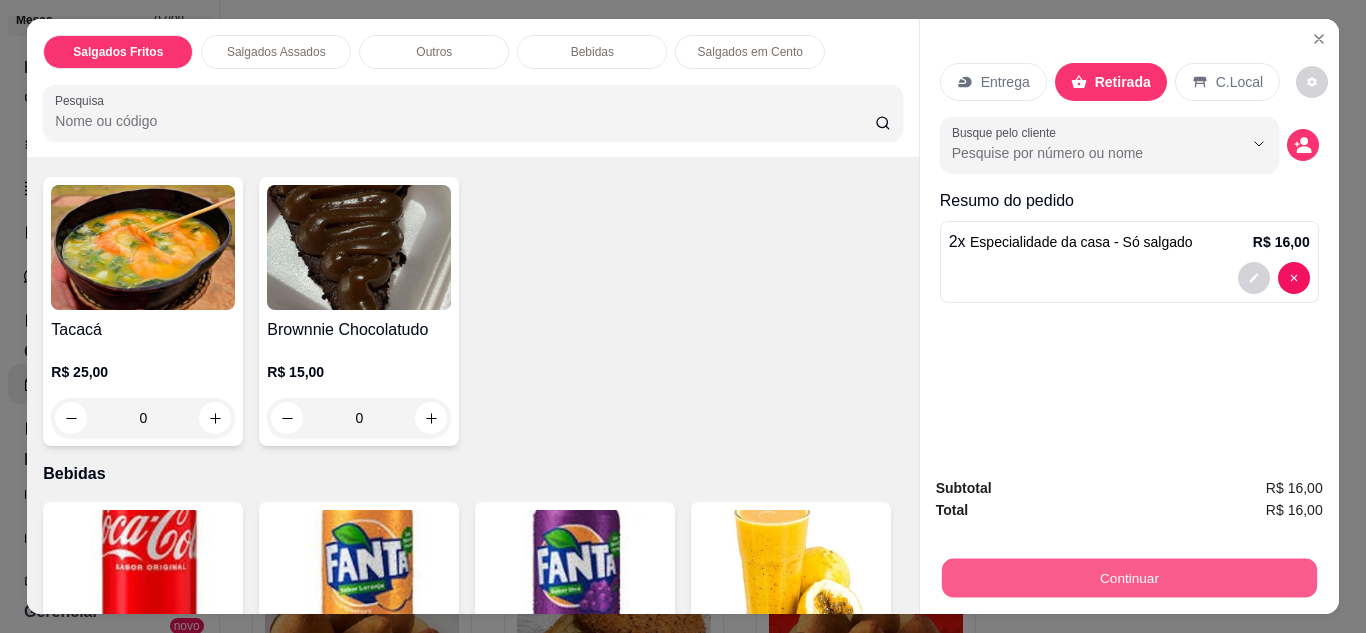 click on "Continuar" at bounding box center [1128, 578] 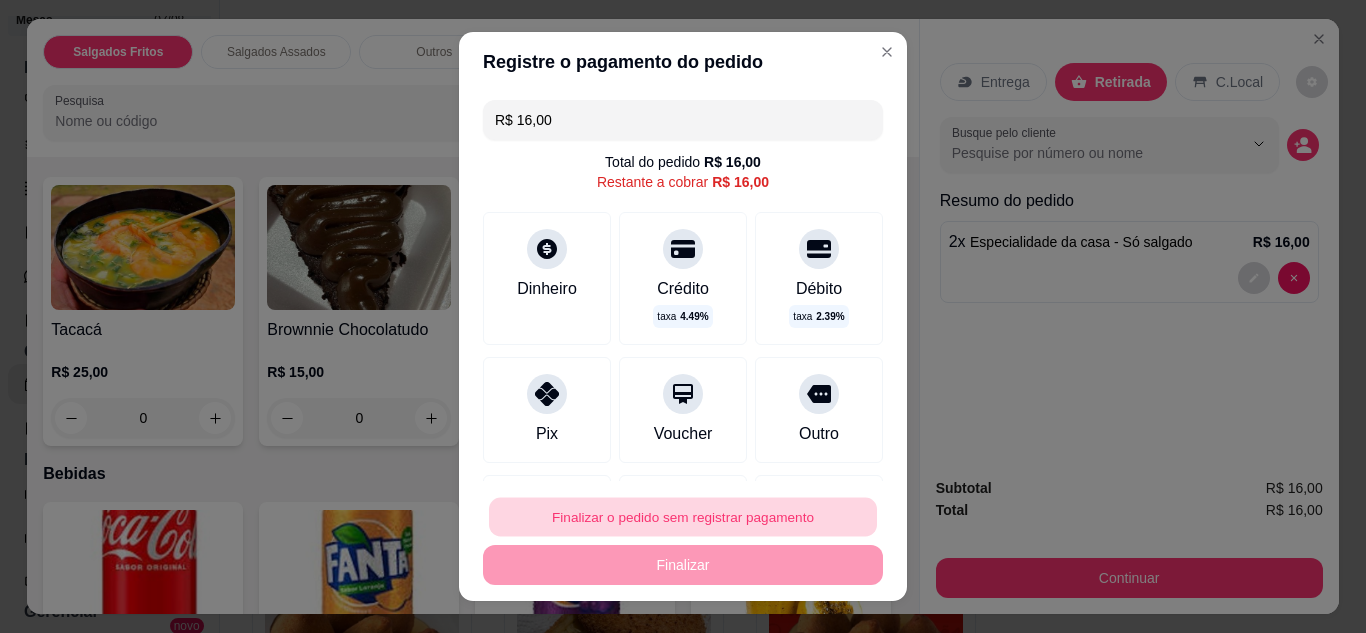 click on "Finalizar o pedido sem registrar pagamento" at bounding box center (683, 517) 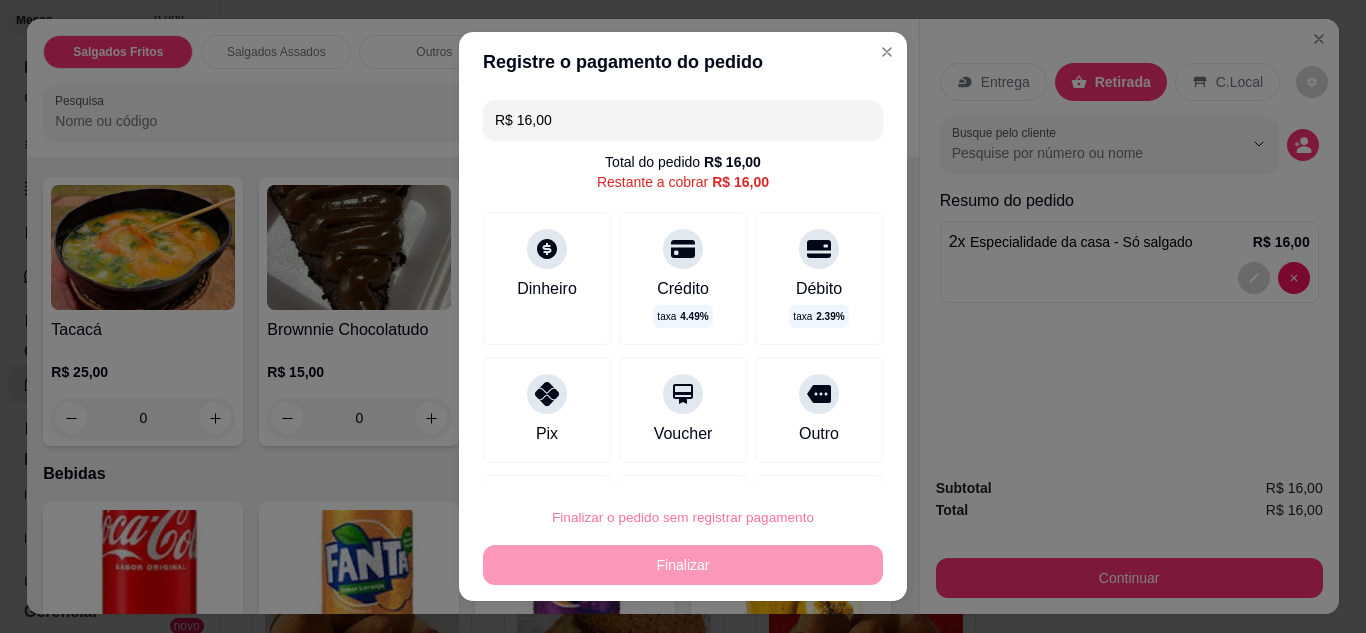click on "Confirmar" at bounding box center (796, 460) 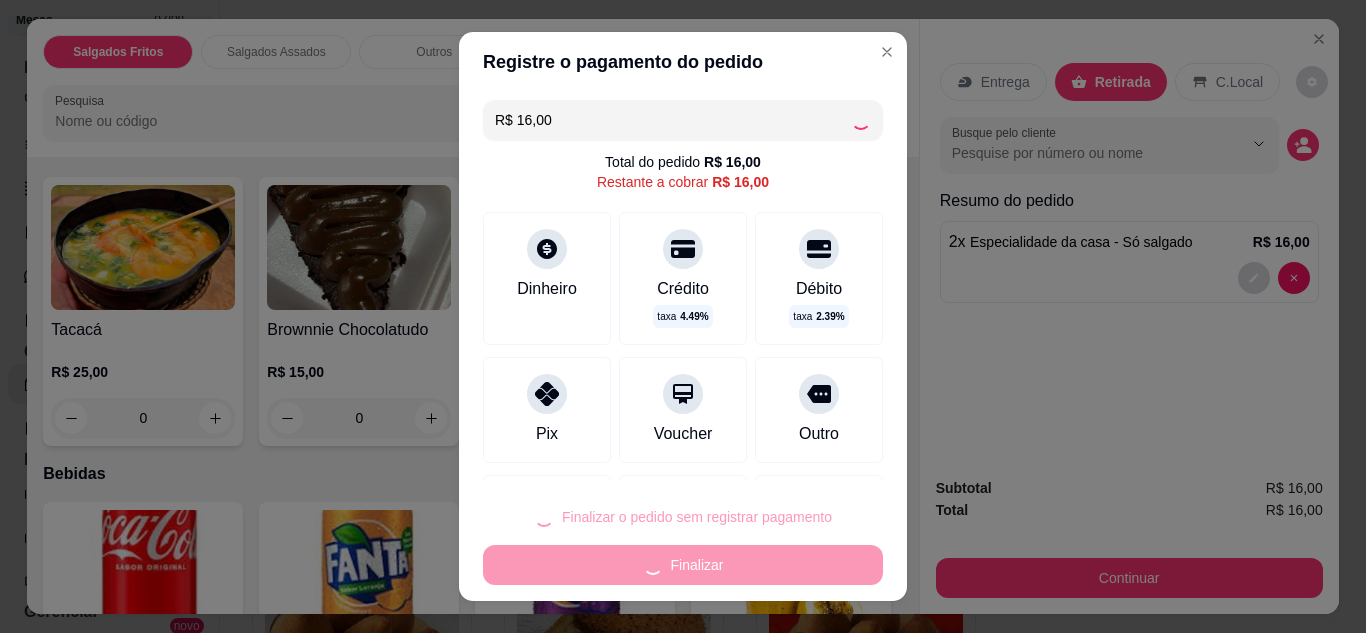 type on "0" 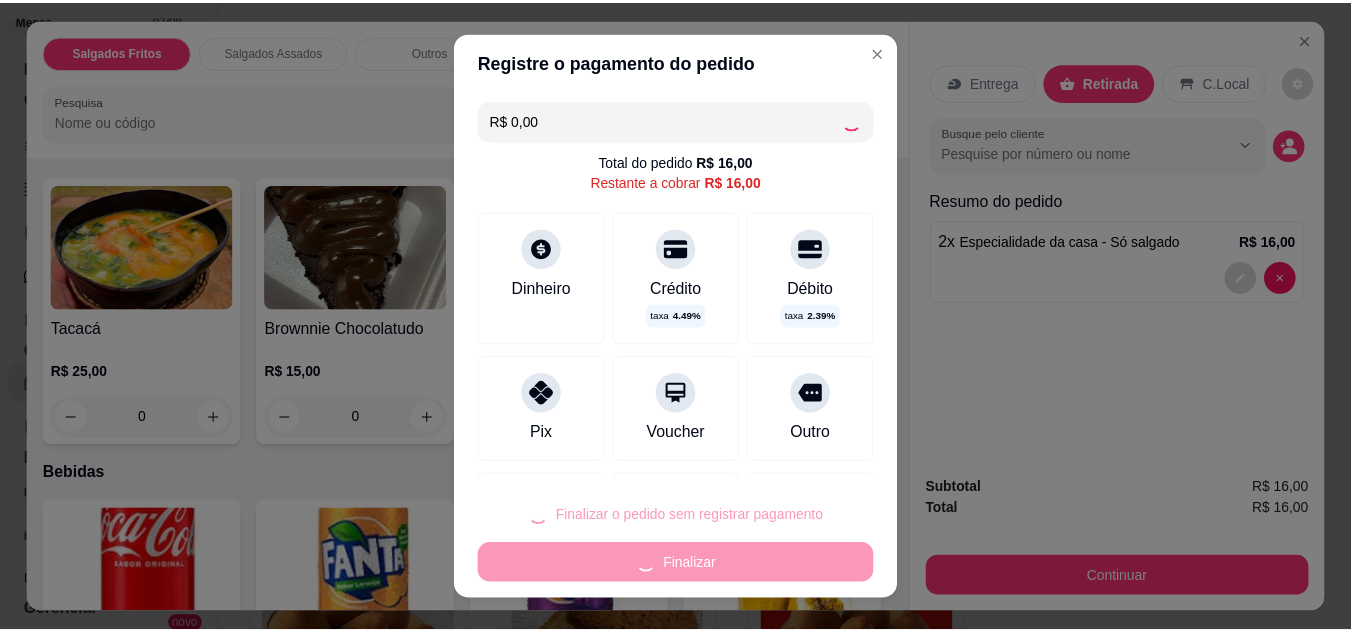 scroll, scrollTop: 761, scrollLeft: 0, axis: vertical 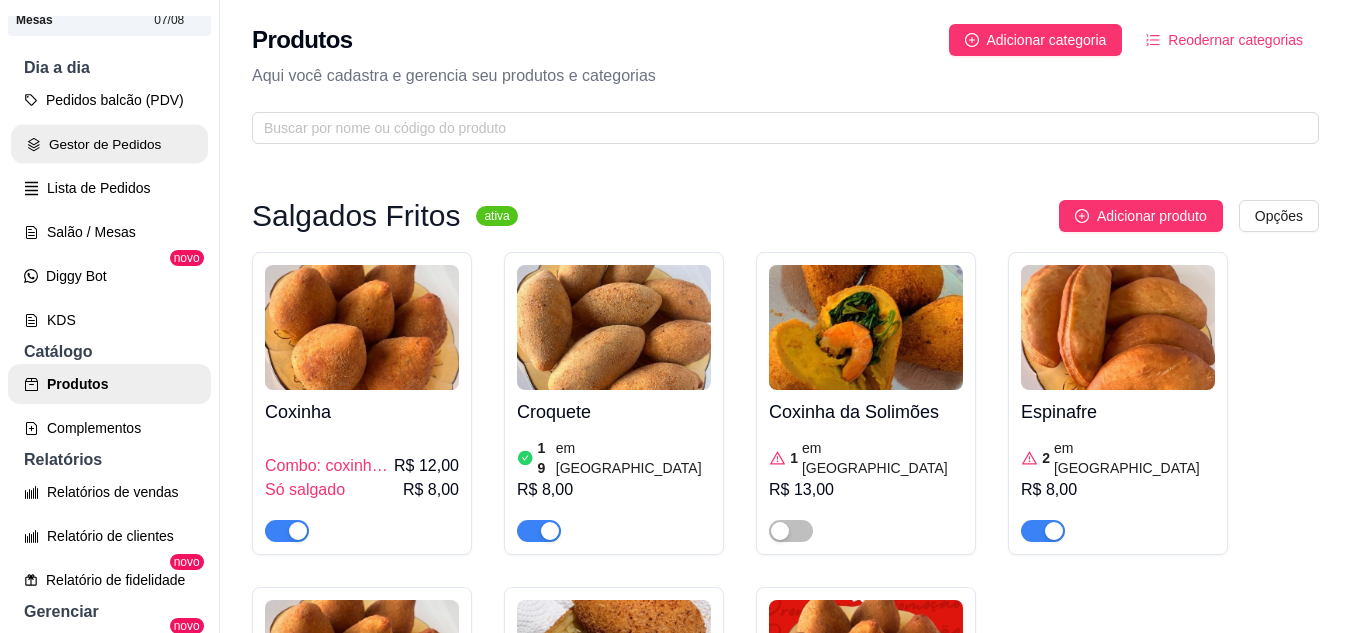 click on "Gestor de Pedidos" at bounding box center [109, 144] 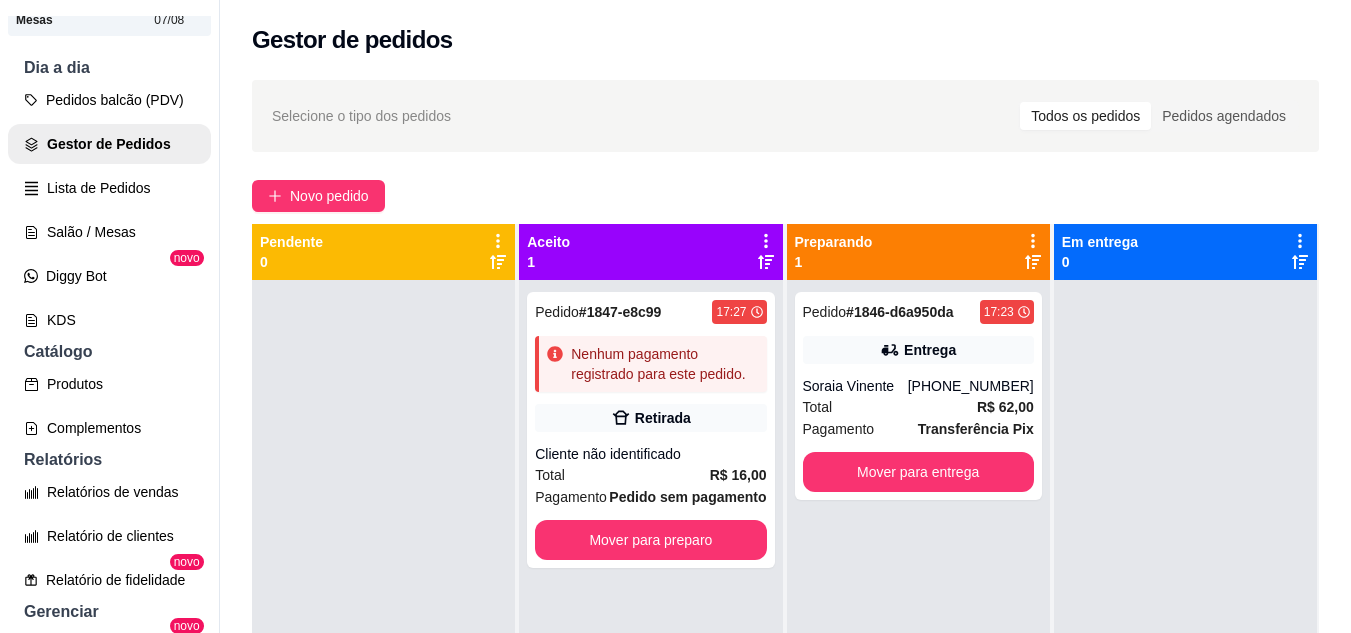 click on "Cliente não identificado" at bounding box center (650, 454) 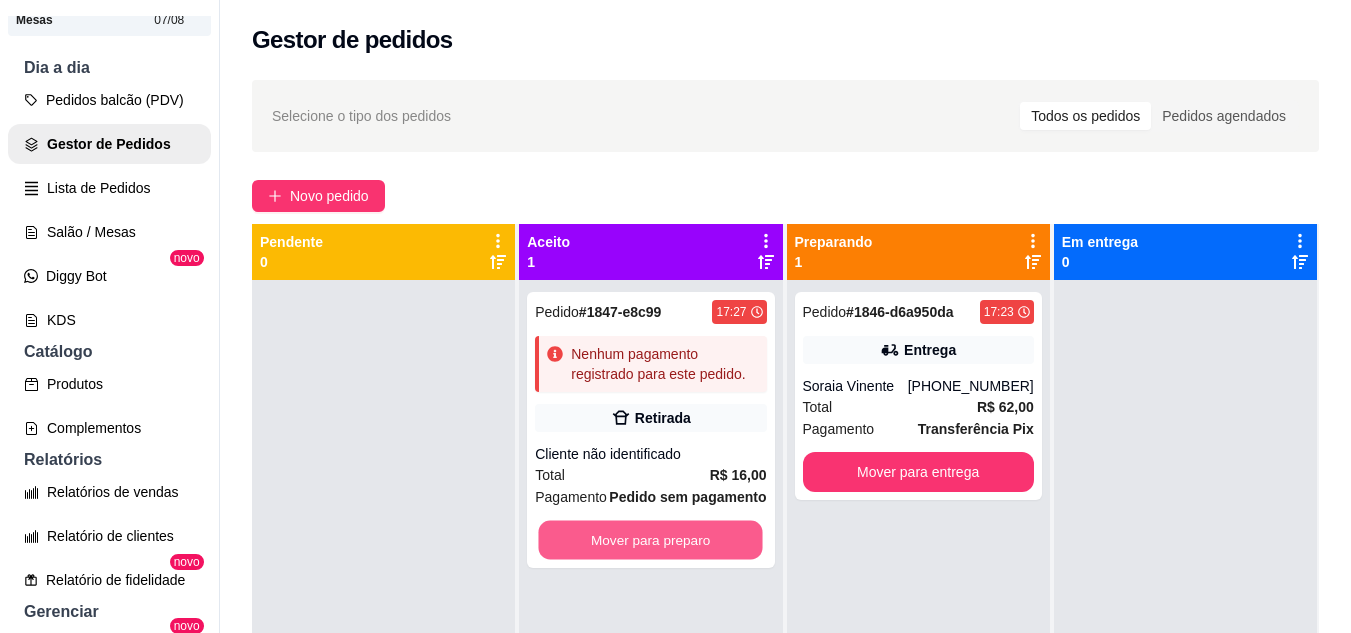 click on "Mover para preparo" at bounding box center [651, 540] 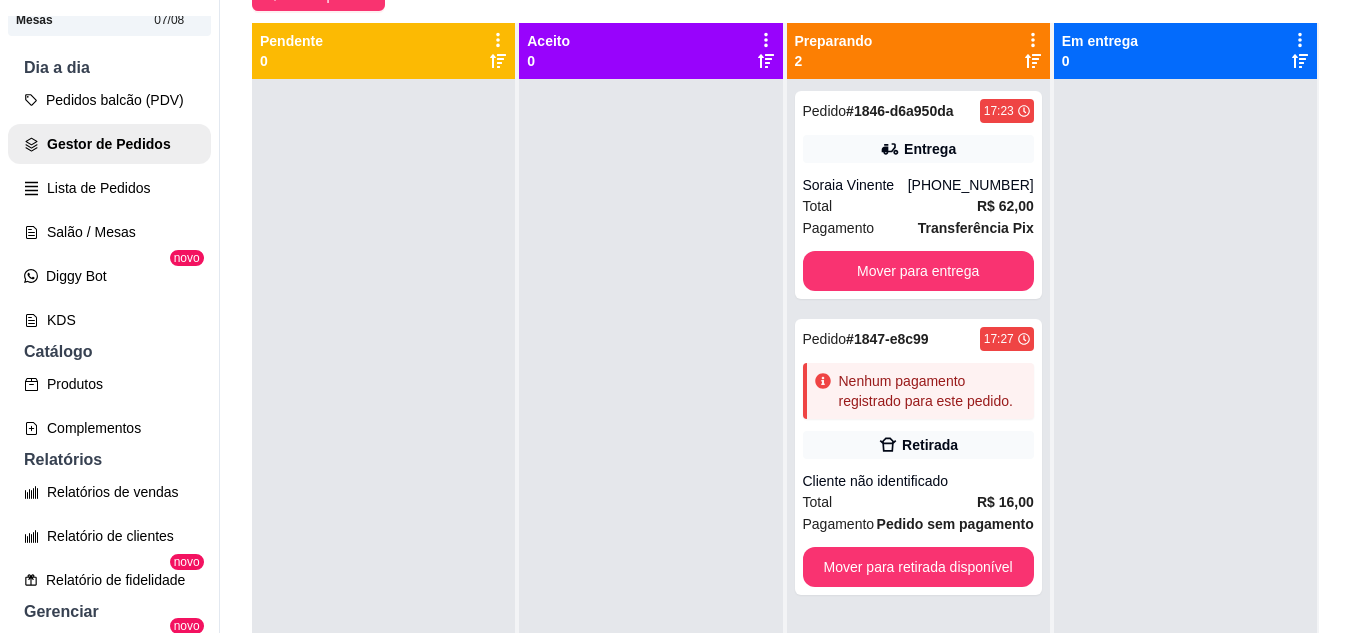 scroll, scrollTop: 271, scrollLeft: 0, axis: vertical 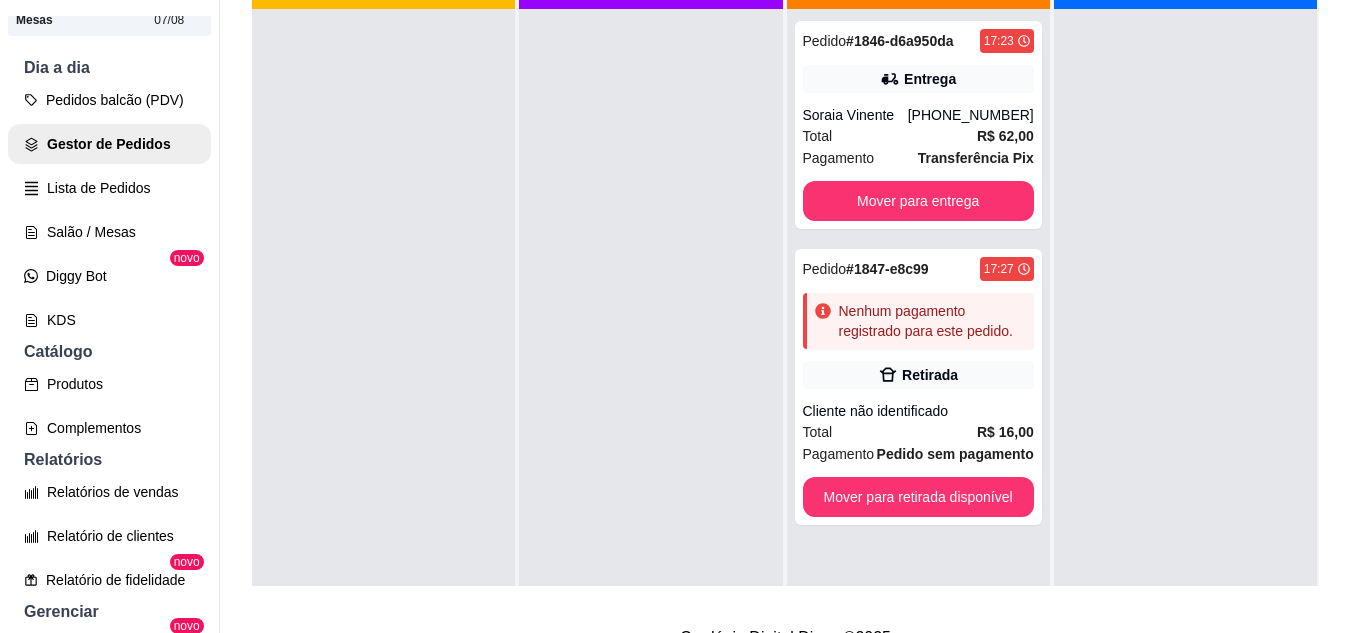 click on "Pedido  # 1847-e8c99 17:27 Nenhum pagamento registrado para este pedido. Retirada Cliente não identificado Total R$ 16,00 Pagamento Pedido sem pagamento Mover para retirada disponível" at bounding box center [918, 387] 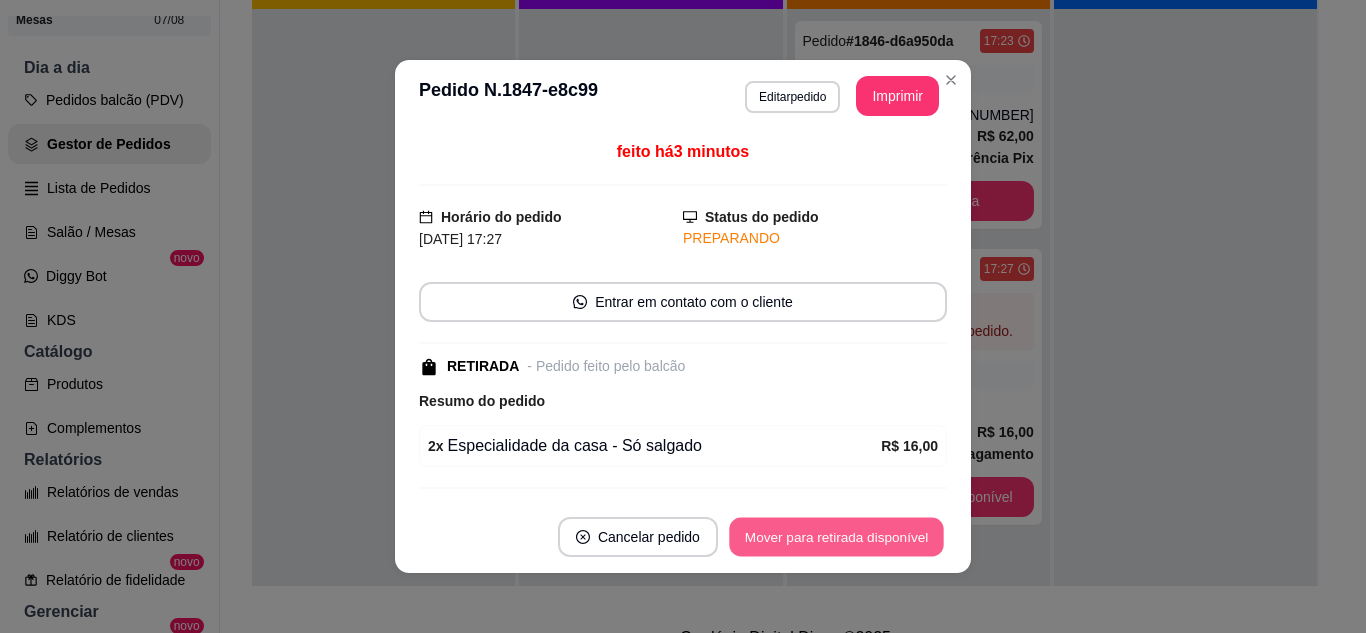 click on "Mover para retirada disponível" at bounding box center (836, 537) 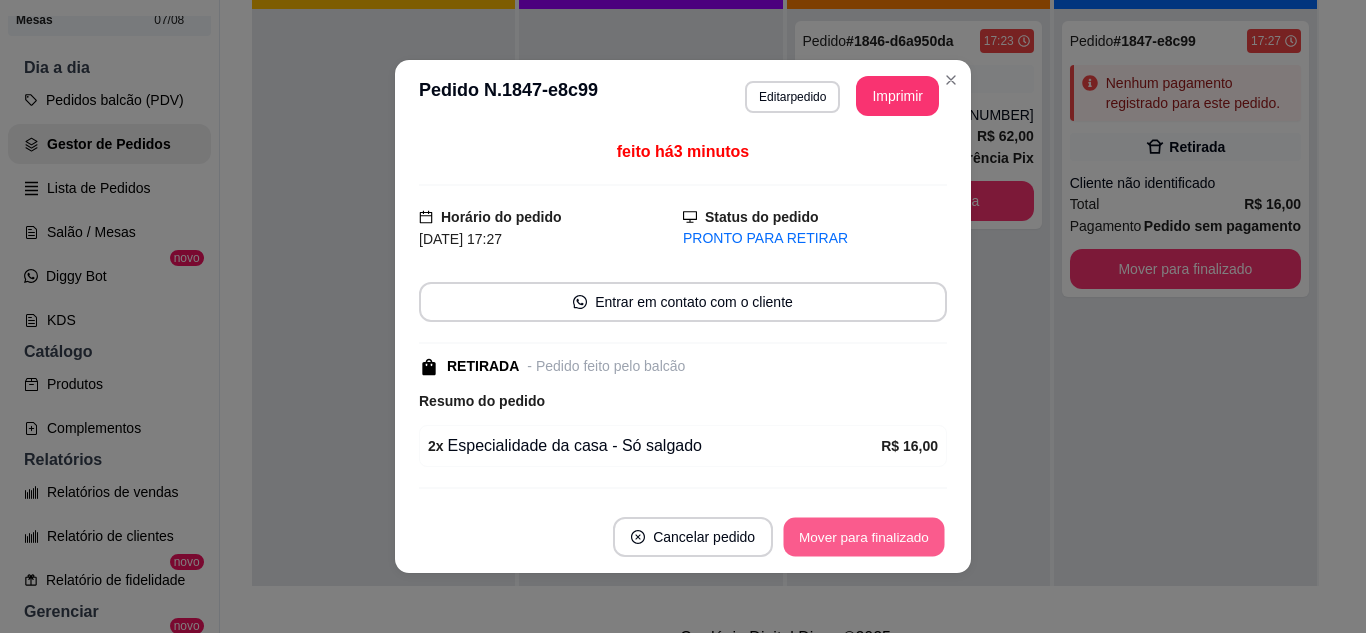 click on "Mover para finalizado" at bounding box center (864, 537) 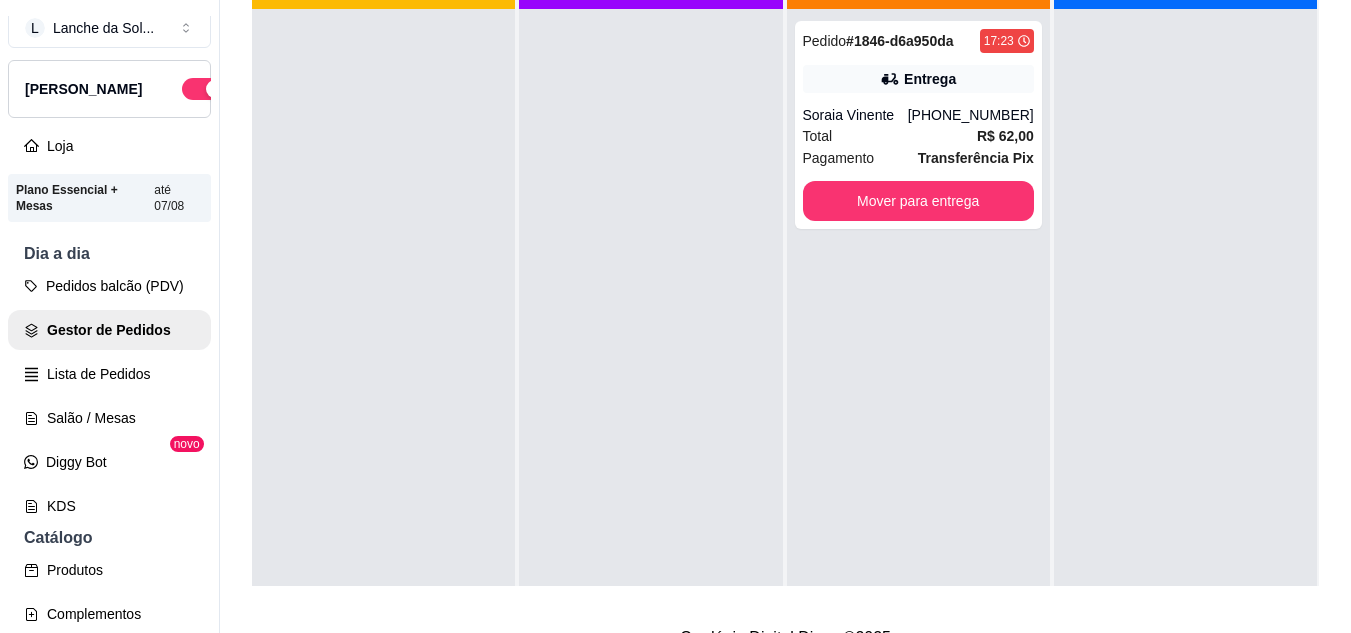 scroll, scrollTop: 0, scrollLeft: 0, axis: both 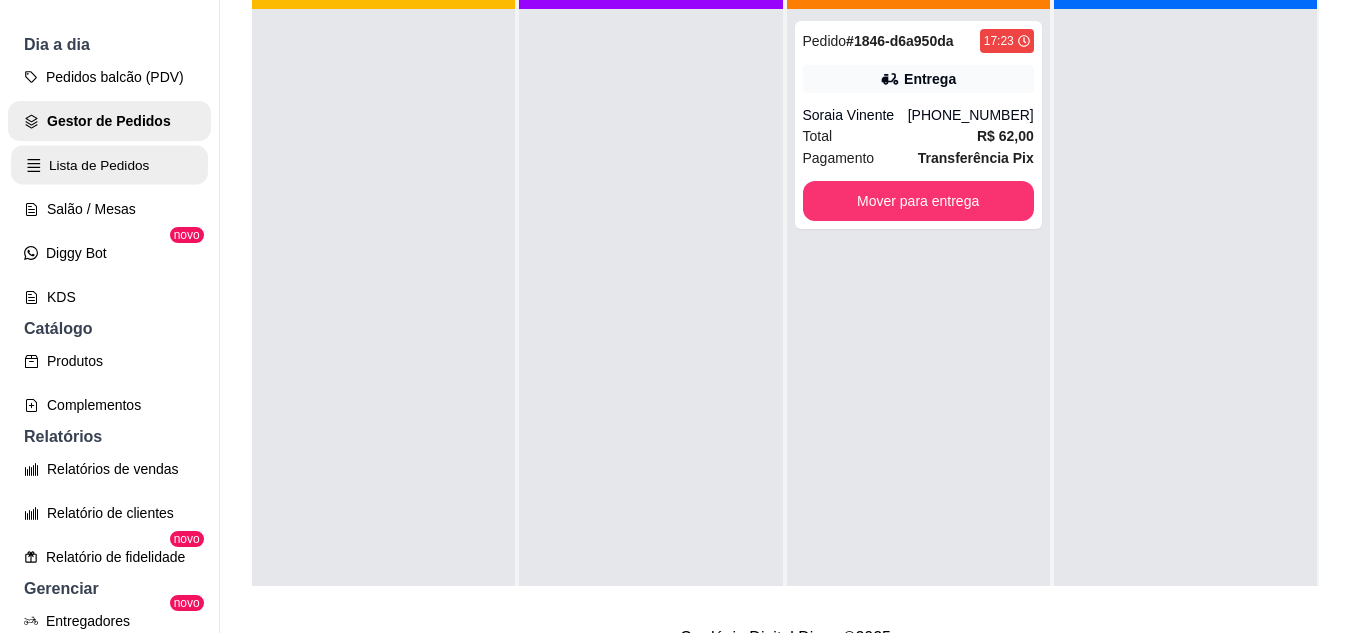click on "Lista de Pedidos" at bounding box center (109, 165) 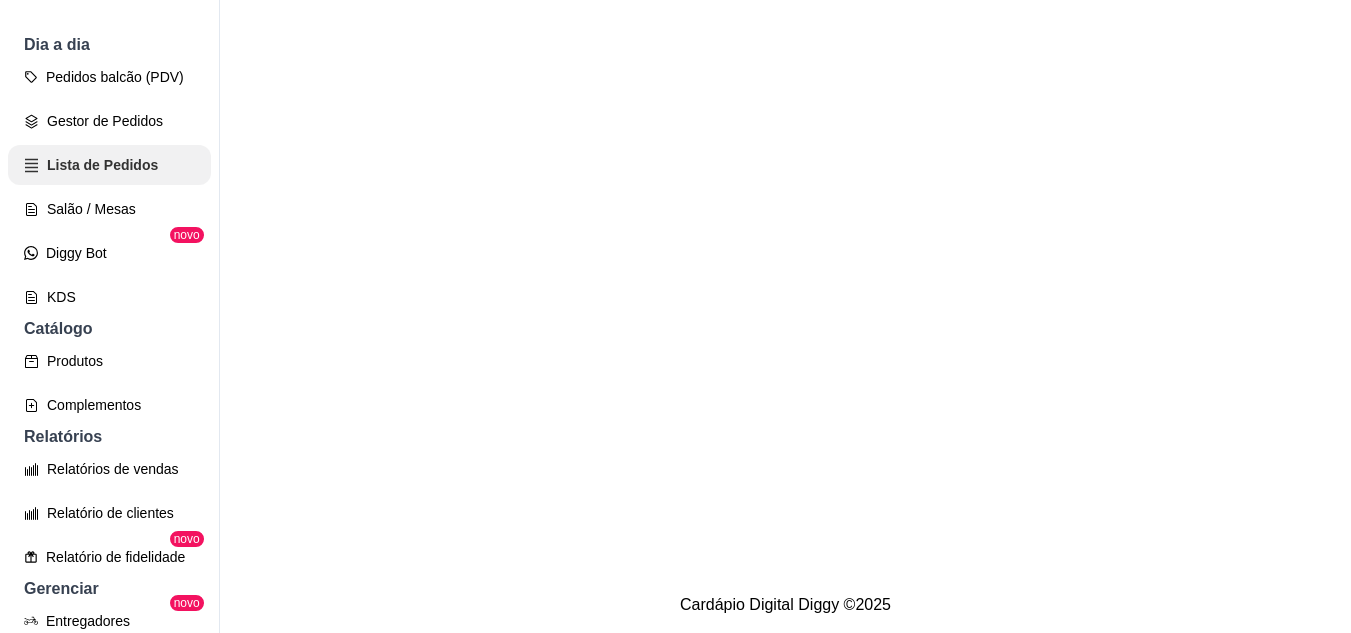 scroll, scrollTop: 0, scrollLeft: 0, axis: both 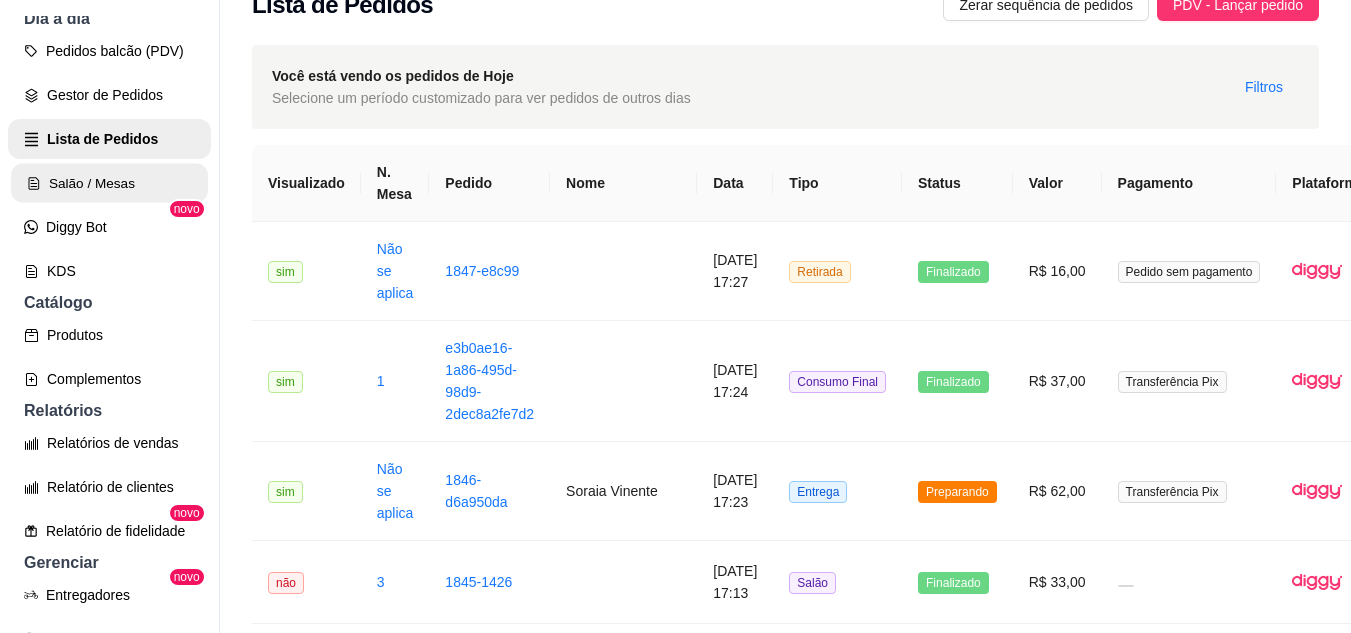 click on "Salão / Mesas" at bounding box center [109, 183] 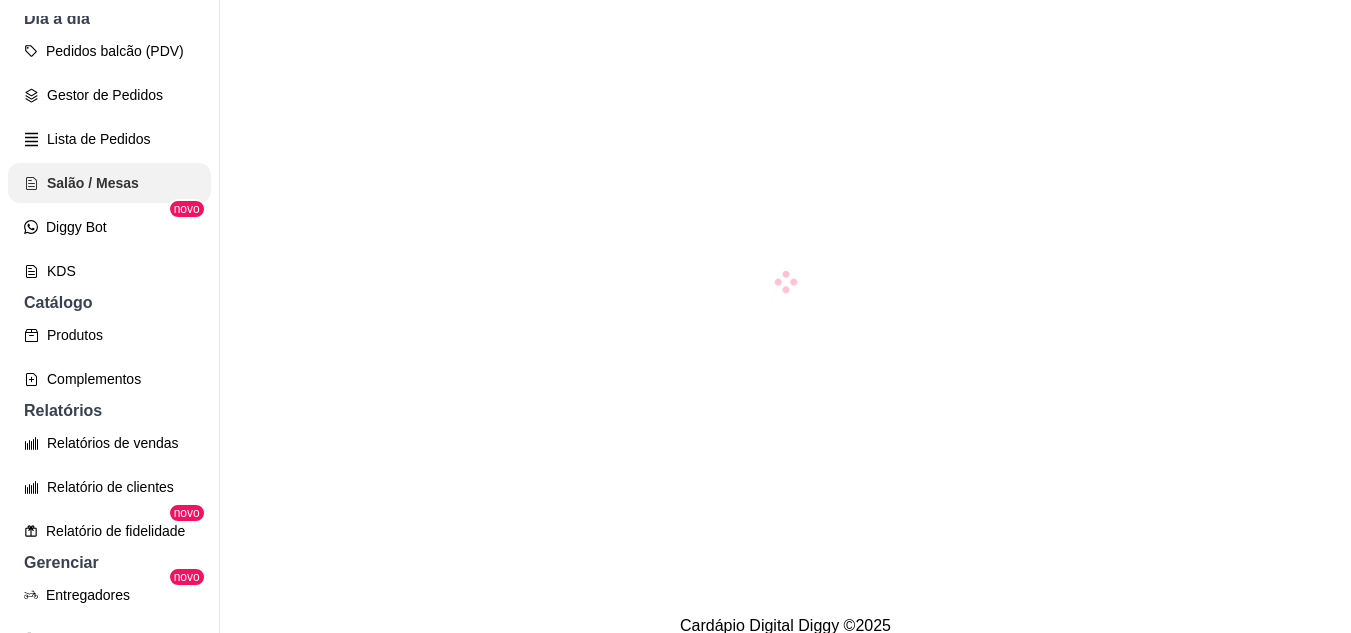 scroll, scrollTop: 0, scrollLeft: 0, axis: both 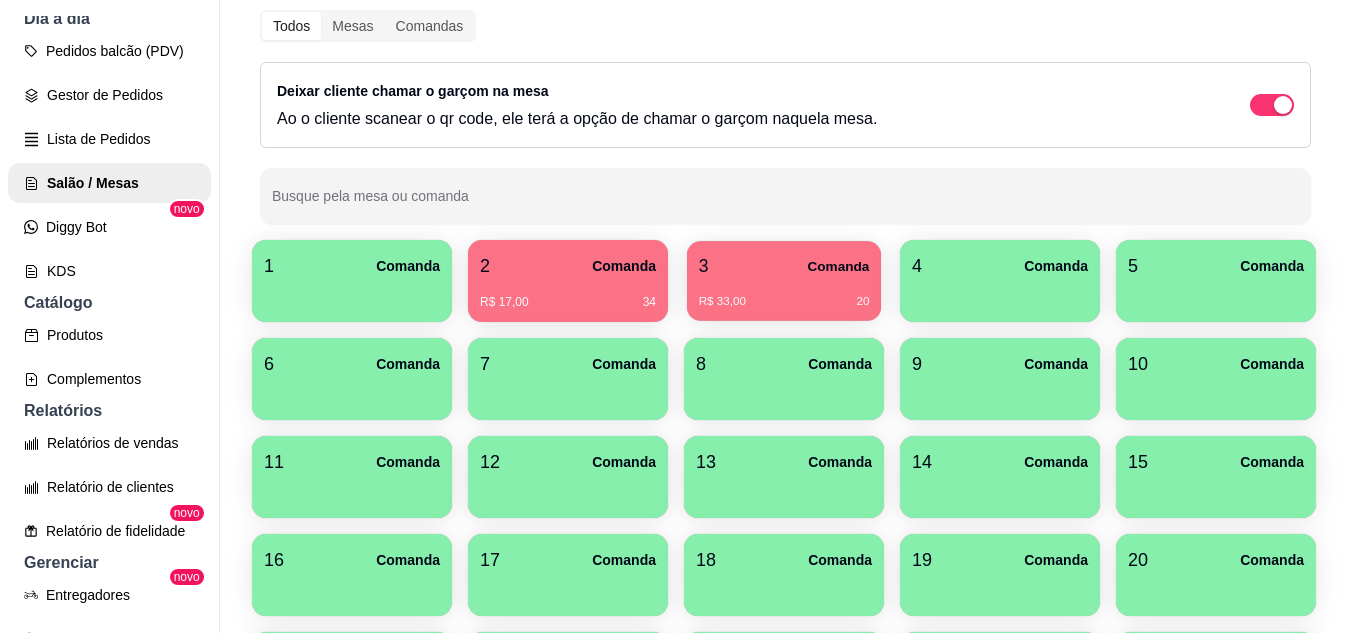 click on "R$ 33,00 20" at bounding box center [784, 294] 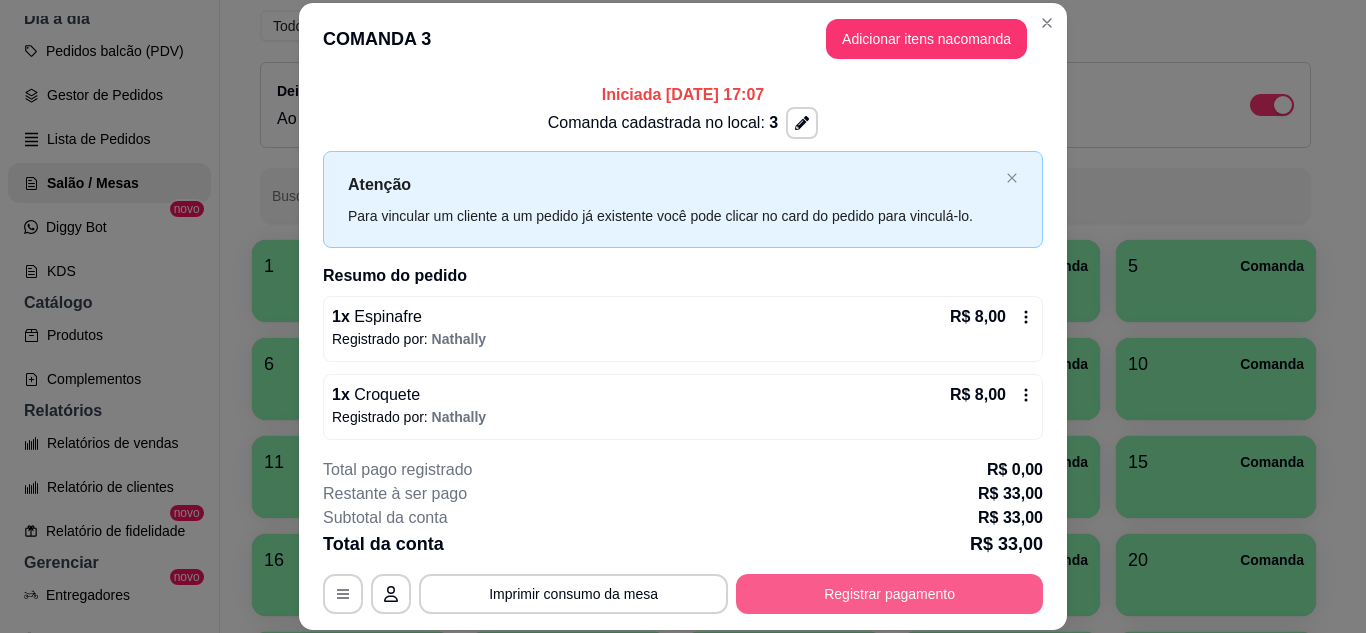 click on "Registrar pagamento" at bounding box center (889, 594) 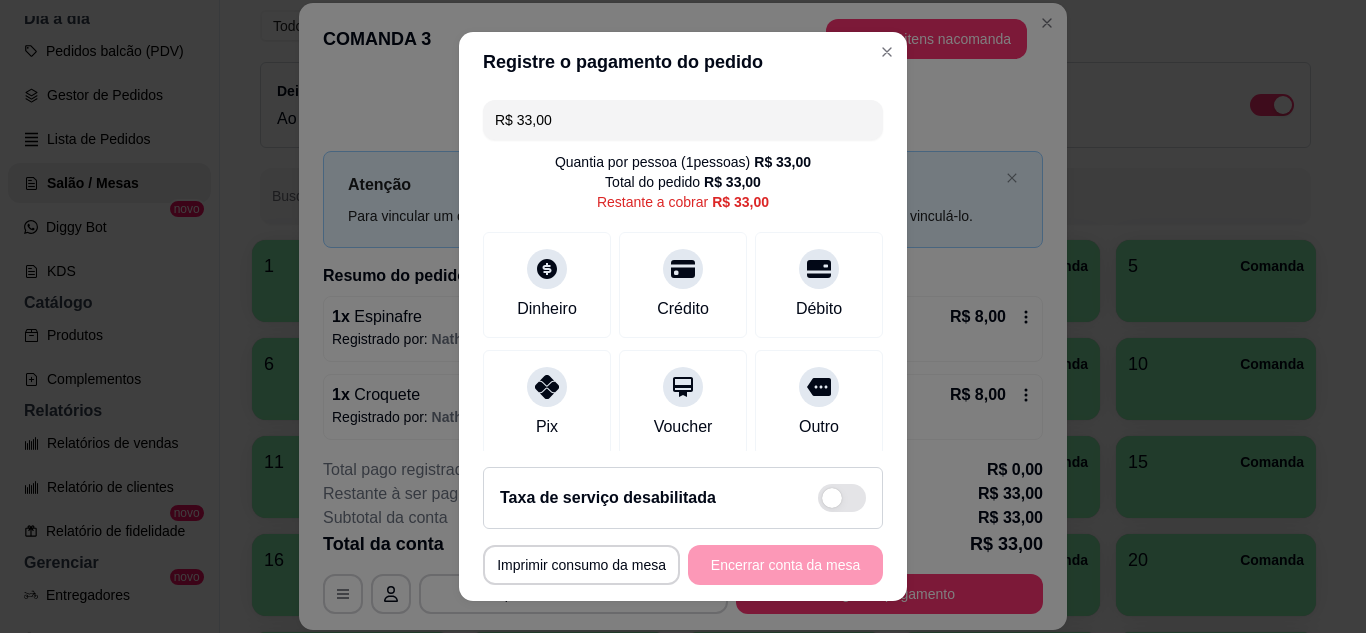 click on "Pix" at bounding box center (547, 403) 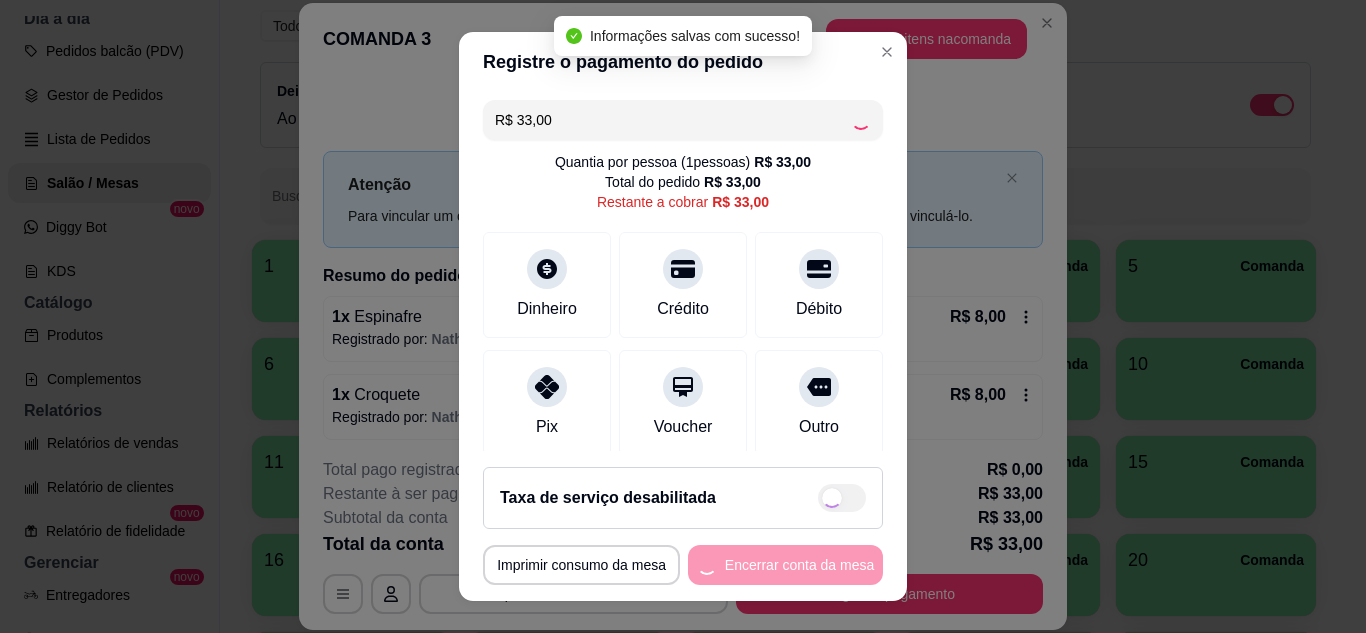 type on "R$ 0,00" 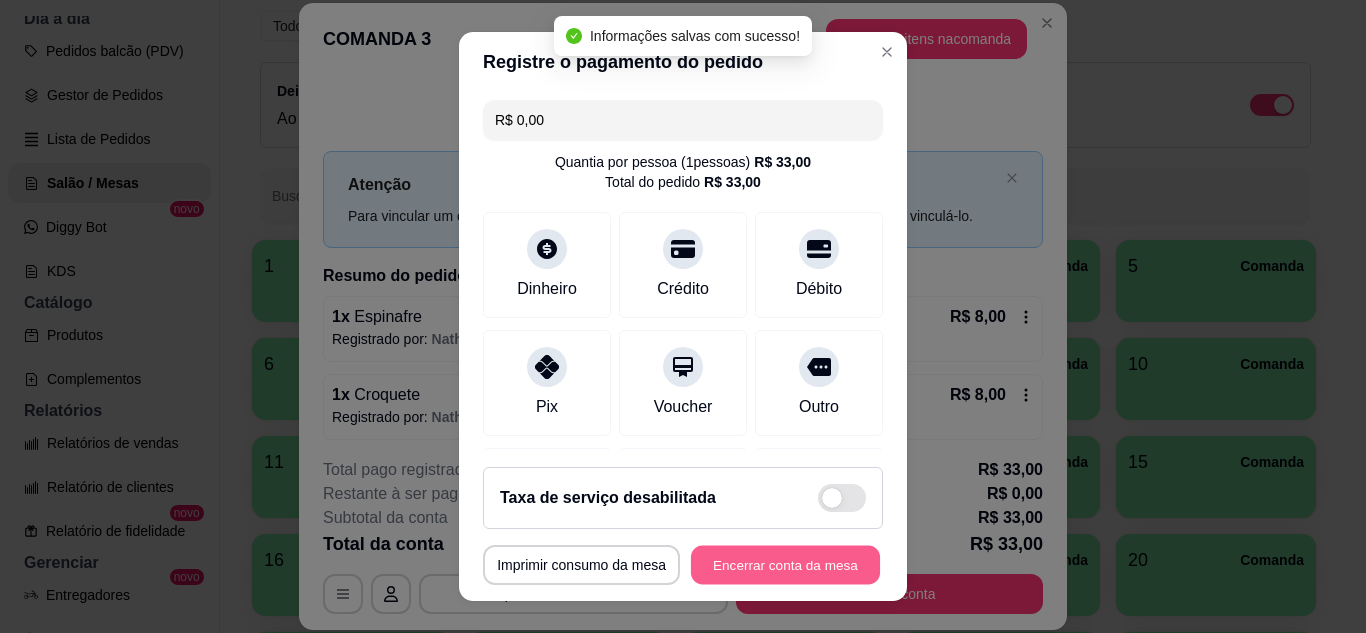 click on "Encerrar conta da mesa" at bounding box center [785, 565] 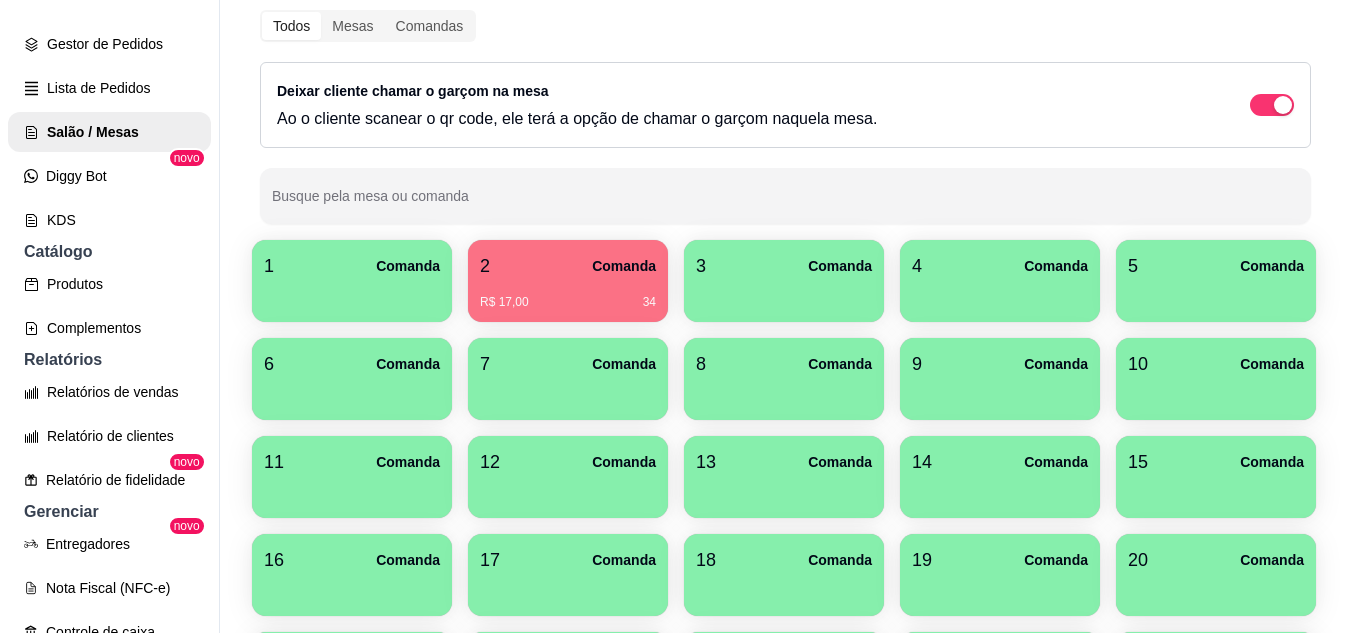 scroll, scrollTop: 304, scrollLeft: 0, axis: vertical 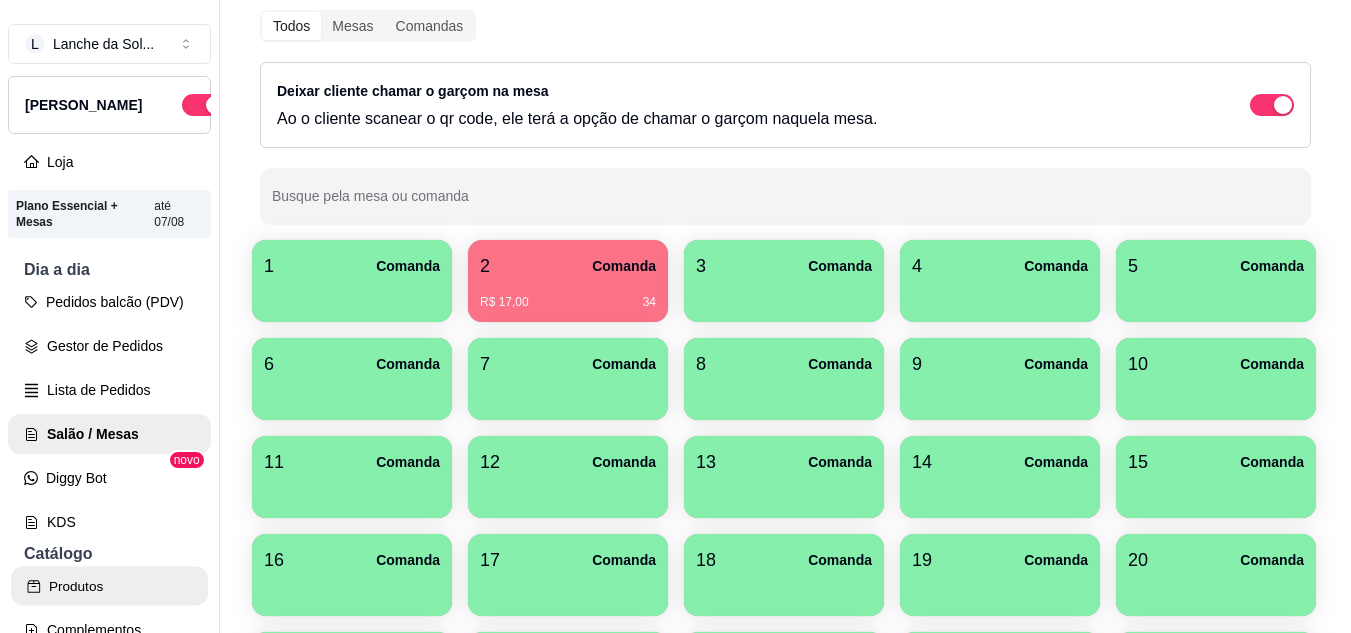 click on "Produtos" at bounding box center (109, 586) 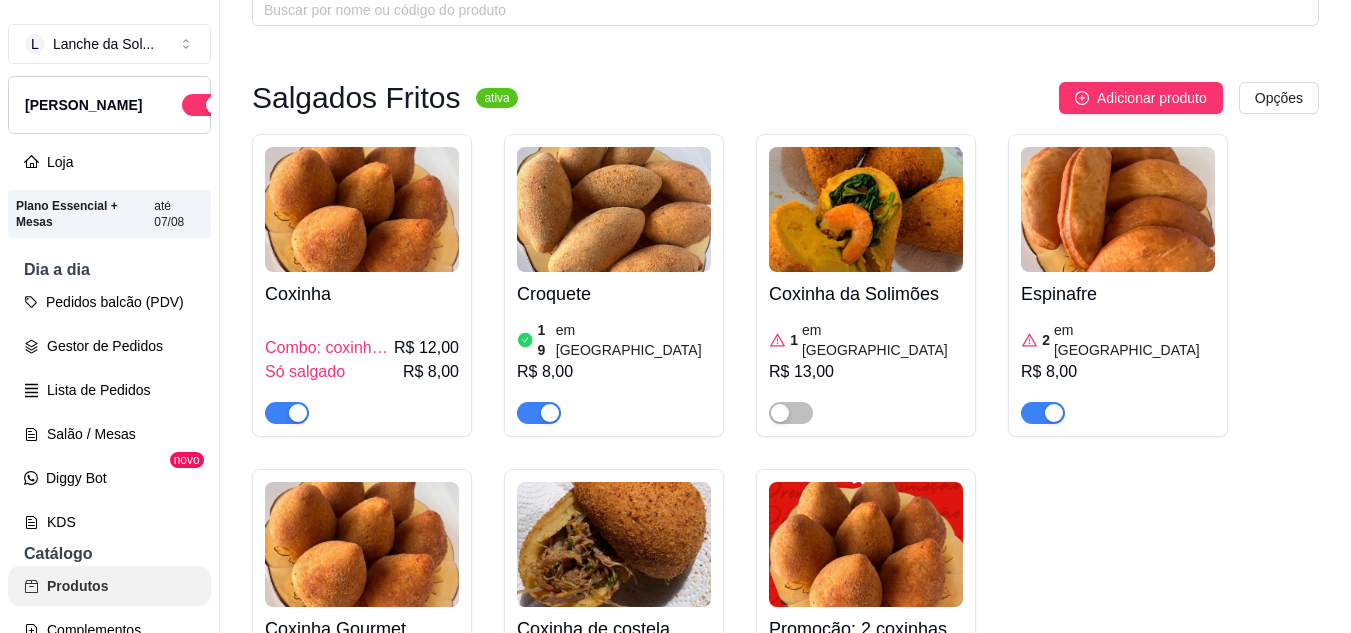 scroll, scrollTop: 0, scrollLeft: 0, axis: both 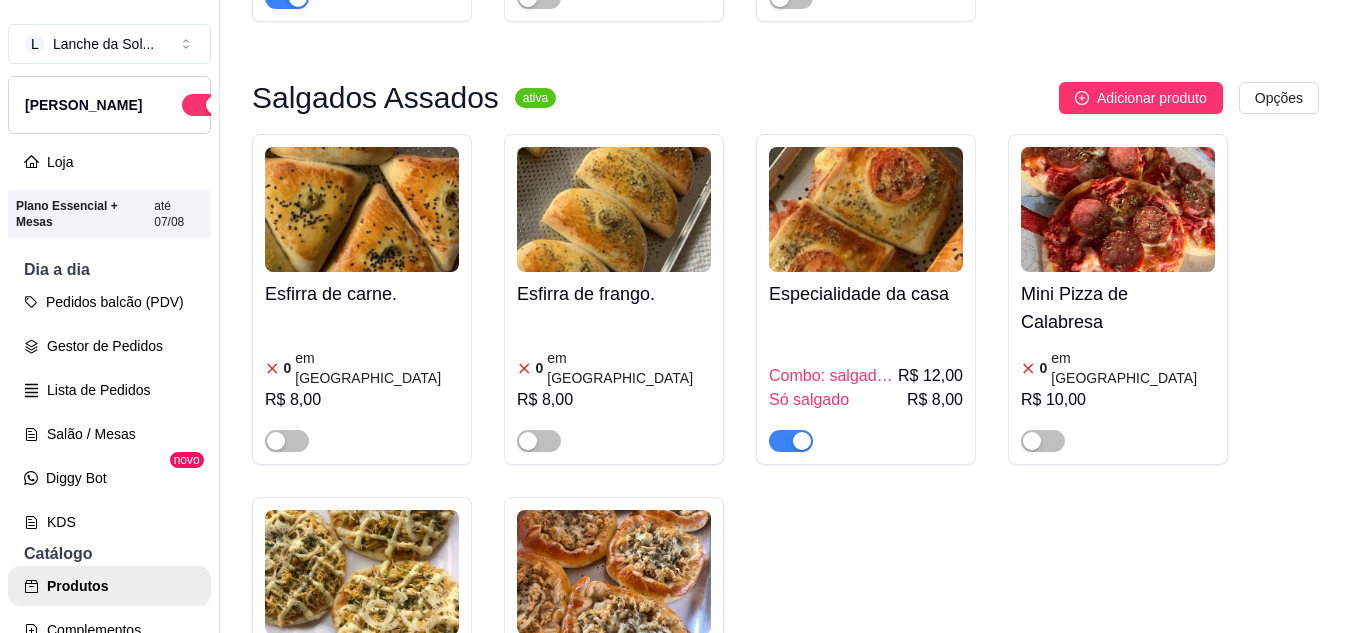 click at bounding box center (791, 441) 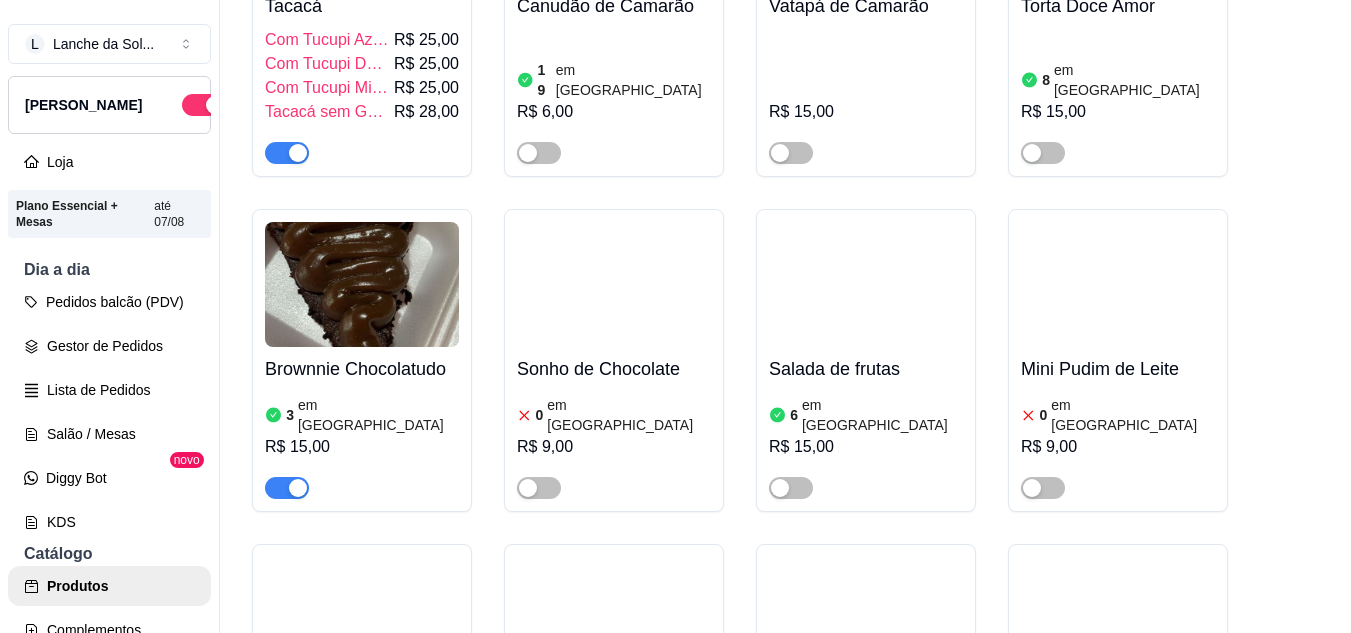 scroll, scrollTop: 3209, scrollLeft: 0, axis: vertical 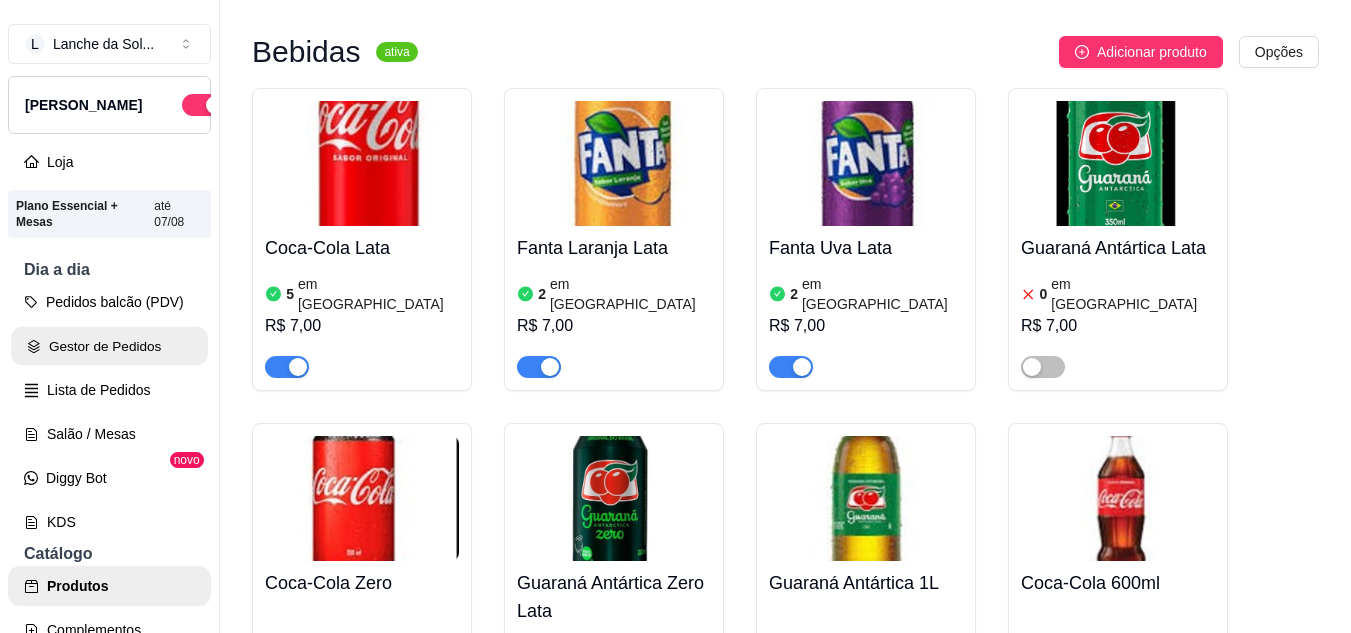 click on "Gestor de Pedidos" at bounding box center (109, 346) 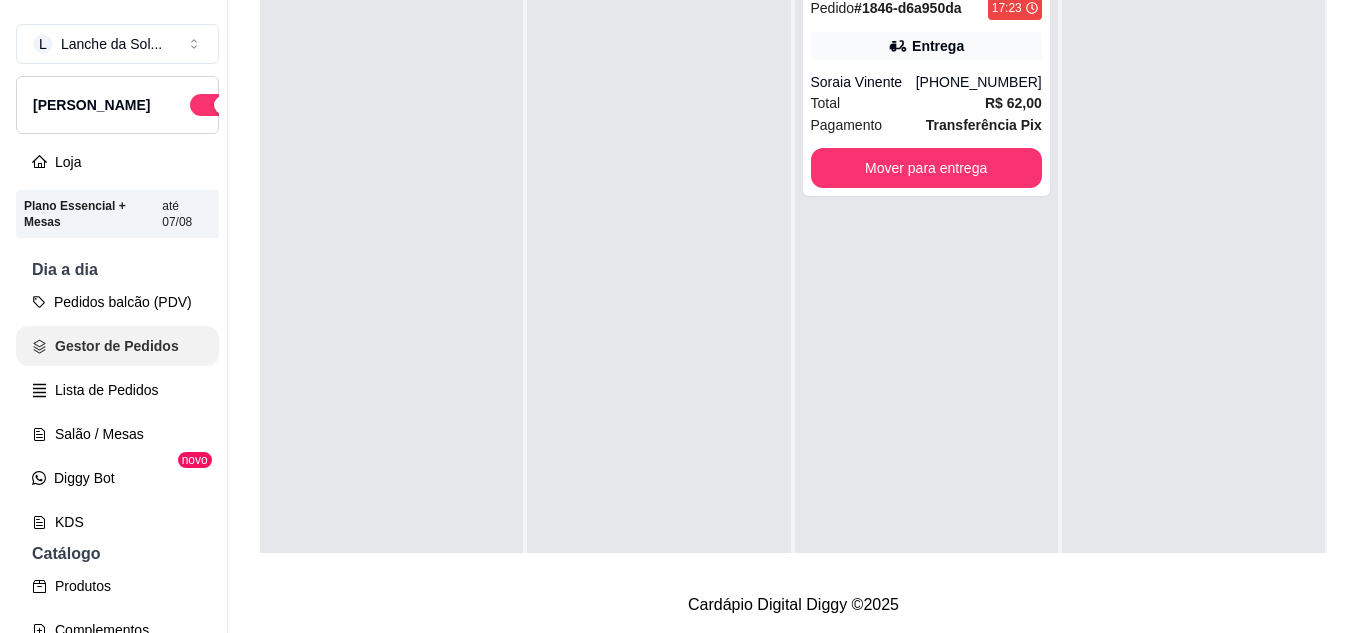 scroll, scrollTop: 0, scrollLeft: 0, axis: both 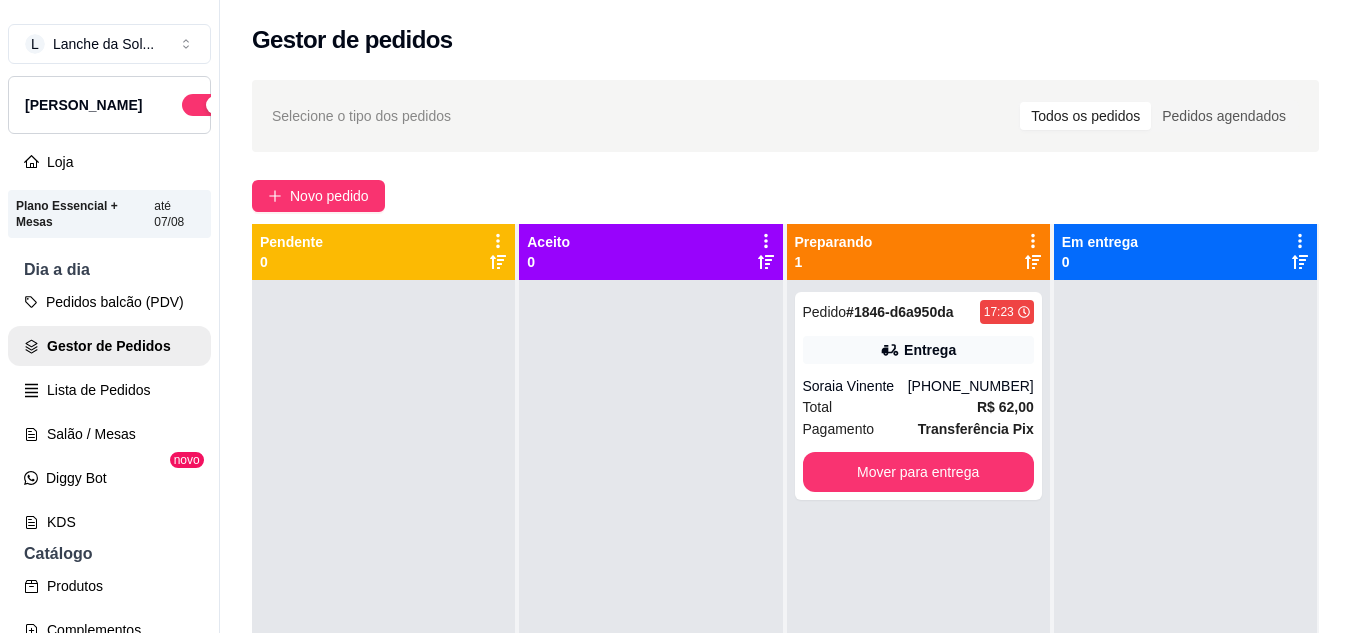 click on "Pedido  # 1846-d6a950da 17:23 Entrega Soraia Vinente  [PHONE_NUMBER] Total R$ 62,00 Pagamento Transferência Pix Mover para entrega" at bounding box center (918, 396) 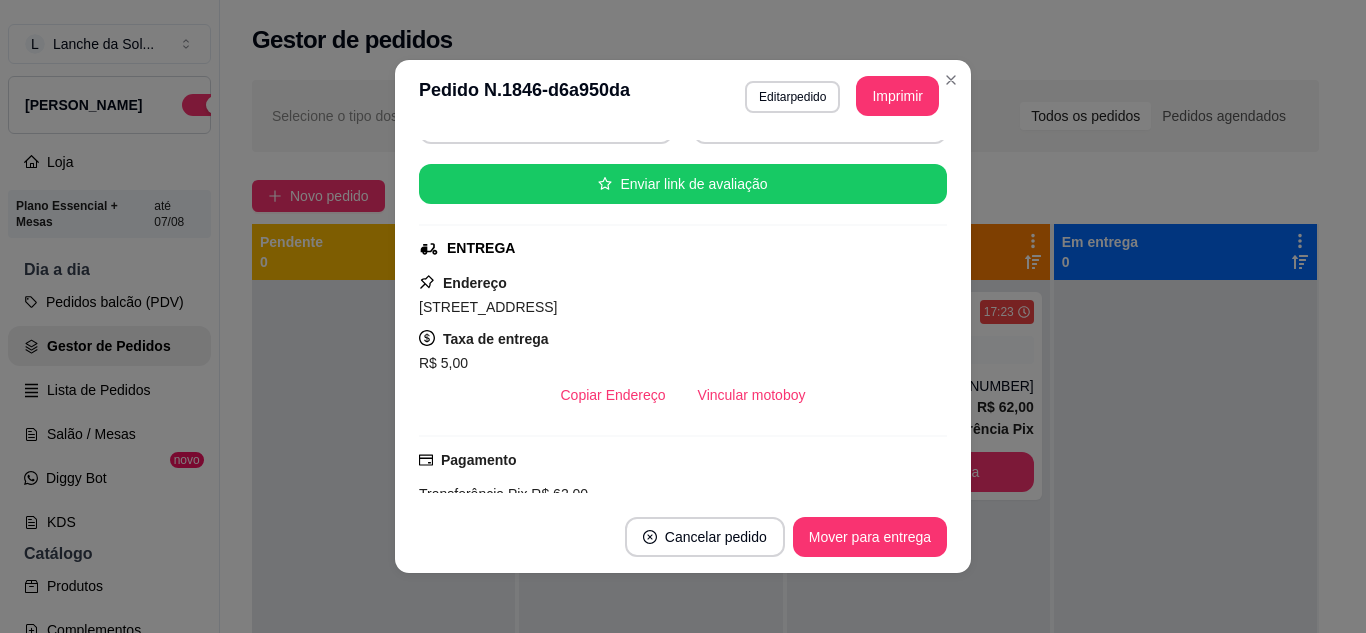 scroll, scrollTop: 224, scrollLeft: 0, axis: vertical 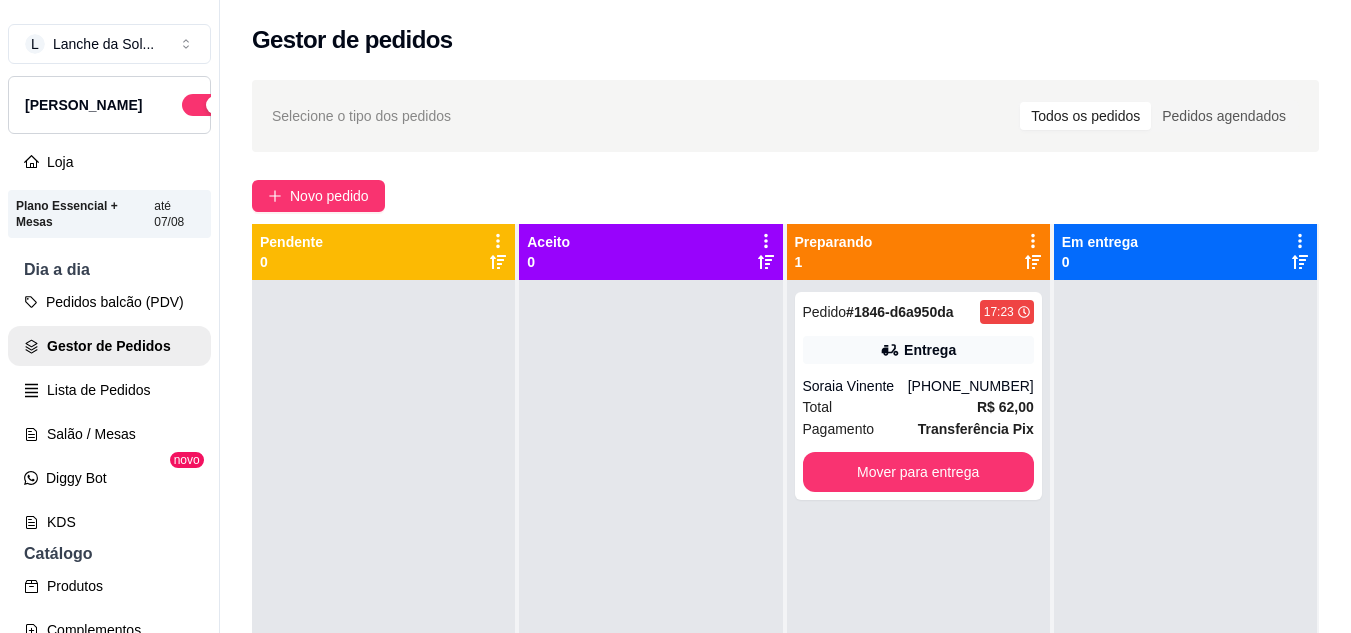 click on "Entrega" at bounding box center (918, 350) 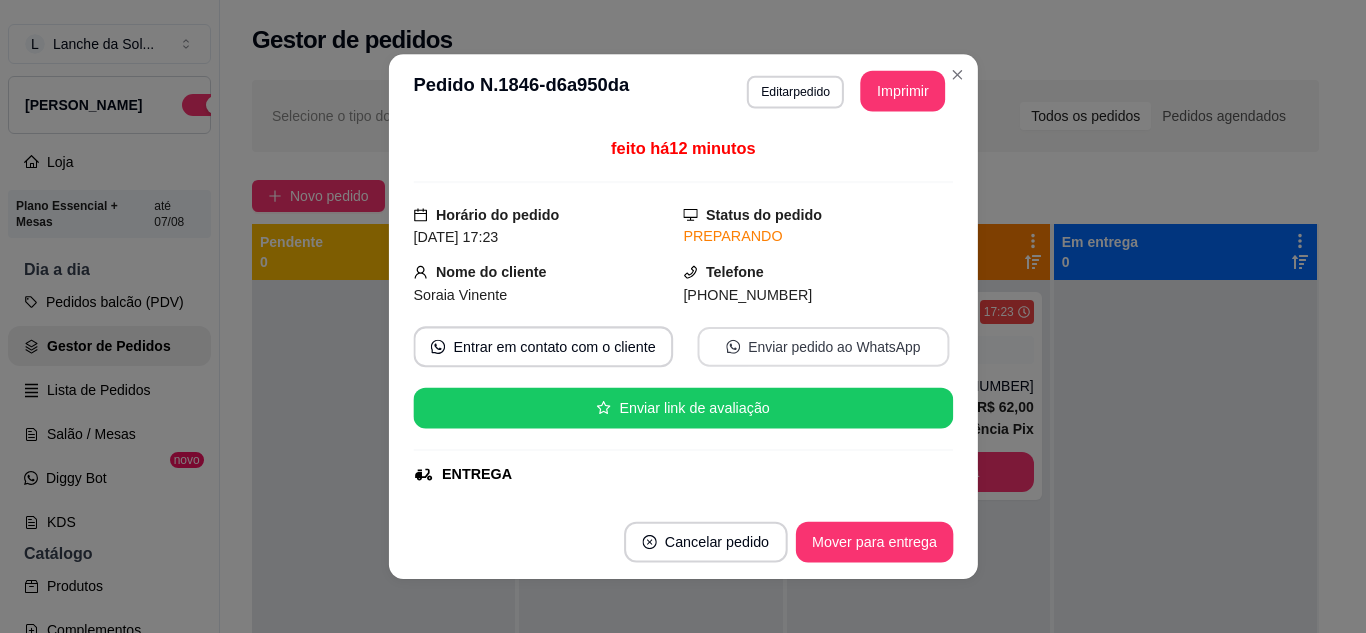 click on "Enviar pedido ao WhatsApp" at bounding box center (823, 347) 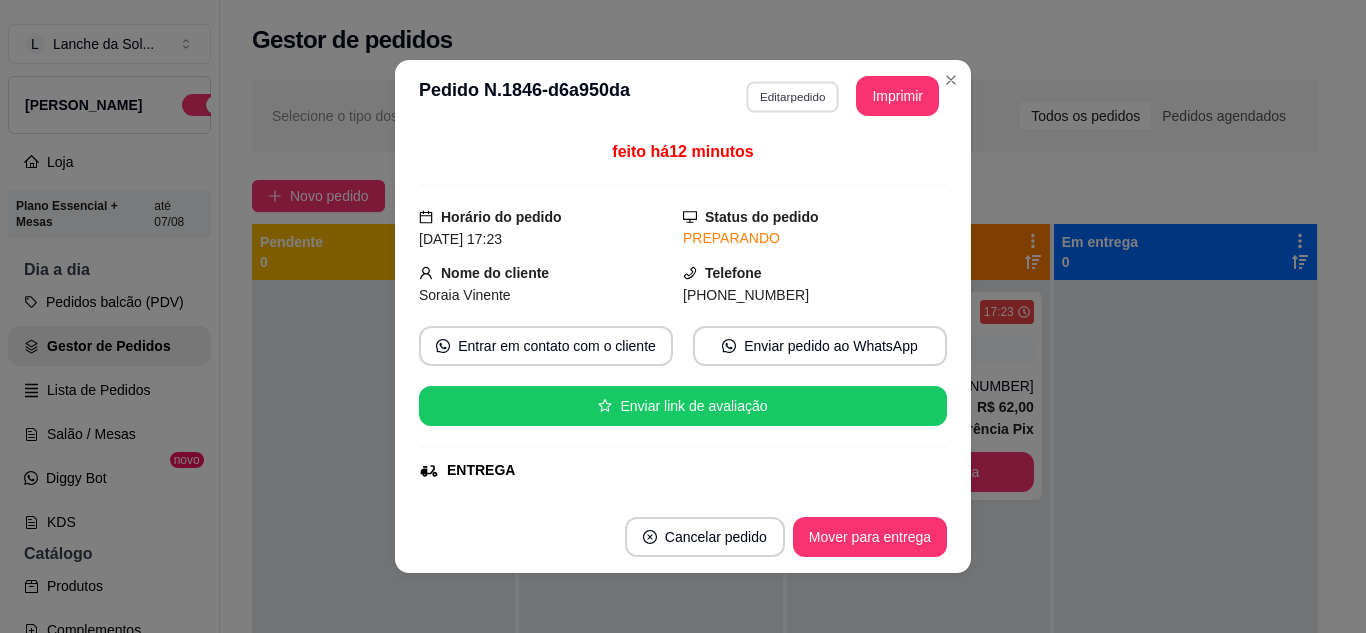 click on "Editar  pedido" at bounding box center [792, 96] 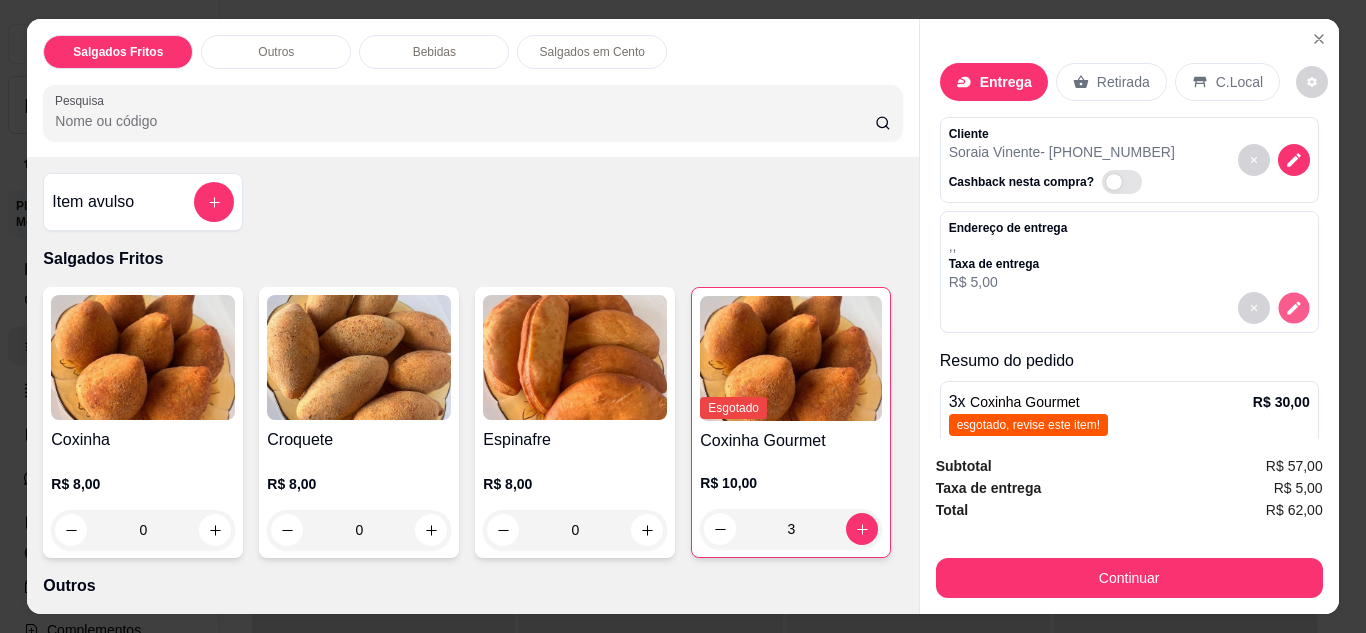 click 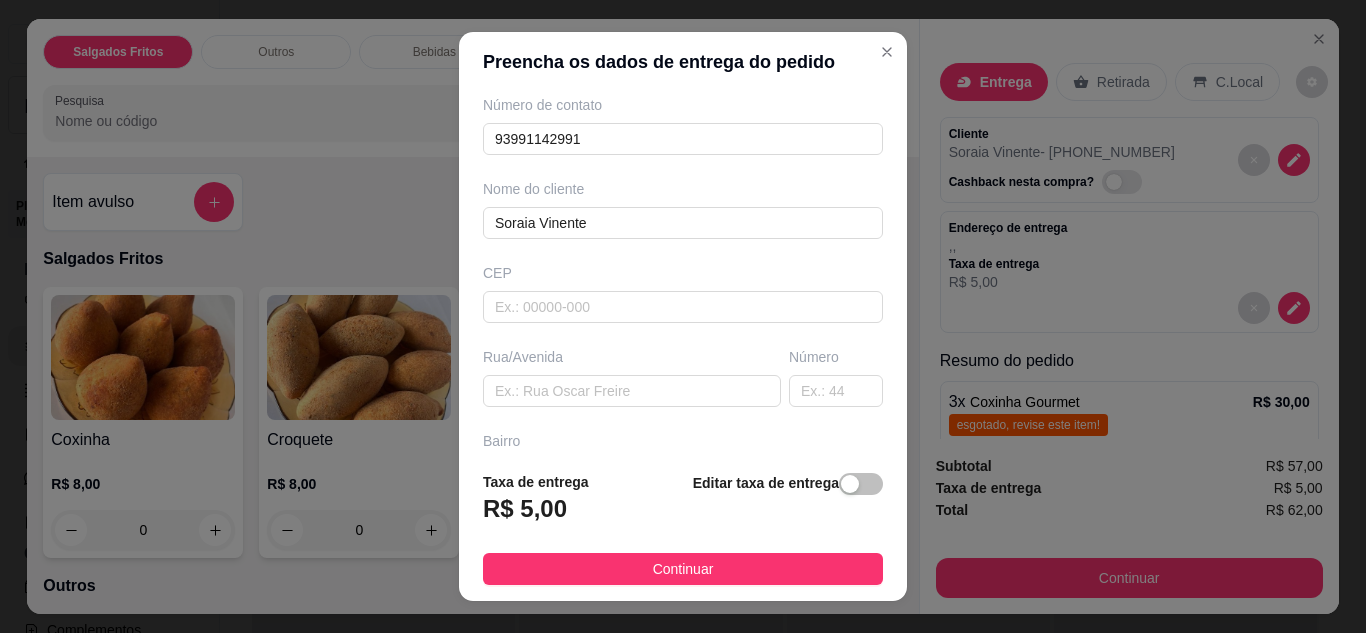 scroll, scrollTop: 118, scrollLeft: 0, axis: vertical 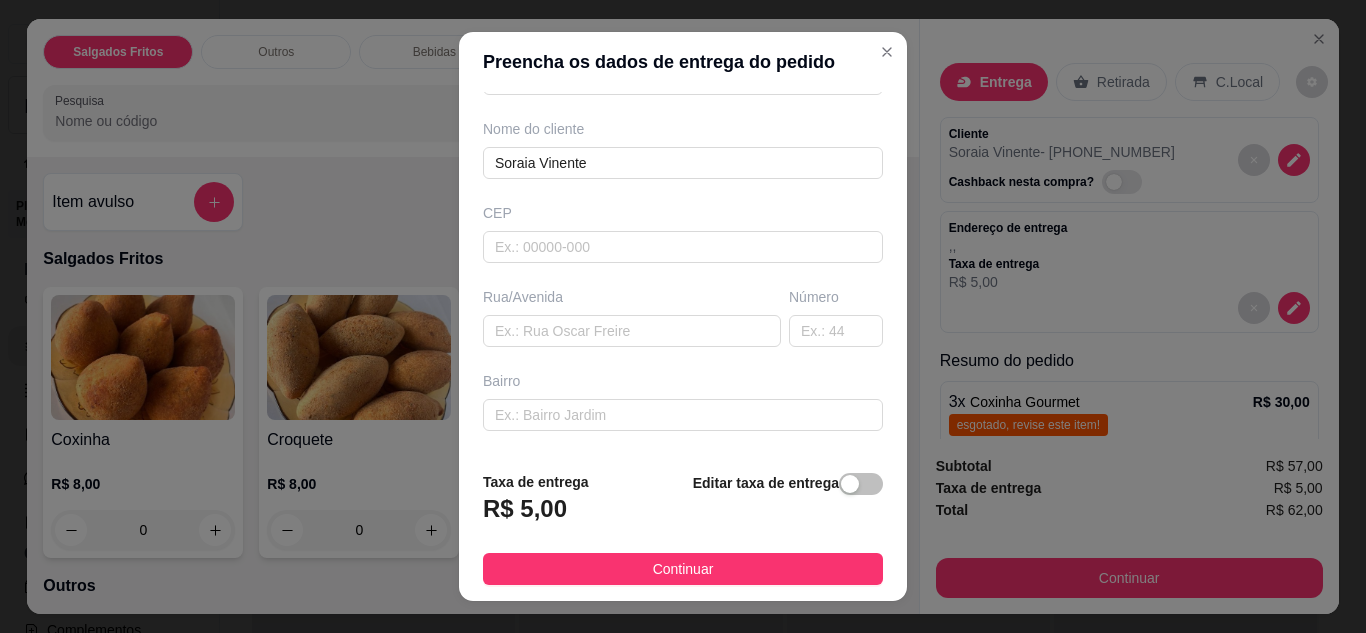 drag, startPoint x: 629, startPoint y: 313, endPoint x: 615, endPoint y: 334, distance: 25.23886 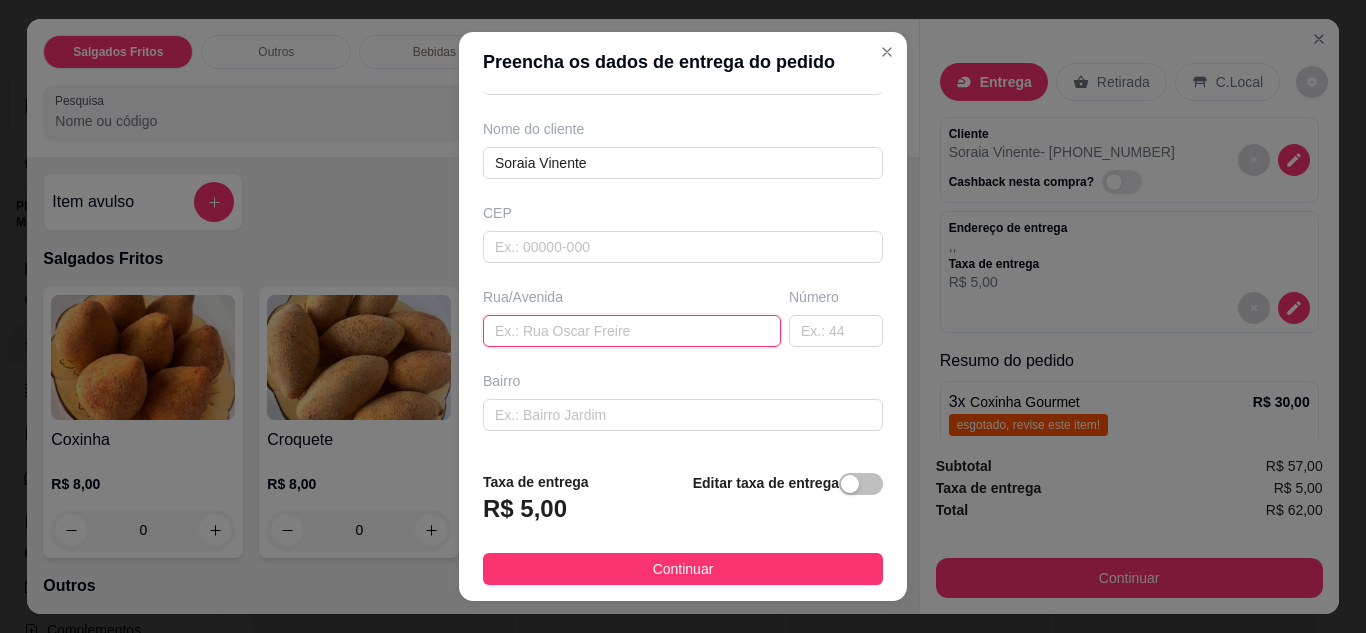 click at bounding box center [632, 331] 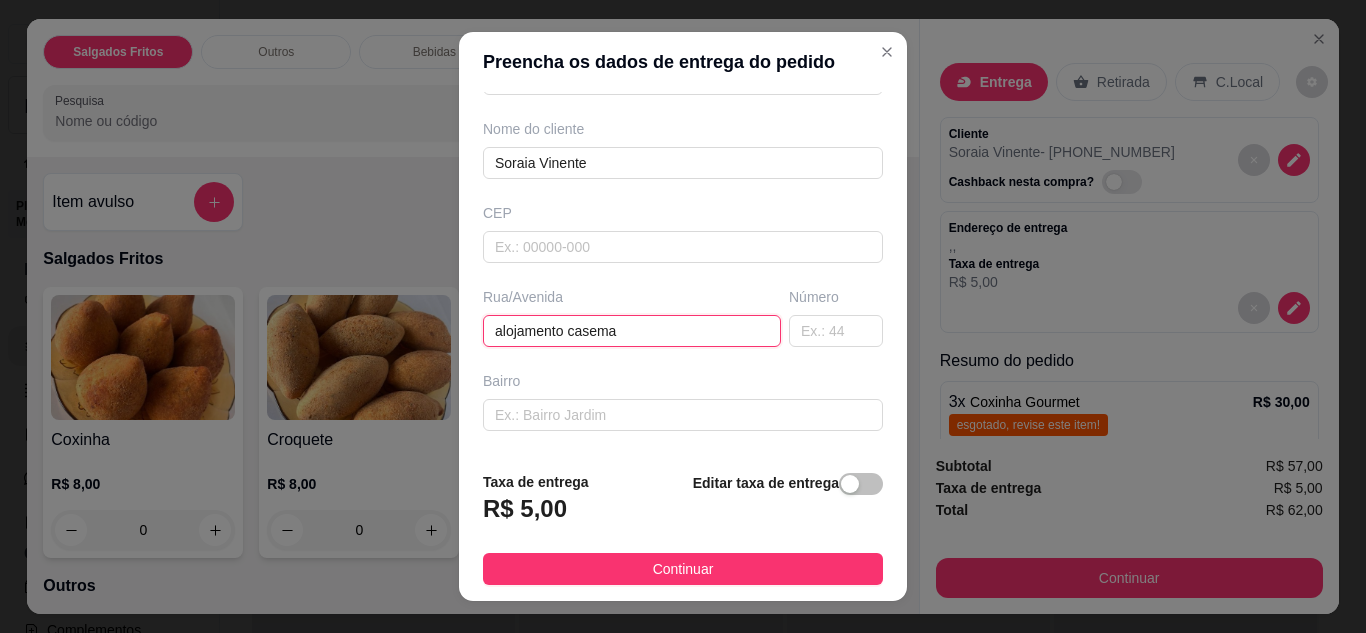 type on "alojamento casema" 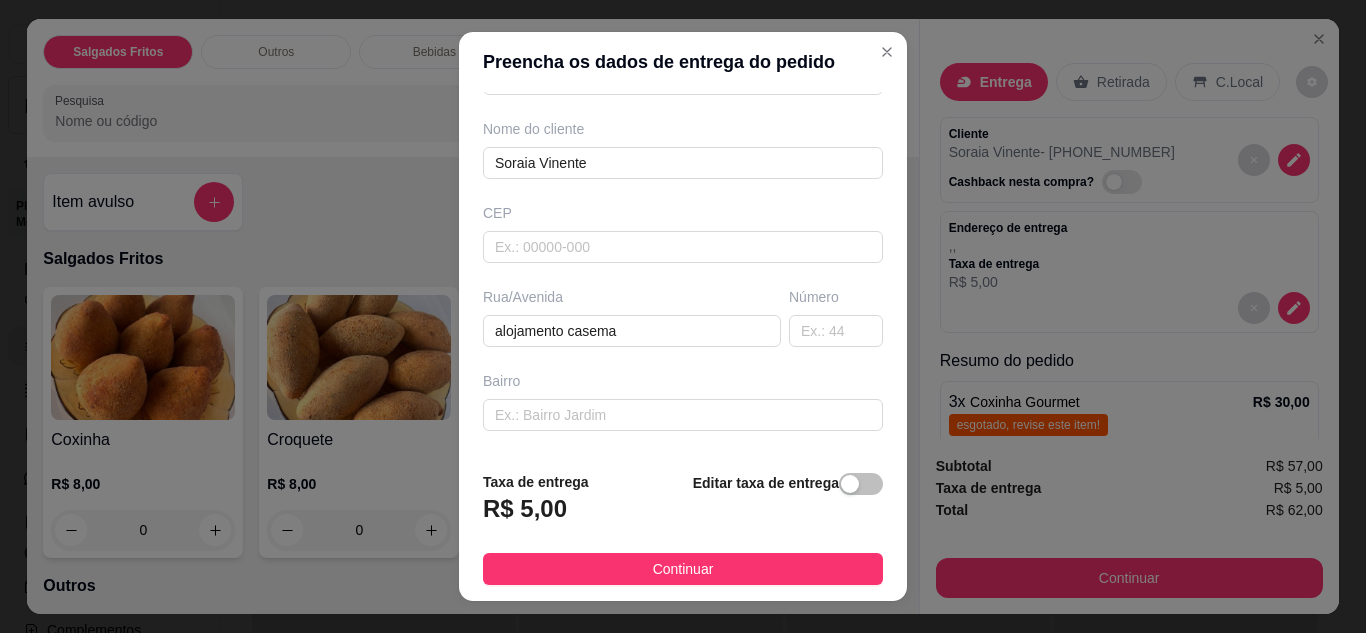click on "Continuar" at bounding box center (683, 569) 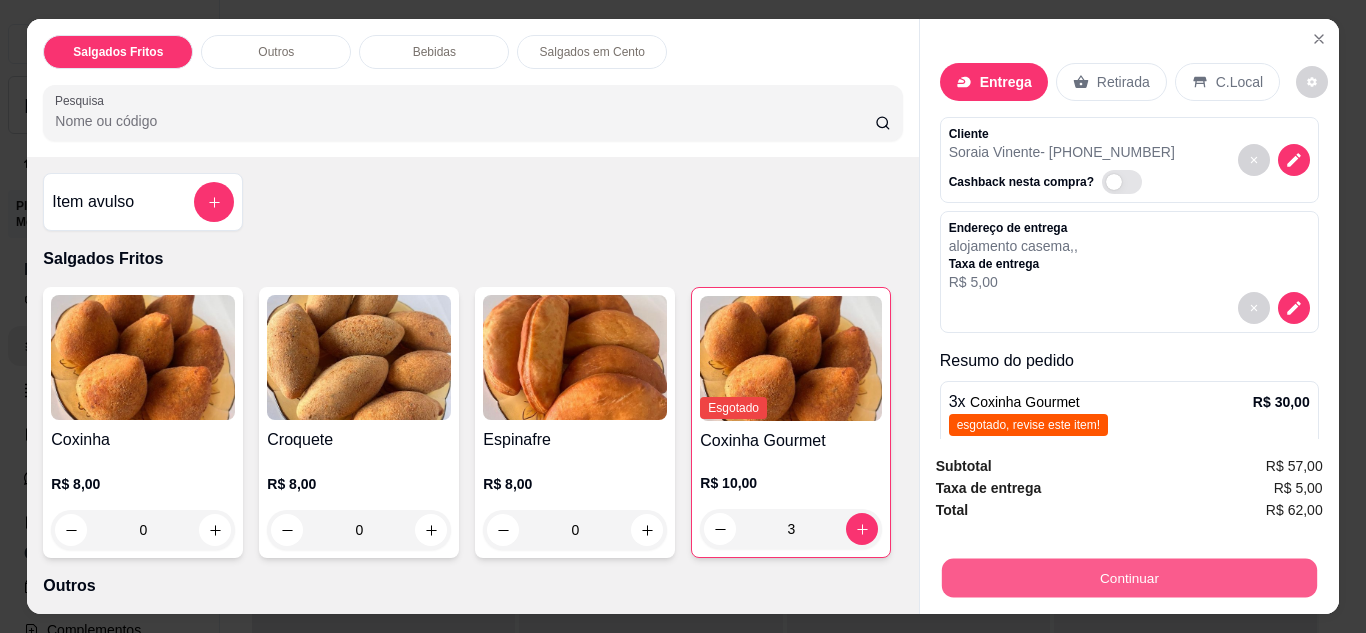 click on "Continuar" at bounding box center (1128, 578) 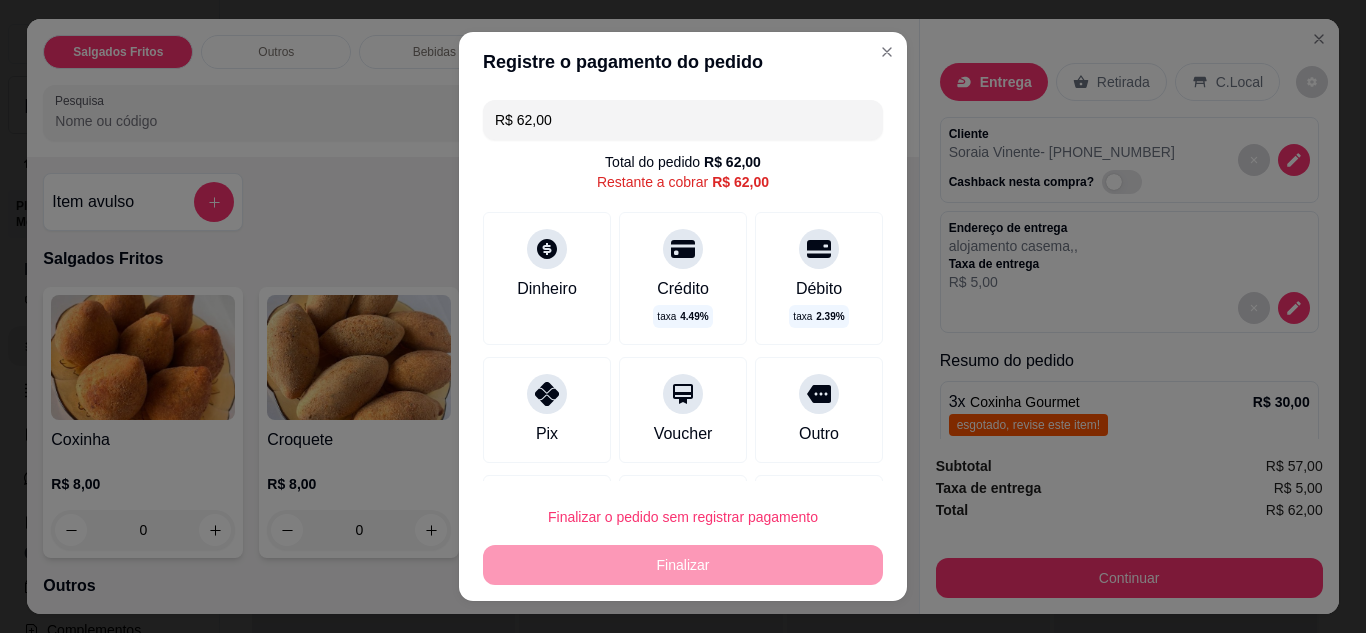 click on "Pix" at bounding box center [547, 410] 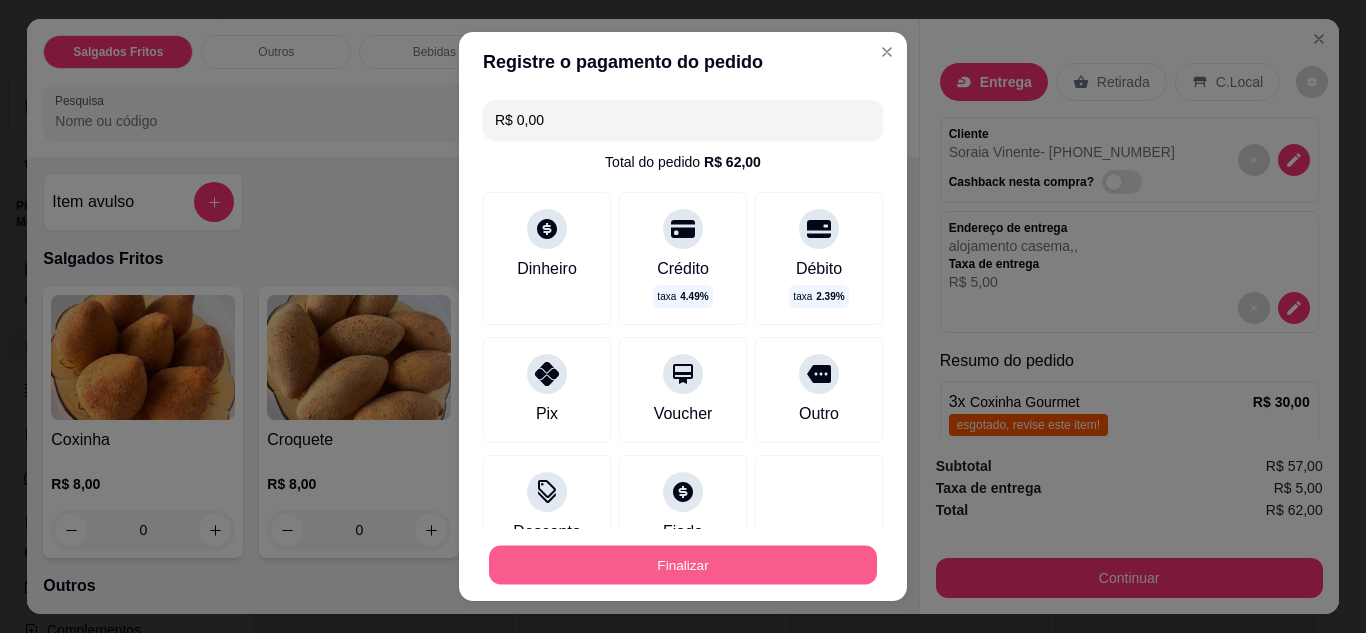 click on "Finalizar" at bounding box center [683, 565] 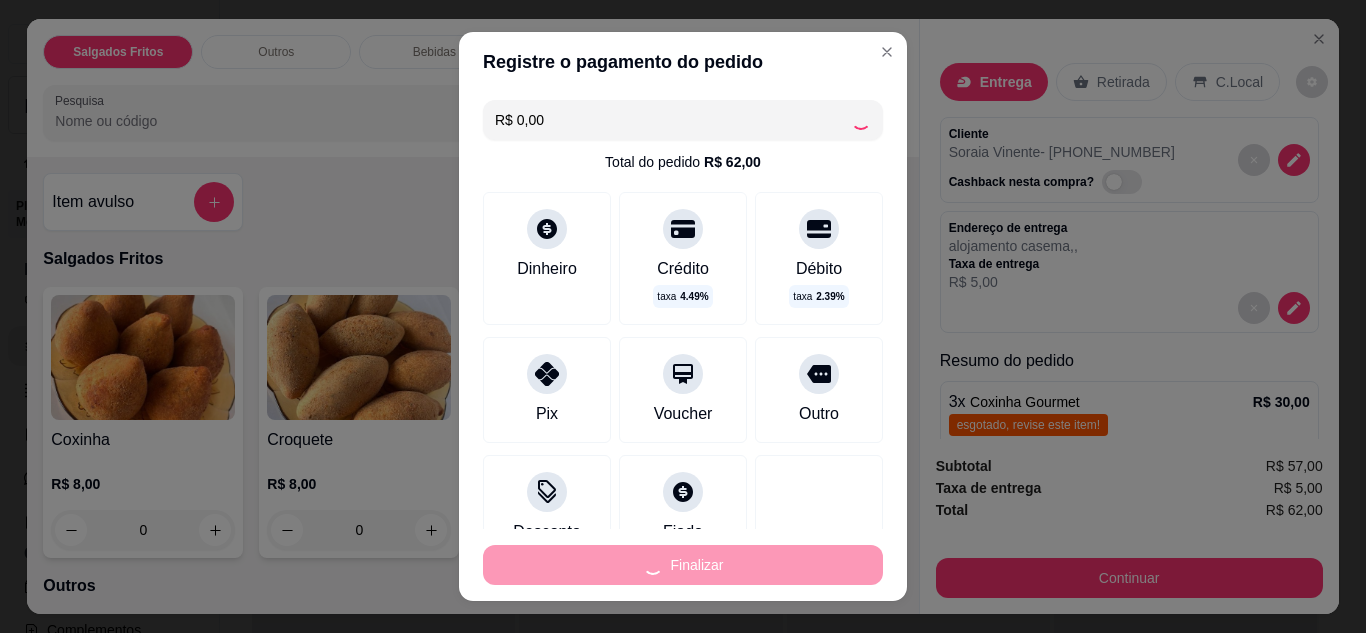 type on "0" 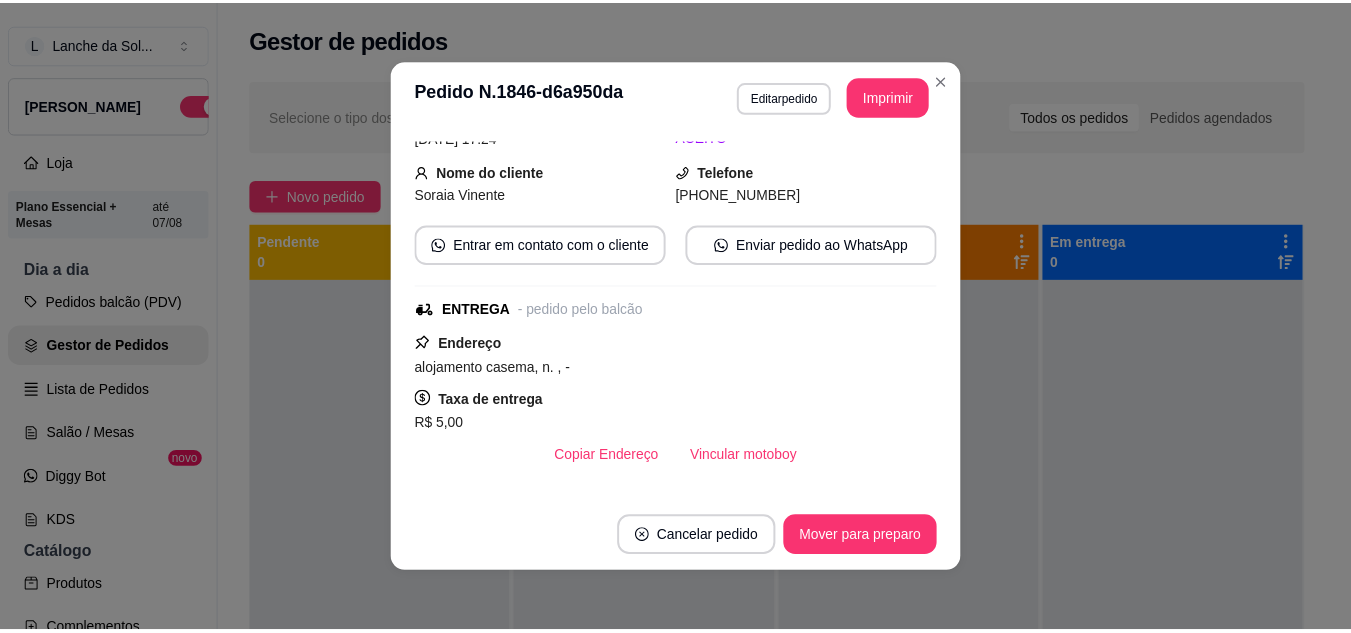 scroll, scrollTop: 210, scrollLeft: 0, axis: vertical 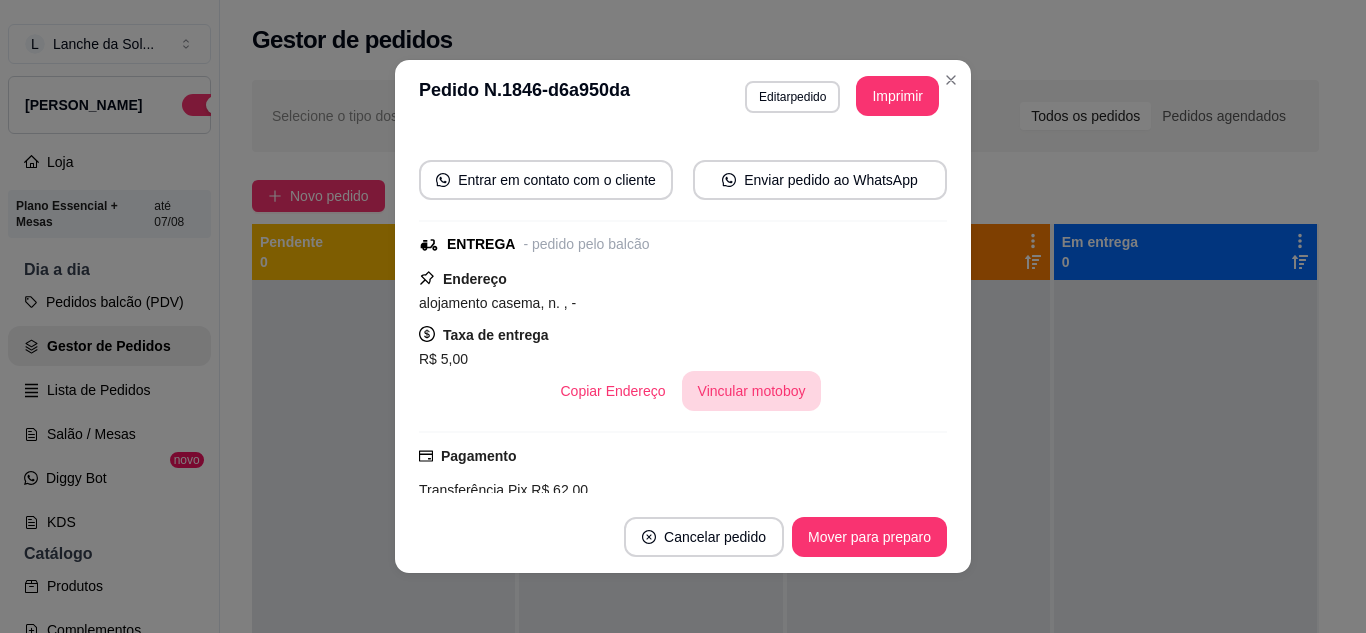click on "Vincular motoboy" at bounding box center [752, 391] 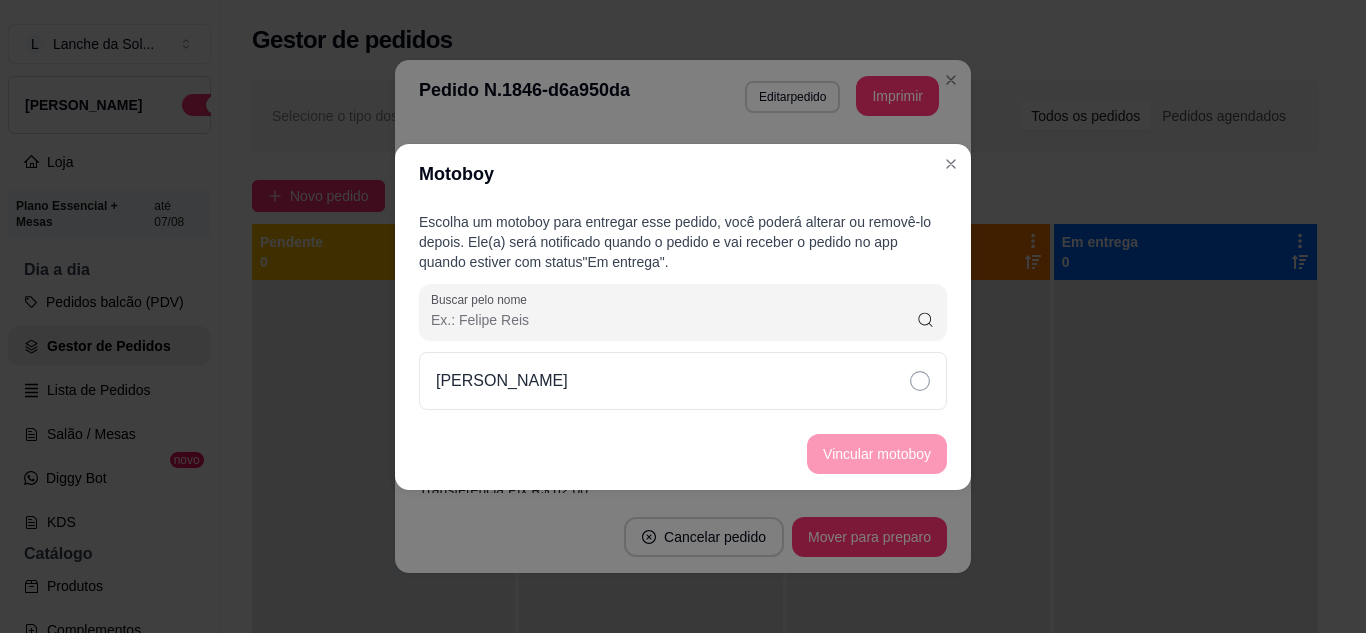 click on "[PERSON_NAME]" at bounding box center [683, 381] 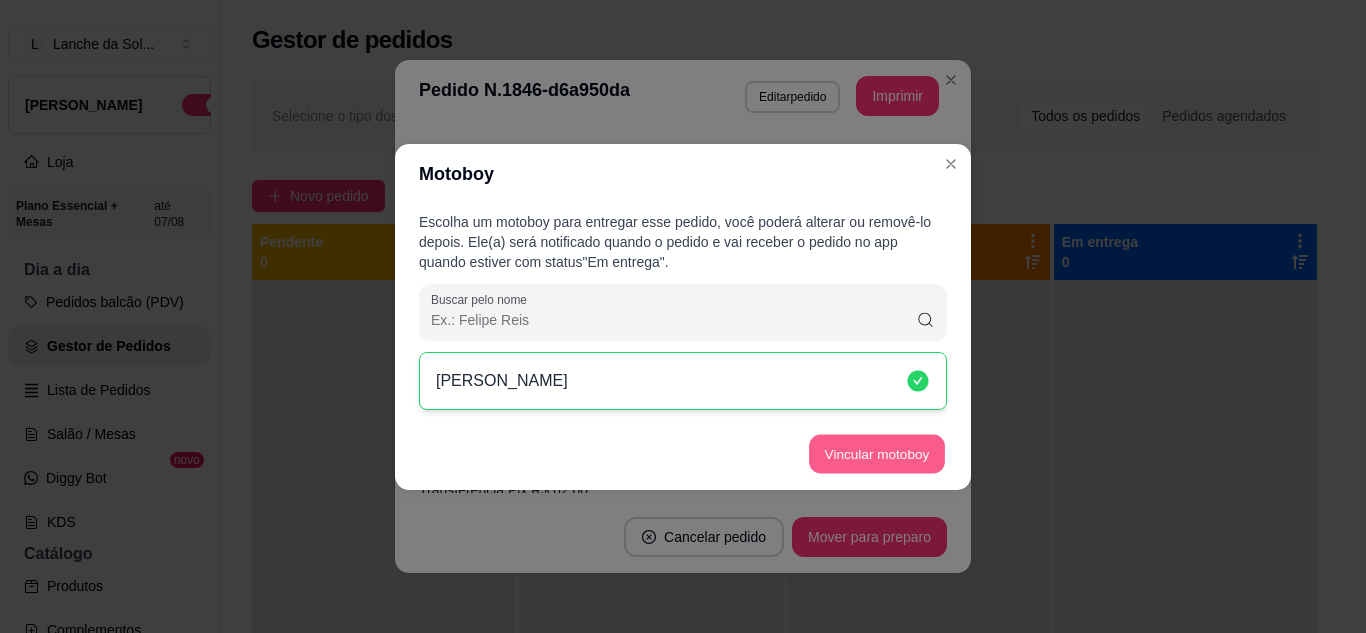 click on "Vincular motoboy" at bounding box center (877, 453) 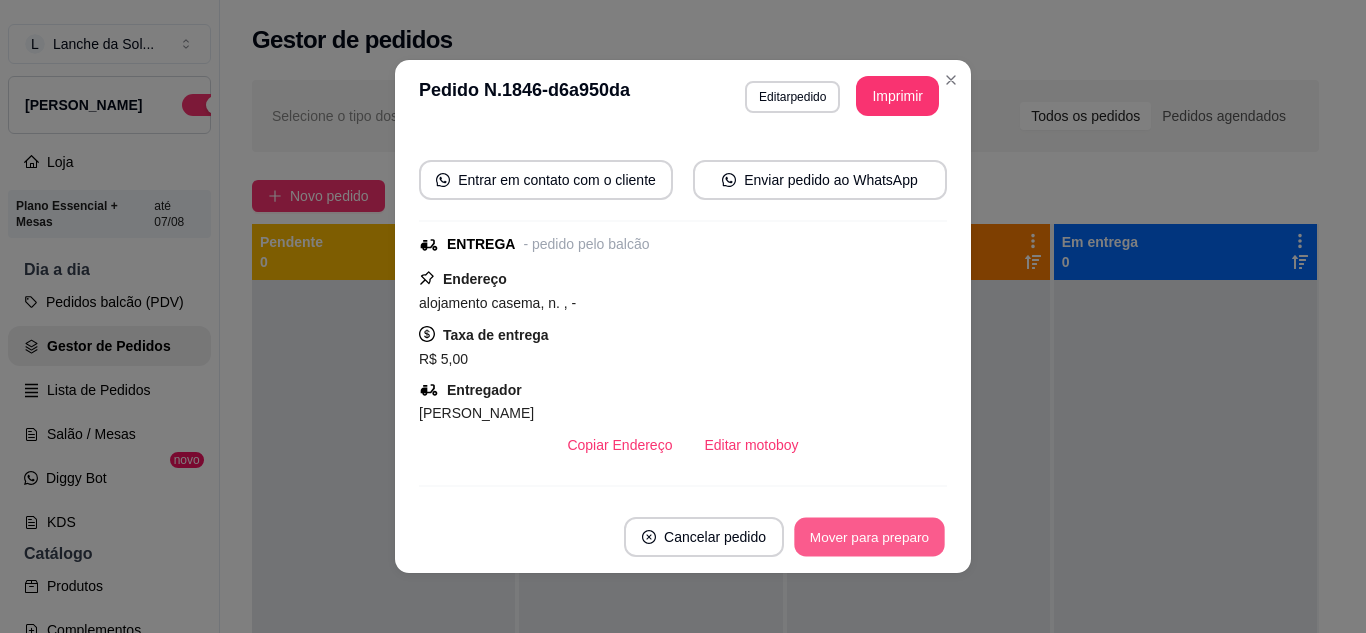 click on "Mover para preparo" at bounding box center [869, 537] 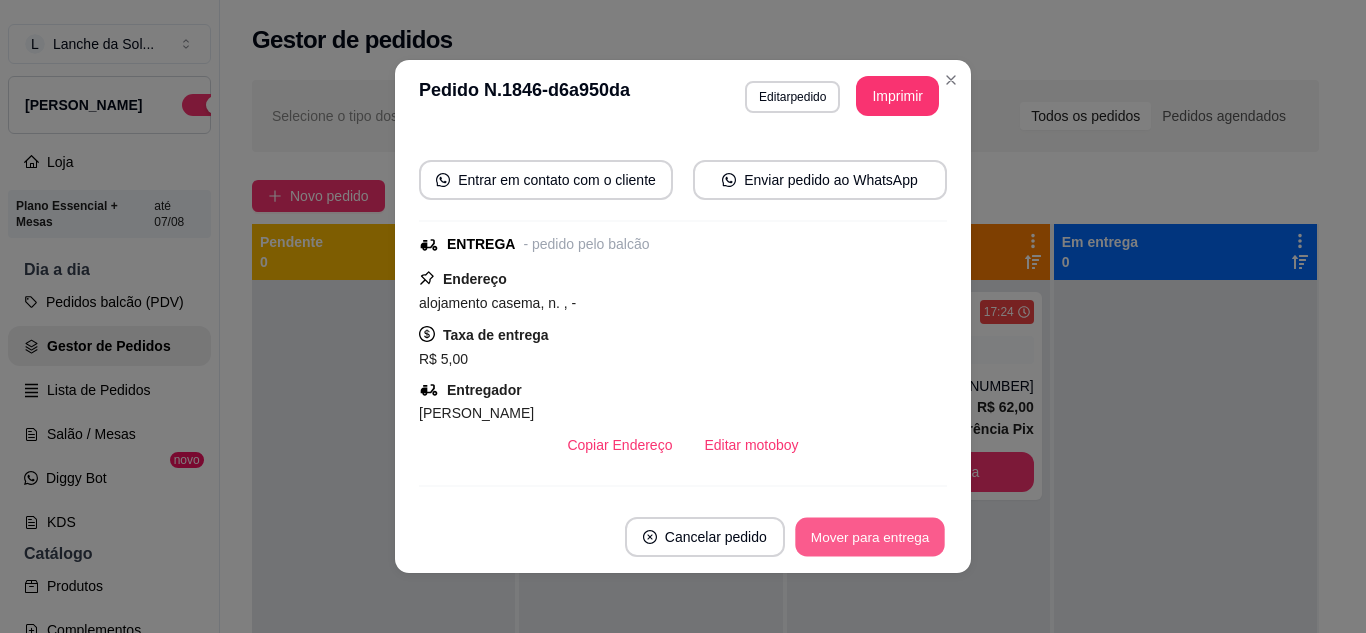 click on "Mover para entrega" at bounding box center (870, 537) 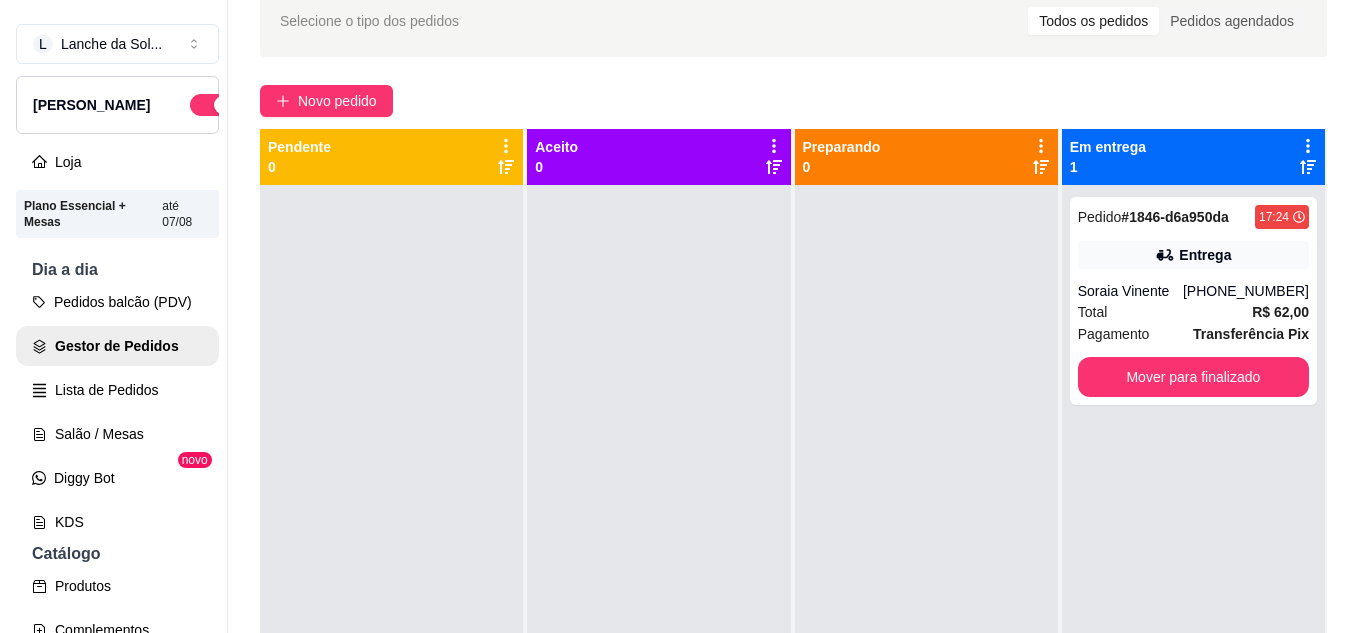scroll, scrollTop: 0, scrollLeft: 0, axis: both 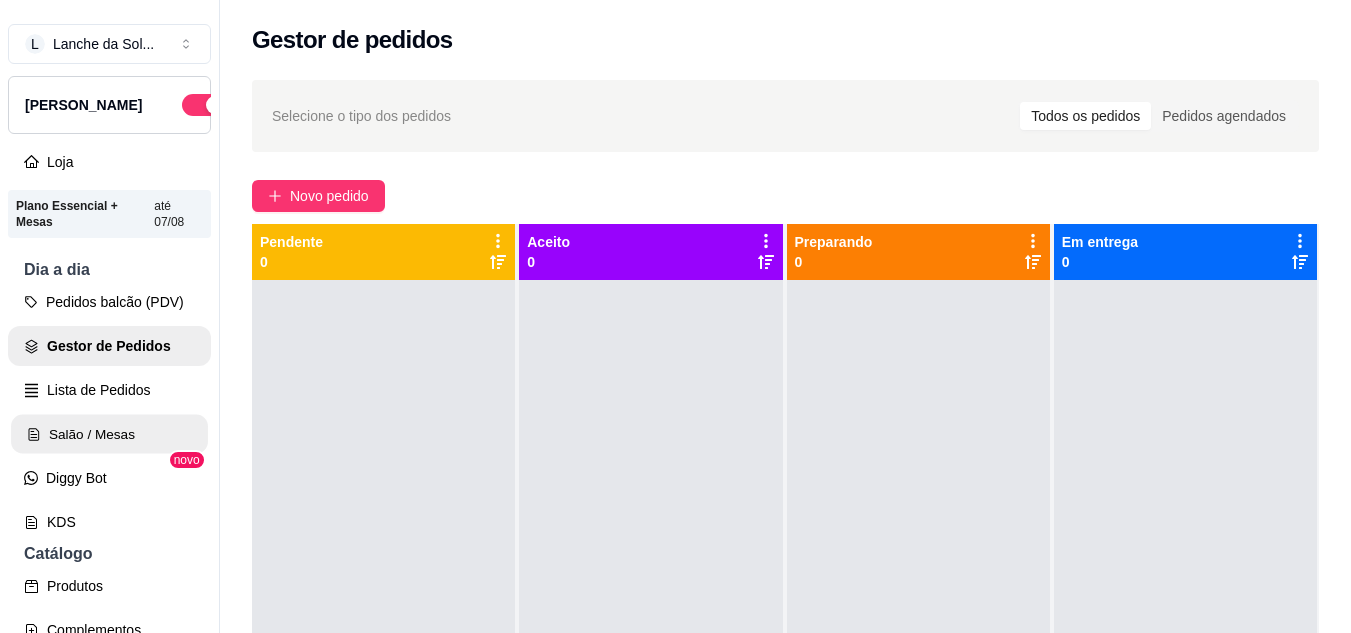 click on "Salão / Mesas" at bounding box center [109, 434] 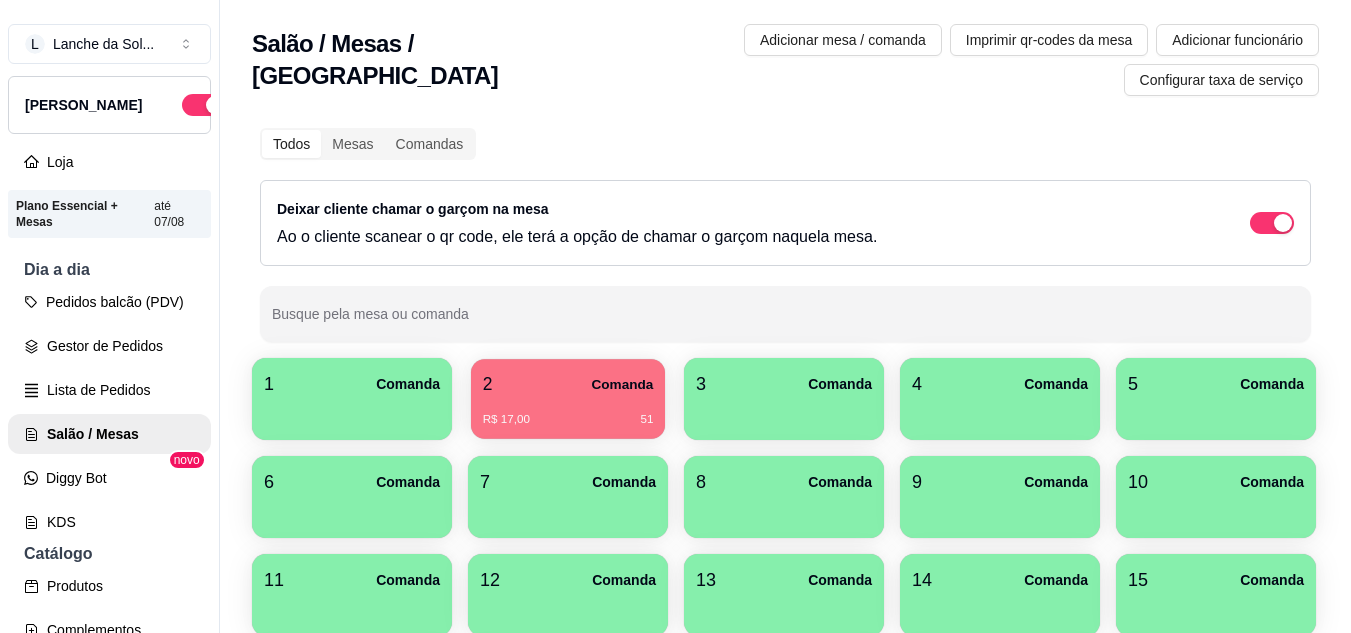 click on "2 Comanda" at bounding box center [568, 384] 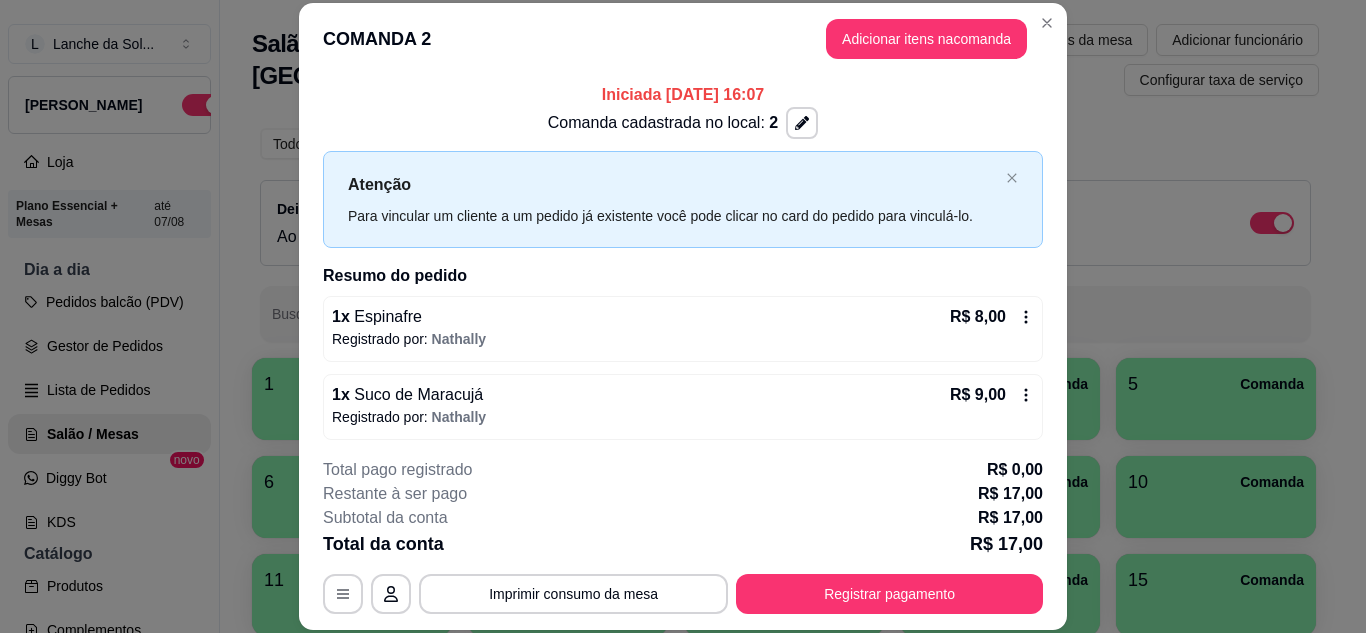 scroll, scrollTop: 6, scrollLeft: 0, axis: vertical 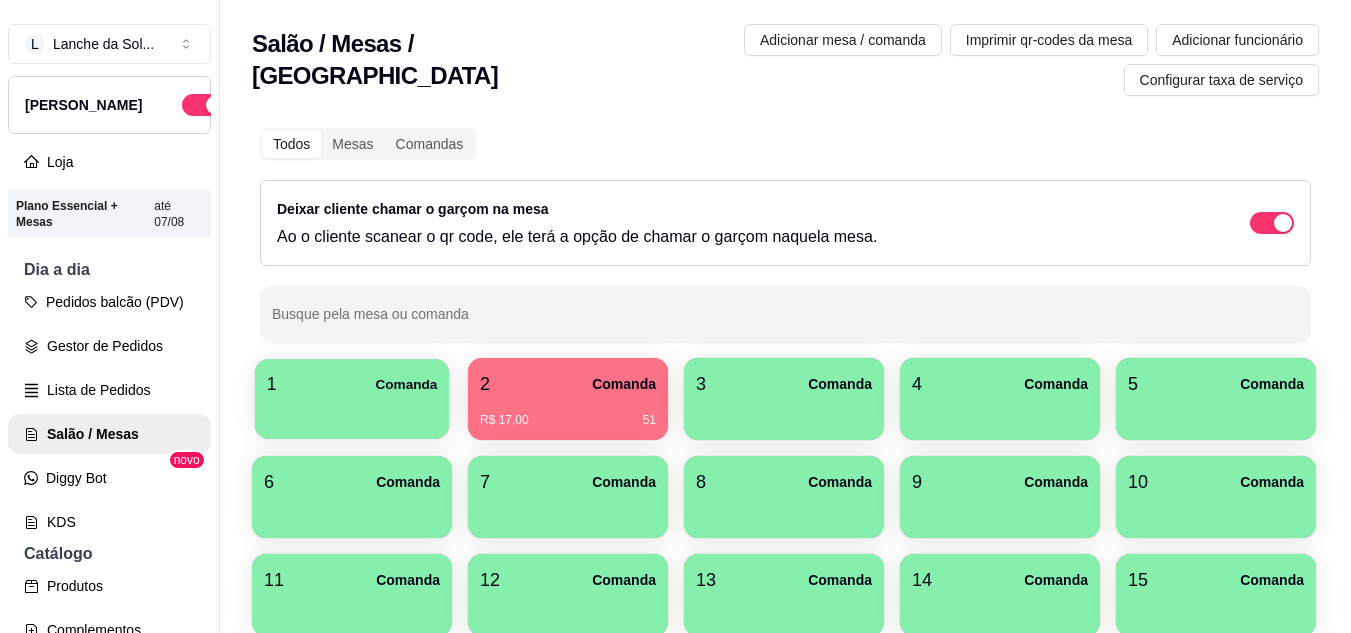click on "1 Comanda" at bounding box center (352, 384) 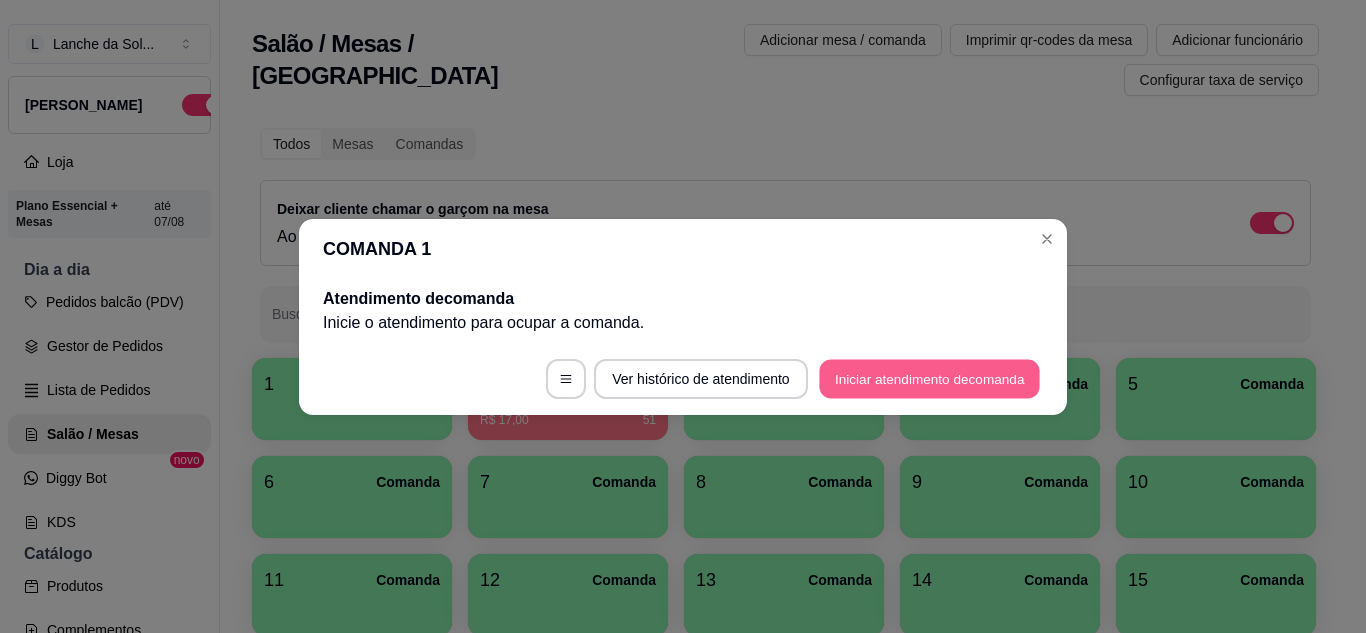 click on "Iniciar atendimento de  comanda" at bounding box center (929, 378) 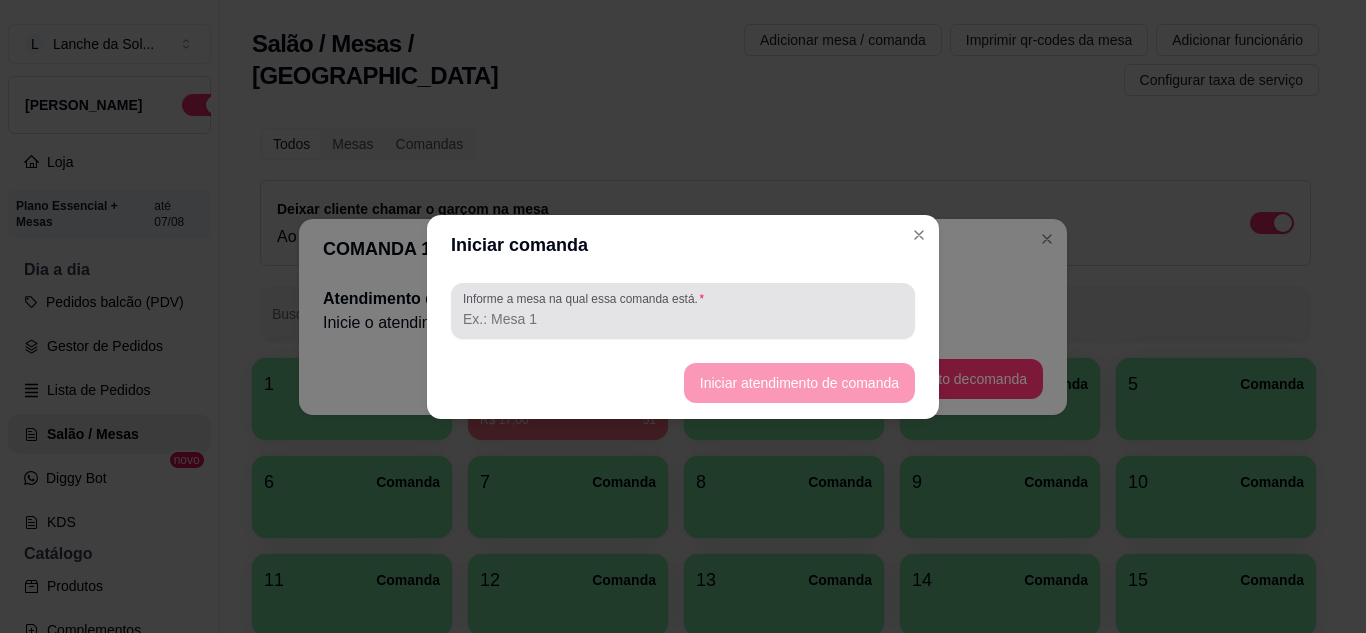 click on "Informe a mesa na qual essa comanda está." at bounding box center (683, 311) 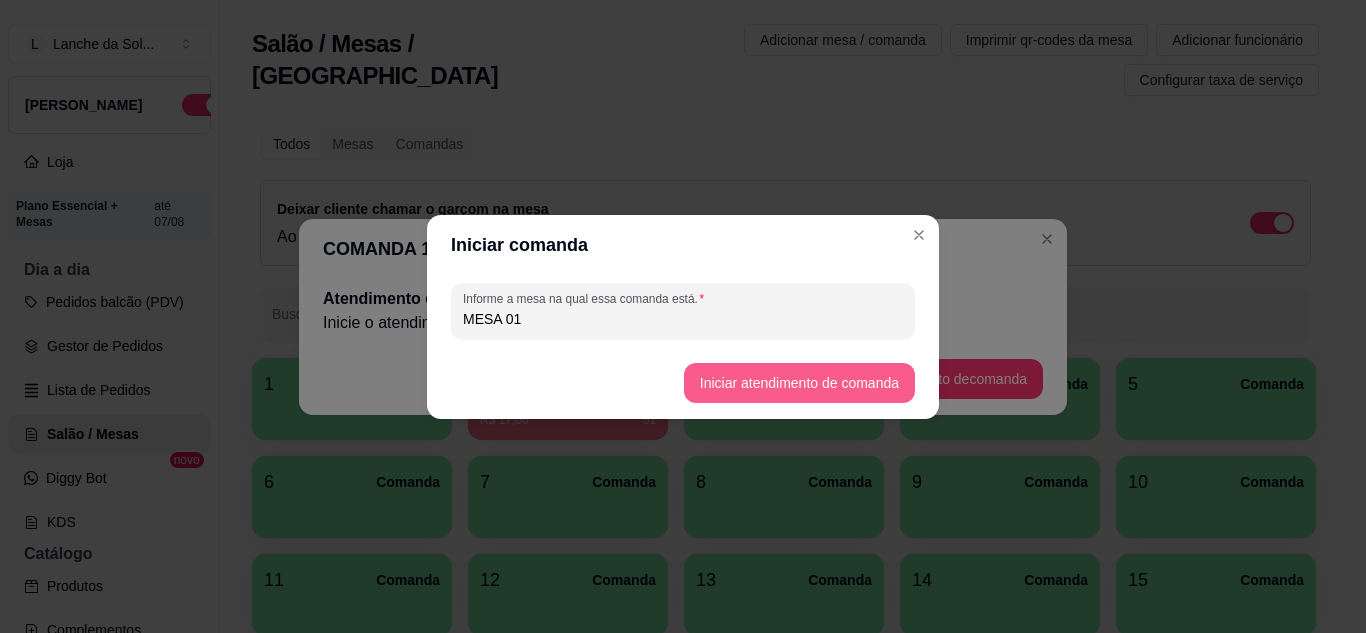 type on "MESA 01" 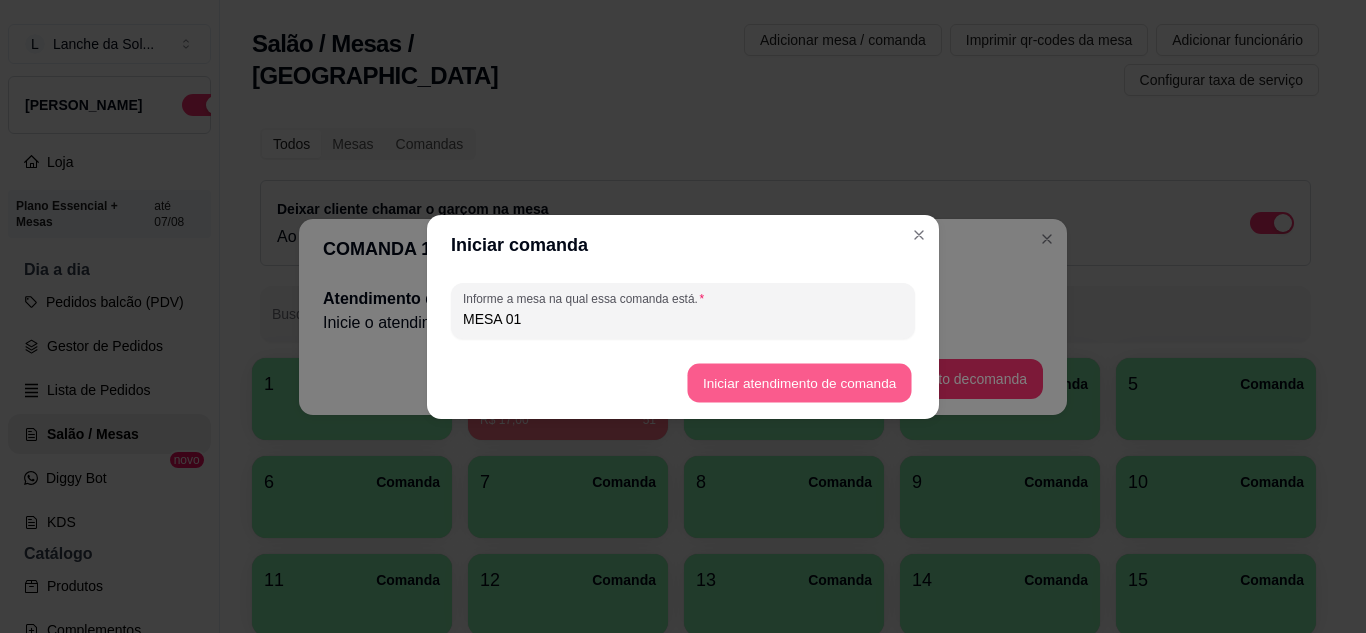 click on "Iniciar atendimento de comanda" at bounding box center [799, 382] 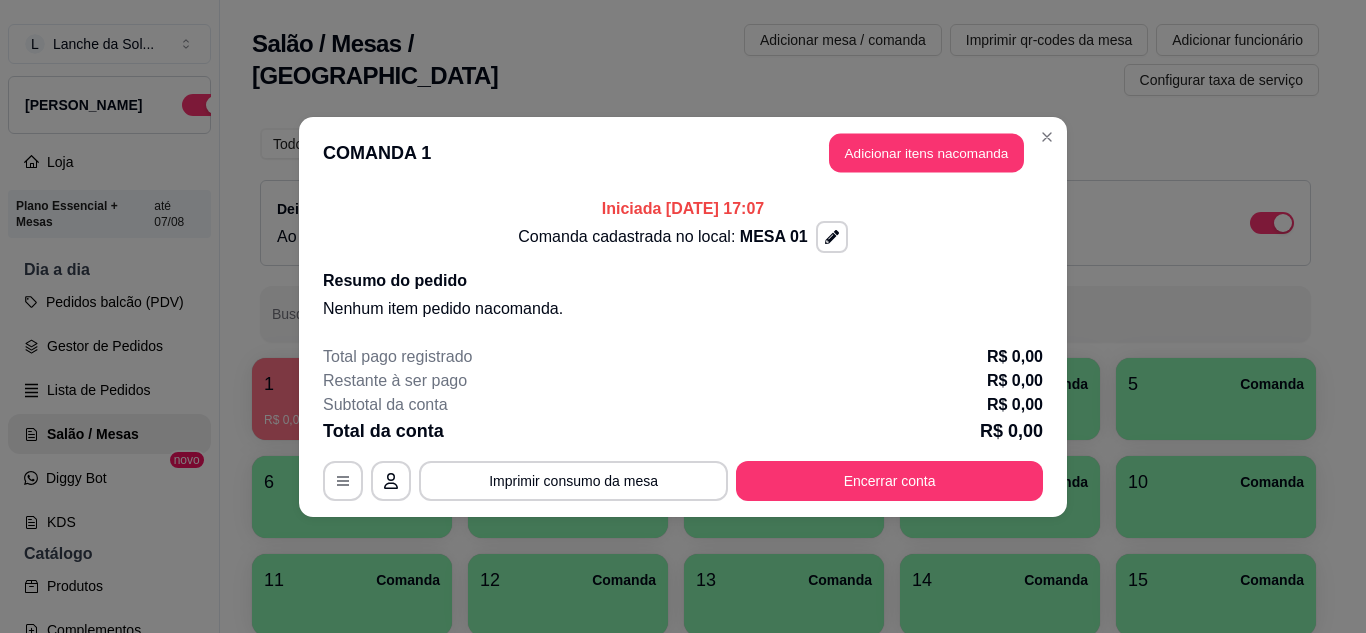 click on "Adicionar itens na  comanda" at bounding box center (926, 152) 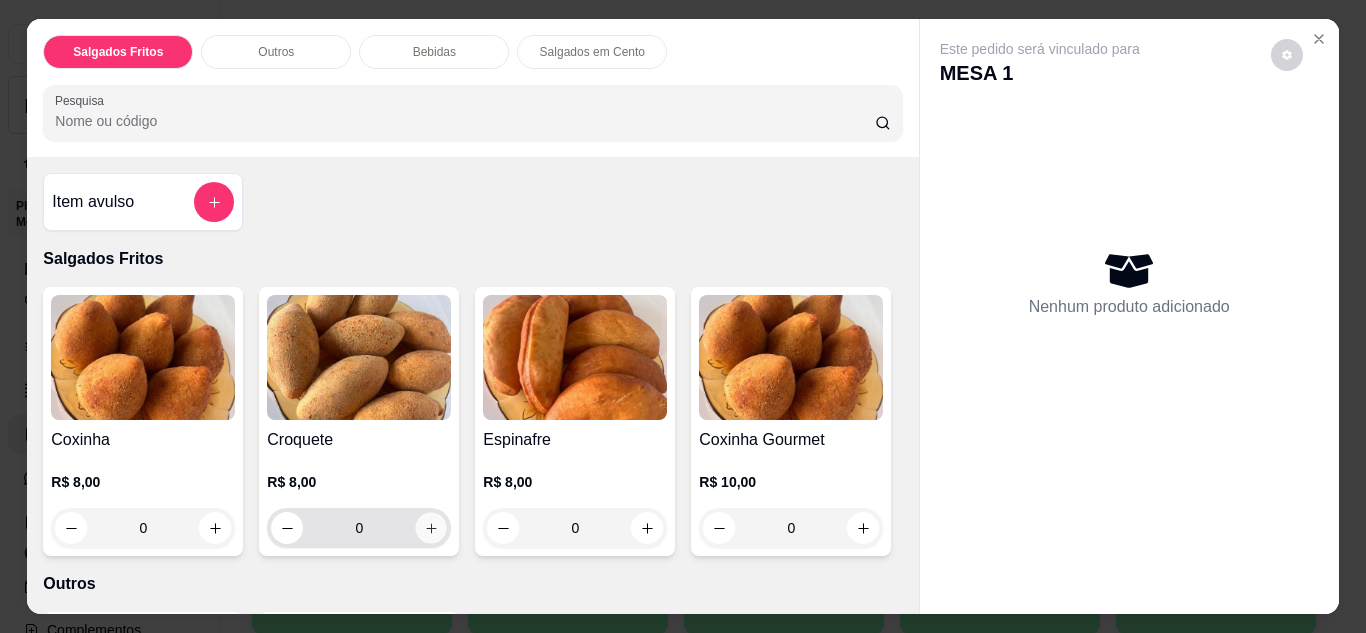 click at bounding box center [431, 527] 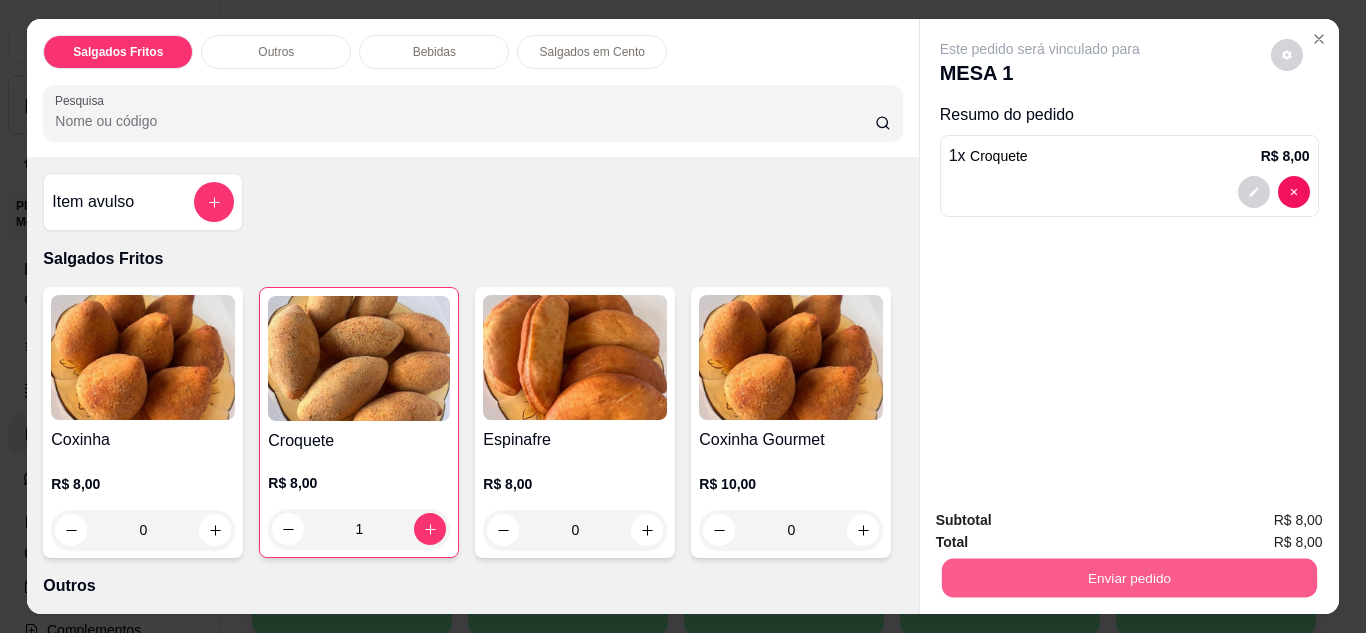 click on "Enviar pedido" at bounding box center [1128, 578] 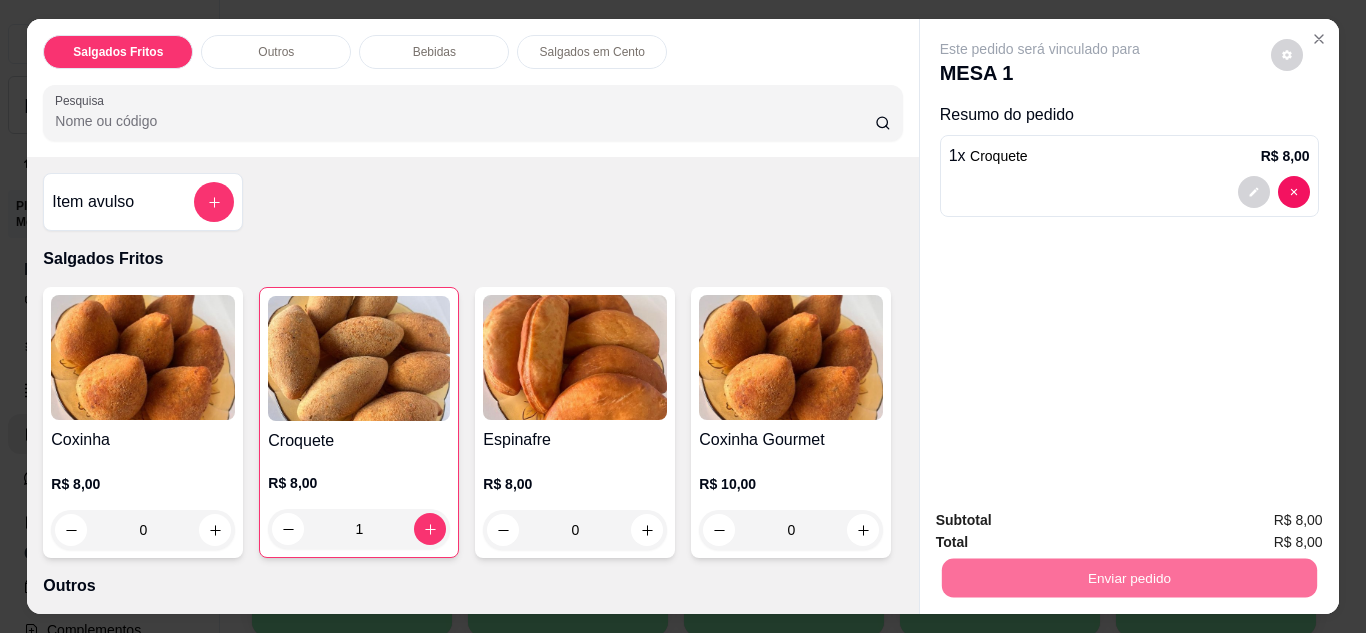 click on "Não registrar e enviar pedido" at bounding box center (1063, 521) 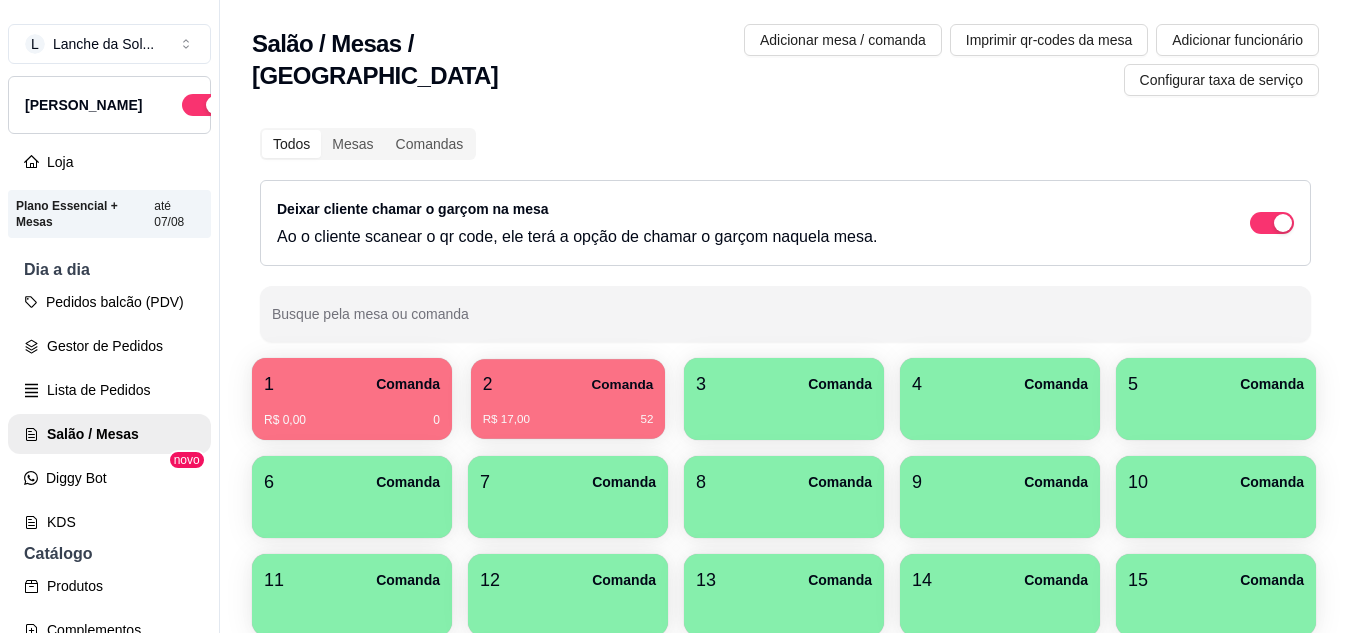 click on "R$ 17,00" at bounding box center (506, 420) 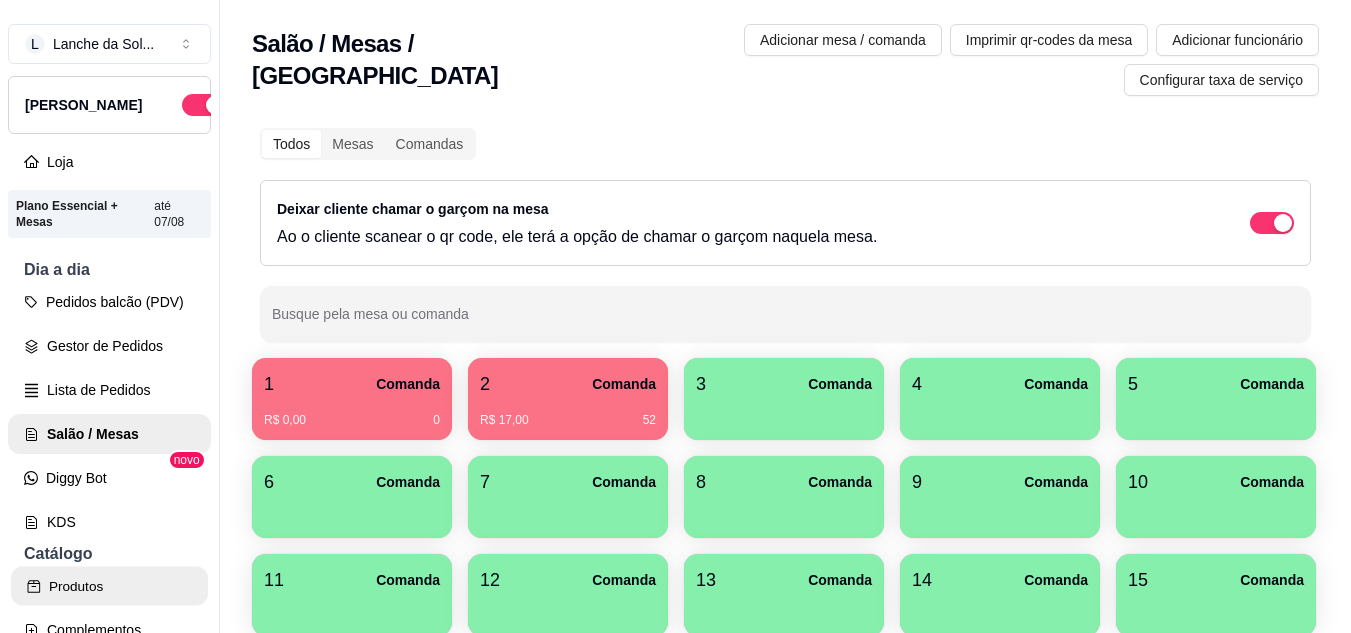 click on "Produtos" at bounding box center (109, 586) 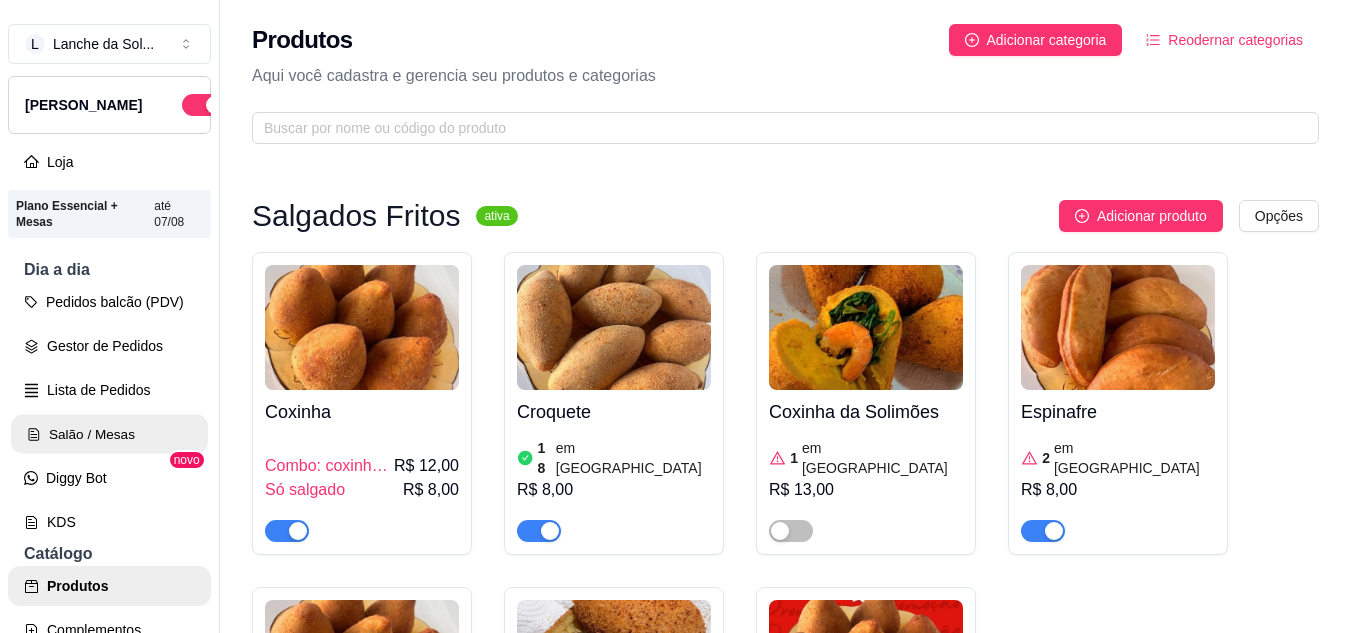 click on "Salão / Mesas" at bounding box center [109, 434] 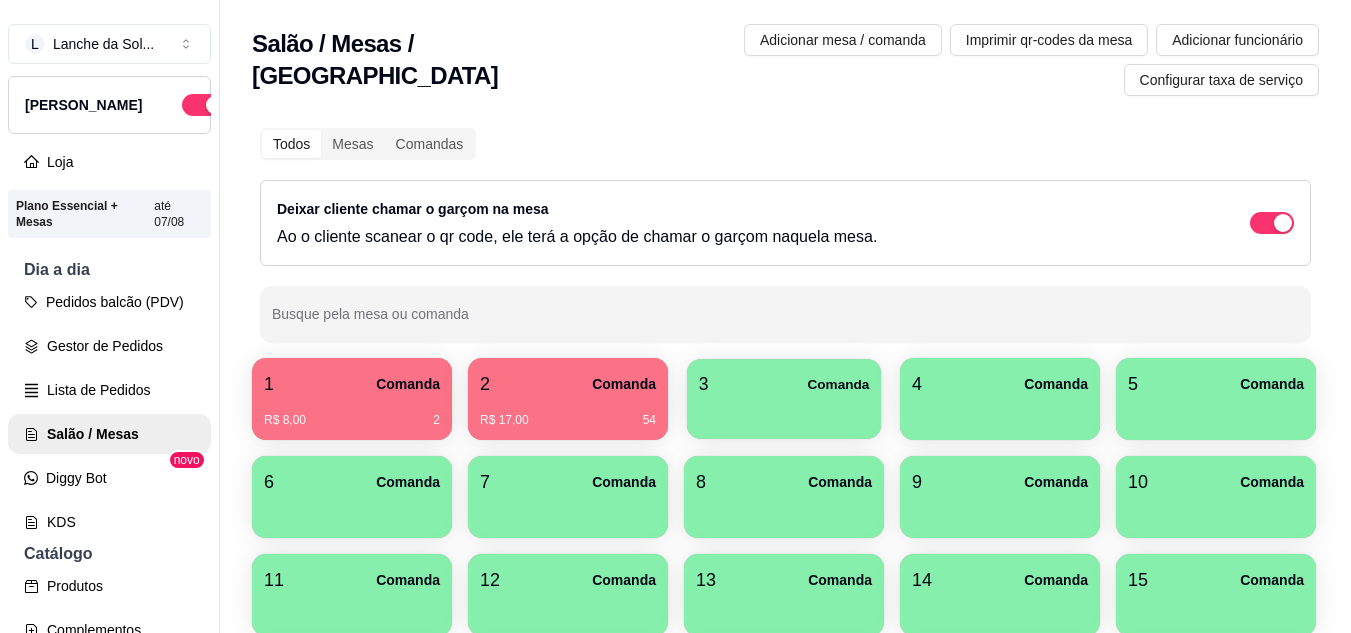 click on "3 Comanda" at bounding box center (784, 384) 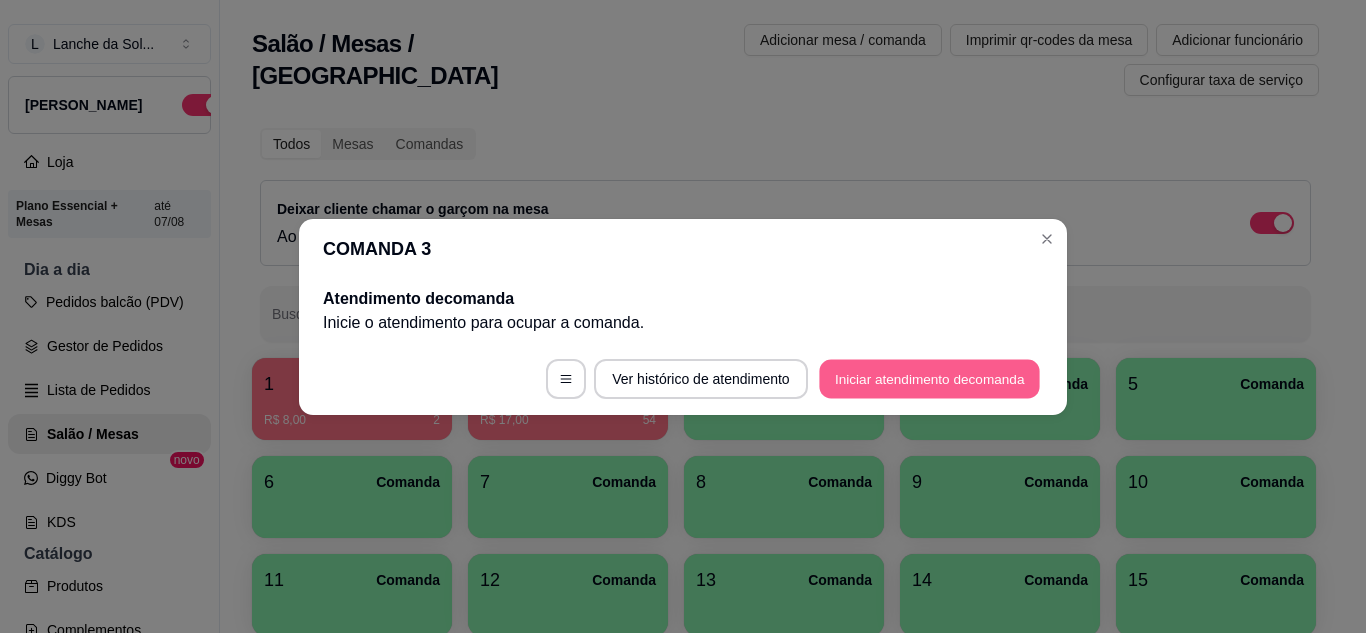 click on "Iniciar atendimento de  comanda" at bounding box center [929, 378] 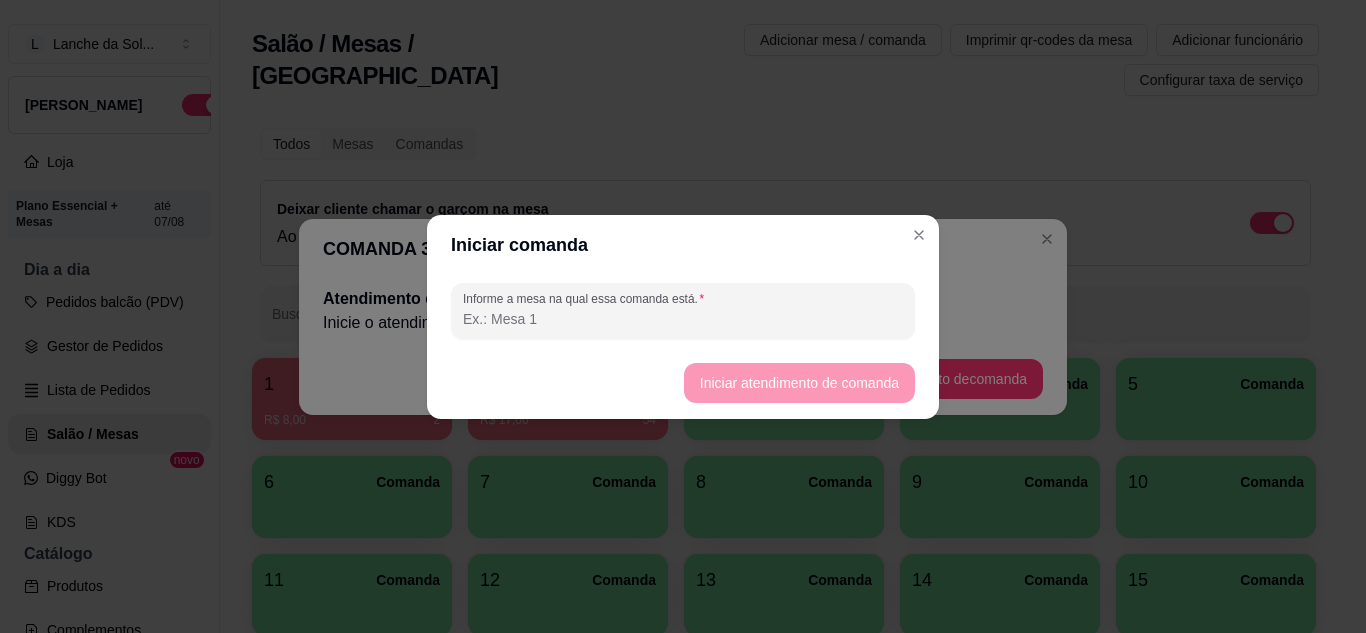 click on "Informe a mesa na qual essa comanda está." at bounding box center (683, 319) 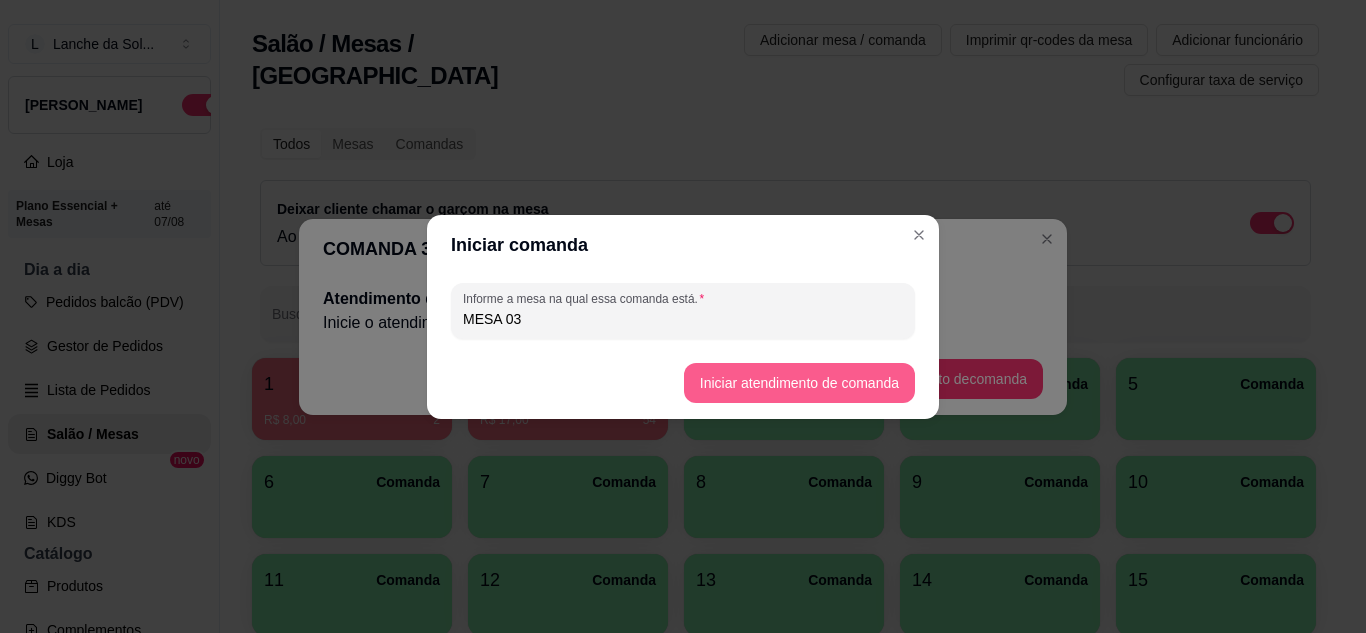 type on "MESA 03" 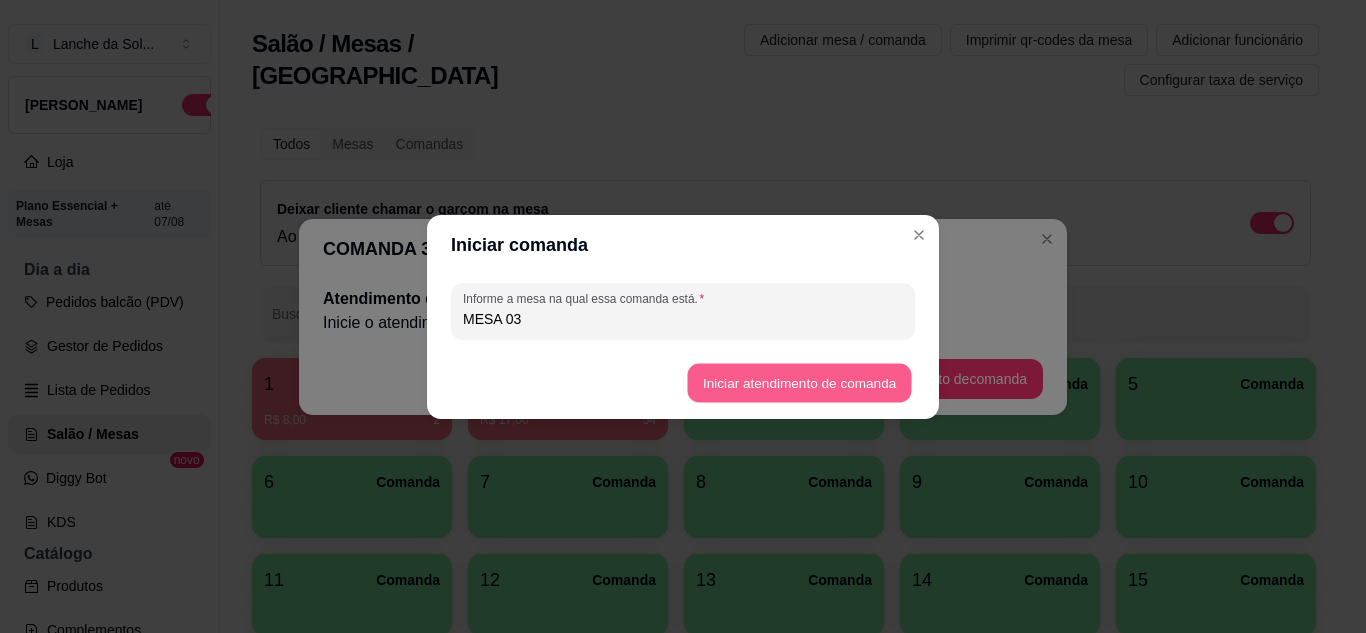 click on "Iniciar atendimento de comanda" at bounding box center [799, 382] 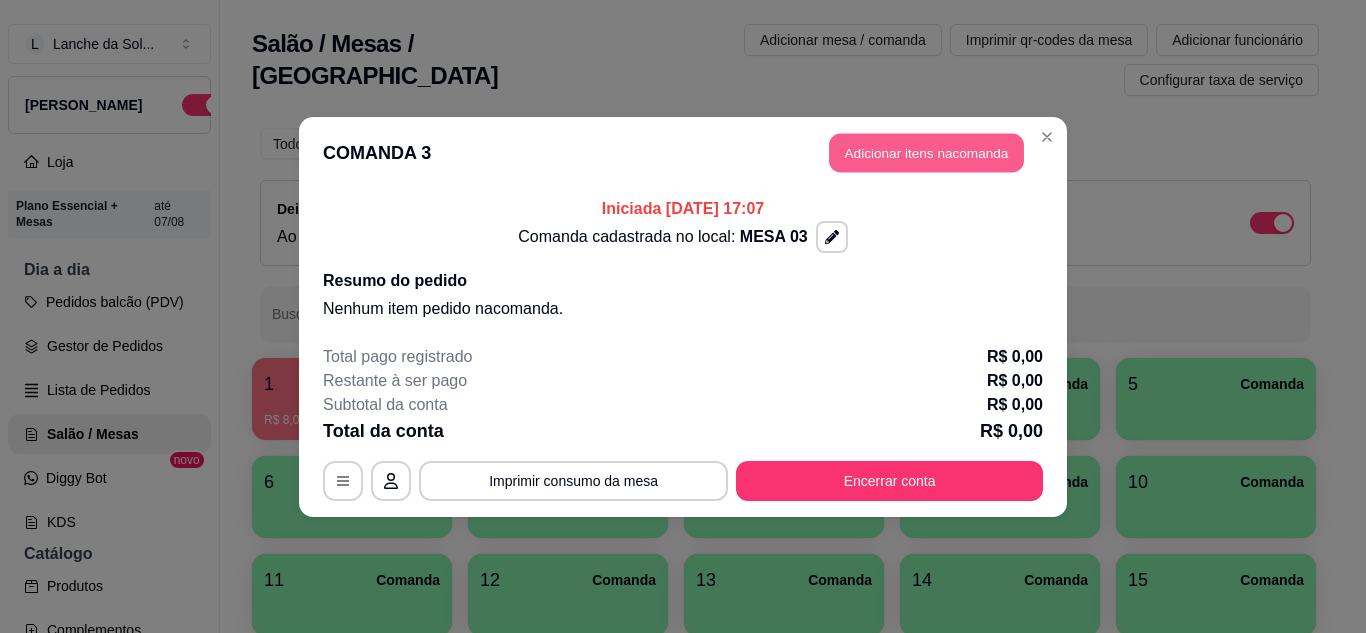 click on "Adicionar itens na  comanda" at bounding box center [926, 152] 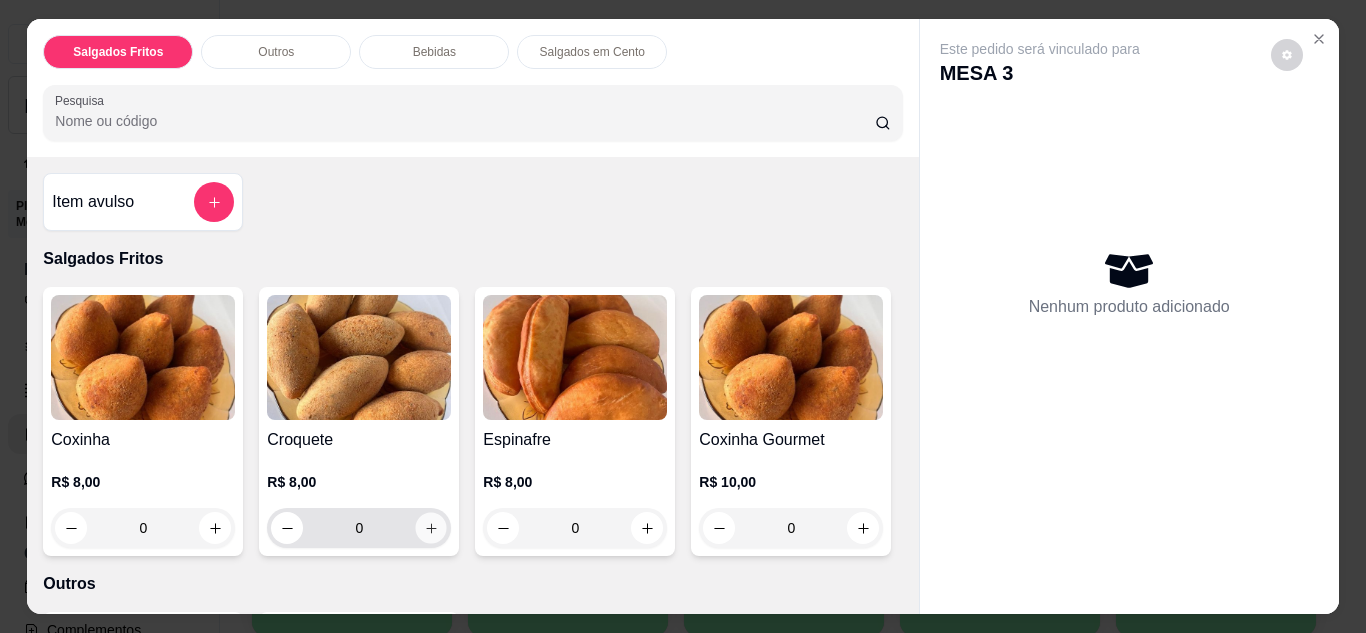 click 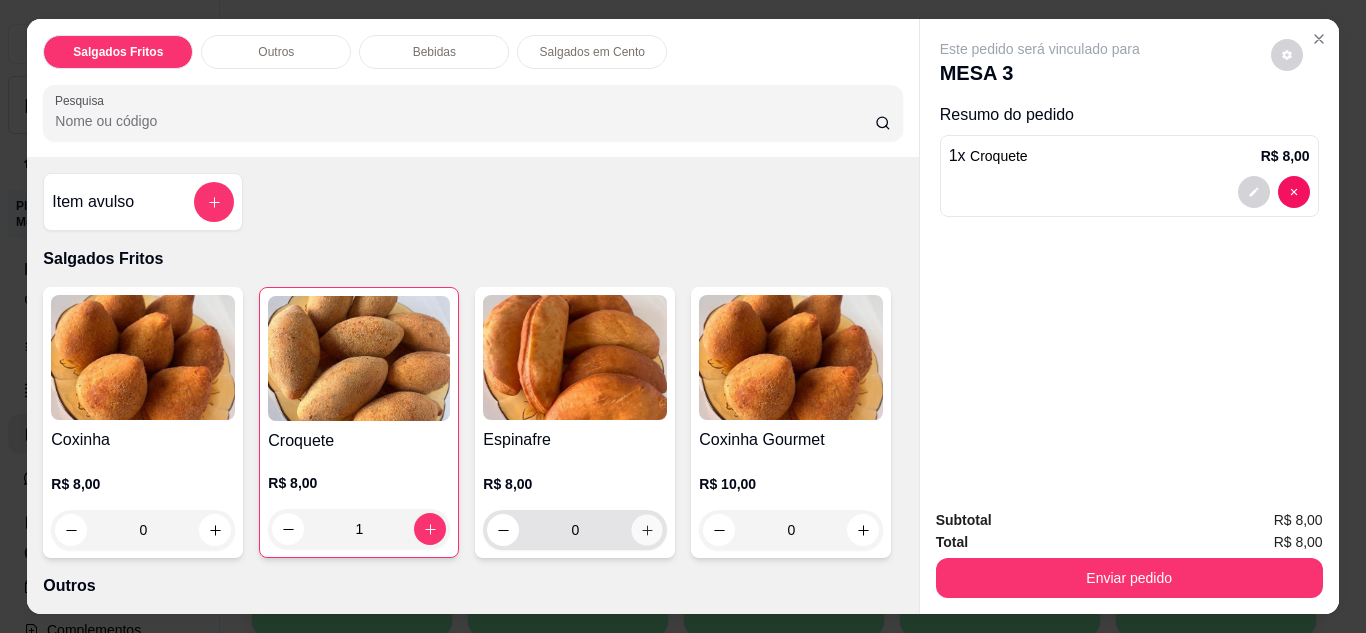 click 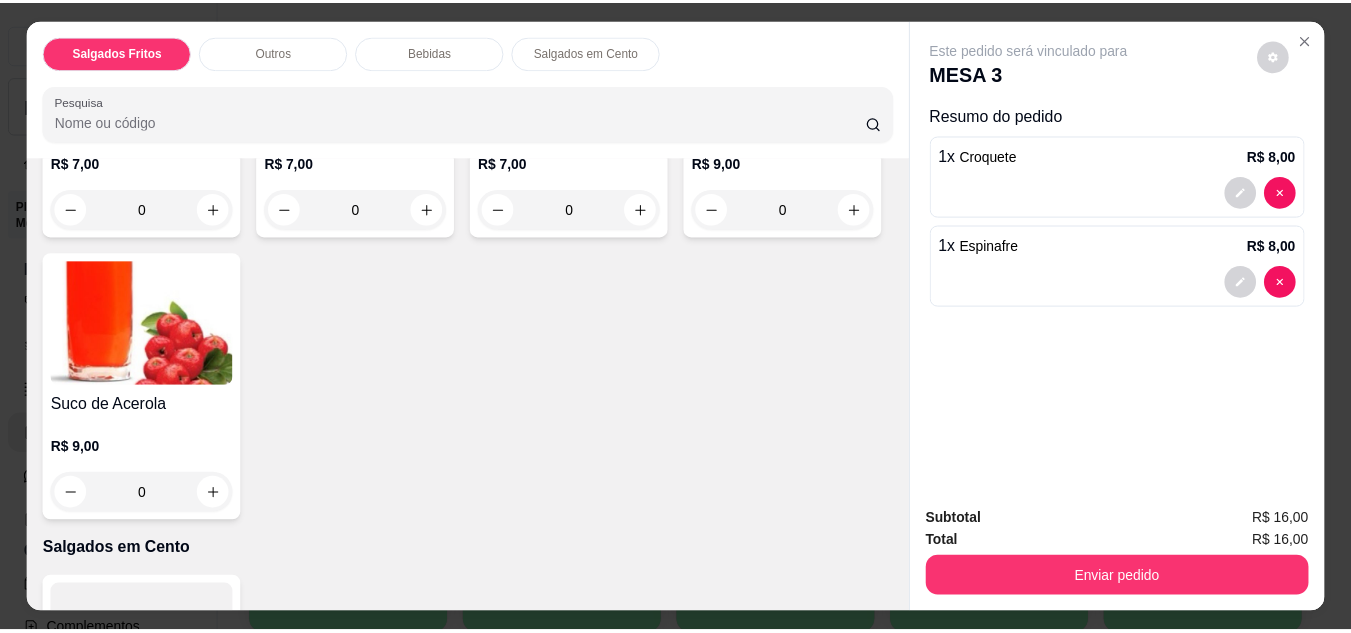 scroll, scrollTop: 1120, scrollLeft: 0, axis: vertical 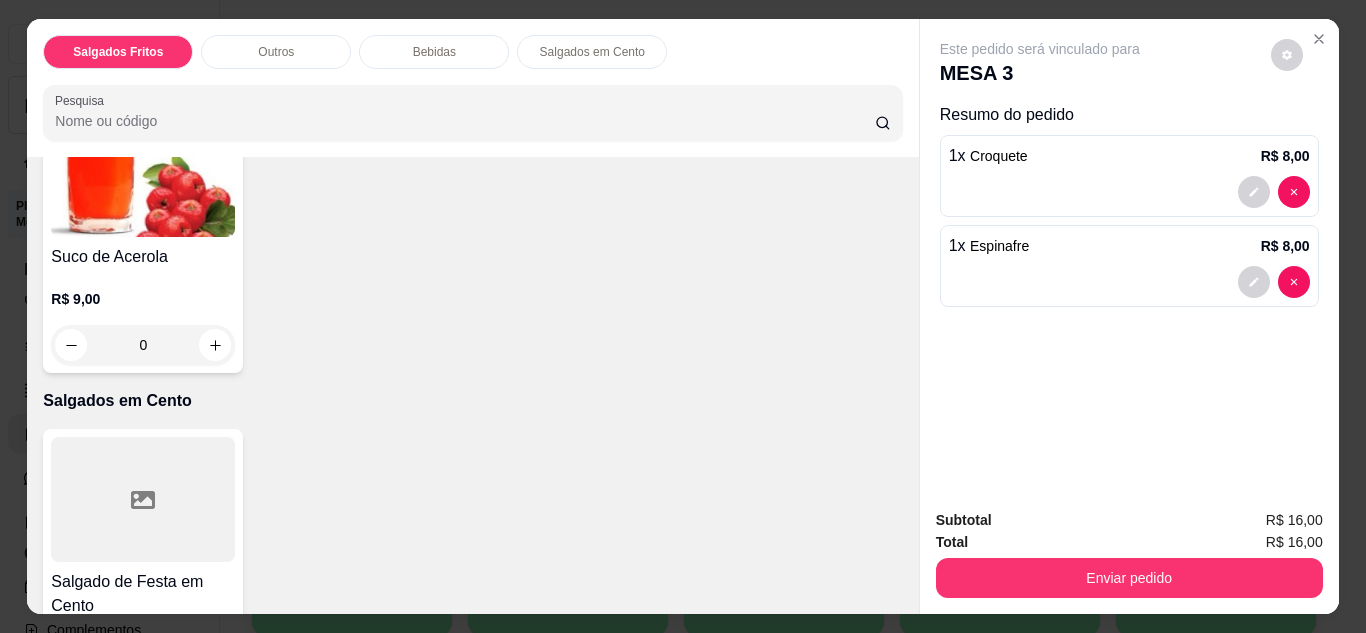 click 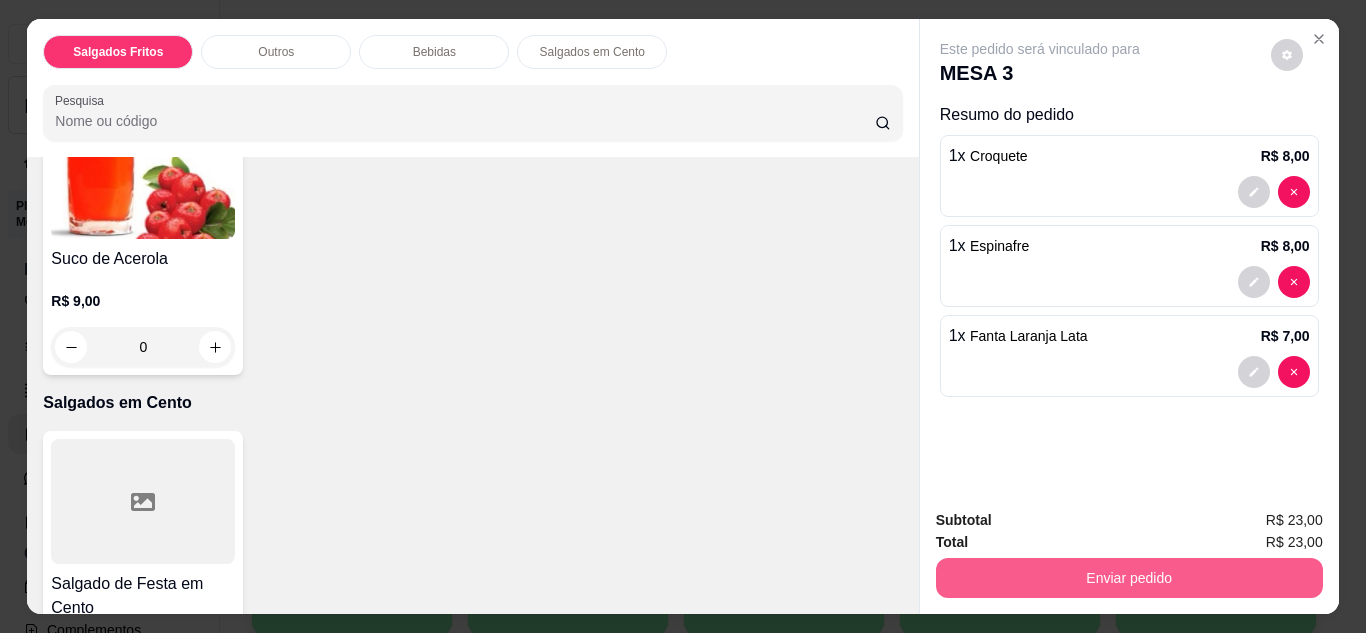 click on "Enviar pedido" at bounding box center (1129, 578) 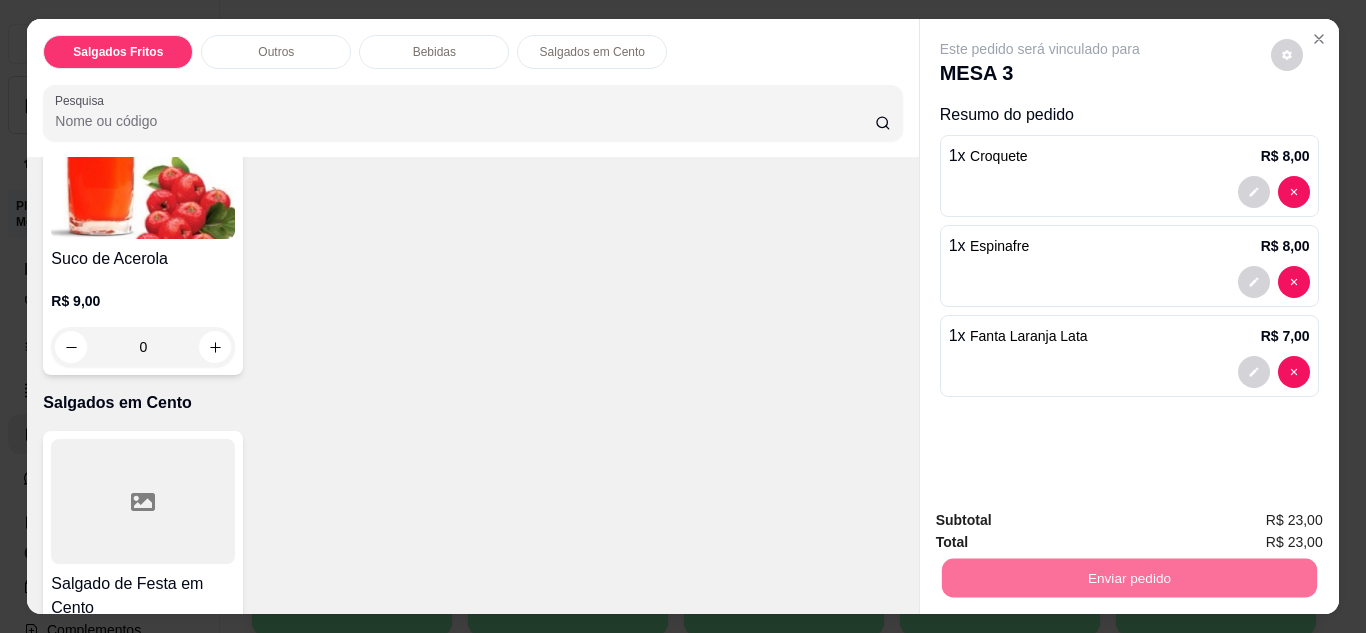 click on "Não registrar e enviar pedido" at bounding box center [1063, 522] 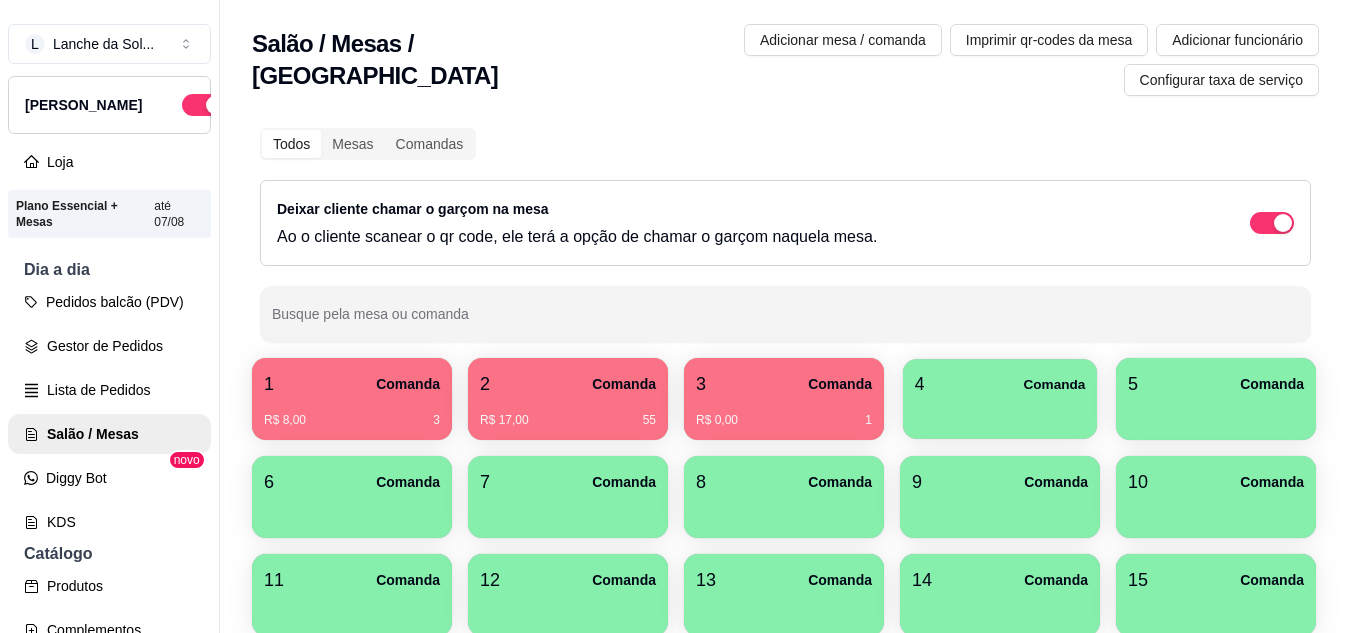 click on "4 Comanda" at bounding box center [1000, 384] 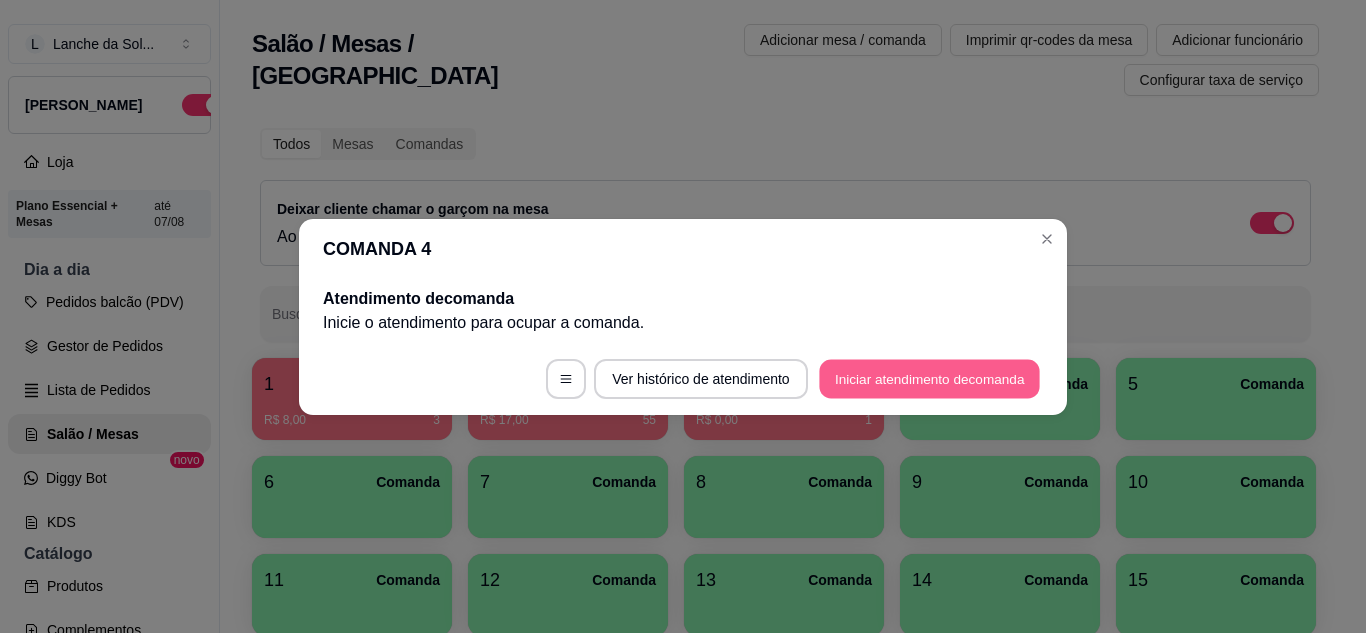 click on "Iniciar atendimento de  comanda" at bounding box center (929, 378) 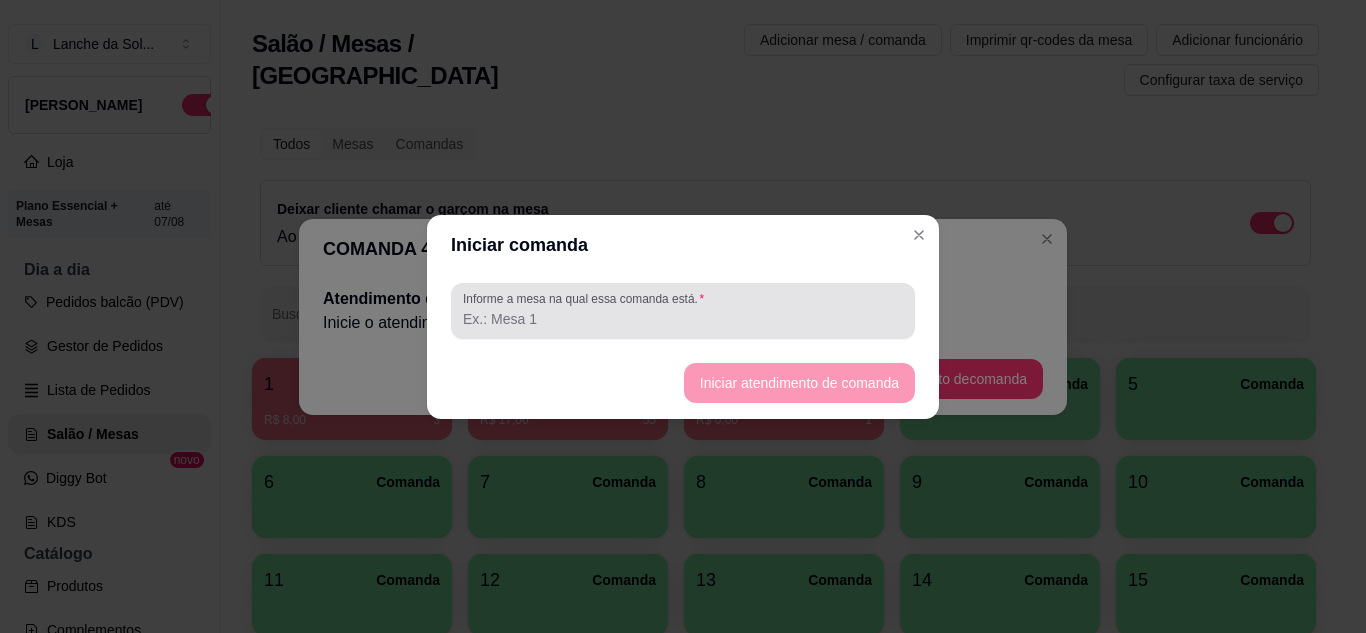 click at bounding box center [683, 311] 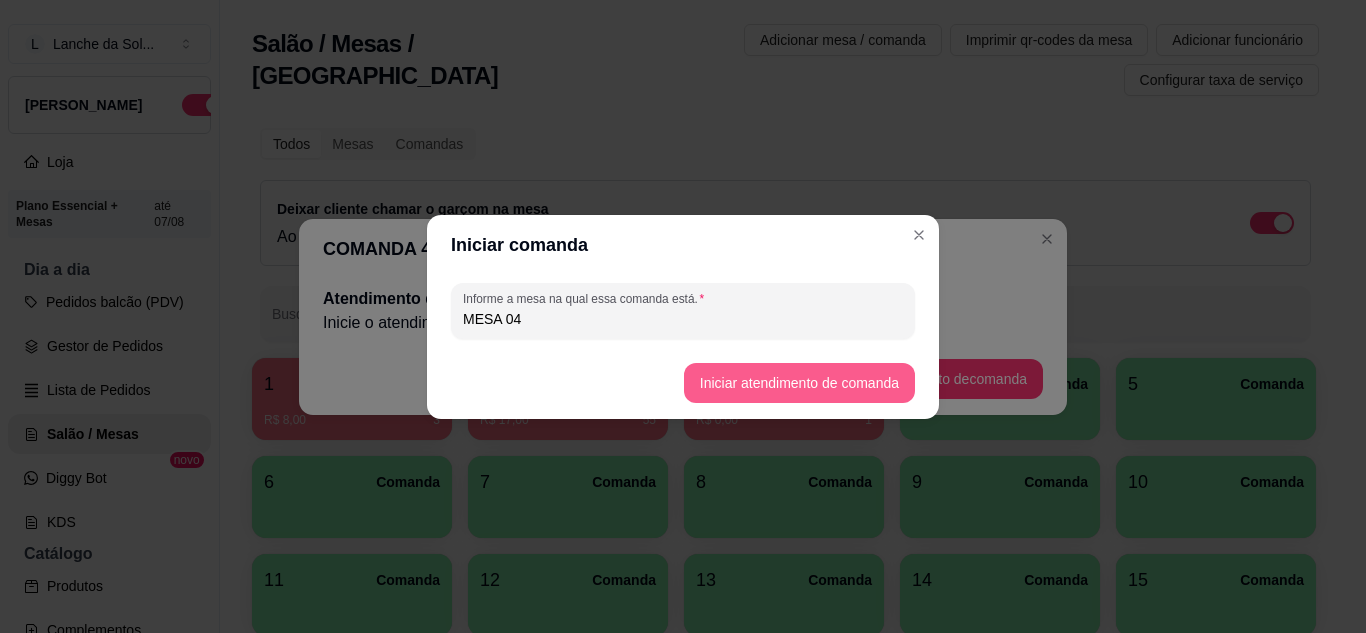 type on "MESA 04" 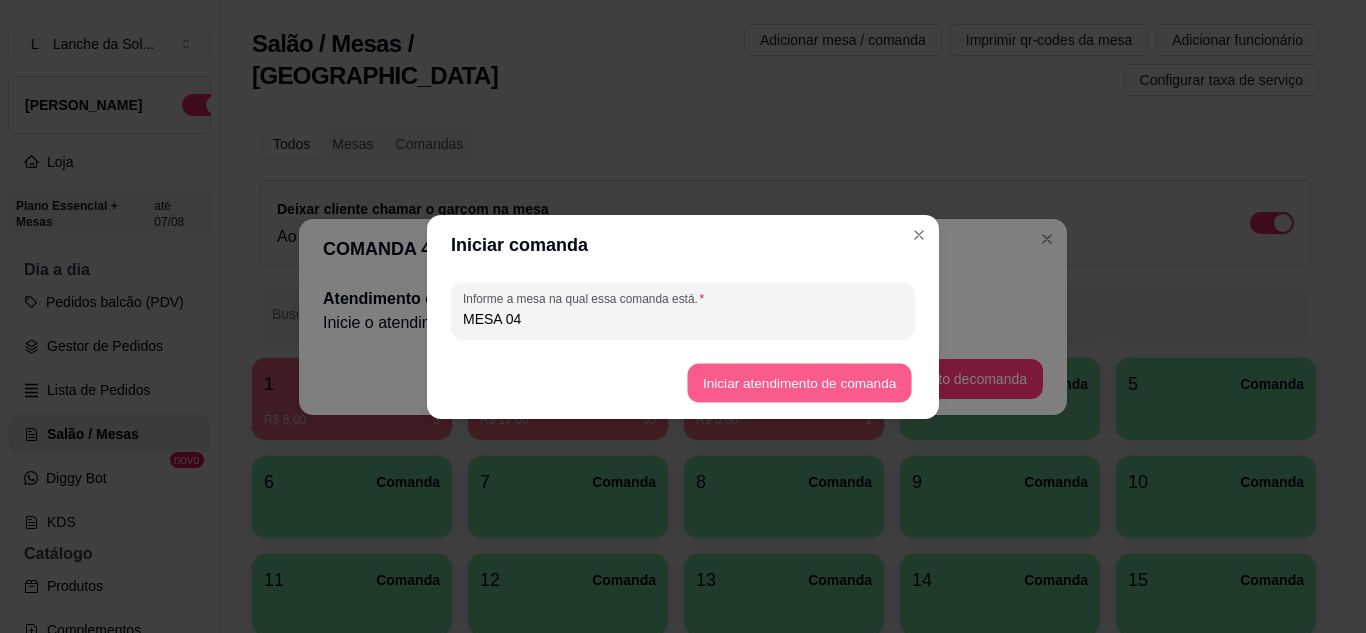 click on "Iniciar atendimento de comanda" at bounding box center [799, 382] 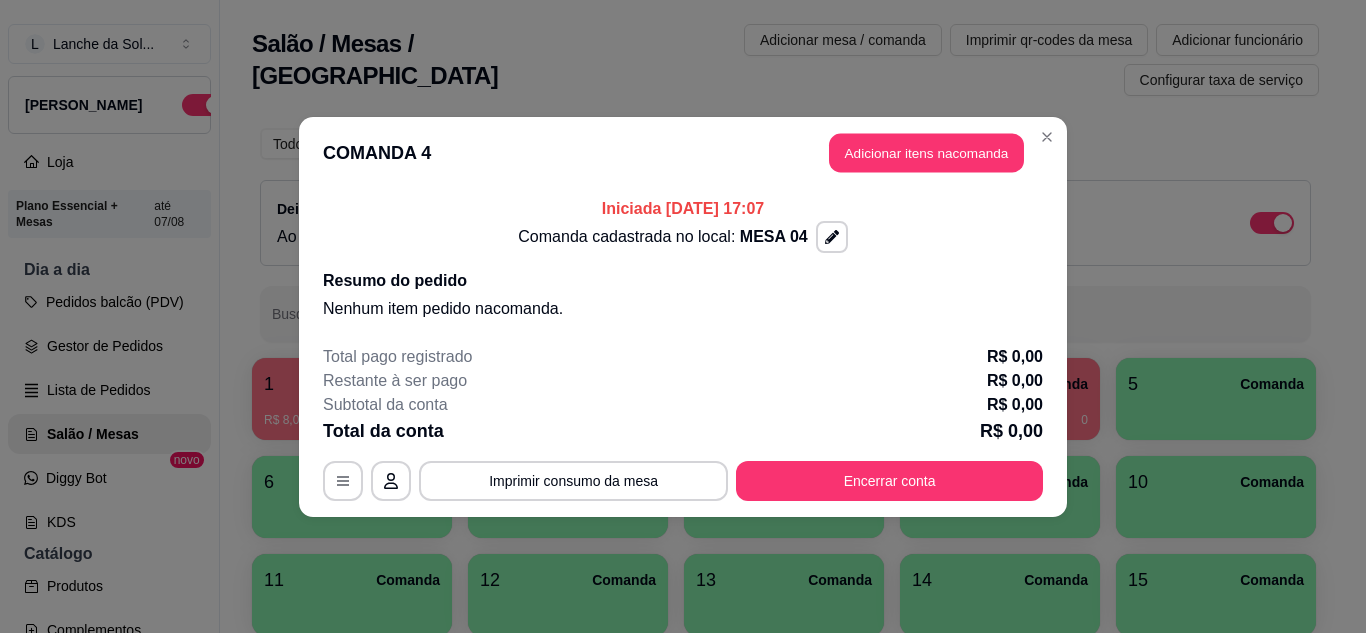 click on "Adicionar itens na  comanda" at bounding box center (926, 152) 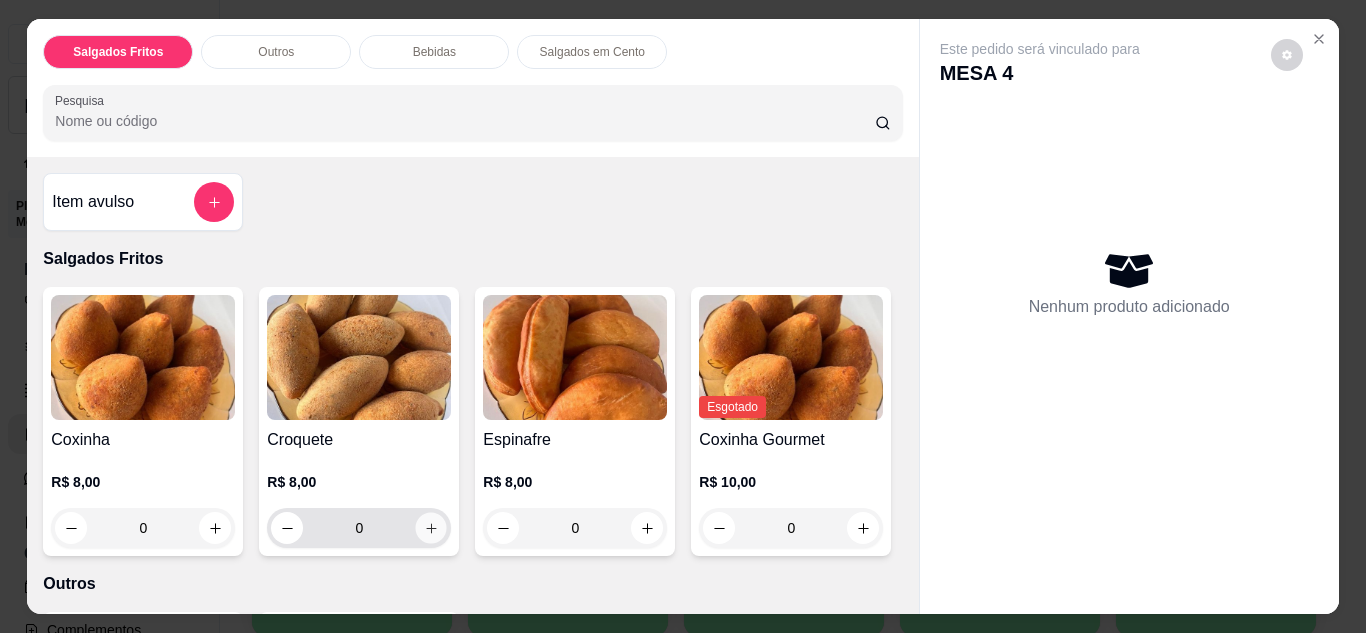 click 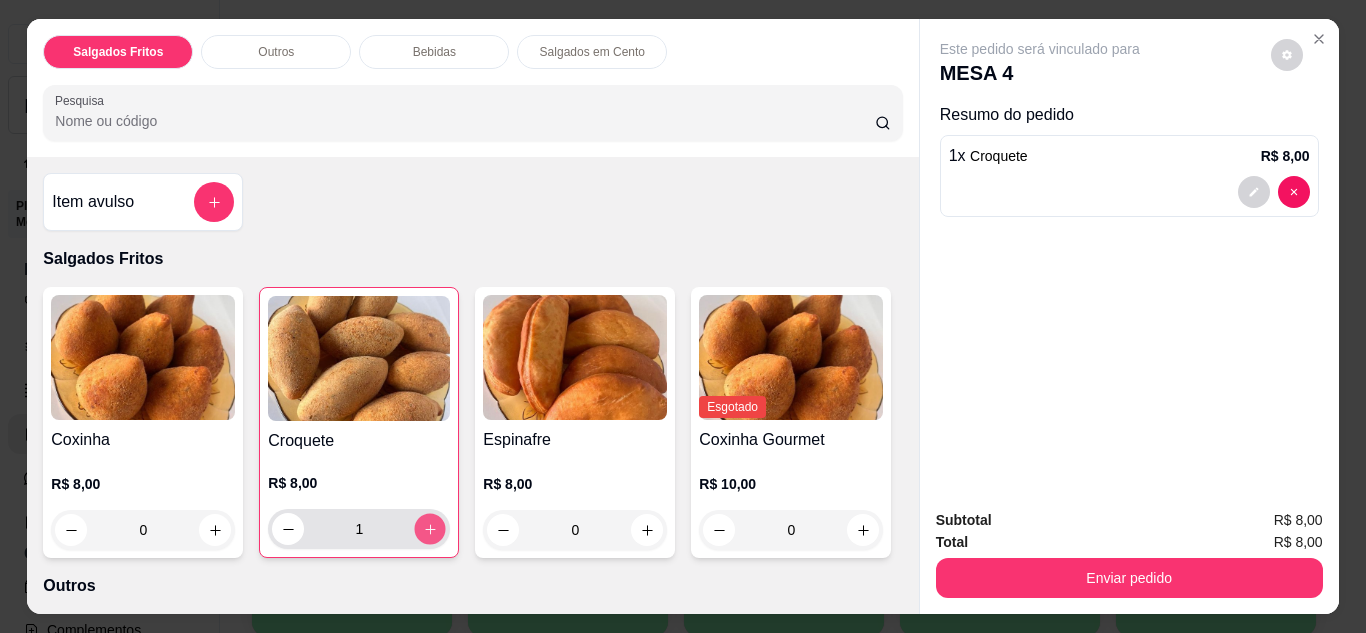 click 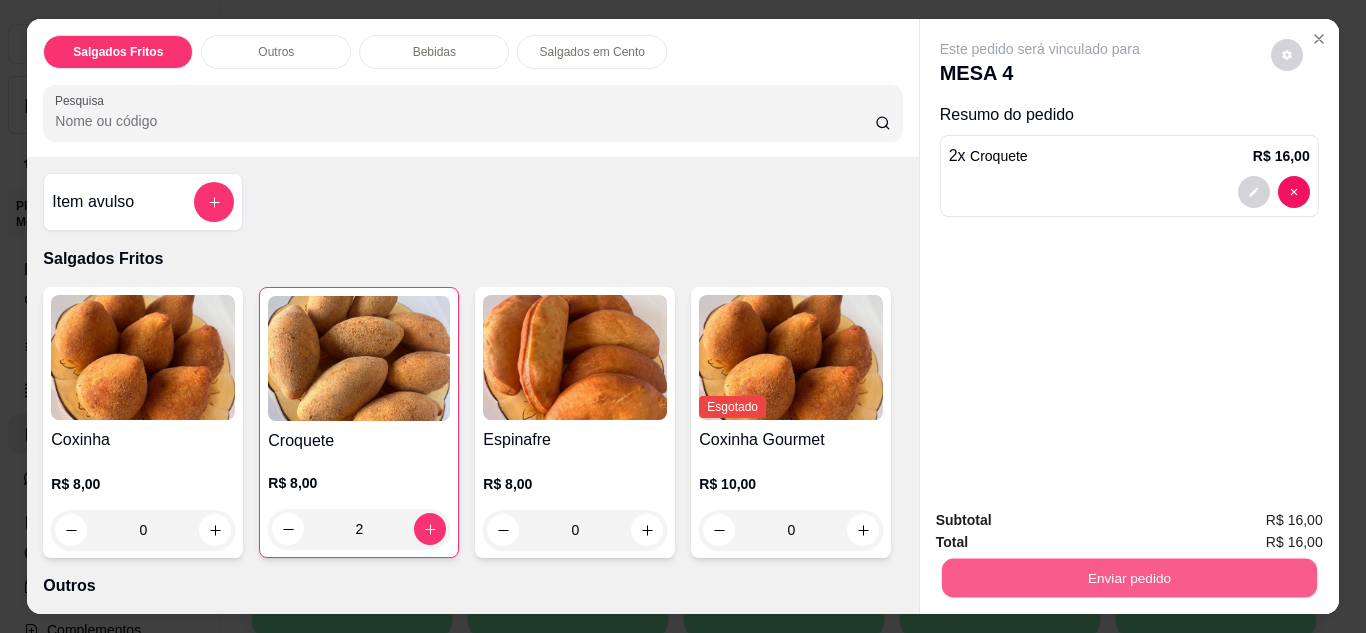click on "Enviar pedido" at bounding box center (1128, 578) 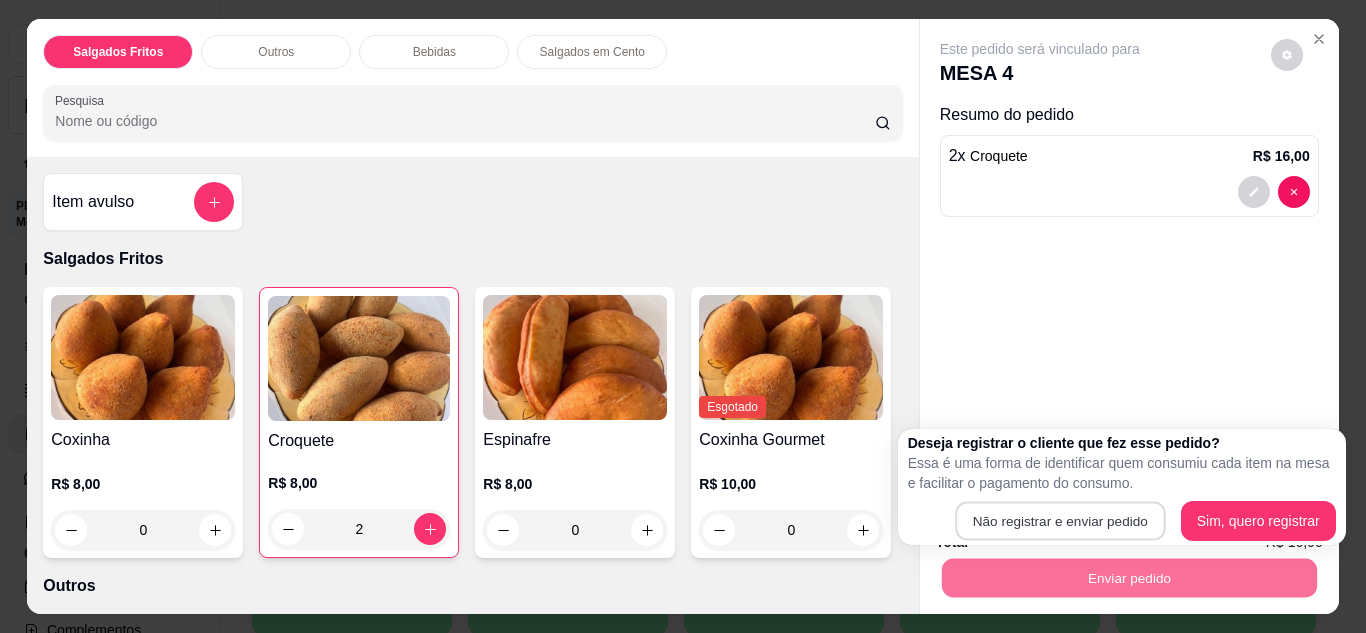 click on "Não registrar e enviar pedido" at bounding box center [1060, 521] 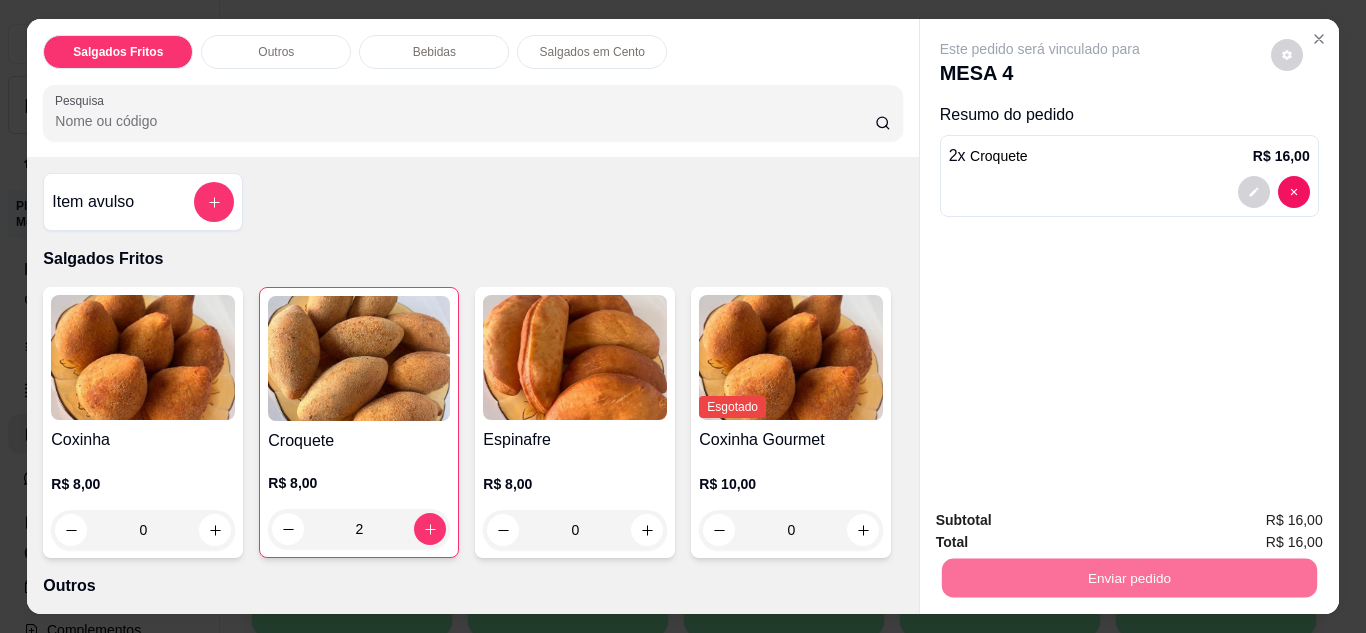 click on "Não registrar e enviar pedido" at bounding box center [1063, 521] 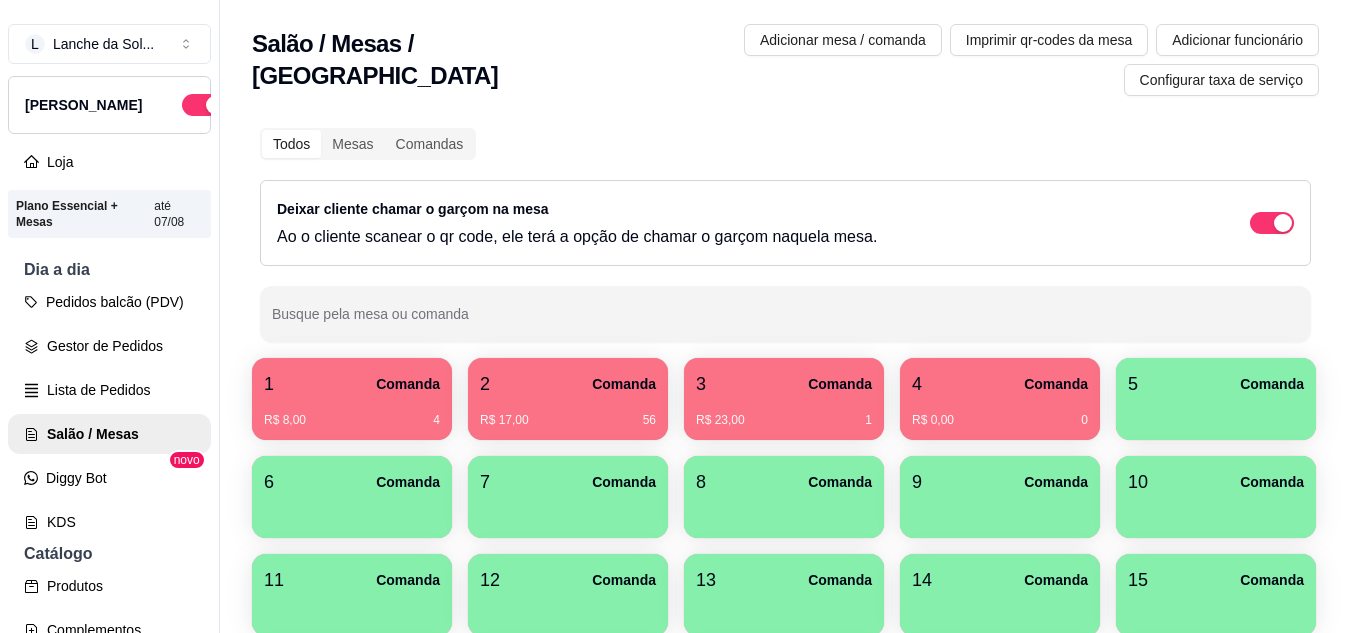 click at bounding box center [1216, 413] 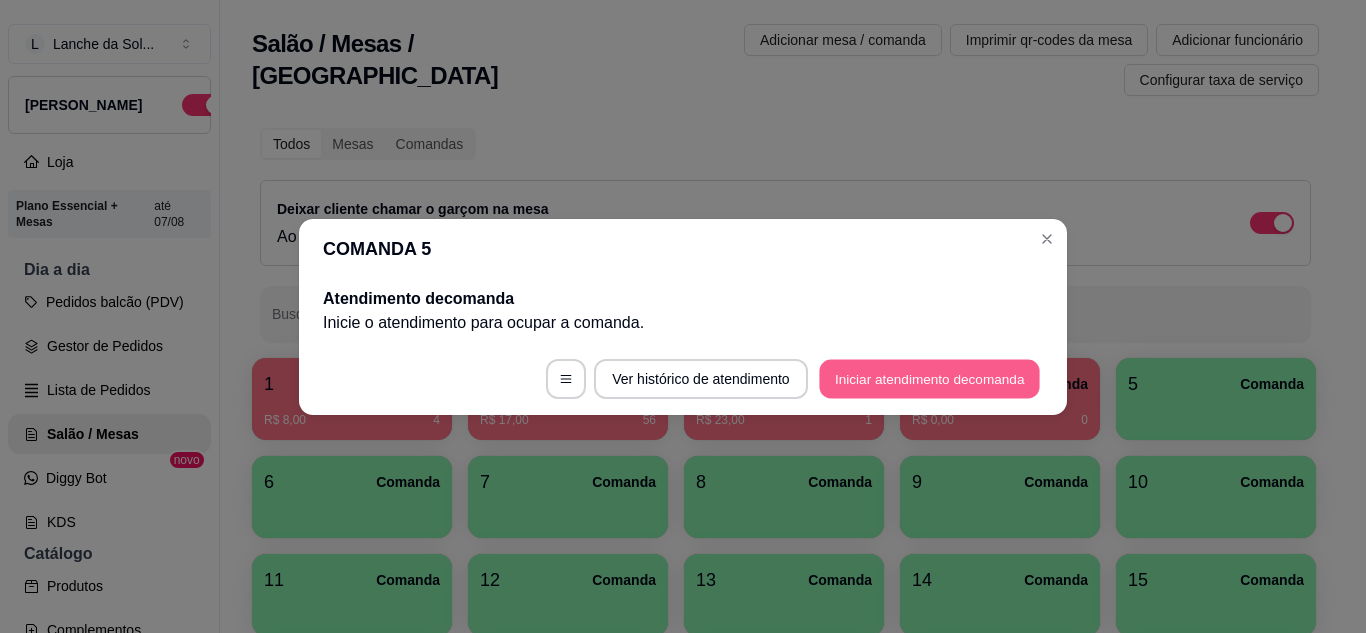 click on "Iniciar atendimento de  comanda" at bounding box center (929, 378) 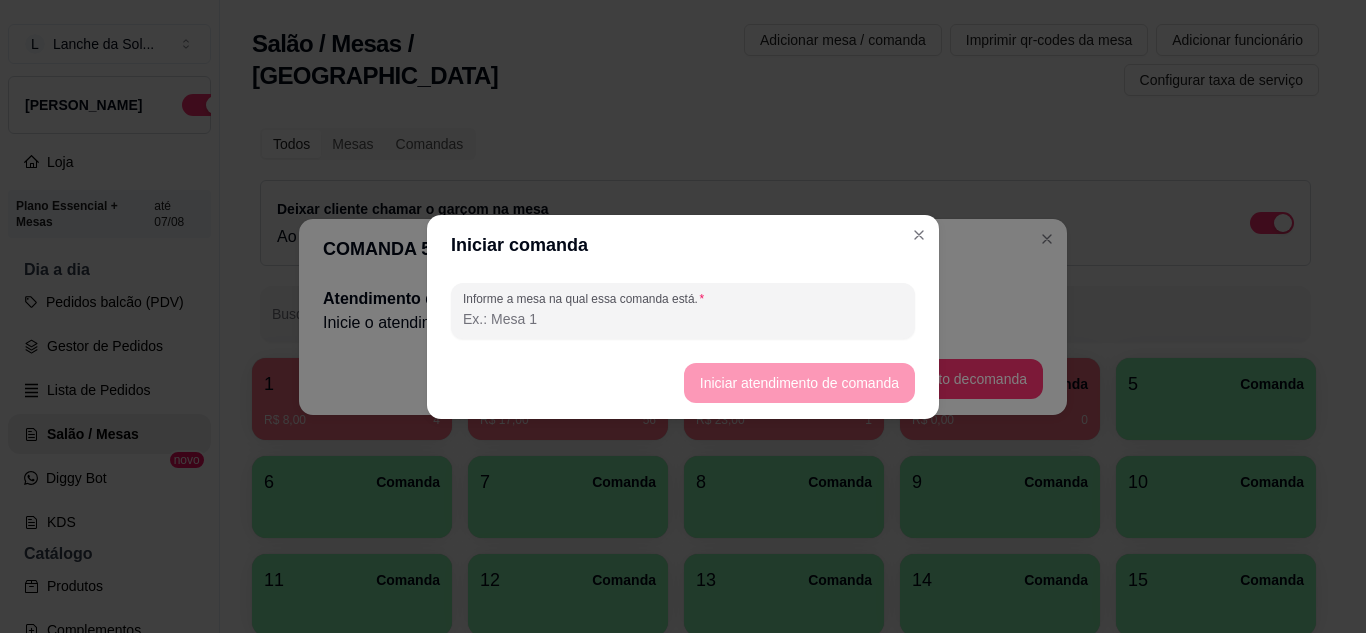 click on "Informe a mesa na qual essa comanda está." at bounding box center [683, 319] 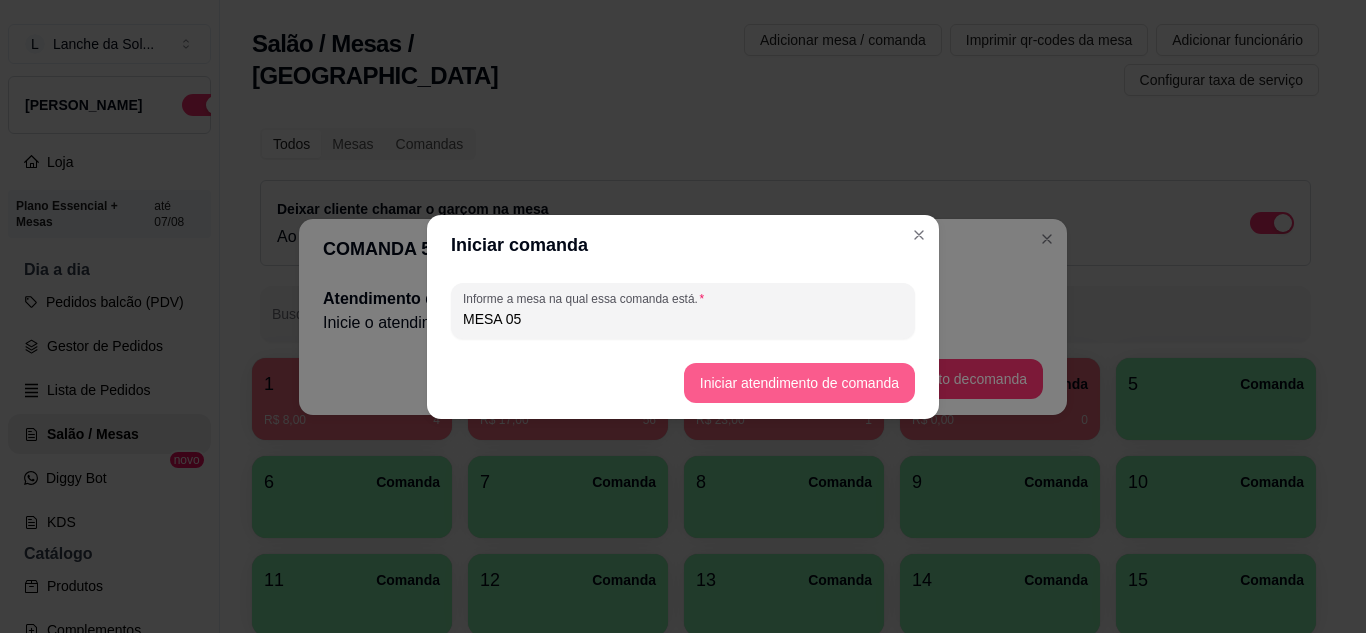 type on "MESA 05" 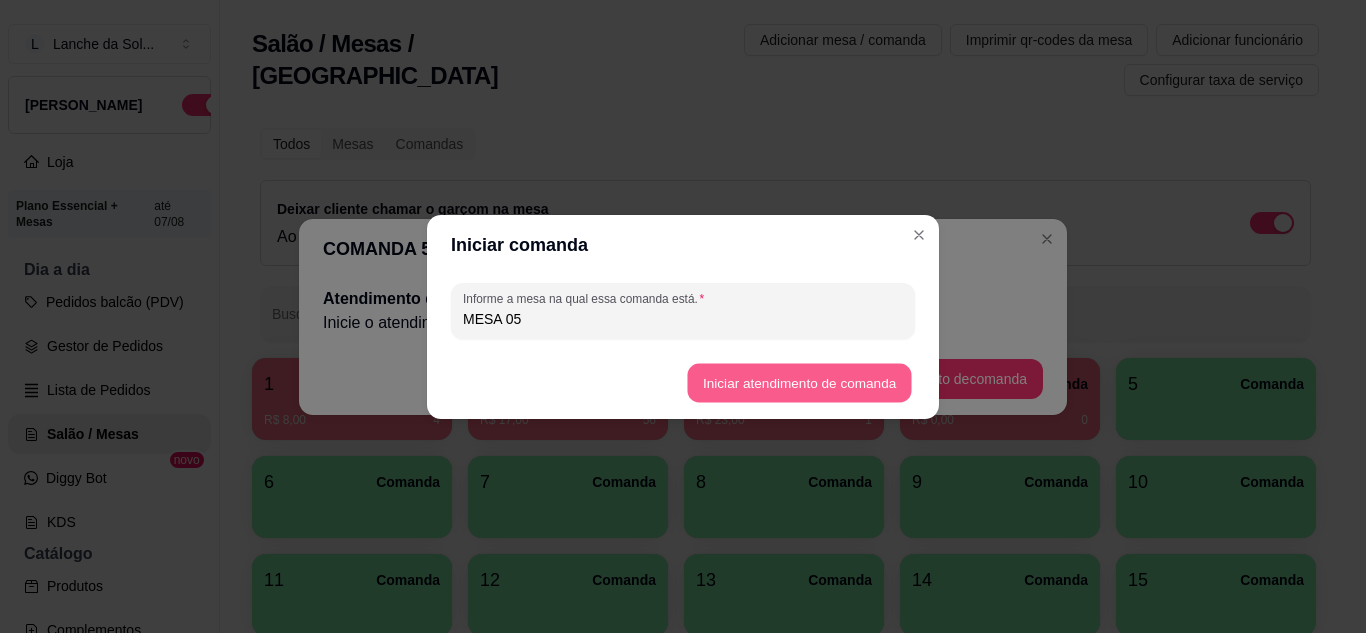 click on "Iniciar atendimento de comanda" at bounding box center [799, 382] 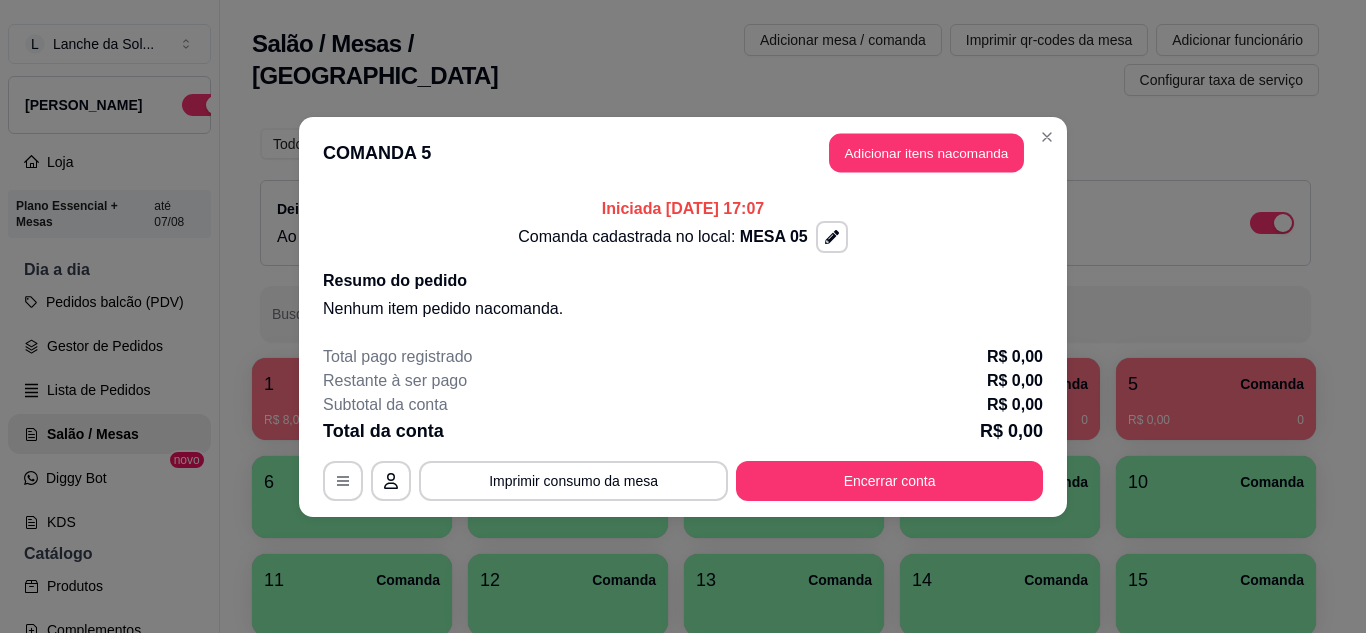 click on "Adicionar itens na  comanda" at bounding box center (926, 152) 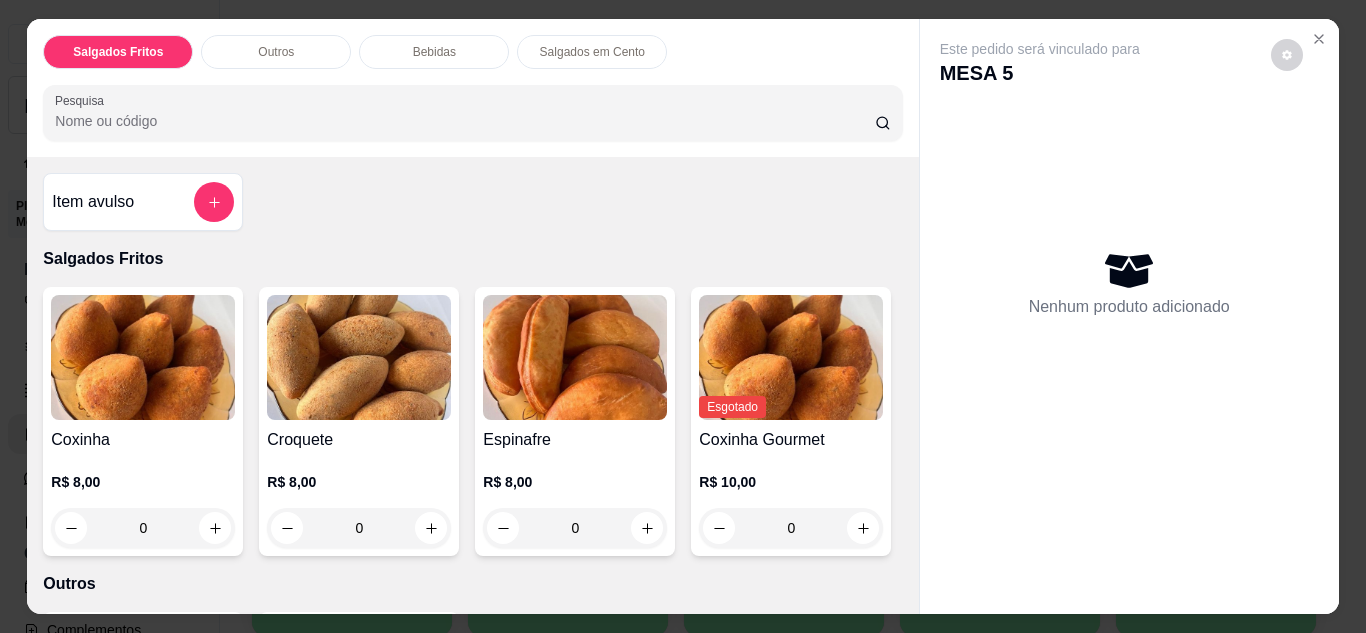 click at bounding box center [791, 357] 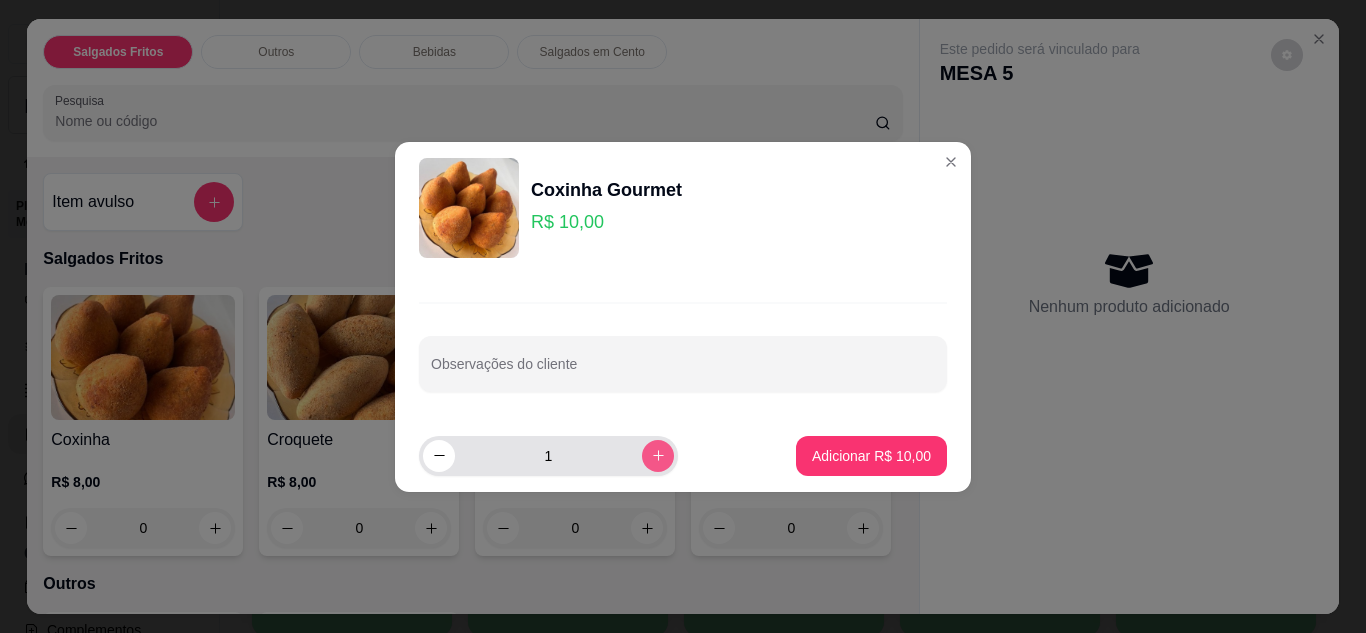 click at bounding box center [658, 456] 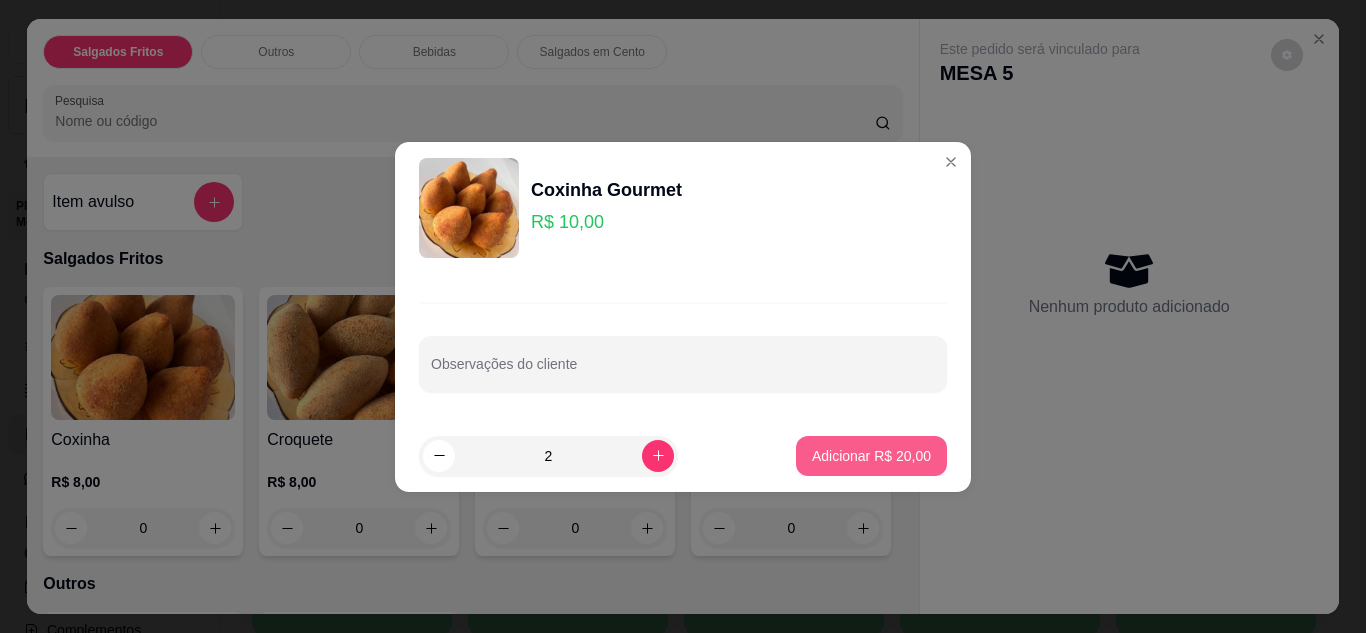 click on "Adicionar   R$ 20,00" at bounding box center [871, 456] 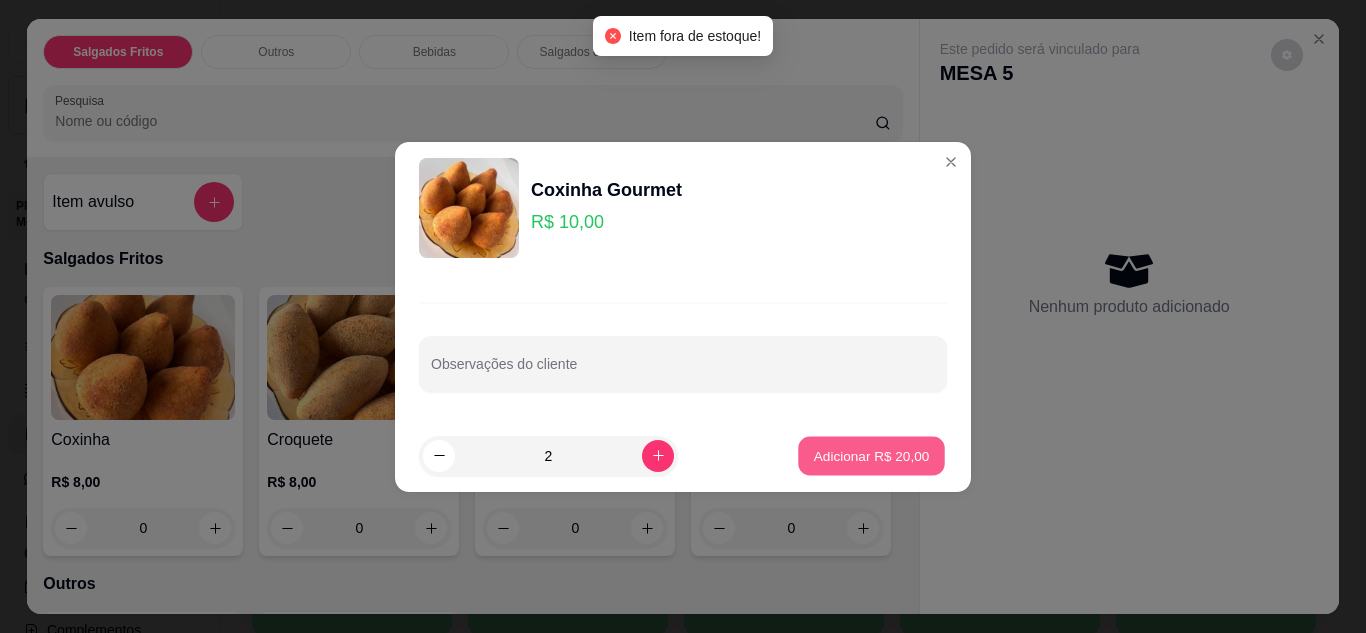 click on "Adicionar   R$ 20,00" at bounding box center (872, 455) 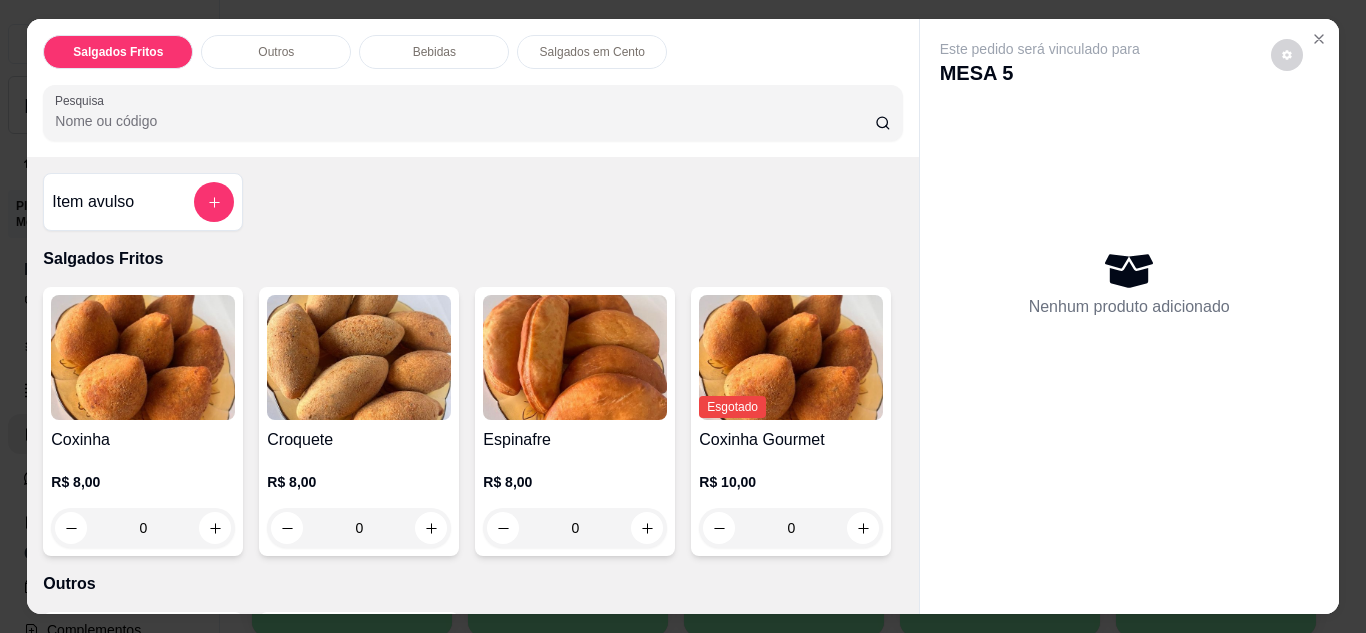 click at bounding box center [1319, 39] 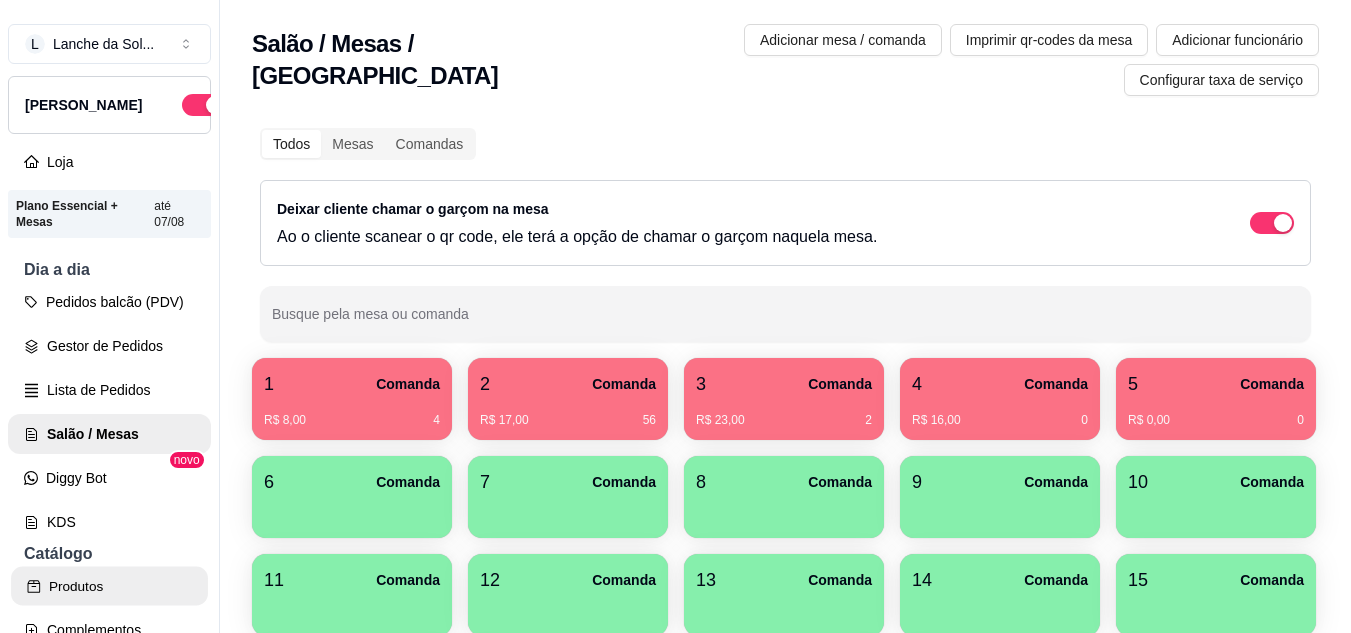 click on "Produtos" at bounding box center (109, 586) 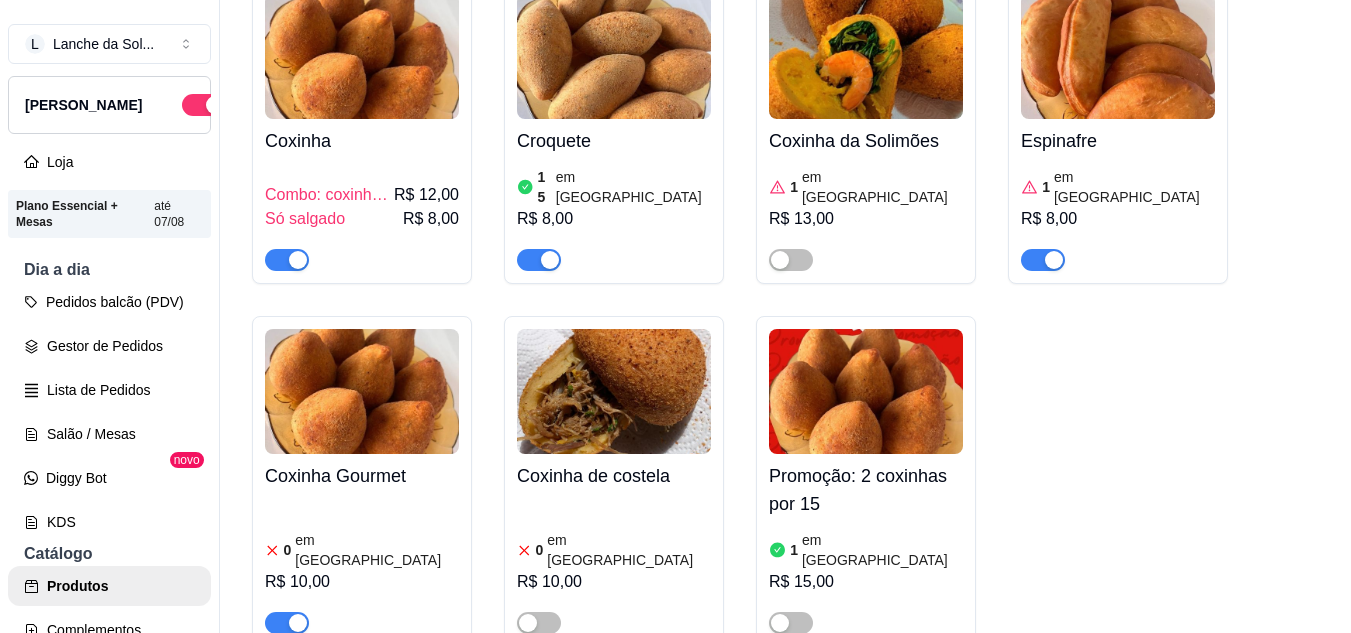 scroll, scrollTop: 280, scrollLeft: 0, axis: vertical 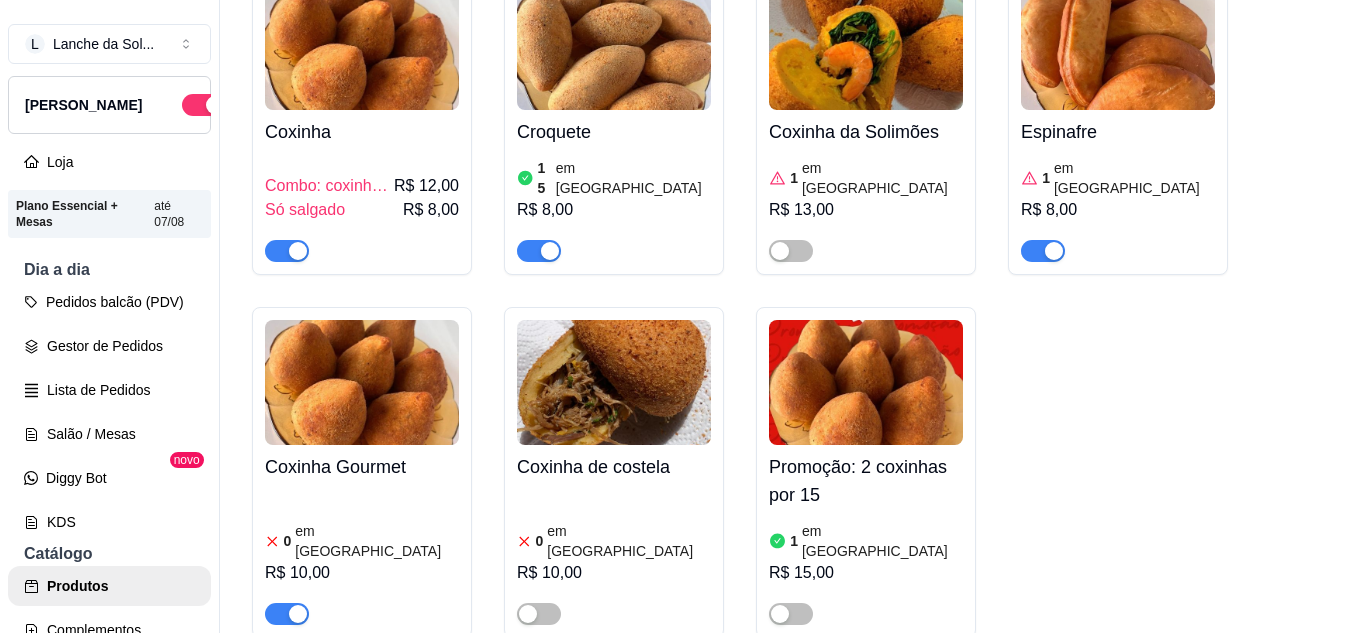 click on "0 em [GEOGRAPHIC_DATA]" at bounding box center [362, 541] 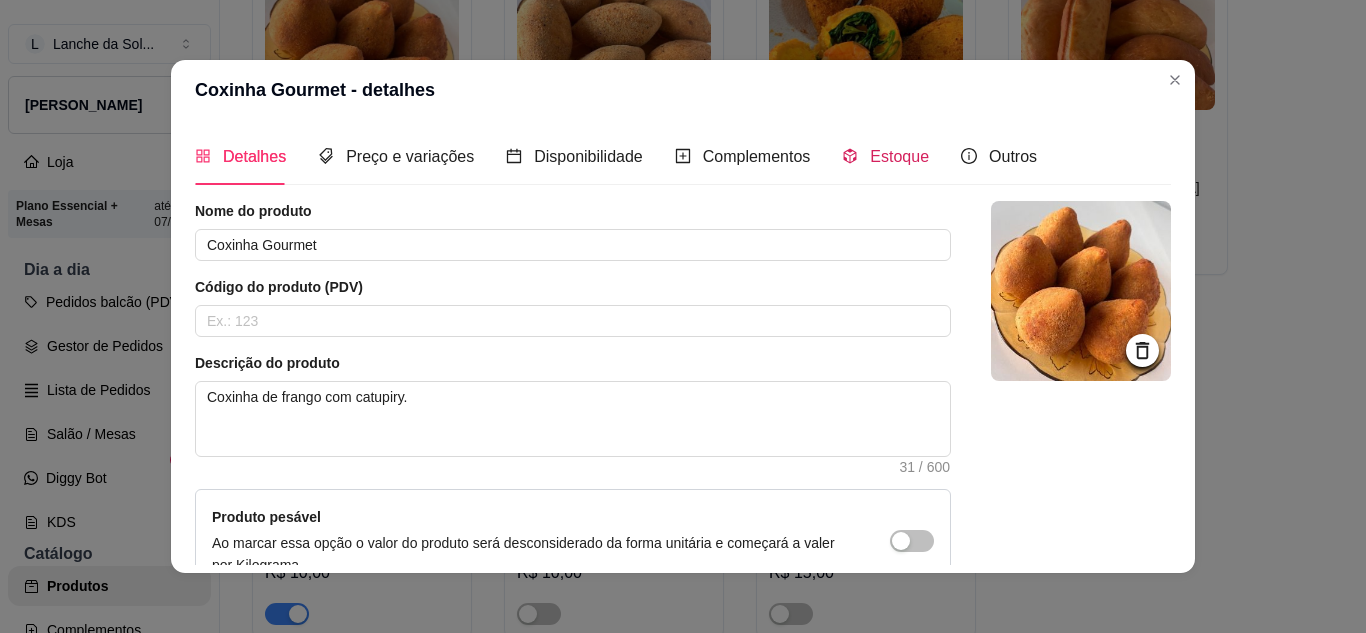 click on "Estoque" at bounding box center (885, 156) 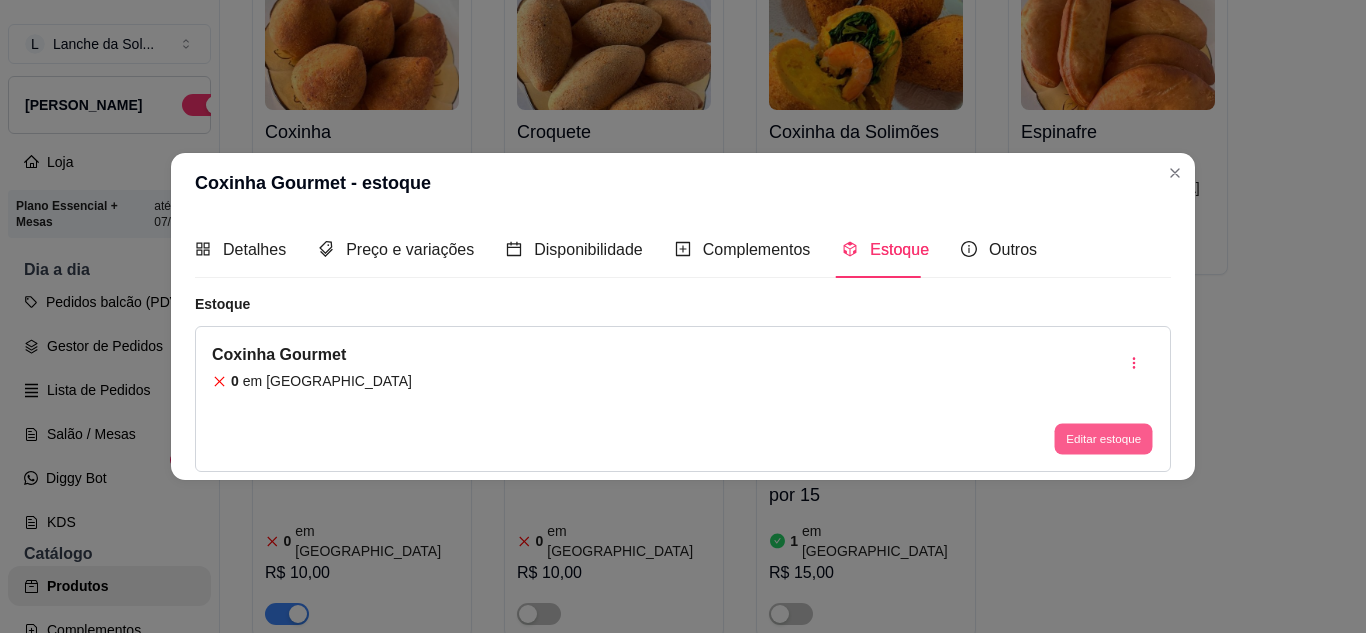 click on "Editar estoque" at bounding box center (1103, 439) 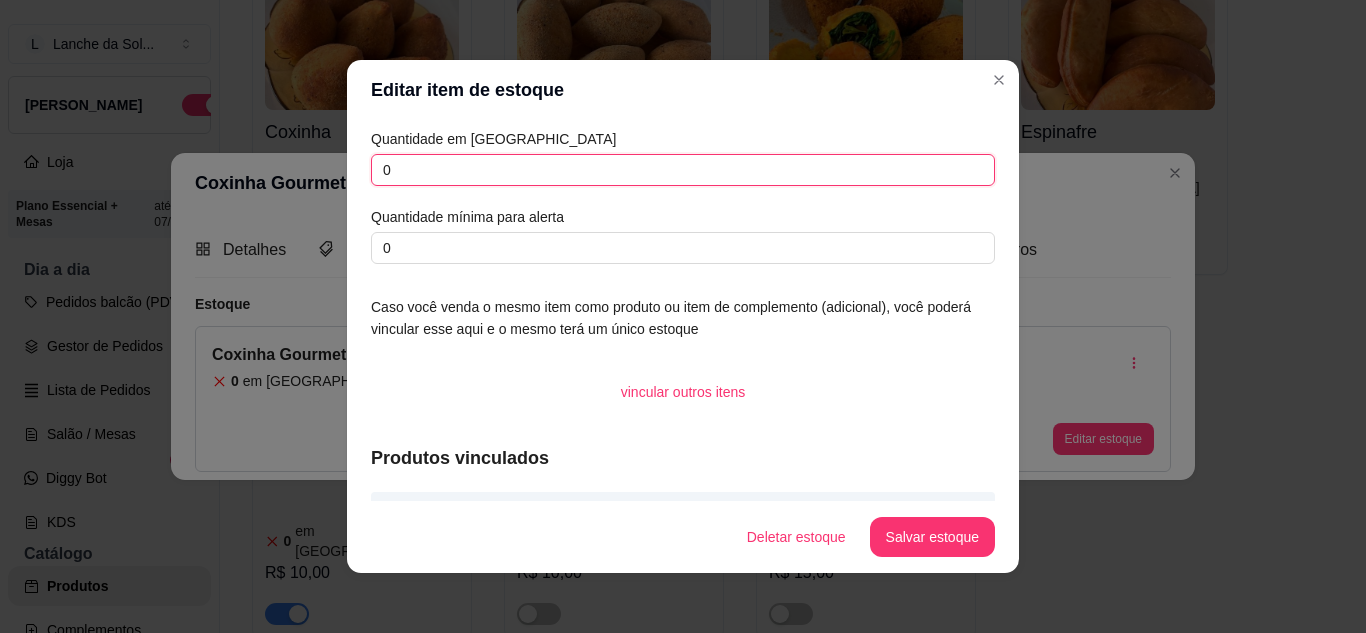 click on "0" at bounding box center (683, 170) 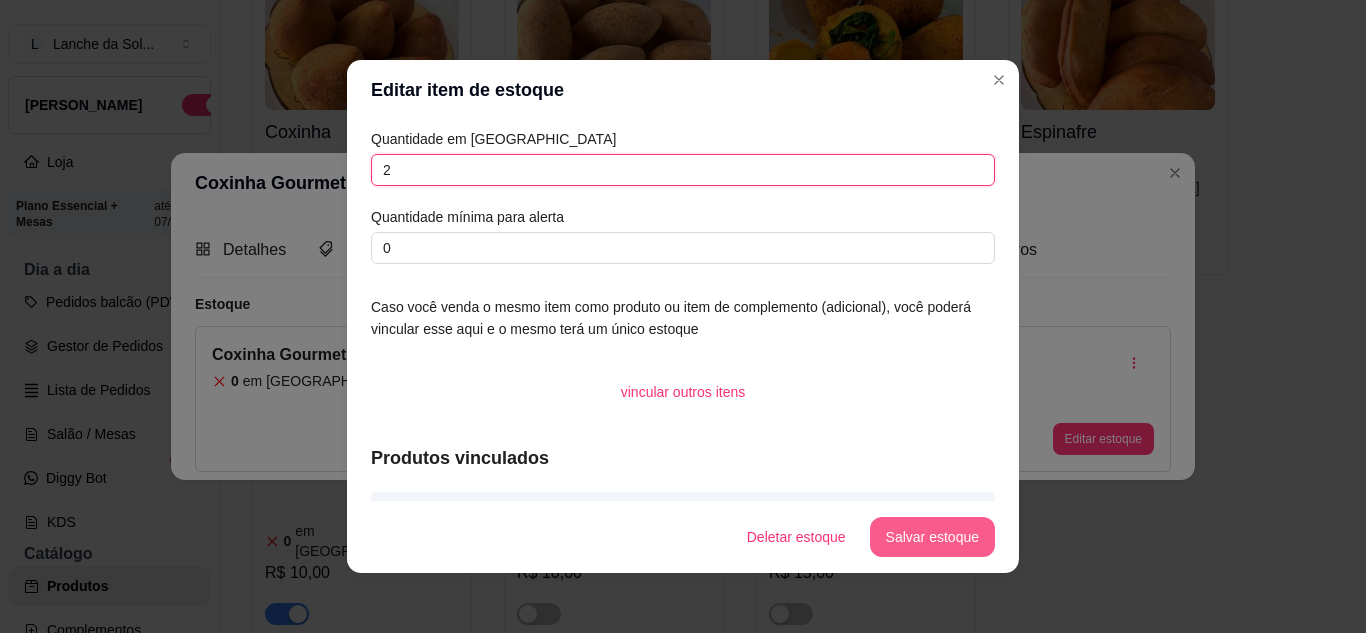 type on "2" 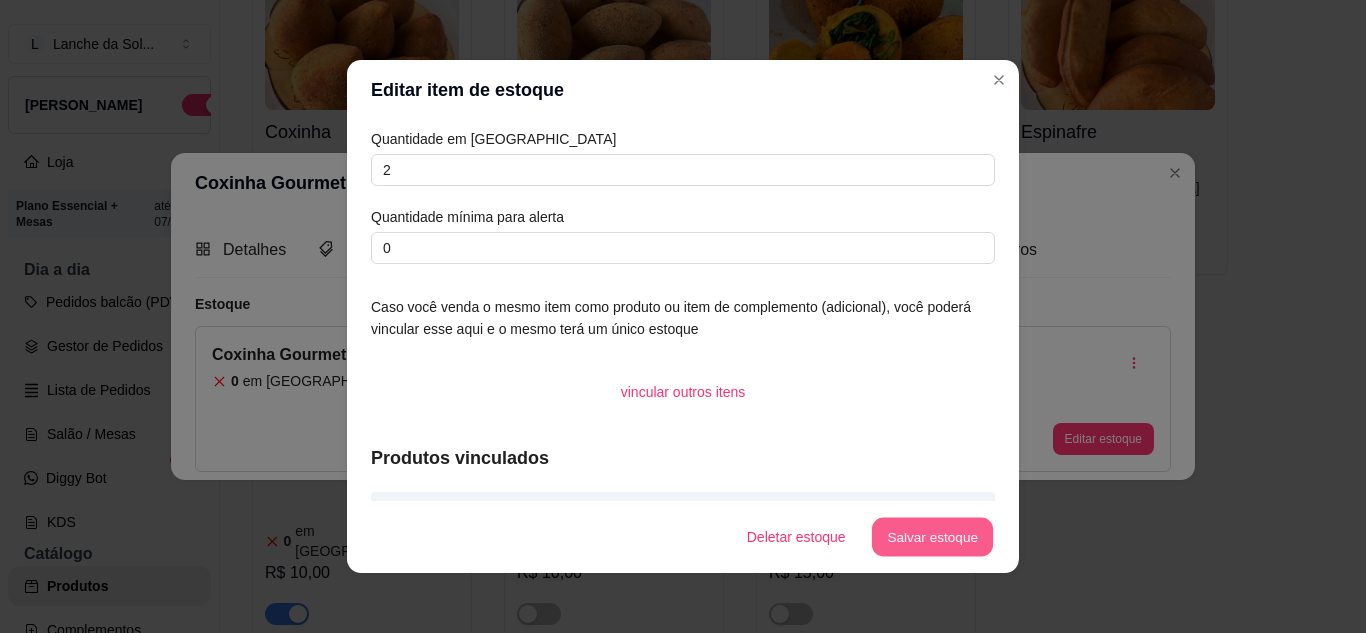 click on "Salvar estoque" at bounding box center (932, 537) 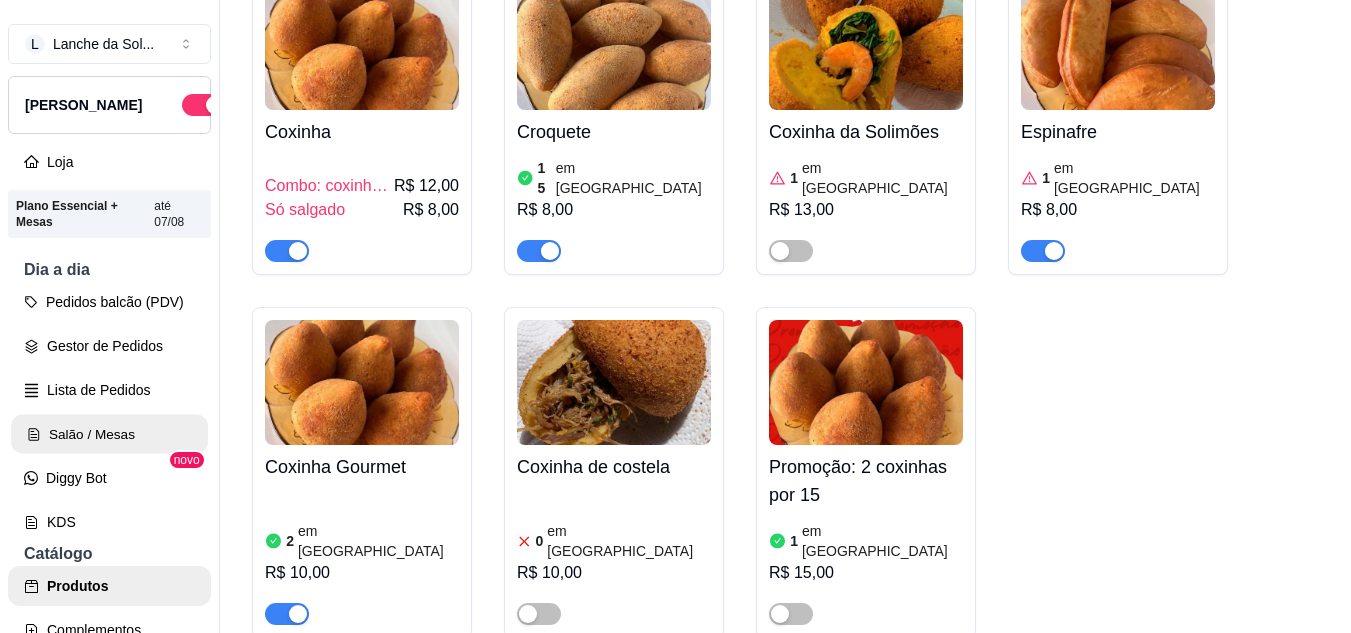 click on "Salão / Mesas" at bounding box center (109, 434) 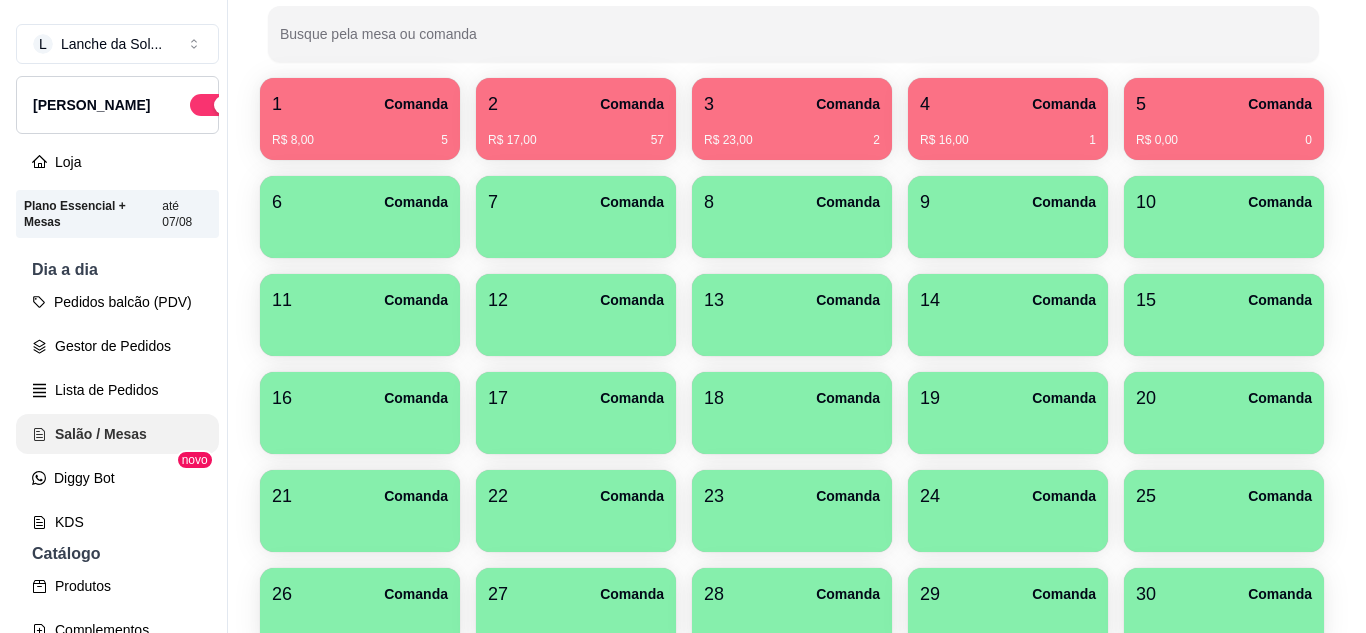 scroll, scrollTop: 0, scrollLeft: 0, axis: both 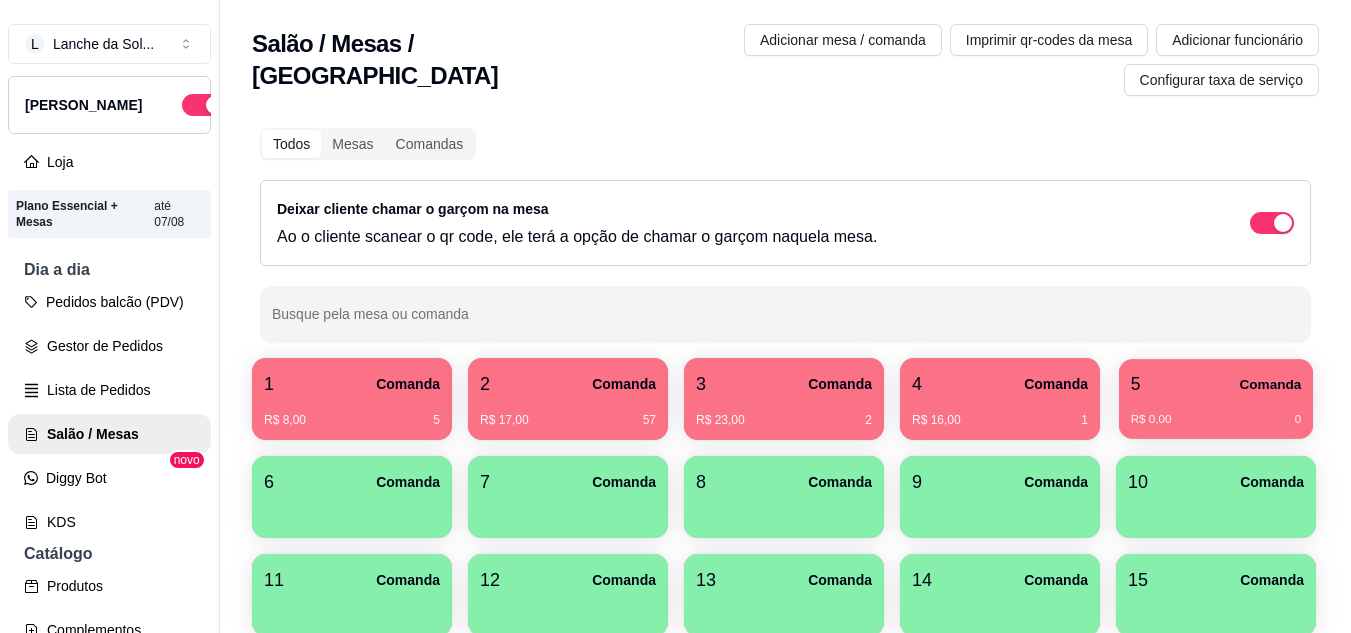 click on "5 Comanda" at bounding box center (1216, 384) 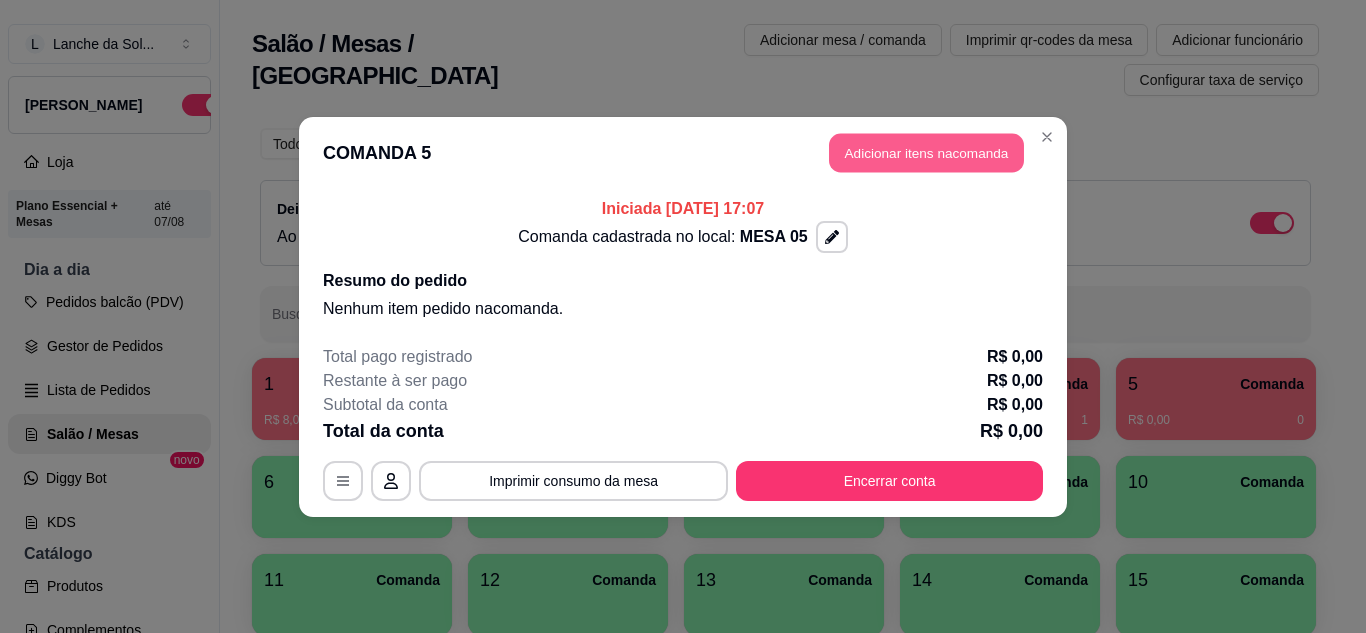 click on "Adicionar itens na  comanda" at bounding box center (926, 152) 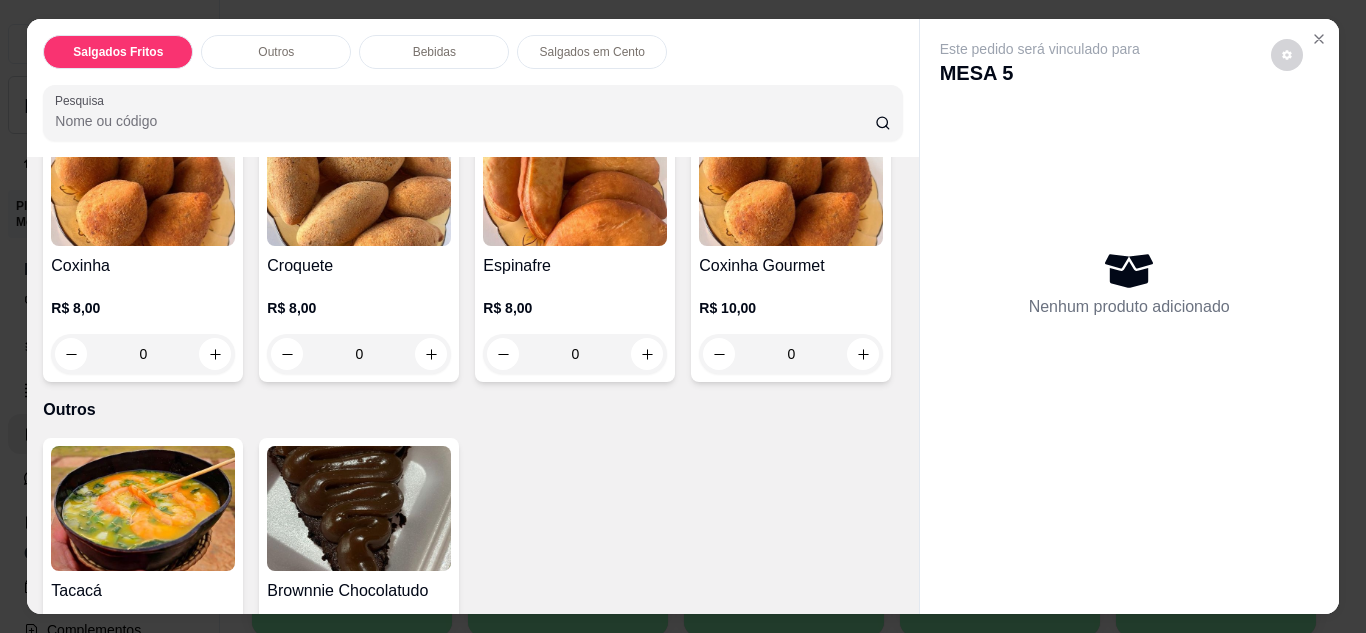 scroll, scrollTop: 200, scrollLeft: 0, axis: vertical 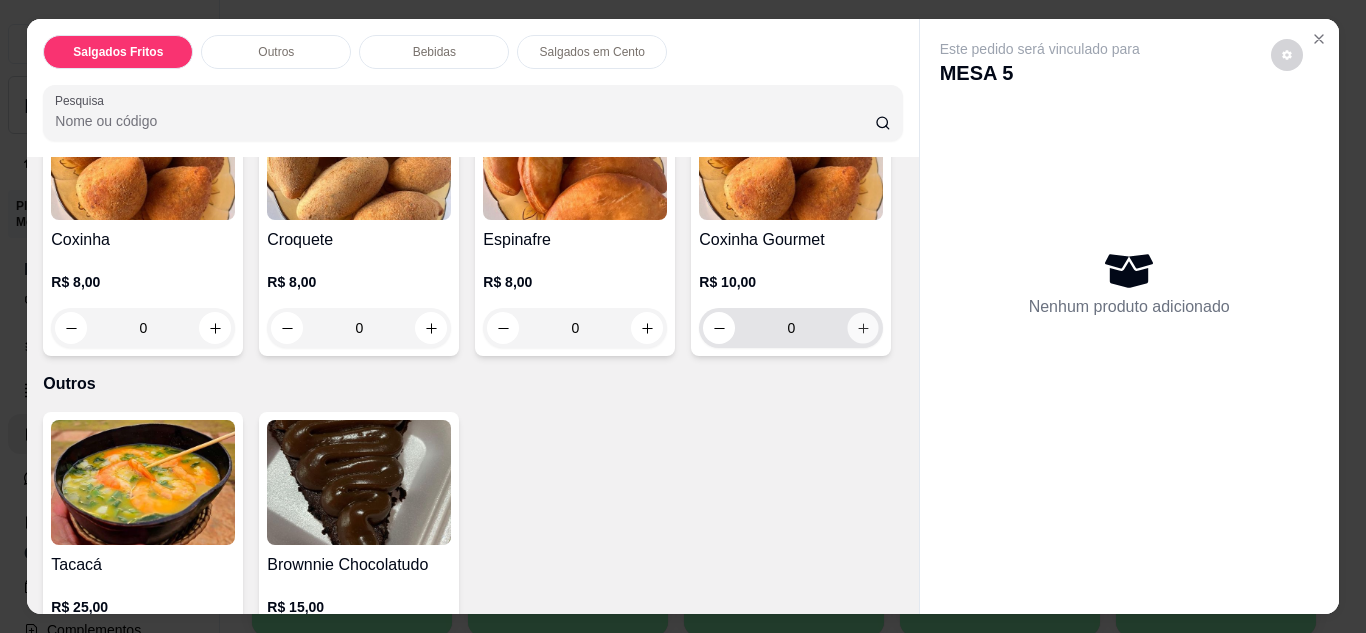click at bounding box center [863, 327] 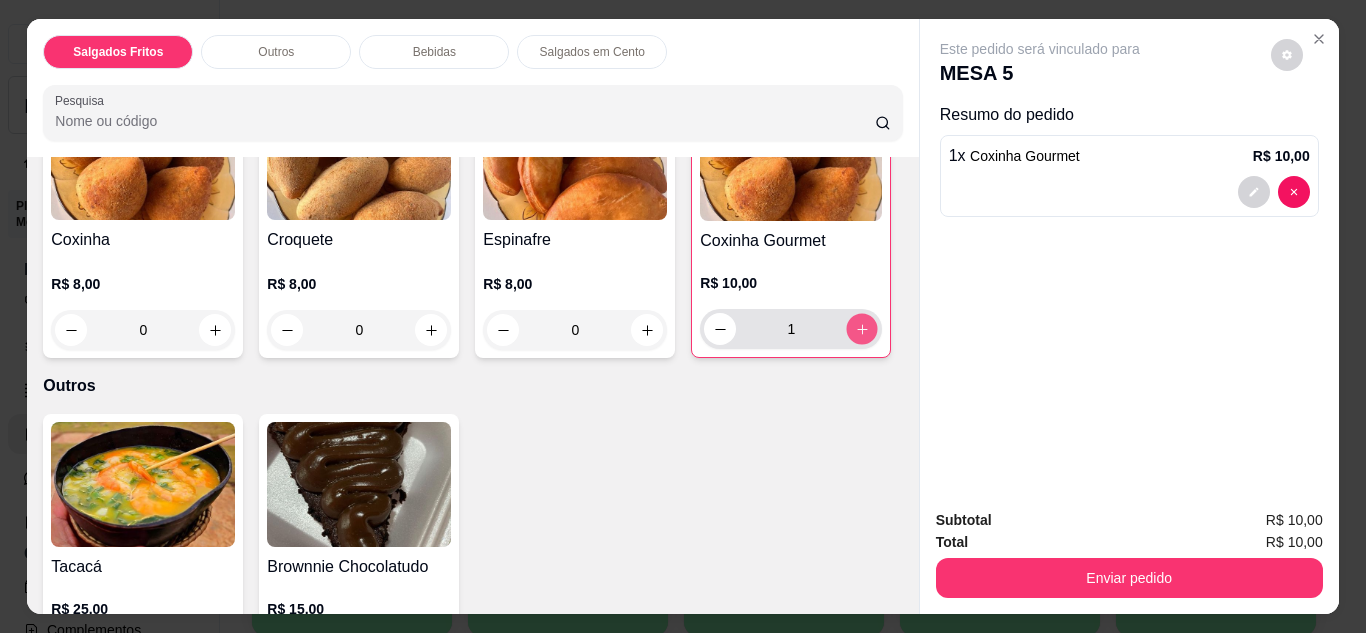 click at bounding box center [862, 328] 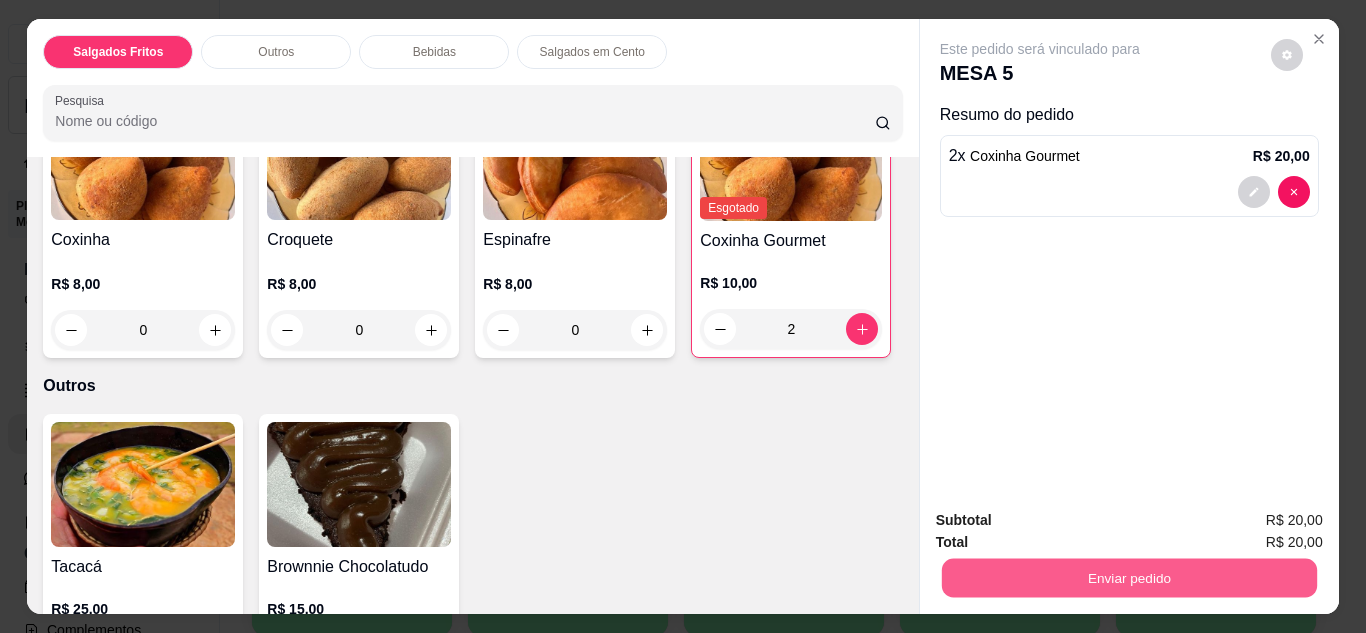 click on "Enviar pedido" at bounding box center [1128, 578] 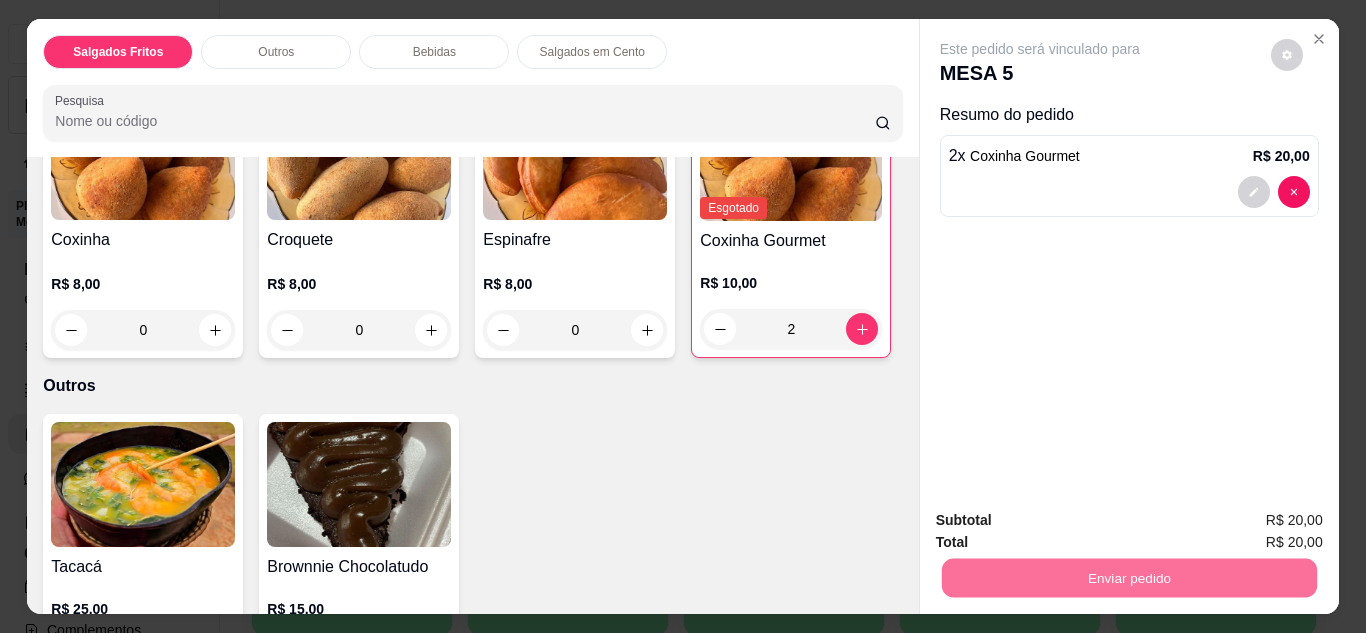 click on "Não registrar e enviar pedido" at bounding box center [1063, 522] 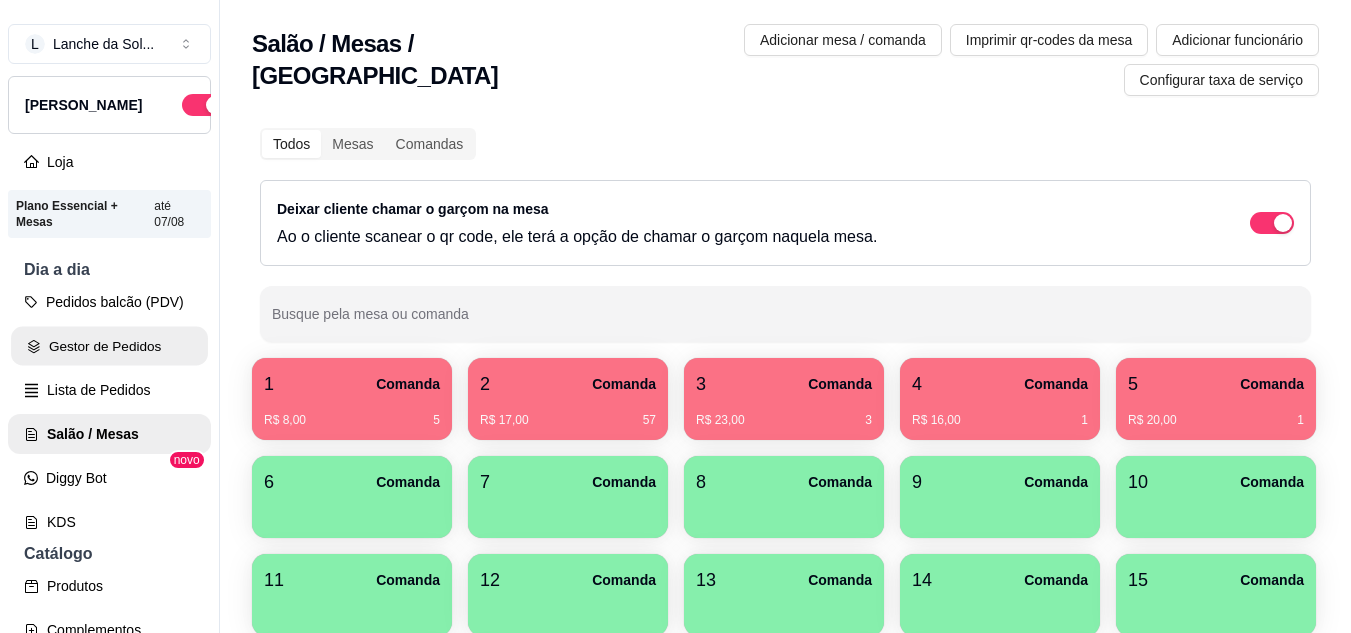 click on "Gestor de Pedidos" at bounding box center [109, 346] 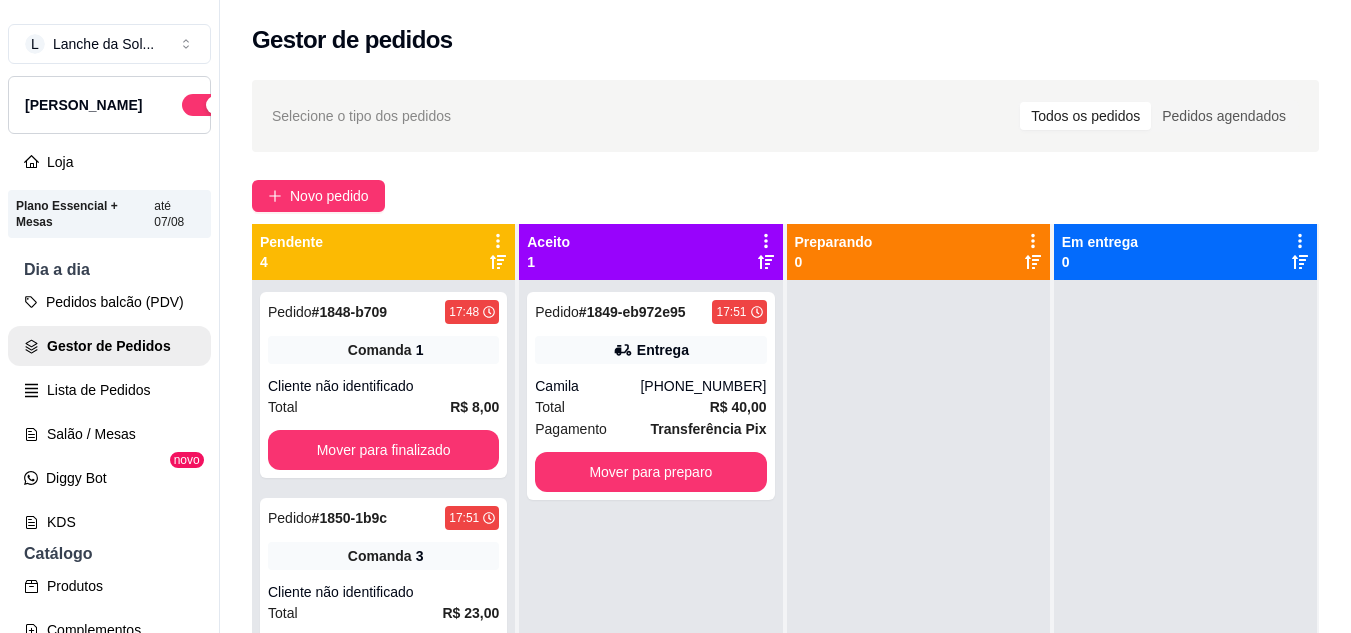 click on "Total R$ 40,00" at bounding box center [650, 407] 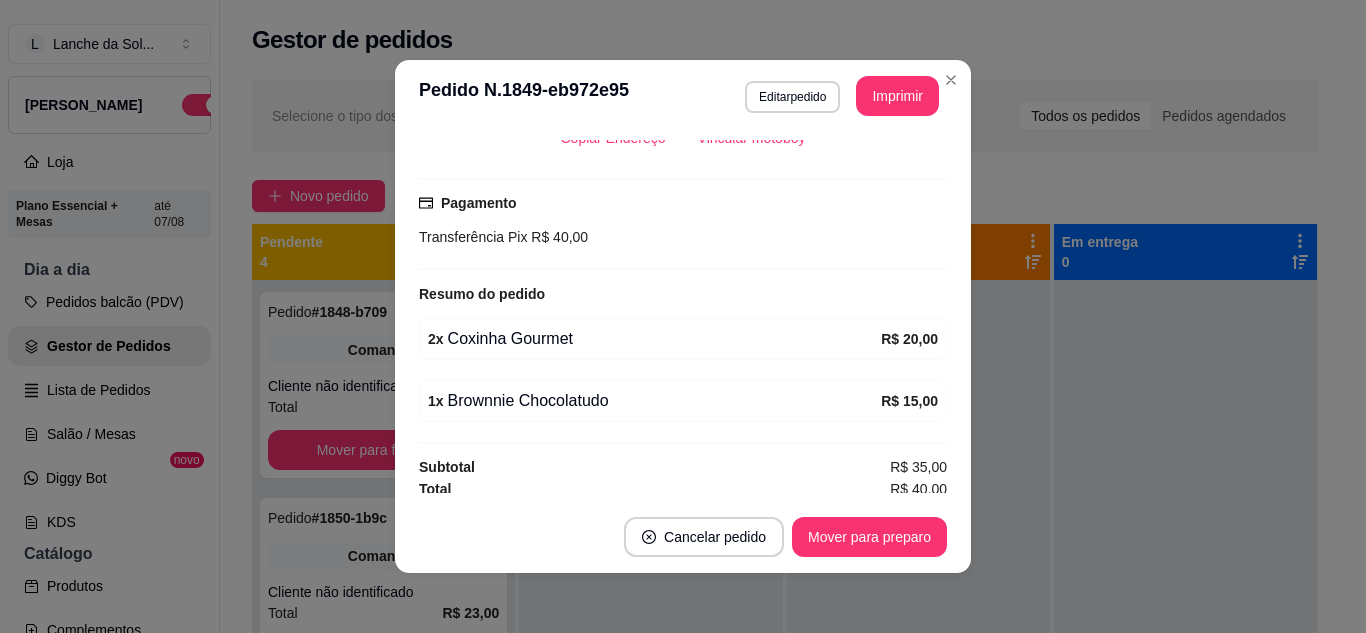 scroll, scrollTop: 480, scrollLeft: 0, axis: vertical 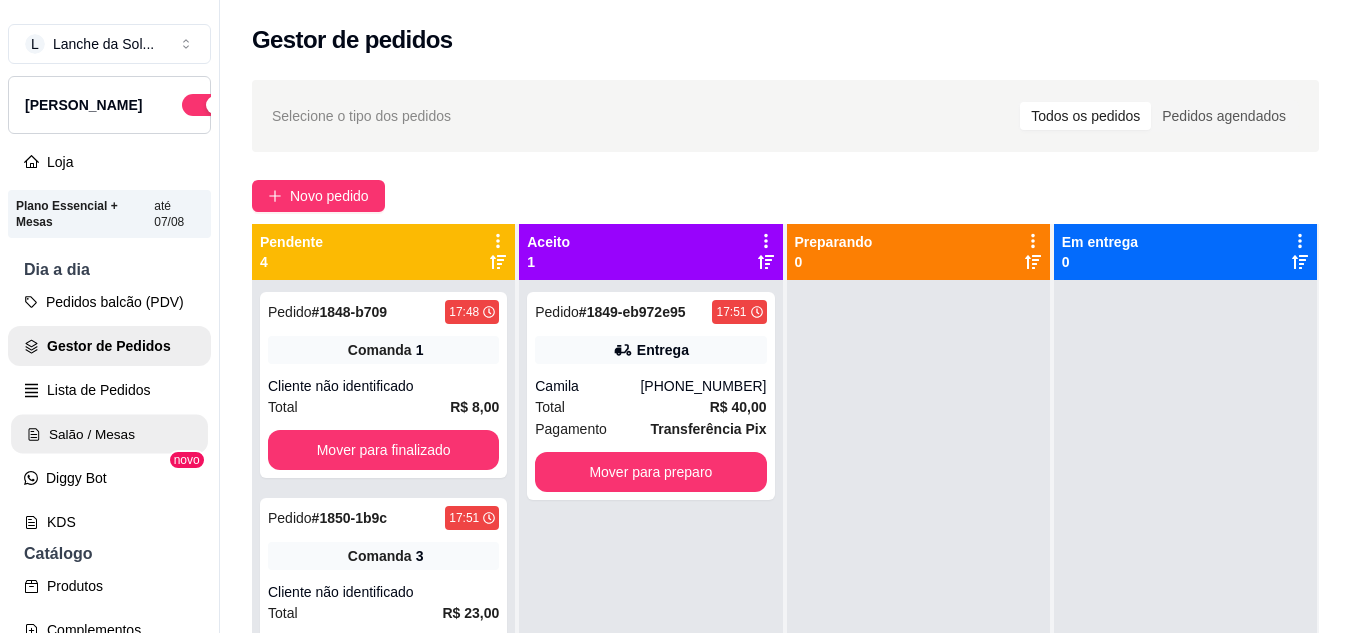click on "Salão / Mesas" at bounding box center [109, 434] 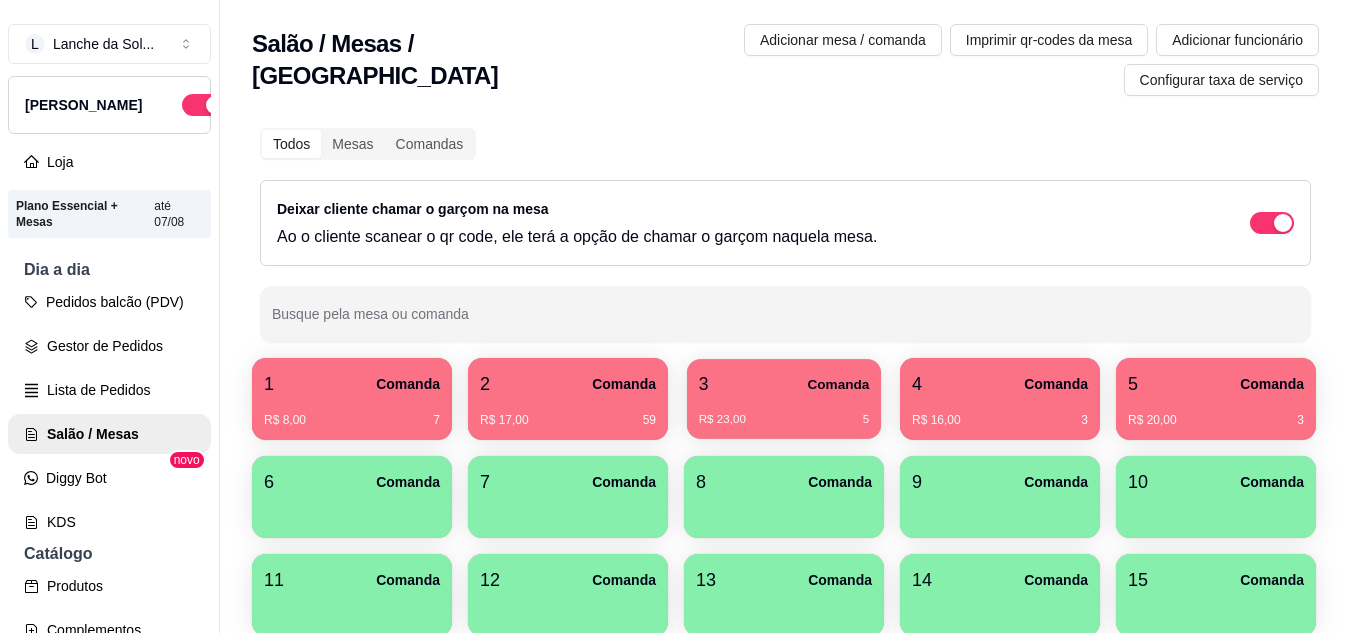 click on "3 Comanda" at bounding box center (784, 384) 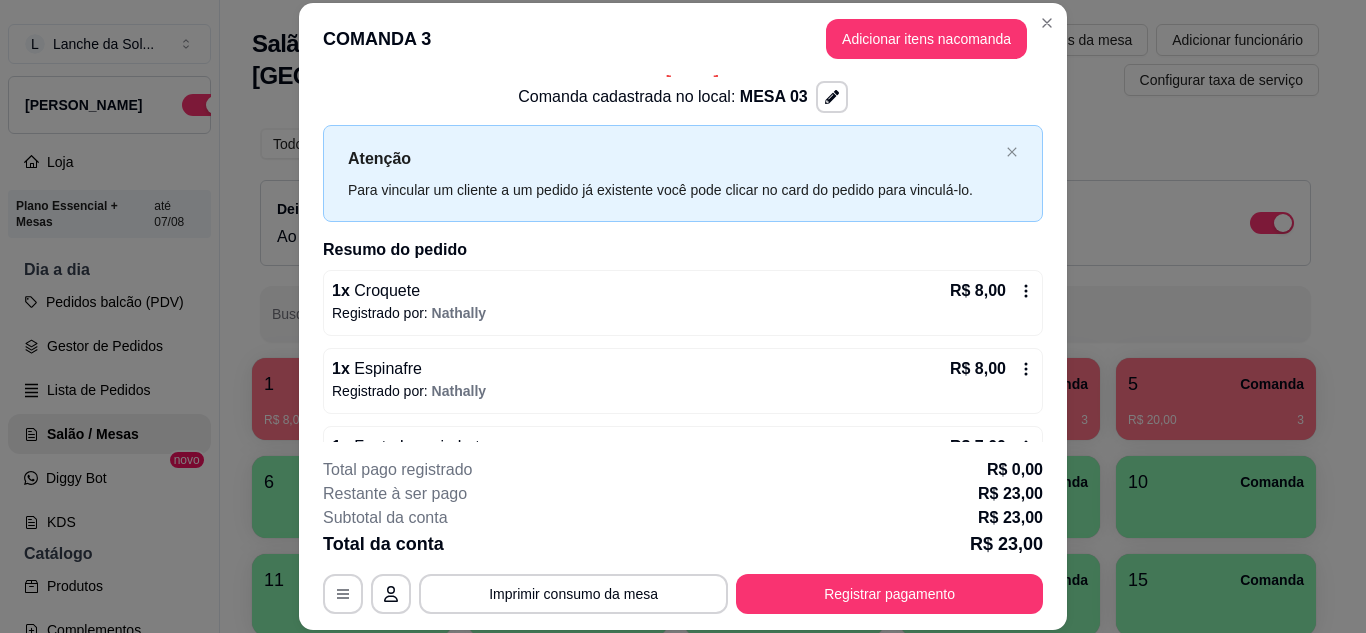 scroll, scrollTop: 84, scrollLeft: 0, axis: vertical 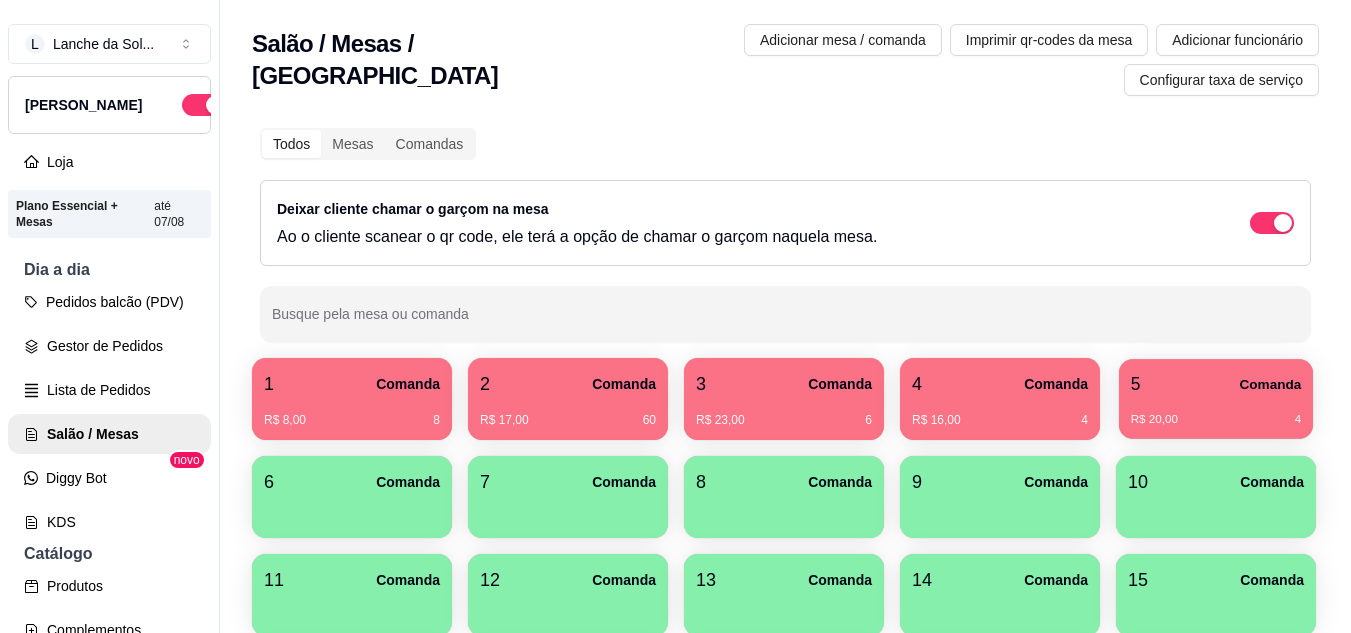 click on "5 Comanda R$ 20,00 4" at bounding box center (1216, 399) 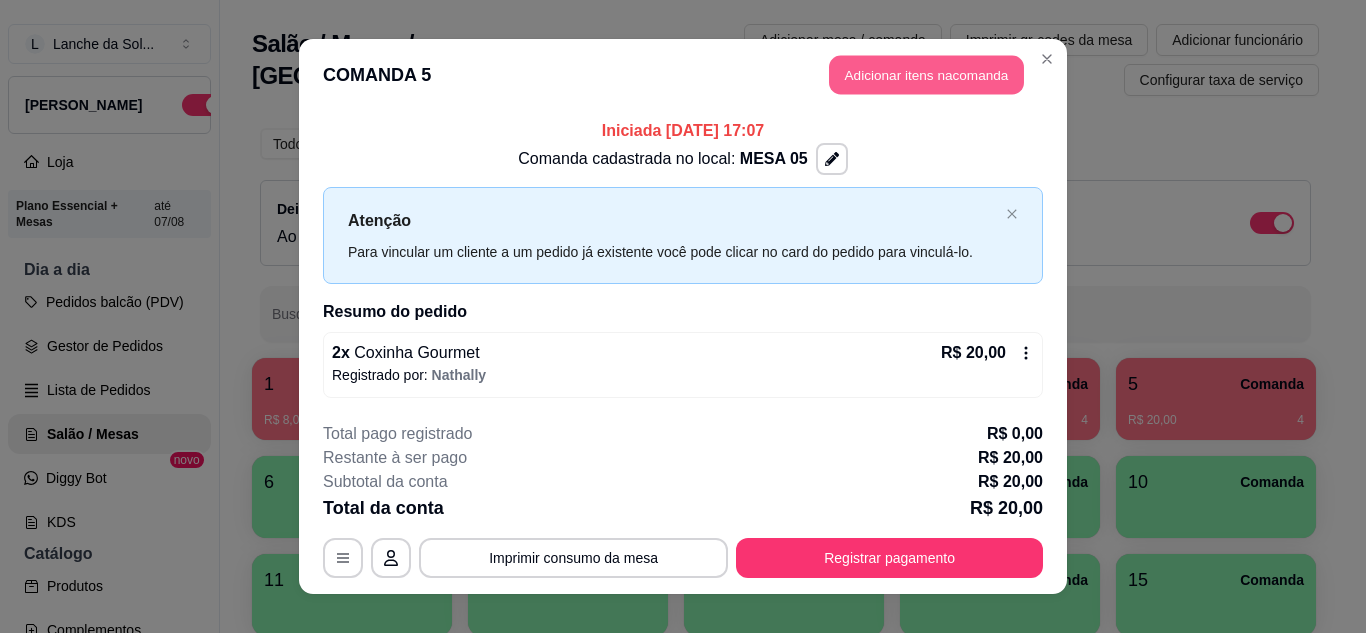 click on "Adicionar itens na  comanda" at bounding box center [926, 75] 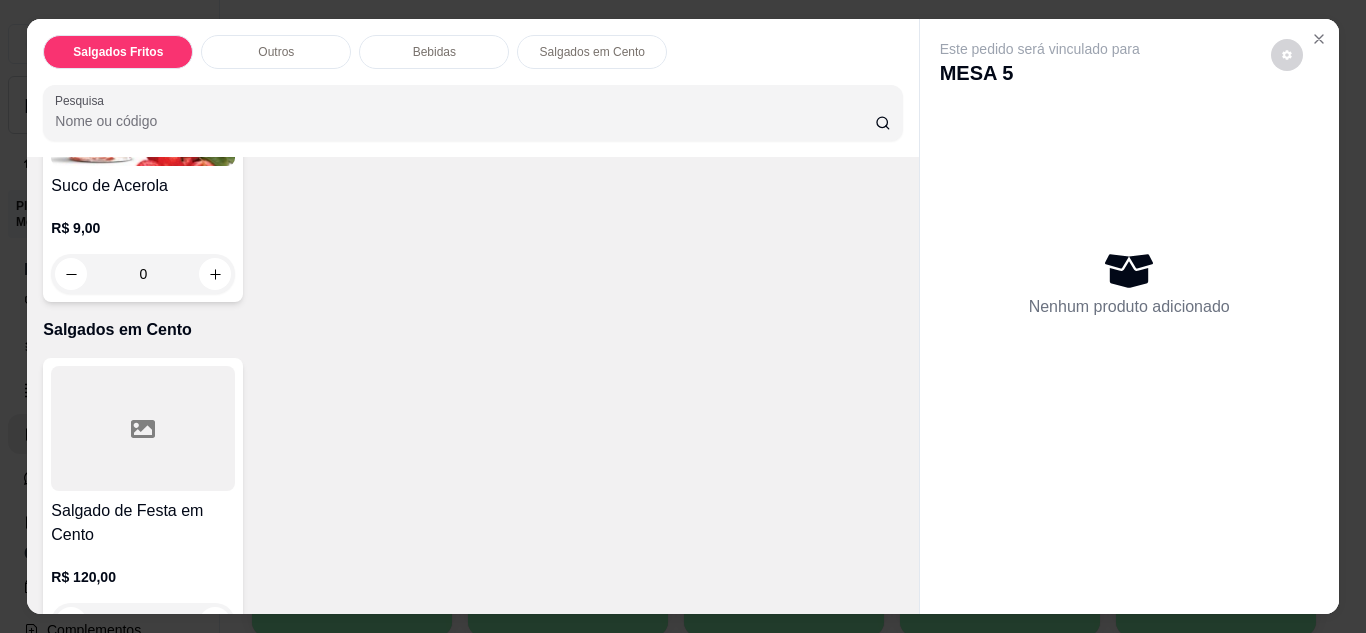 scroll, scrollTop: 1200, scrollLeft: 0, axis: vertical 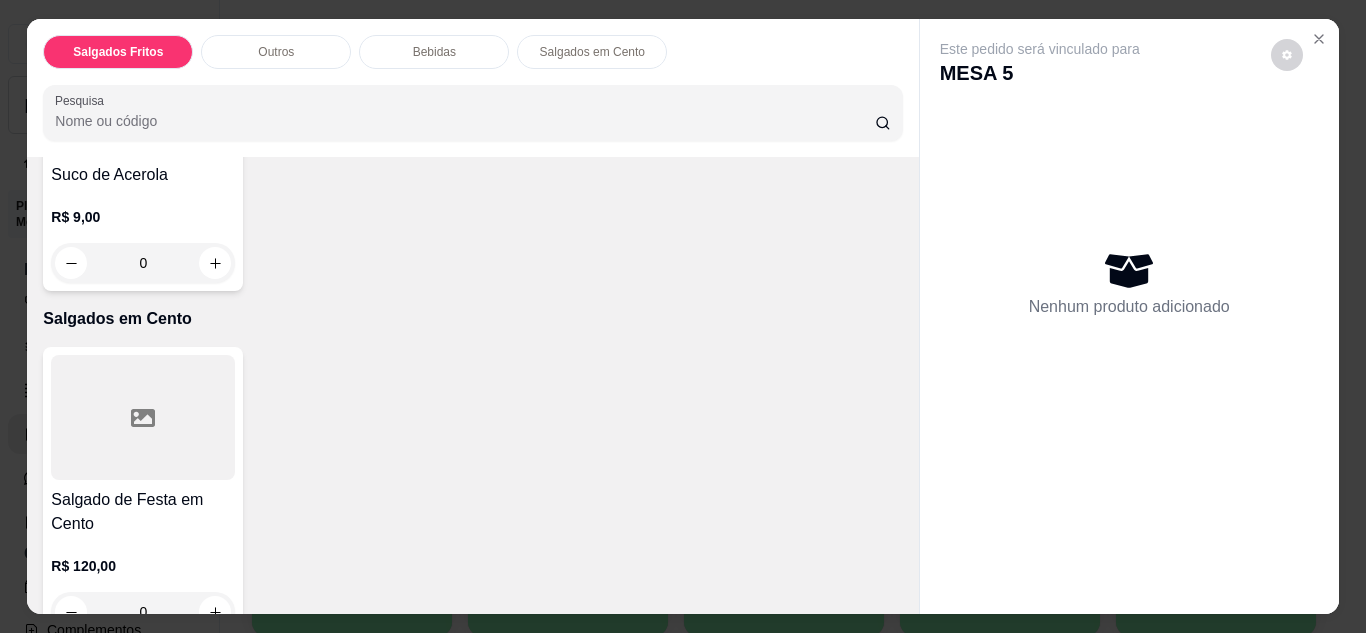 click 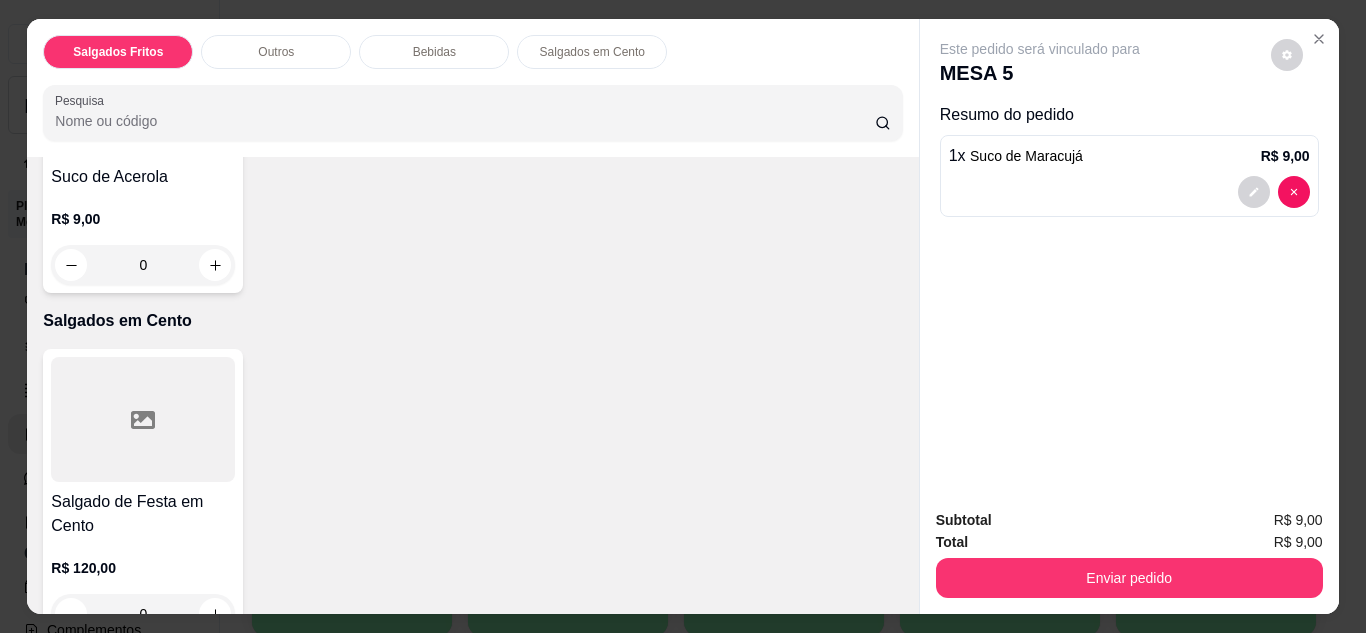click 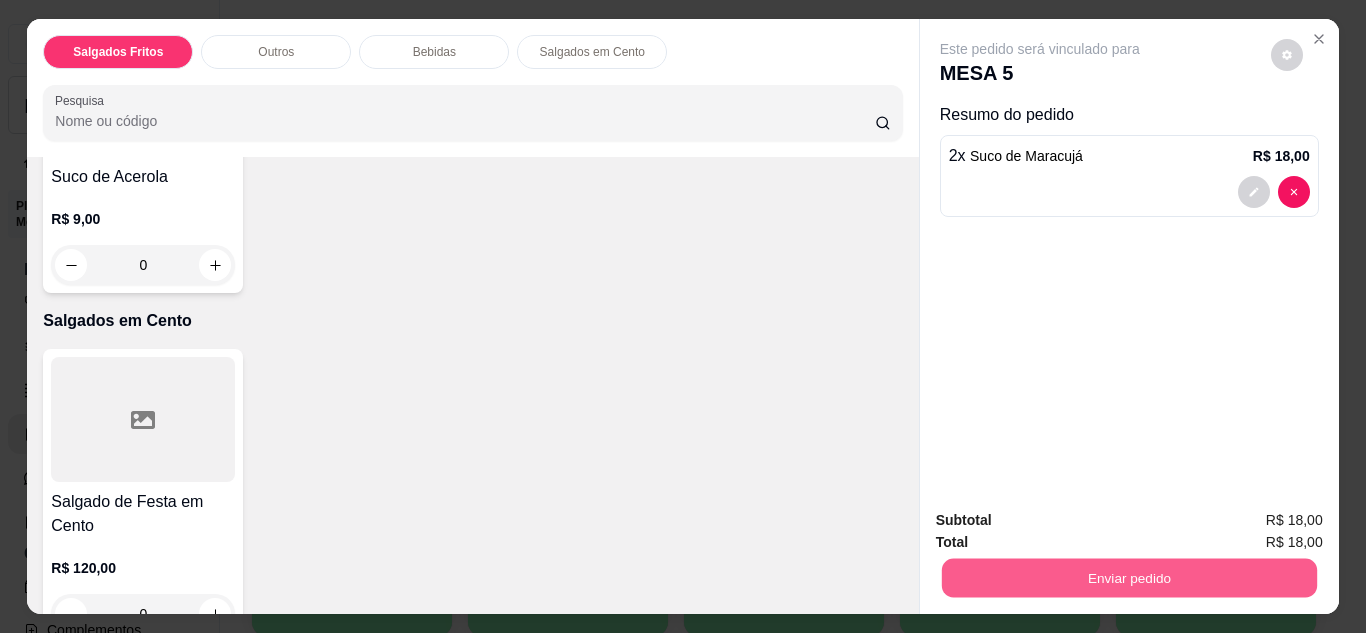 click on "Enviar pedido" at bounding box center (1129, 575) 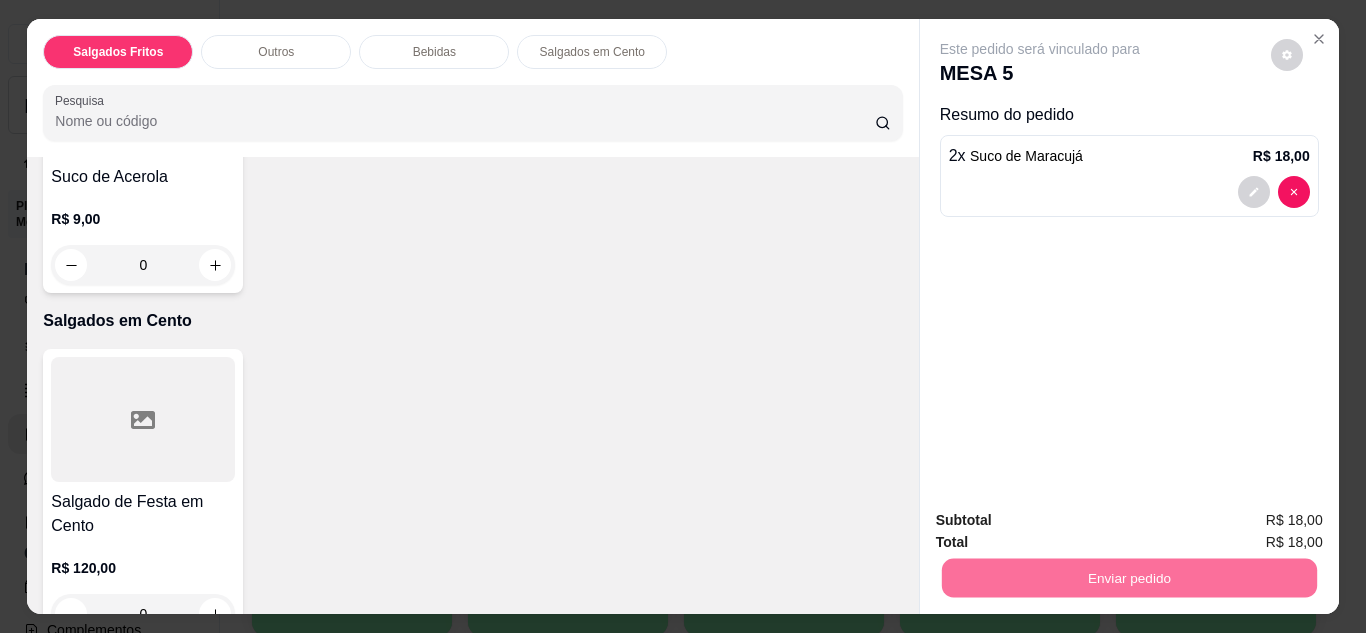 click on "Não registrar e enviar pedido" at bounding box center (1063, 521) 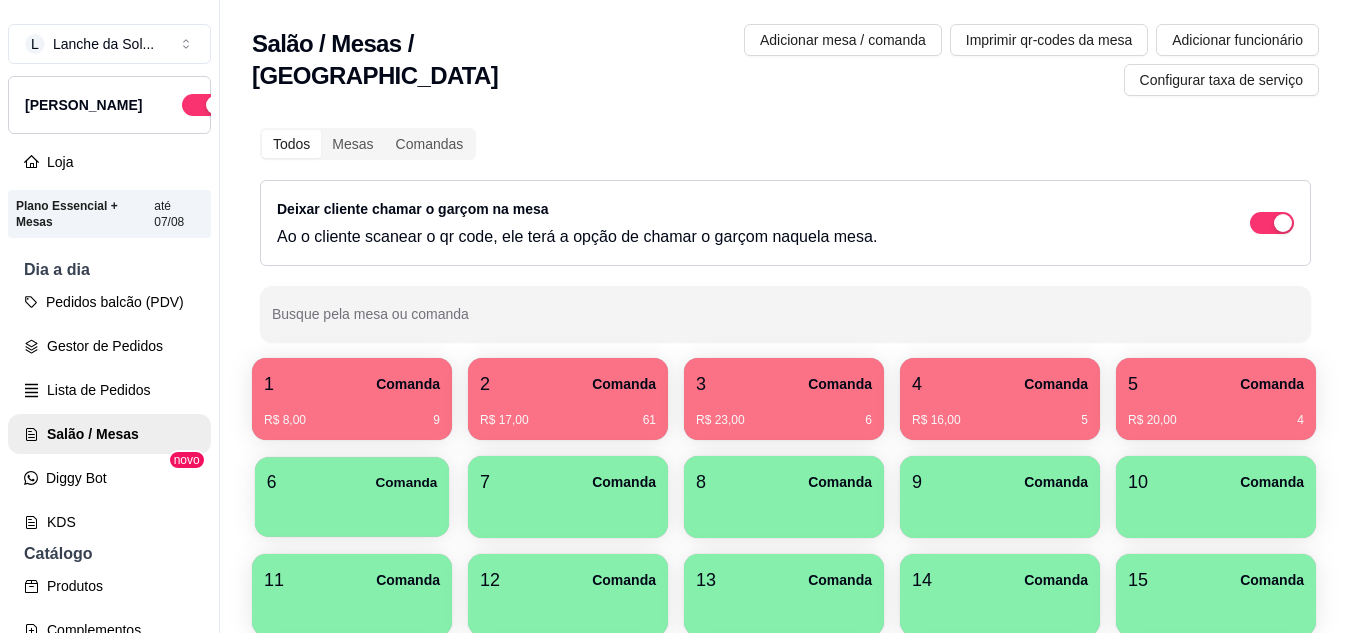 click on "Comanda" at bounding box center (406, 482) 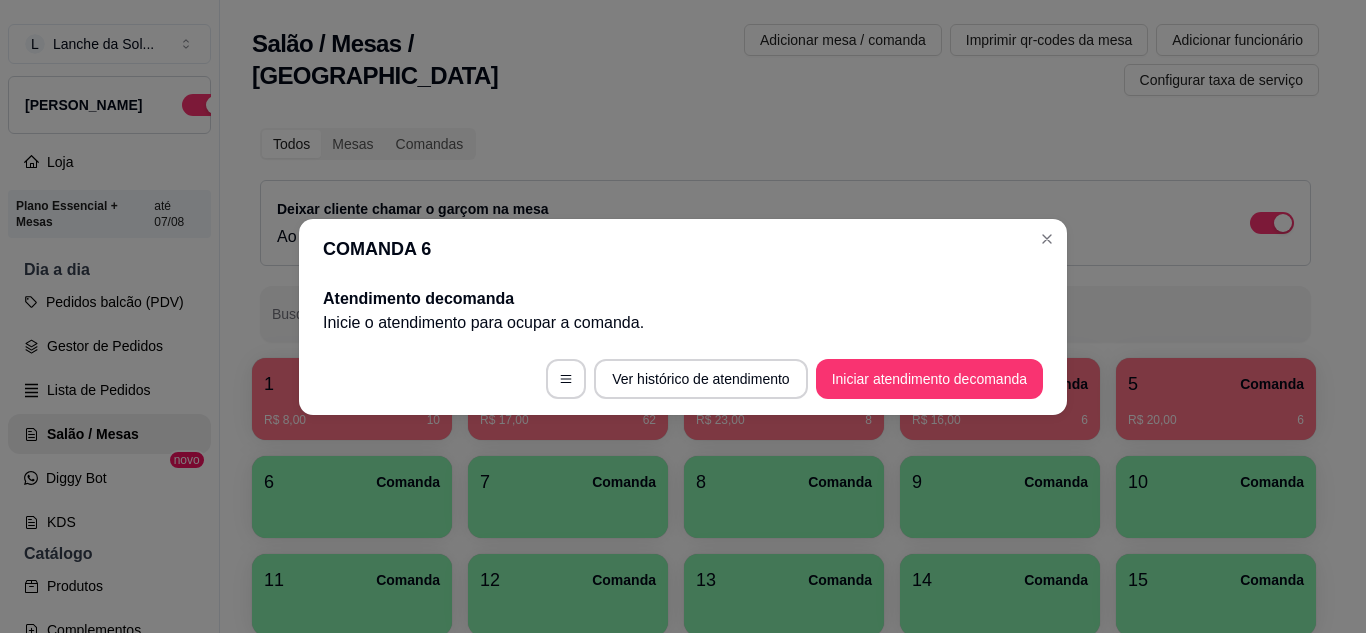 drag, startPoint x: 932, startPoint y: 353, endPoint x: 966, endPoint y: 383, distance: 45.343136 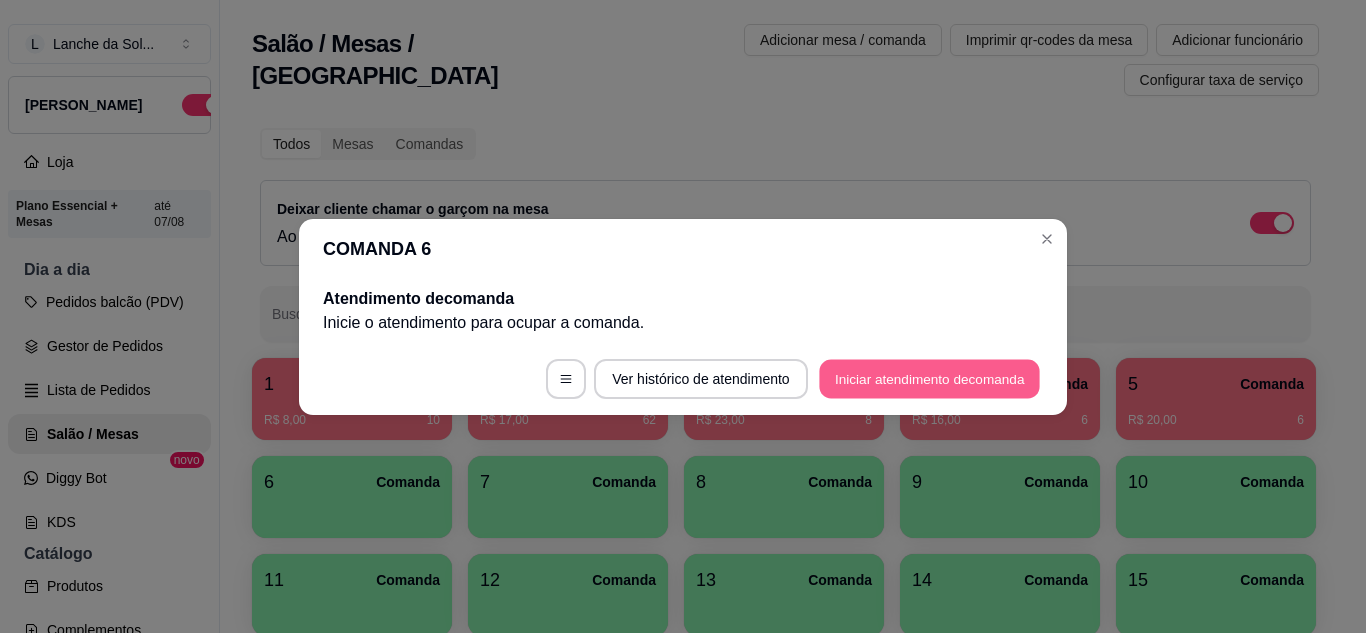 click on "Iniciar atendimento de  comanda" at bounding box center [929, 378] 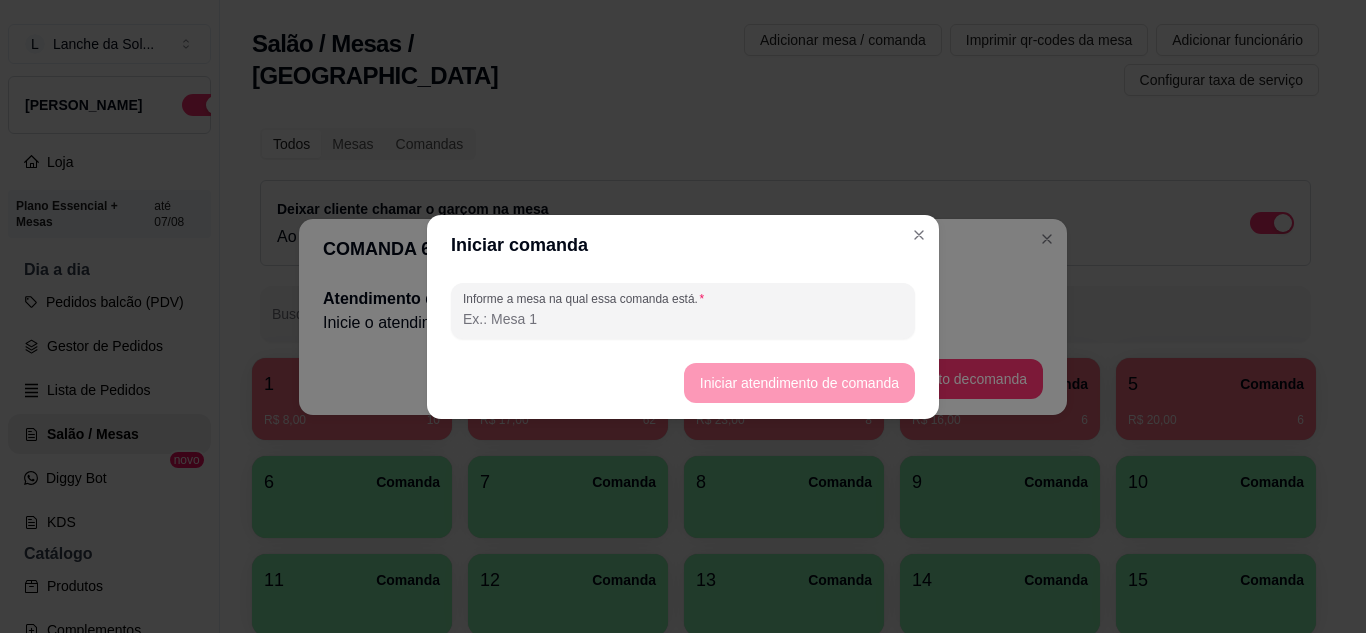 click on "Informe a mesa na qual essa comanda está." at bounding box center (683, 319) 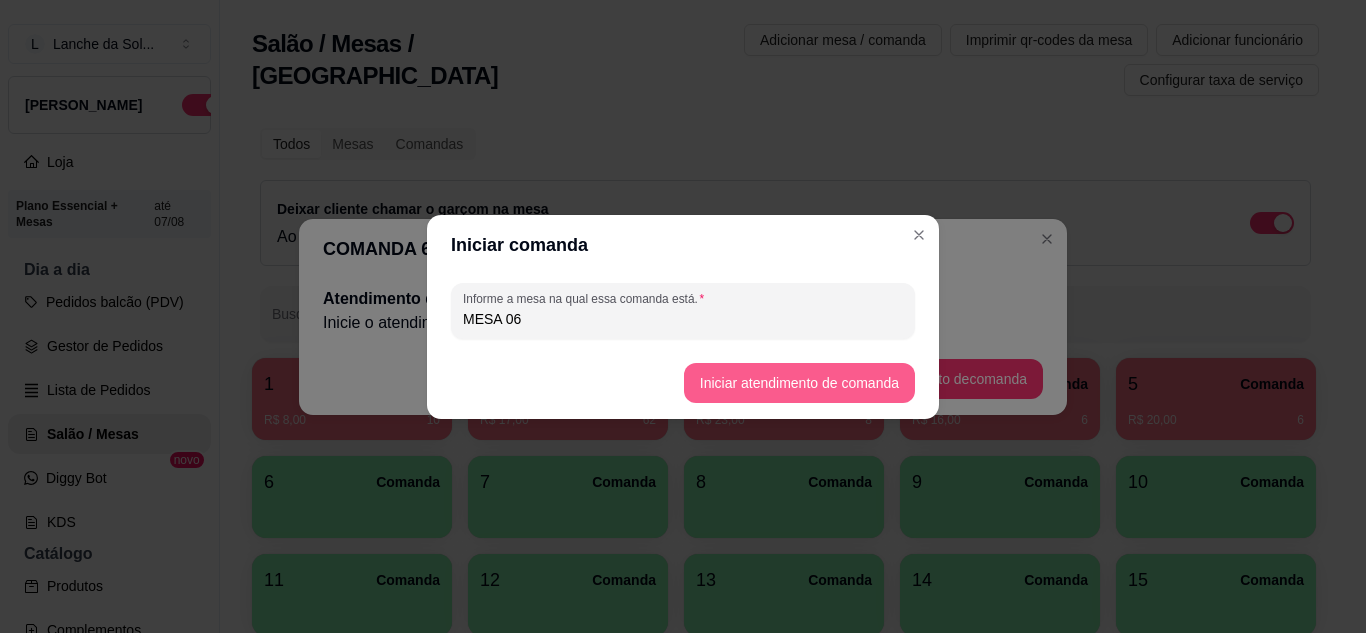 type on "MESA 06" 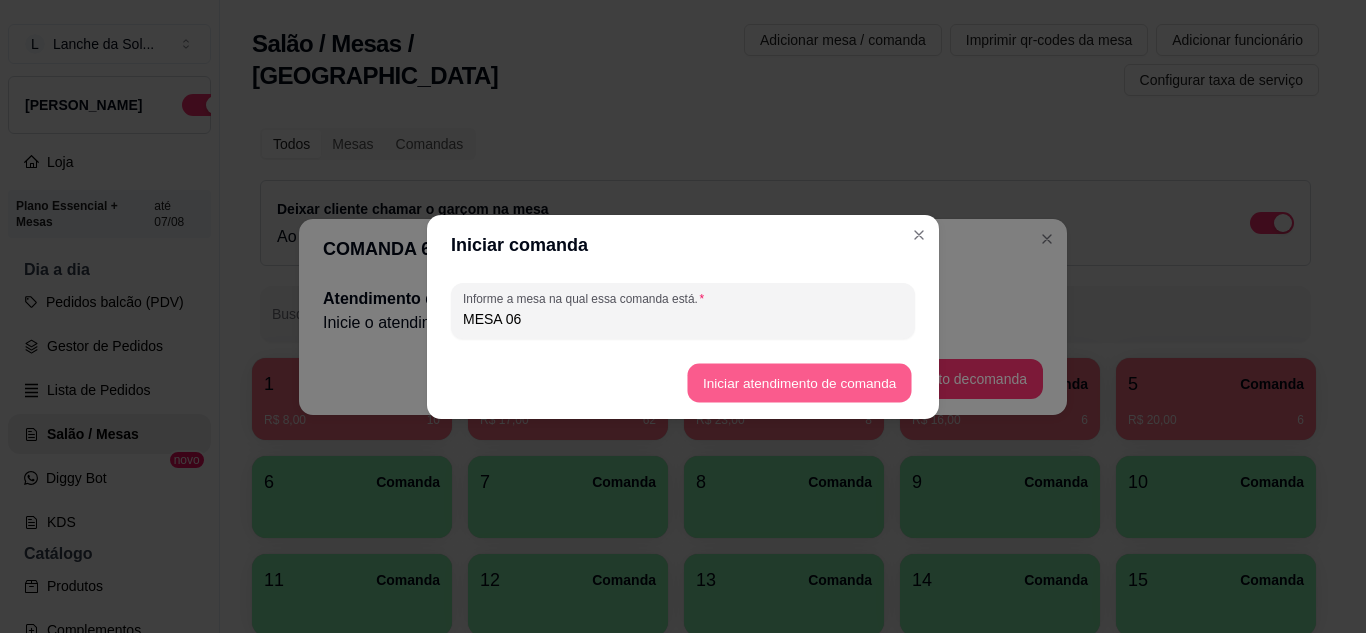 click on "Iniciar atendimento de comanda" at bounding box center [799, 382] 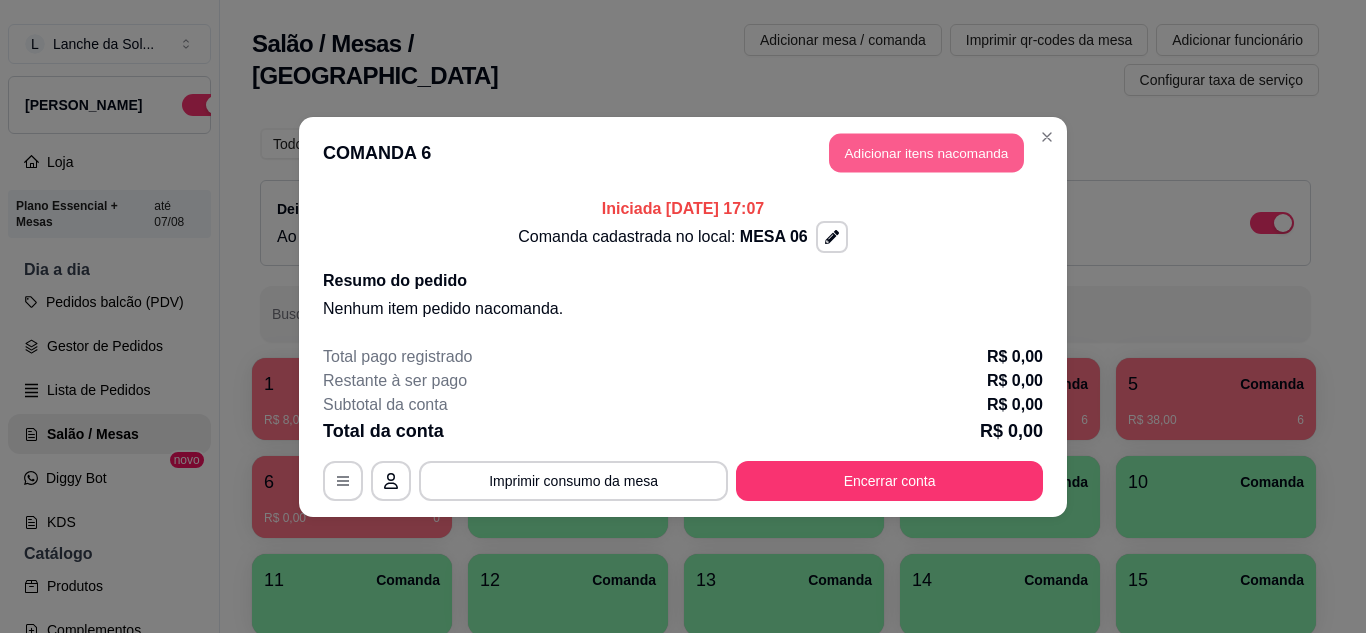 click on "Adicionar itens na  comanda" at bounding box center (926, 152) 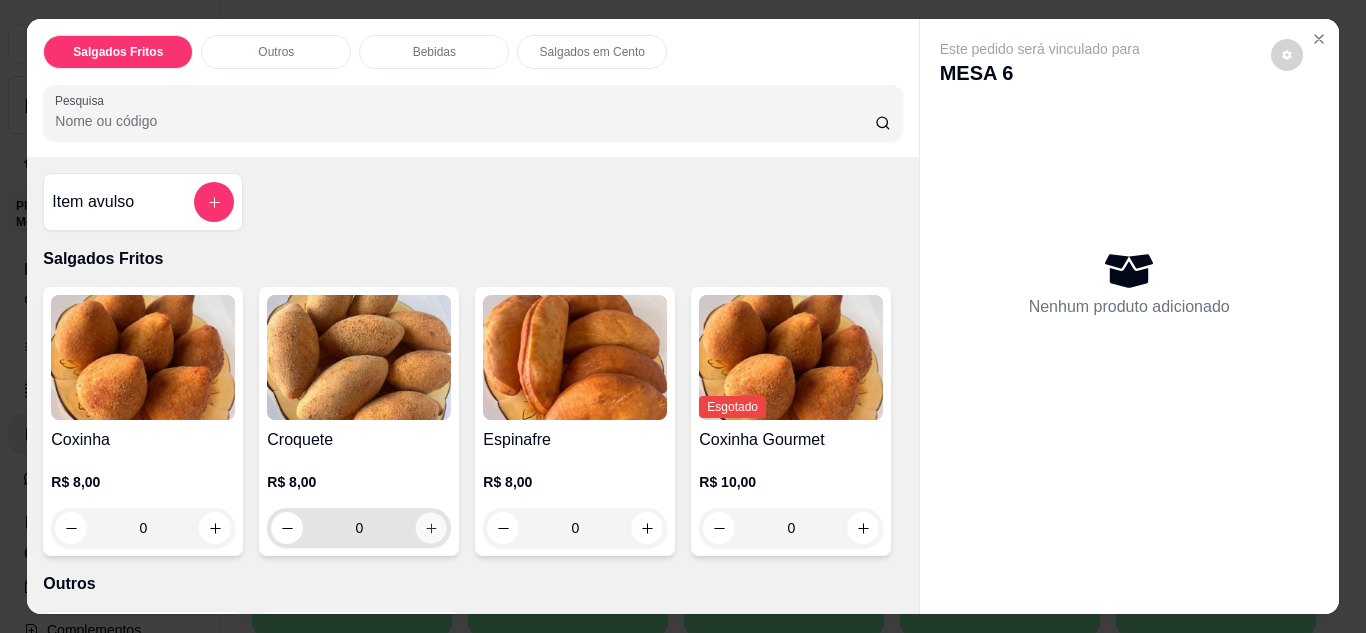 click 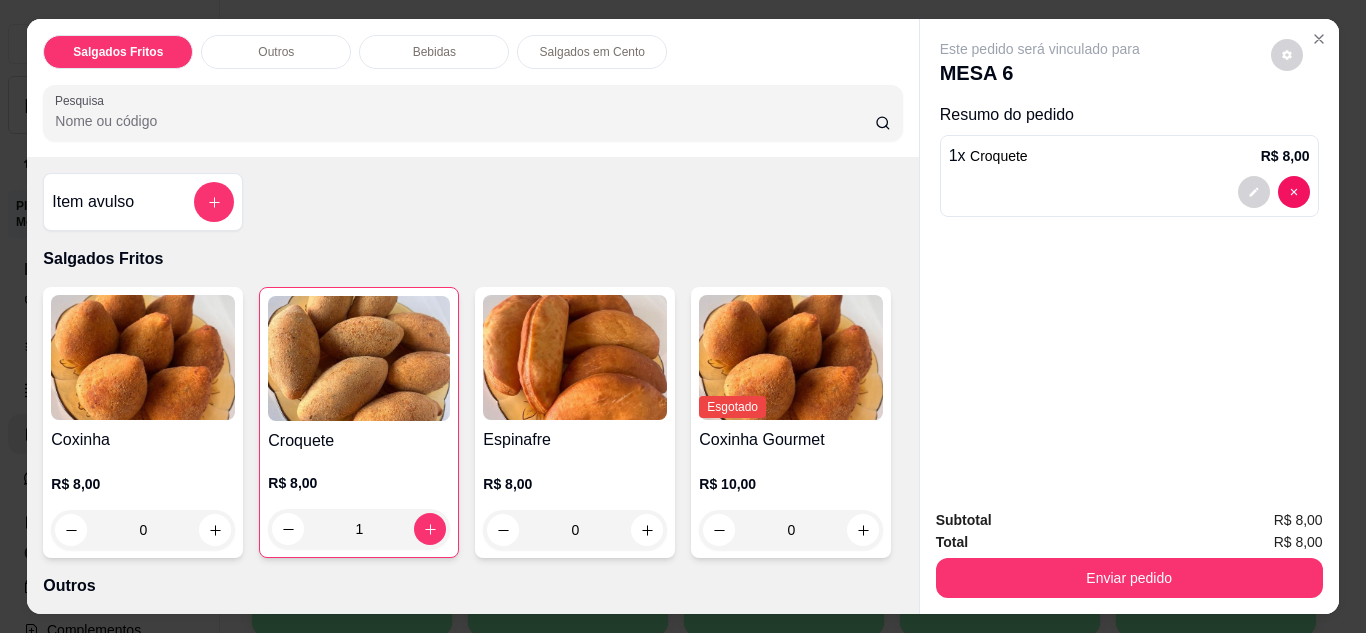 click on "0" at bounding box center [143, 530] 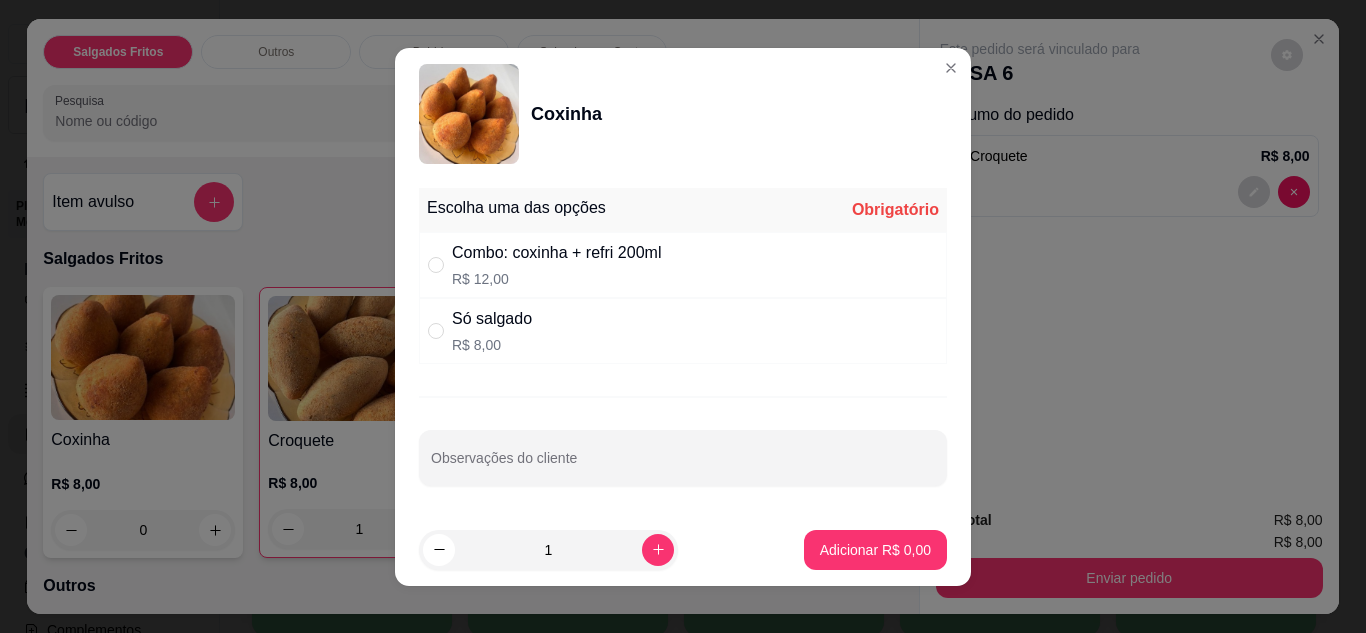 click on "Só salgado R$ 8,00" at bounding box center (683, 331) 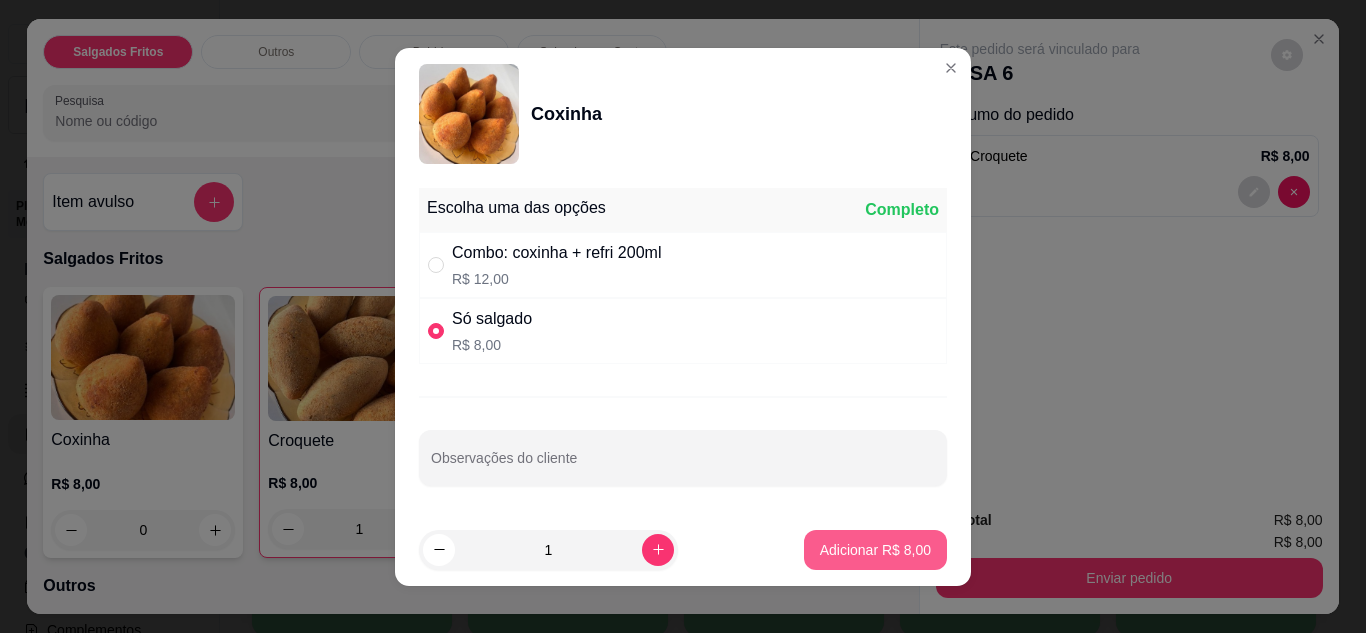 click on "Adicionar   R$ 8,00" at bounding box center (875, 550) 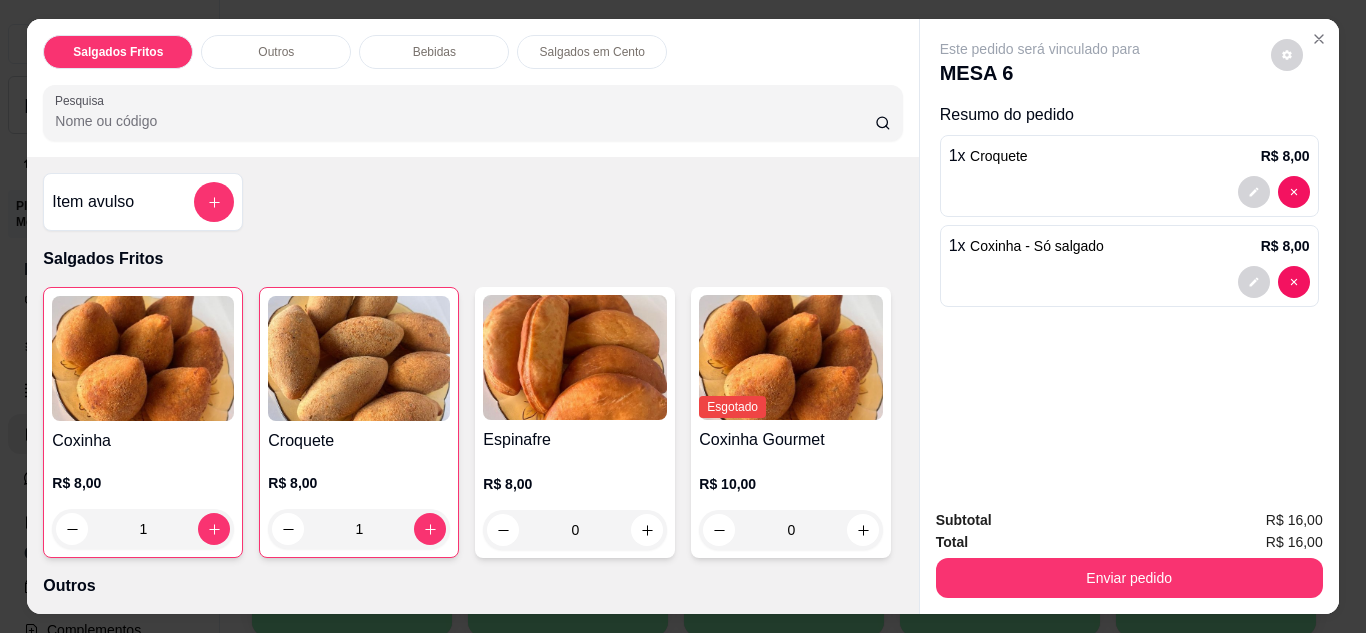 type on "1" 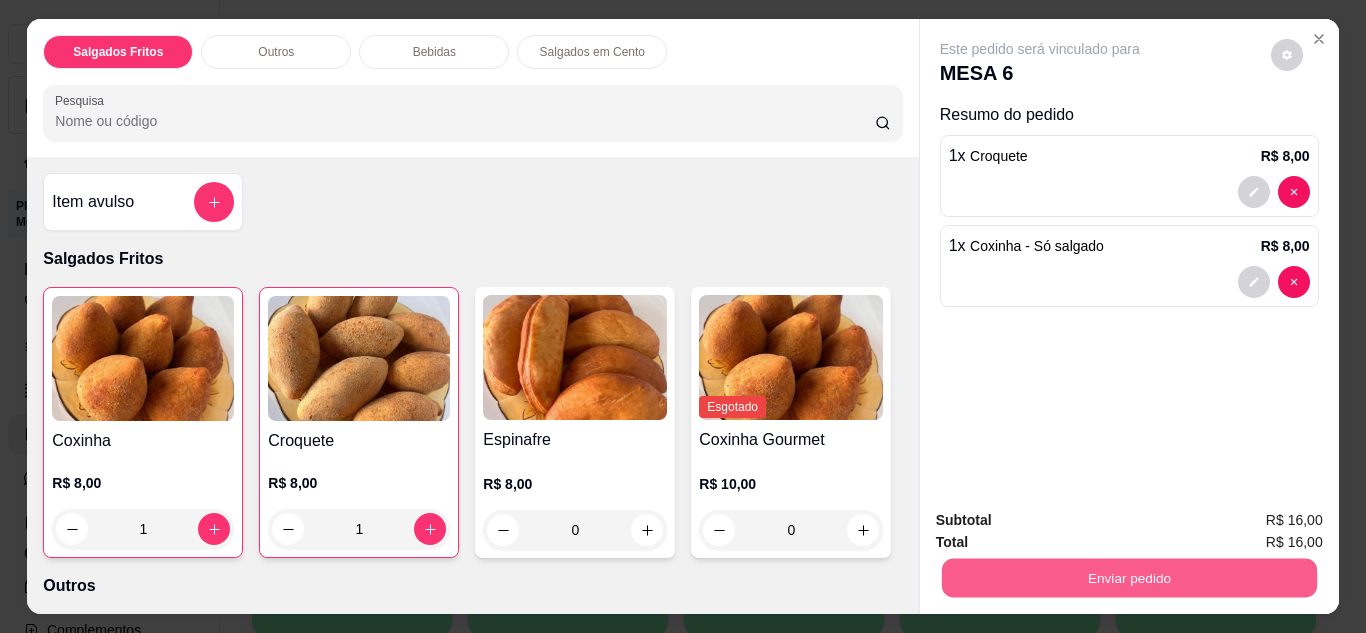 click on "Enviar pedido" at bounding box center [1128, 578] 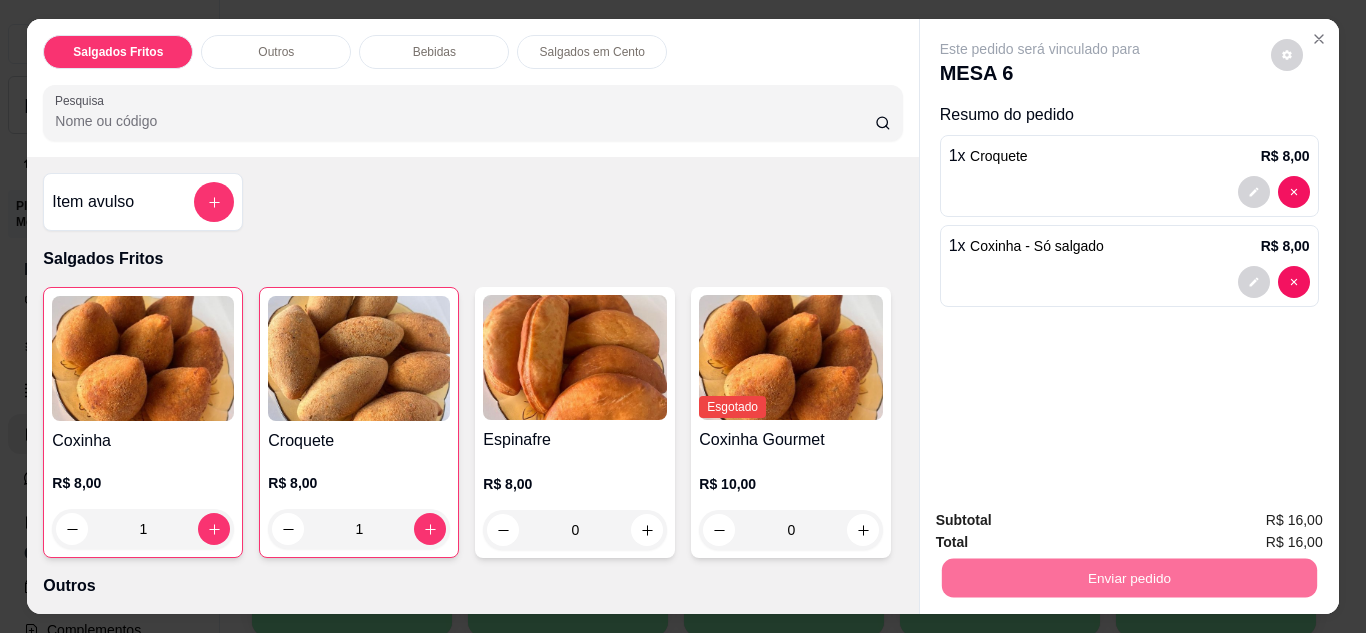 click on "Não registrar e enviar pedido" at bounding box center (1063, 521) 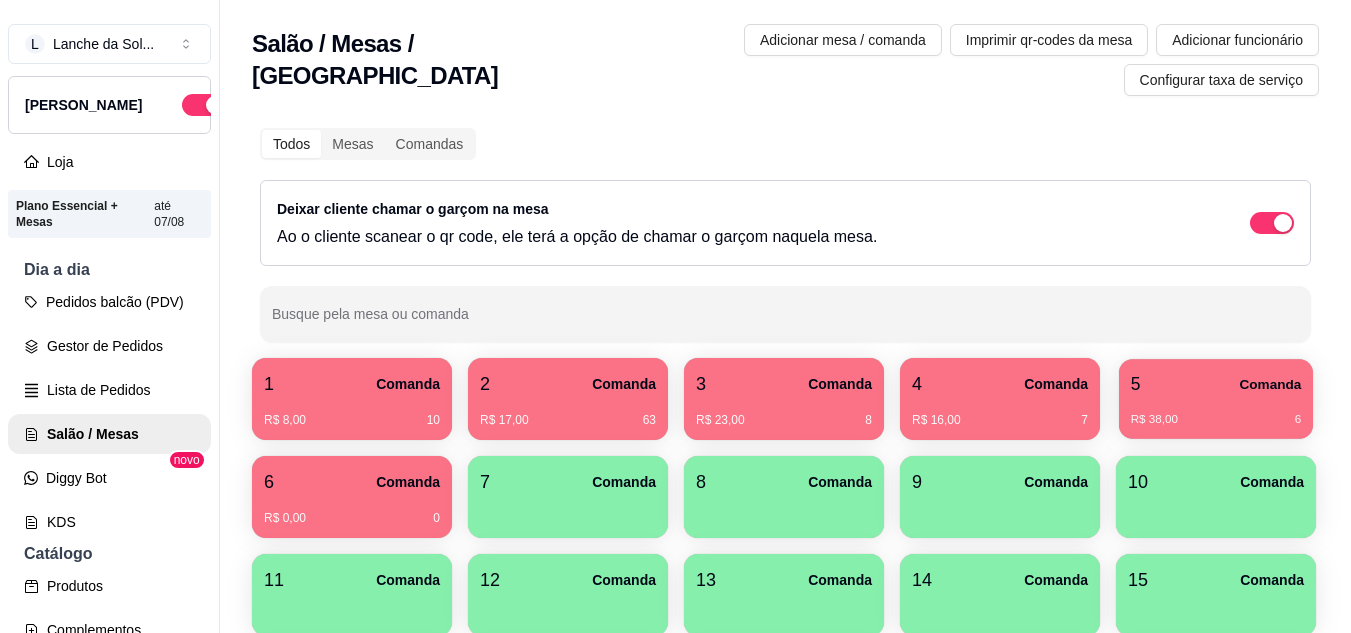 click on "Comanda" at bounding box center (1270, 384) 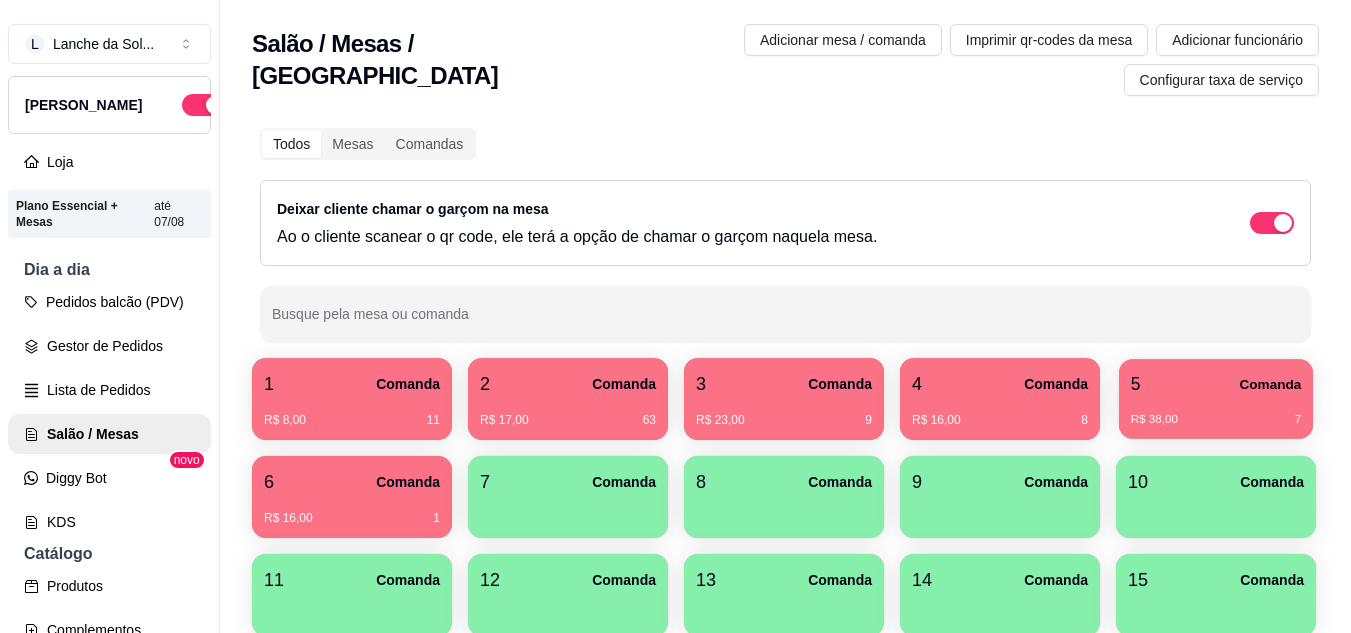 click on "5 Comanda" at bounding box center [1216, 384] 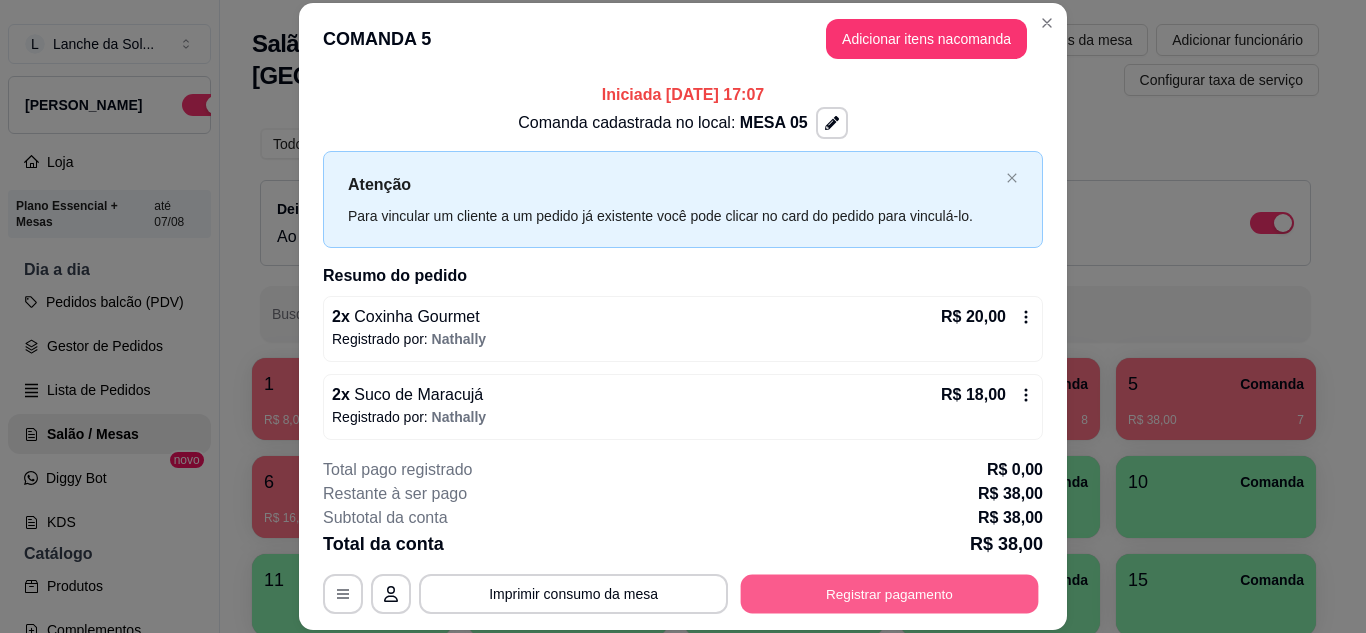 click on "Registrar pagamento" at bounding box center [890, 593] 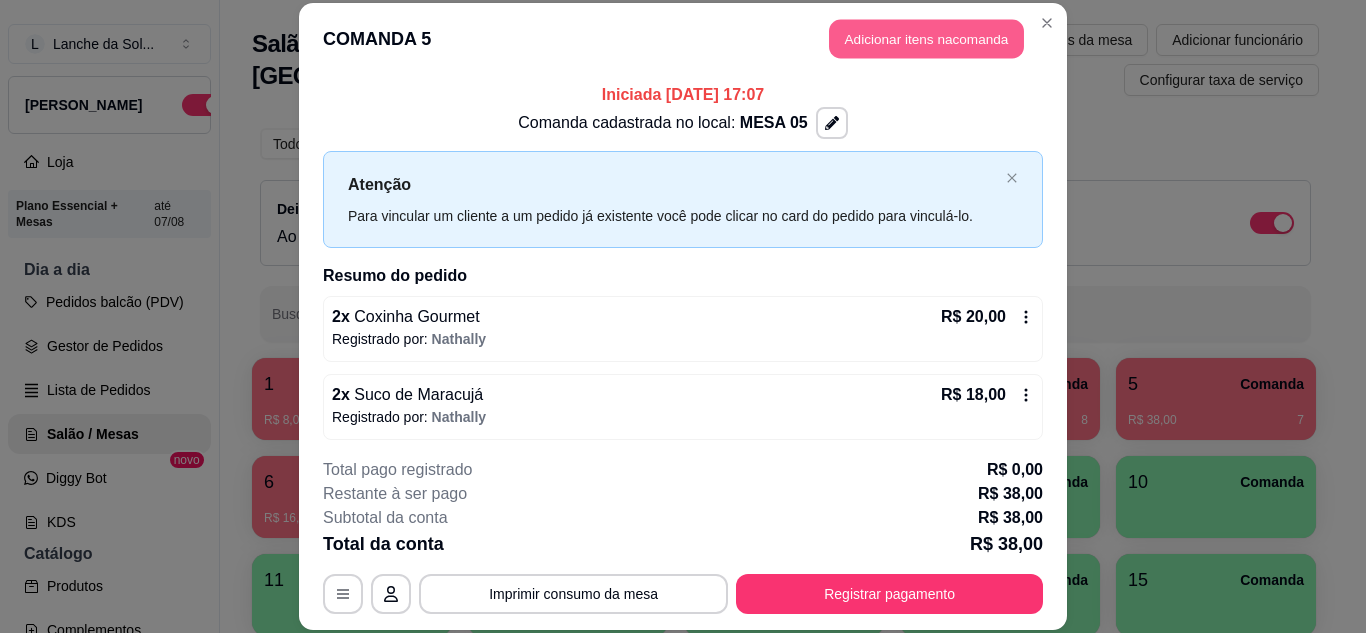 click on "Adicionar itens na  comanda" at bounding box center (926, 39) 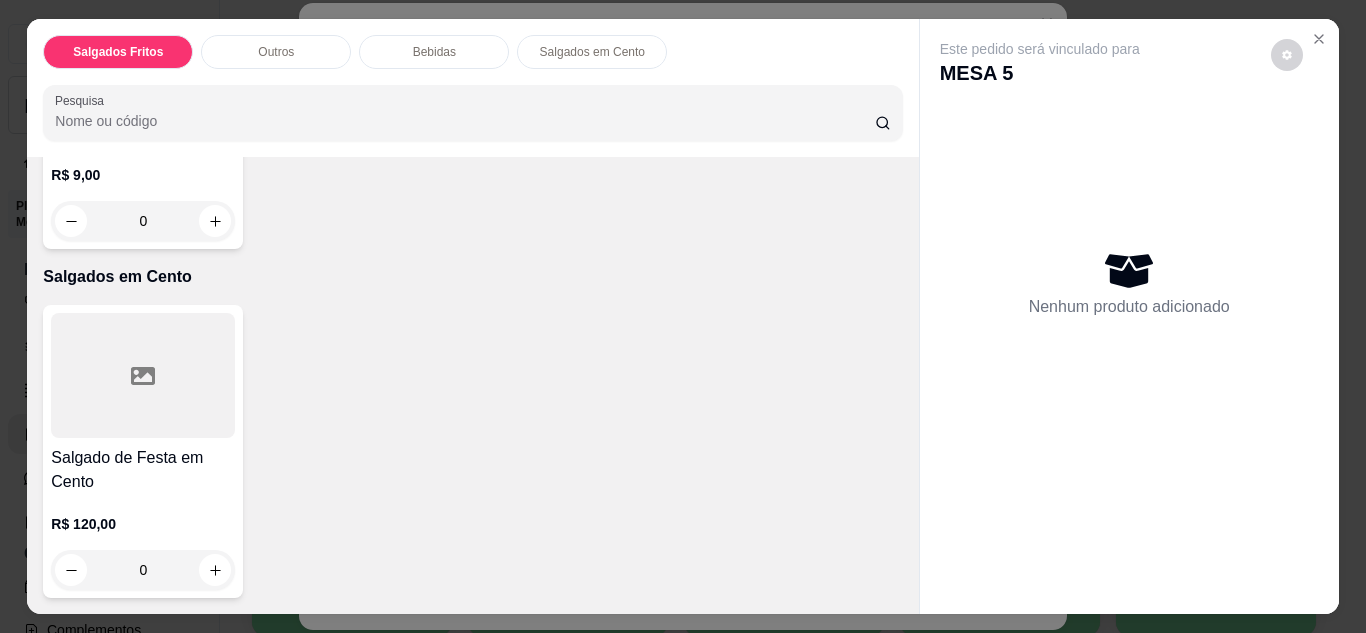 scroll, scrollTop: 1527, scrollLeft: 0, axis: vertical 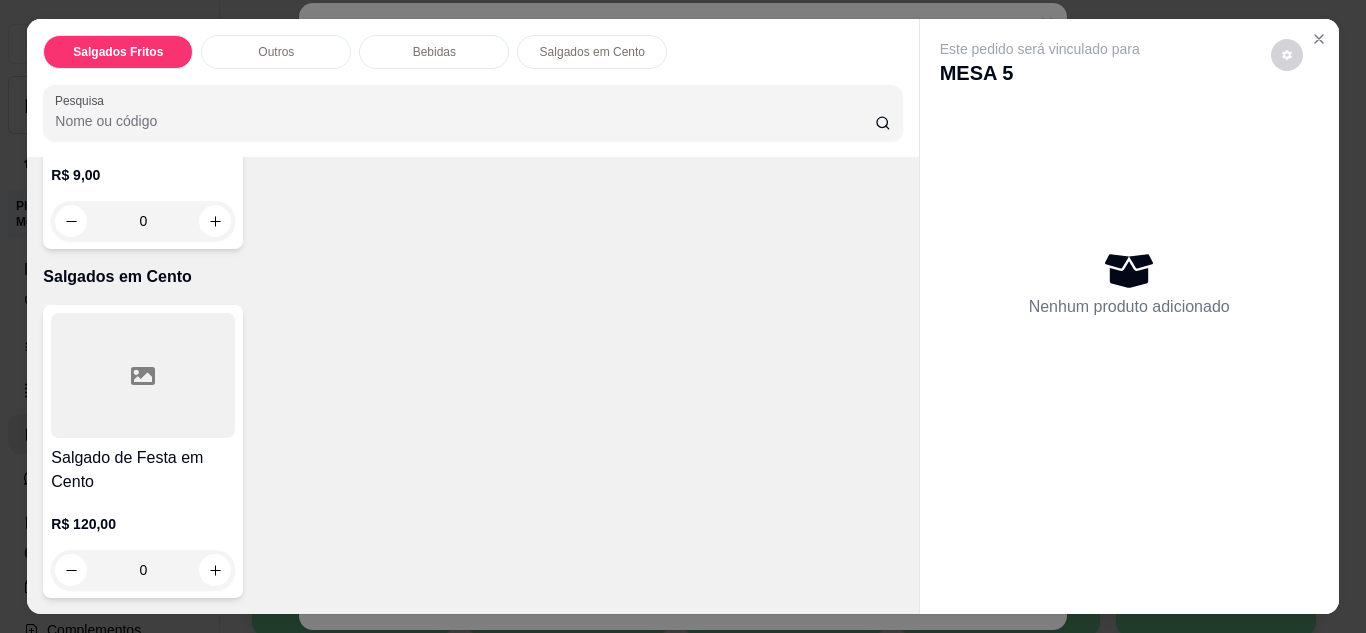 click 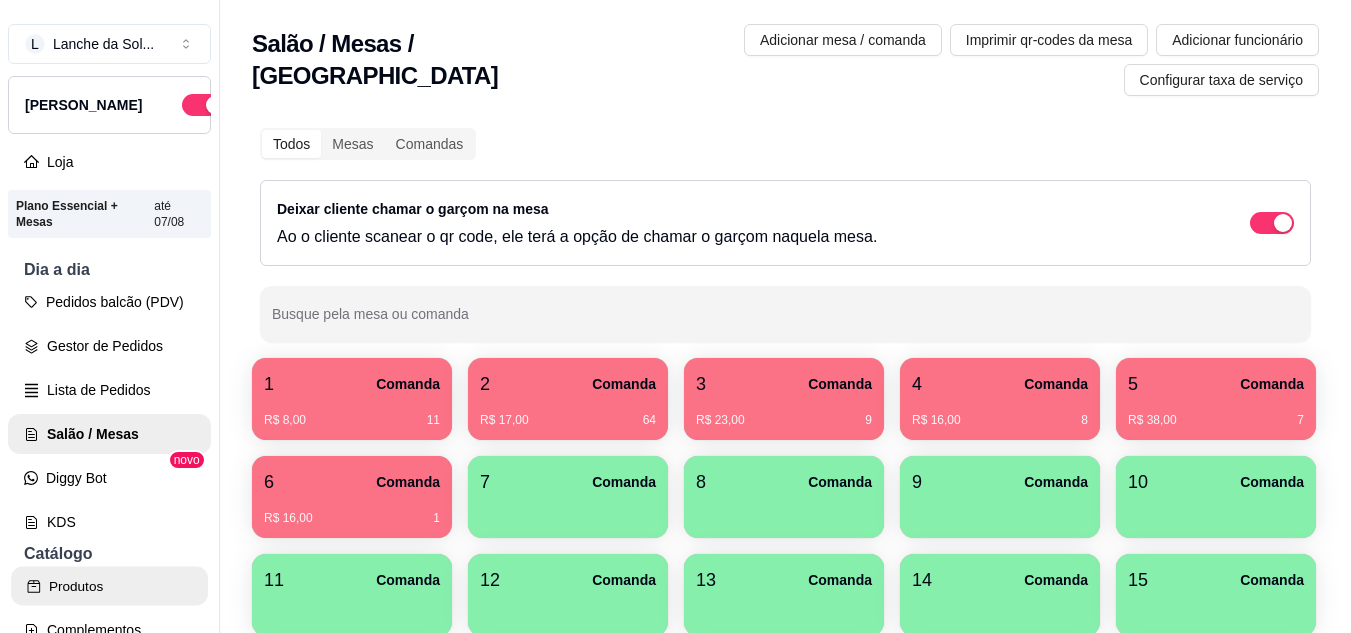 click on "Produtos" at bounding box center [109, 586] 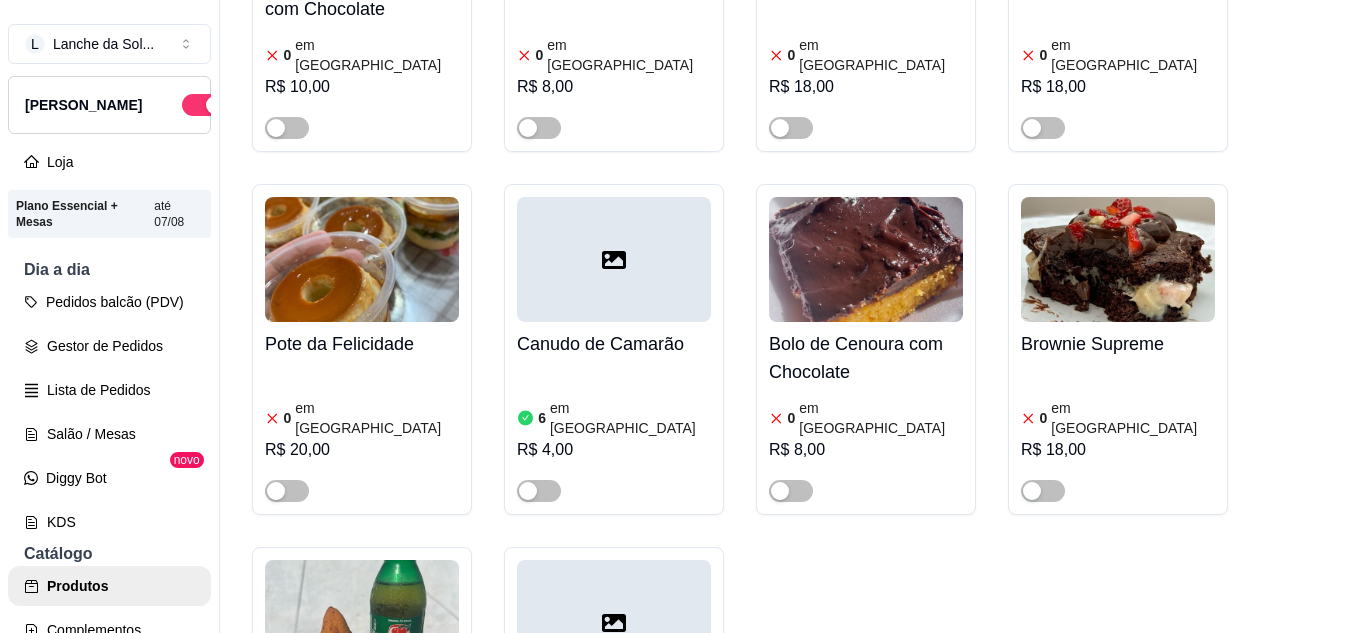 scroll, scrollTop: 4053, scrollLeft: 0, axis: vertical 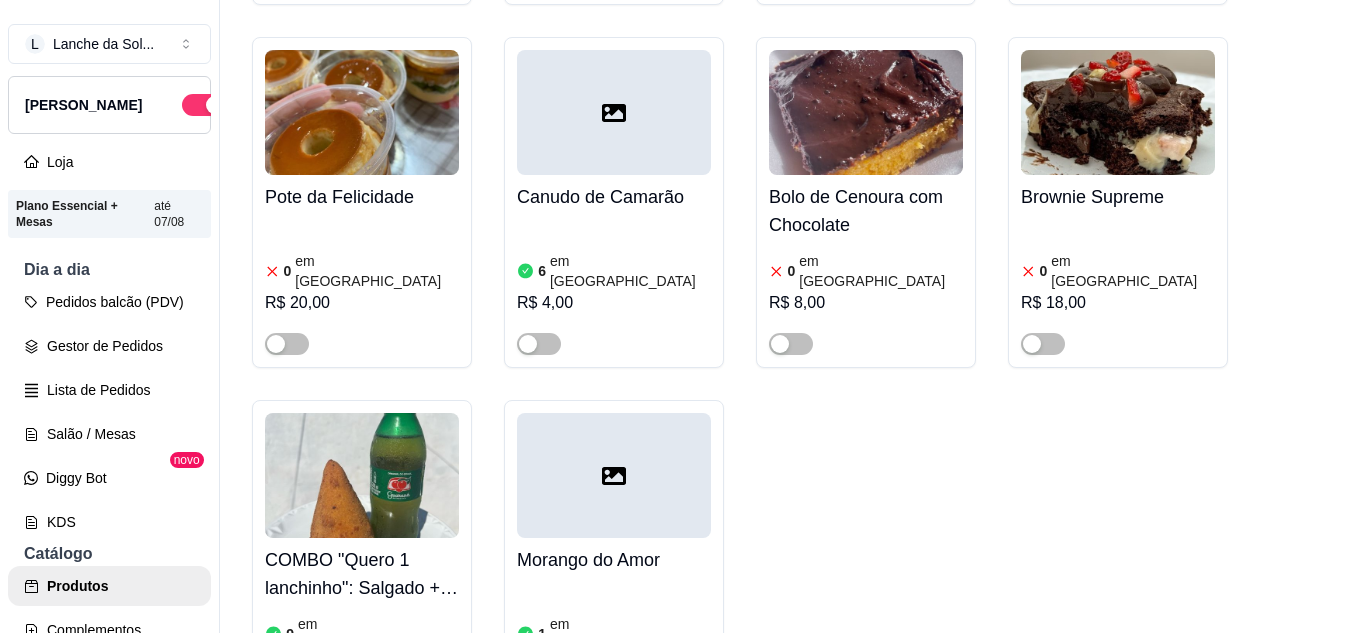 click at bounding box center [528, 707] 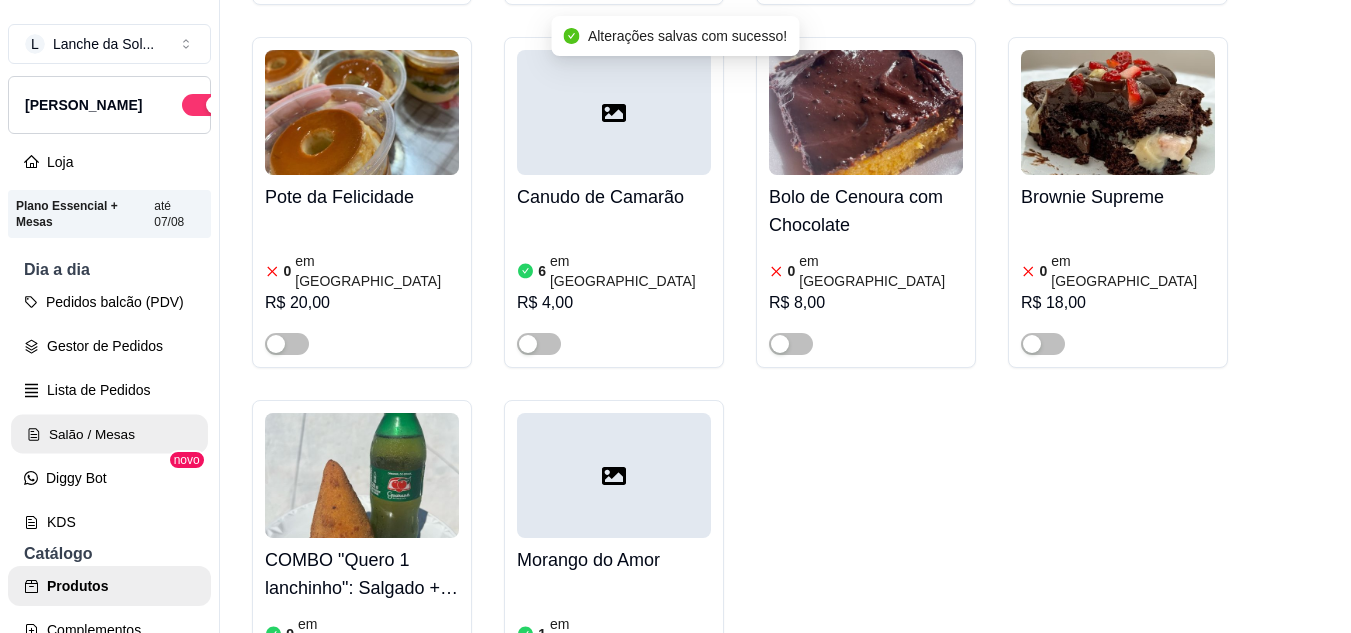 click on "Salão / Mesas" at bounding box center [109, 434] 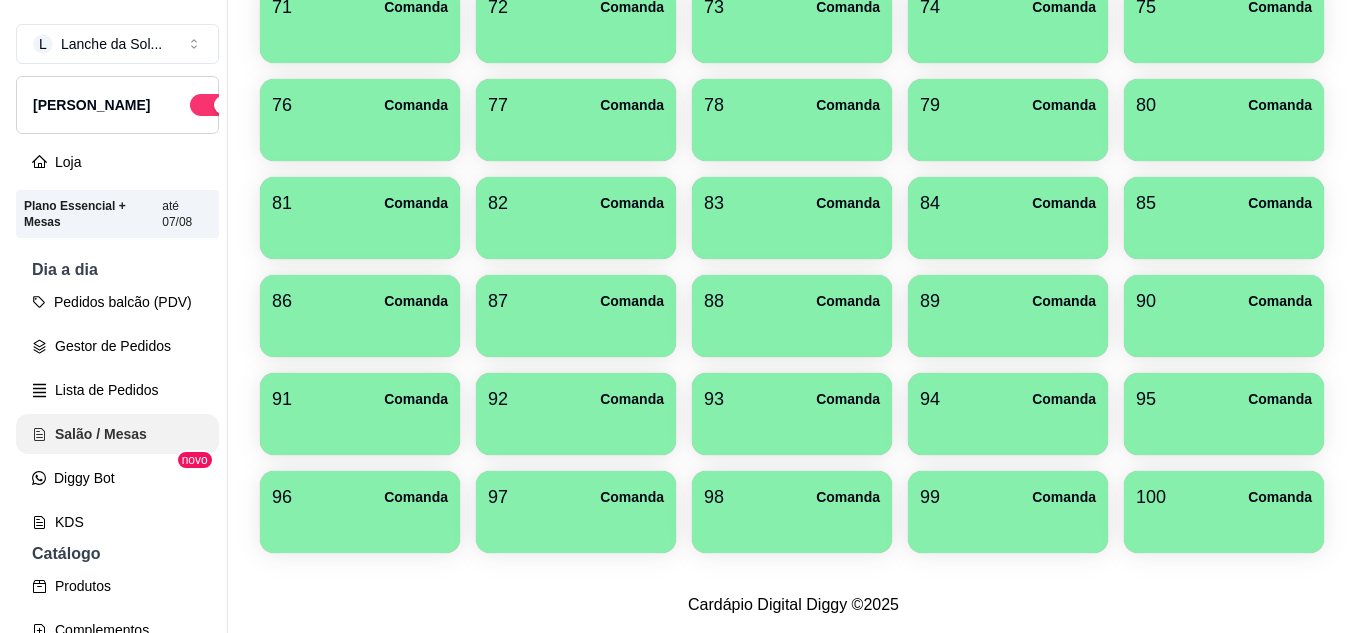 scroll, scrollTop: 0, scrollLeft: 0, axis: both 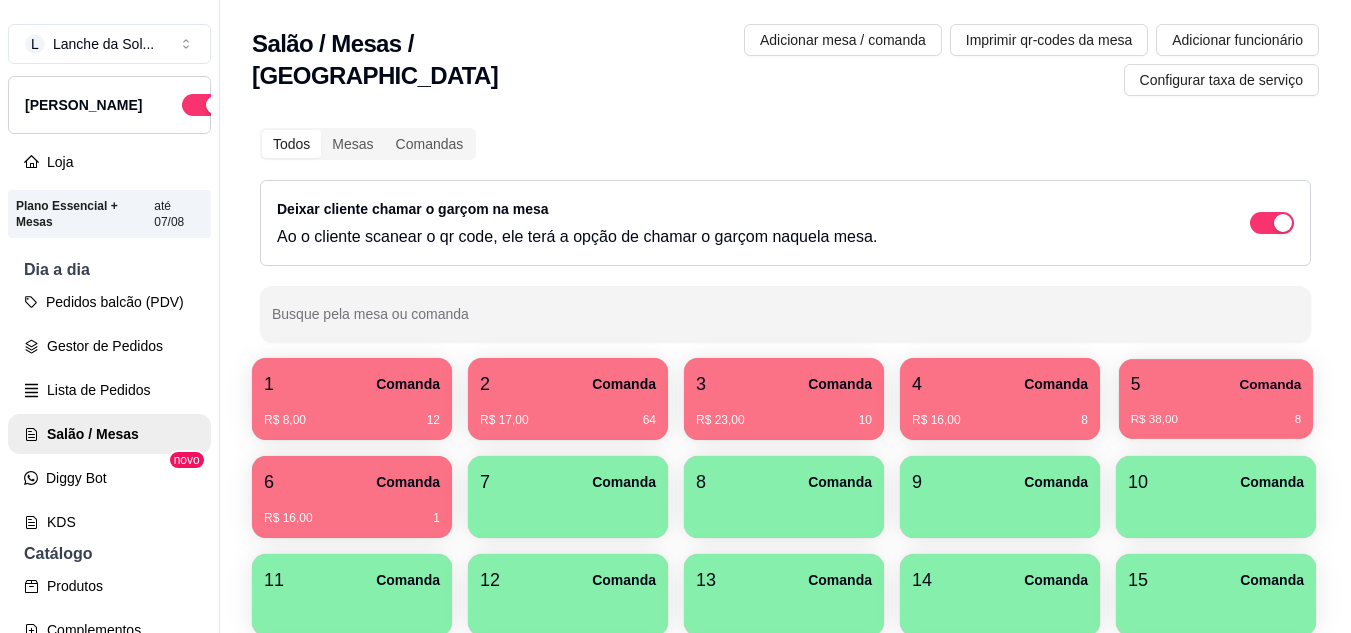 click on "R$ 38,00 8" at bounding box center [1216, 420] 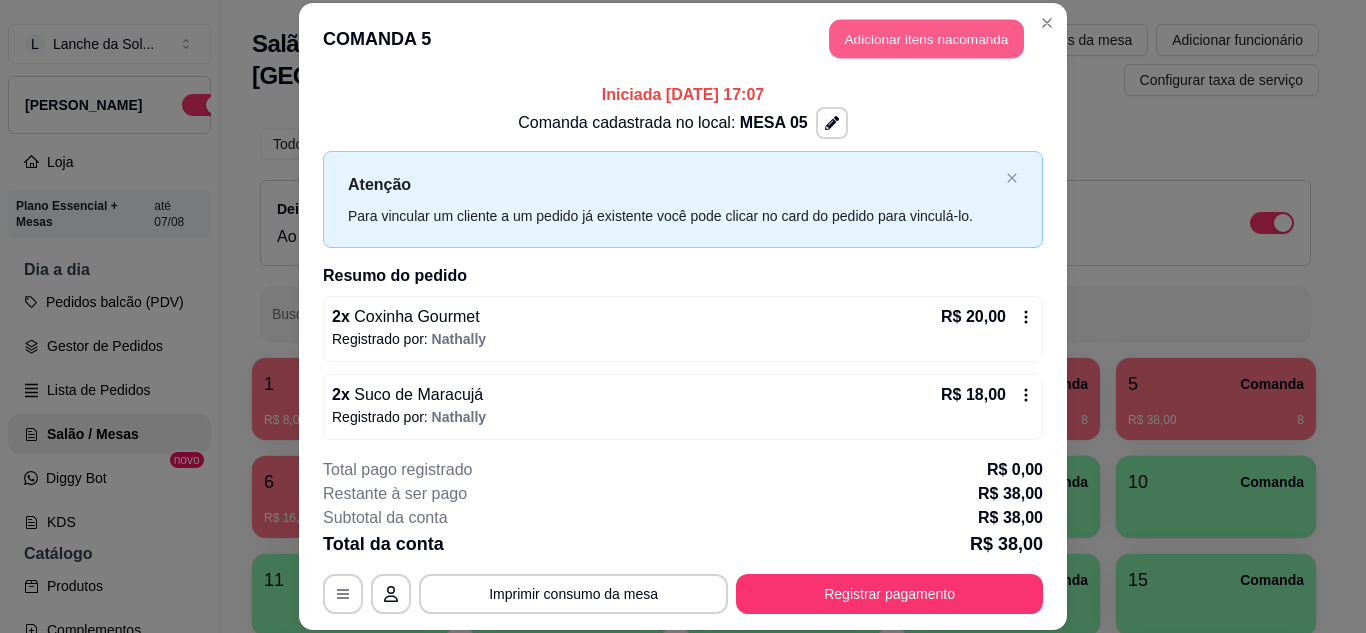 click on "Adicionar itens na  comanda" at bounding box center [926, 39] 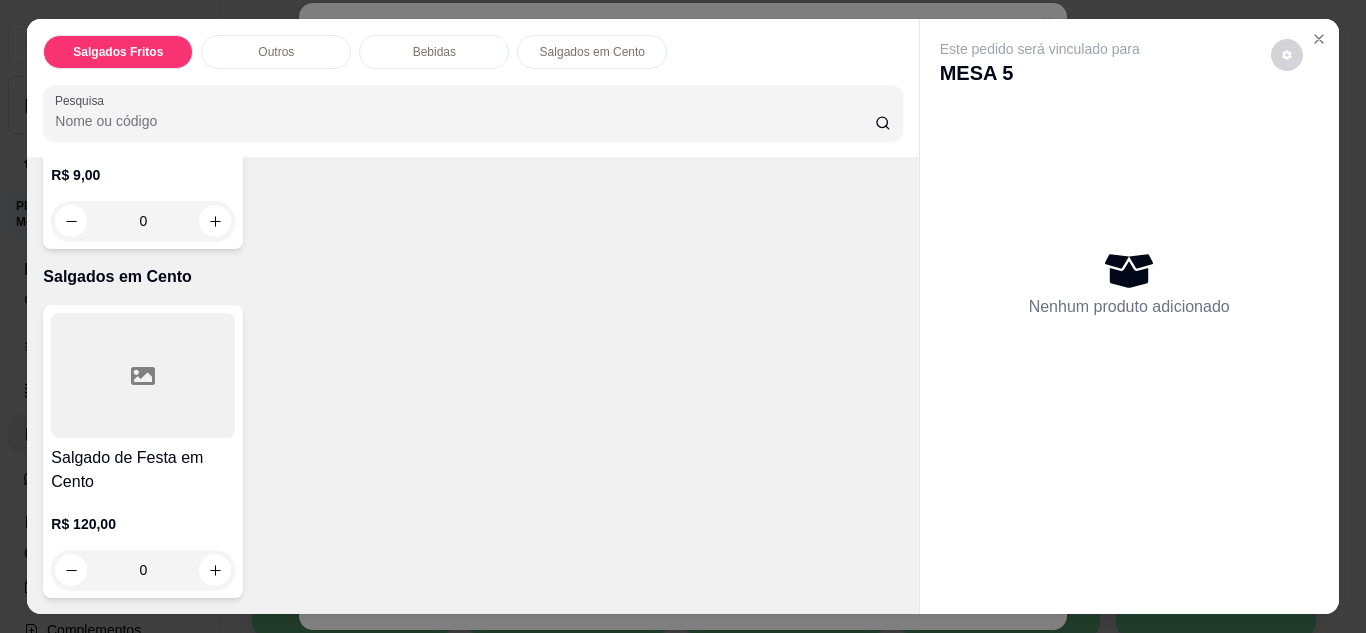 scroll, scrollTop: 1527, scrollLeft: 0, axis: vertical 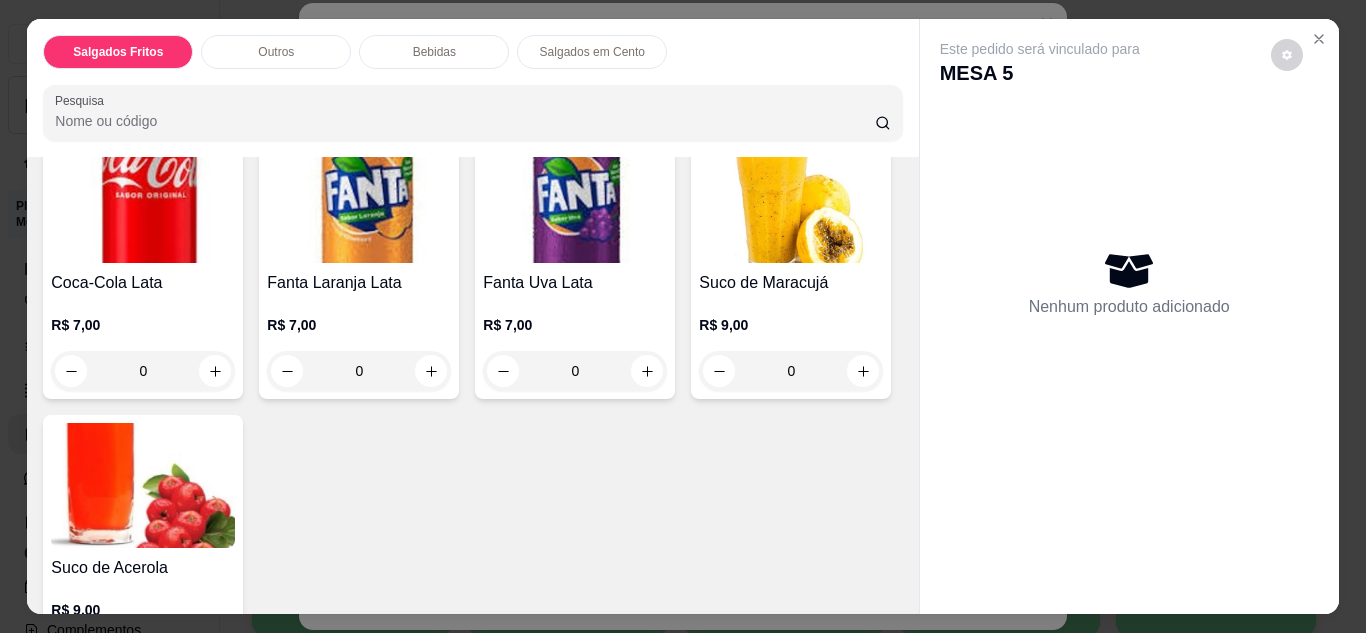 click at bounding box center (647, 45) 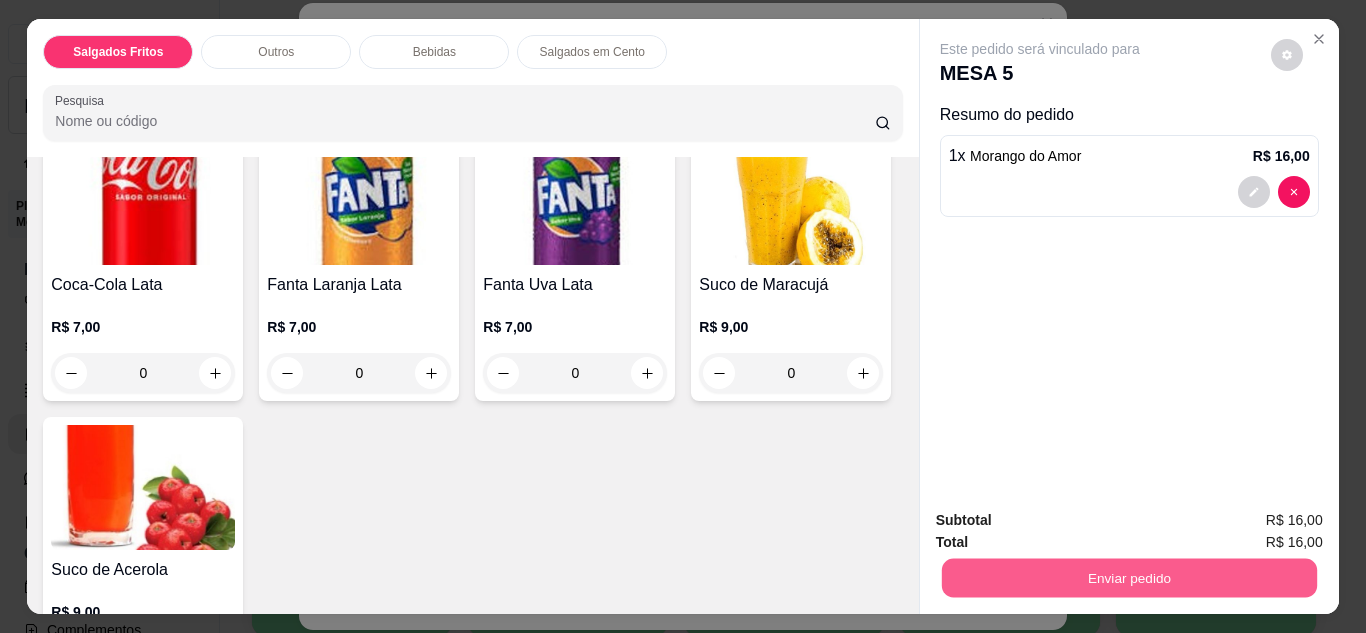 click on "Enviar pedido" at bounding box center (1128, 578) 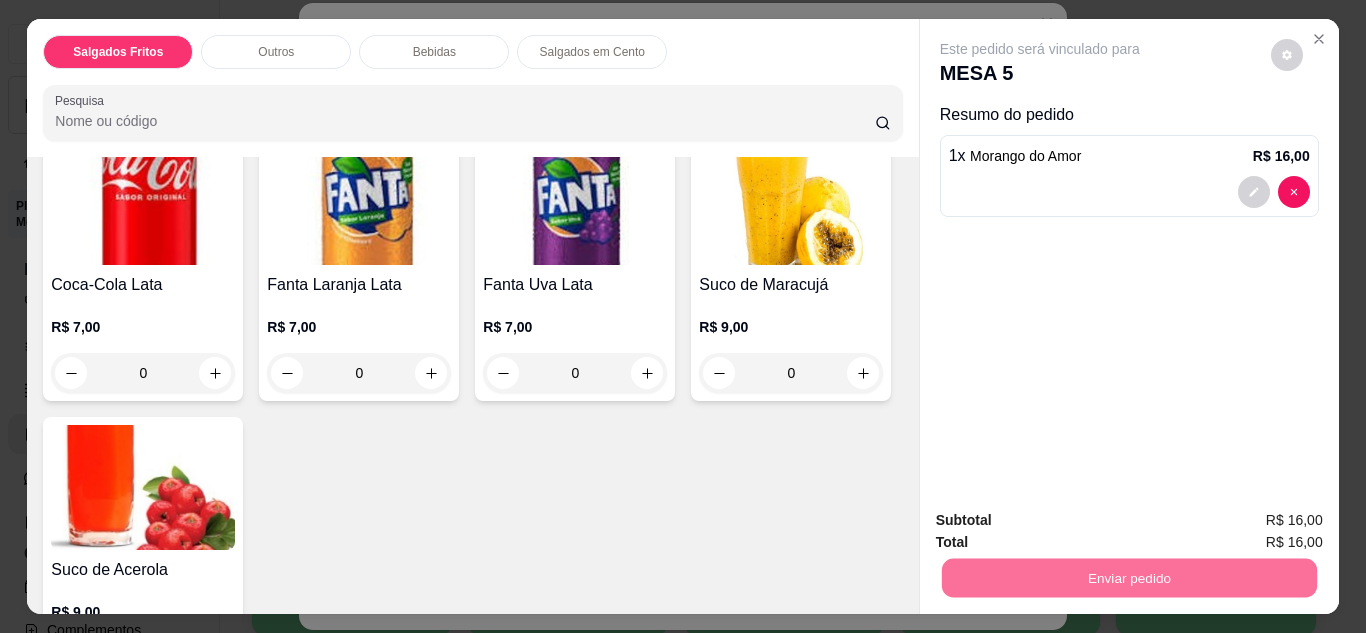 click on "Não registrar e enviar pedido" at bounding box center [1063, 521] 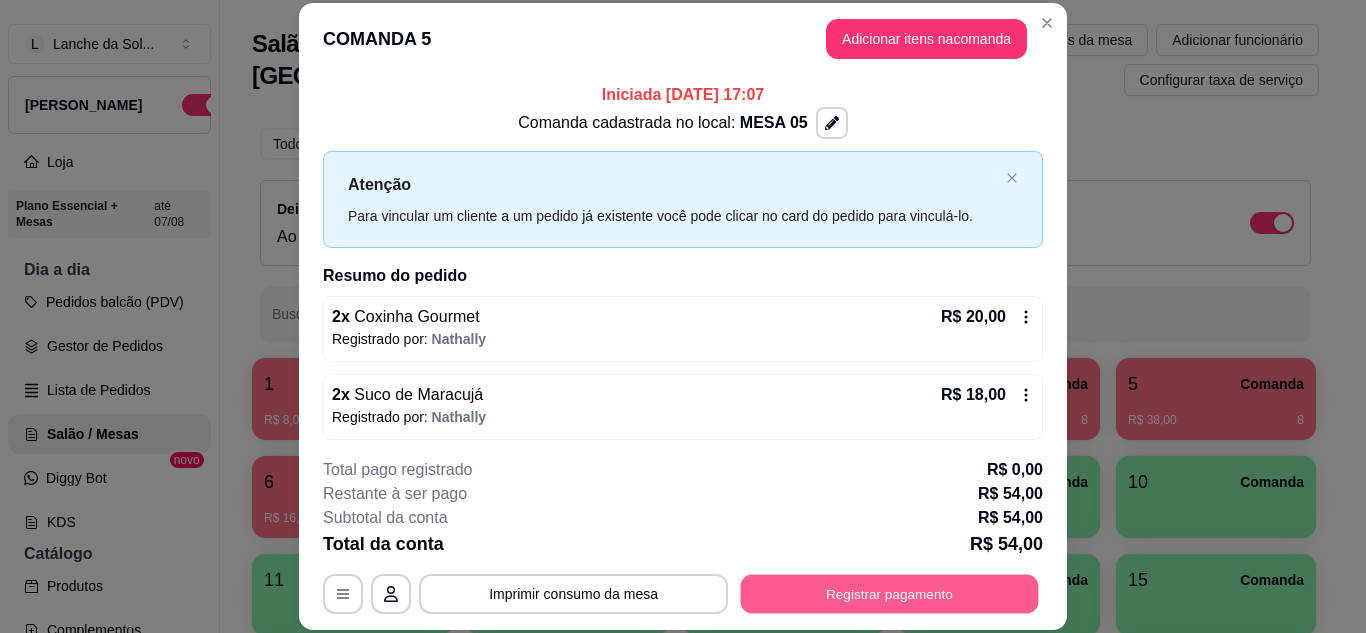 click on "Registrar pagamento" at bounding box center [890, 593] 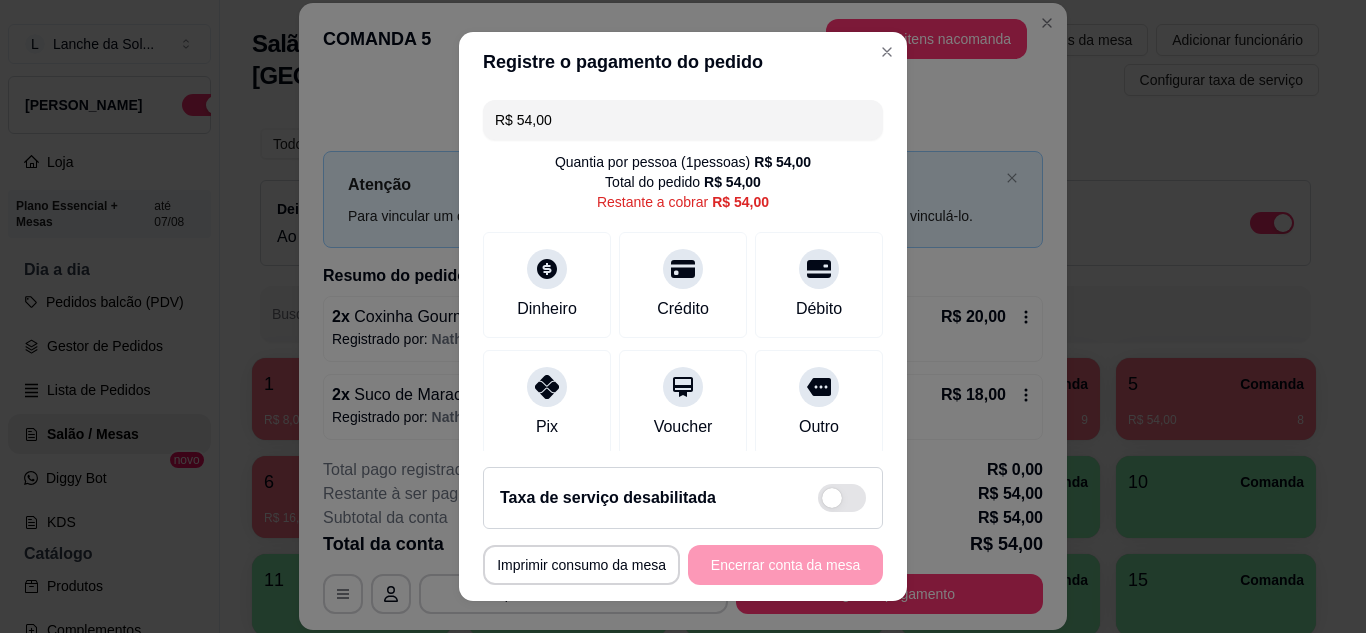 click at bounding box center [547, 387] 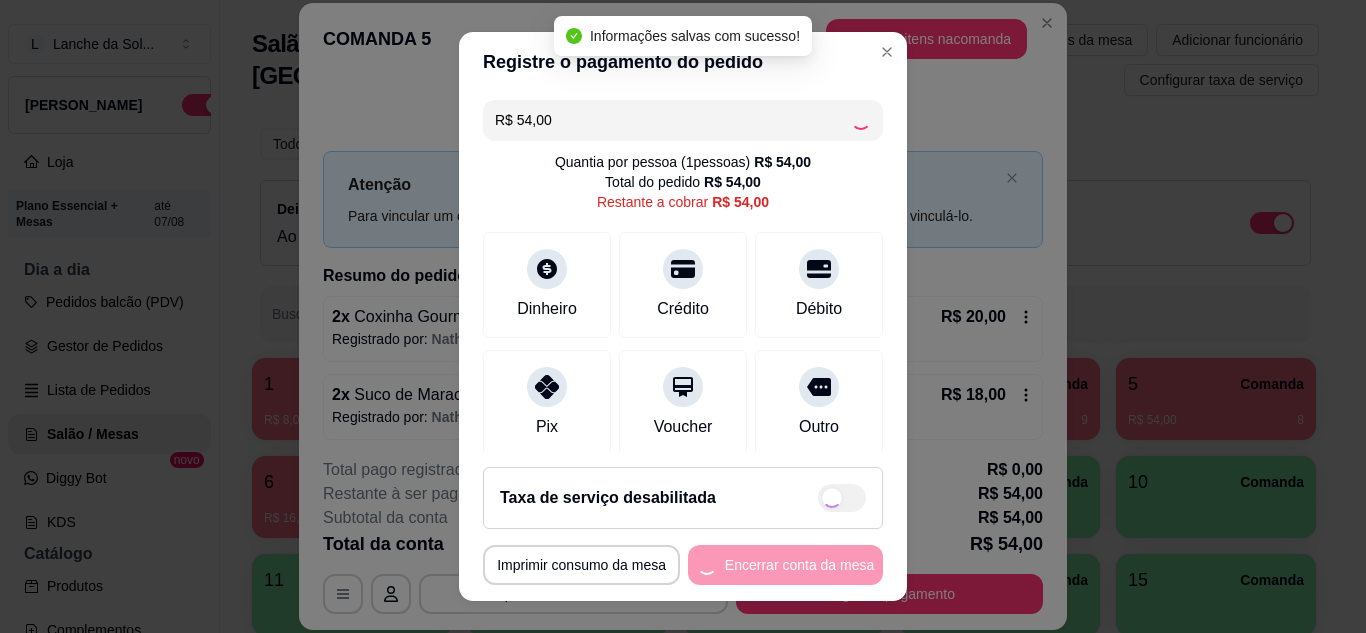 type on "R$ 0,00" 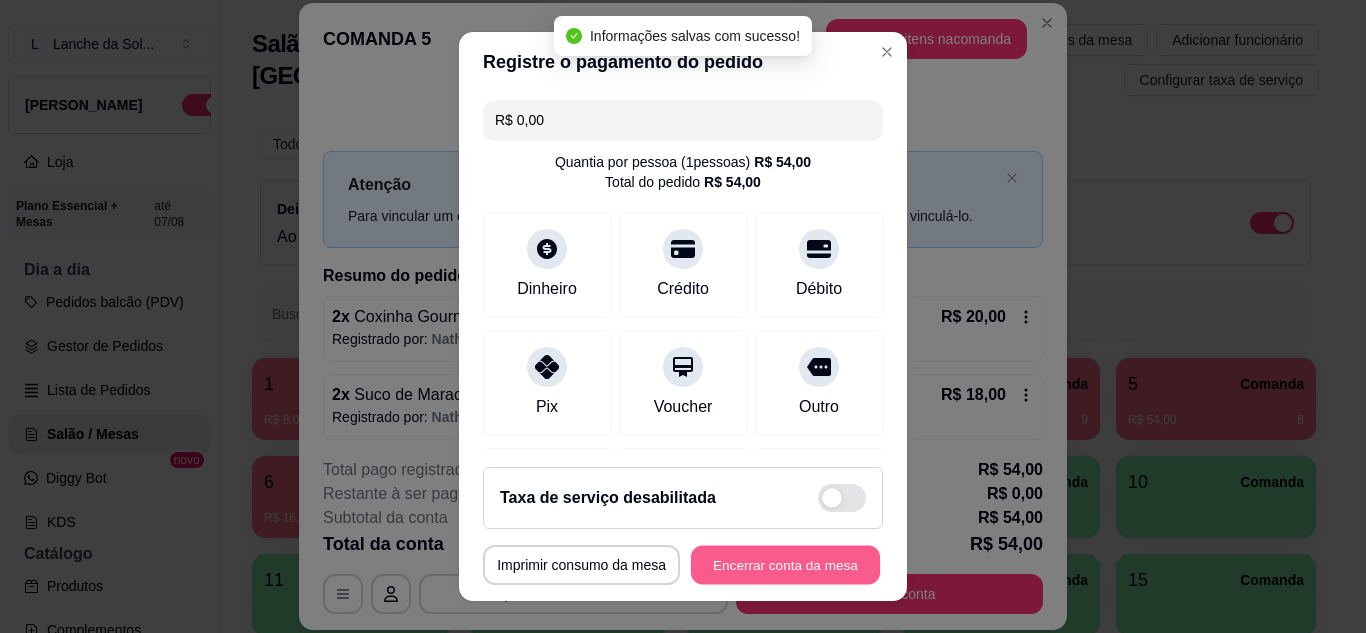click on "Encerrar conta da mesa" at bounding box center (785, 565) 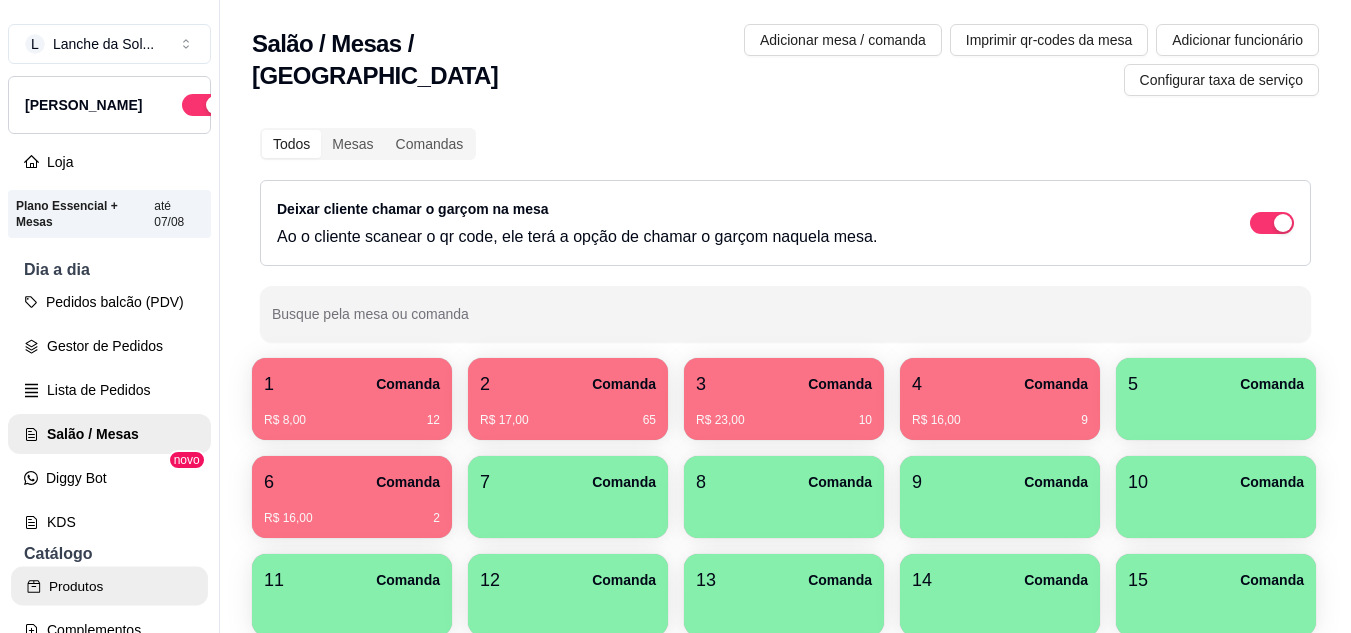 click on "Produtos" at bounding box center [109, 586] 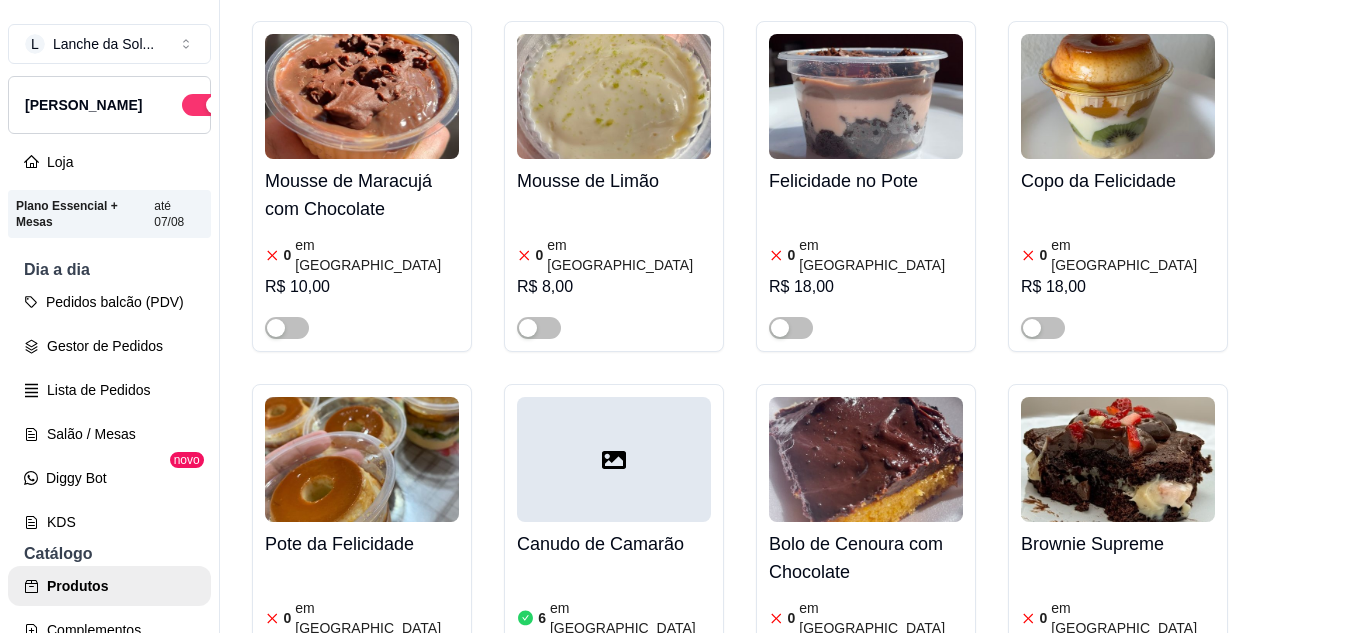 scroll, scrollTop: 3879, scrollLeft: 0, axis: vertical 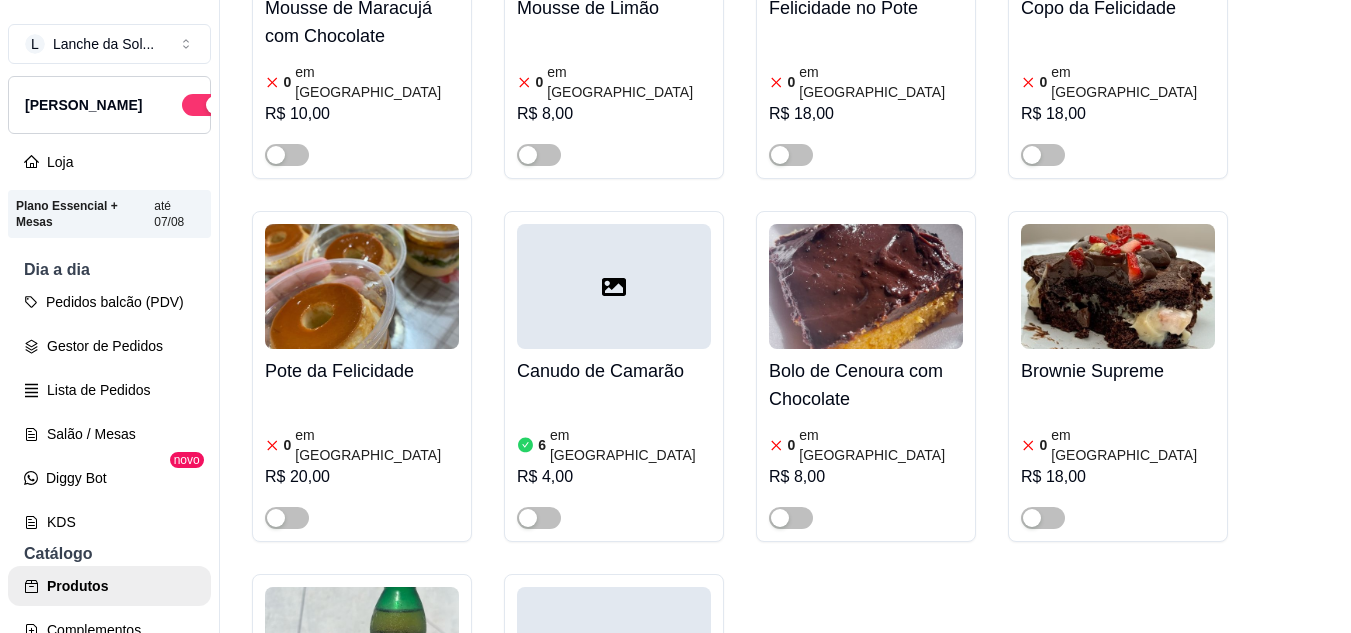 click on "0 em estoque R$ 16,00" at bounding box center [614, 824] 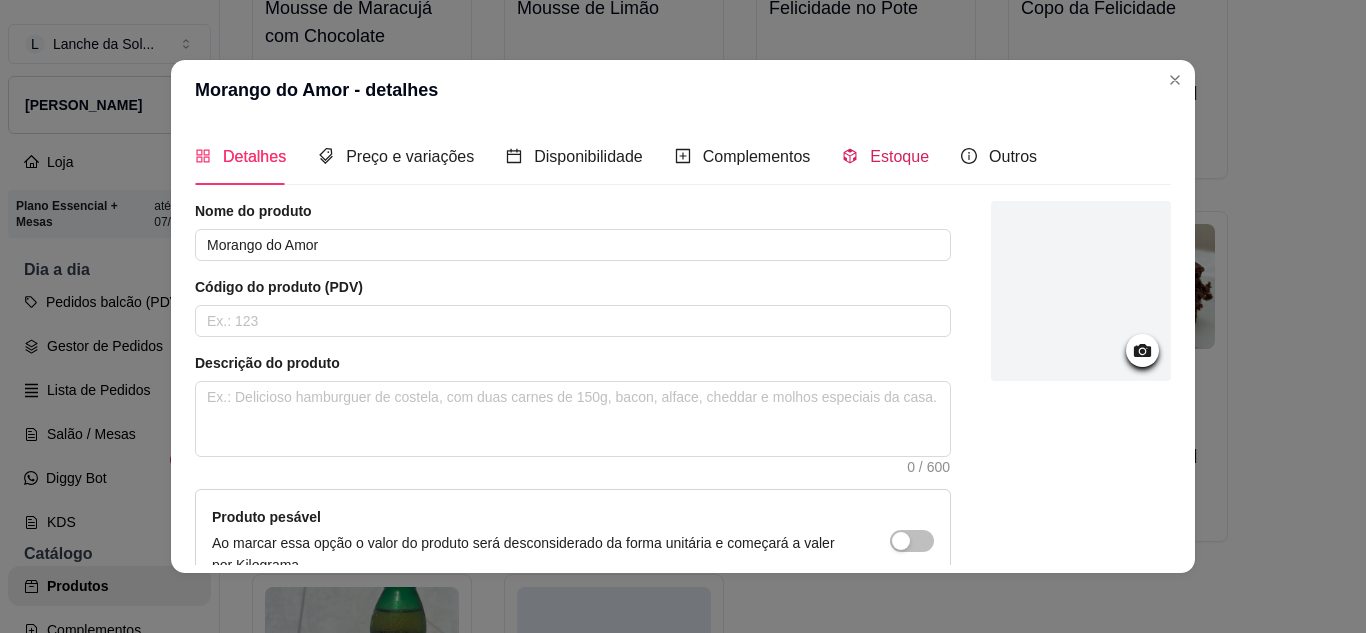 click on "Estoque" at bounding box center (899, 156) 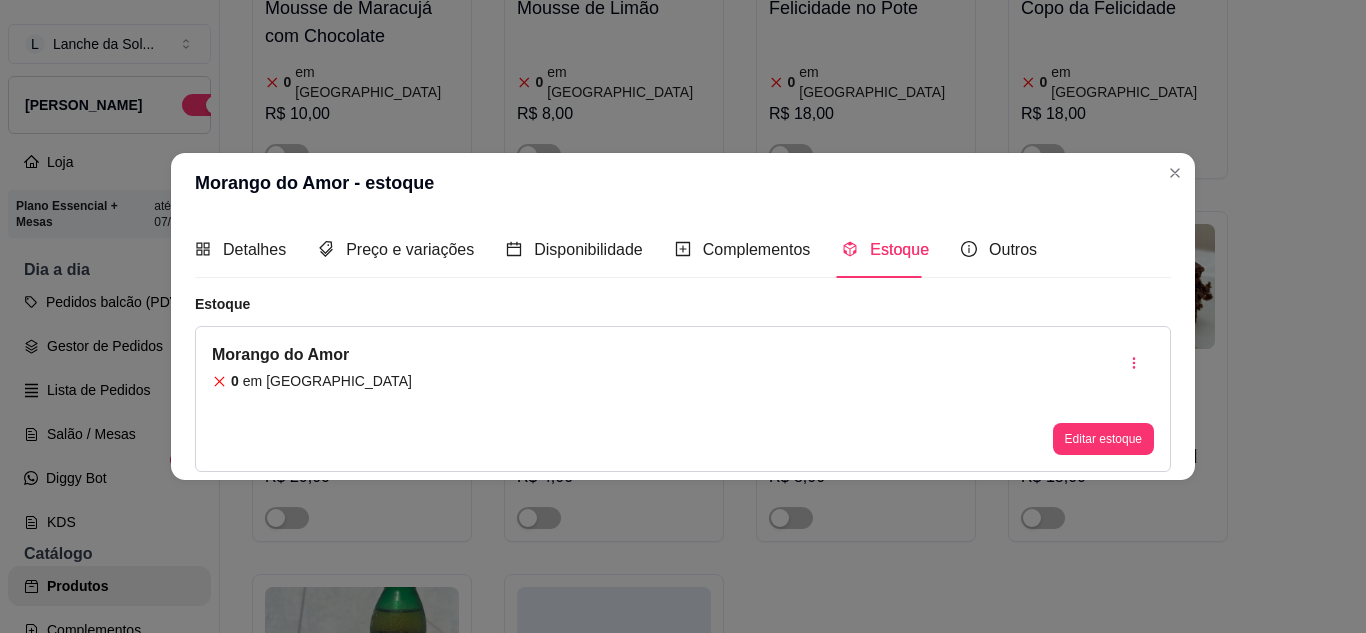 type 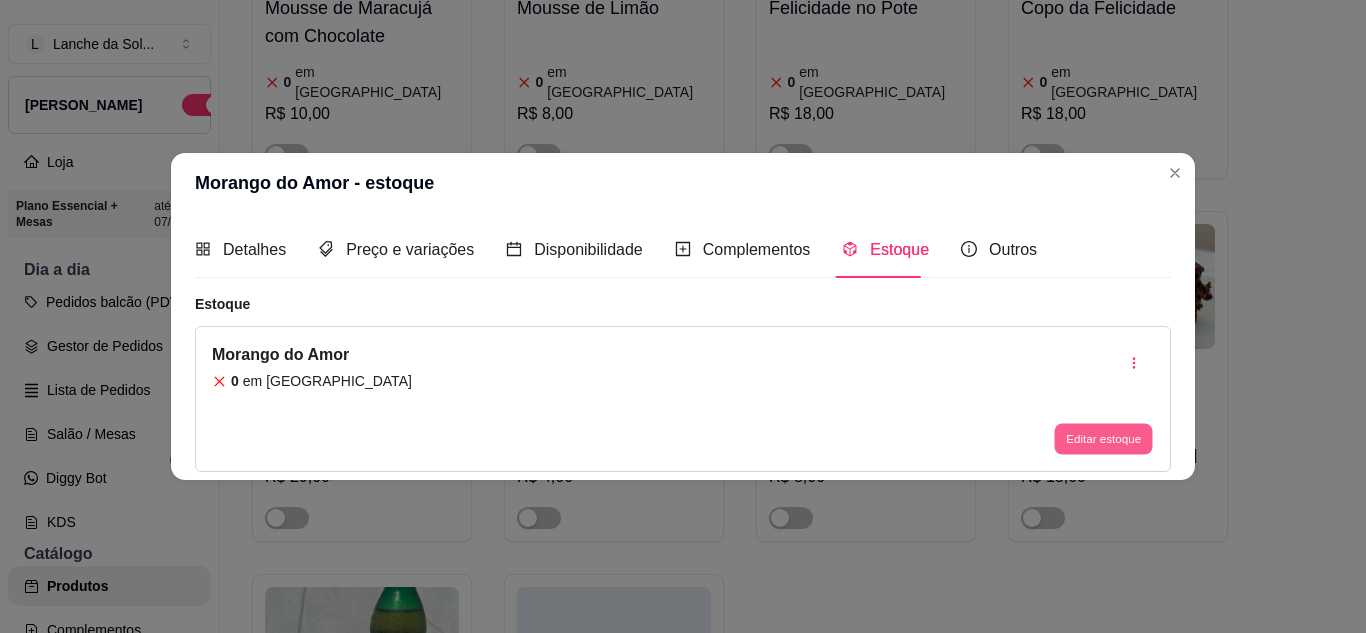click on "Editar estoque" at bounding box center [1103, 439] 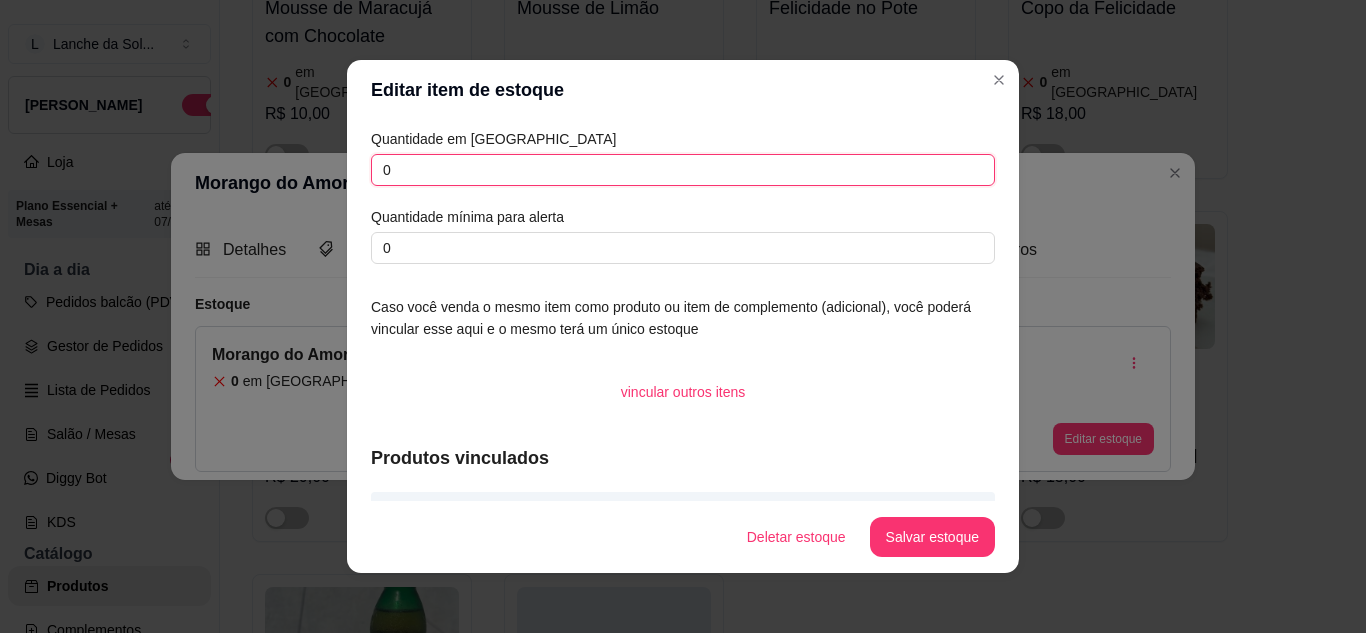 click on "0" at bounding box center [683, 170] 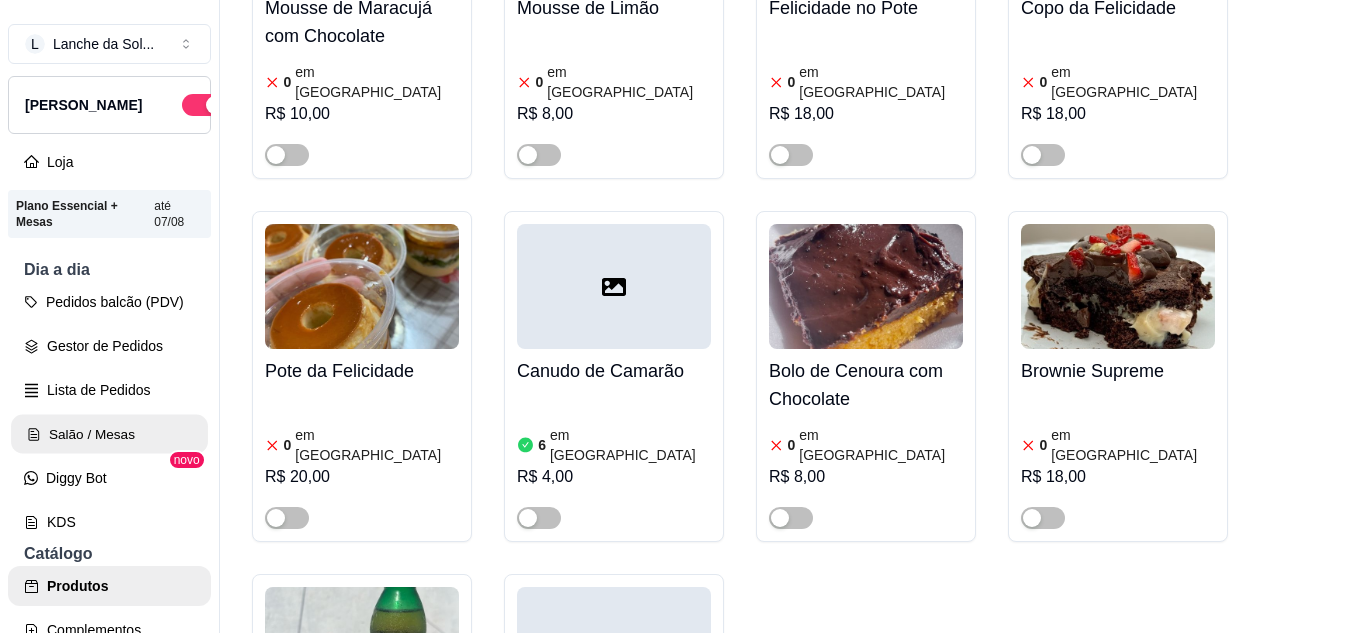 click on "Salão / Mesas" at bounding box center (109, 434) 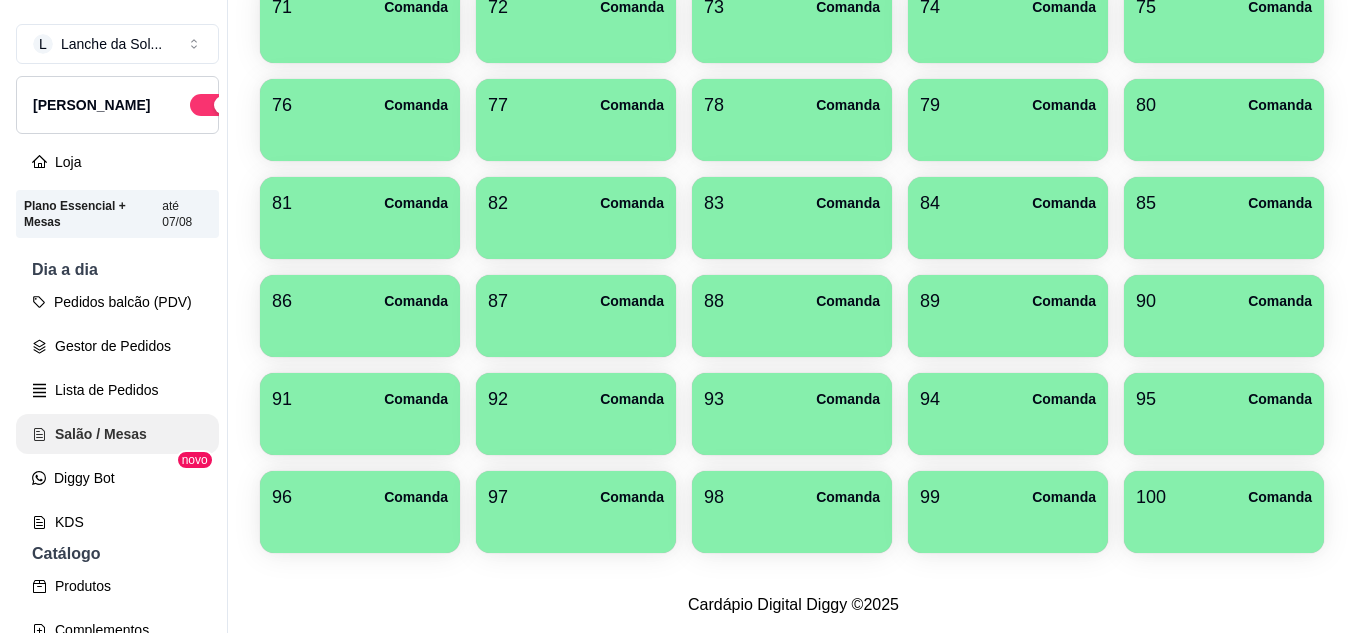 scroll, scrollTop: 0, scrollLeft: 0, axis: both 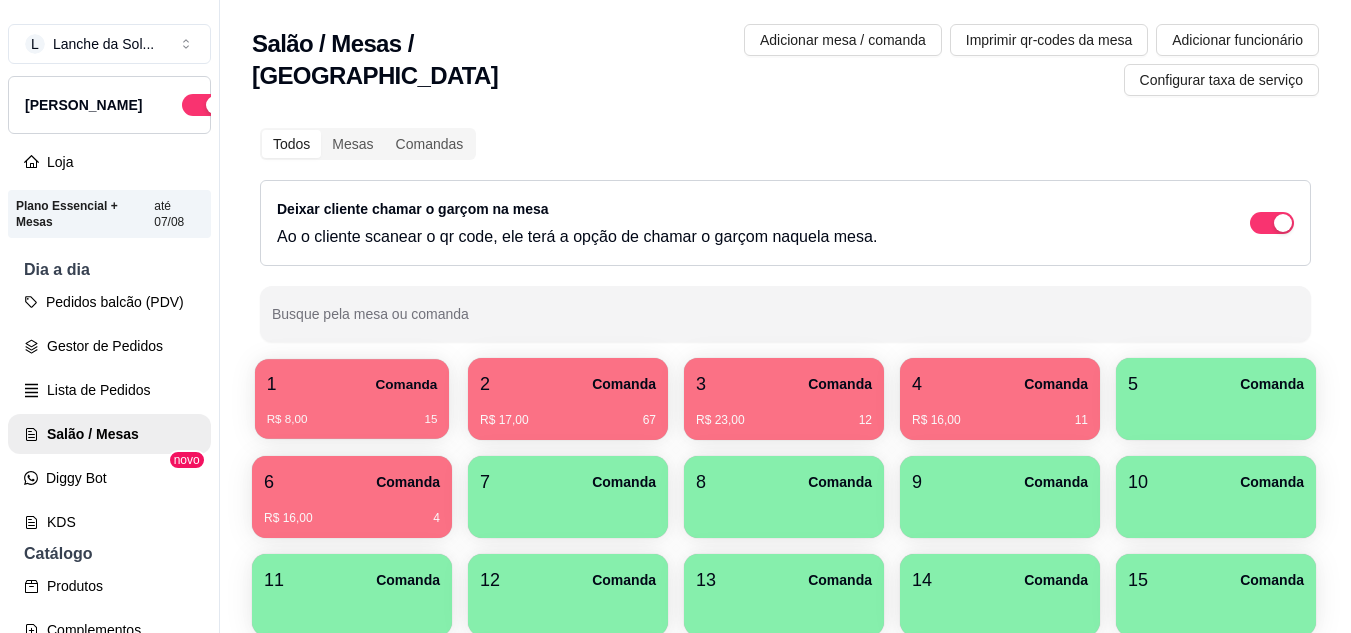 click on "R$ 8,00 15" at bounding box center (352, 420) 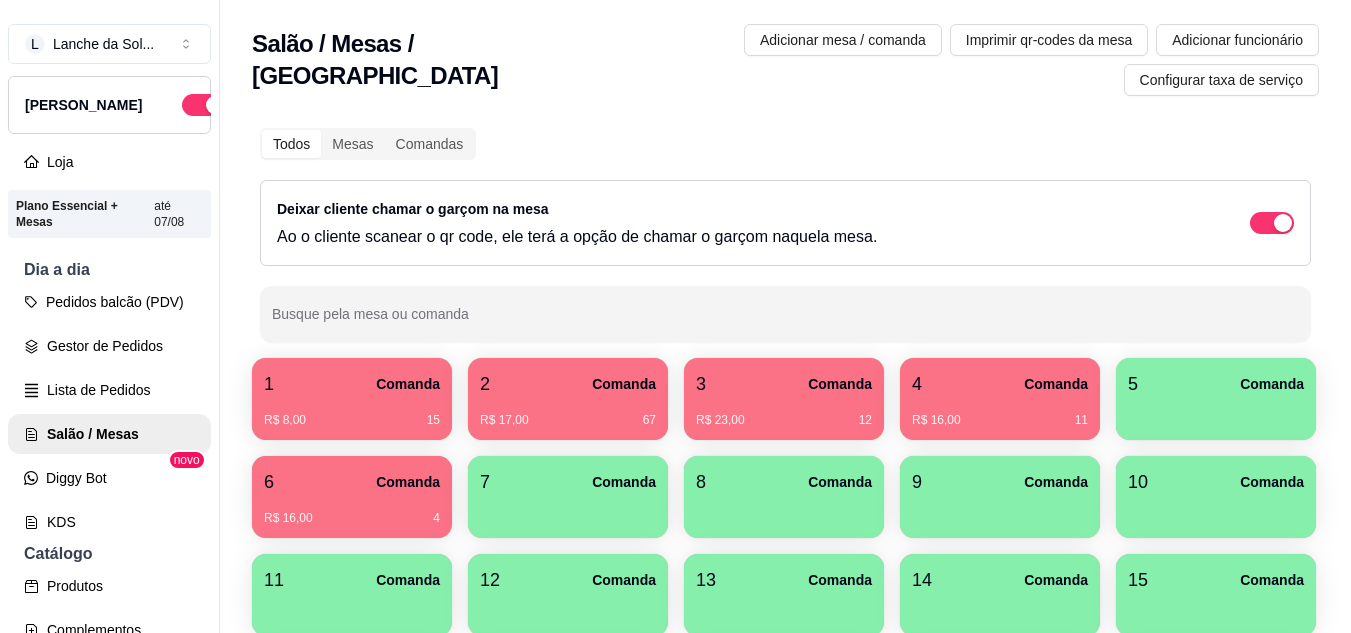 click on "4 Comanda" at bounding box center (1000, 384) 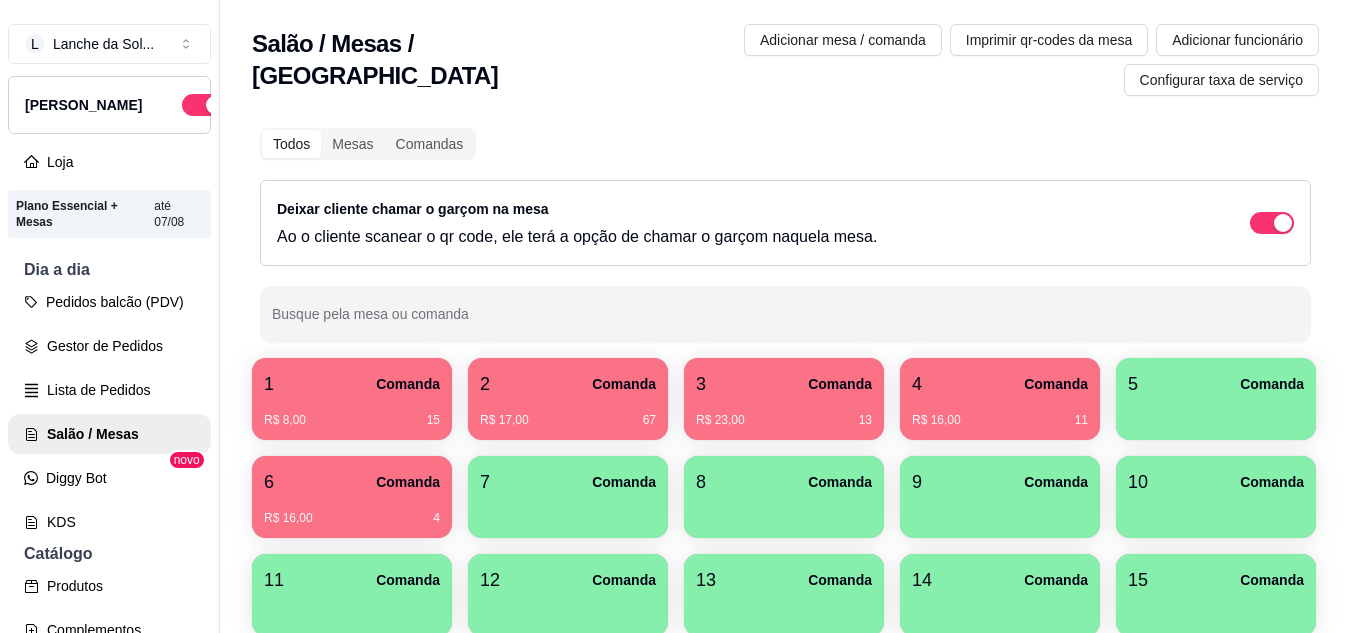 click on "3 Comanda" at bounding box center [784, 384] 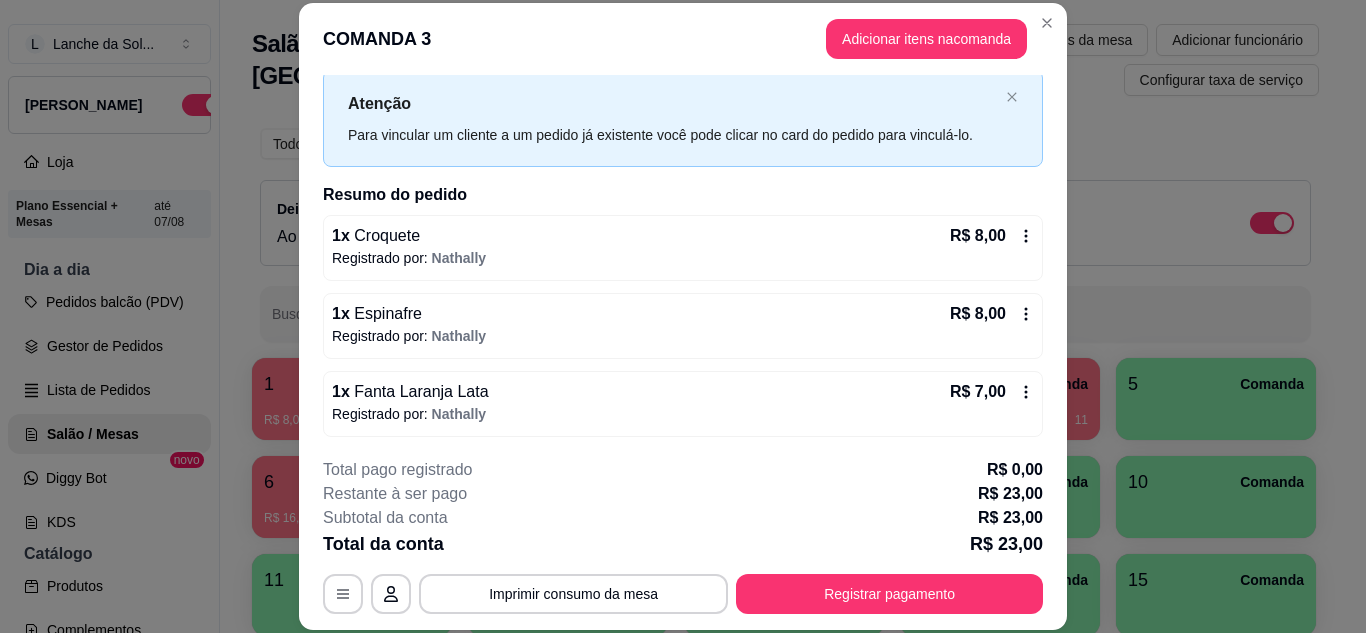 scroll, scrollTop: 84, scrollLeft: 0, axis: vertical 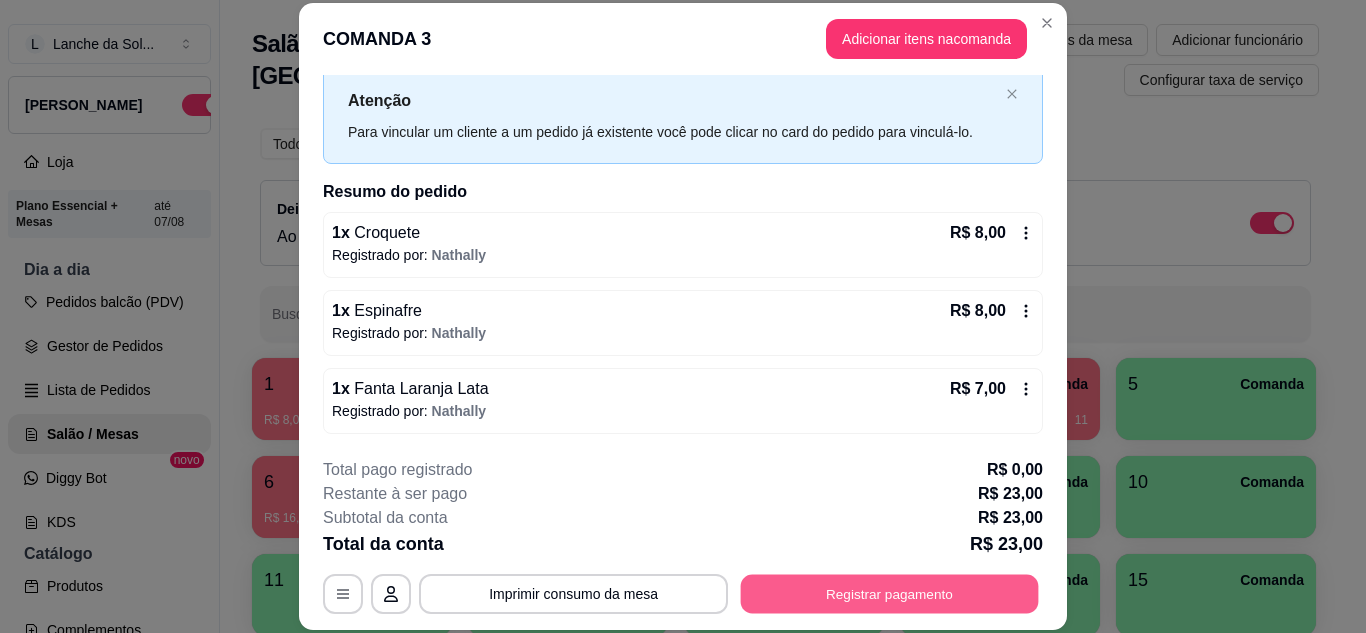 click on "Registrar pagamento" at bounding box center [890, 593] 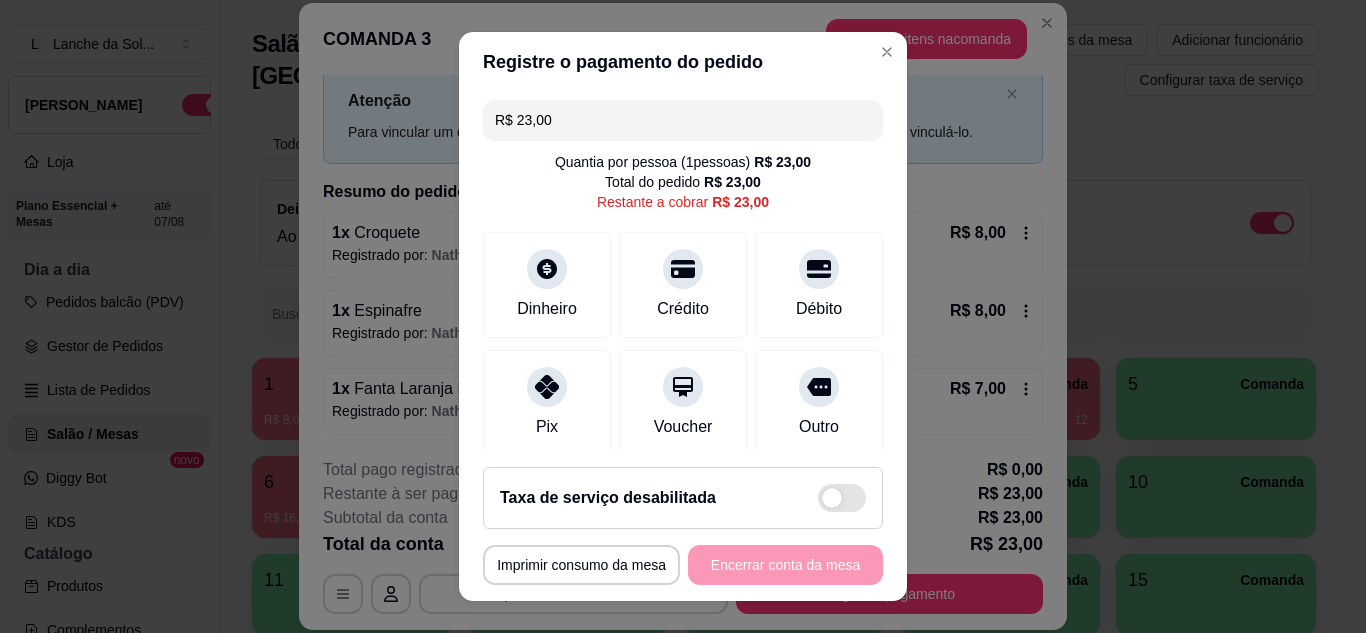 click on "Pix" at bounding box center [547, 403] 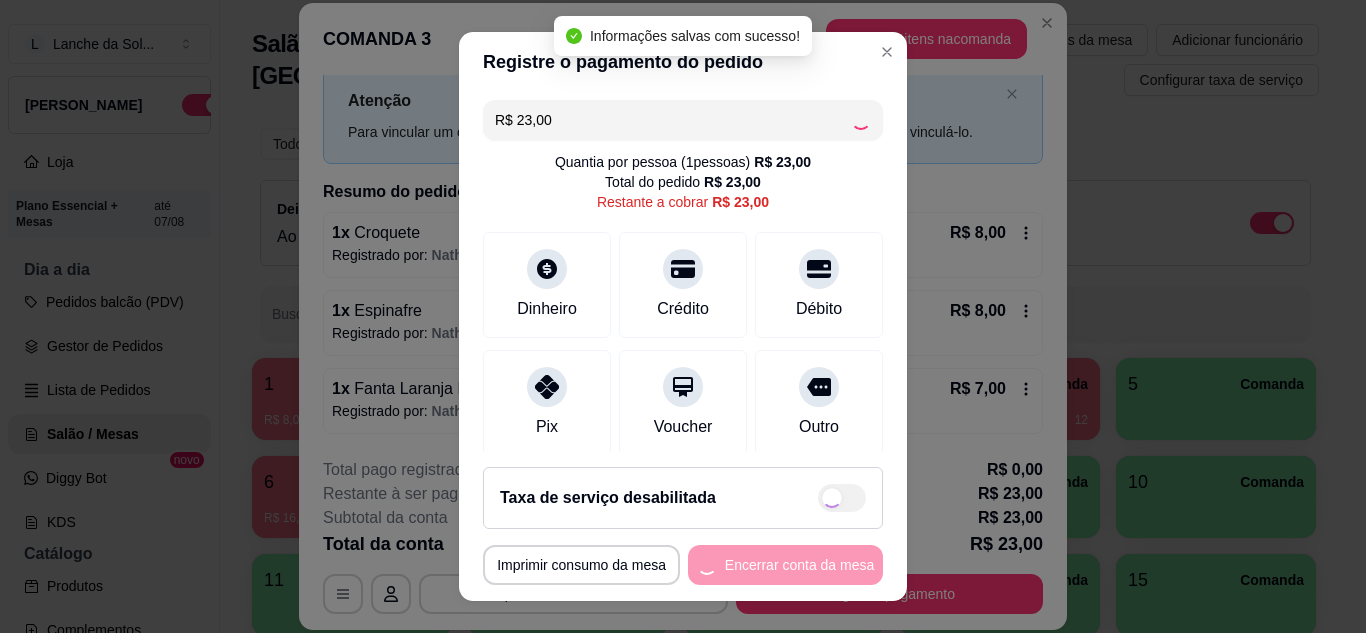 type on "R$ 0,00" 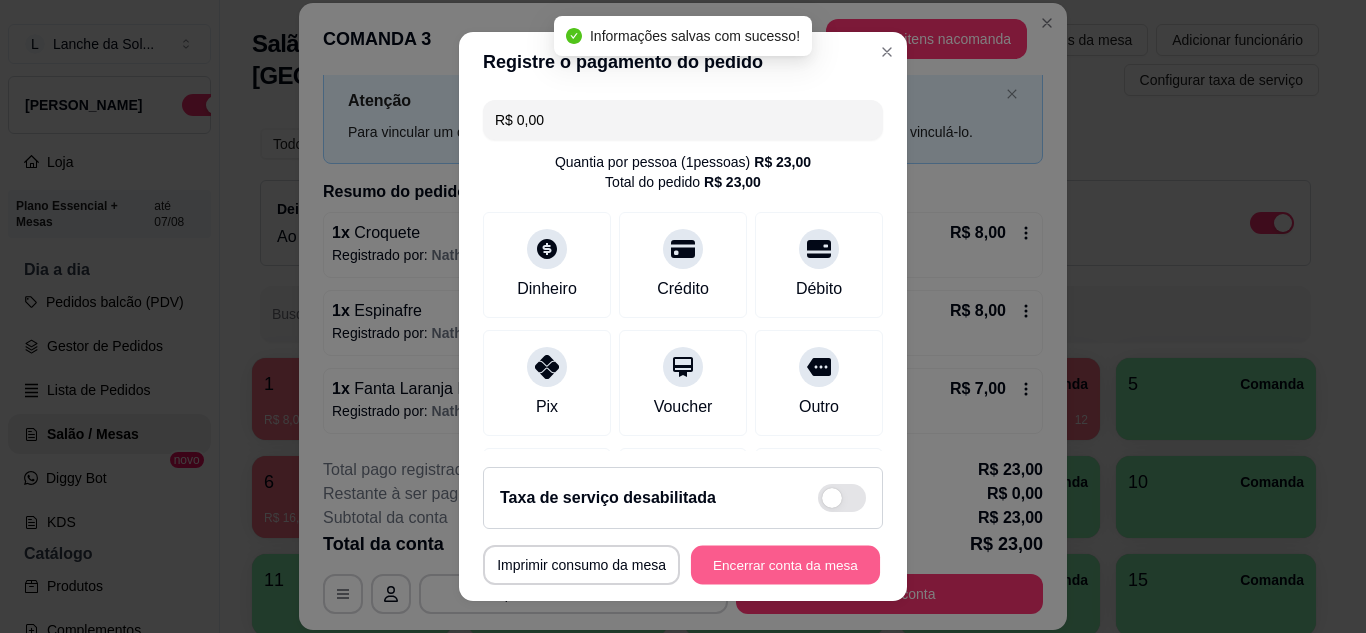 click on "Encerrar conta da mesa" at bounding box center (785, 565) 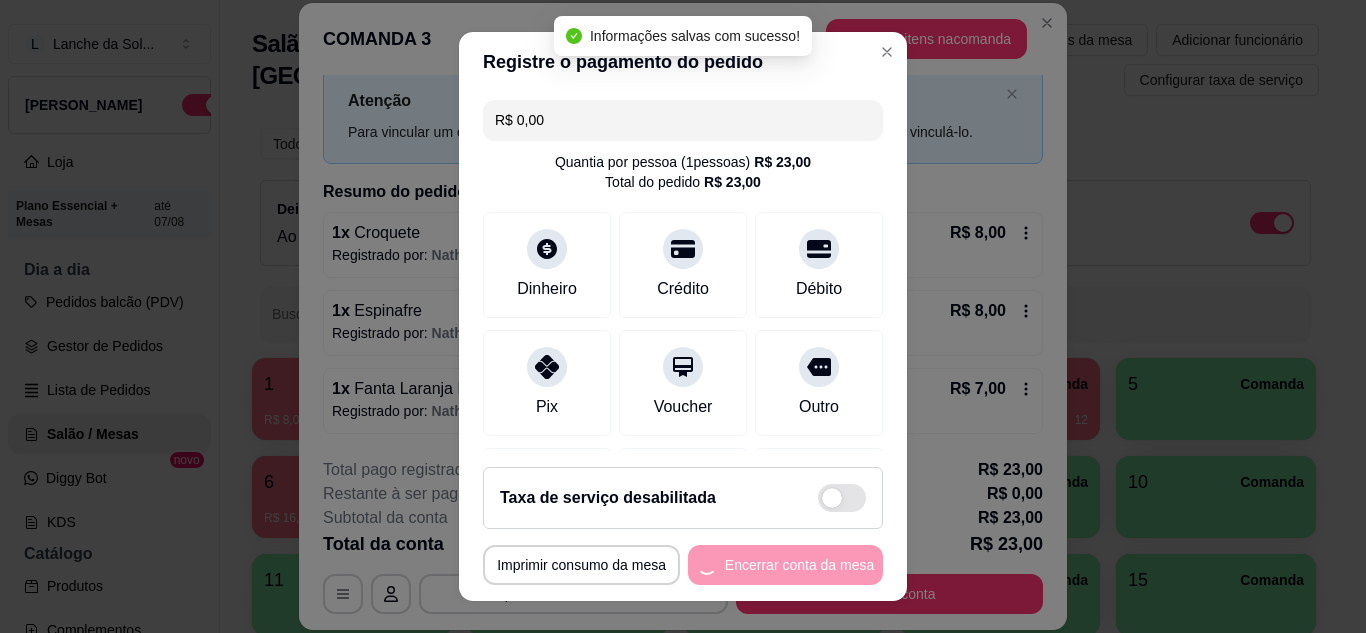 scroll, scrollTop: 0, scrollLeft: 0, axis: both 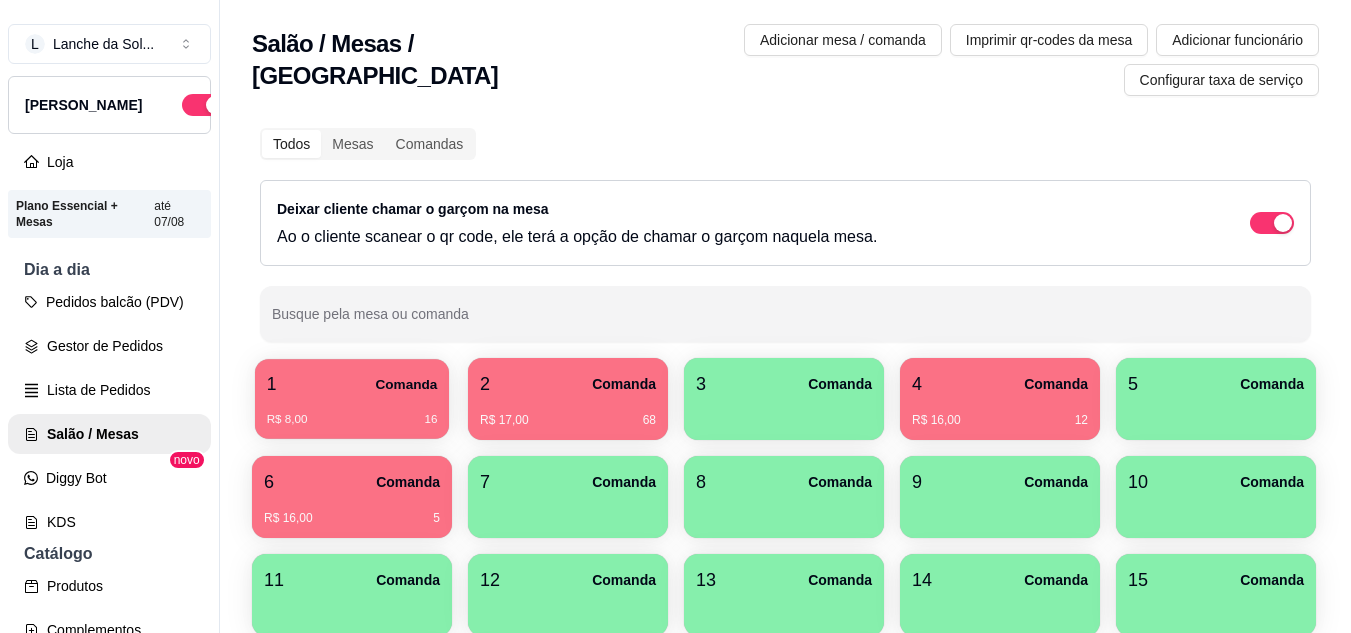 click on "Comanda" at bounding box center (406, 384) 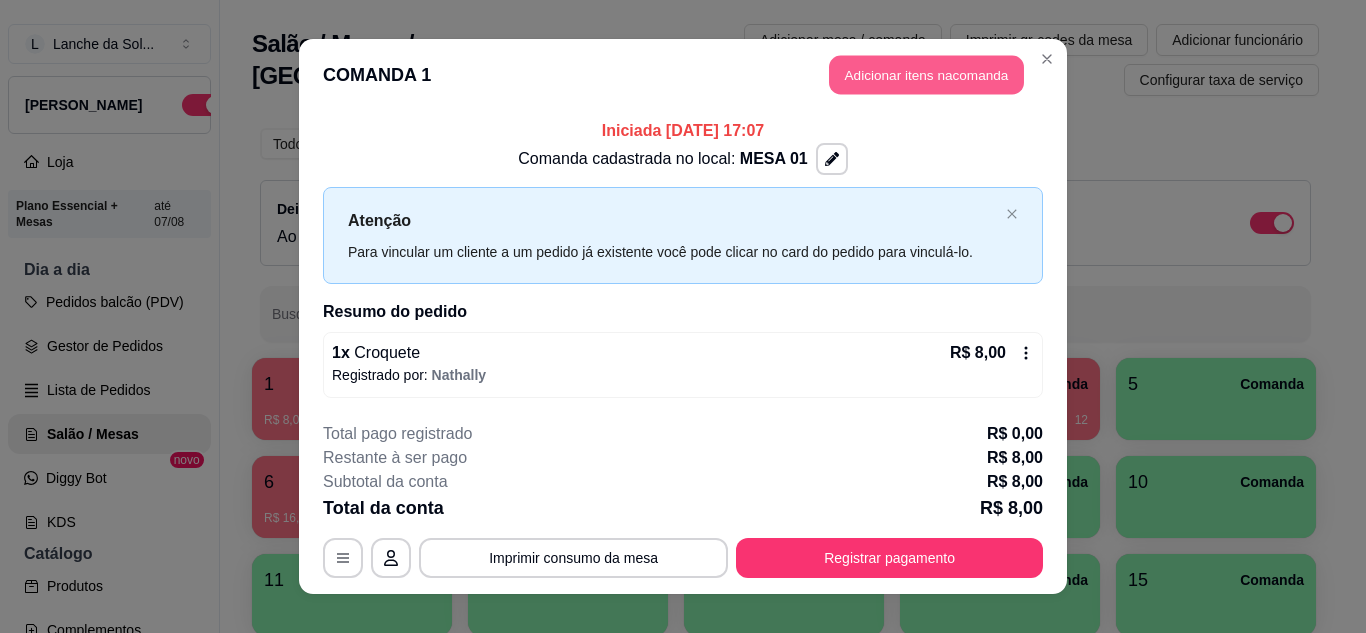 click on "Adicionar itens na  comanda" at bounding box center (926, 75) 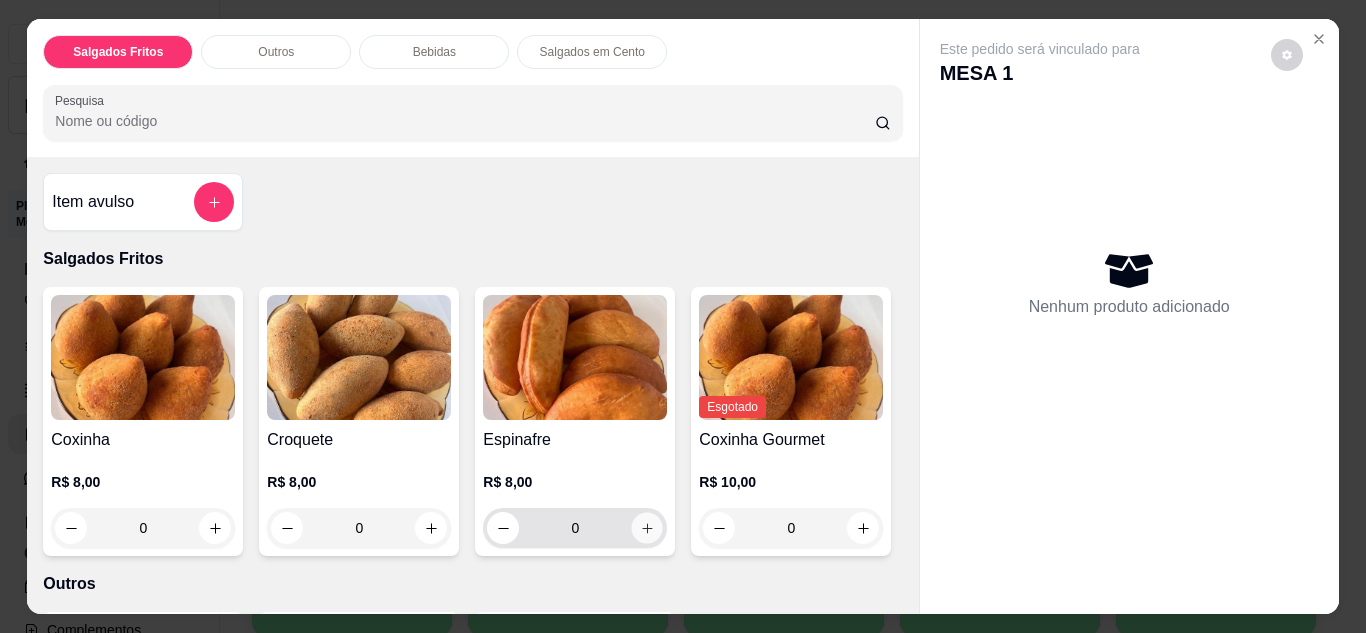 click at bounding box center (647, 527) 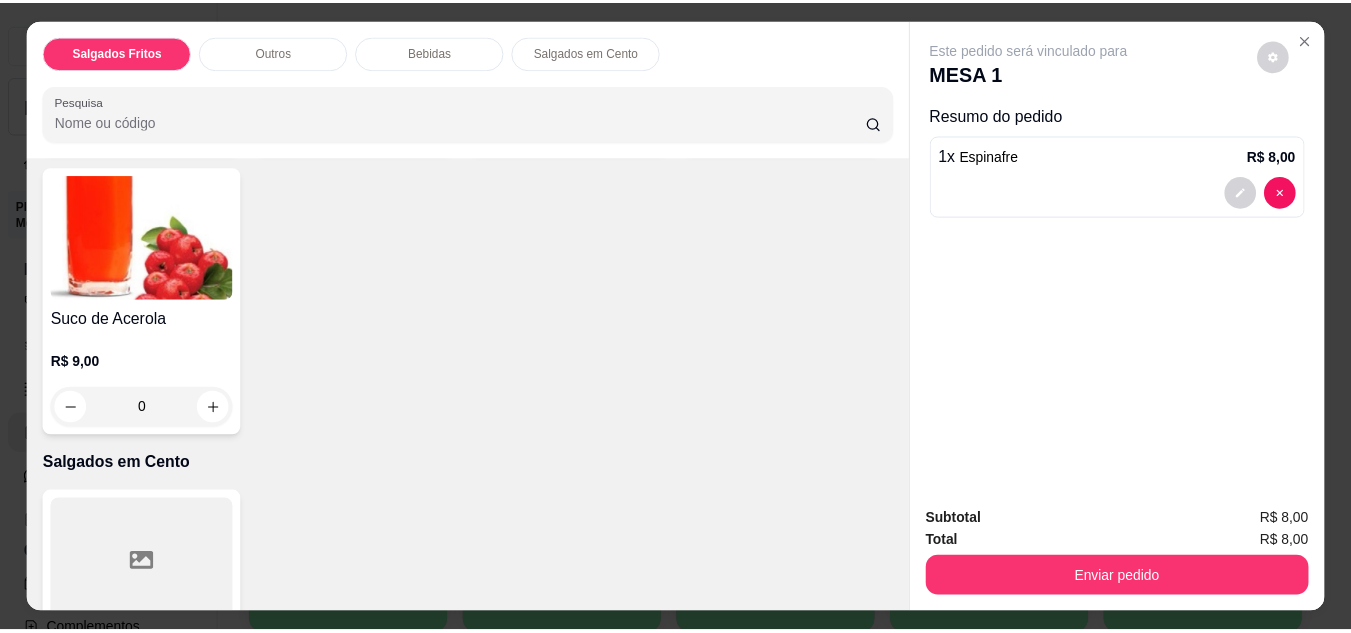 scroll, scrollTop: 1080, scrollLeft: 0, axis: vertical 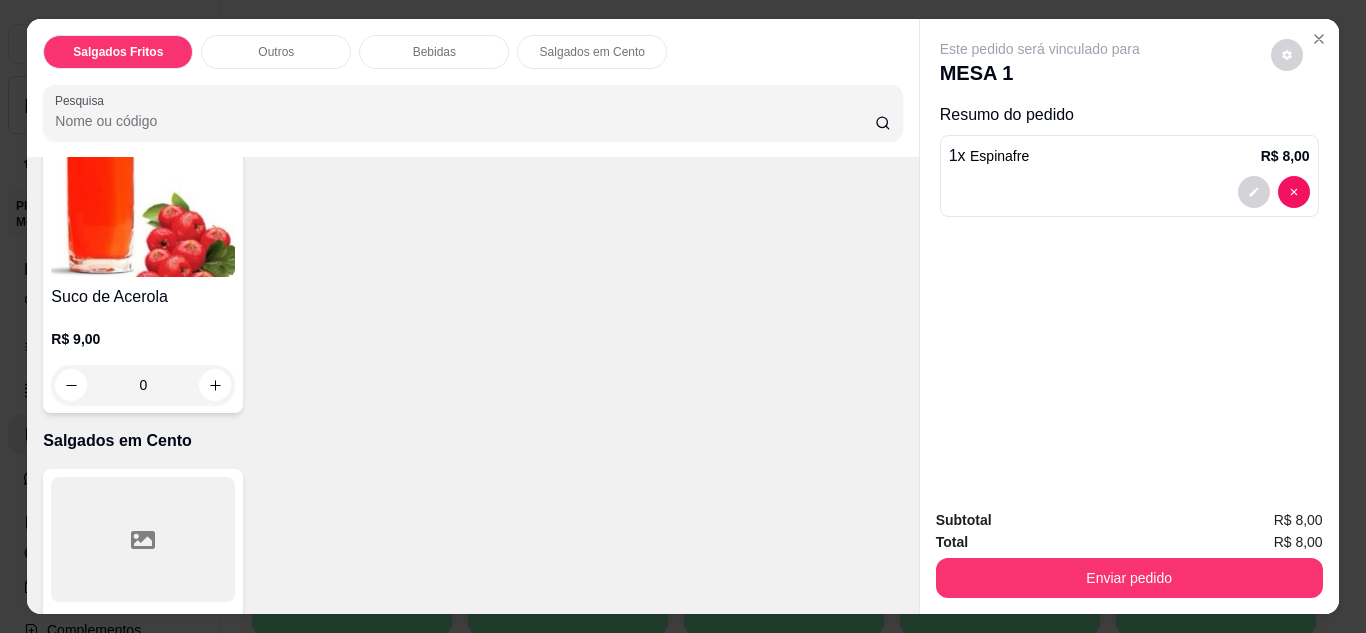 click 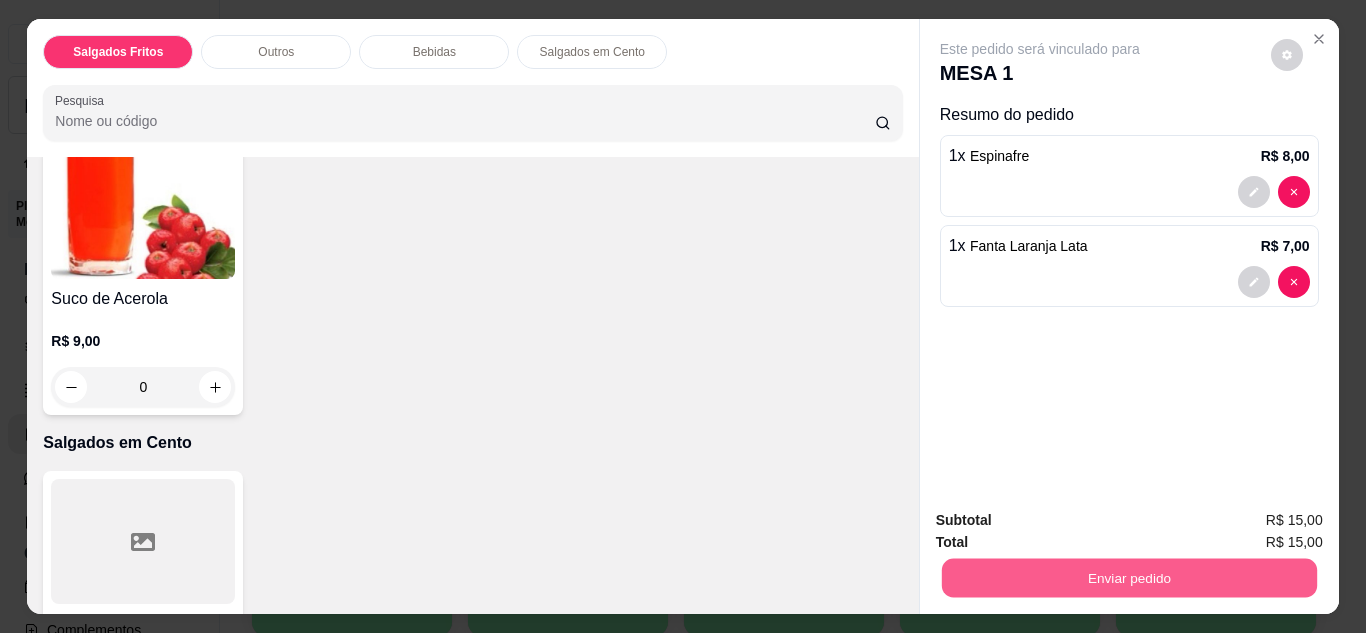 click on "Enviar pedido" at bounding box center (1128, 578) 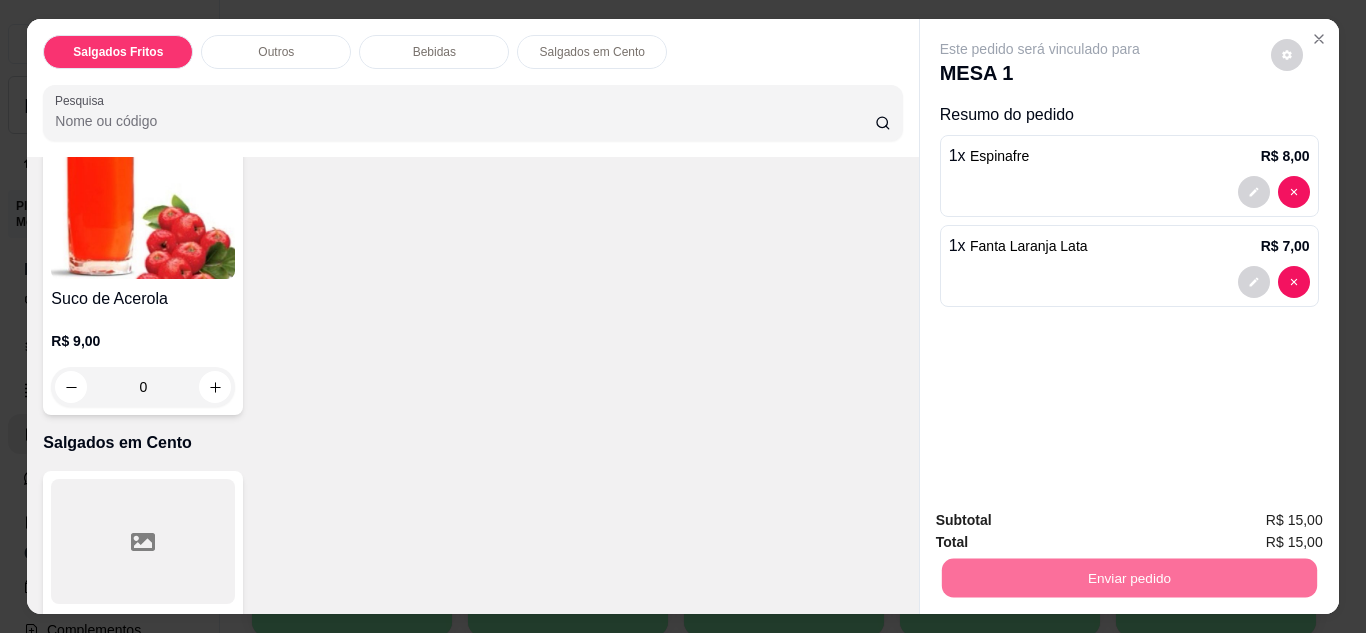click on "Não registrar e enviar pedido" at bounding box center [1063, 521] 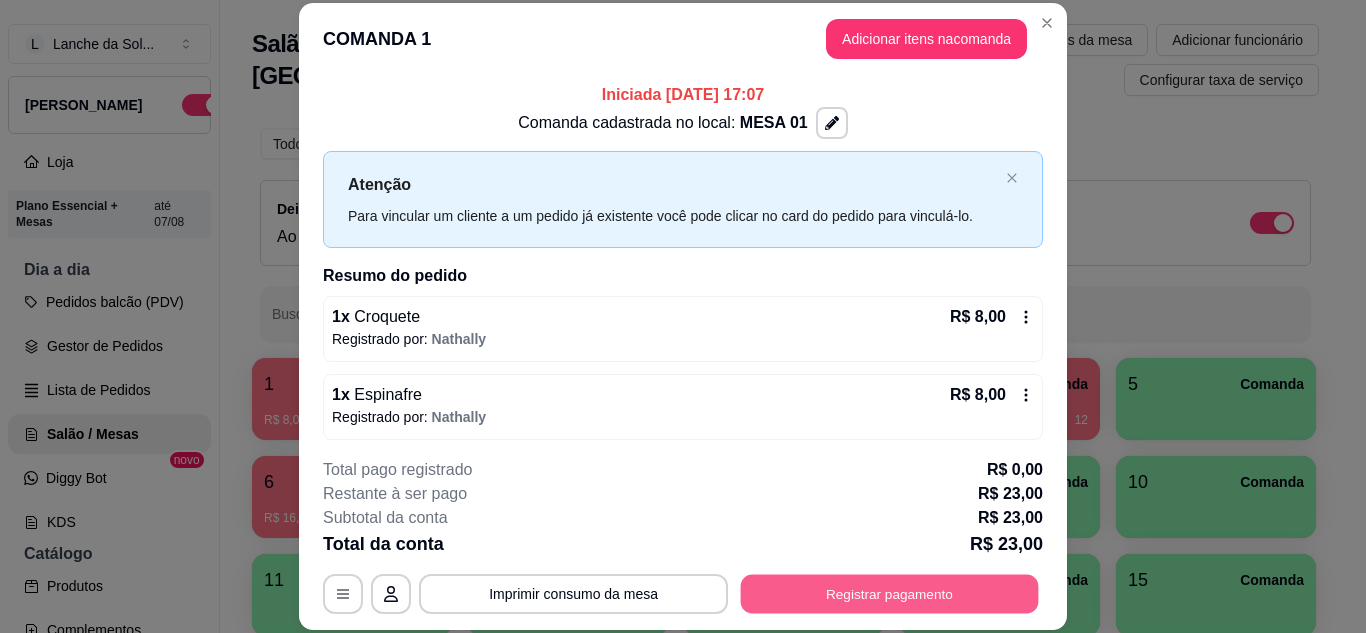 click on "**********" at bounding box center (683, 594) 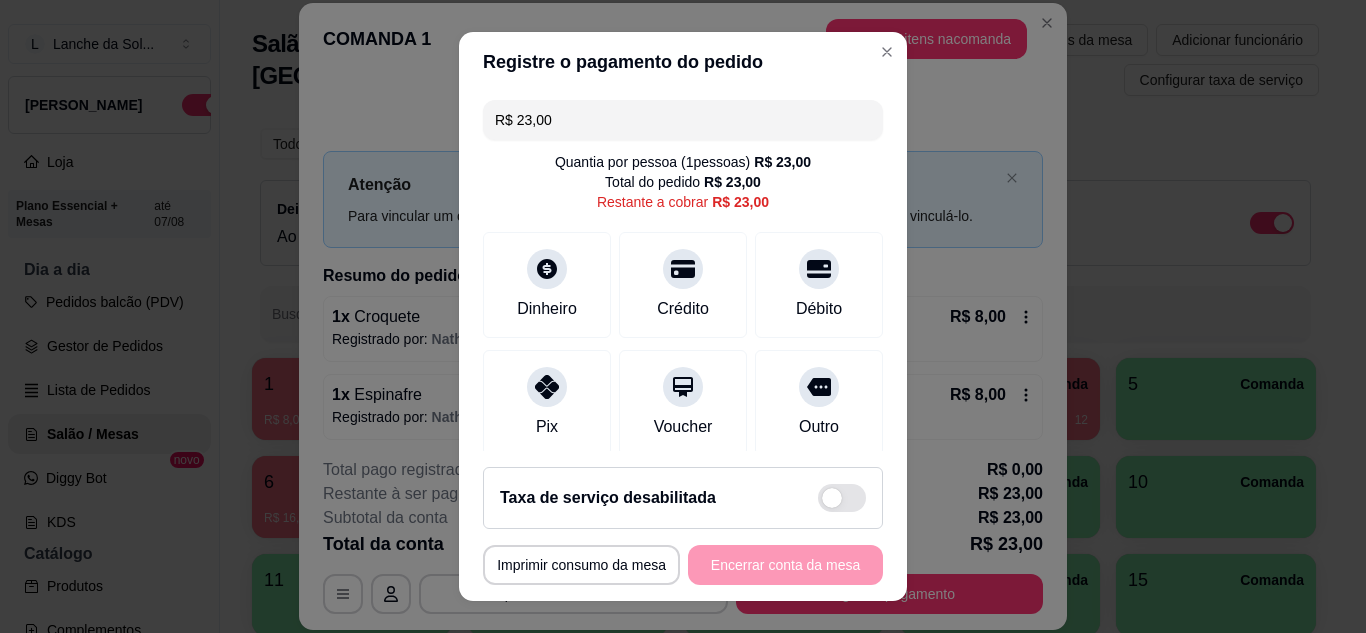 click on "Pix" at bounding box center (547, 427) 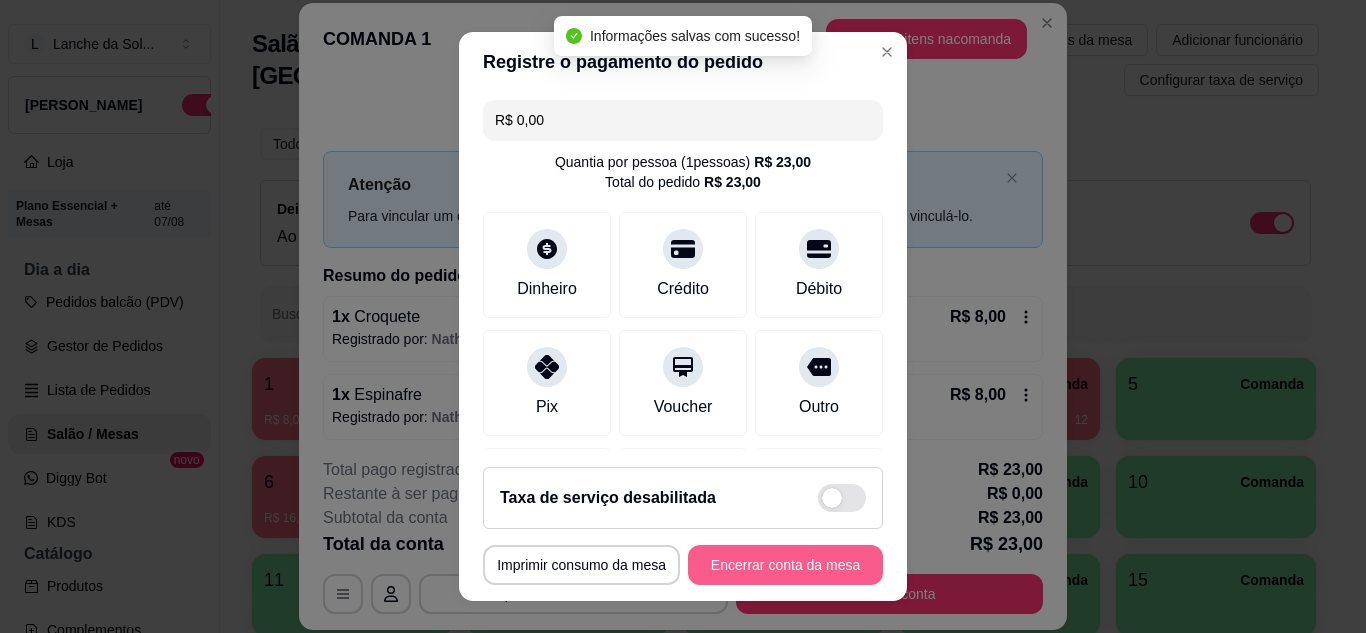 type on "R$ 0,00" 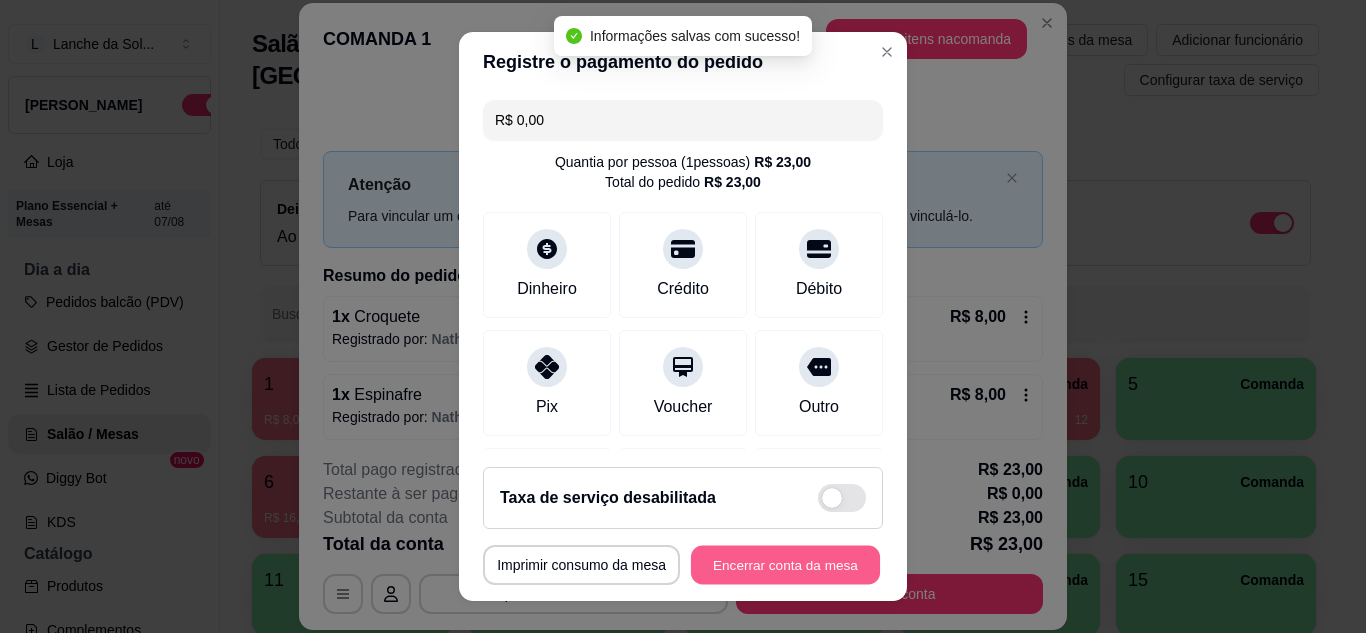 click on "Encerrar conta da mesa" at bounding box center (785, 565) 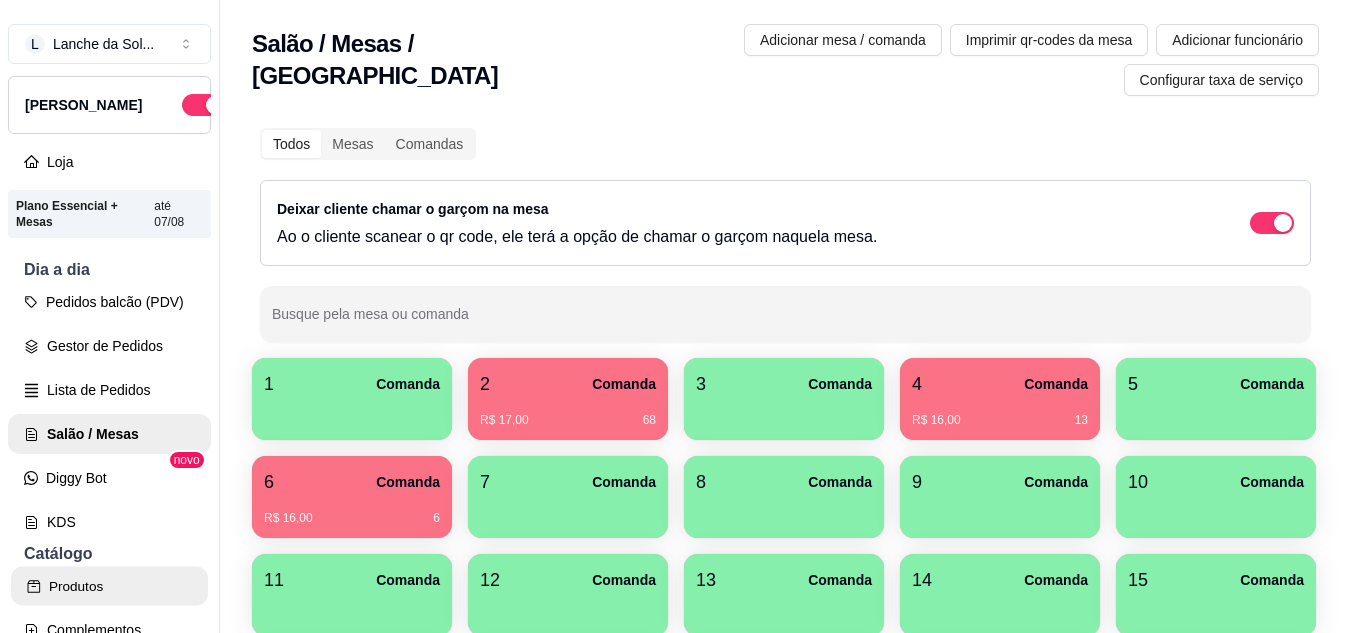 click on "Produtos" at bounding box center (109, 586) 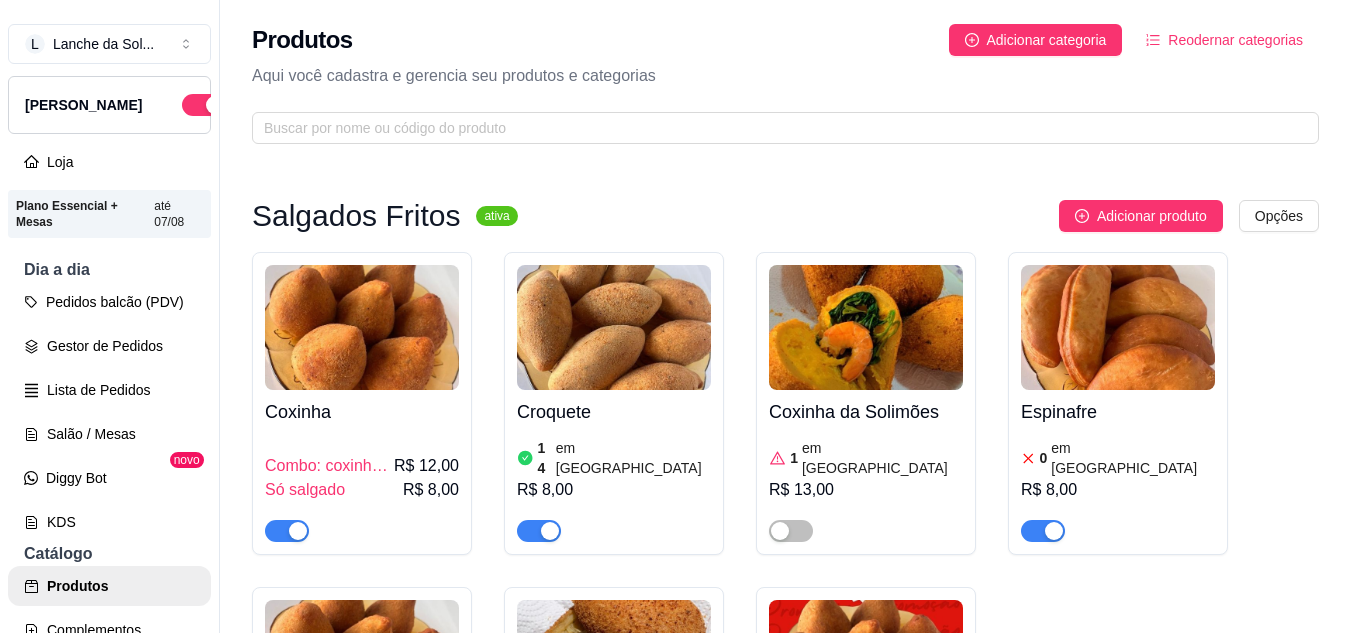 click on "Salgados Fritos ativa Adicionar produto Opções Coxinha    Combo: coxinha + refri 200ml R$ 12,00 Só salgado R$ 8,00 Croquete   14 em estoque R$ 8,00 Coxinha da Solimões   1 em estoque R$ 13,00 Espinafre   0 em estoque R$ 8,00 Coxinha Gourmet   0 em estoque R$ 10,00 Coxinha de costela   0 em estoque R$ 10,00 Promoção: 2 coxinhas por 15   1 em estoque R$ 15,00 Salgados Assados ativa Adicionar produto Opções Esfirra de carne.   0 em estoque R$ 8,00 Esfirra de frango.   0 em estoque R$ 8,00 Especialidade da casa   Combo: salgado + refri 200ml R$ 12,00 Só salgado R$ 8,00 Mini Pizza de Calabresa   0 em estoque R$ 10,00 Mini Pizza de Frango   0 em estoque R$ 10,00 Esfirra de Frango Aberta    0 em estoque R$ 9,00 Empadas ativa Adicionar produto Opções Empada Beijinho   0 em estoque R$ 8,00 Empada Paraense   0 em estoque R$ 10,00 Empada Dois Amores   R$ 9,00 Empada de Calabresa   0 em estoque R$ 8,00 Empada de Frango com Catupiry   0 em estoque R$ 8,00 Quiches ativa Adicionar produto   0" at bounding box center [785, 4002] 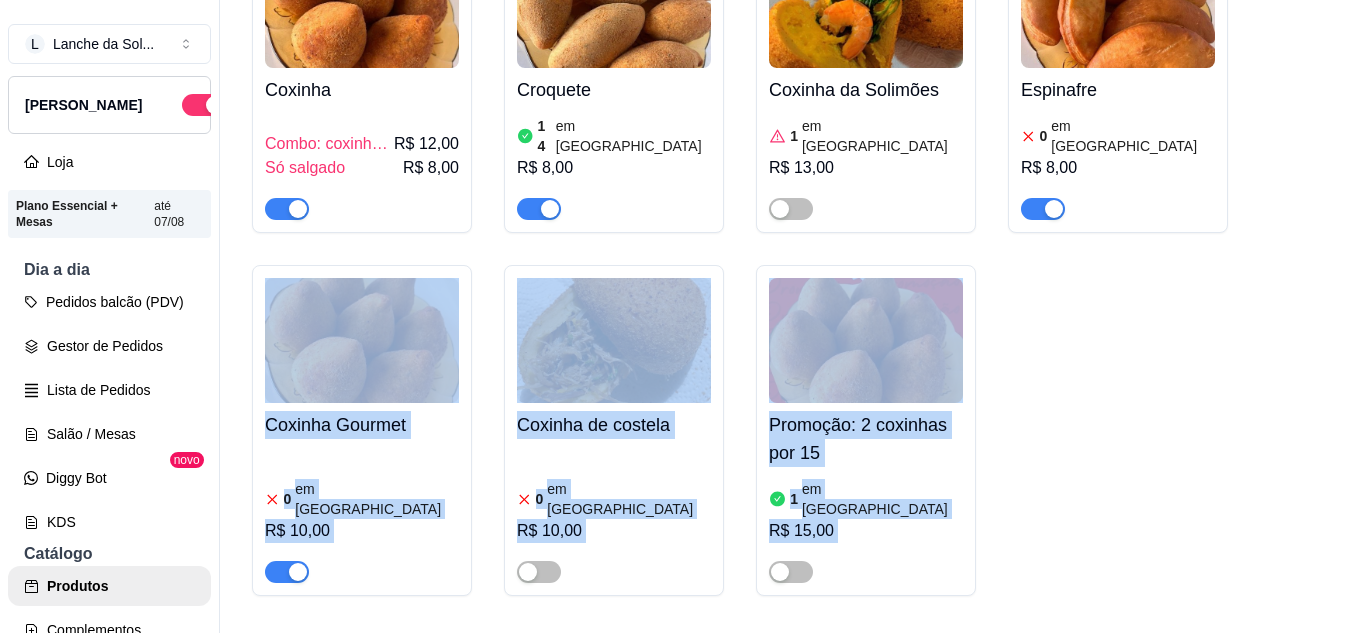 click on "Produtos Adicionar categoria Reodernar categorias Aqui você cadastra e gerencia seu produtos e categorias Salgados Fritos ativa Adicionar produto Opções Coxinha    Combo: coxinha + refri 200ml R$ 12,00 Só salgado R$ 8,00 Croquete   14 em estoque R$ 8,00 Coxinha da Solimões   1 em estoque R$ 13,00 Espinafre   0 em estoque R$ 8,00 Coxinha Gourmet   0 em estoque R$ 10,00 Coxinha de costela   0 em estoque R$ 10,00 Promoção: 2 coxinhas por 15   1 em estoque R$ 15,00 Salgados Assados ativa Adicionar produto Opções Esfirra de carne.   0 em estoque R$ 8,00 Esfirra de frango.   0 em estoque R$ 8,00 Especialidade da casa   Combo: salgado + refri 200ml R$ 12,00 Só salgado R$ 8,00 Mini Pizza de Calabresa   0 em estoque R$ 10,00 Mini Pizza de Frango   0 em estoque R$ 10,00 Esfirra de Frango Aberta    0 em estoque R$ 9,00 Empadas ativa Adicionar produto Opções Empada Beijinho   0 em estoque R$ 8,00 Empada Paraense   0 em estoque R$ 10,00 Empada Dois Amores   R$ 9,00 Empada de Calabresa   0   0" at bounding box center [785, 316] 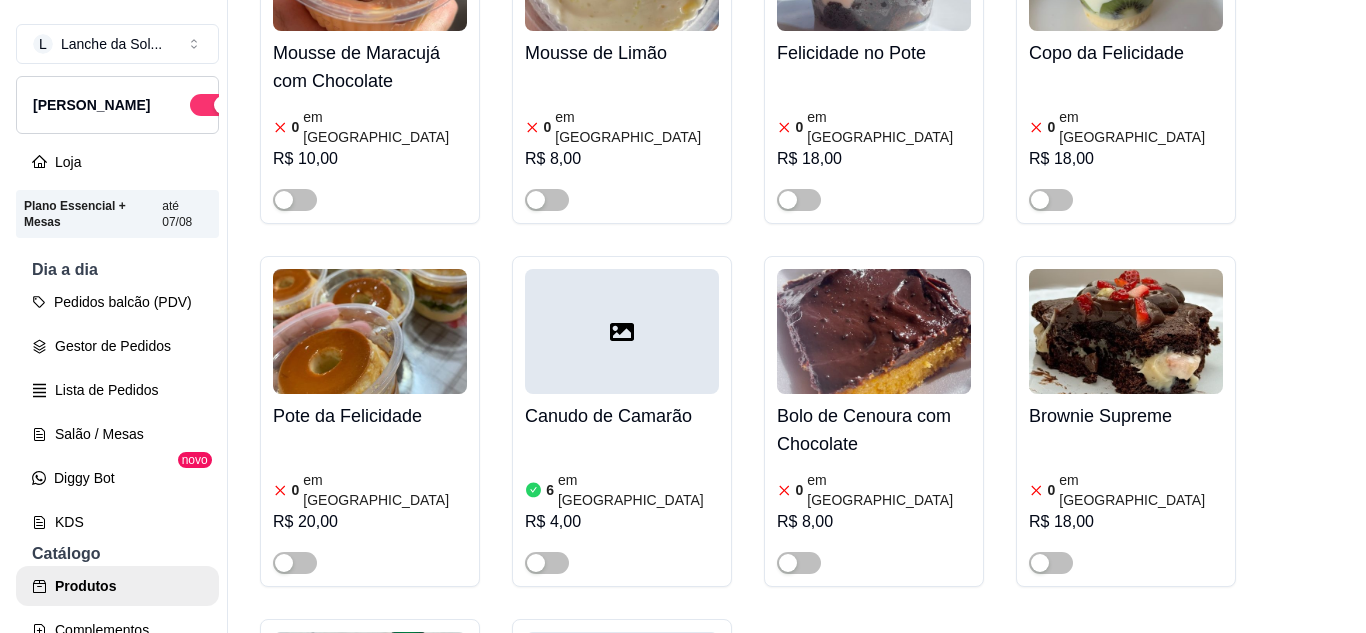 scroll, scrollTop: 3874, scrollLeft: 0, axis: vertical 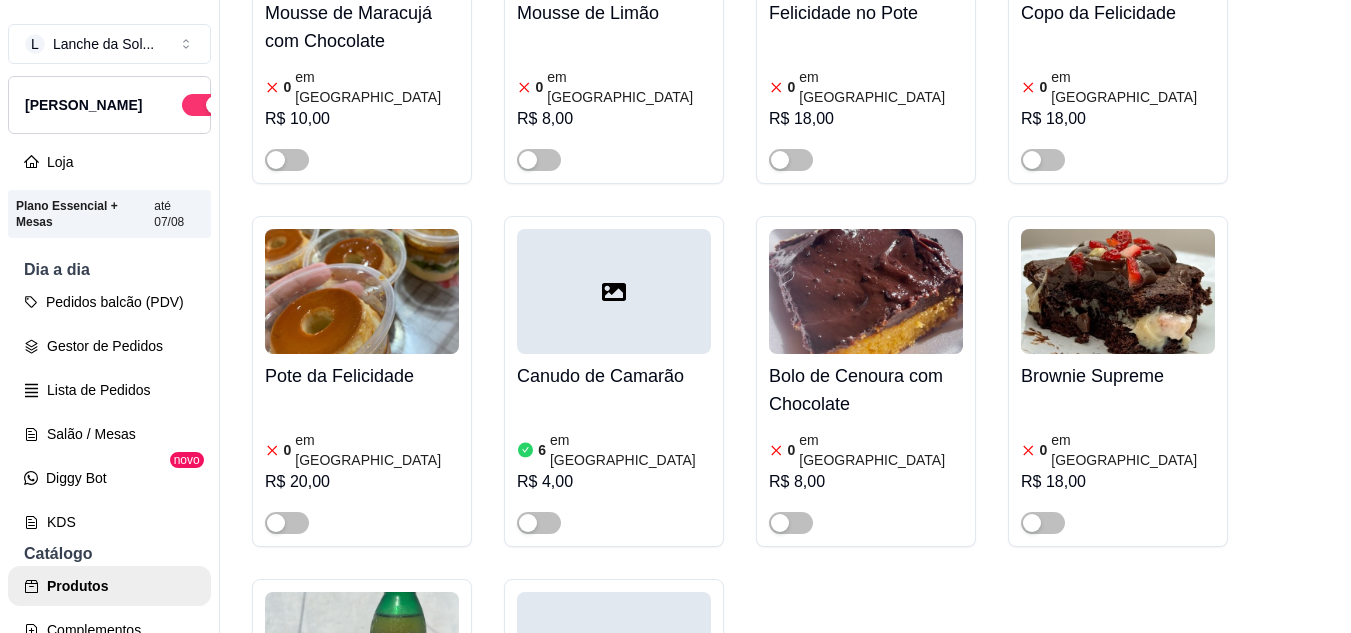 click on "0 em estoque R$ 16,00" at bounding box center [614, 829] 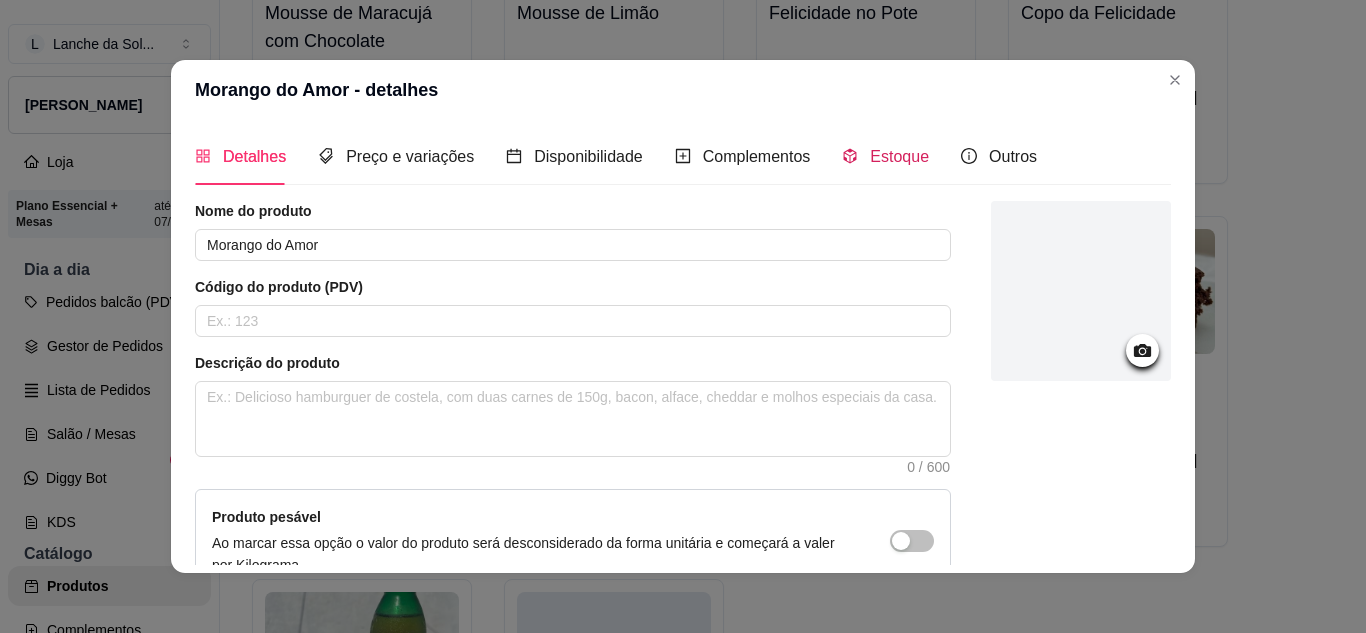 click on "Estoque" at bounding box center [899, 156] 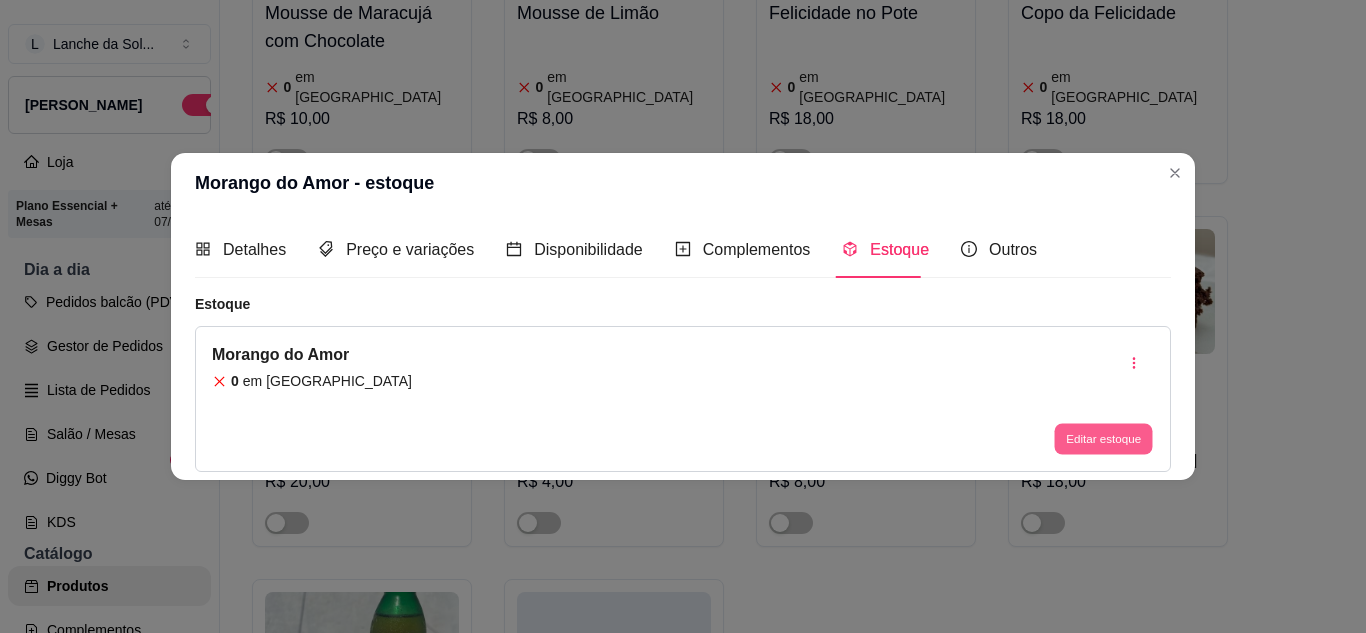 click on "Editar estoque" at bounding box center (1103, 439) 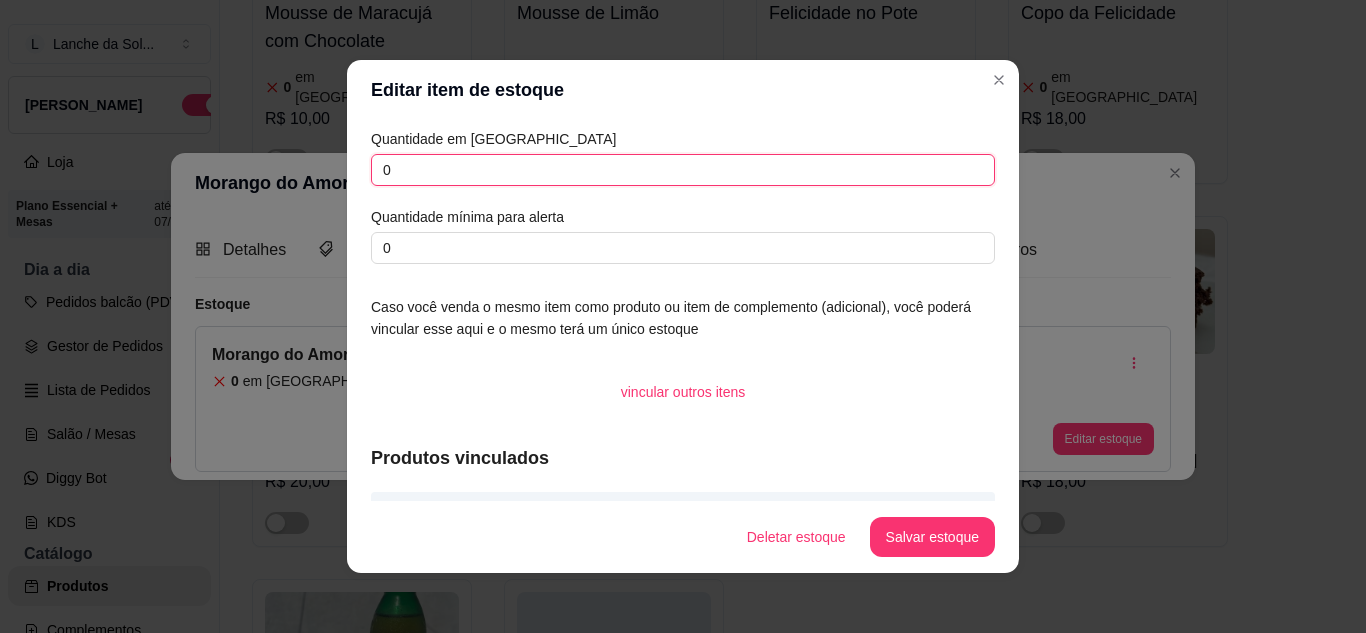 click on "0" at bounding box center (683, 170) 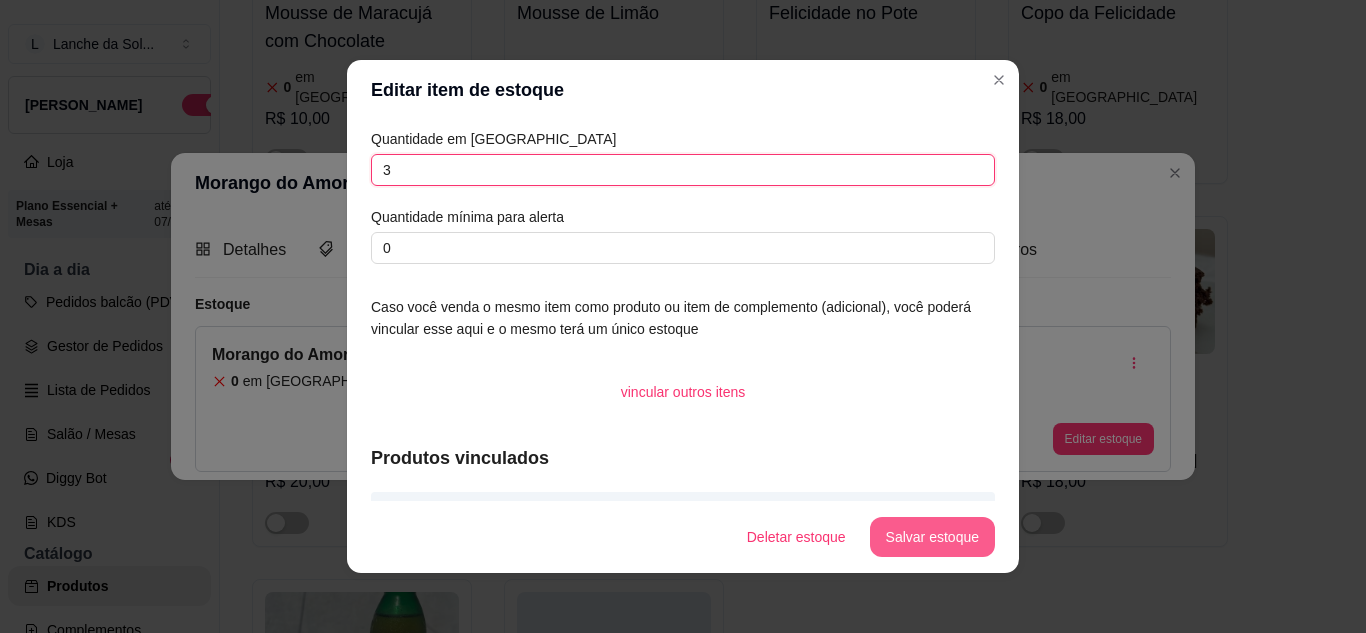 type on "3" 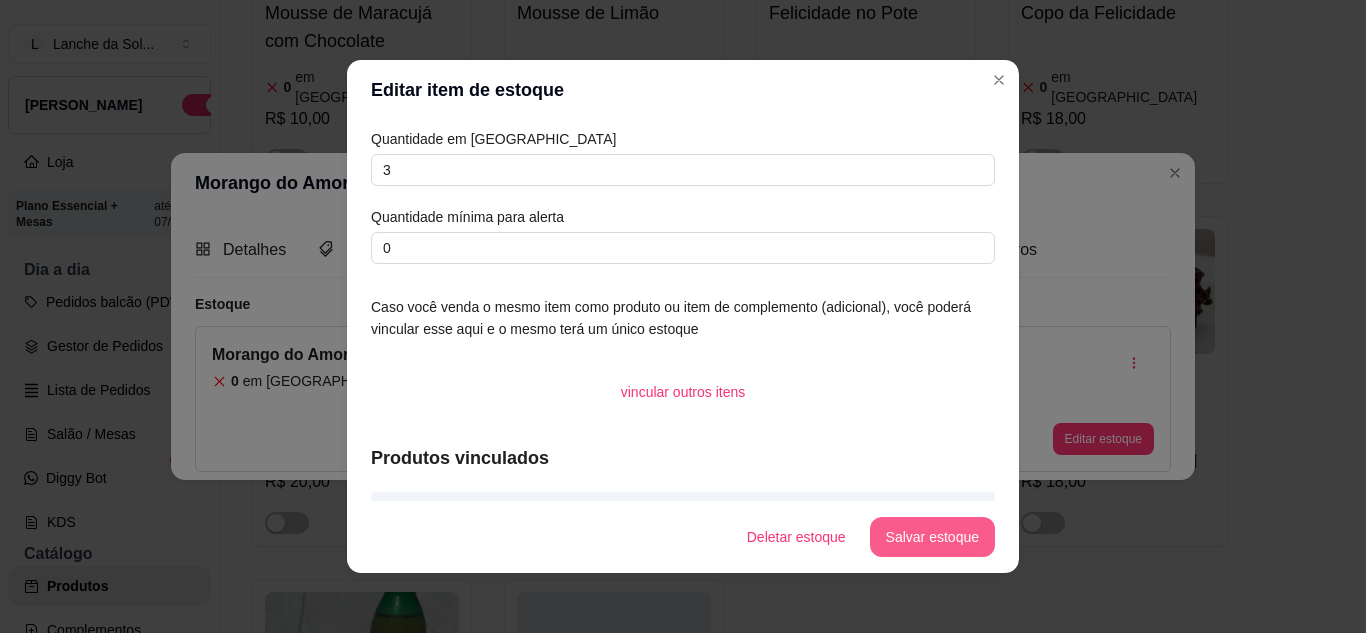click on "Salvar estoque" at bounding box center (932, 537) 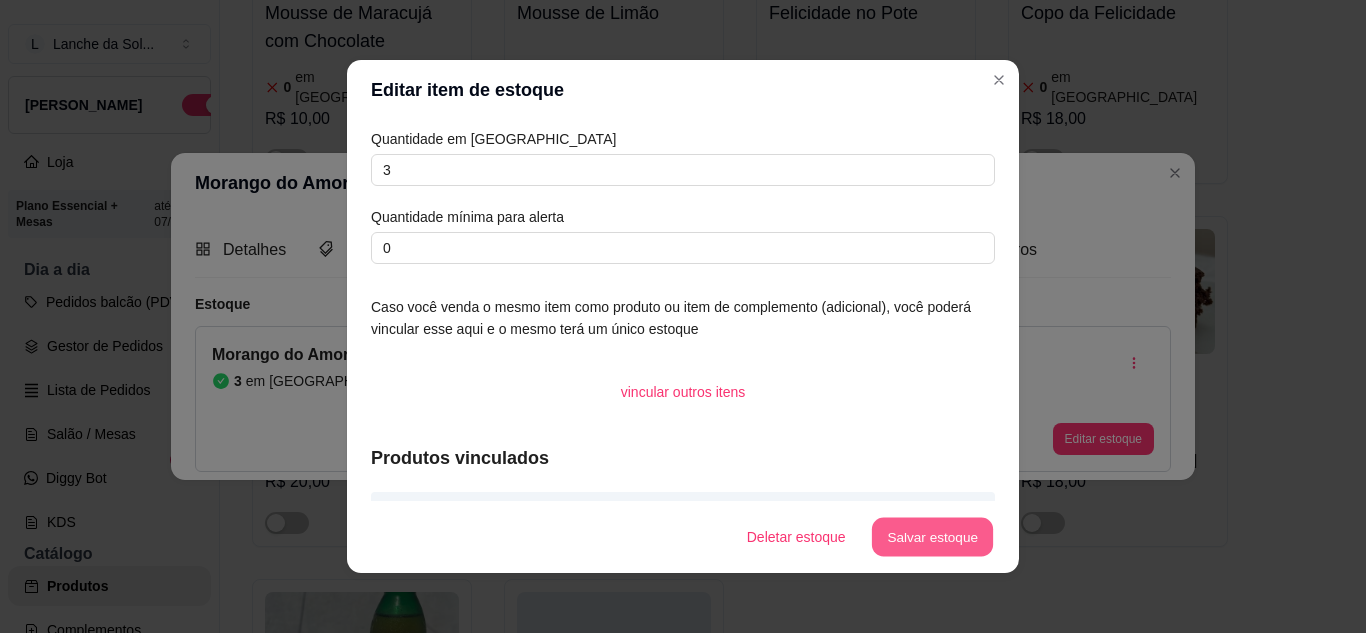click on "Salvar estoque" at bounding box center (932, 537) 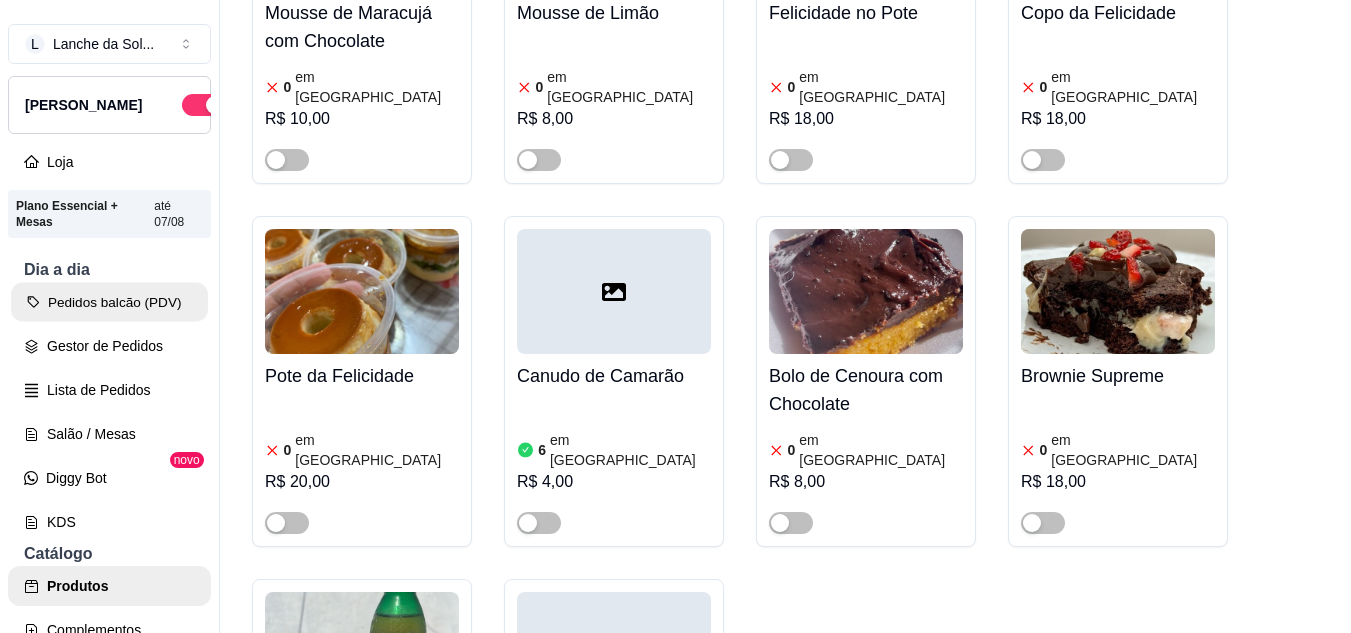 click on "Pedidos balcão (PDV)" at bounding box center (109, 302) 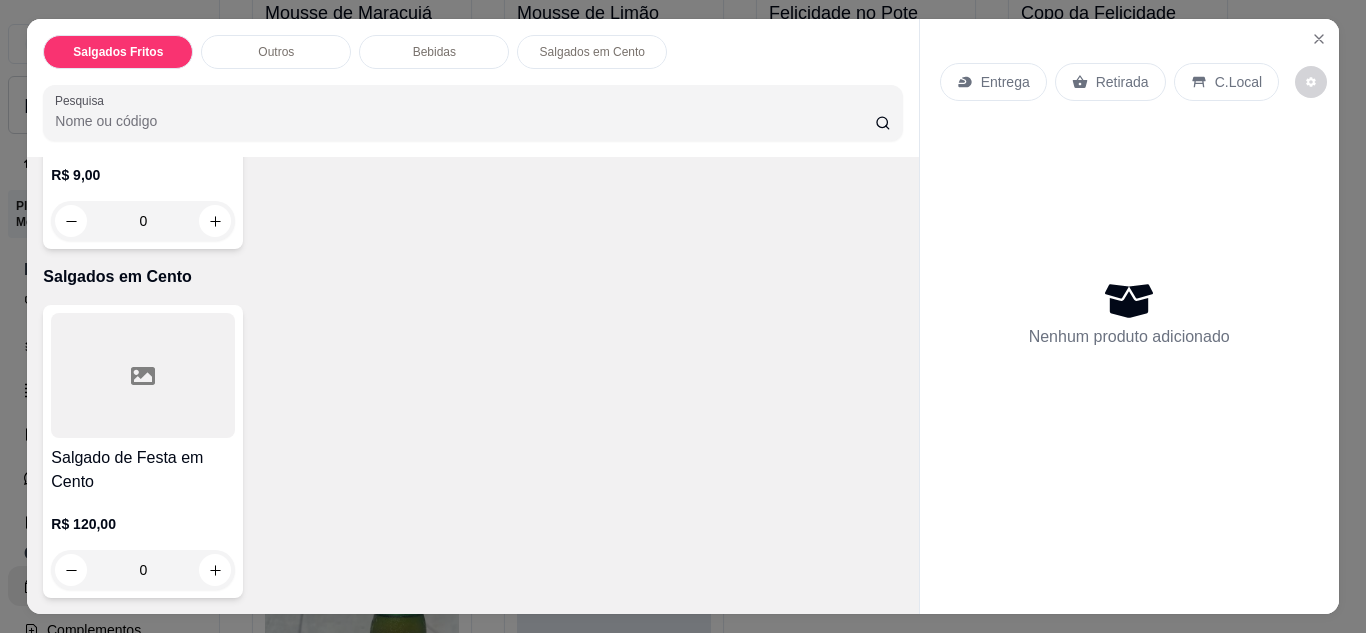scroll, scrollTop: 1527, scrollLeft: 0, axis: vertical 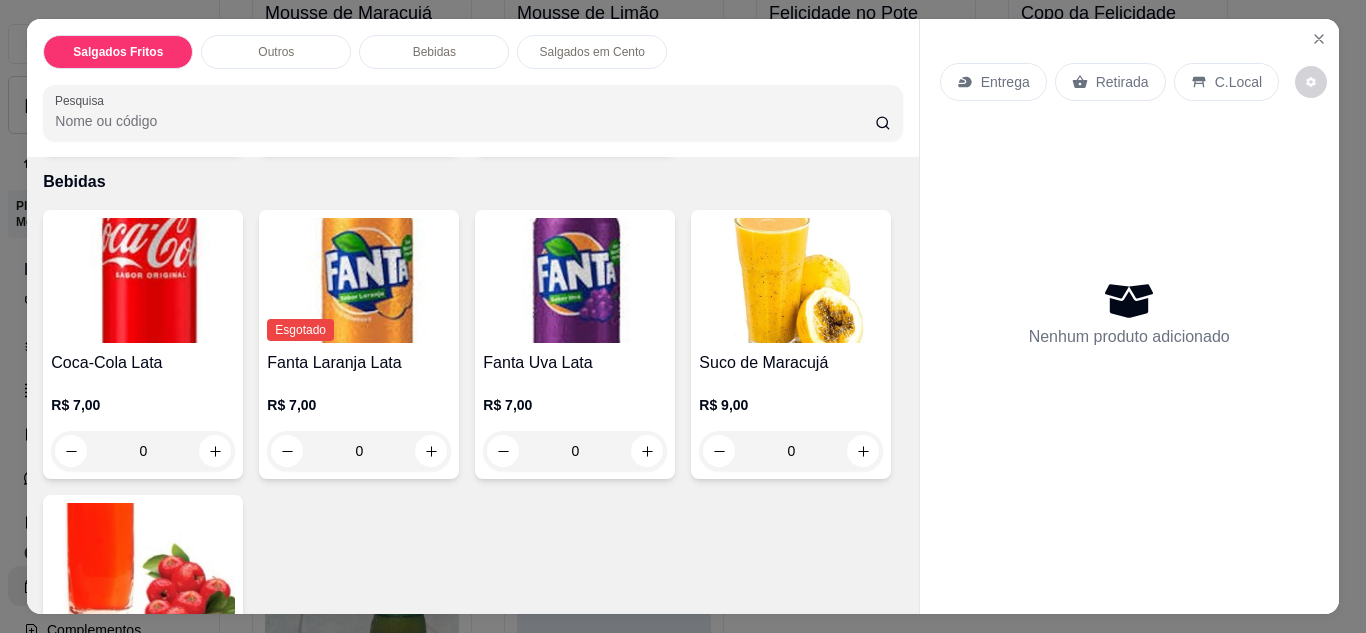 click at bounding box center (647, 125) 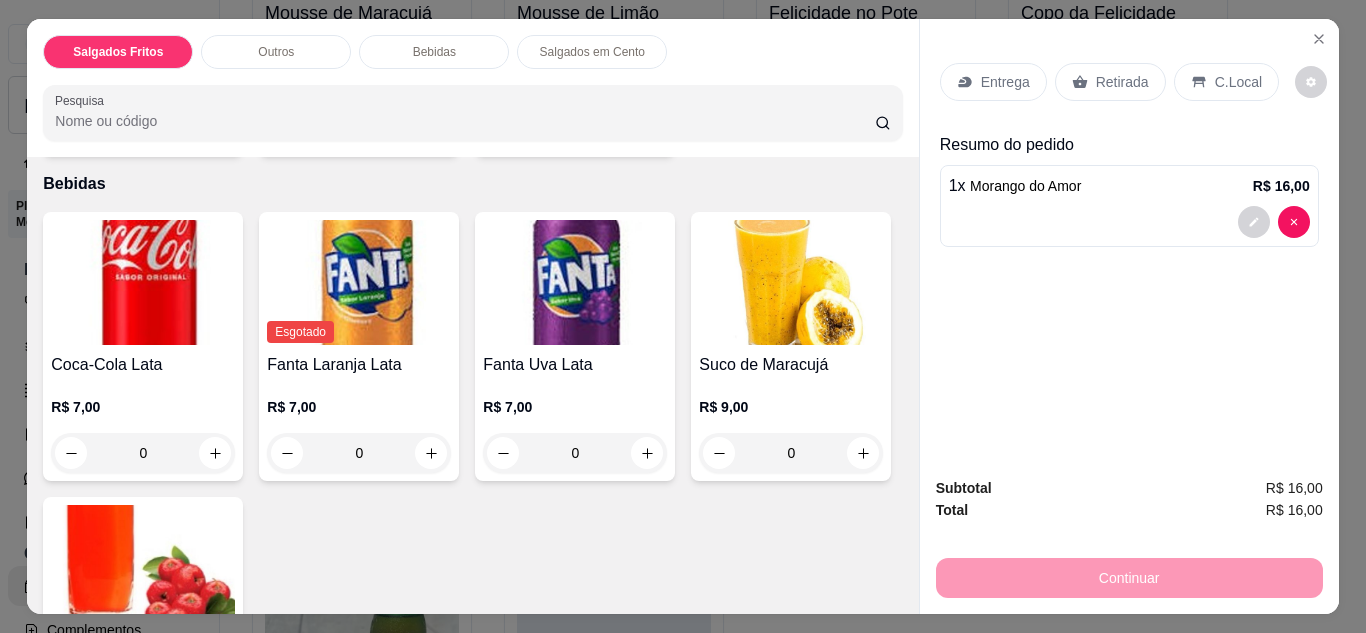 click on "C.Local" at bounding box center (1238, 82) 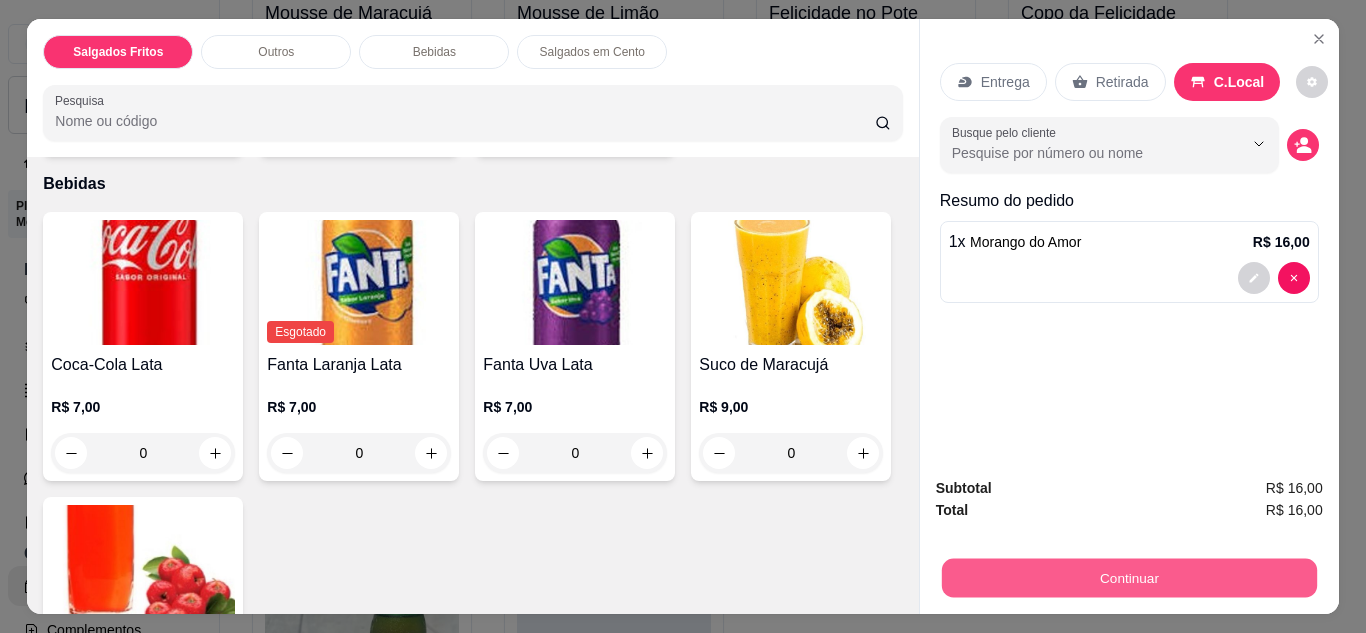 click on "Continuar" at bounding box center (1128, 578) 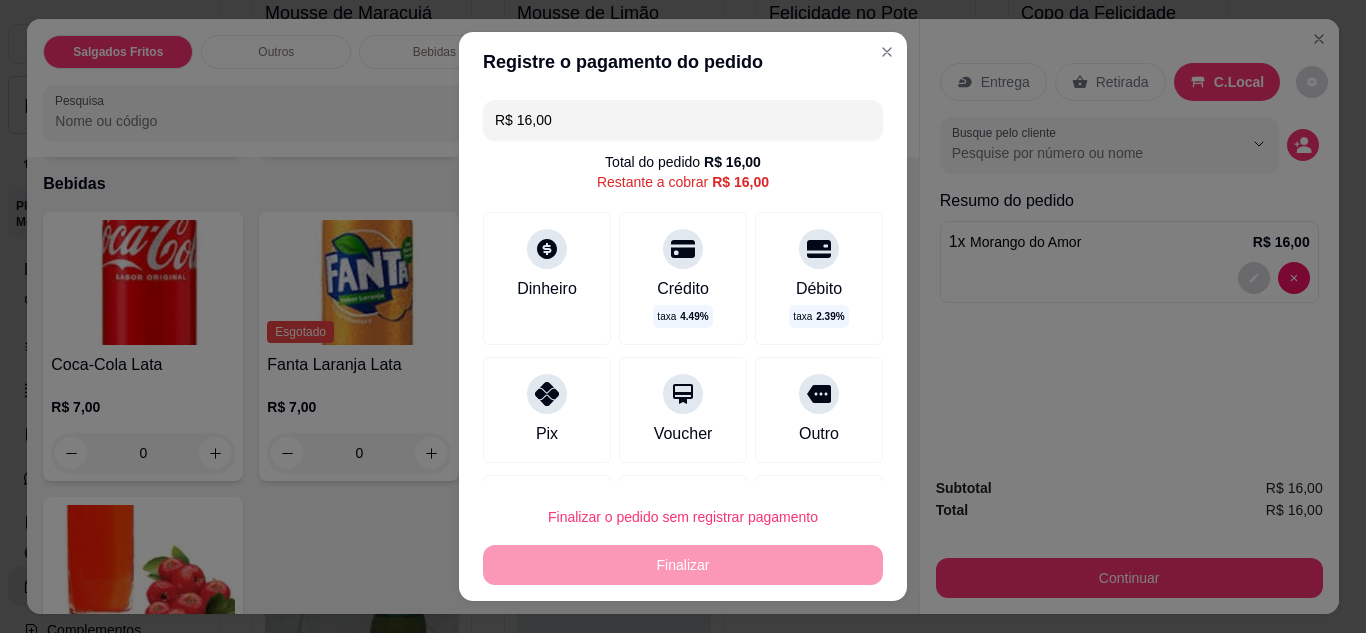 click on "Pix" at bounding box center (547, 410) 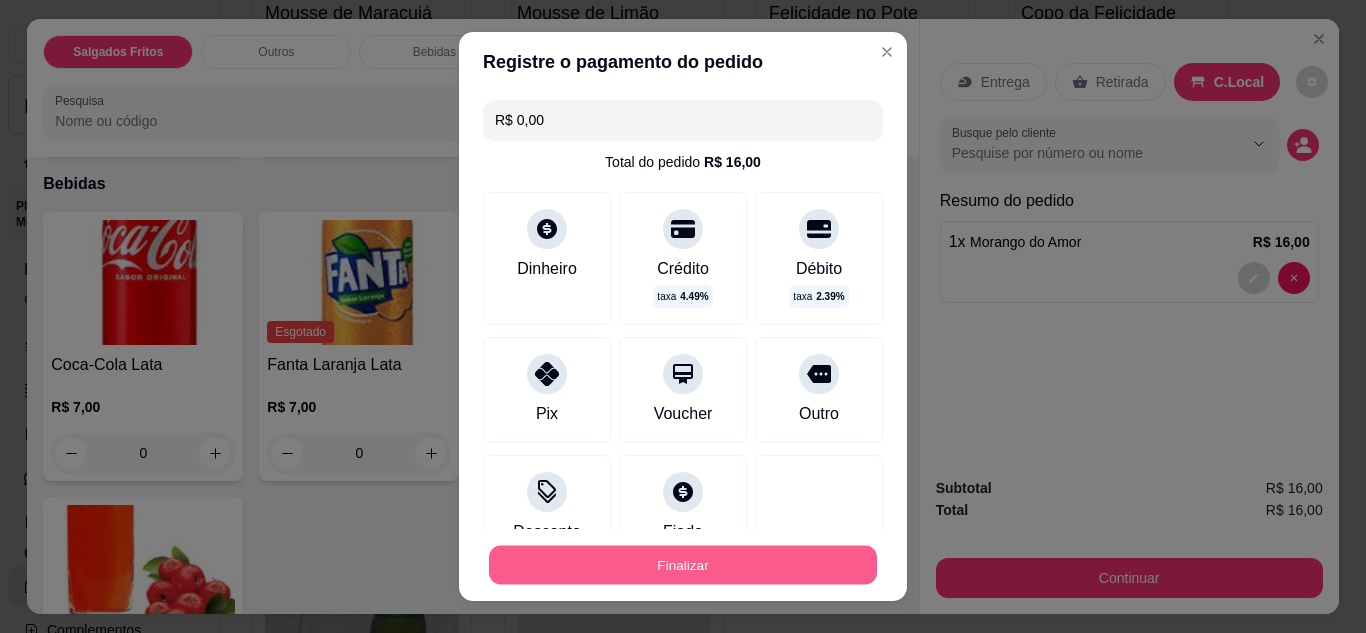 click on "Finalizar" at bounding box center (683, 565) 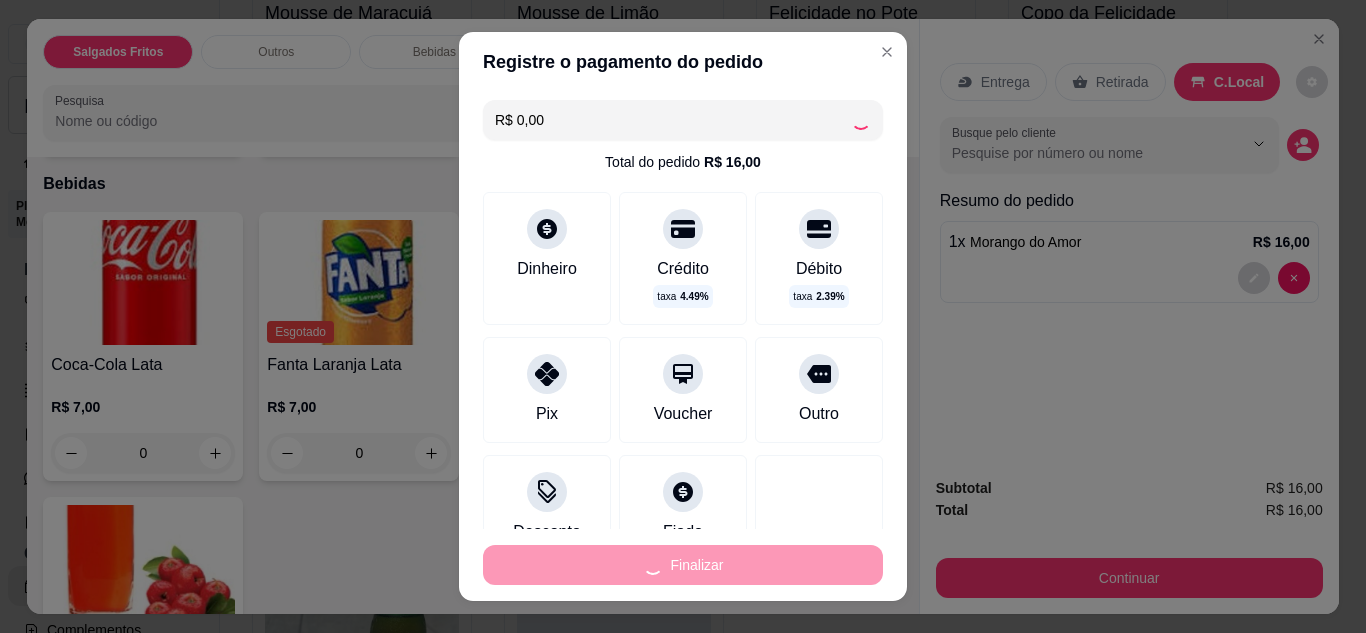 type on "0" 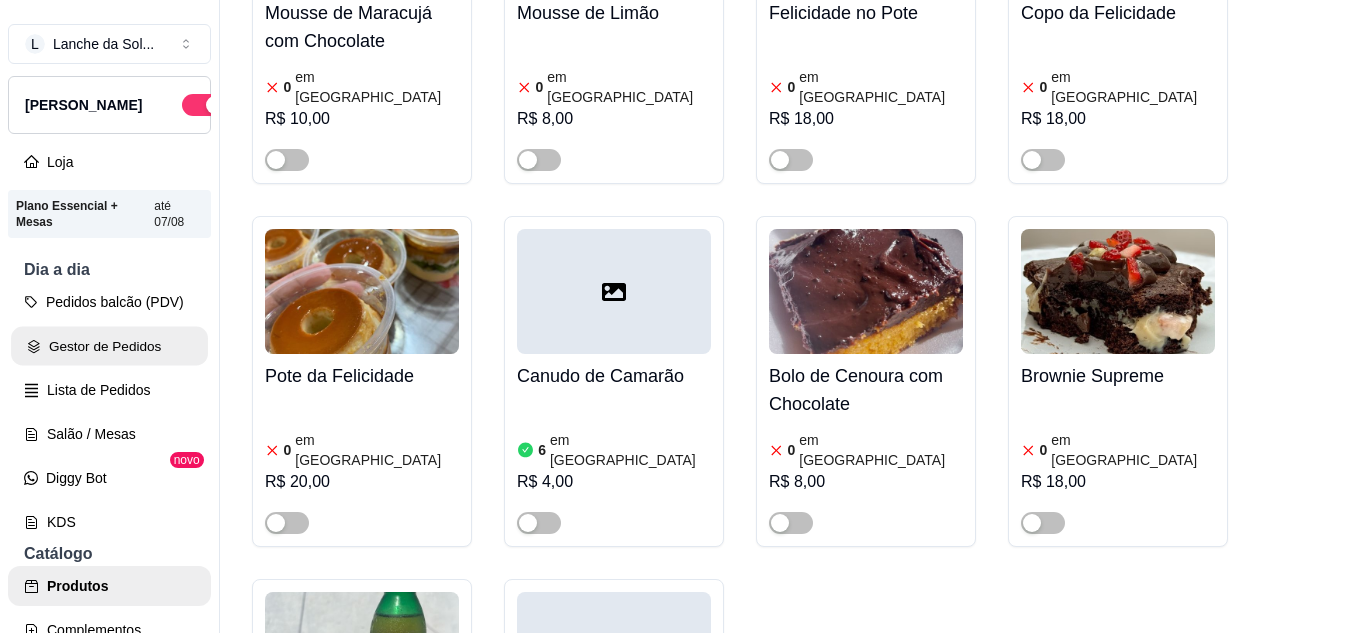 click on "Gestor de Pedidos" at bounding box center [109, 346] 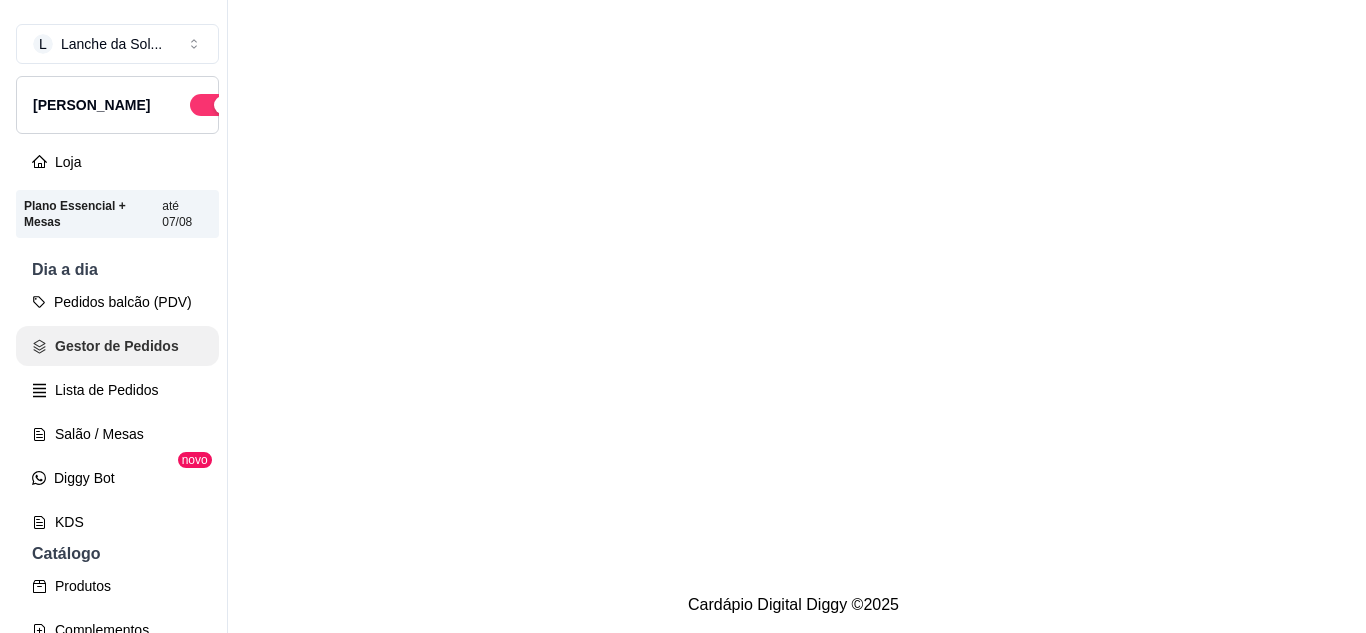scroll, scrollTop: 0, scrollLeft: 0, axis: both 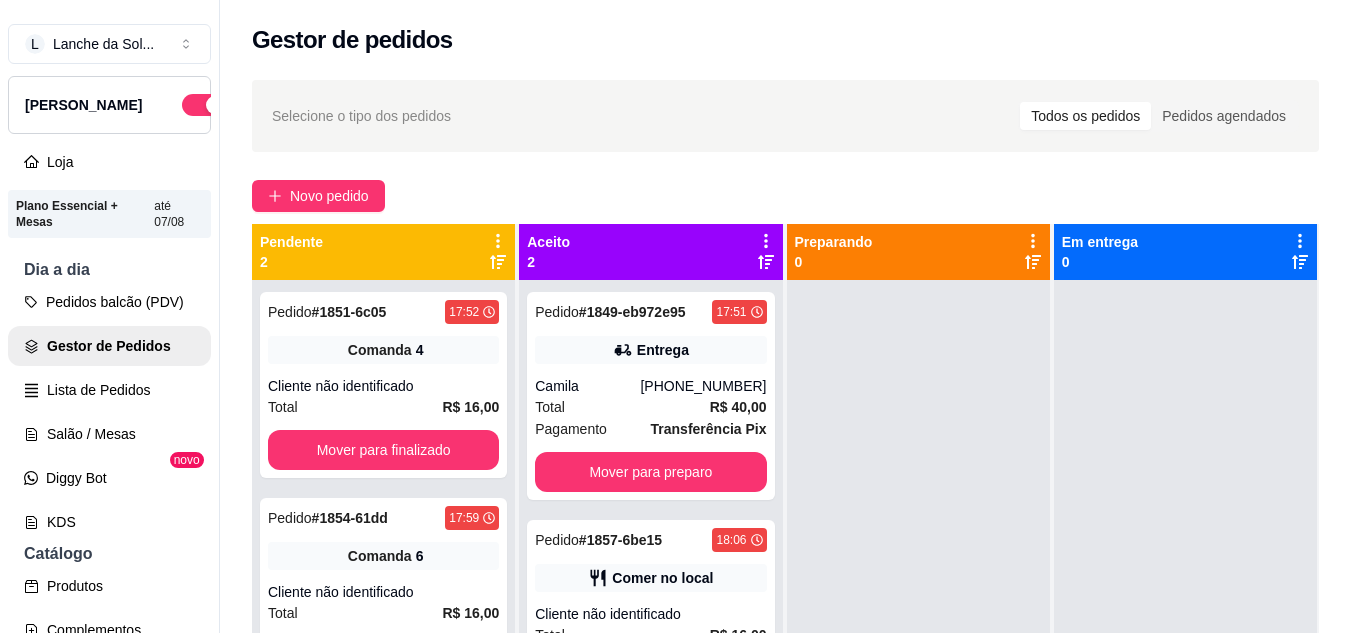 click on "Comer no local" at bounding box center [650, 578] 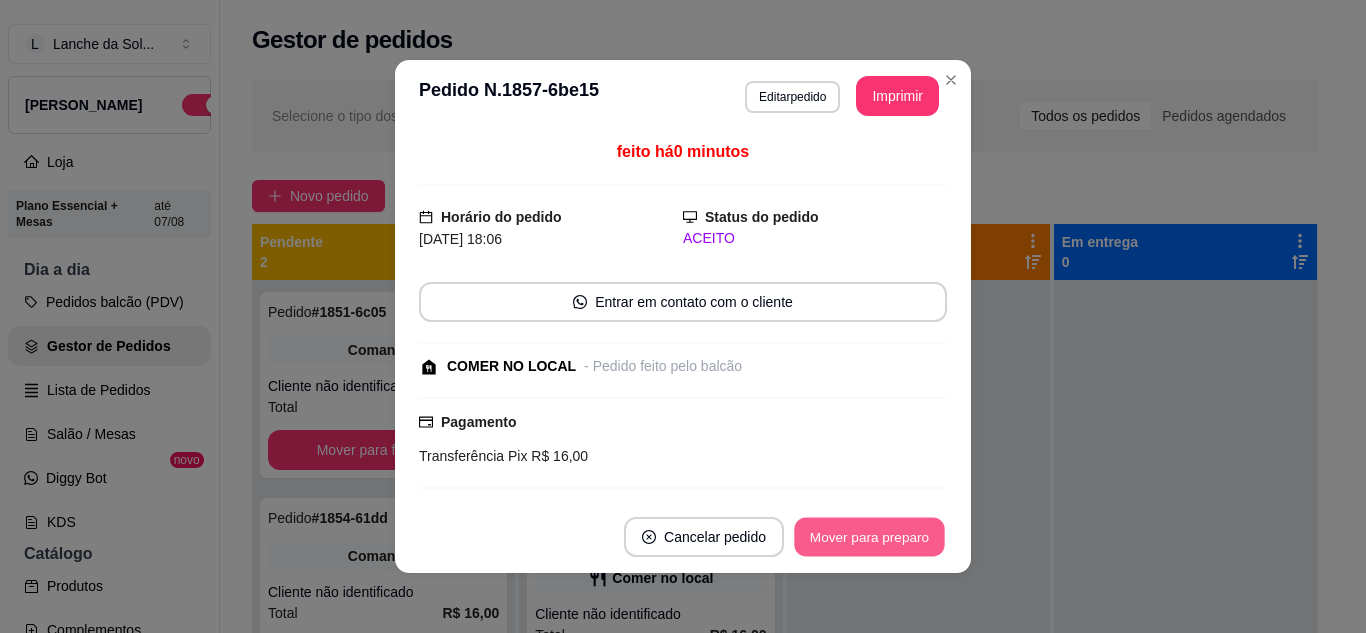click on "Mover para preparo" at bounding box center [869, 537] 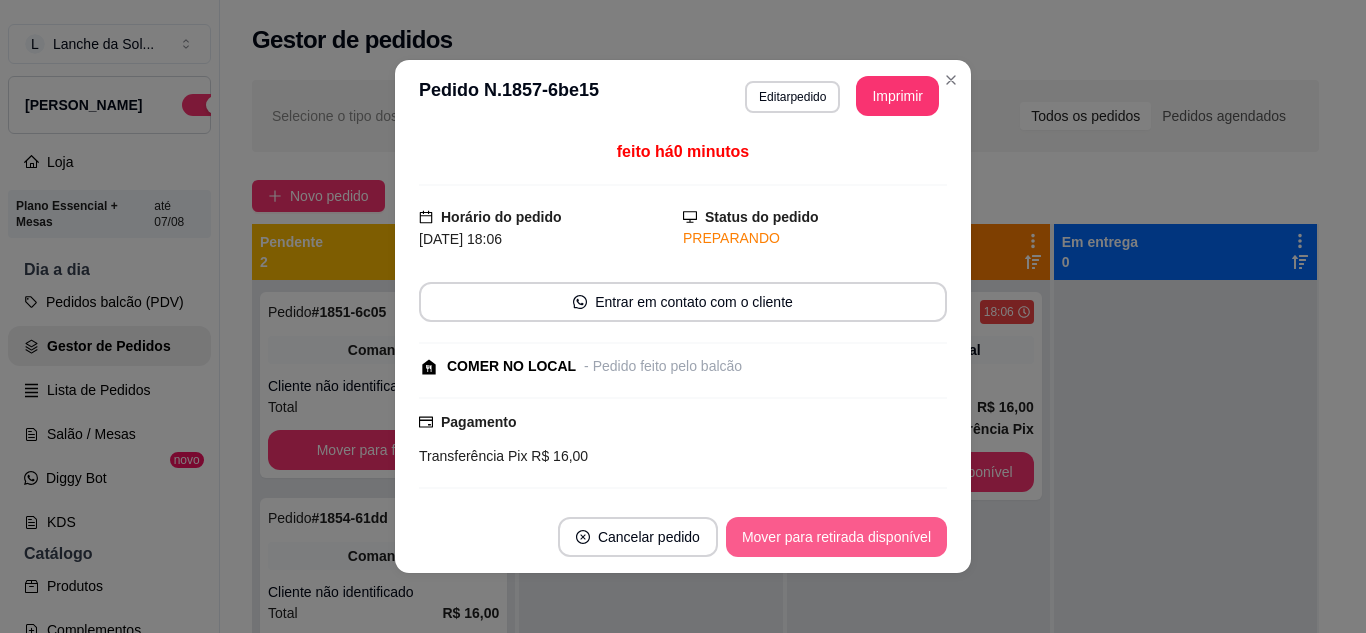 click on "Mover para retirada disponível" at bounding box center (836, 537) 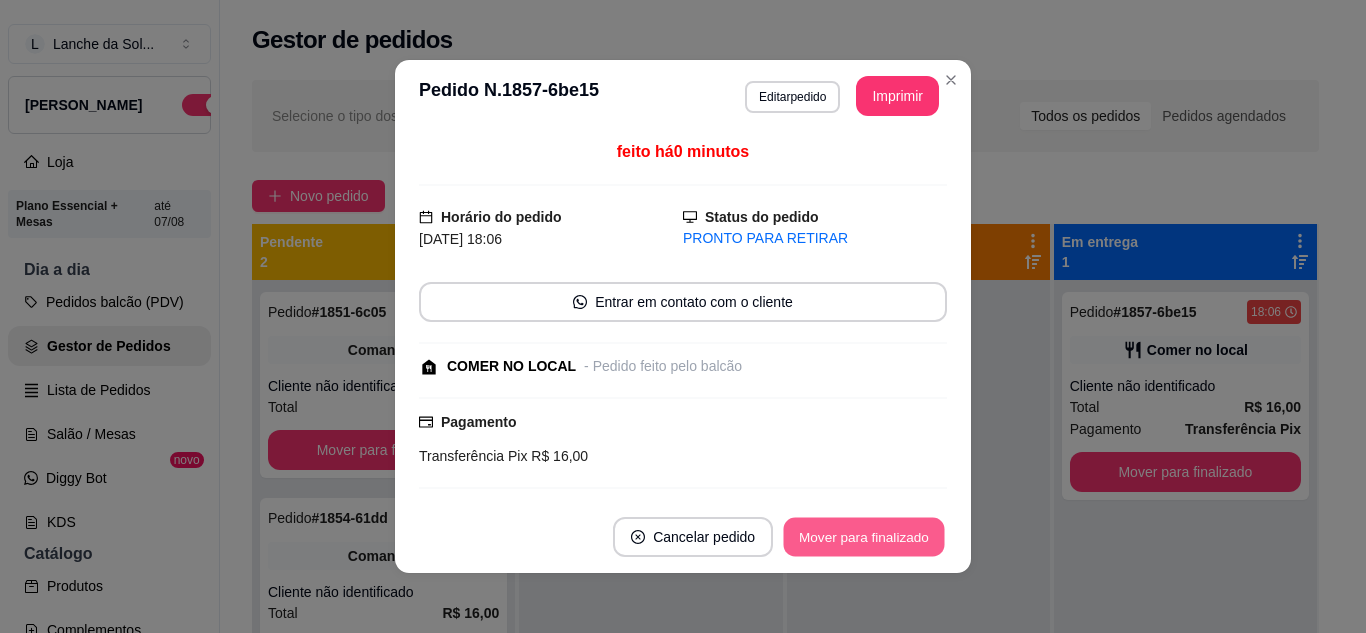 click on "Mover para finalizado" at bounding box center (864, 537) 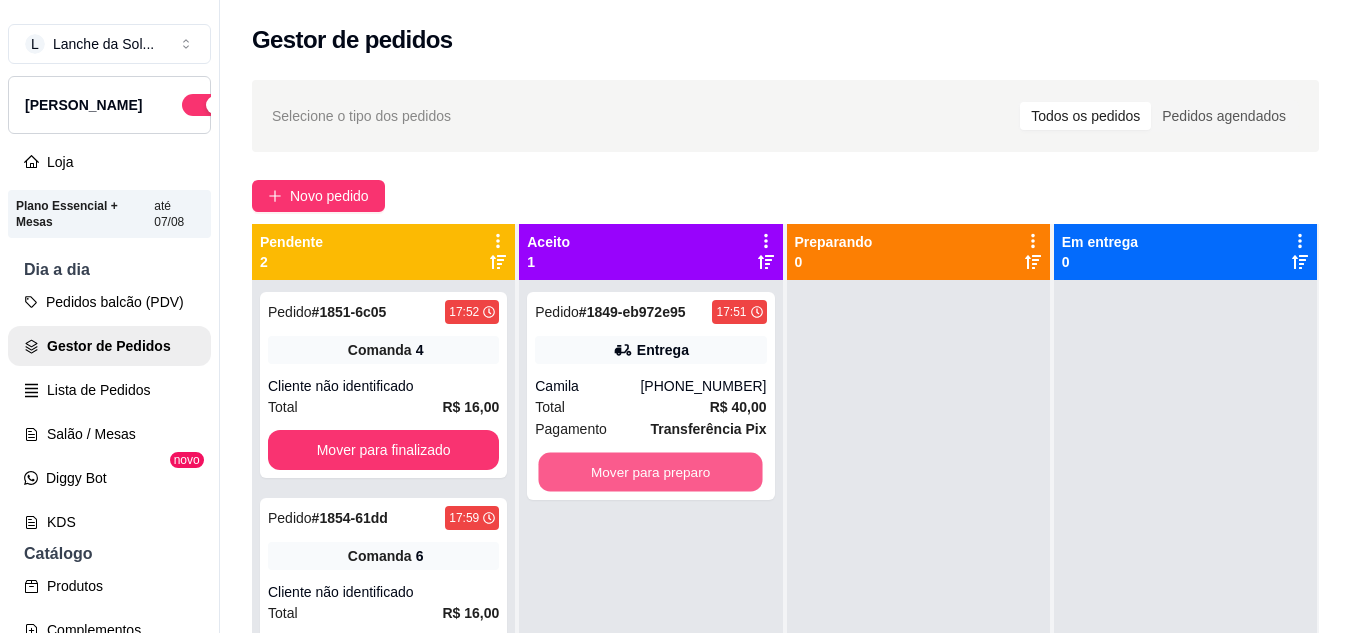 click on "Mover para preparo" at bounding box center (651, 472) 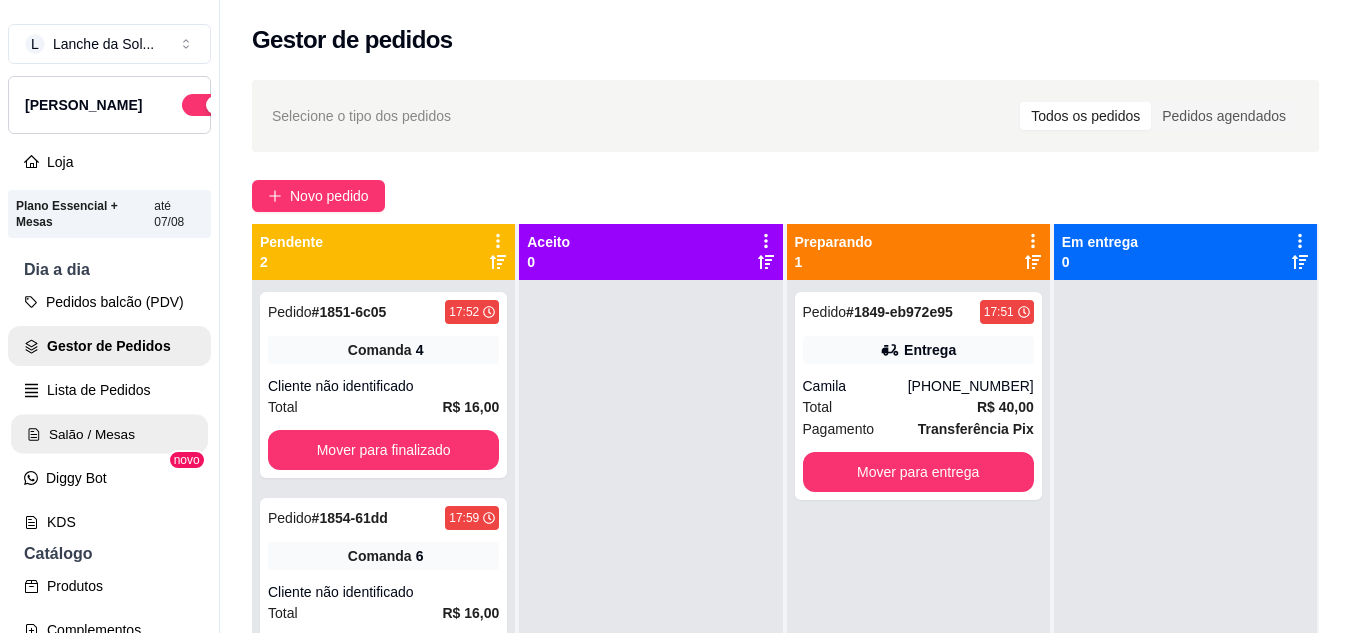 click on "Salão / Mesas" at bounding box center (109, 434) 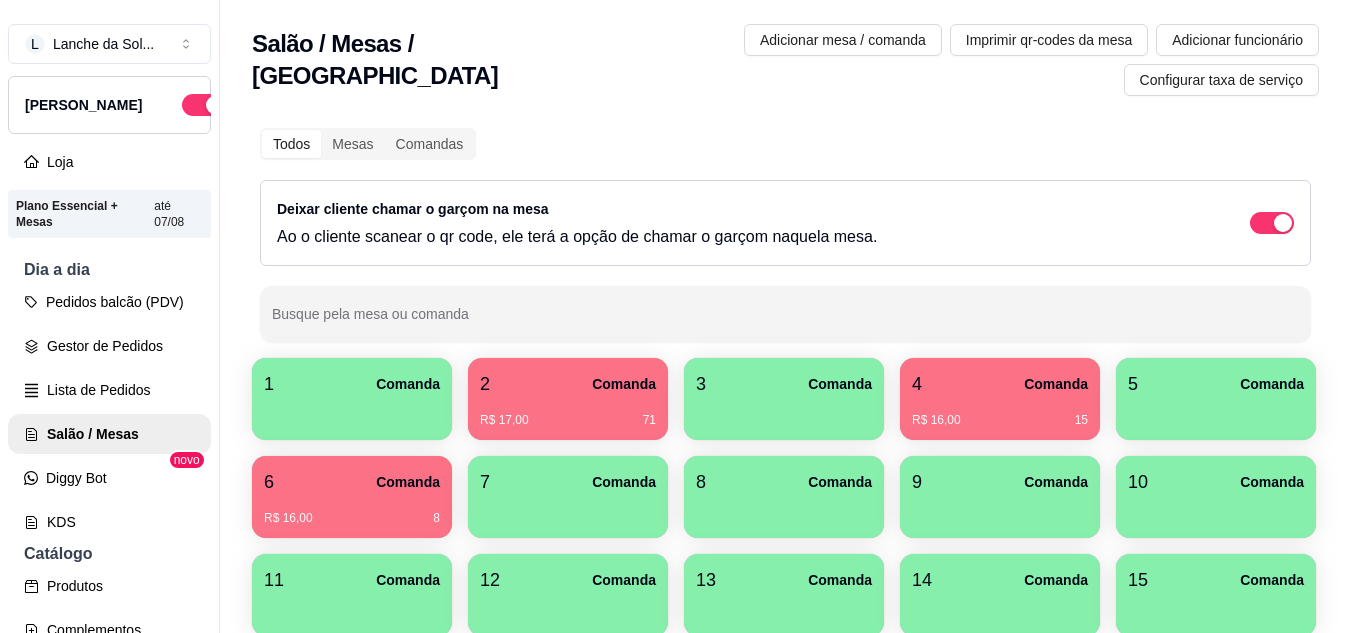 click on "Comanda" at bounding box center (408, 482) 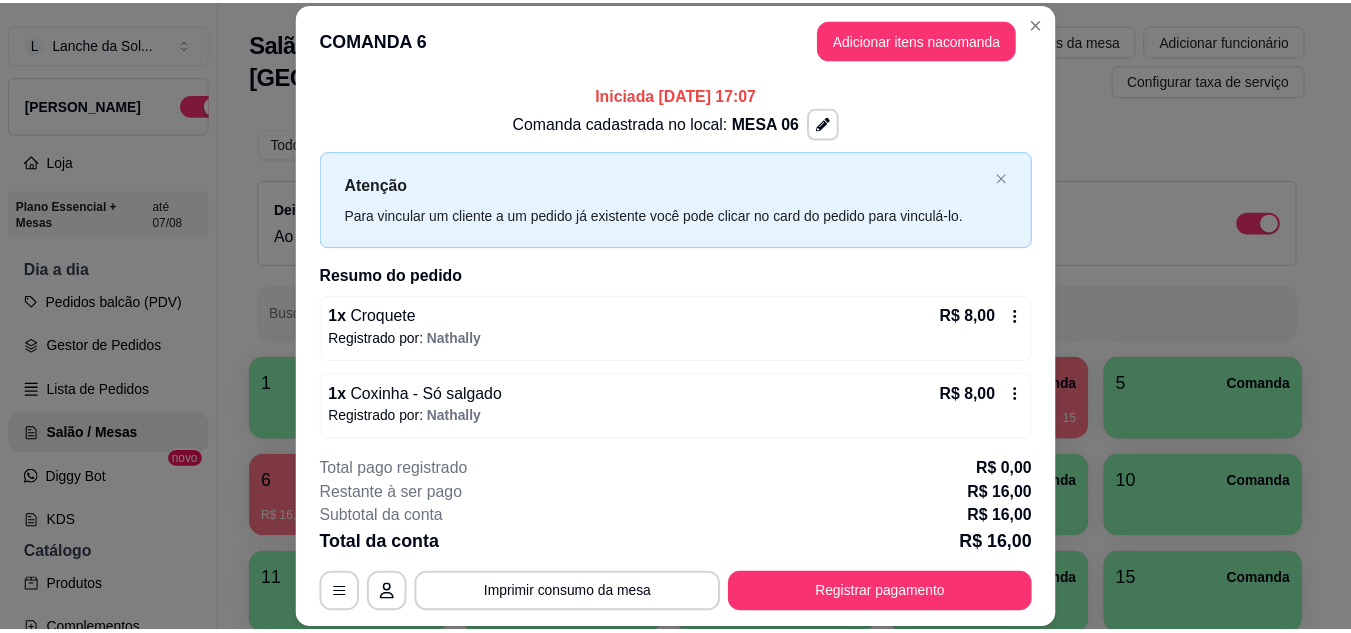 scroll, scrollTop: 6, scrollLeft: 0, axis: vertical 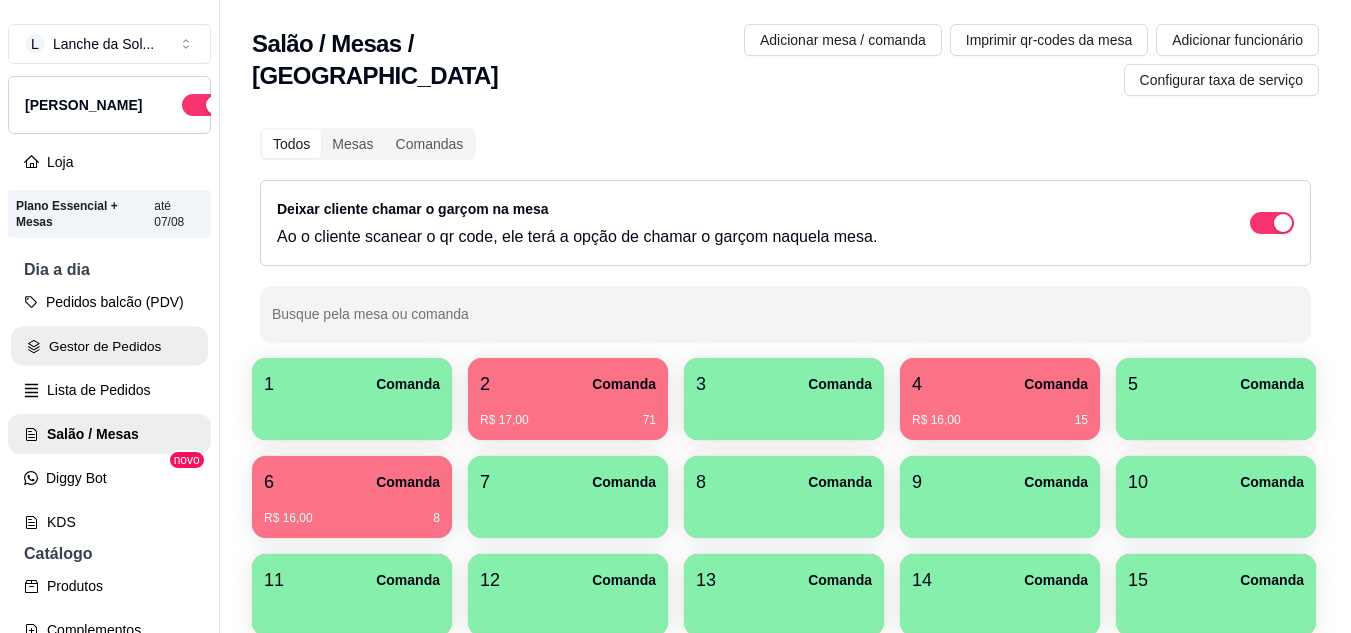 click on "Gestor de Pedidos" at bounding box center [109, 346] 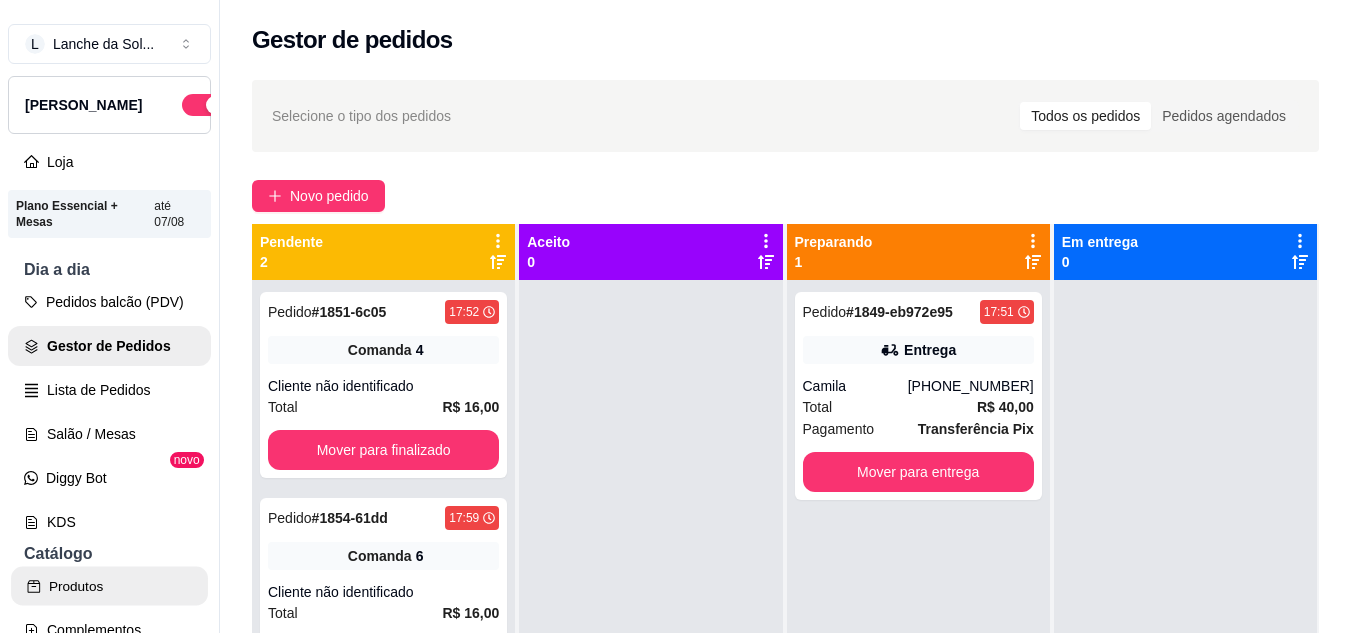 click on "Produtos" at bounding box center (109, 586) 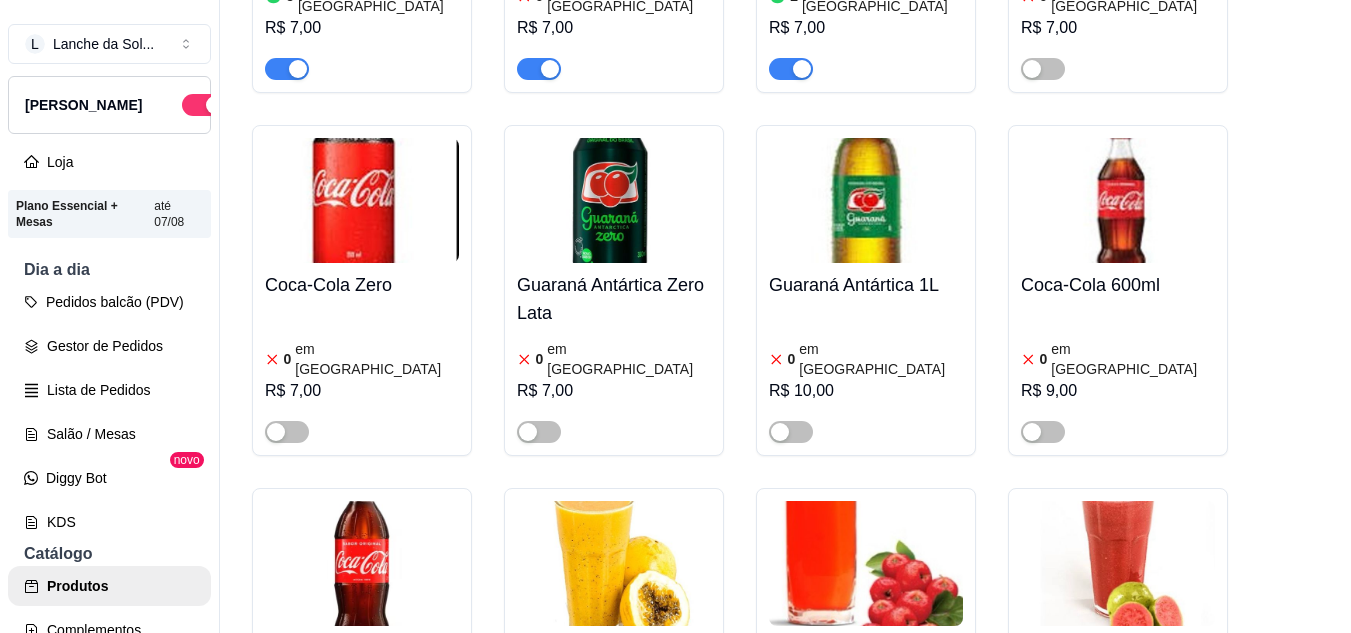 scroll, scrollTop: 5292, scrollLeft: 0, axis: vertical 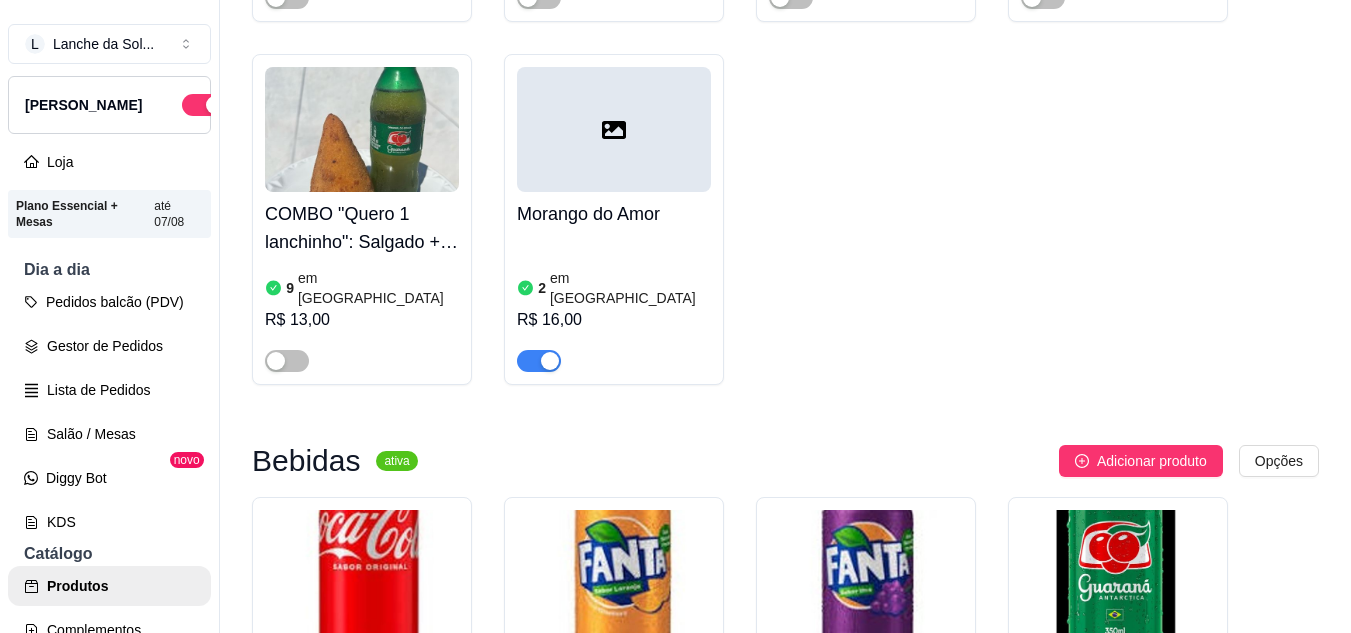 click on "Salgados Fritos ativa Adicionar produto Opções Coxinha    Combo: coxinha + refri 200ml R$ 12,00 Só salgado R$ 8,00 Croquete   14 em estoque R$ 8,00 Coxinha da Solimões   1 em estoque R$ 13,00 Espinafre   0 em estoque R$ 8,00 Coxinha Gourmet   0 em estoque R$ 10,00 Coxinha de costela   0 em estoque R$ 10,00 Promoção: 2 coxinhas por 15   1 em estoque R$ 15,00 Salgados Assados ativa Adicionar produto Opções Esfirra de carne.   0 em estoque R$ 8,00 Esfirra de frango.   0 em estoque R$ 8,00 Especialidade da casa   Combo: salgado + refri 200ml R$ 12,00 Só salgado R$ 8,00 Mini Pizza de Calabresa   0 em estoque R$ 10,00 Mini Pizza de Frango   0 em estoque R$ 10,00 Esfirra de Frango Aberta    0 em estoque R$ 9,00 Empadas ativa Adicionar produto Opções Empada Beijinho   0 em estoque R$ 8,00 Empada Paraense   0 em estoque R$ 10,00 Empada Dois Amores   R$ 9,00 Empada de Calabresa   0 em estoque R$ 8,00 Empada de Frango com Catupiry   0 em estoque R$ 8,00 Quiches ativa Adicionar produto   0" at bounding box center (785, -387) 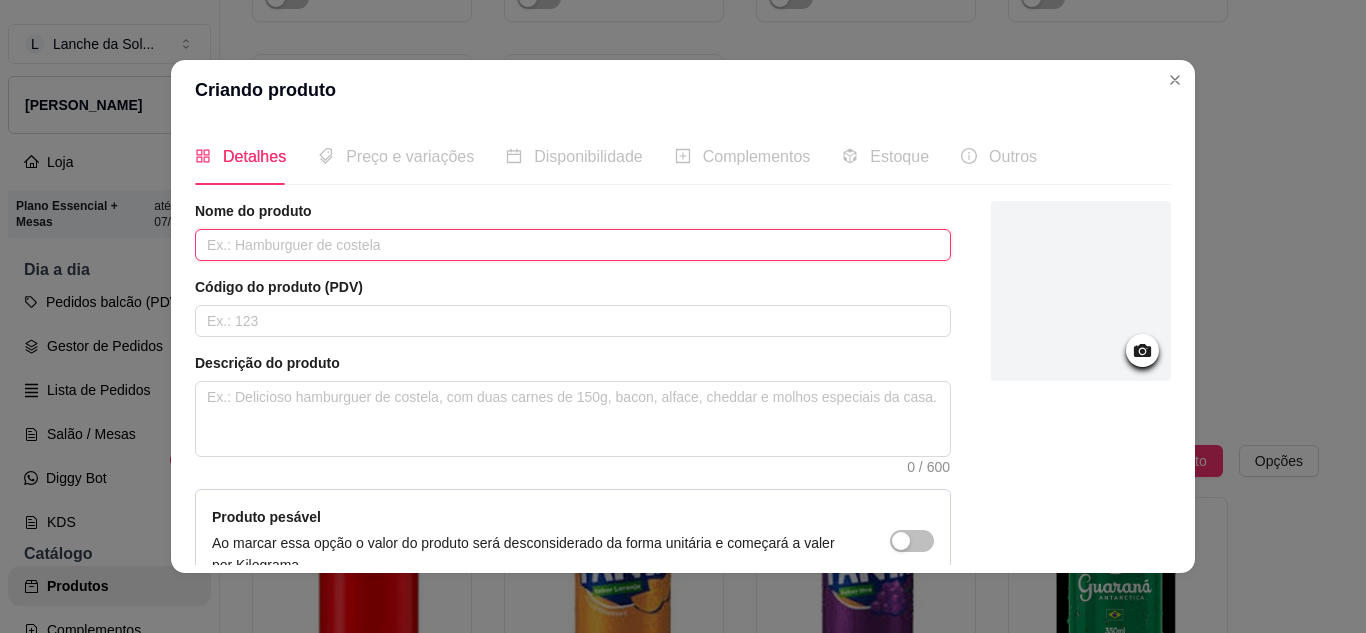 click at bounding box center (573, 245) 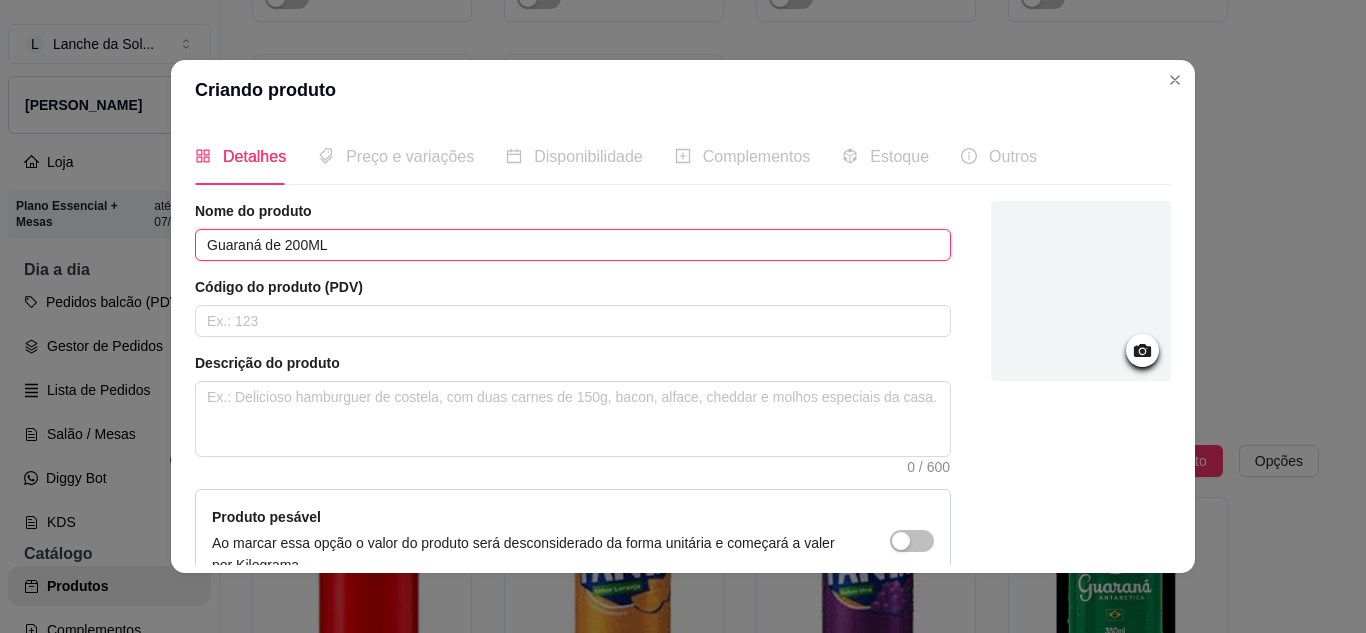 type on "Guaraná de 200ML" 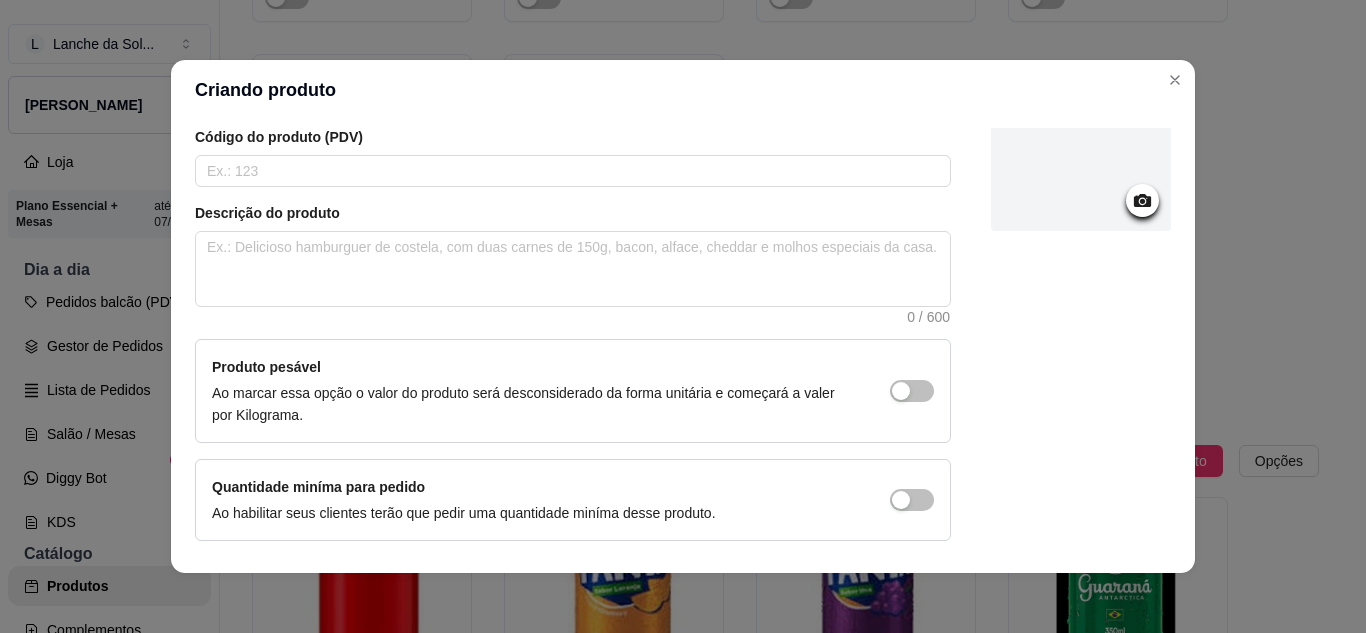 scroll, scrollTop: 215, scrollLeft: 0, axis: vertical 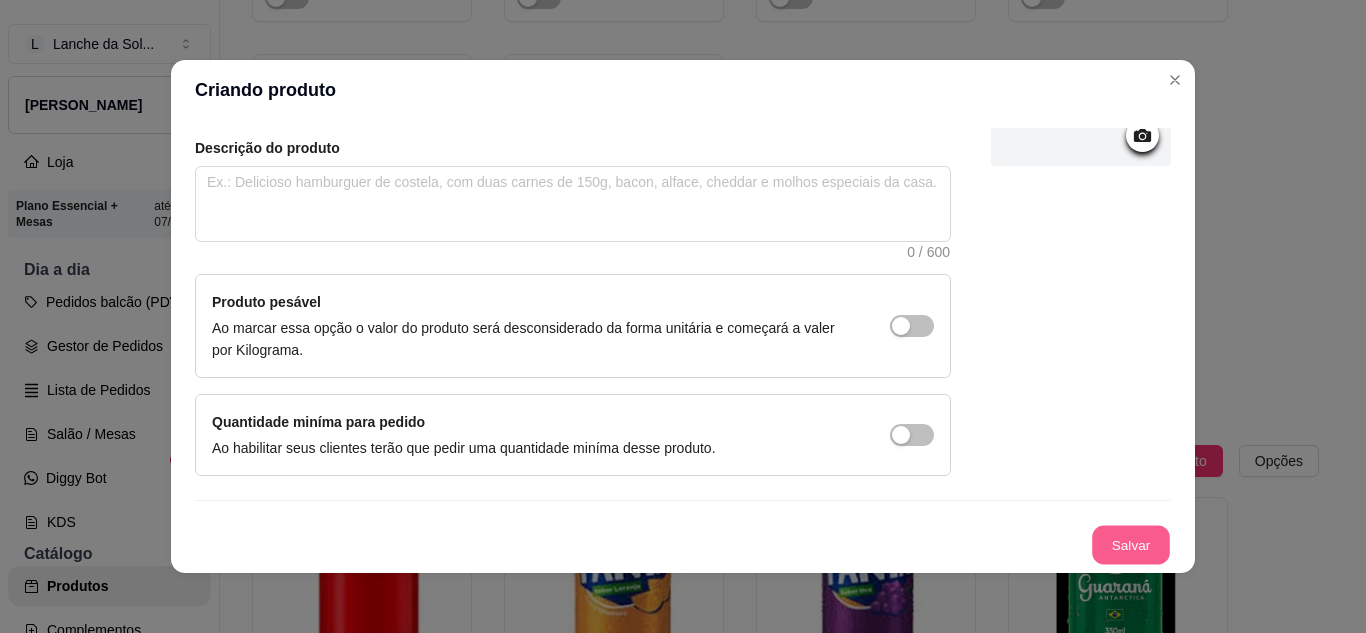 click on "Salvar" at bounding box center [1131, 545] 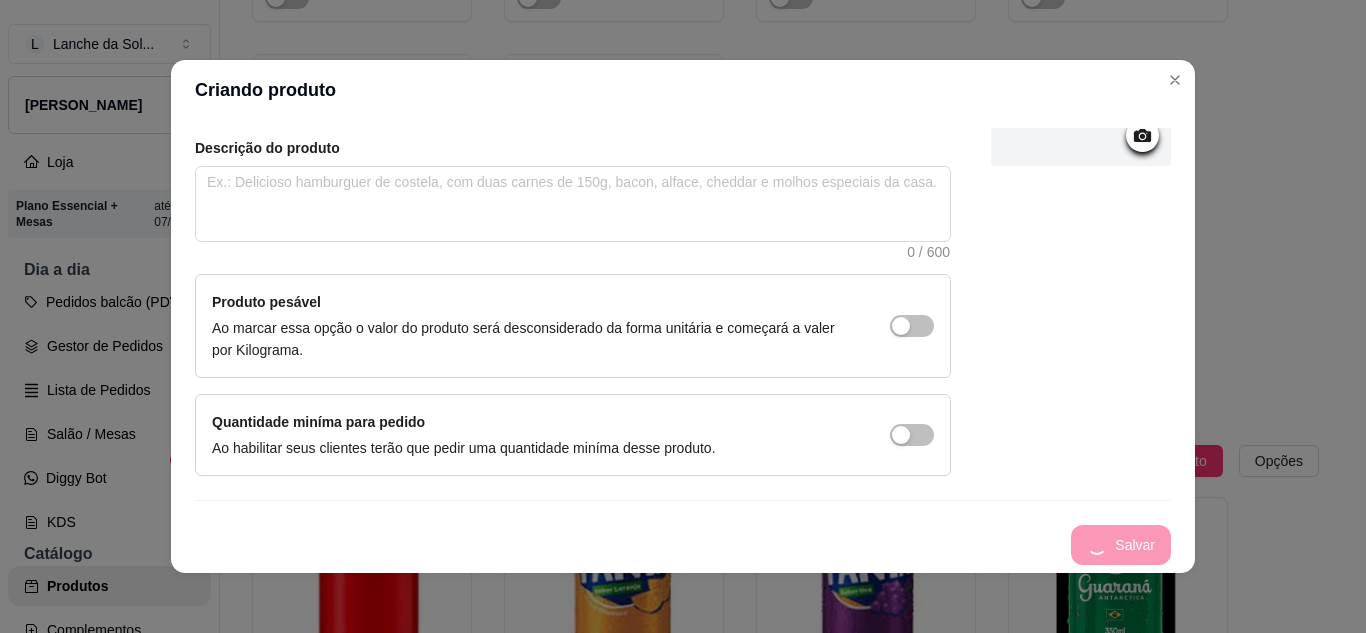 type 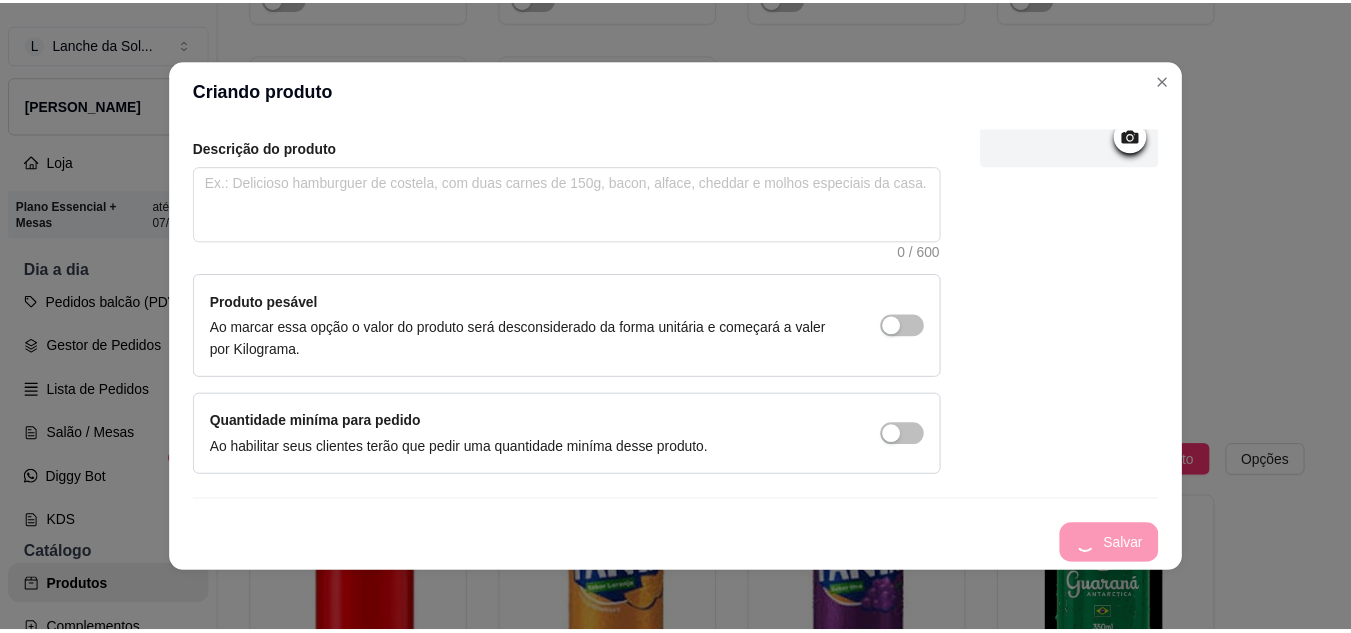 scroll, scrollTop: 0, scrollLeft: 0, axis: both 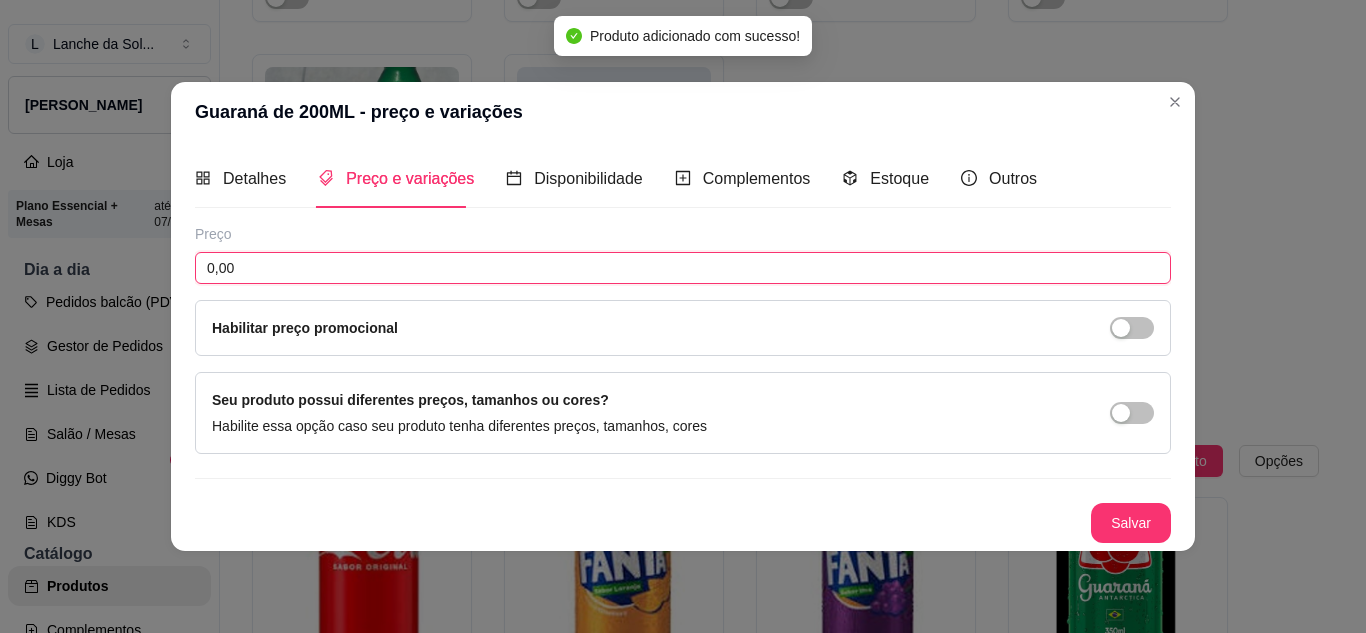 click on "0,00" at bounding box center (683, 268) 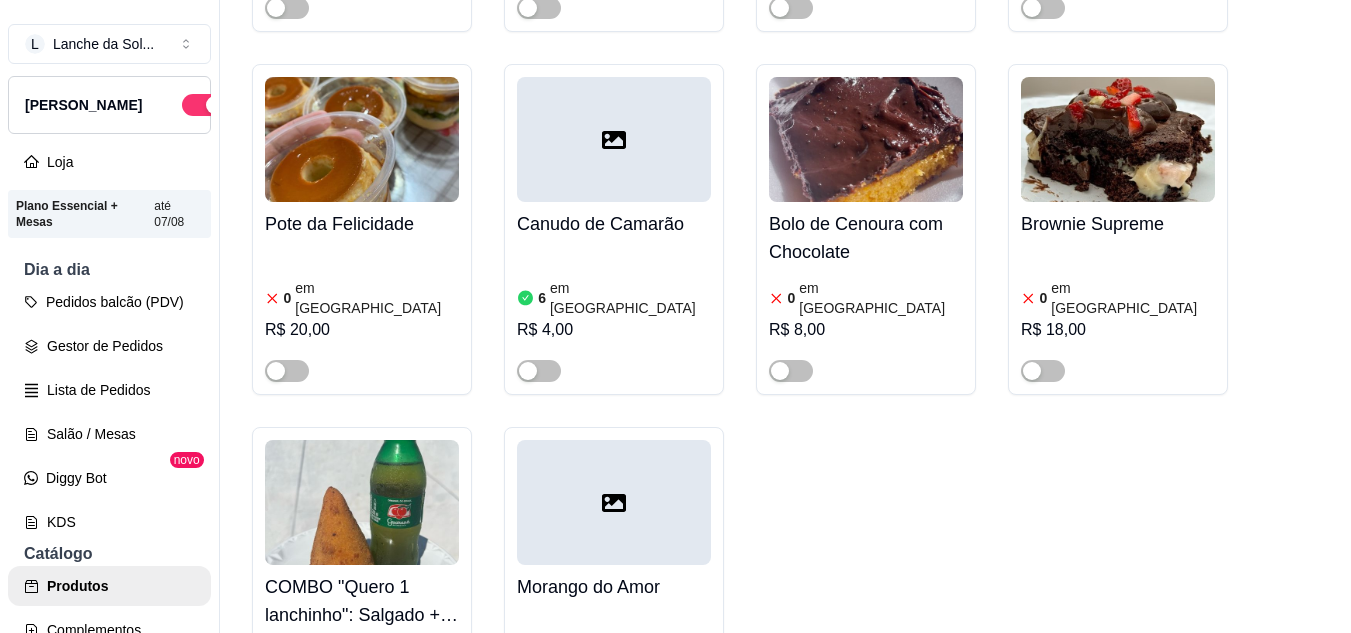 scroll, scrollTop: 3986, scrollLeft: 0, axis: vertical 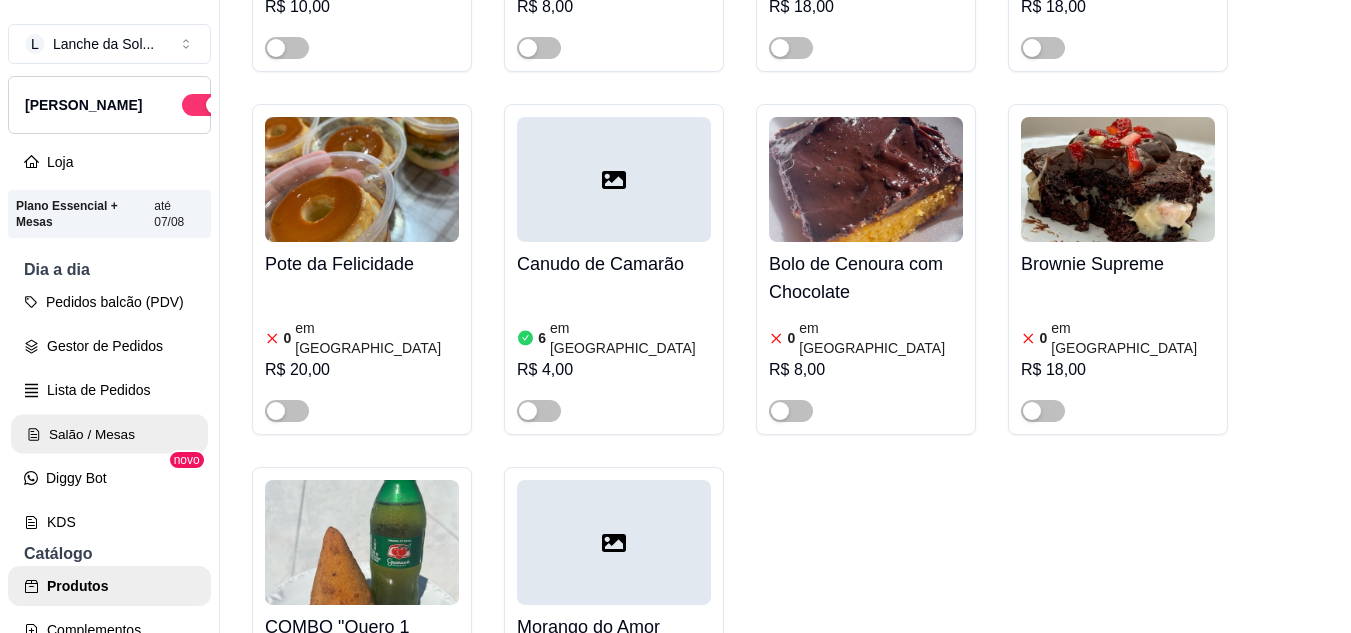 click on "Salão / Mesas" at bounding box center (109, 434) 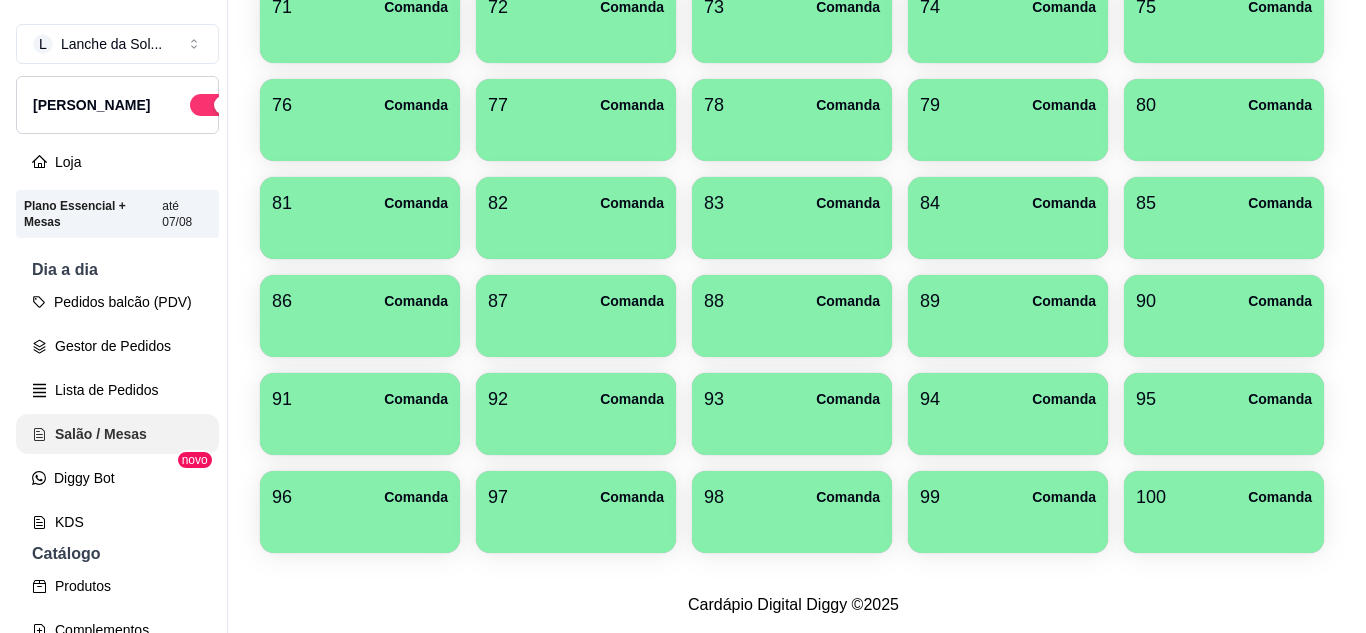 scroll, scrollTop: 0, scrollLeft: 0, axis: both 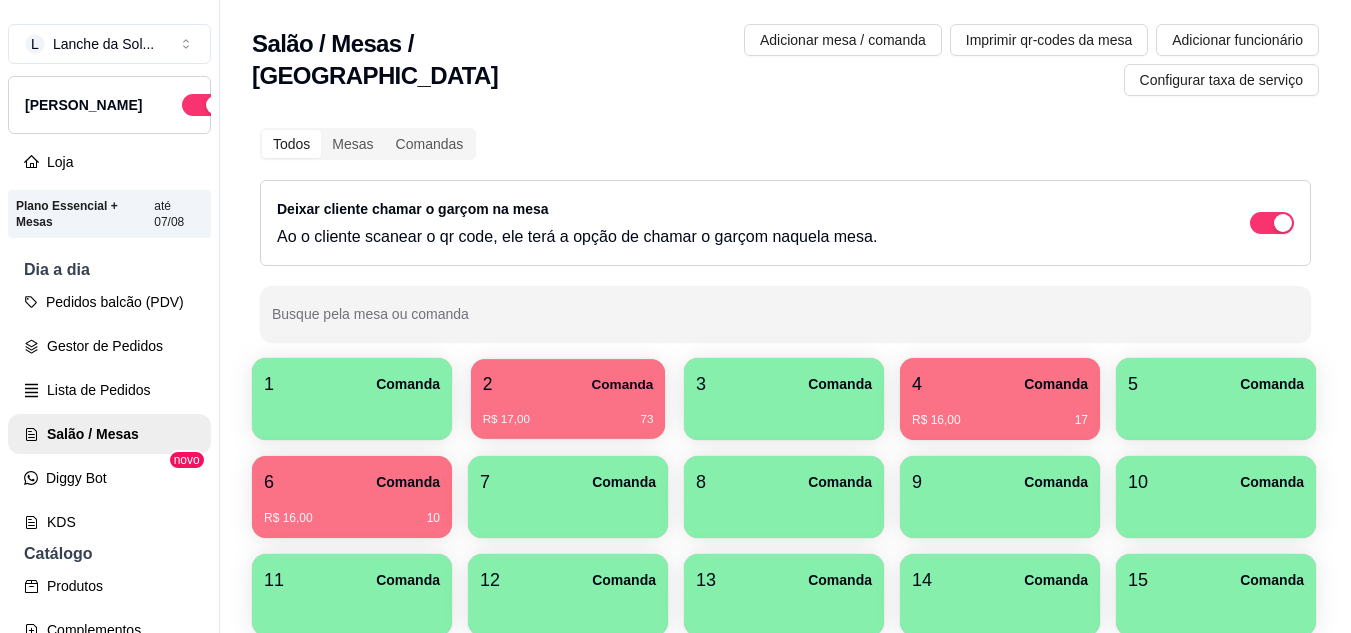 click on "R$ 17,00 73" at bounding box center (568, 420) 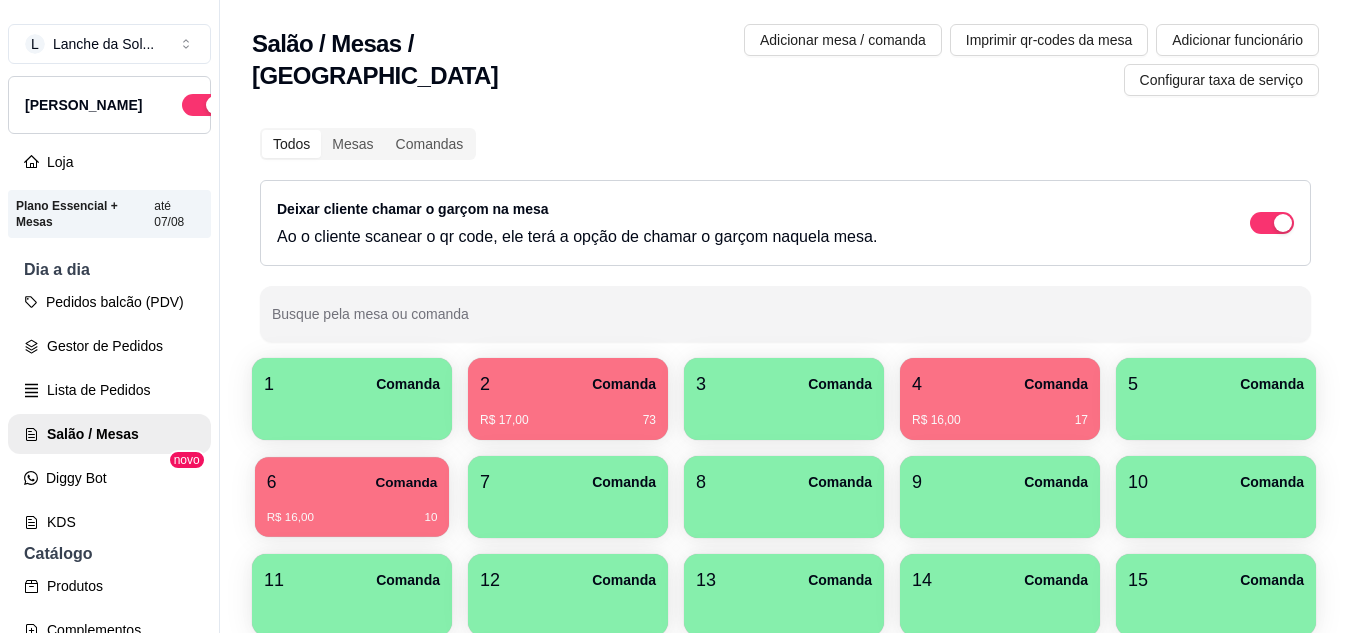click on "6 Comanda" at bounding box center (352, 482) 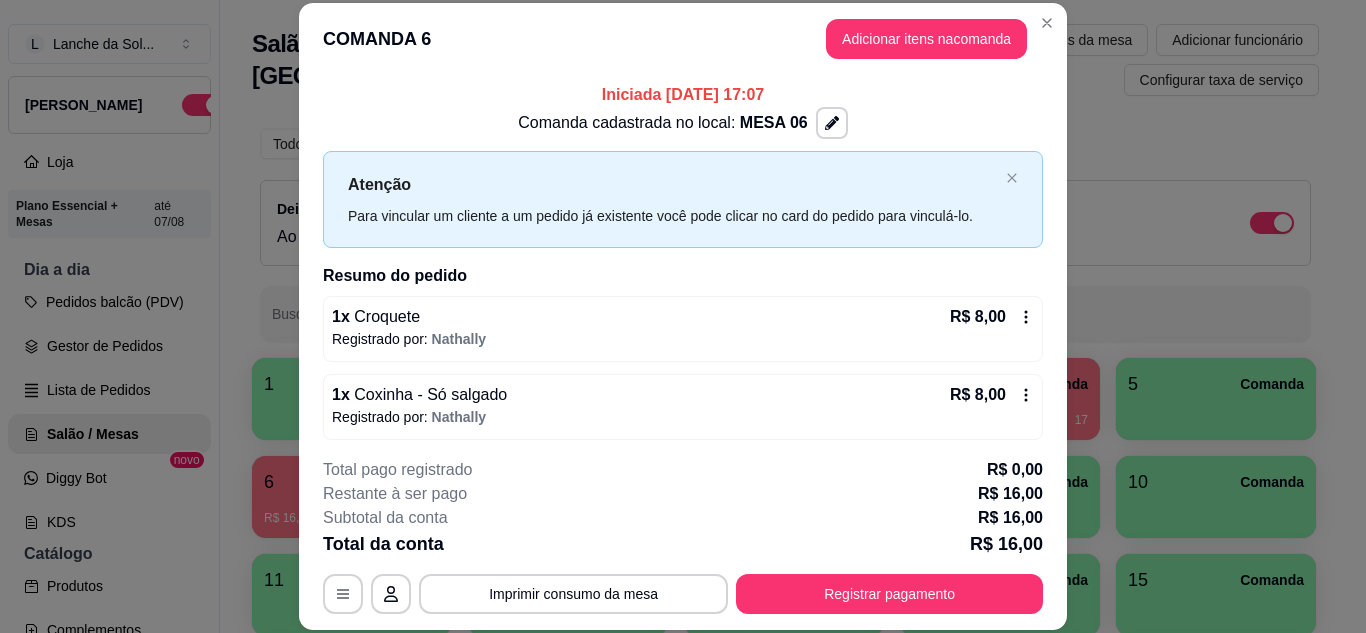 click 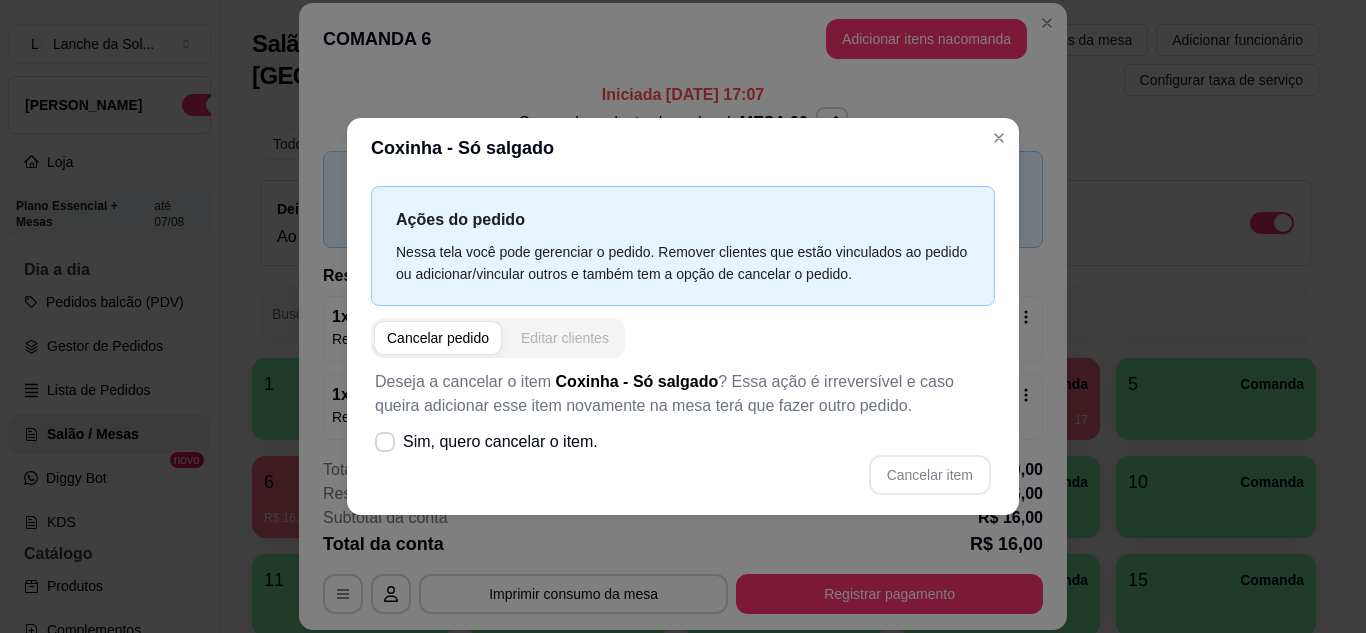 click on "Editar clientes" at bounding box center (565, 338) 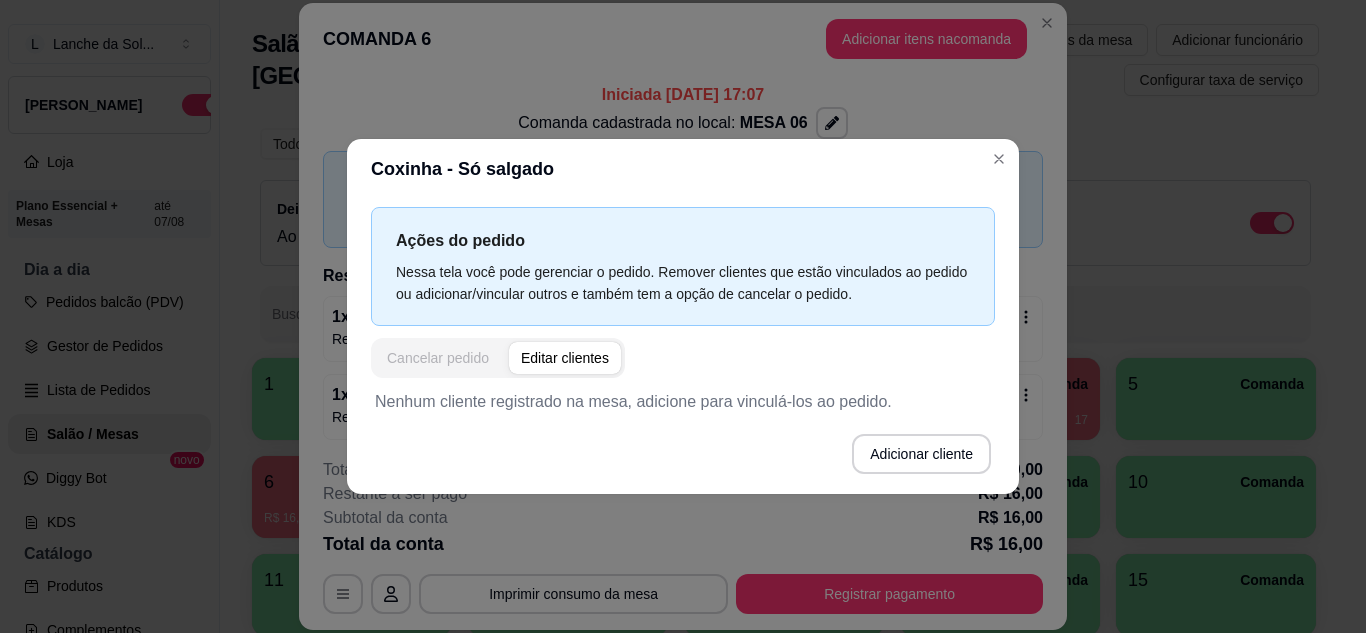 click on "Cancelar pedido" at bounding box center (438, 358) 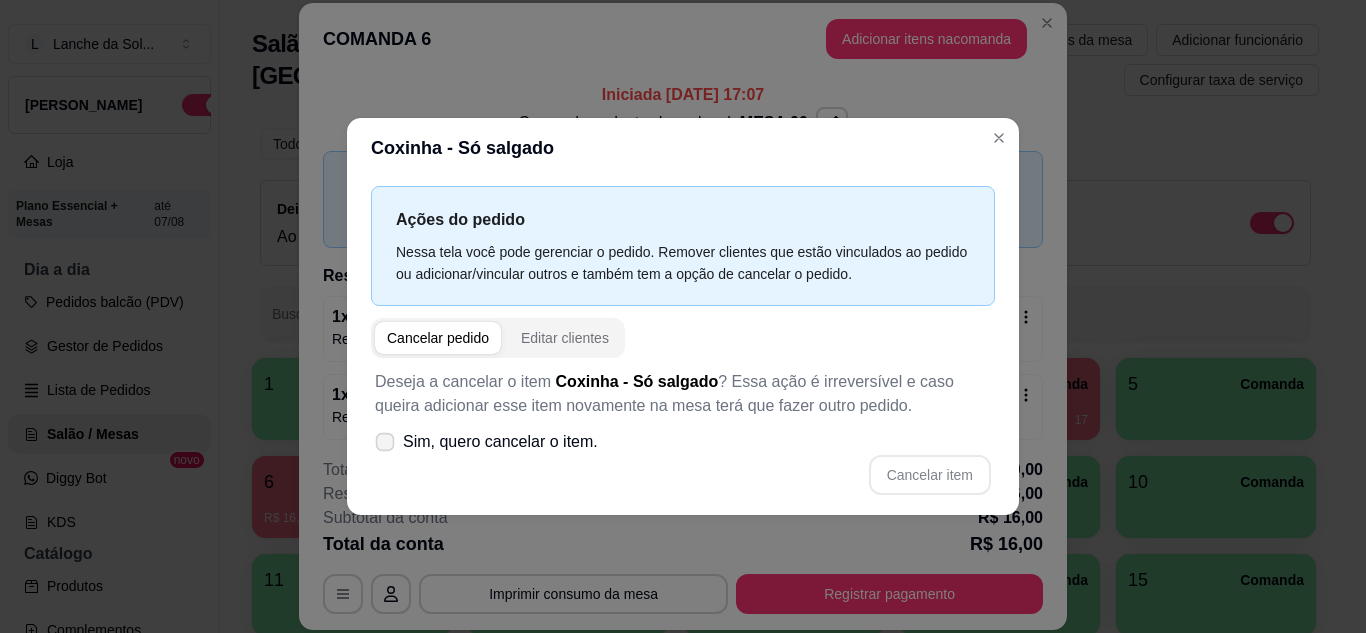 click 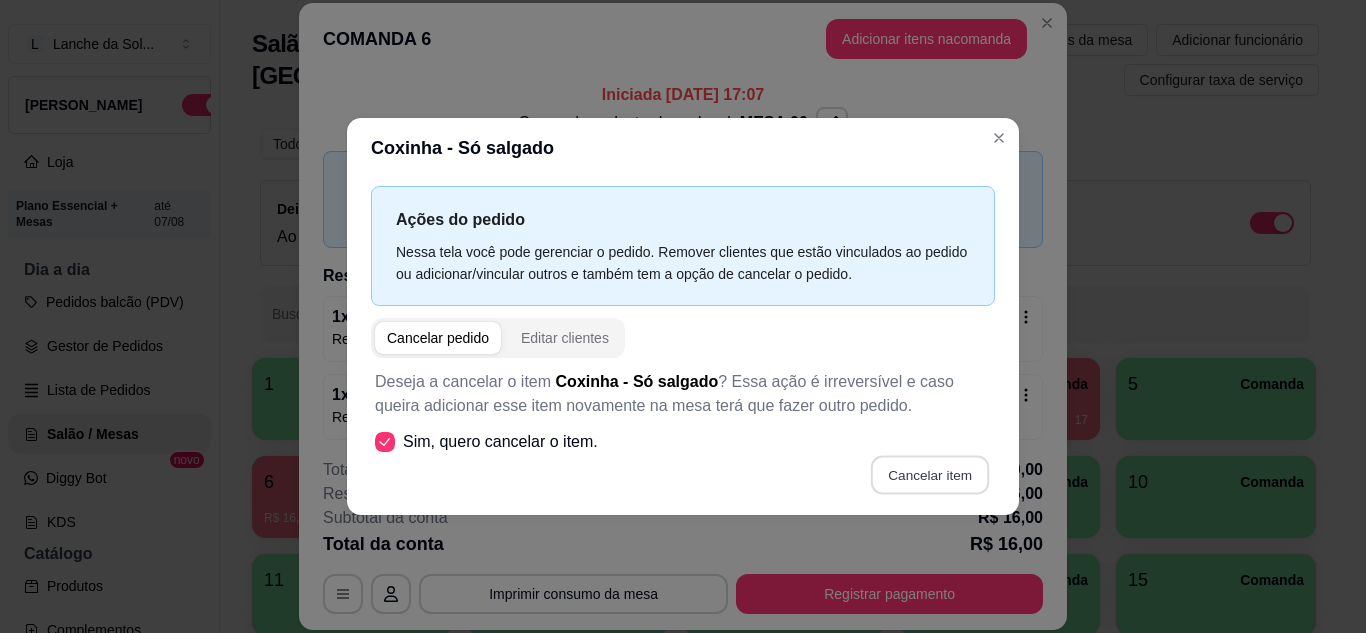 click on "Cancelar item" at bounding box center [929, 474] 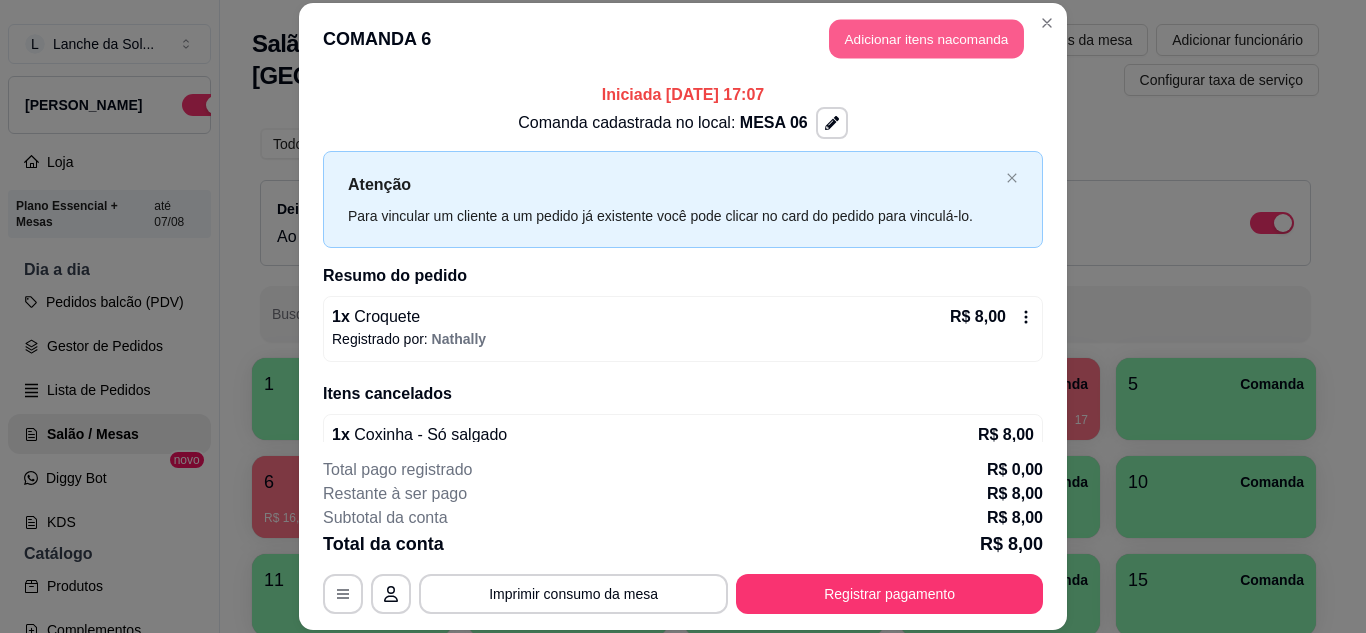 click on "Adicionar itens na  comanda" at bounding box center (926, 39) 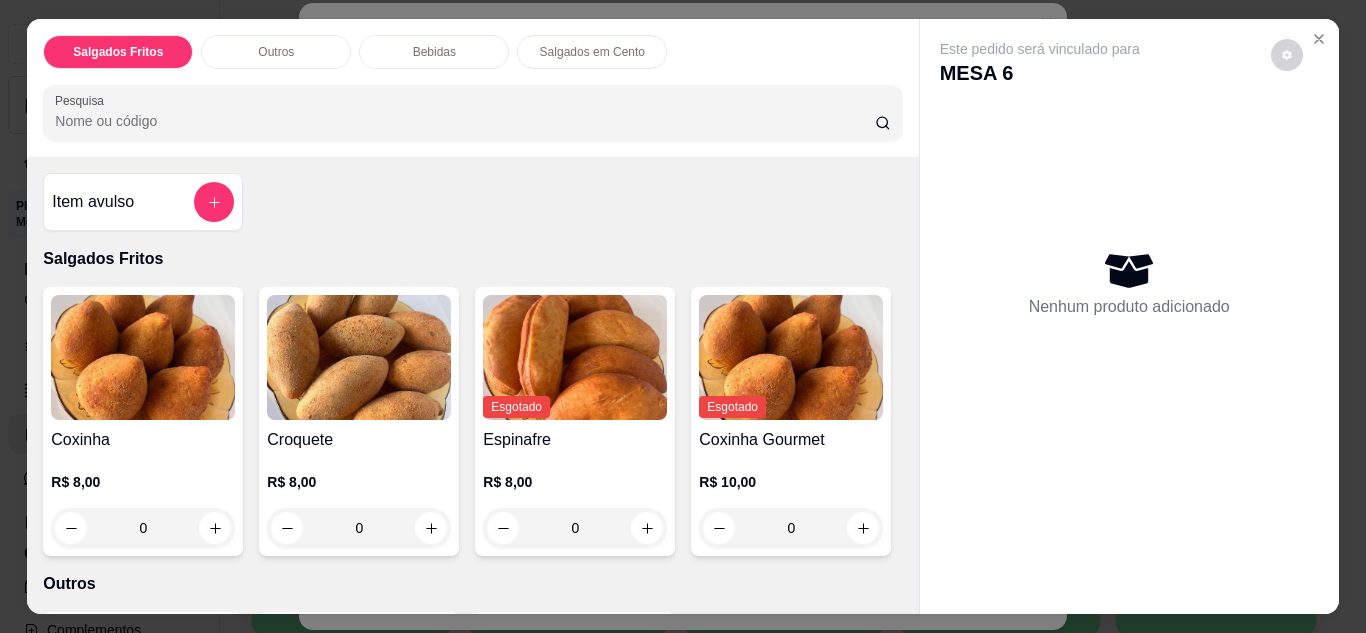 click on "0" at bounding box center [143, 528] 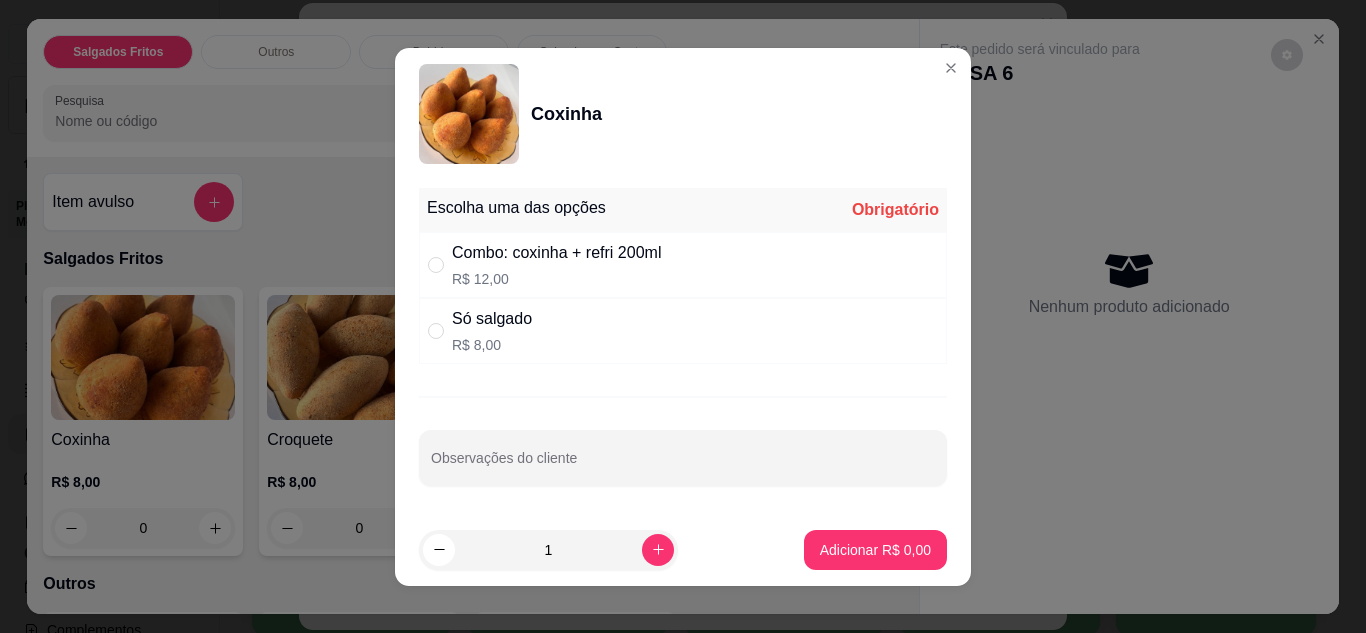 click on "Combo: coxinha + refri 200ml" at bounding box center (556, 253) 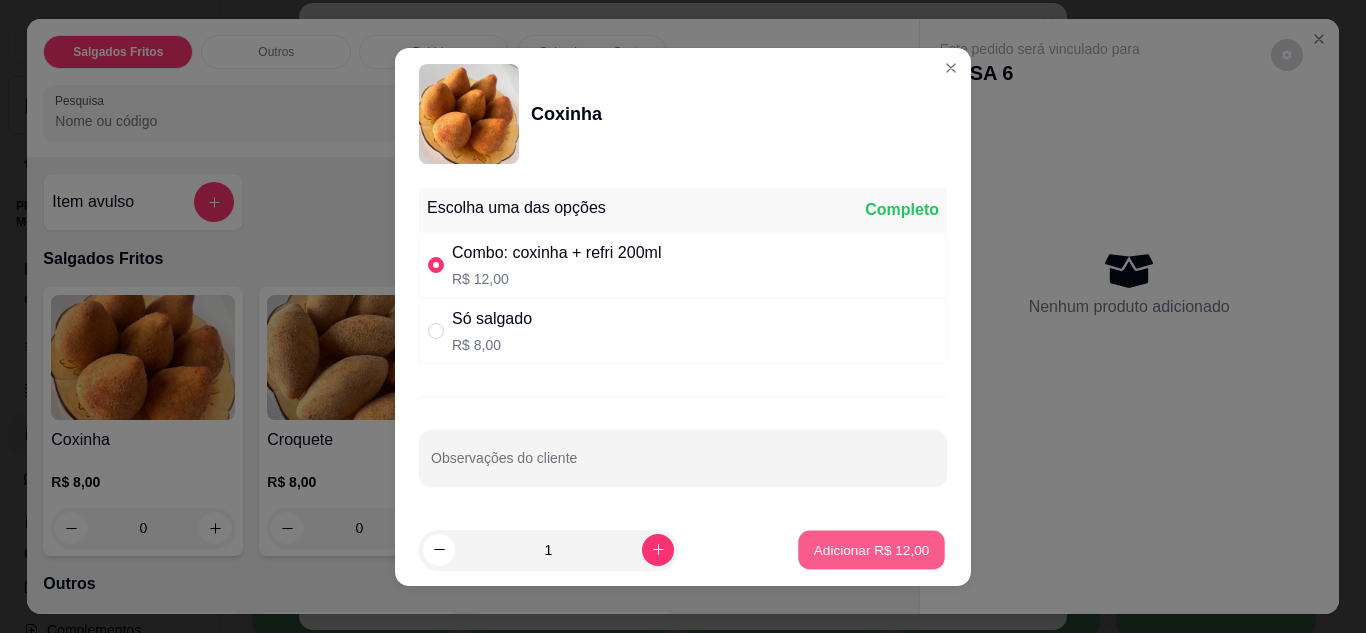 click on "Adicionar   R$ 12,00" at bounding box center [872, 549] 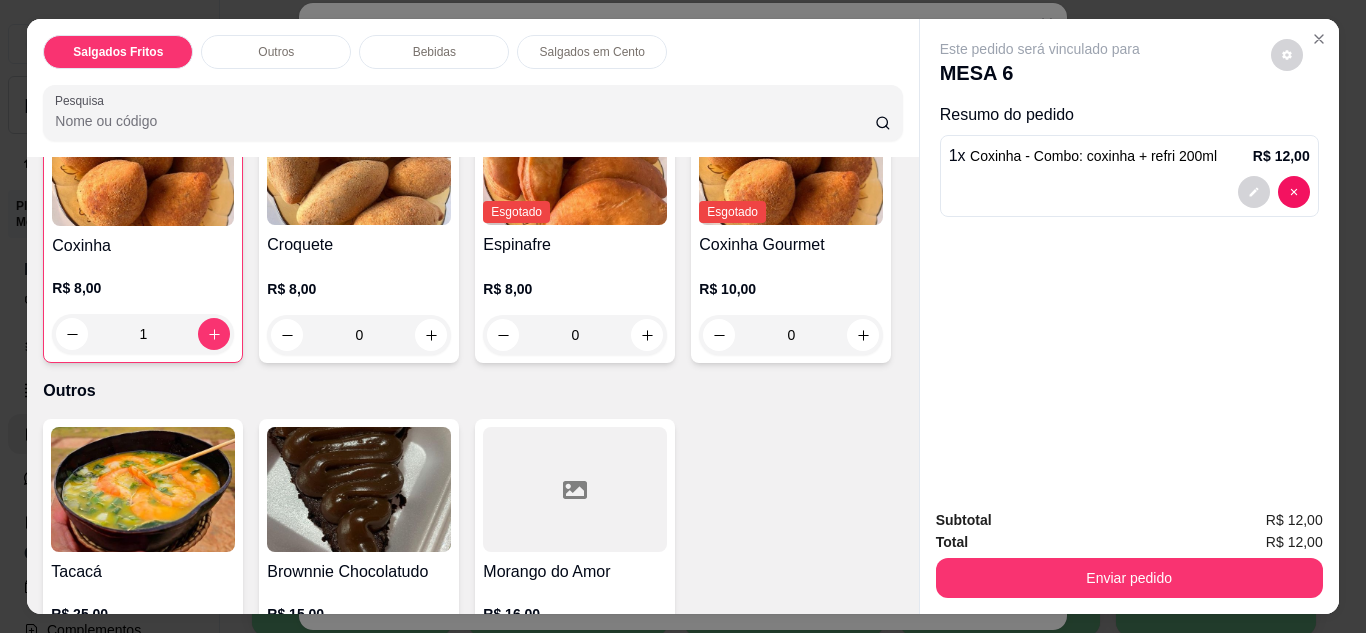scroll, scrollTop: 200, scrollLeft: 0, axis: vertical 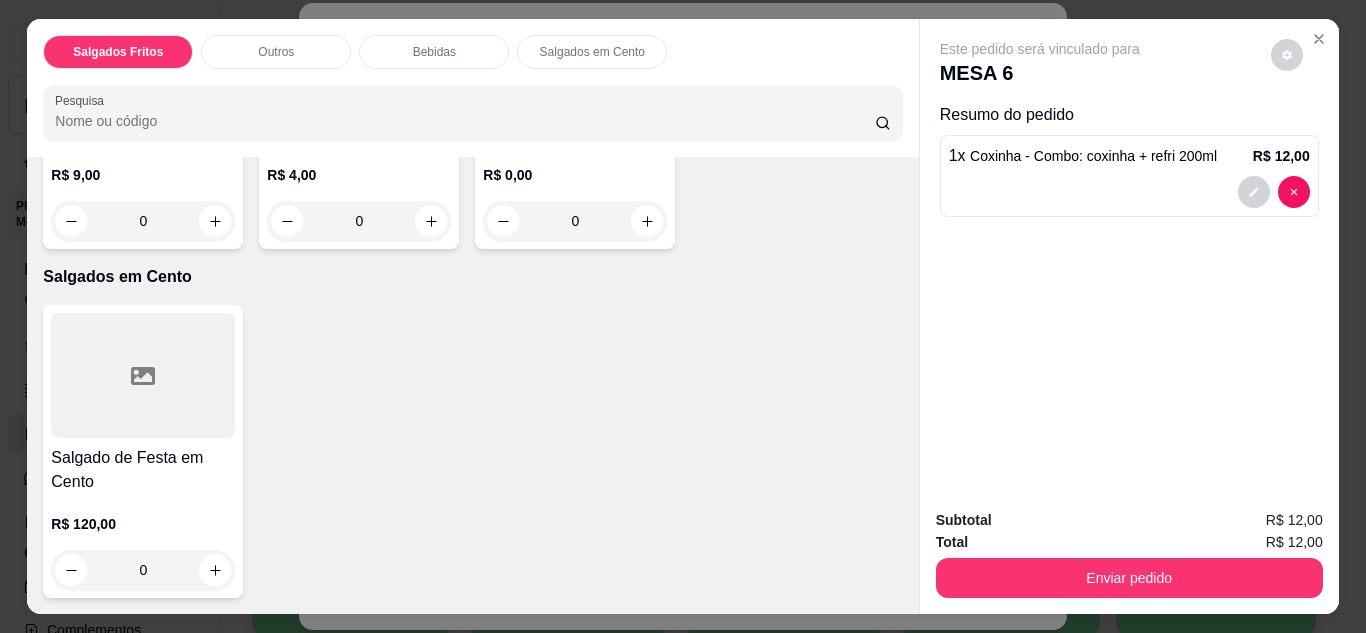 click 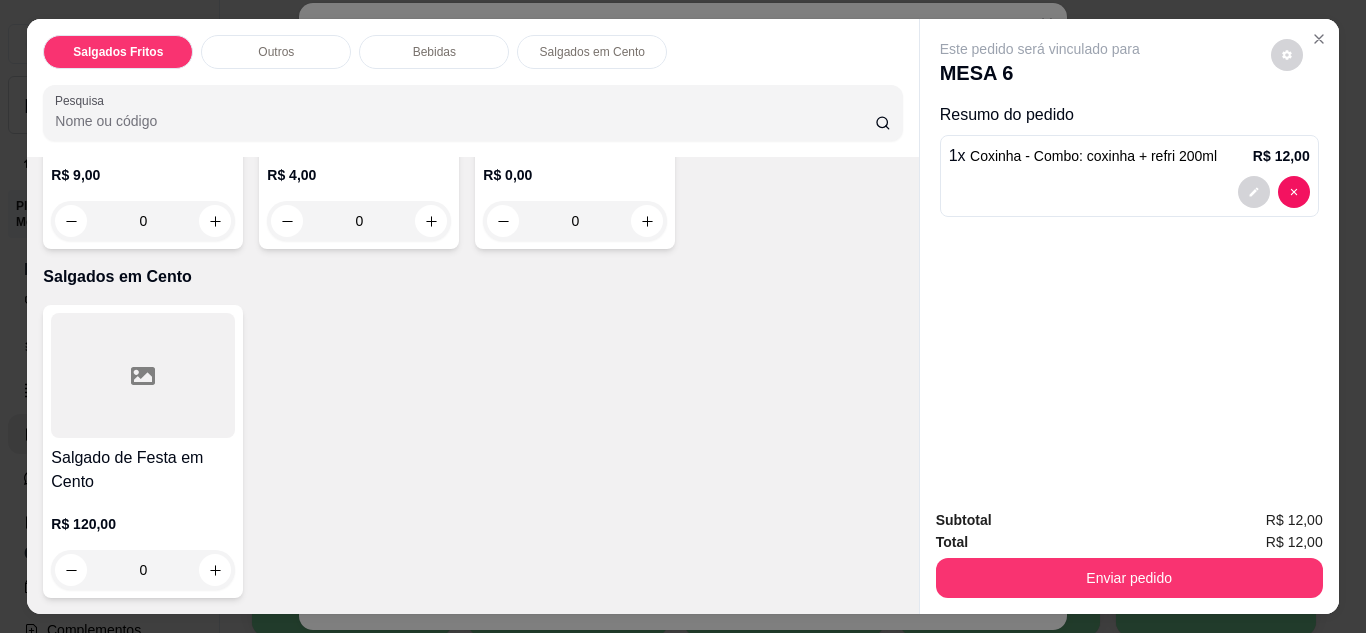type on "1" 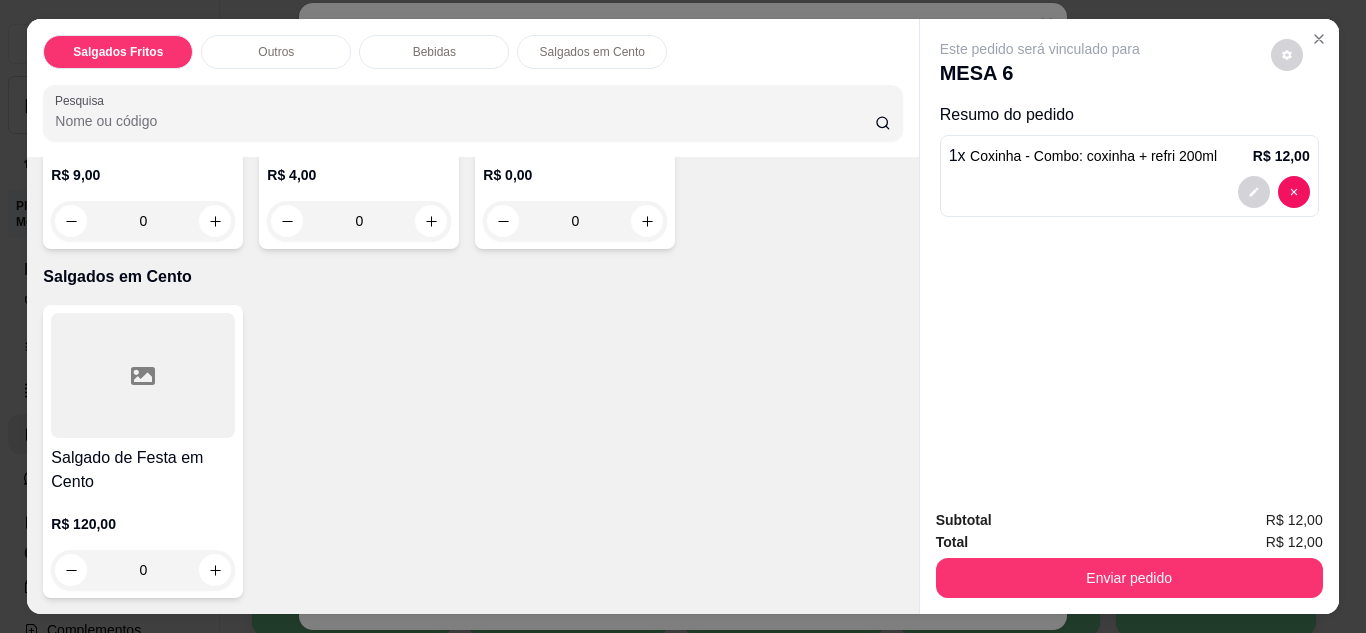 scroll, scrollTop: 1361, scrollLeft: 0, axis: vertical 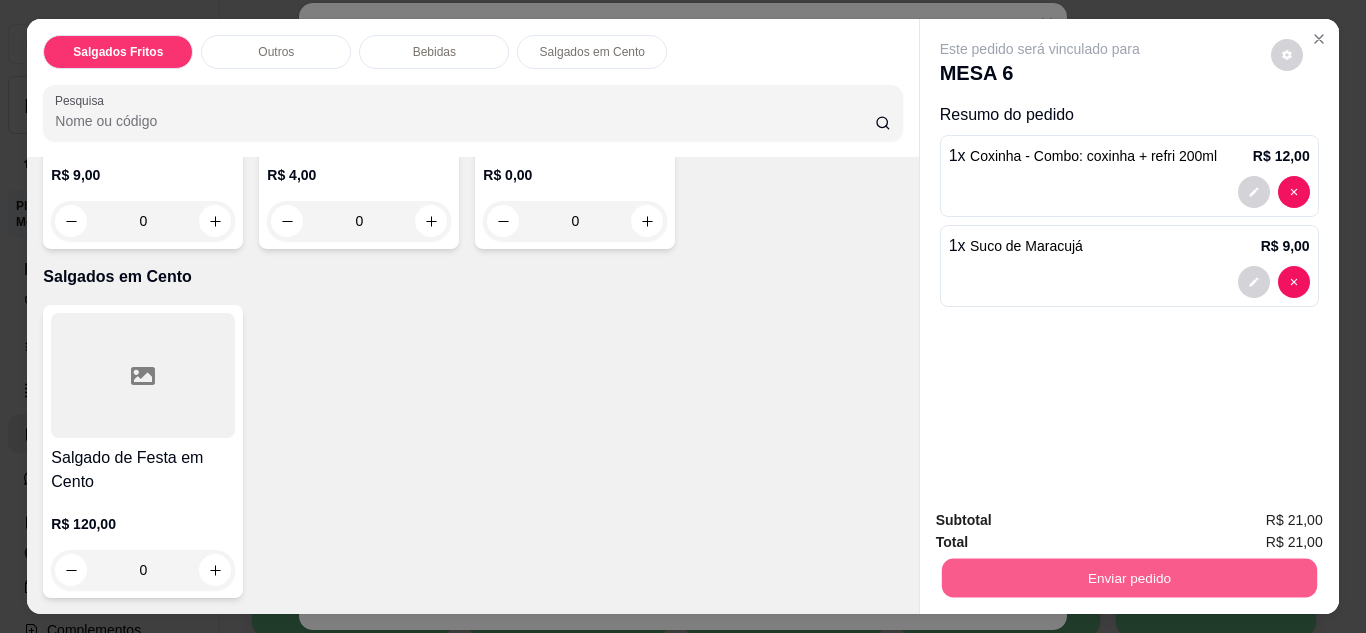 click on "Enviar pedido" at bounding box center (1128, 578) 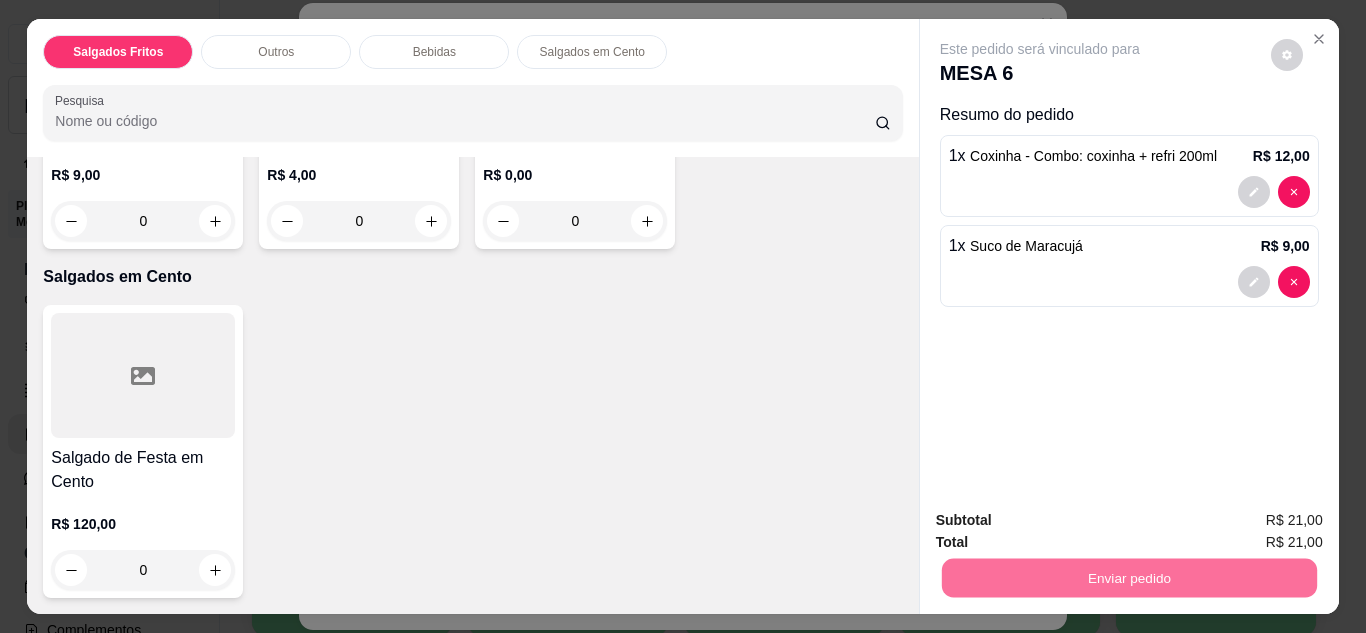 click on "Não registrar e enviar pedido" at bounding box center (1063, 521) 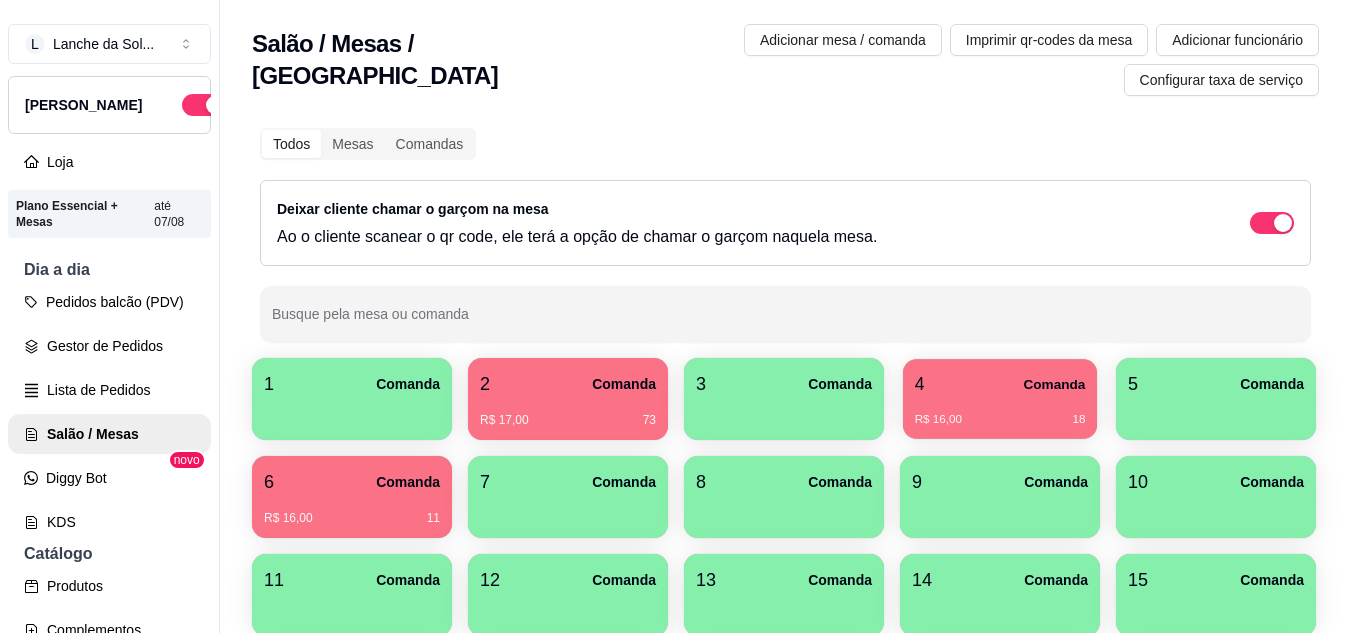 click on "R$ 16,00 18" at bounding box center [1000, 412] 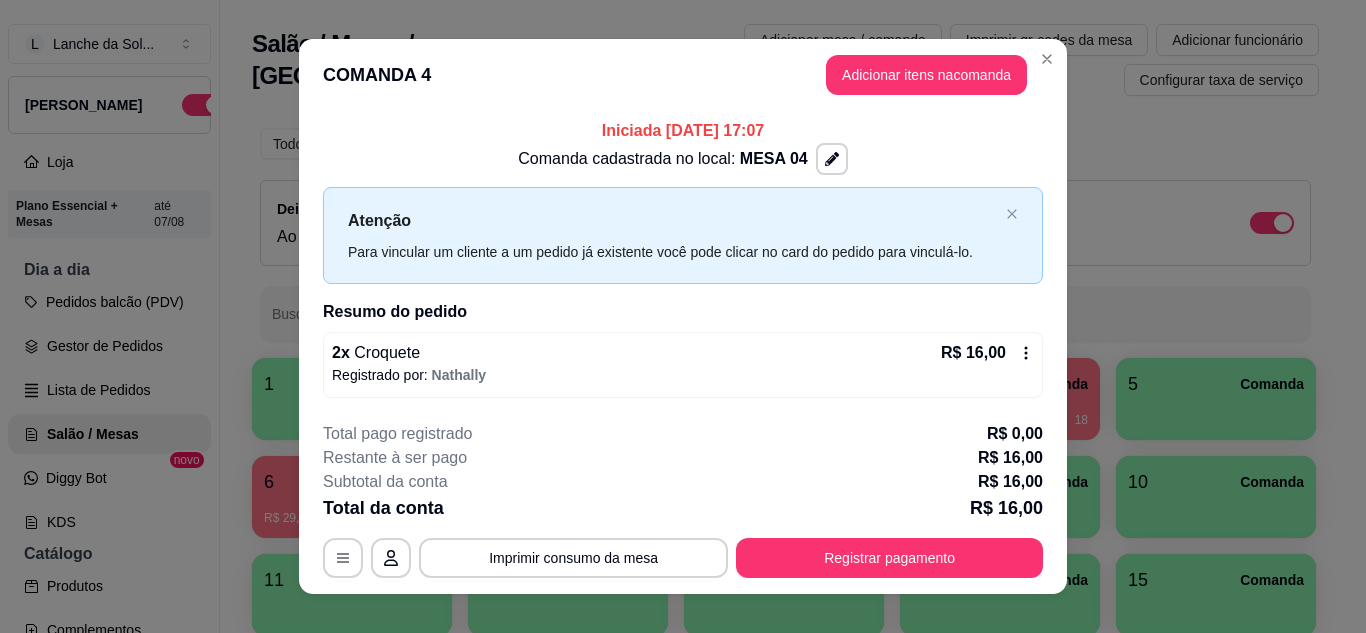 click 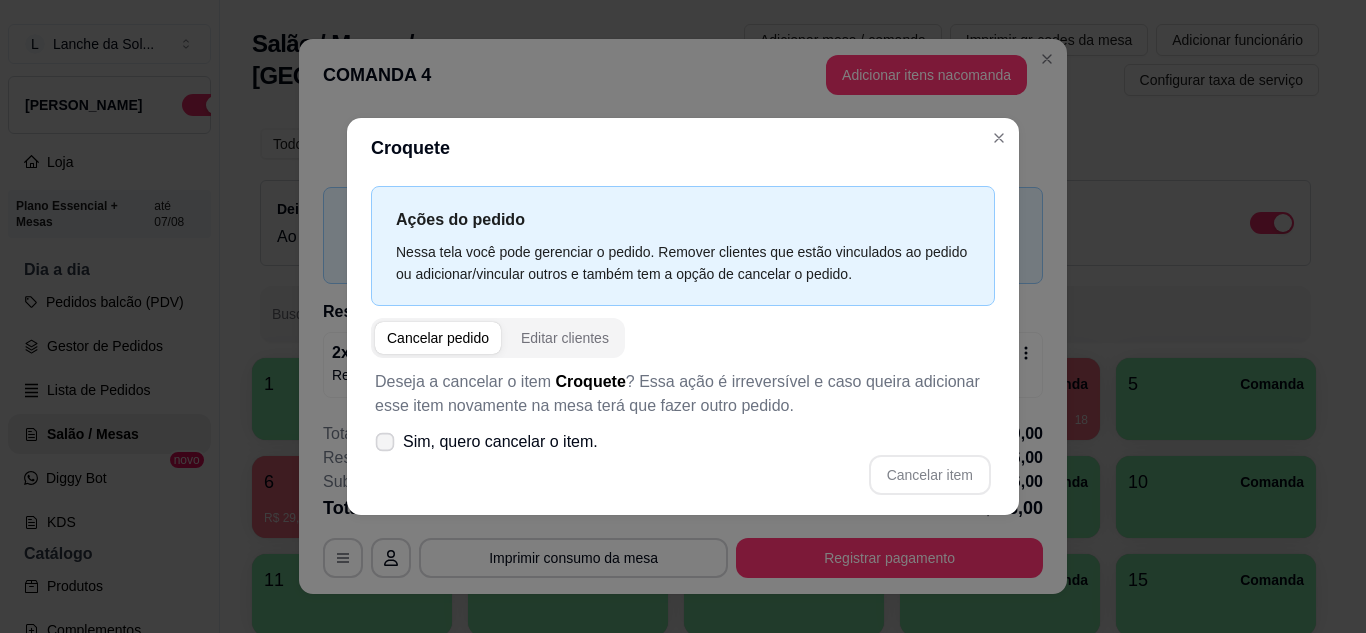 click 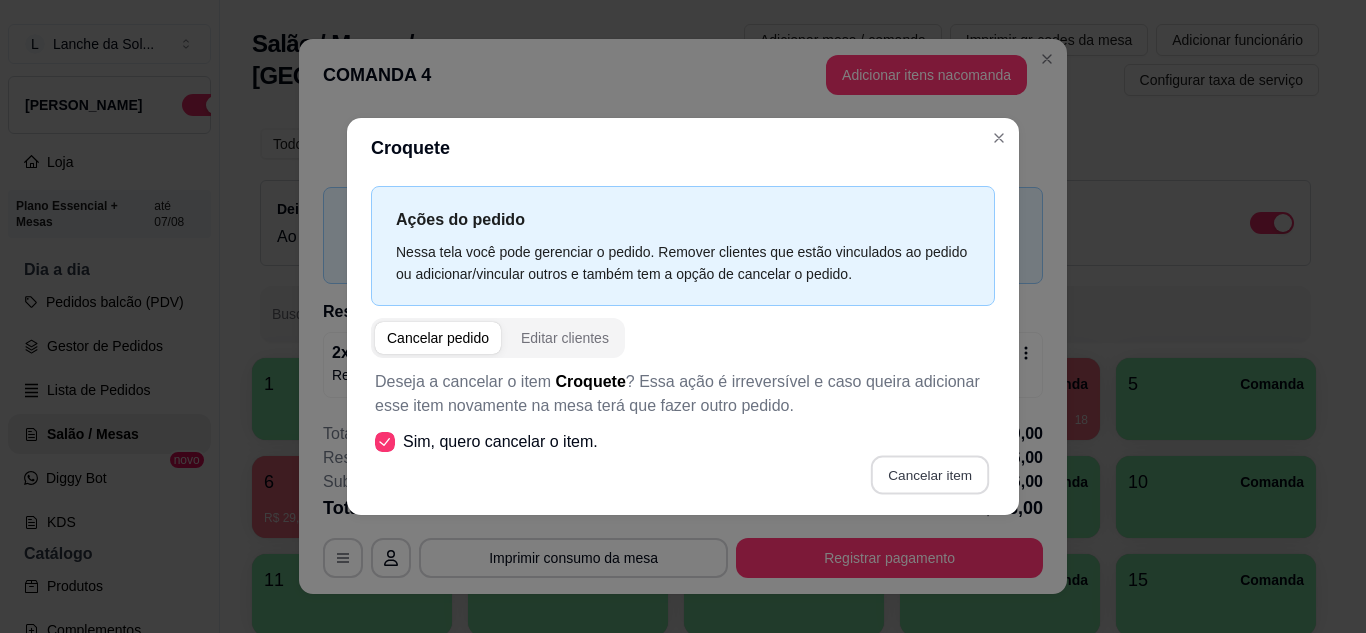 click on "Cancelar item" at bounding box center (929, 474) 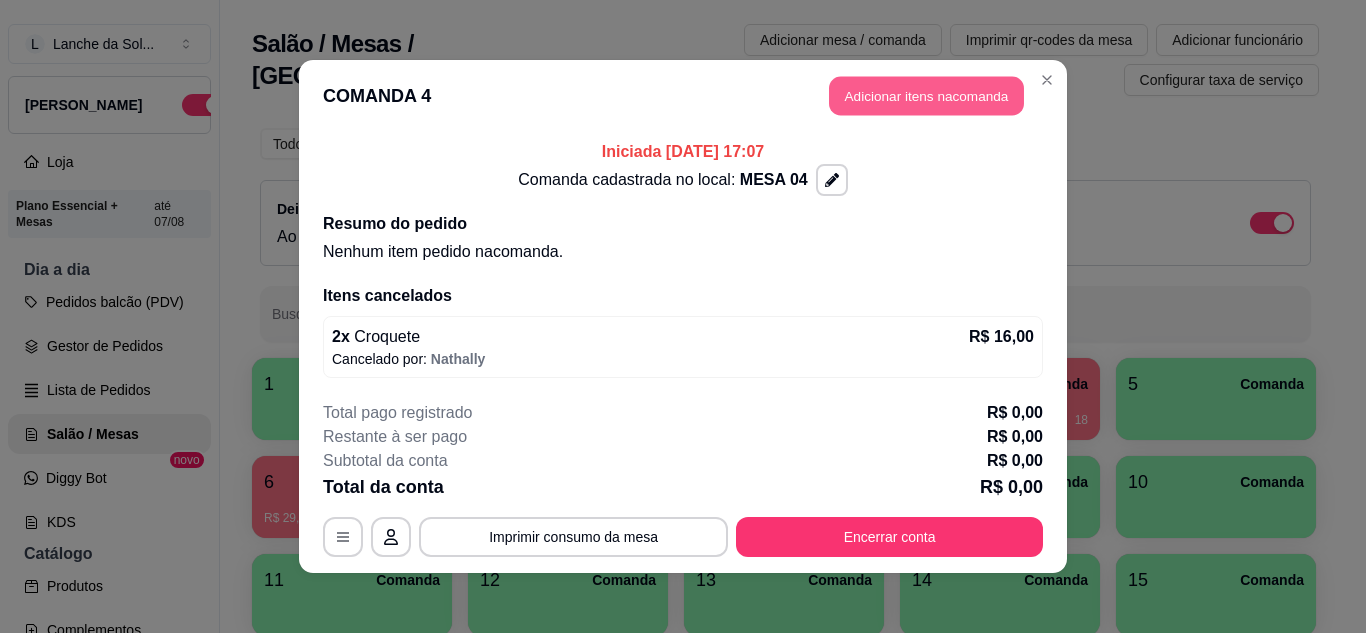click on "Adicionar itens na  comanda" at bounding box center (926, 96) 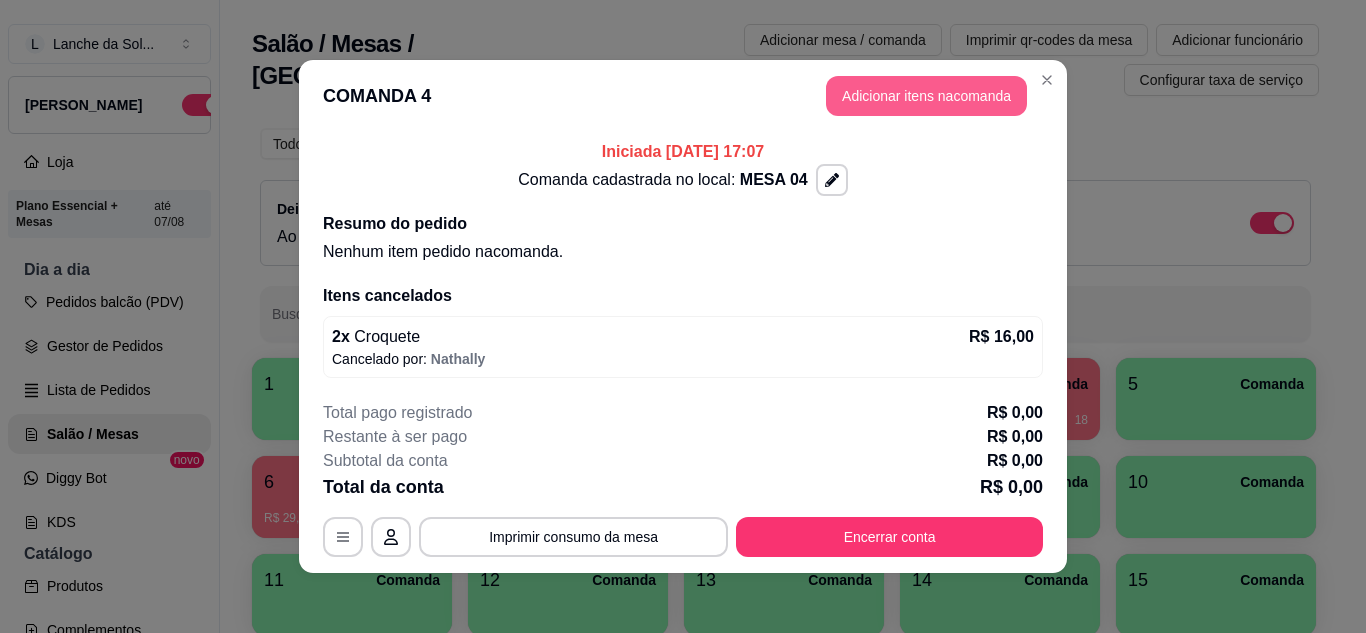 click on "Adicionar itens na  comanda" at bounding box center (926, 96) 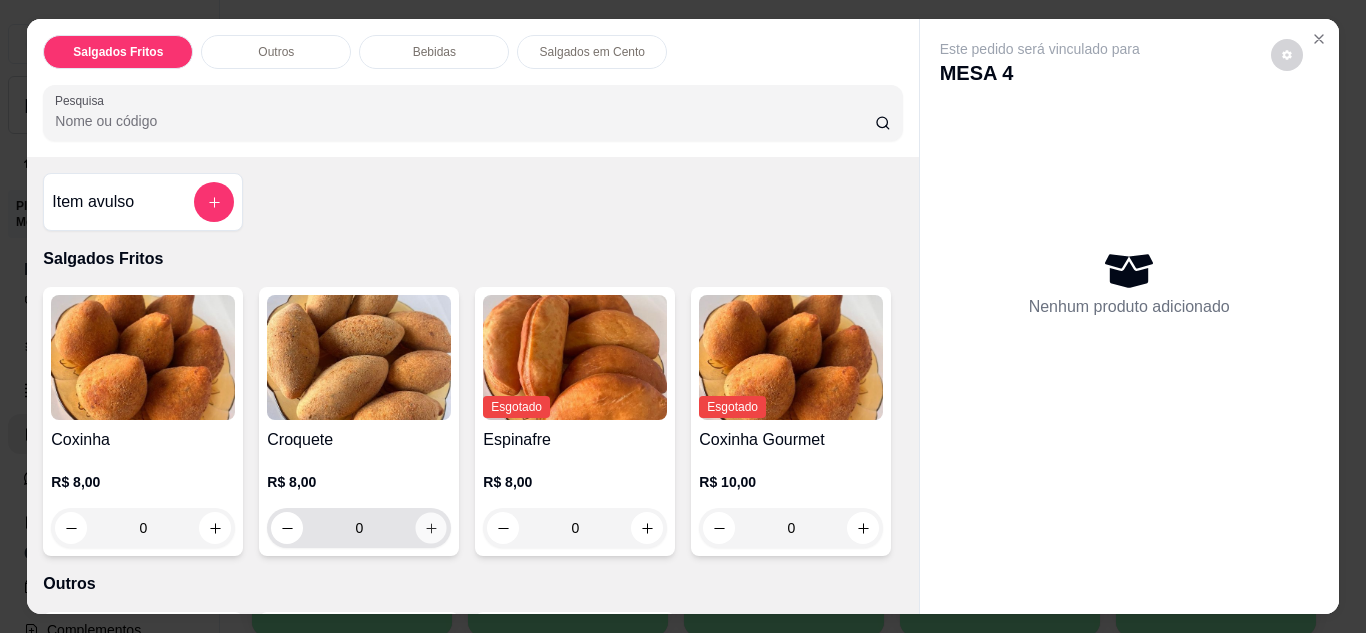 click 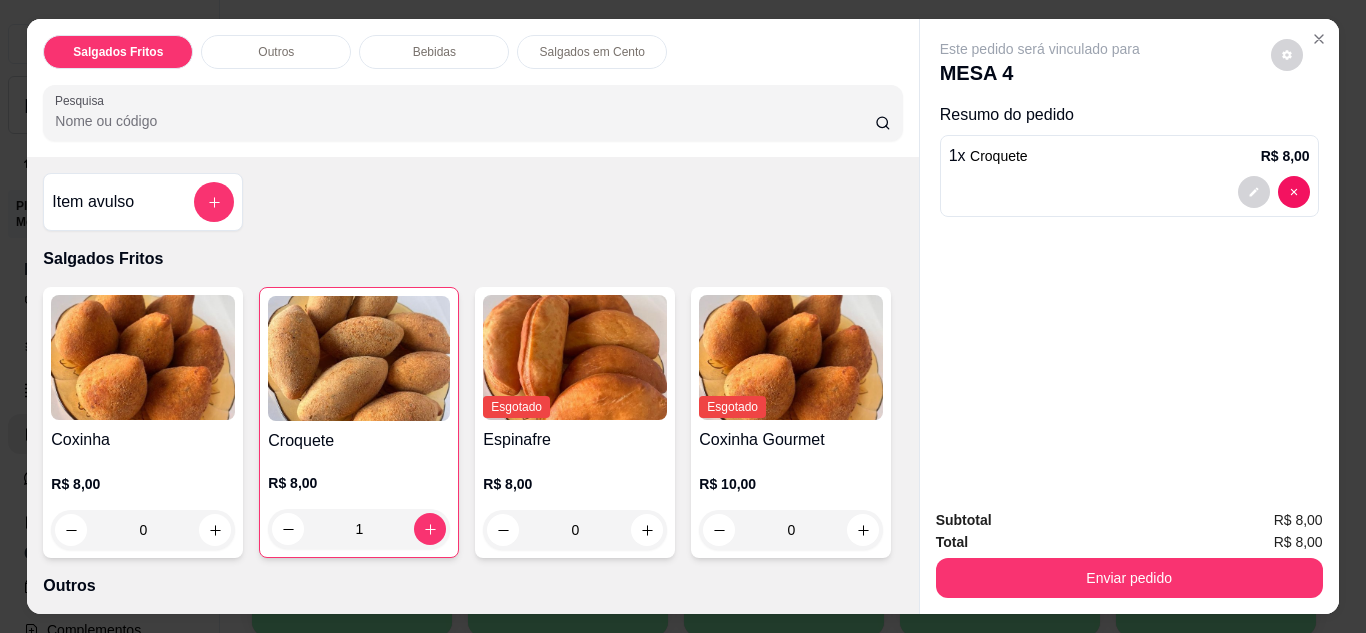 click on "0" at bounding box center (143, 530) 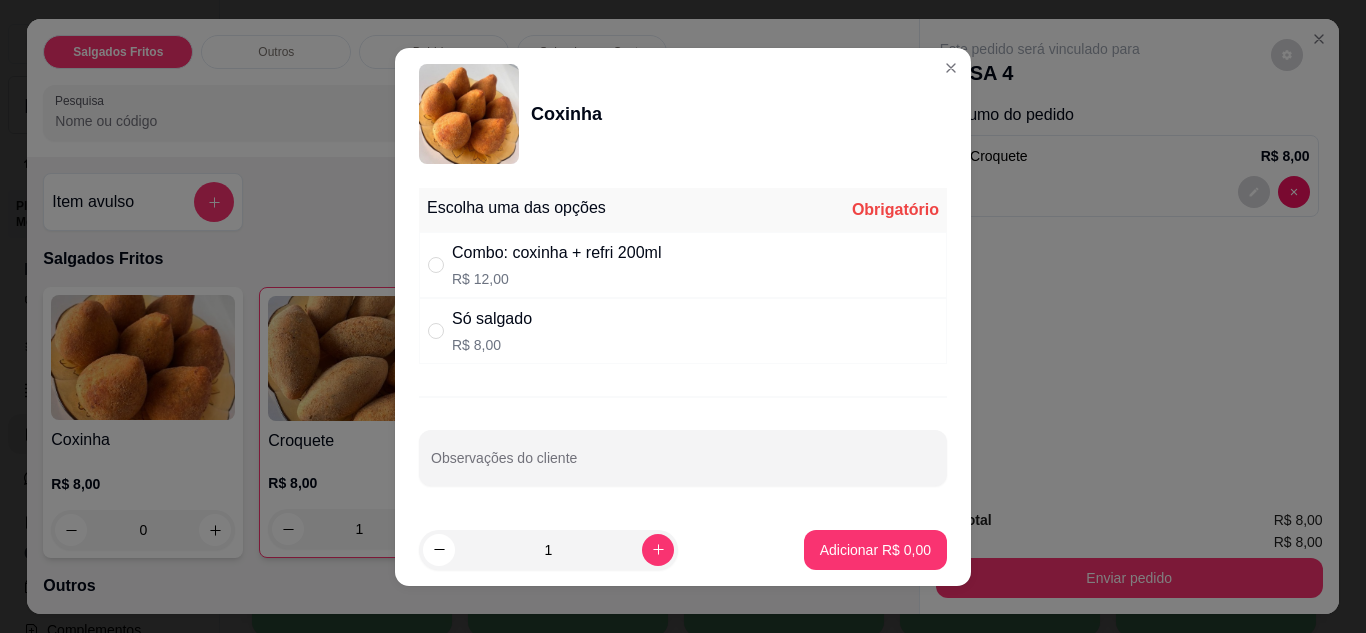 click on "Combo: coxinha + refri 200ml R$ 12,00" at bounding box center (556, 265) 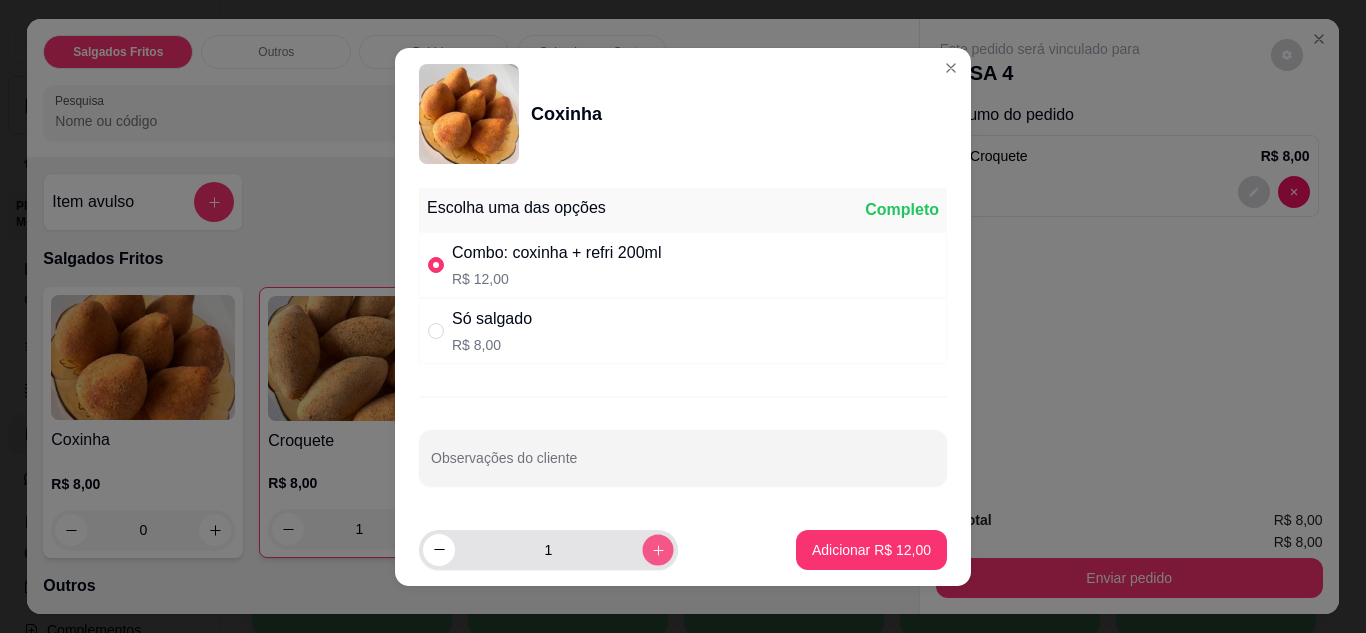 click 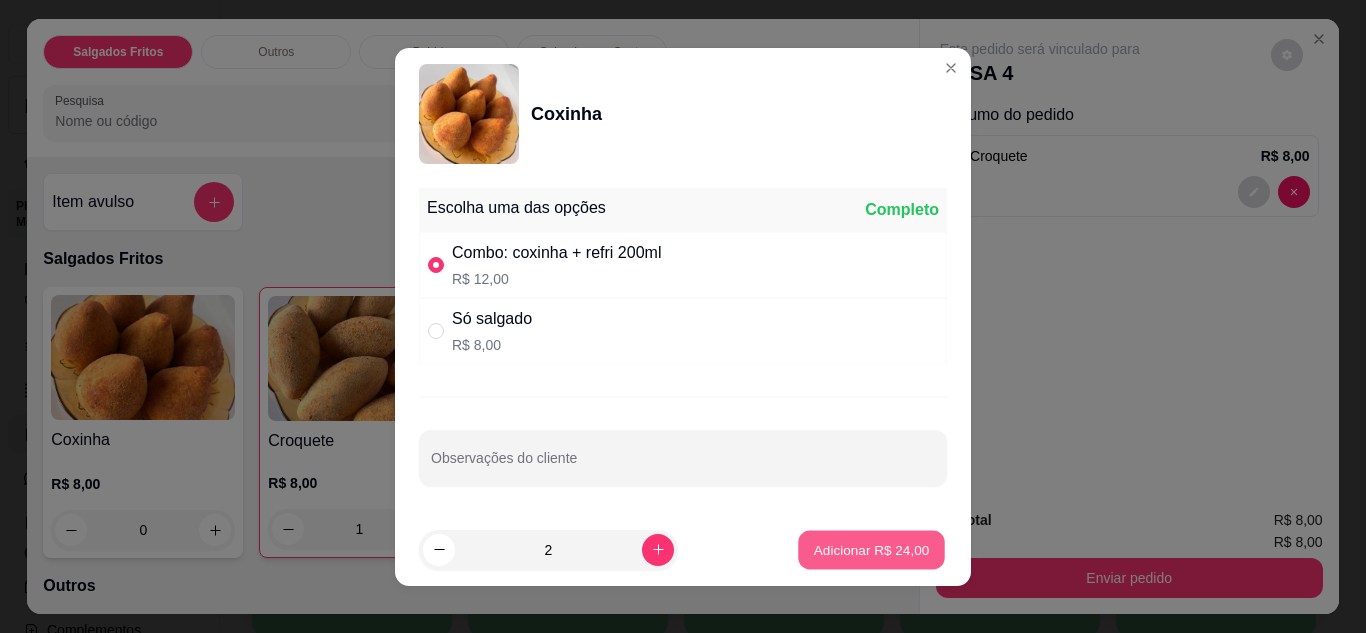 click on "Adicionar   R$ 24,00" at bounding box center [872, 549] 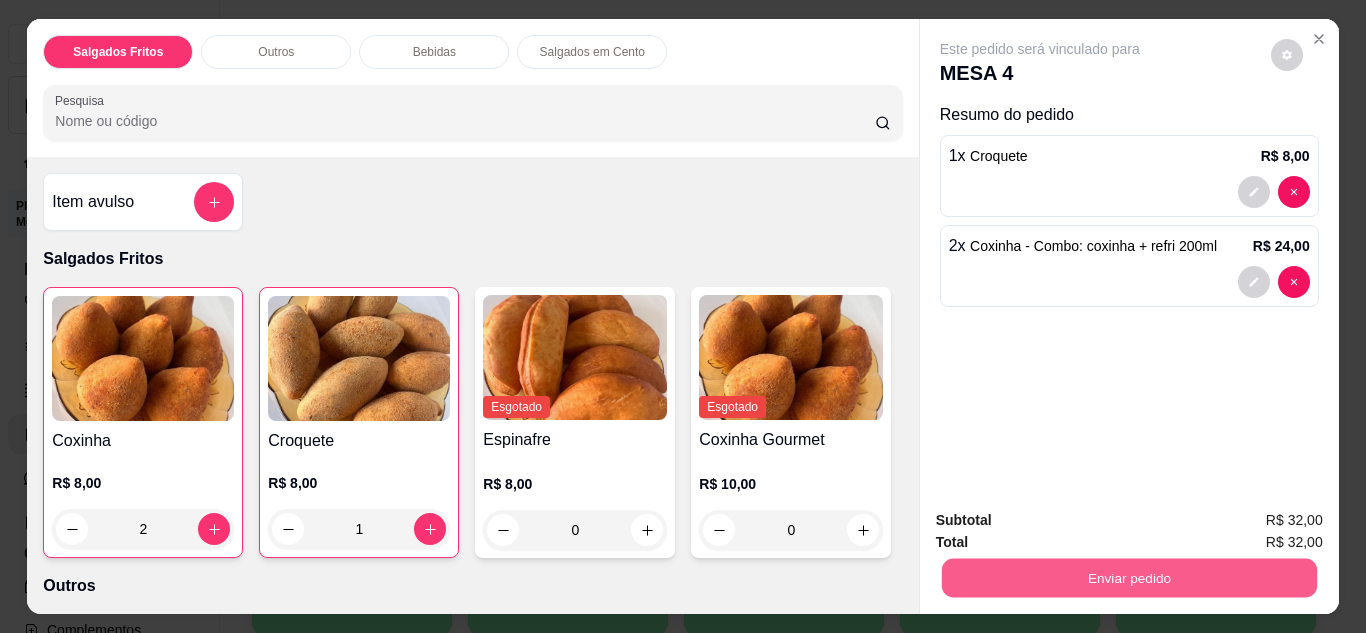 click on "Enviar pedido" at bounding box center [1128, 578] 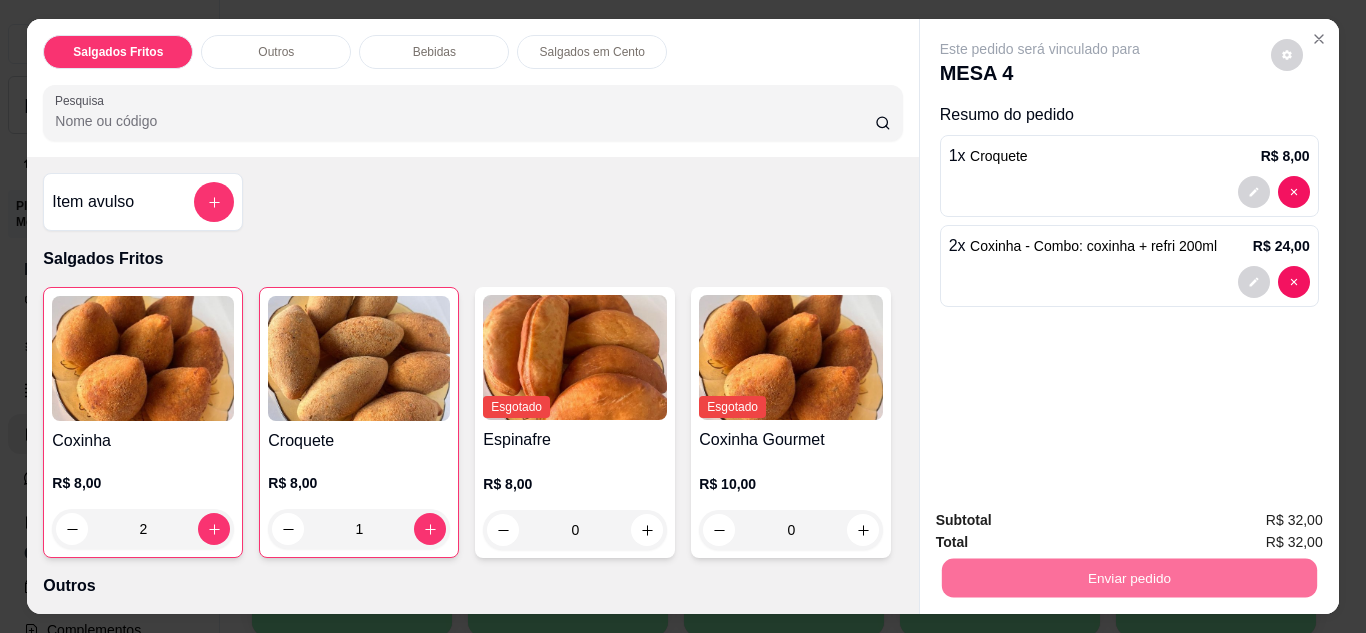 click on "Não registrar e enviar pedido" at bounding box center [1063, 521] 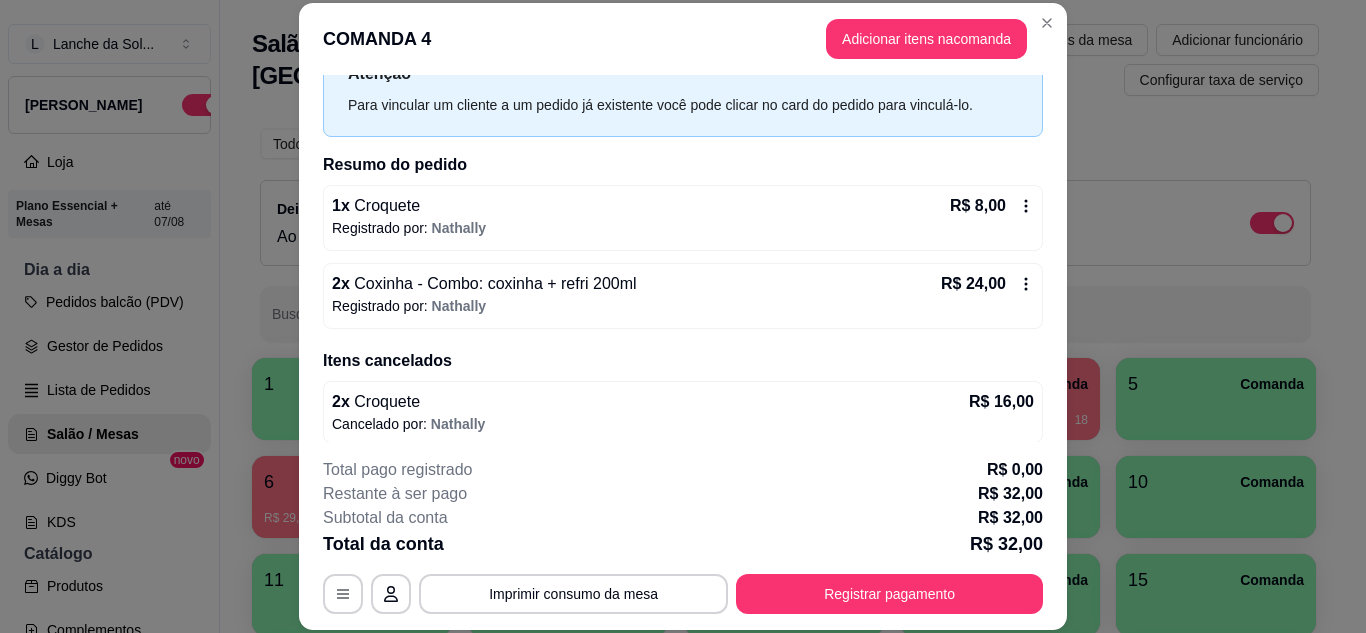 scroll, scrollTop: 120, scrollLeft: 0, axis: vertical 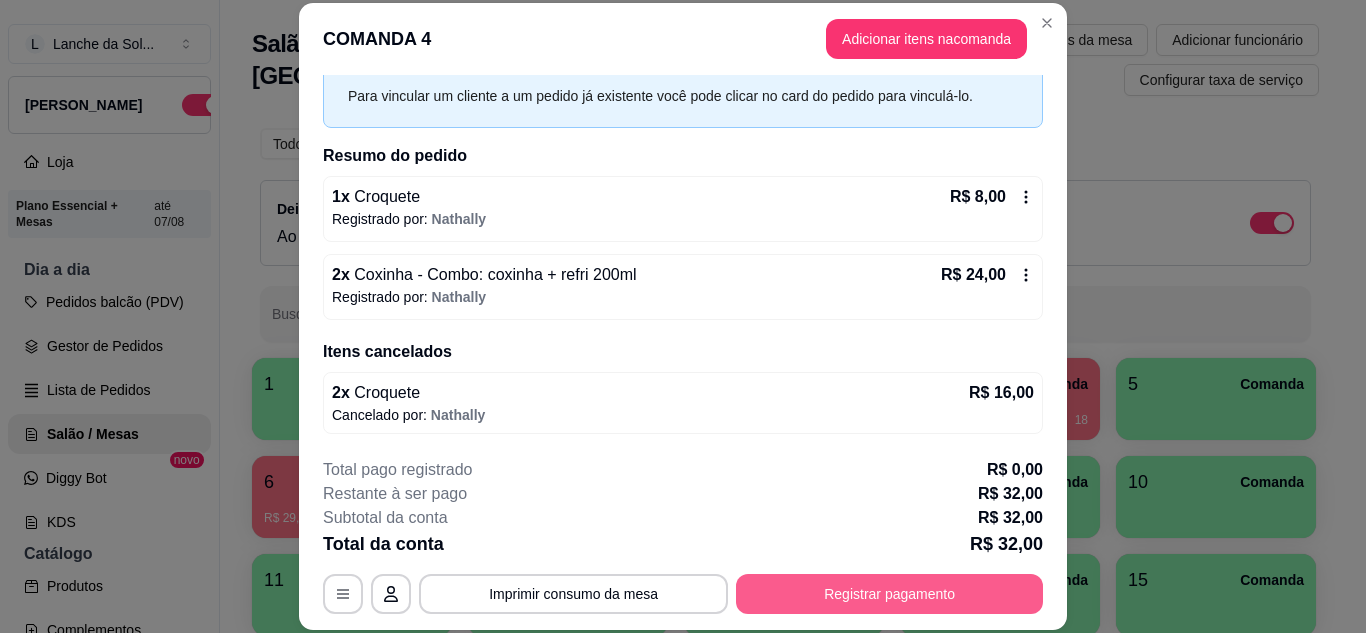 click on "Registrar pagamento" at bounding box center [889, 594] 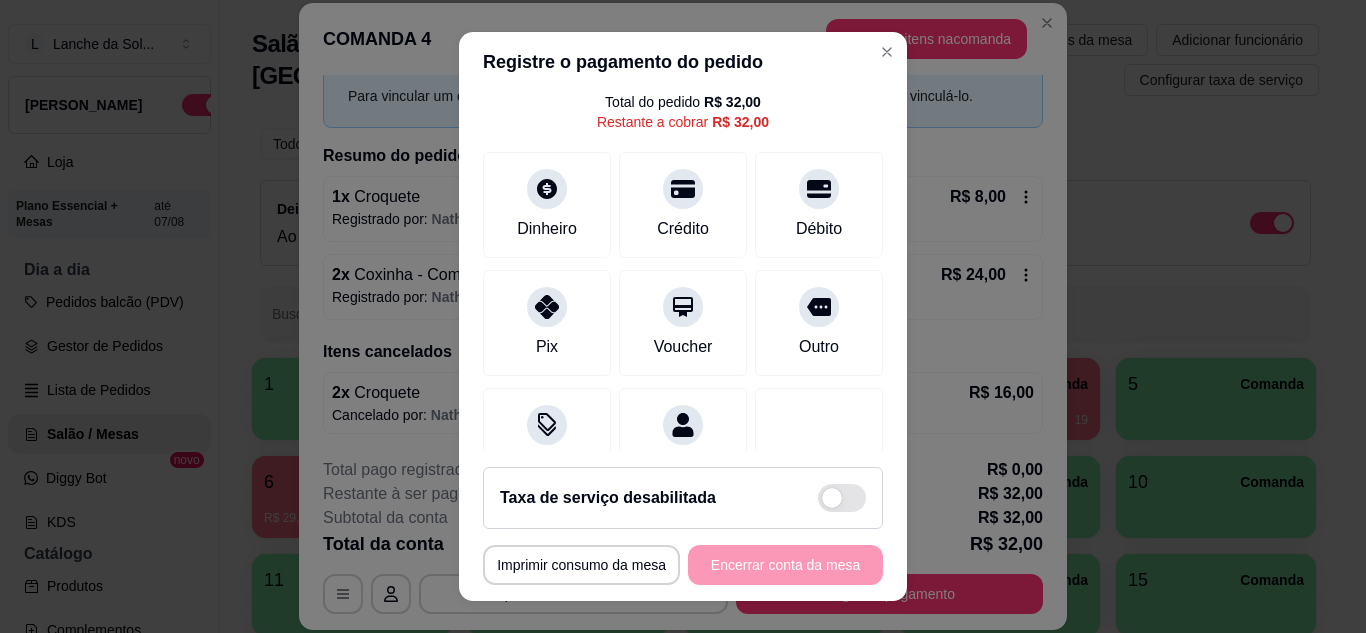 scroll, scrollTop: 120, scrollLeft: 0, axis: vertical 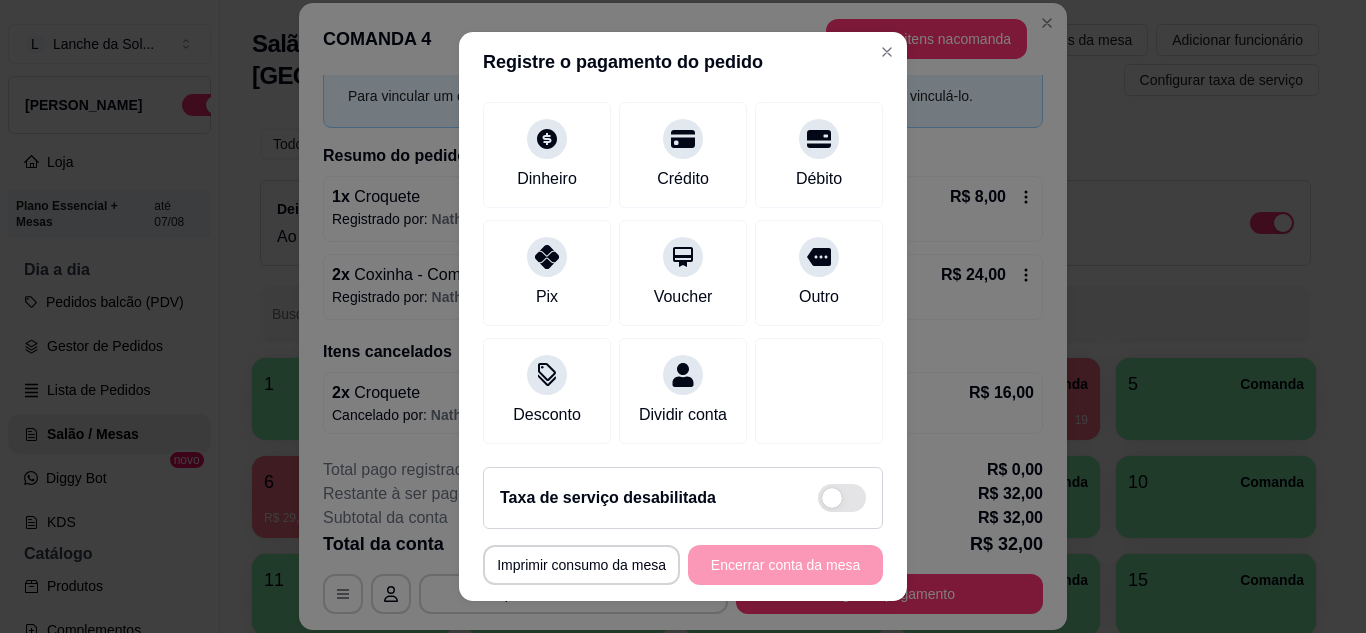 click at bounding box center [683, 375] 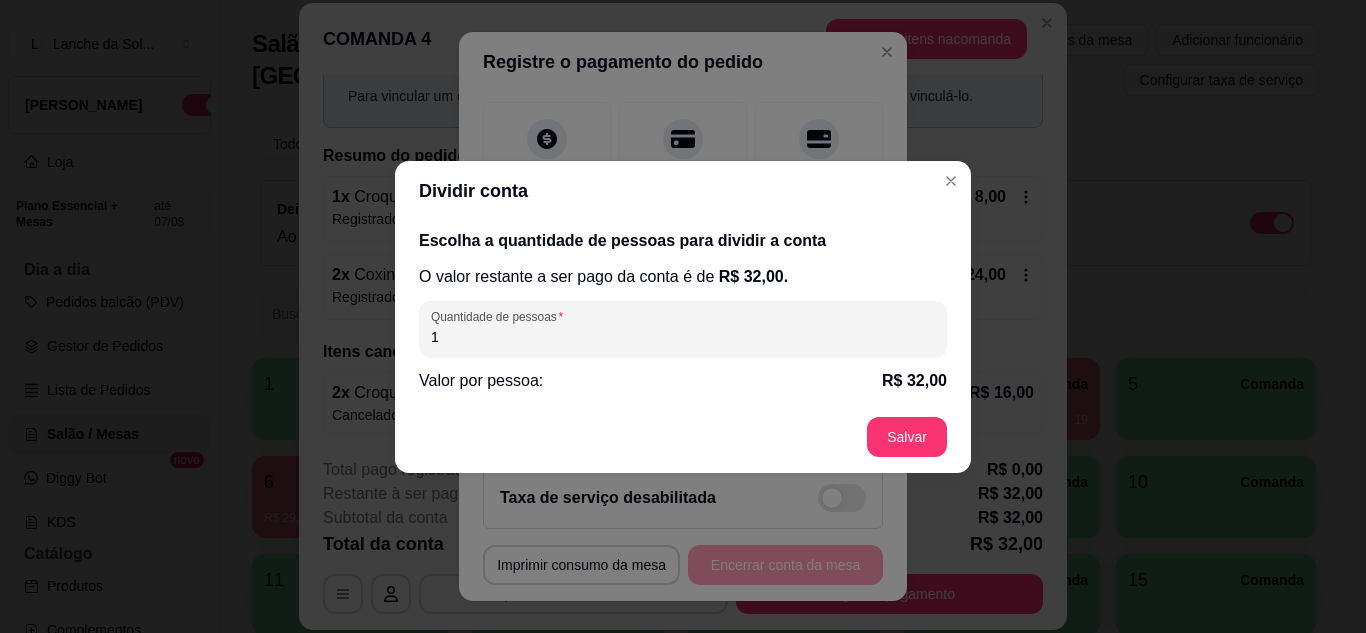 click on "1" at bounding box center (683, 337) 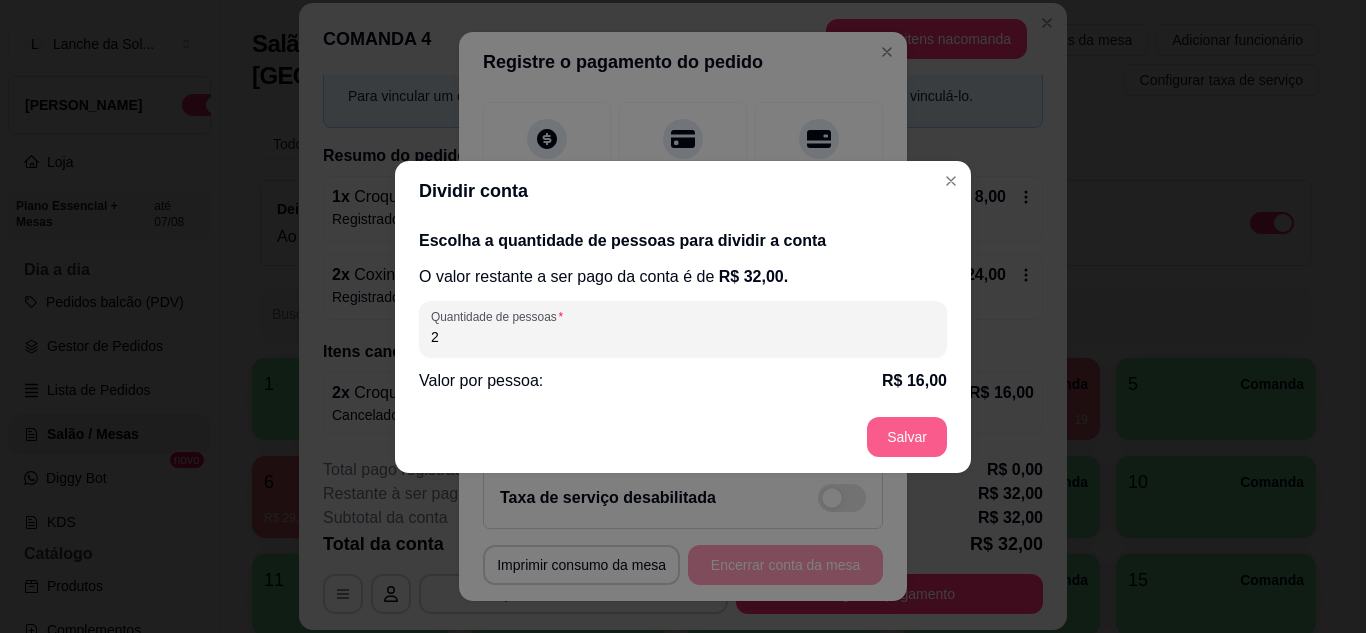 type on "2" 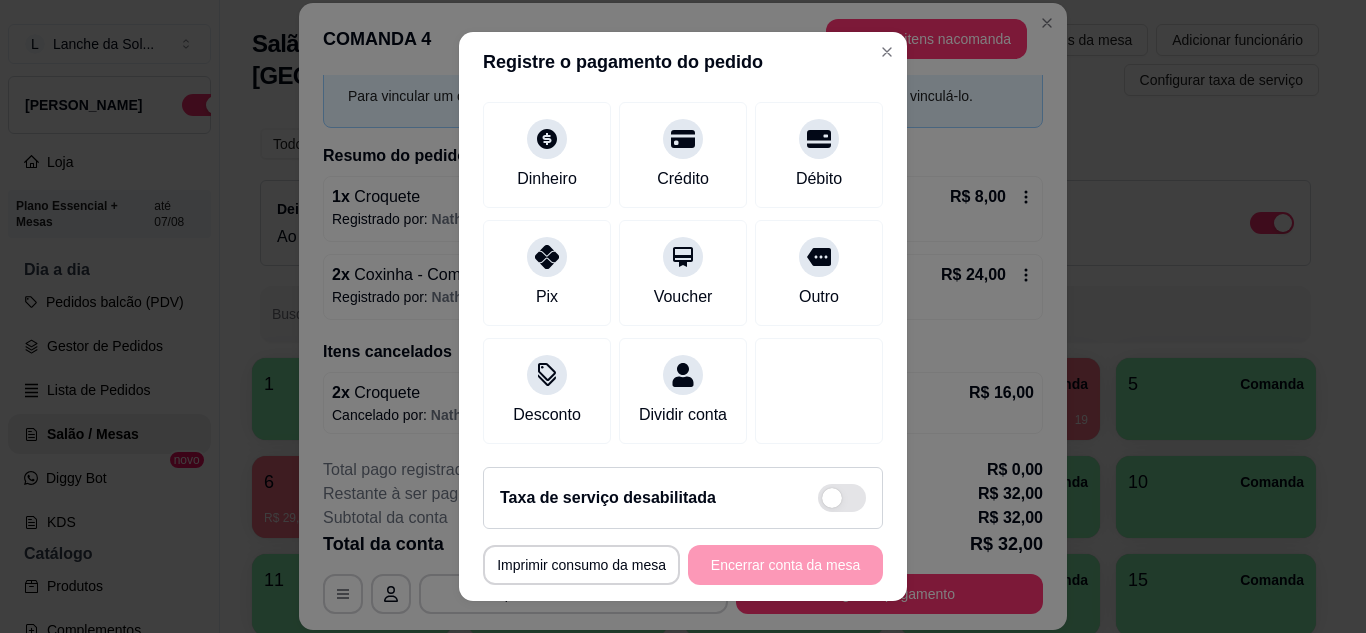 click on "Pix" at bounding box center [547, 297] 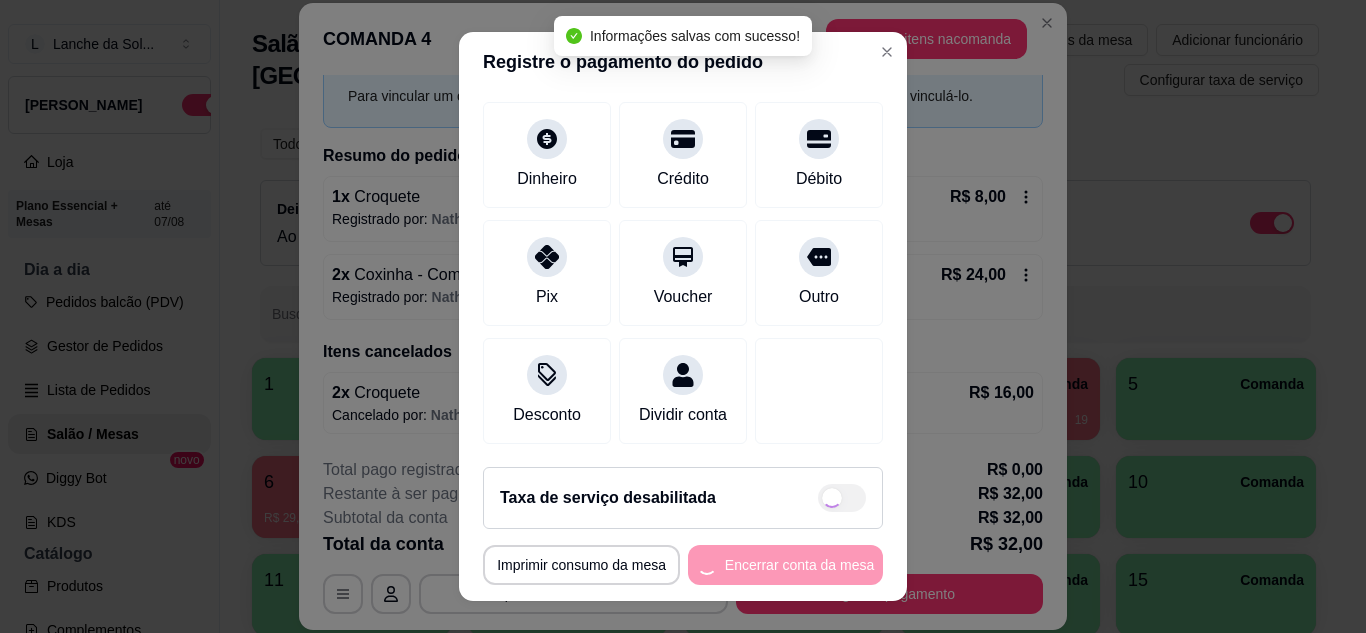 type on "R$ 0,00" 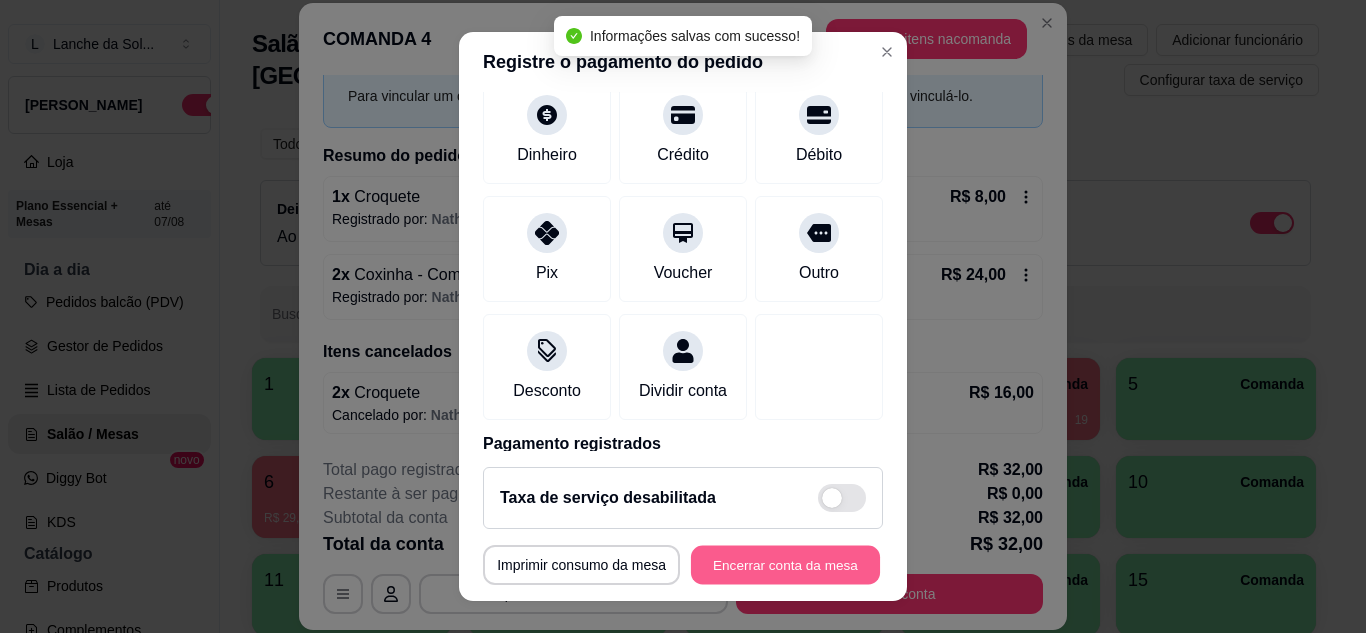 click on "Encerrar conta da mesa" at bounding box center [785, 565] 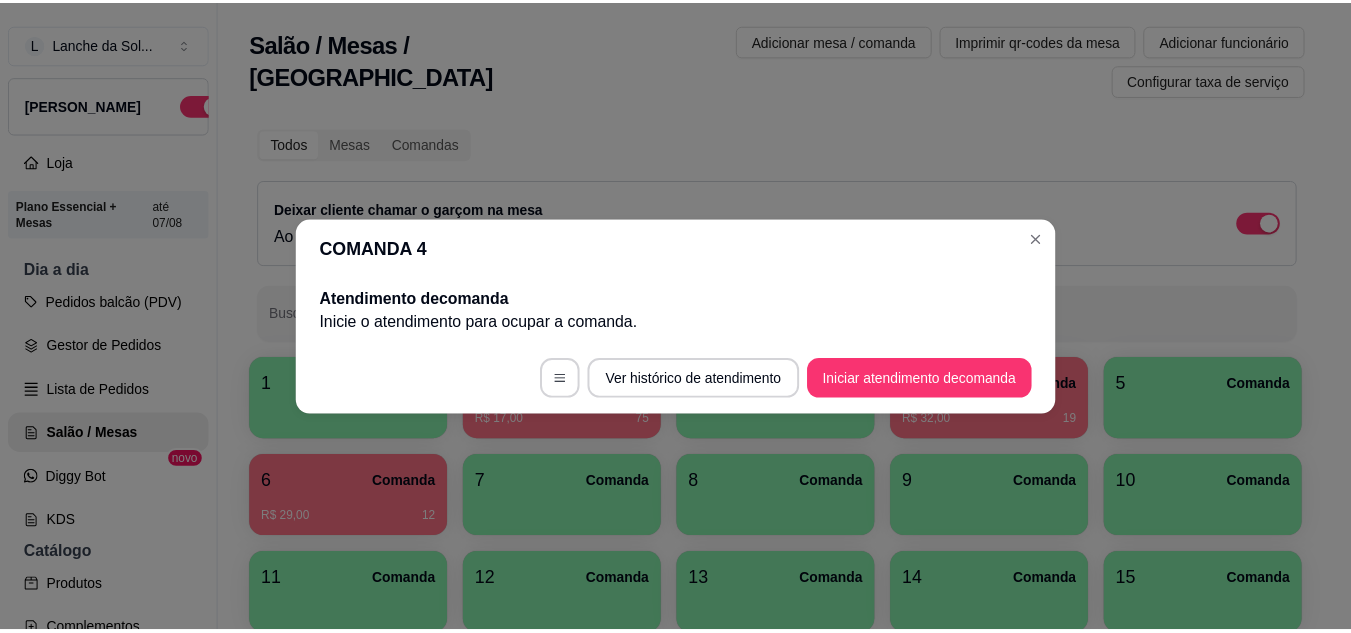 scroll, scrollTop: 0, scrollLeft: 0, axis: both 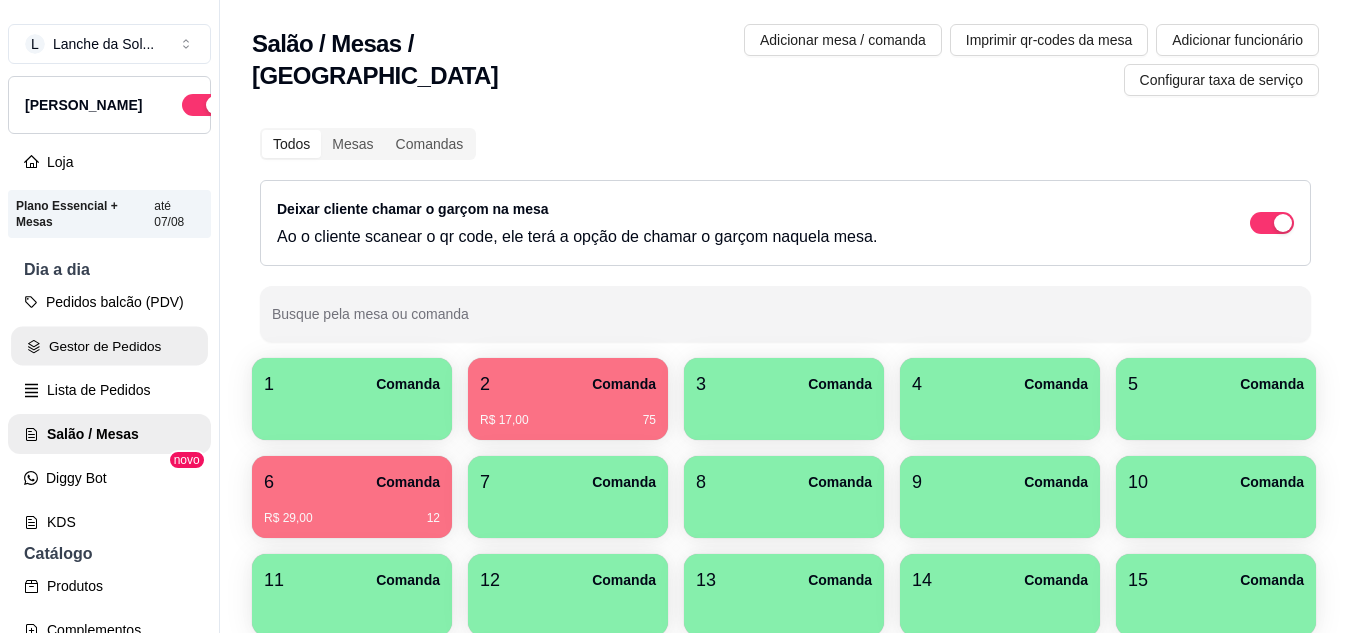 click on "Gestor de Pedidos" at bounding box center [109, 346] 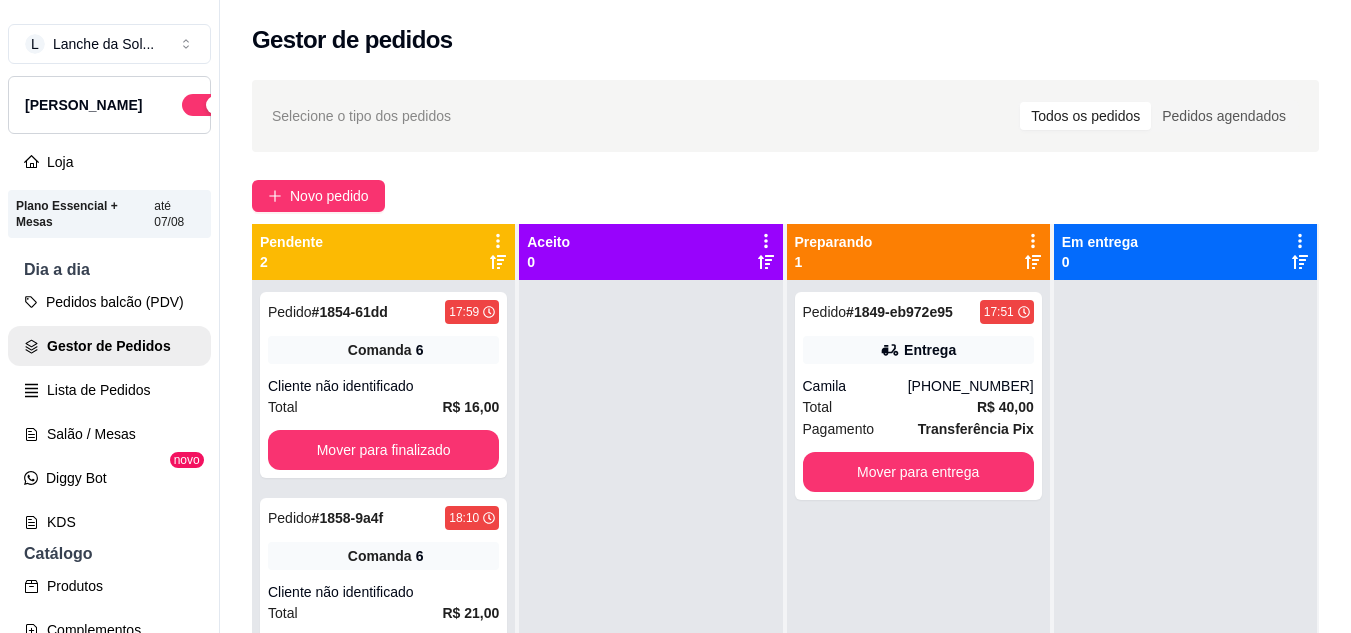 scroll, scrollTop: 319, scrollLeft: 0, axis: vertical 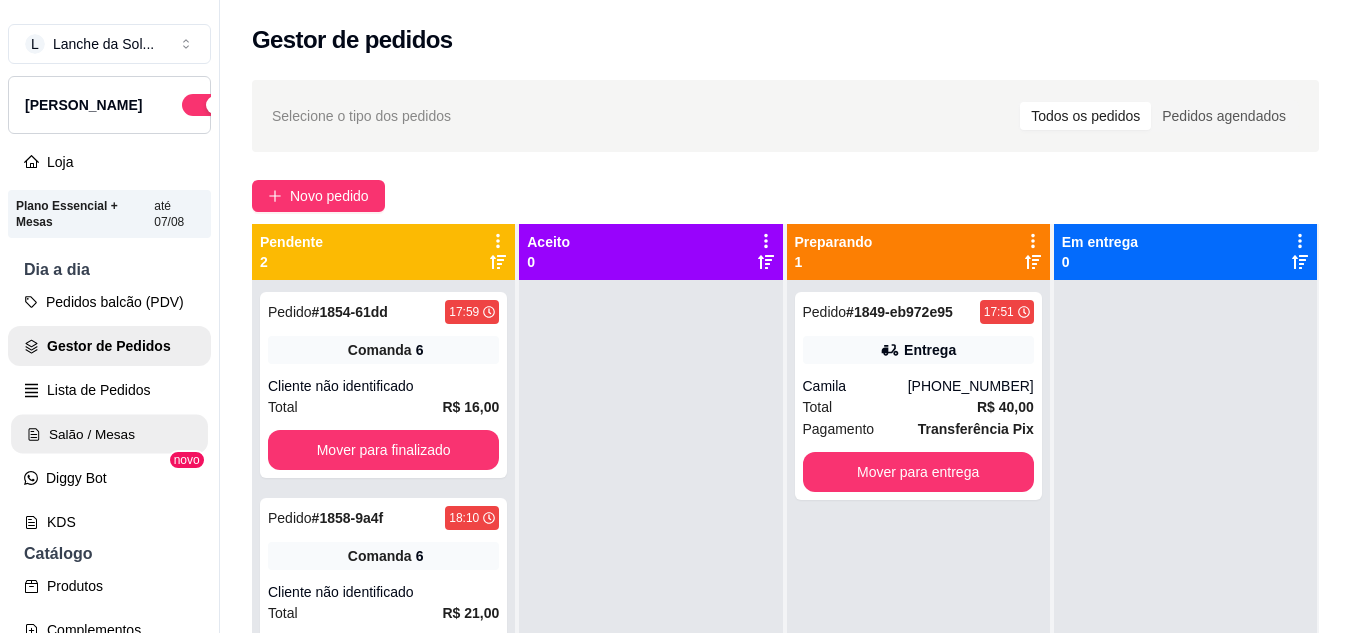 click on "Salão / Mesas" at bounding box center (109, 434) 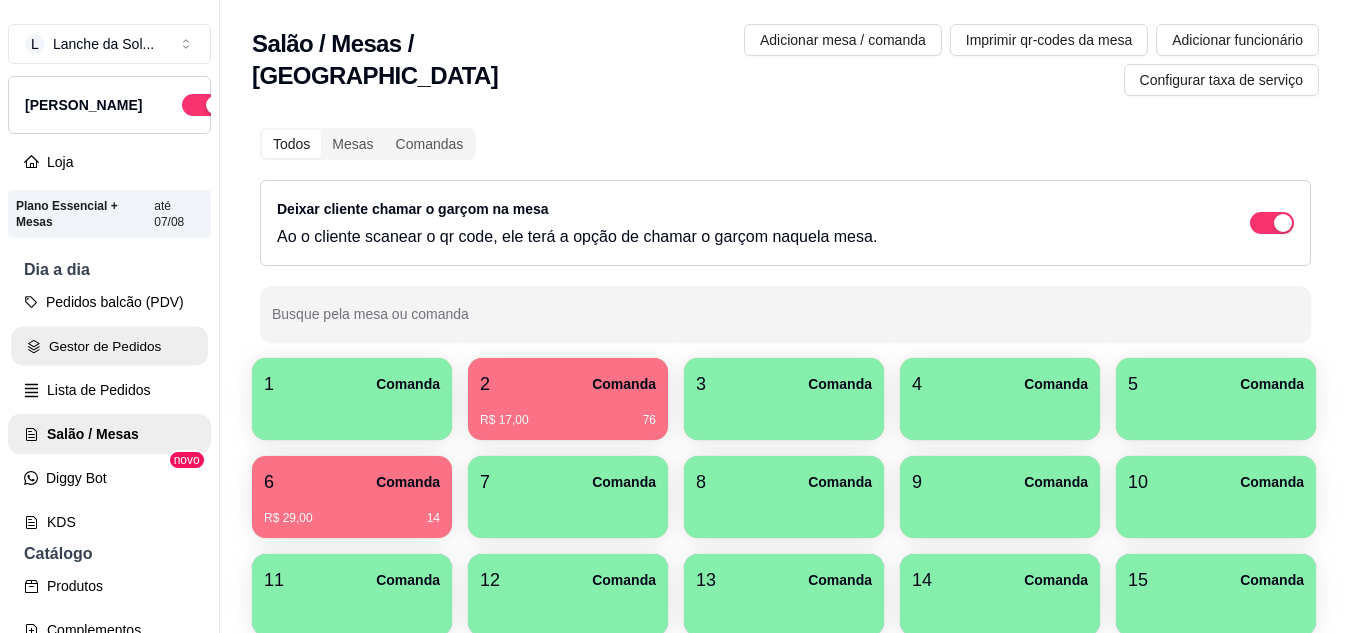click on "Gestor de Pedidos" at bounding box center [109, 346] 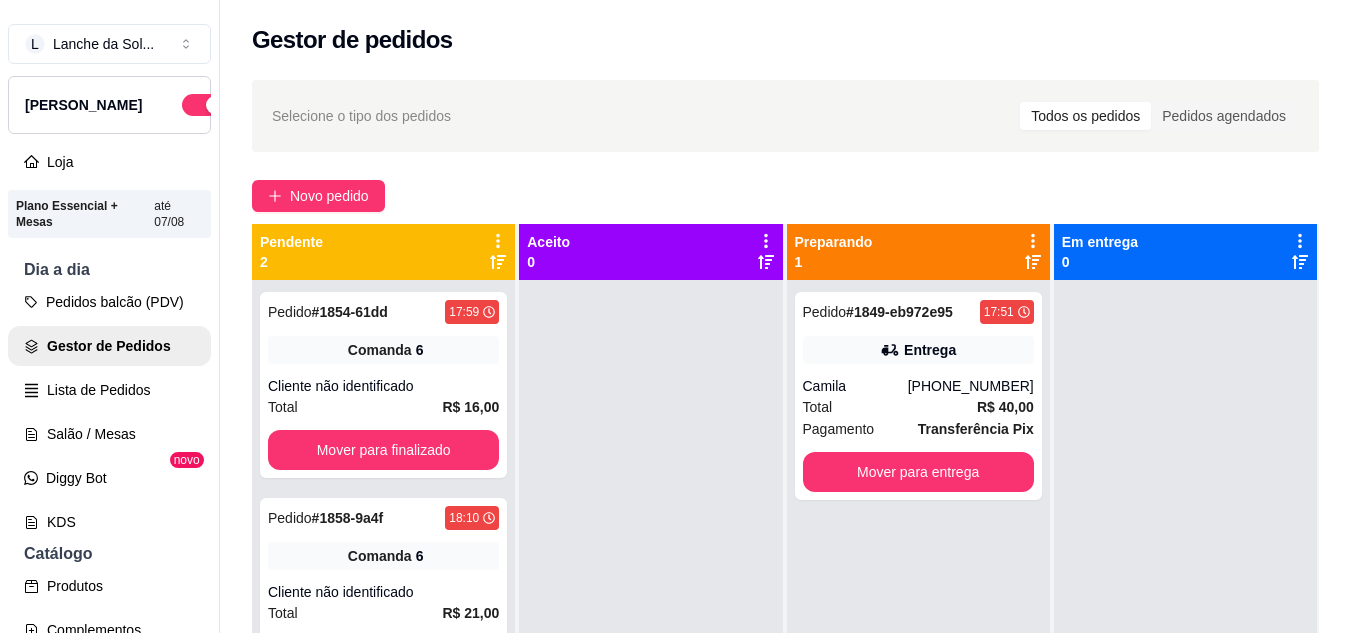 click on "Total R$ 40,00" at bounding box center (918, 407) 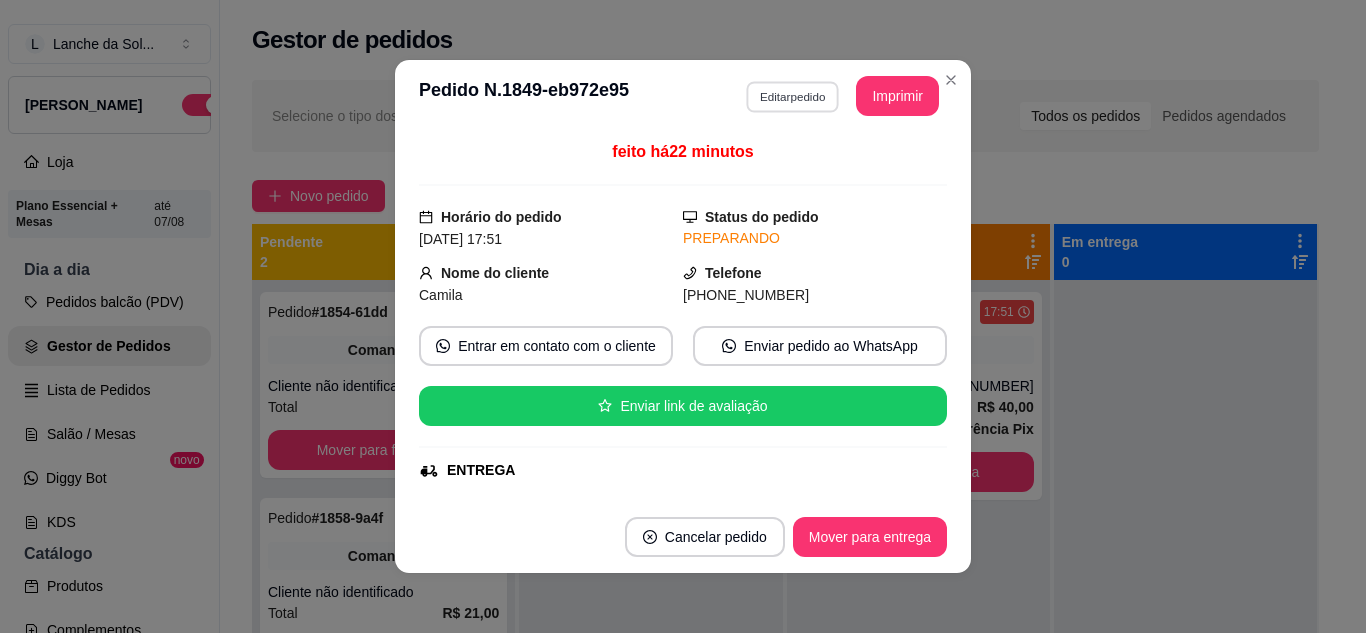 click on "Editar  pedido" at bounding box center [792, 96] 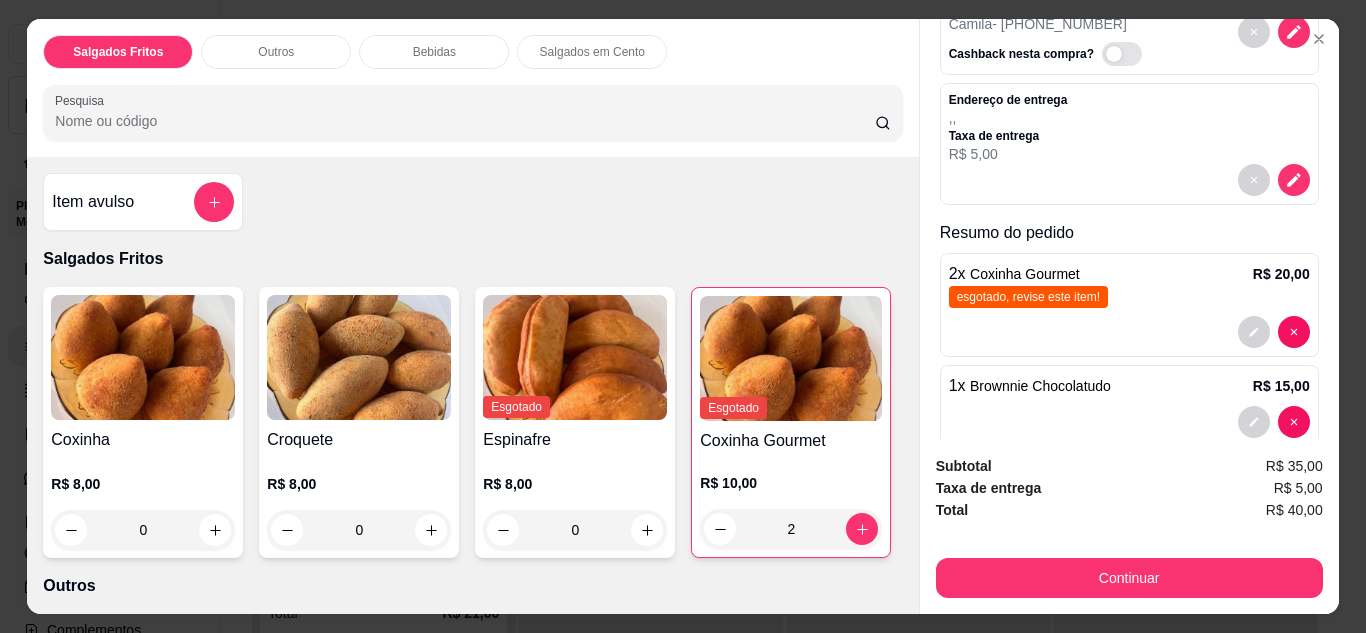scroll, scrollTop: 160, scrollLeft: 0, axis: vertical 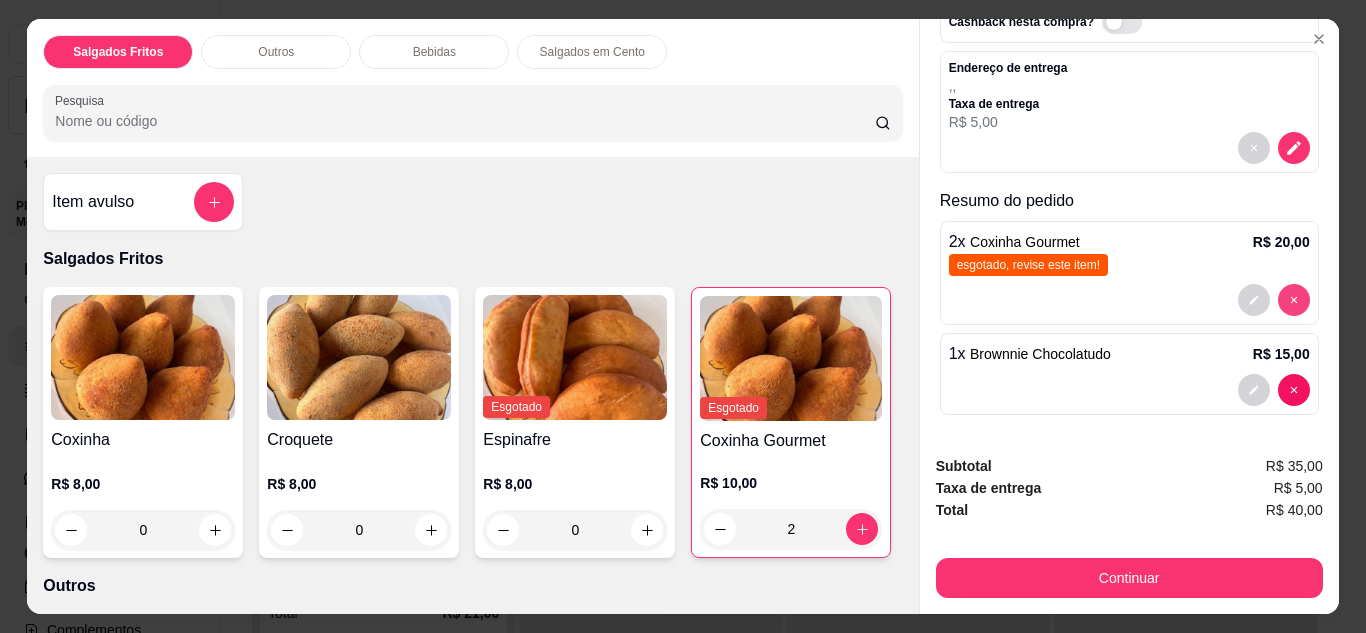 type on "0" 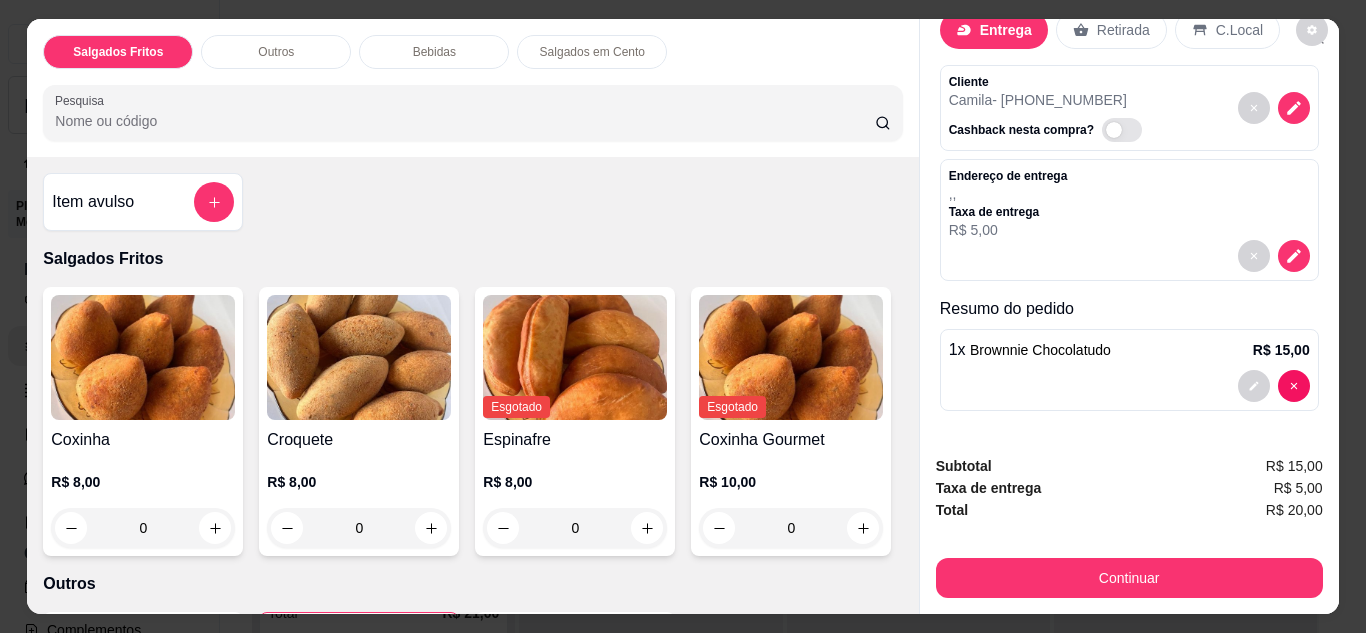 scroll, scrollTop: 52, scrollLeft: 0, axis: vertical 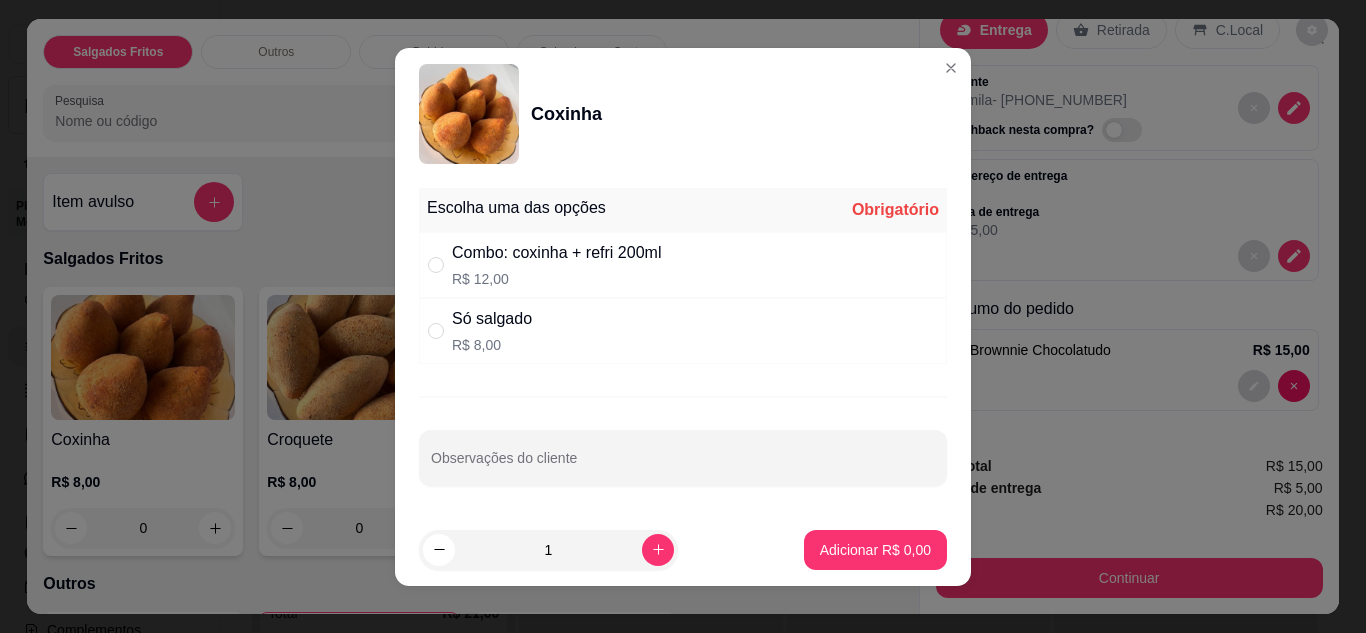 click on "Só salgado" at bounding box center [492, 319] 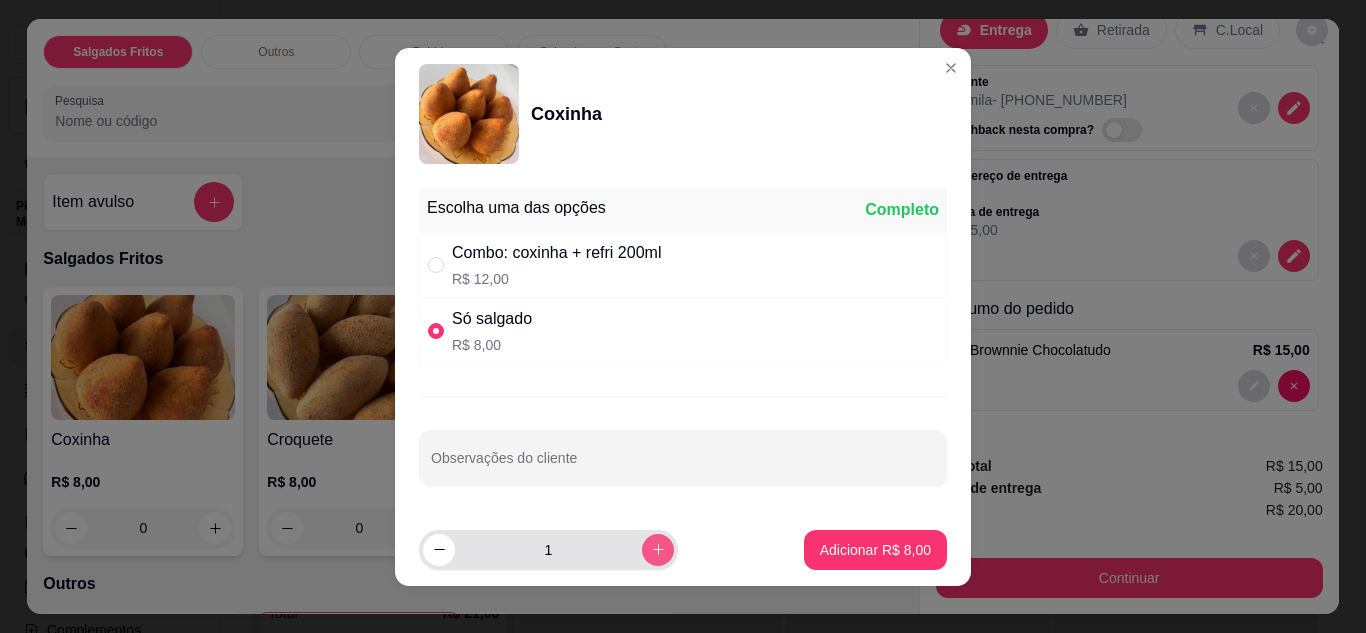 click 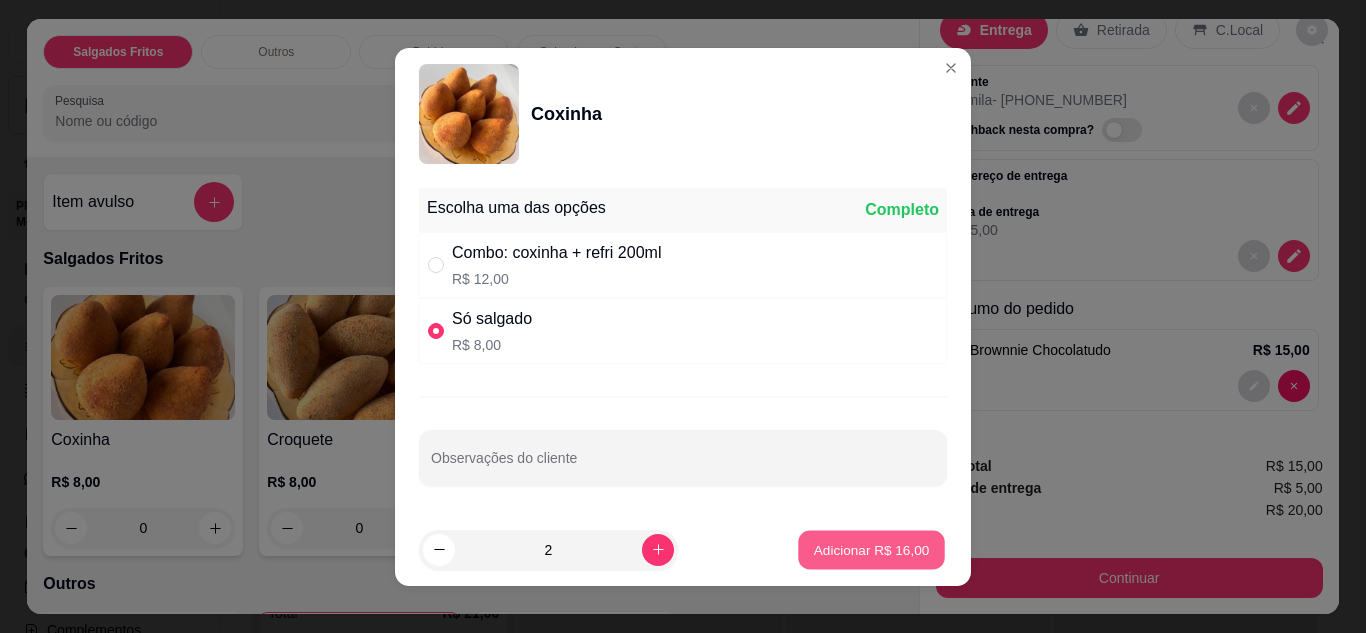 click on "Adicionar   R$ 16,00" at bounding box center [872, 549] 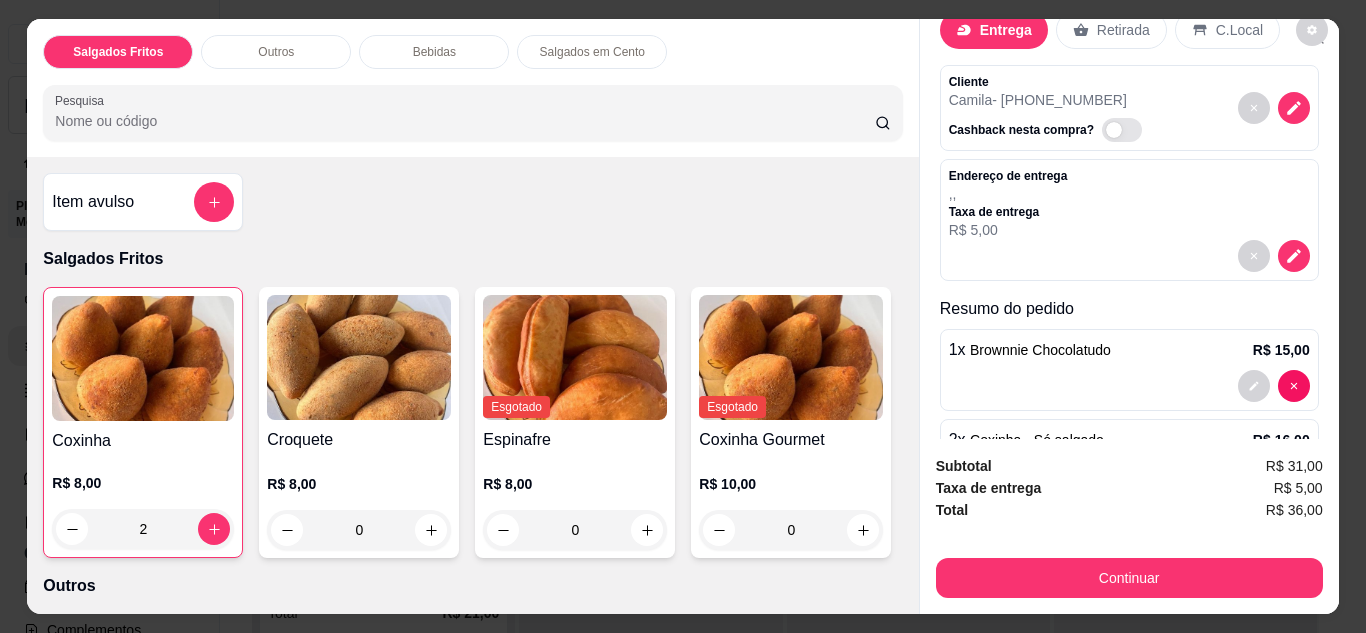 scroll, scrollTop: 142, scrollLeft: 0, axis: vertical 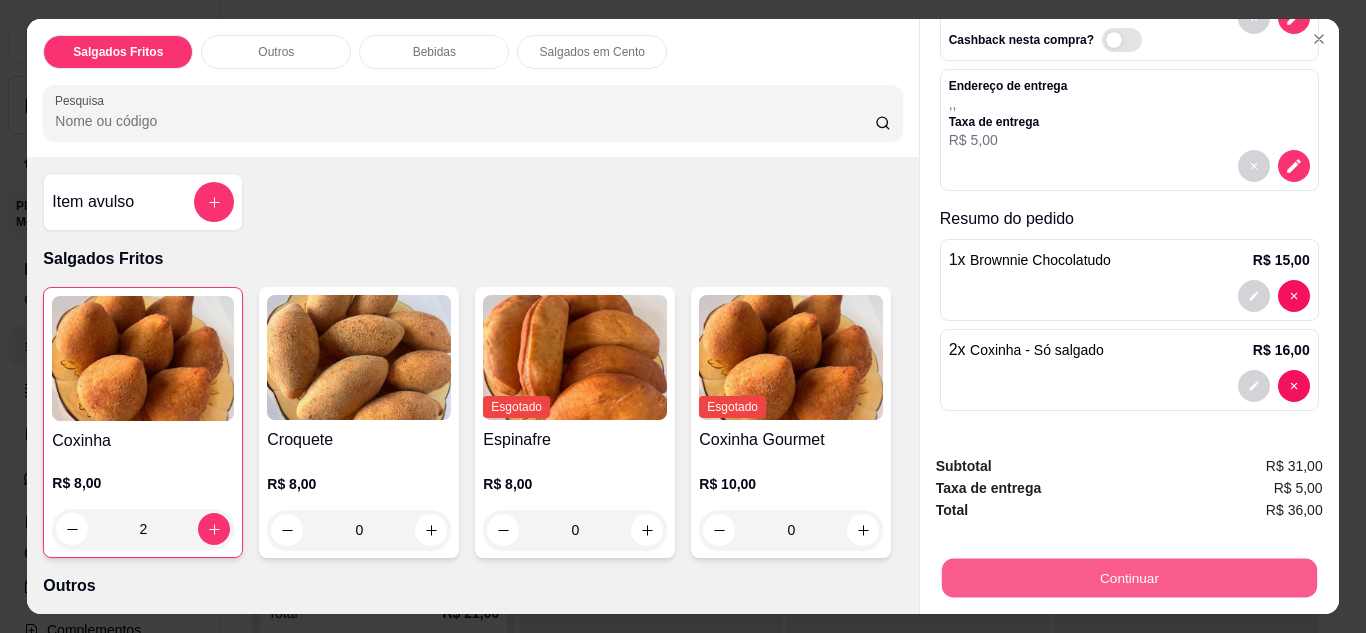 click on "Continuar" at bounding box center (1128, 578) 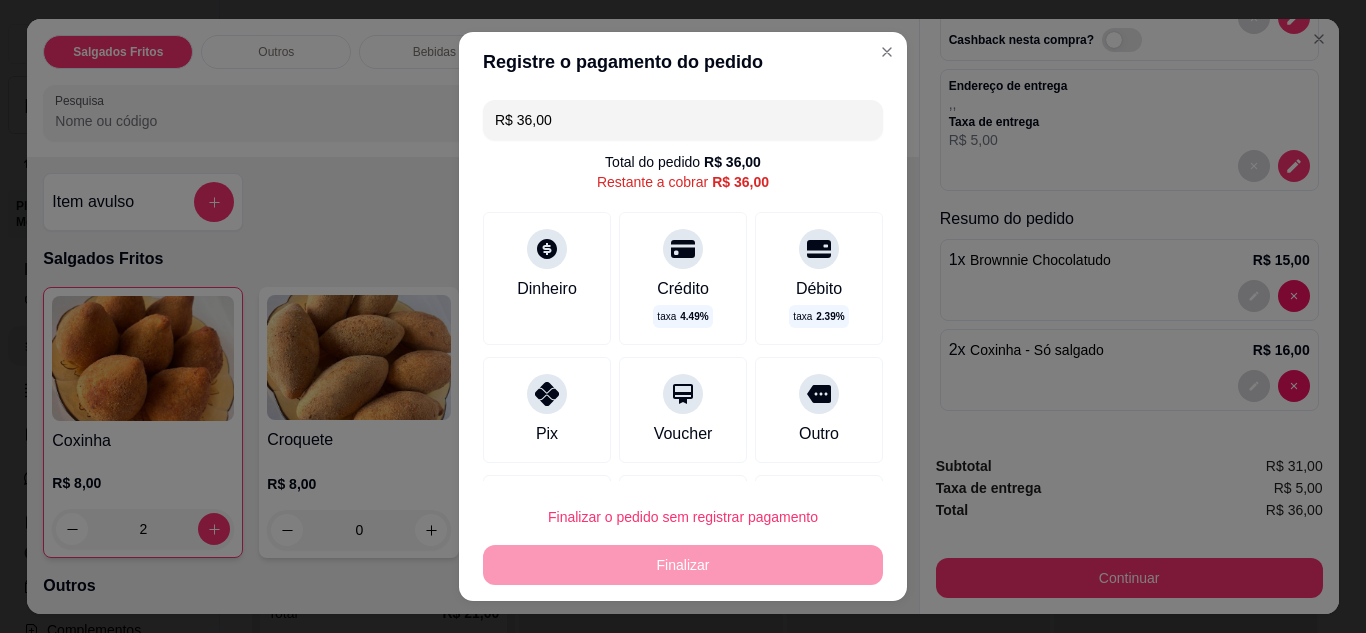 click on "Pix" at bounding box center (547, 410) 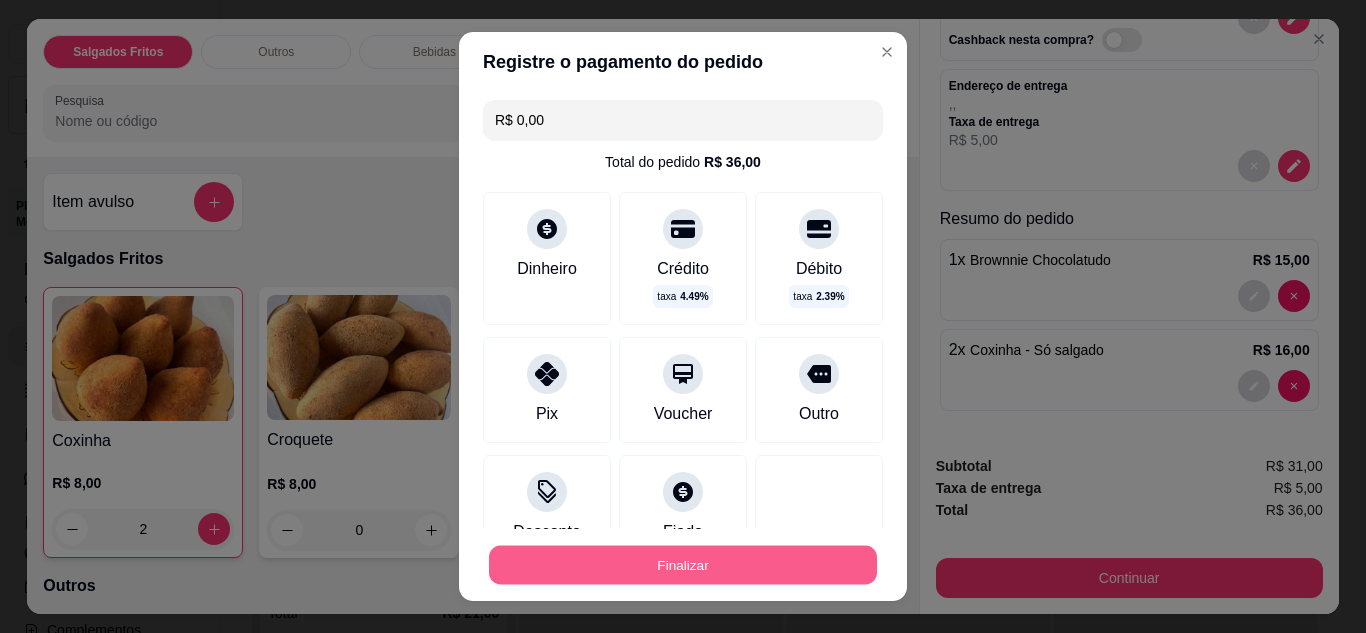 click on "Finalizar" at bounding box center (683, 565) 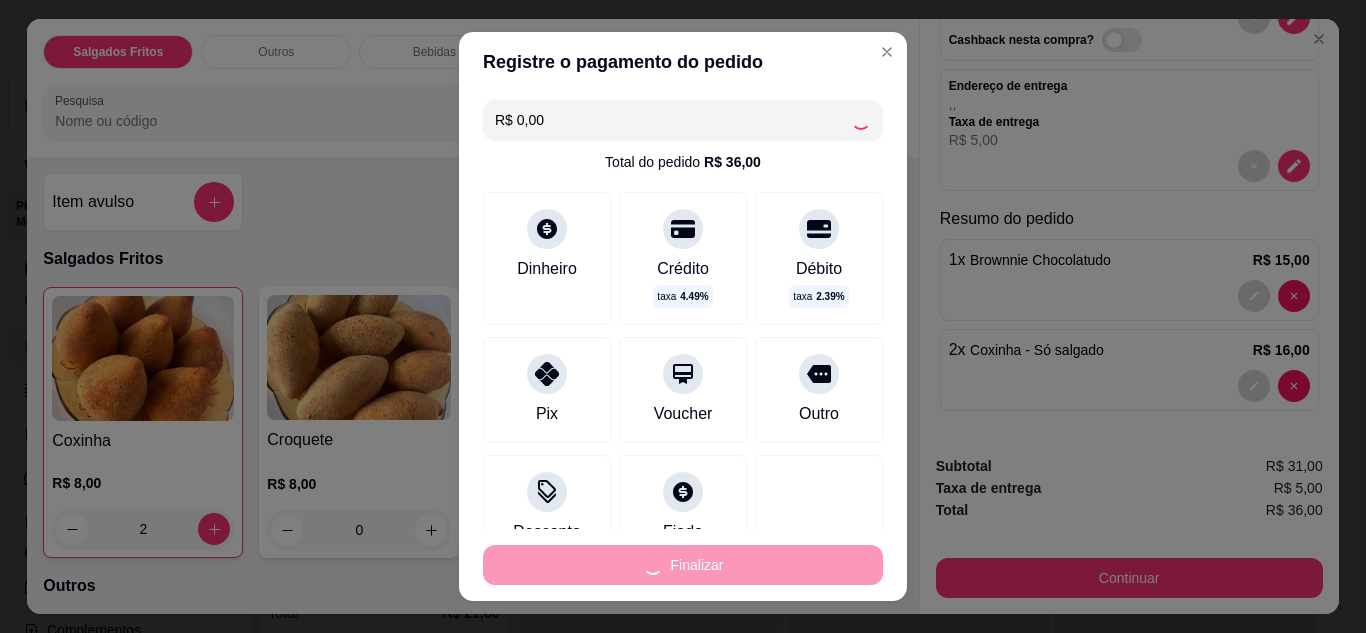 type on "0" 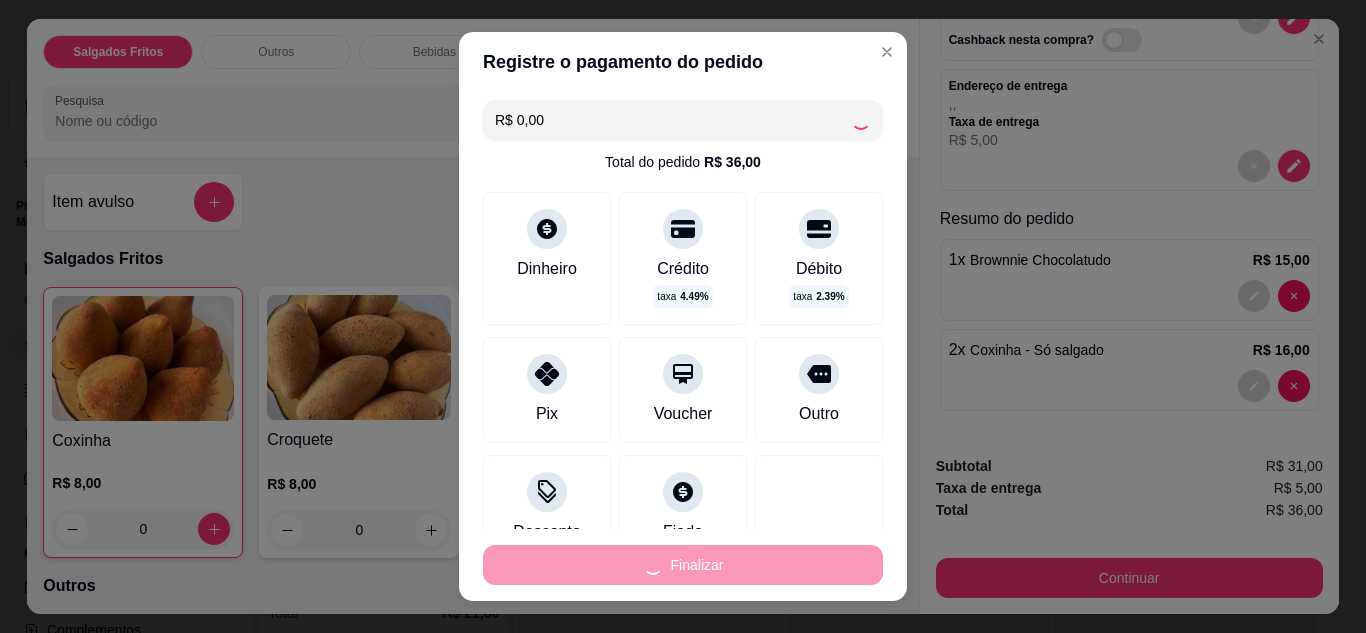 type on "-R$ 36,00" 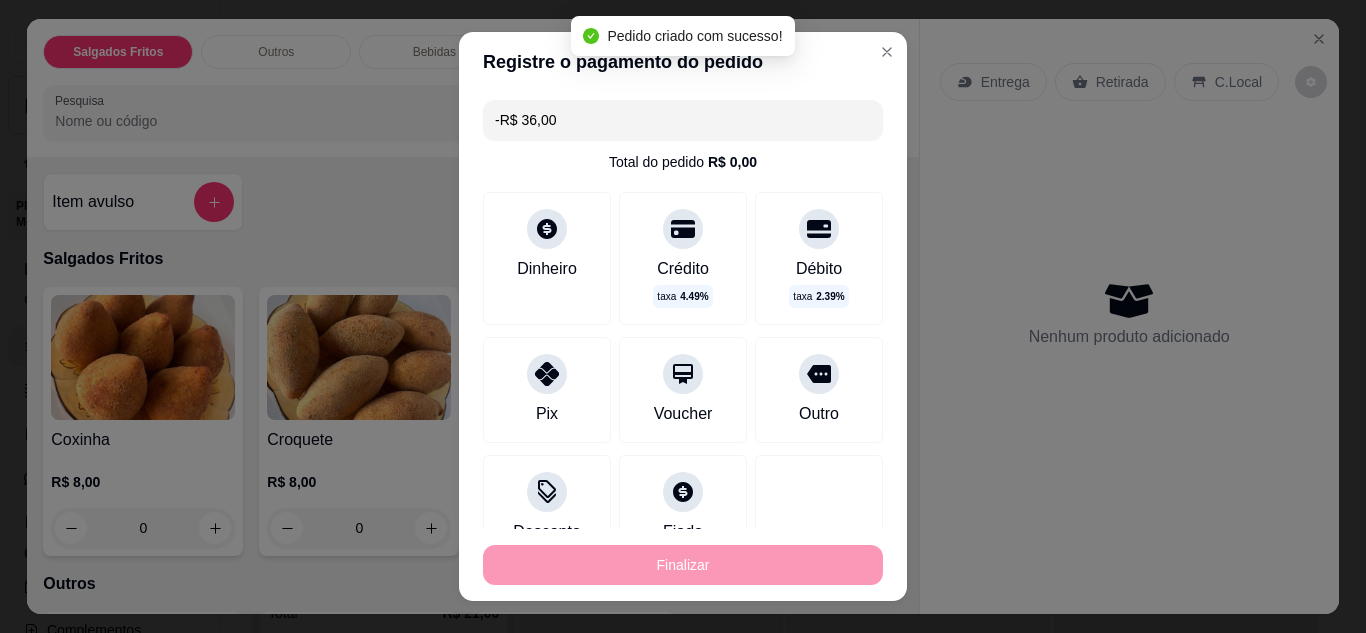 scroll, scrollTop: 0, scrollLeft: 0, axis: both 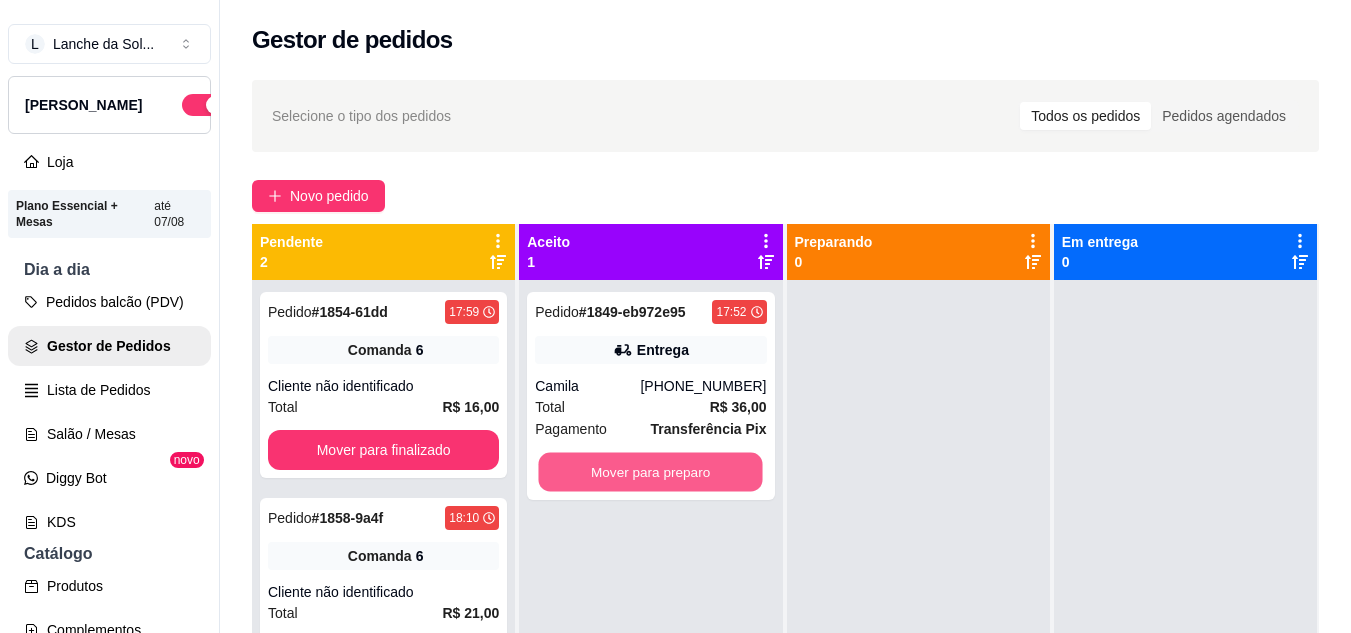 click on "Mover para preparo" at bounding box center (651, 472) 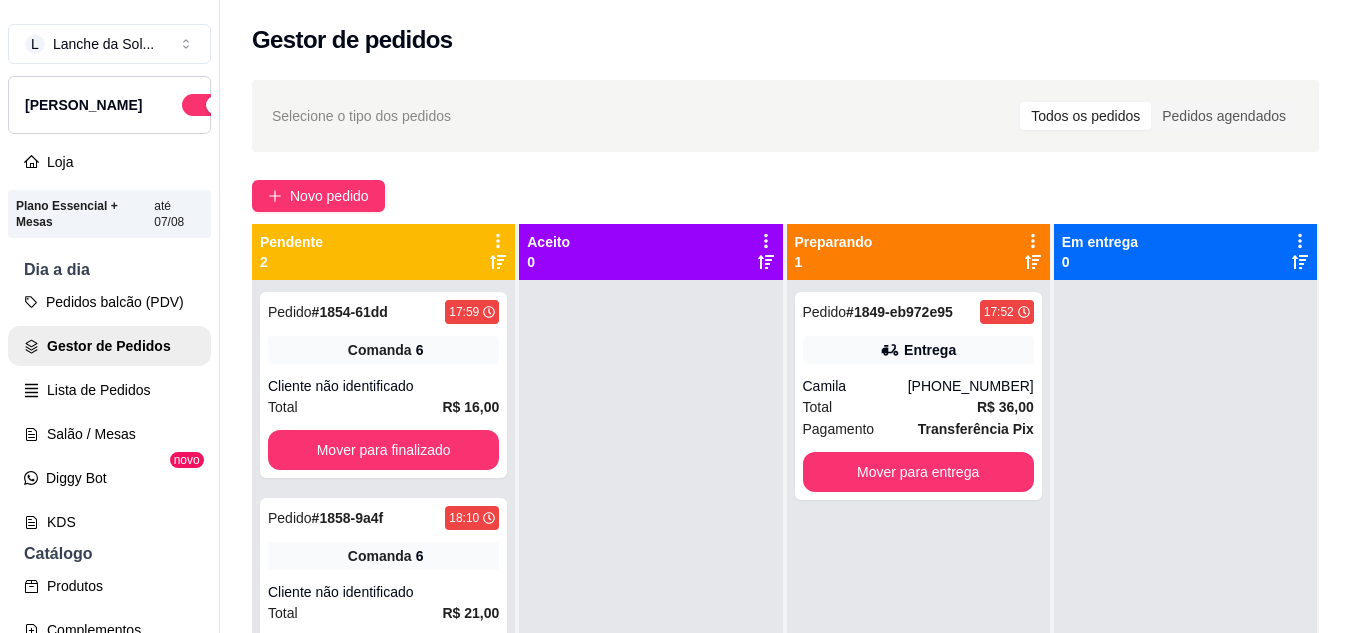 click on "Total R$ 36,00" at bounding box center (918, 407) 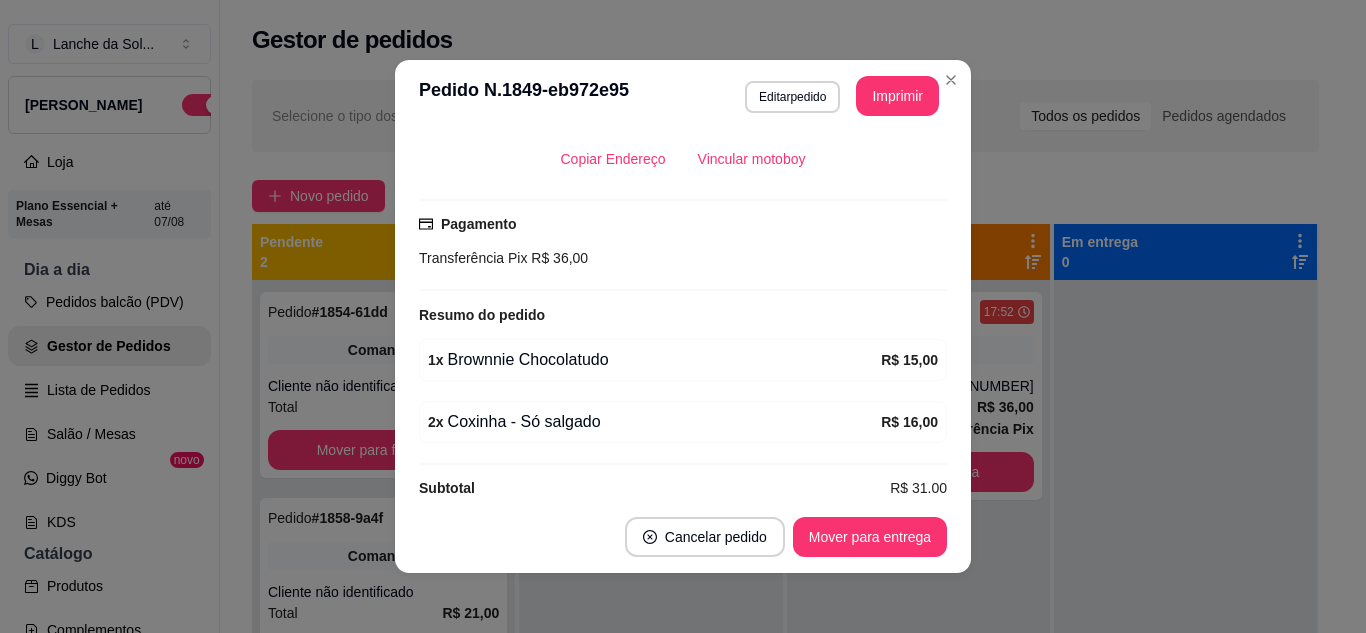scroll, scrollTop: 470, scrollLeft: 0, axis: vertical 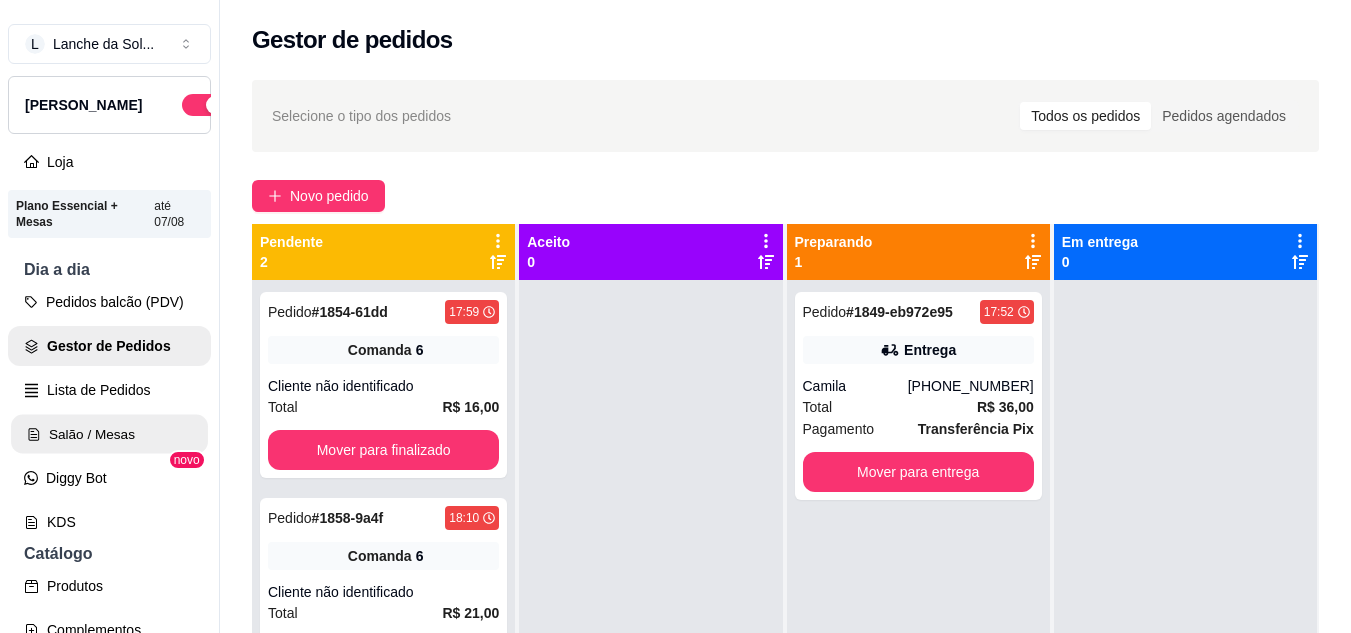 click on "Salão / Mesas" at bounding box center [109, 434] 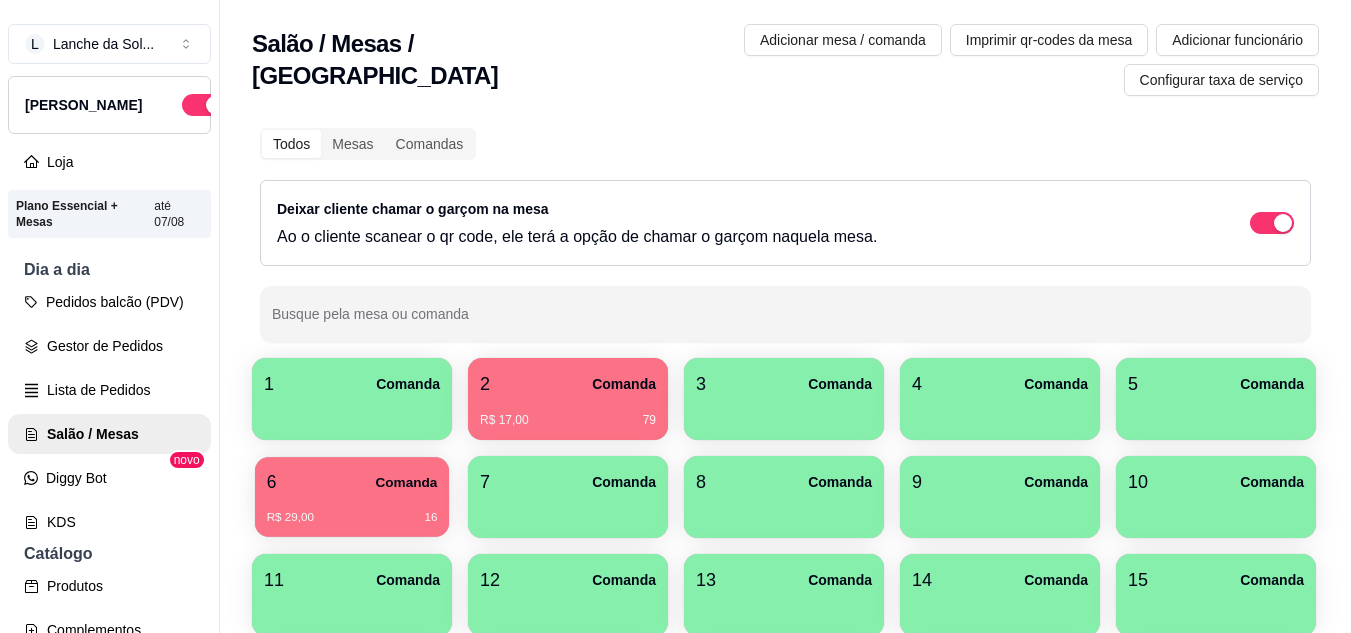 click on "R$ 29,00 16" at bounding box center (352, 510) 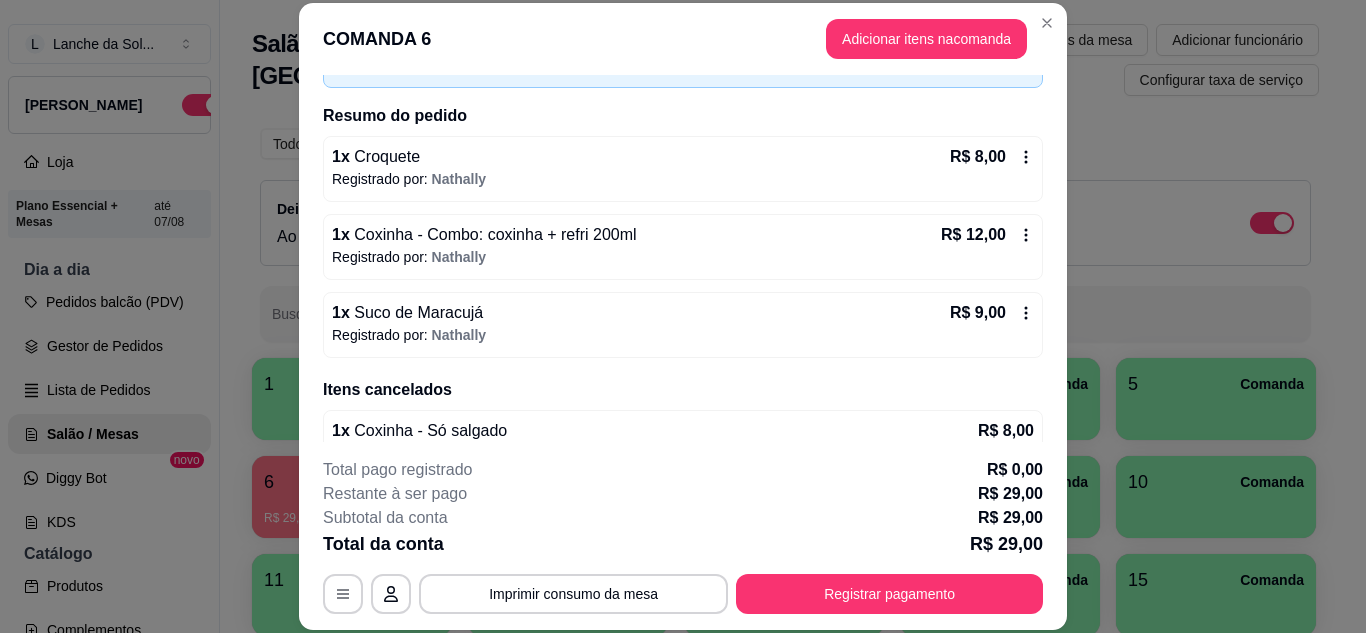 scroll, scrollTop: 198, scrollLeft: 0, axis: vertical 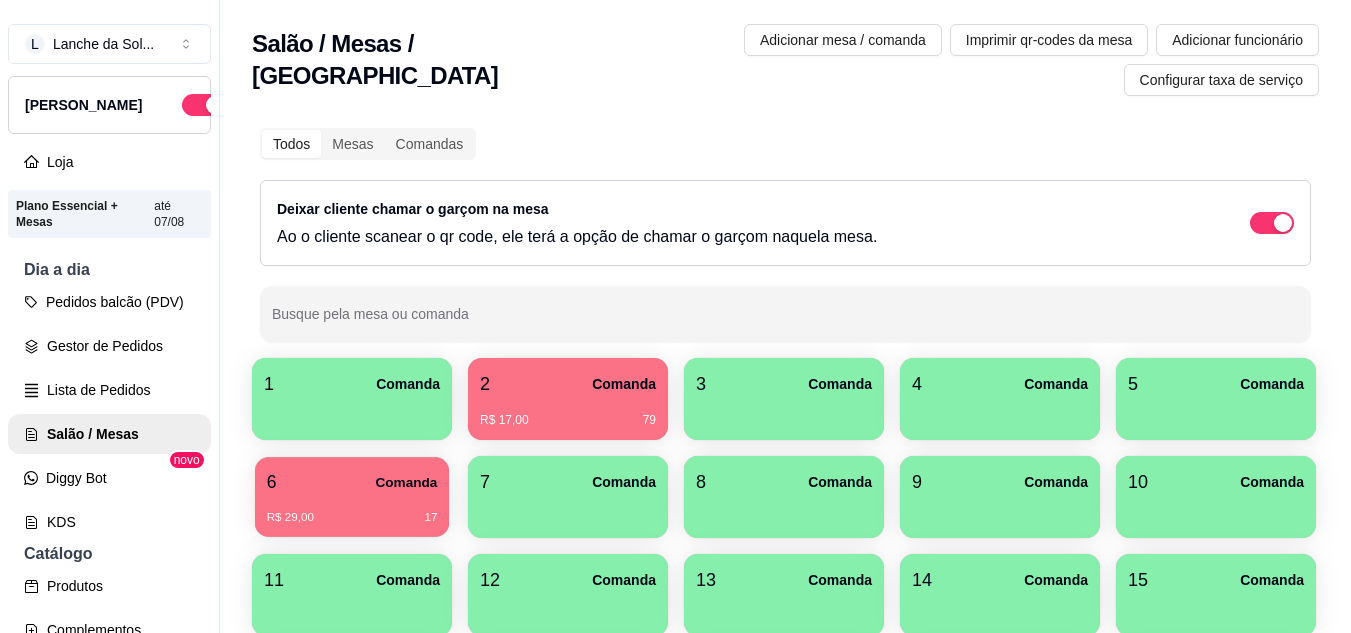 click on "6 Comanda" at bounding box center [352, 482] 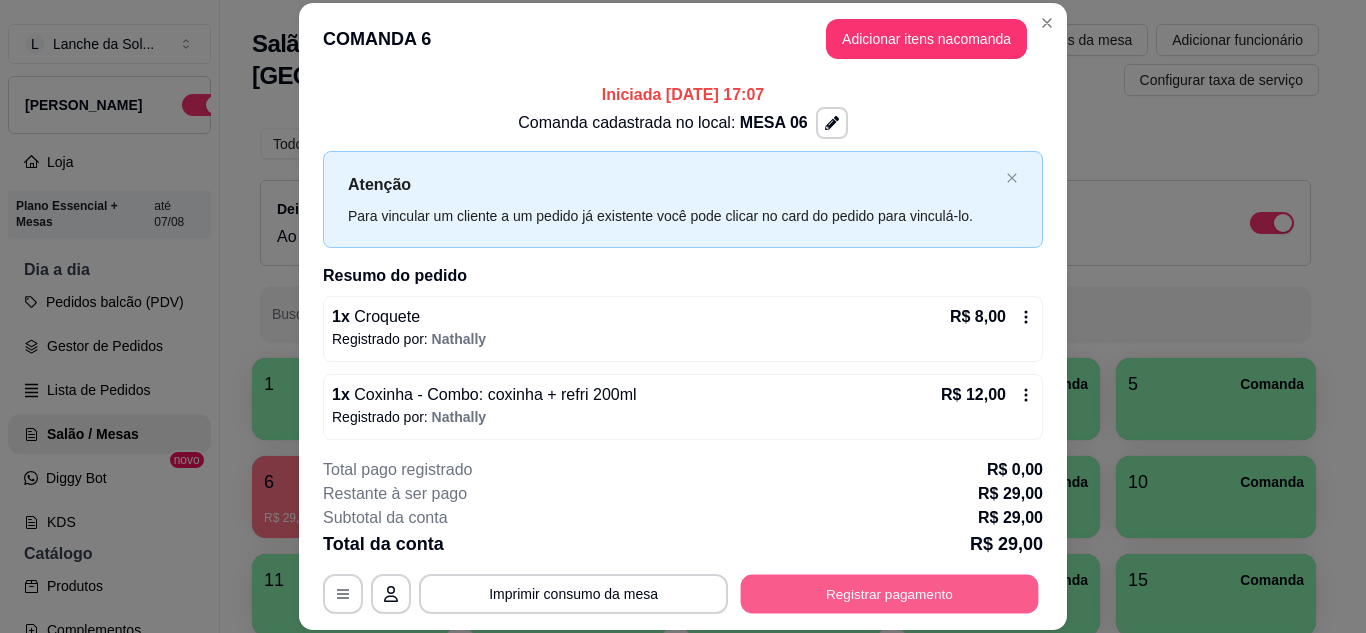 click on "Registrar pagamento" at bounding box center [890, 593] 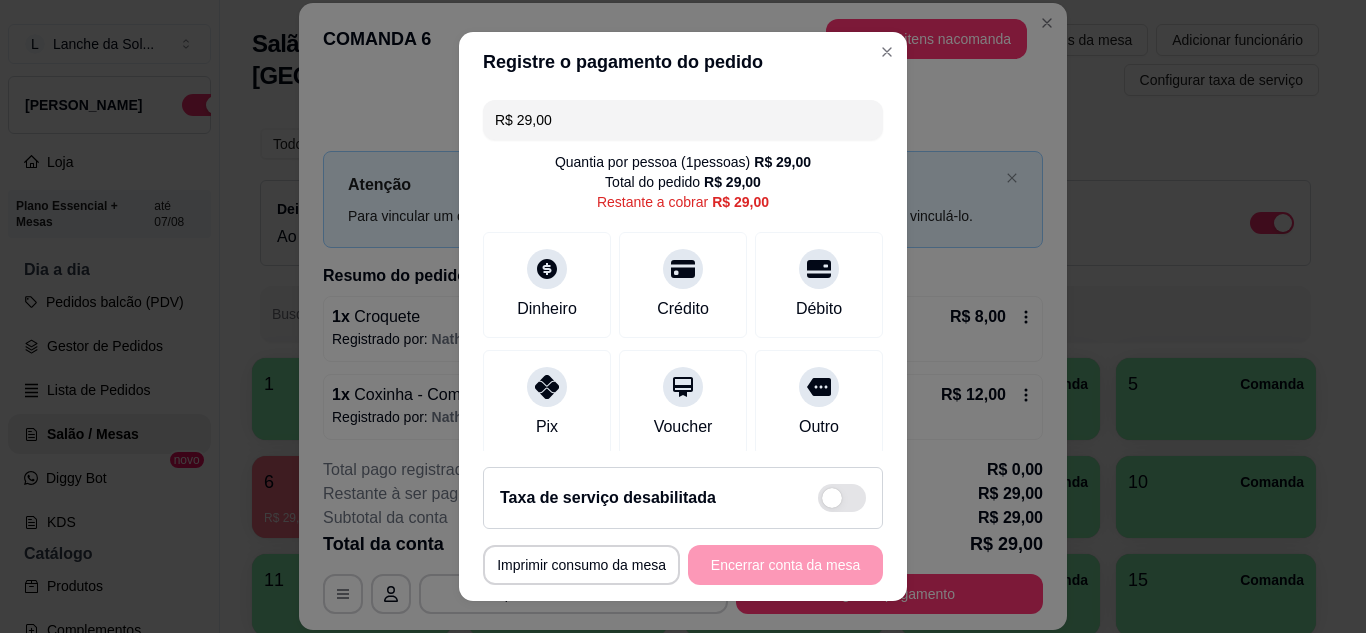 click on "Dinheiro" at bounding box center [547, 285] 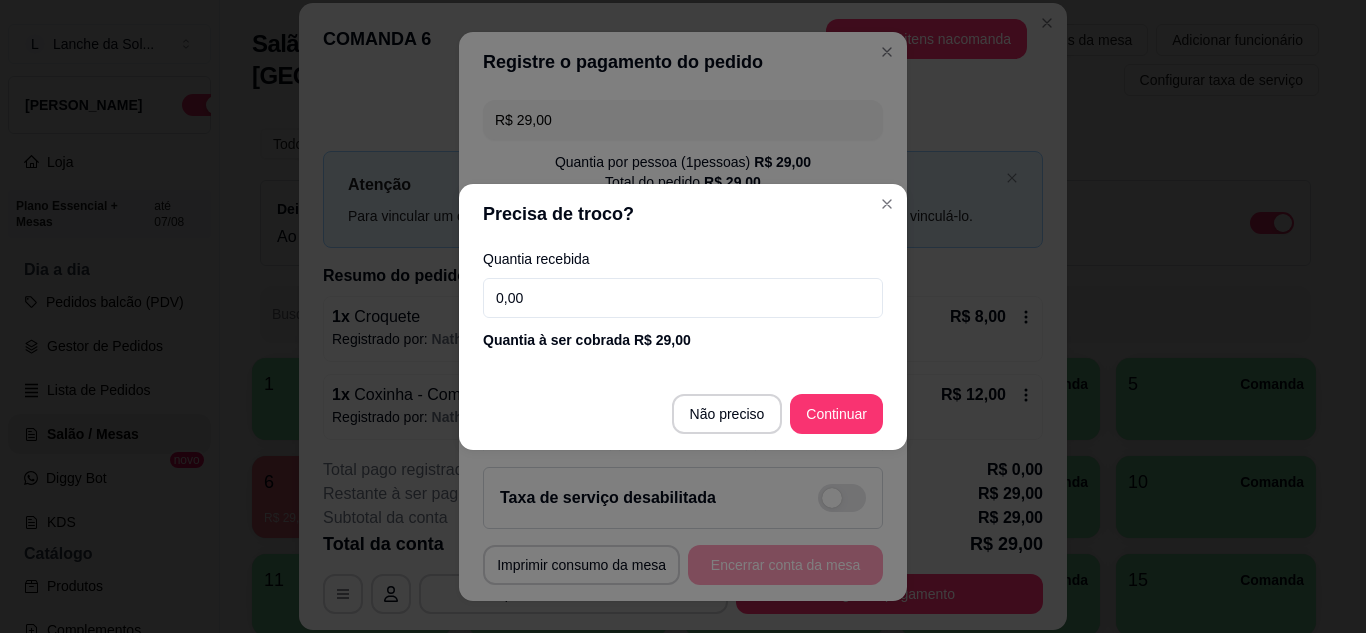 click on "0,00" at bounding box center [683, 298] 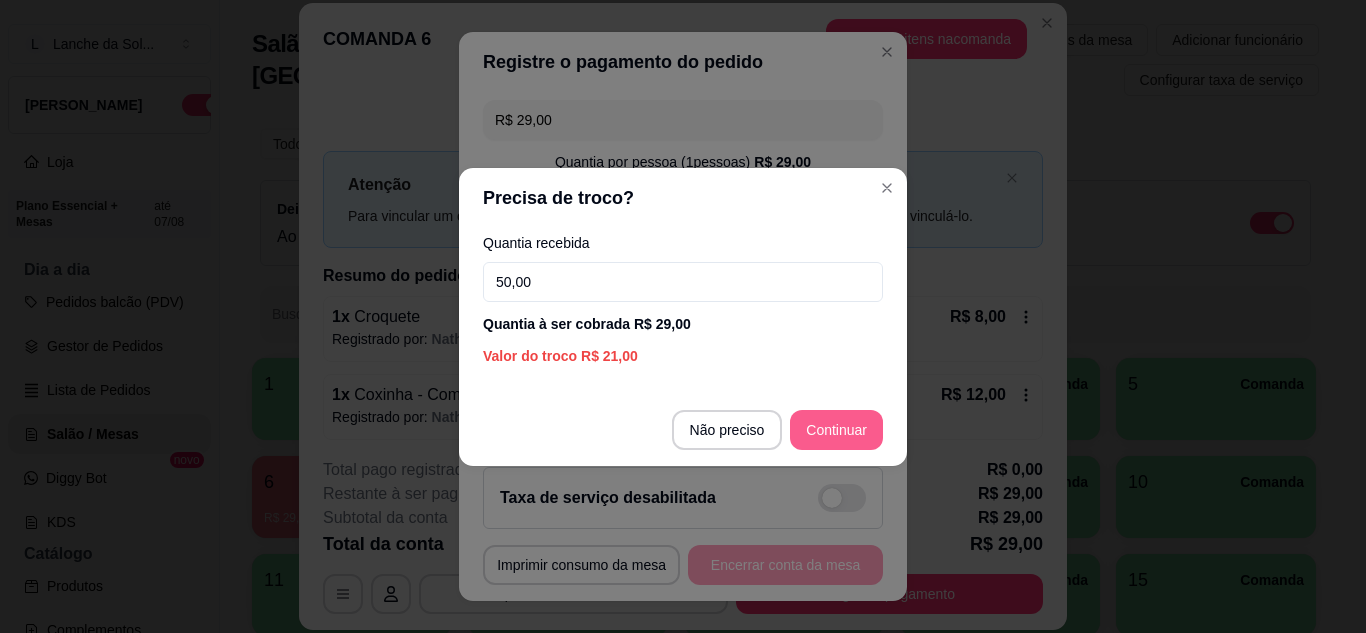type on "50,00" 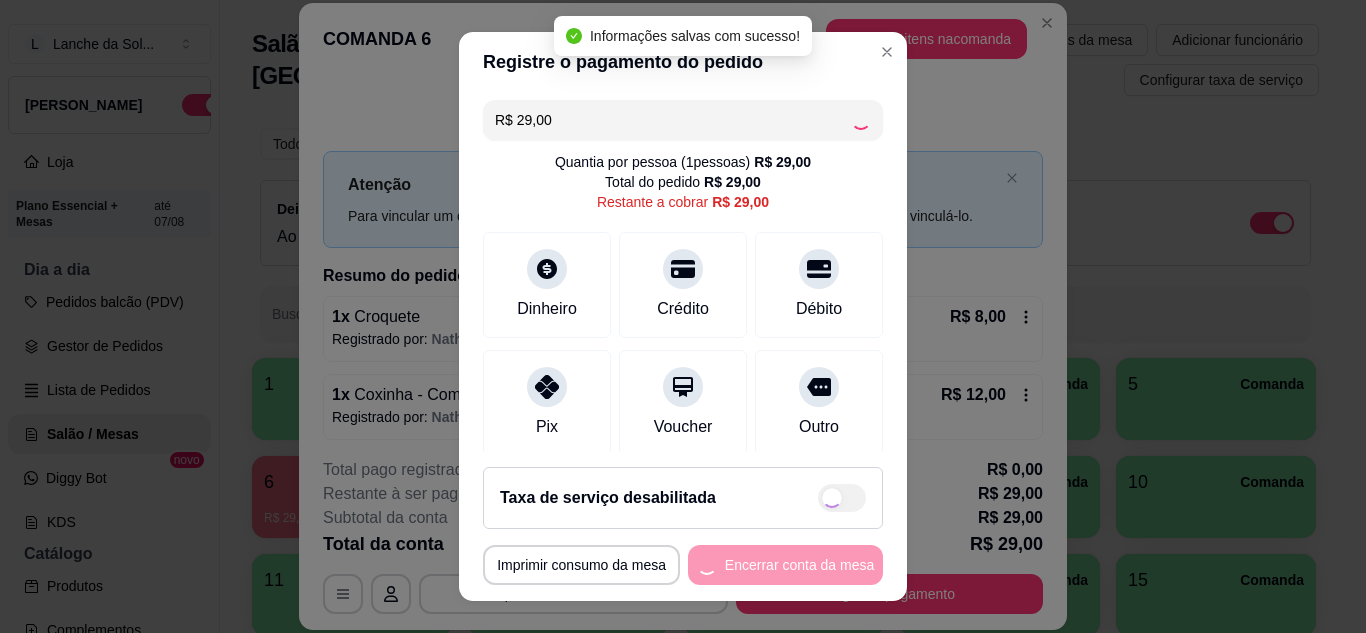 type on "R$ 0,00" 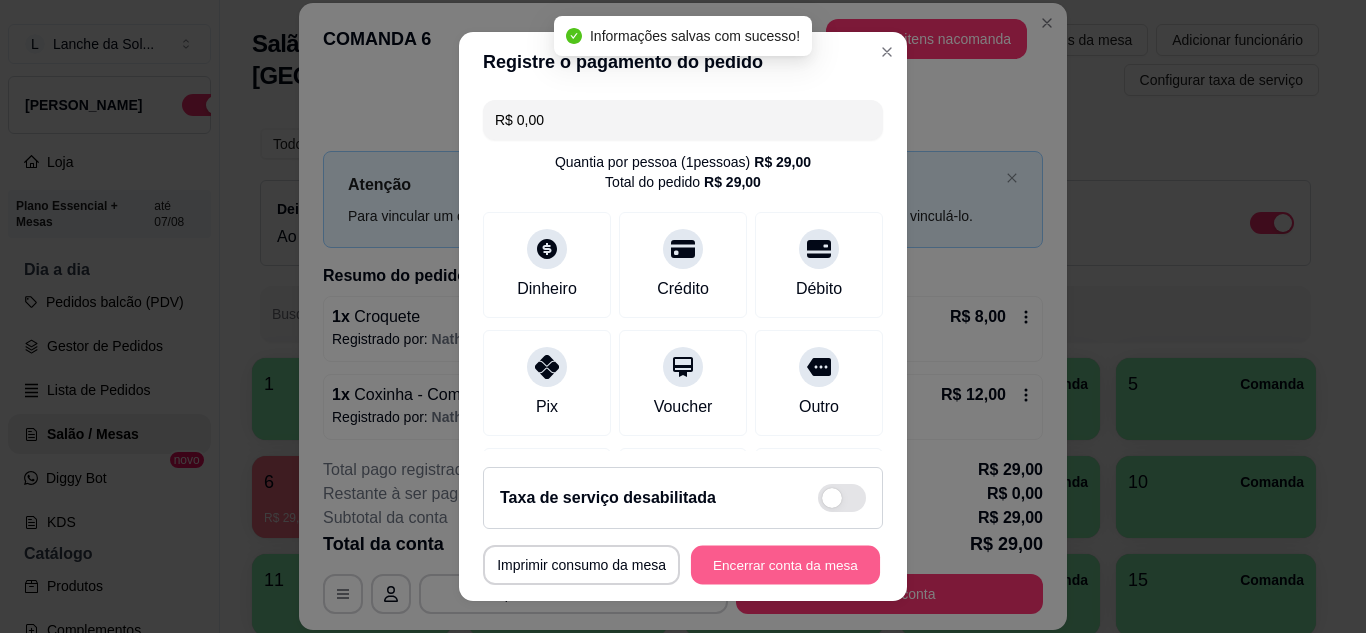 click on "Encerrar conta da mesa" at bounding box center [785, 565] 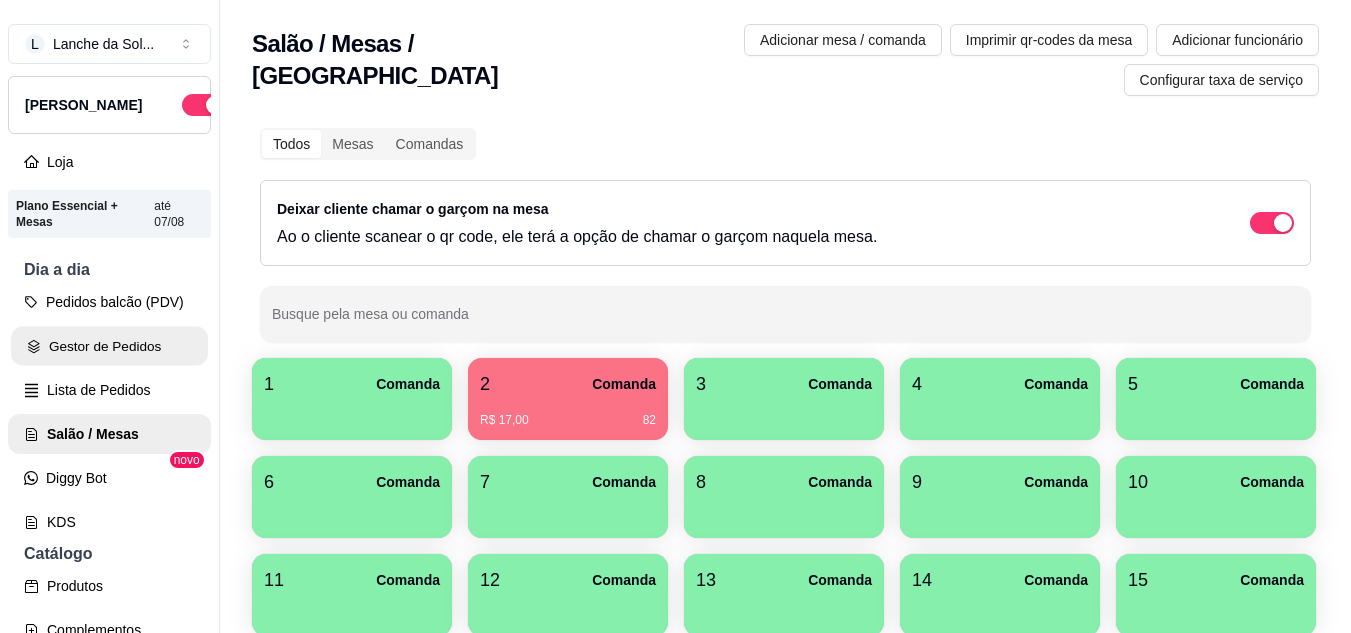 click on "Gestor de Pedidos" at bounding box center (109, 346) 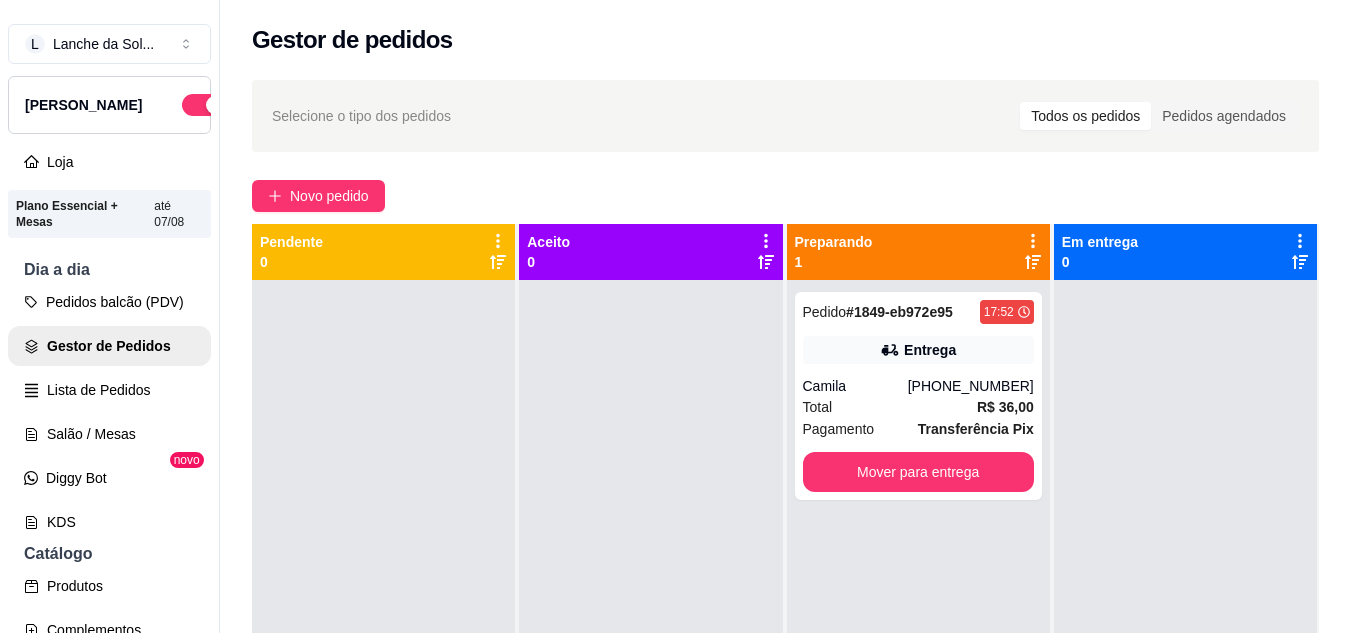 click on "Entrega" at bounding box center [918, 350] 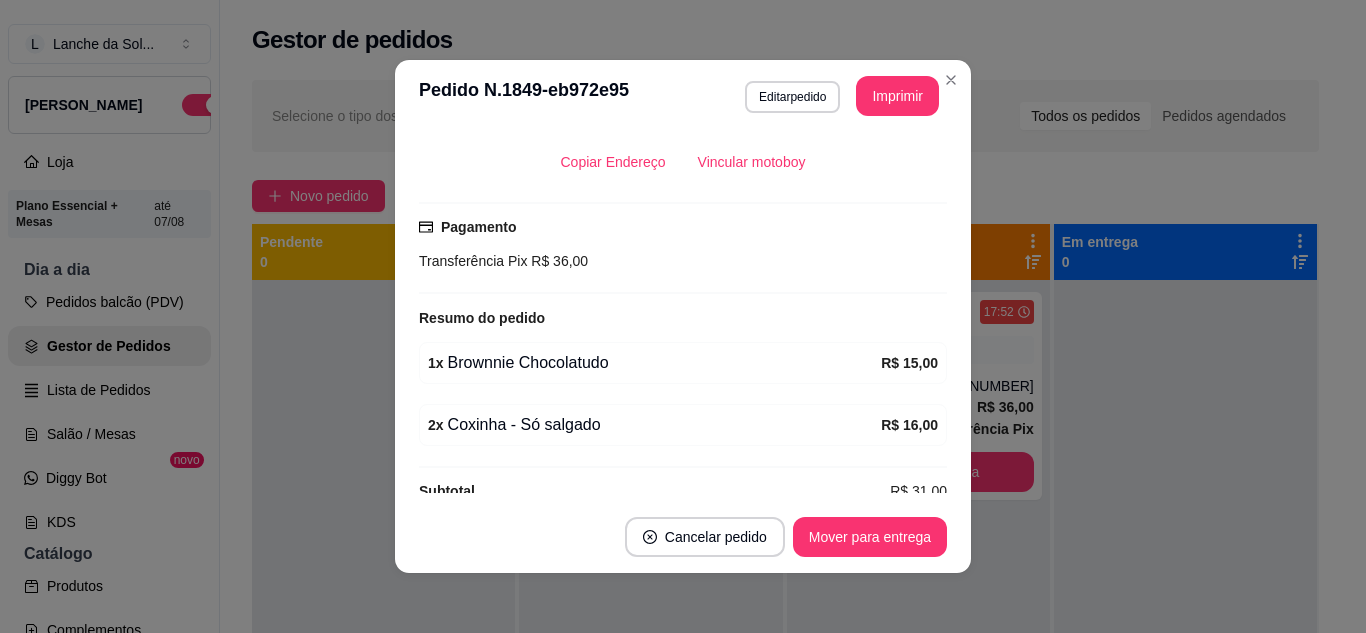 scroll, scrollTop: 470, scrollLeft: 0, axis: vertical 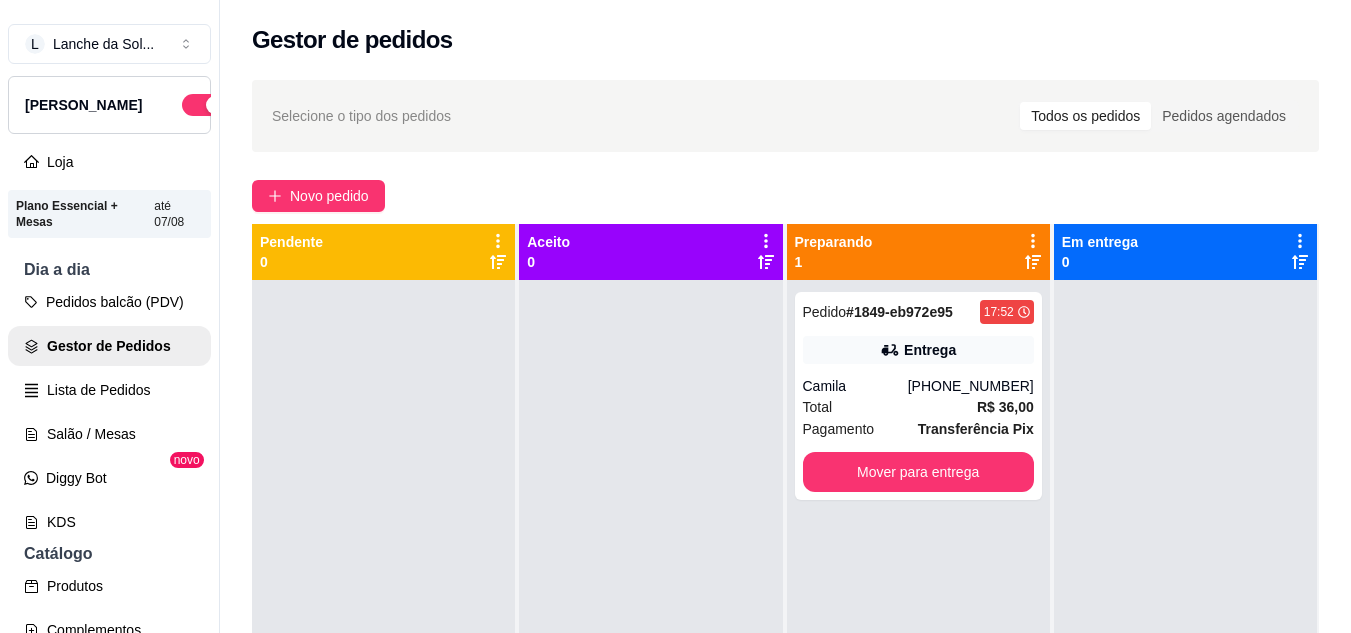 click on "[PHONE_NUMBER]" at bounding box center (971, 386) 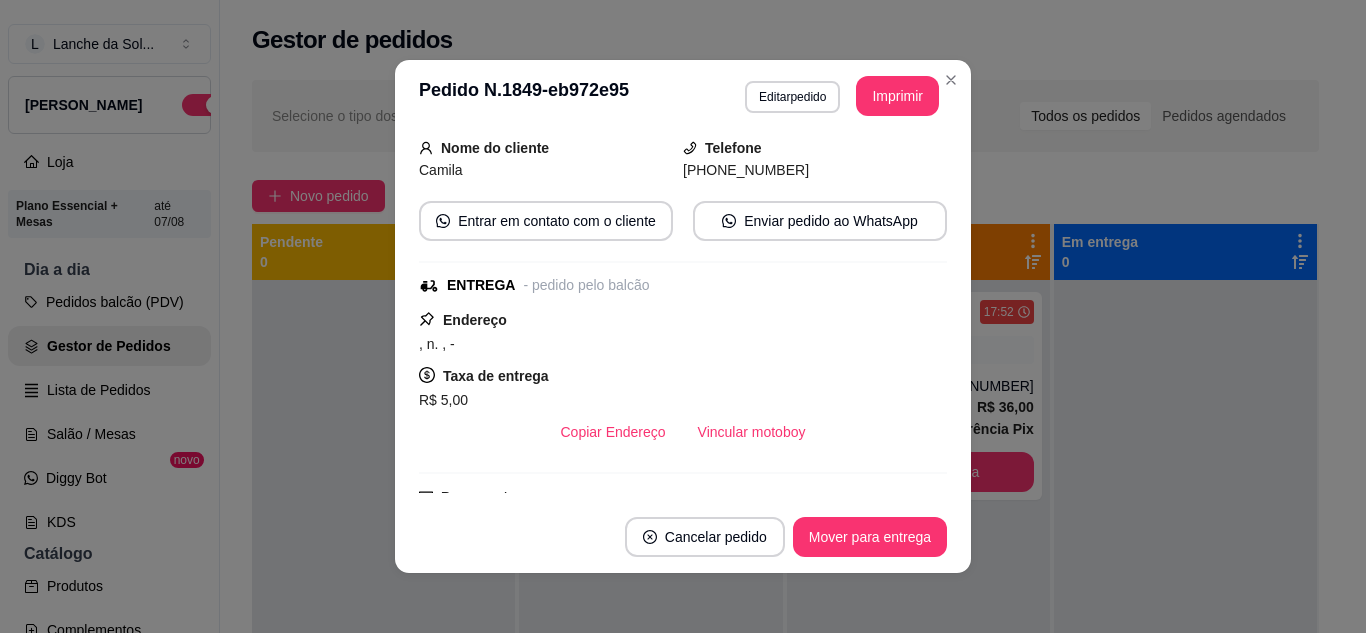 scroll, scrollTop: 190, scrollLeft: 0, axis: vertical 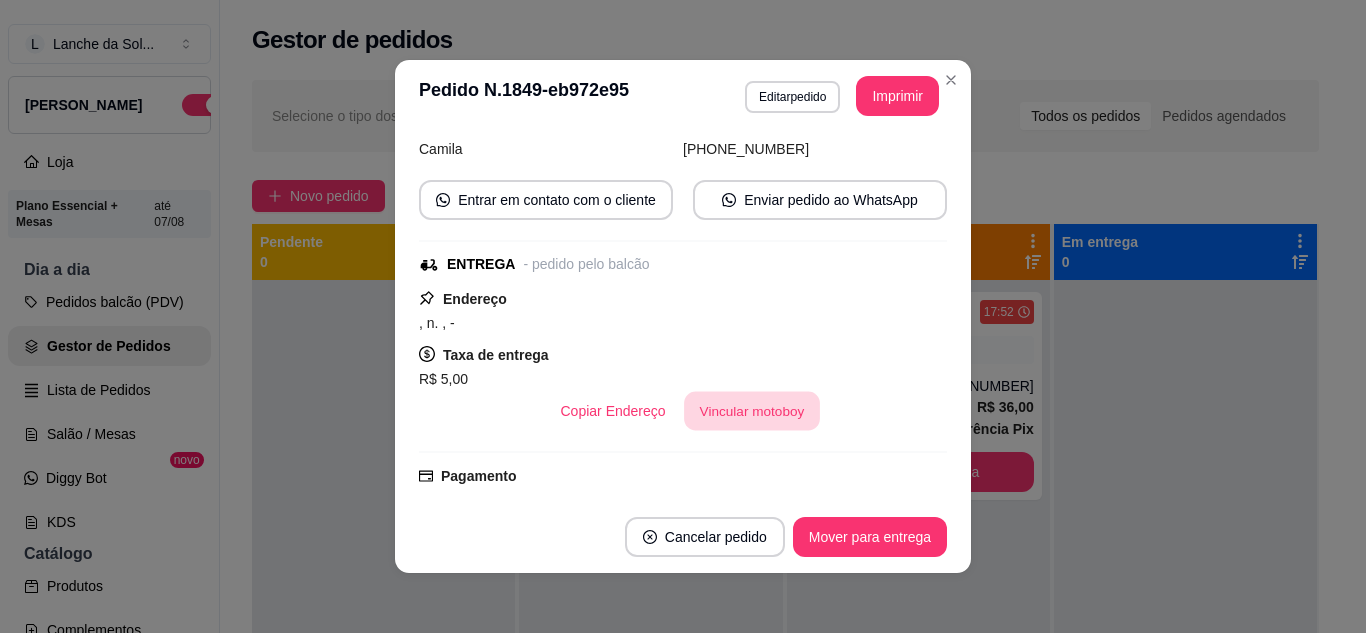 click on "Vincular motoboy" at bounding box center [752, 411] 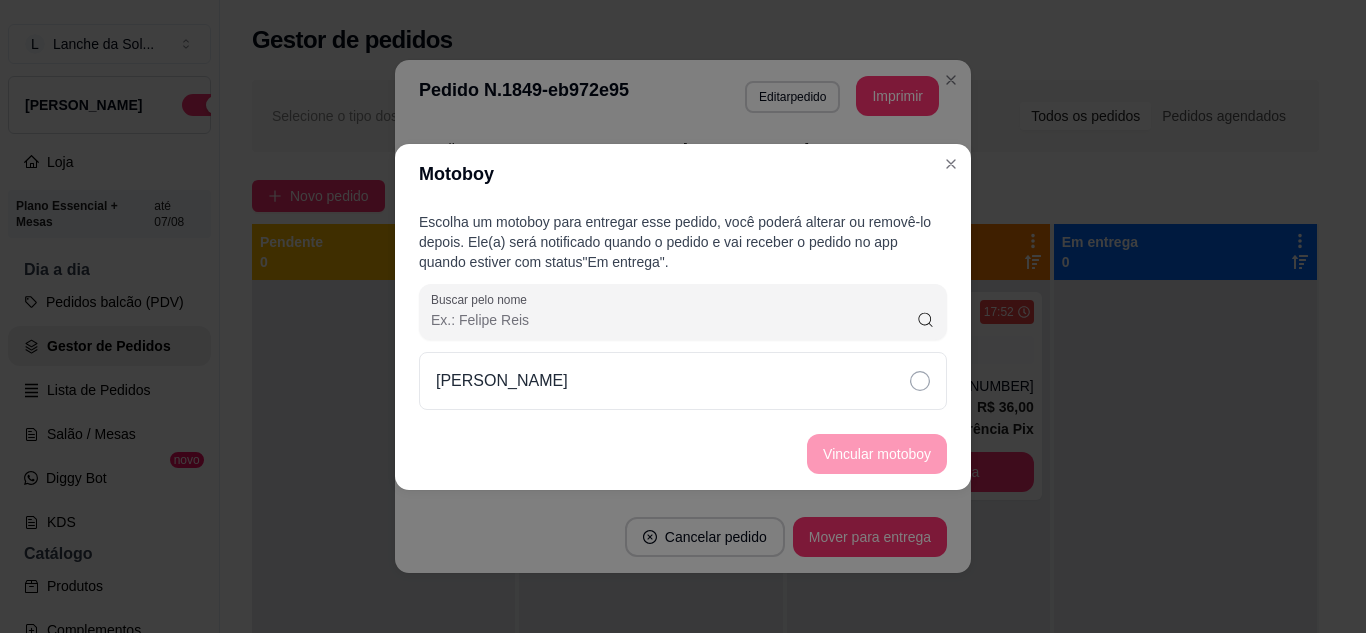 click on "[PERSON_NAME]" at bounding box center [683, 381] 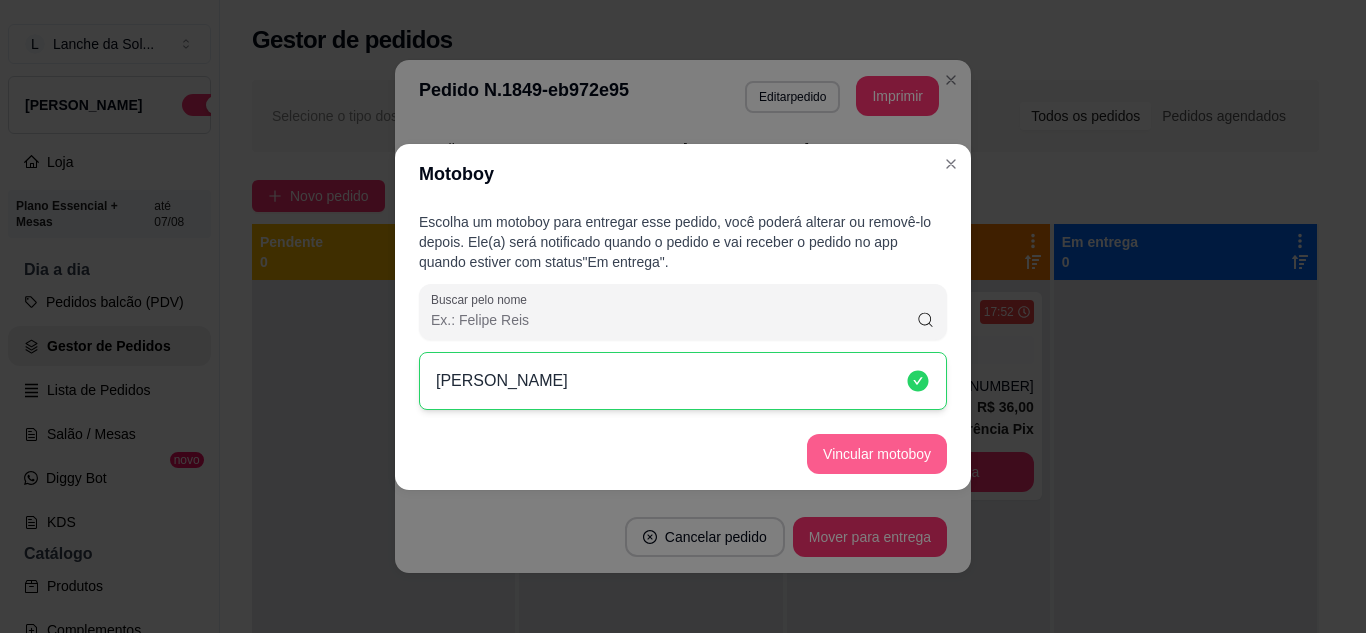click on "Vincular motoboy" at bounding box center [877, 454] 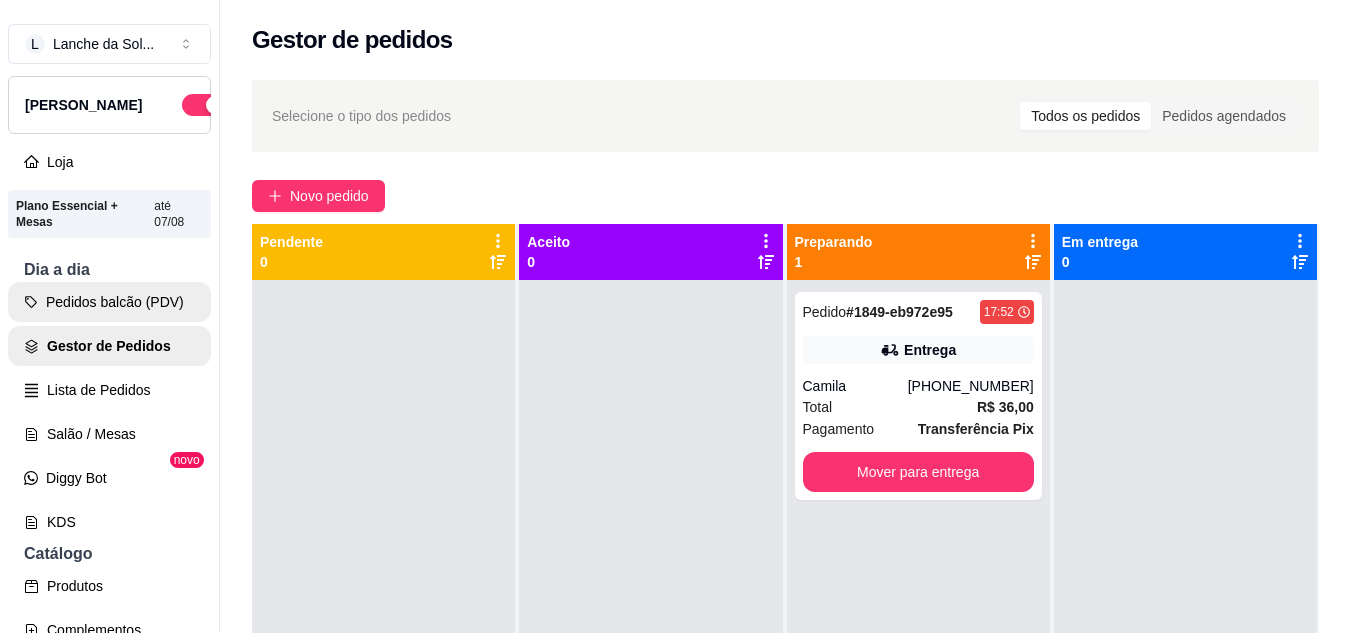 click on "Pedidos balcão (PDV)" at bounding box center [109, 302] 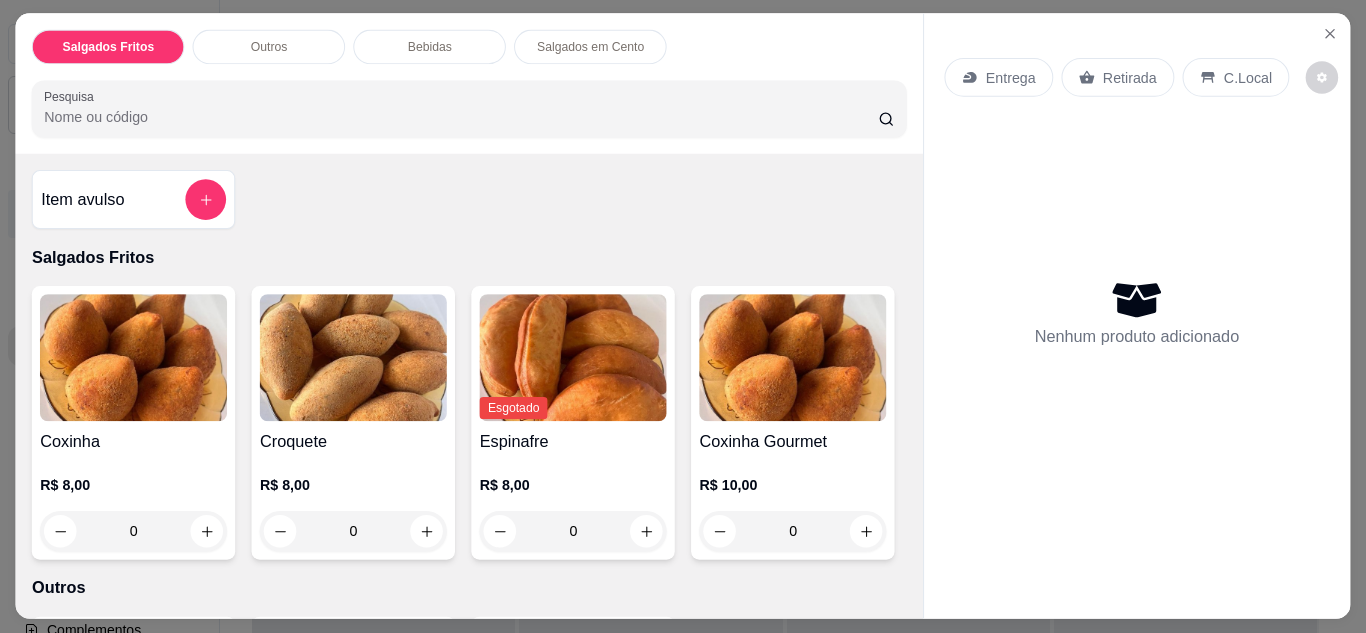click at bounding box center (133, 358) 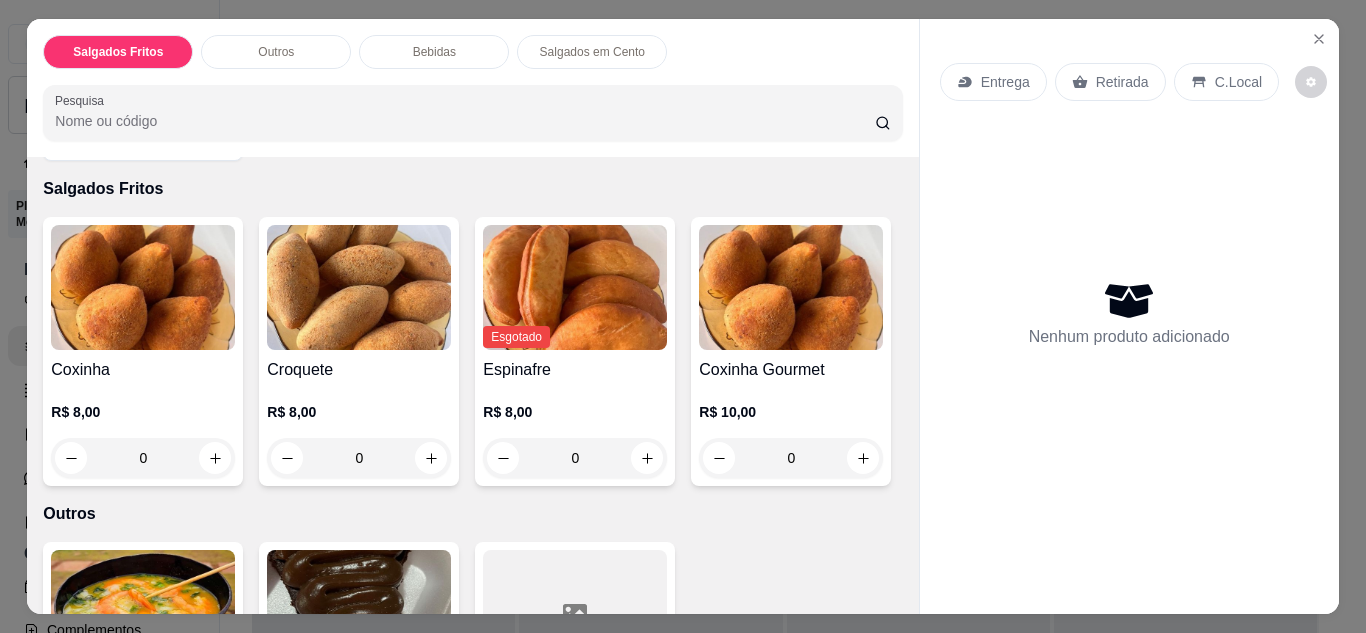 scroll, scrollTop: 0, scrollLeft: 0, axis: both 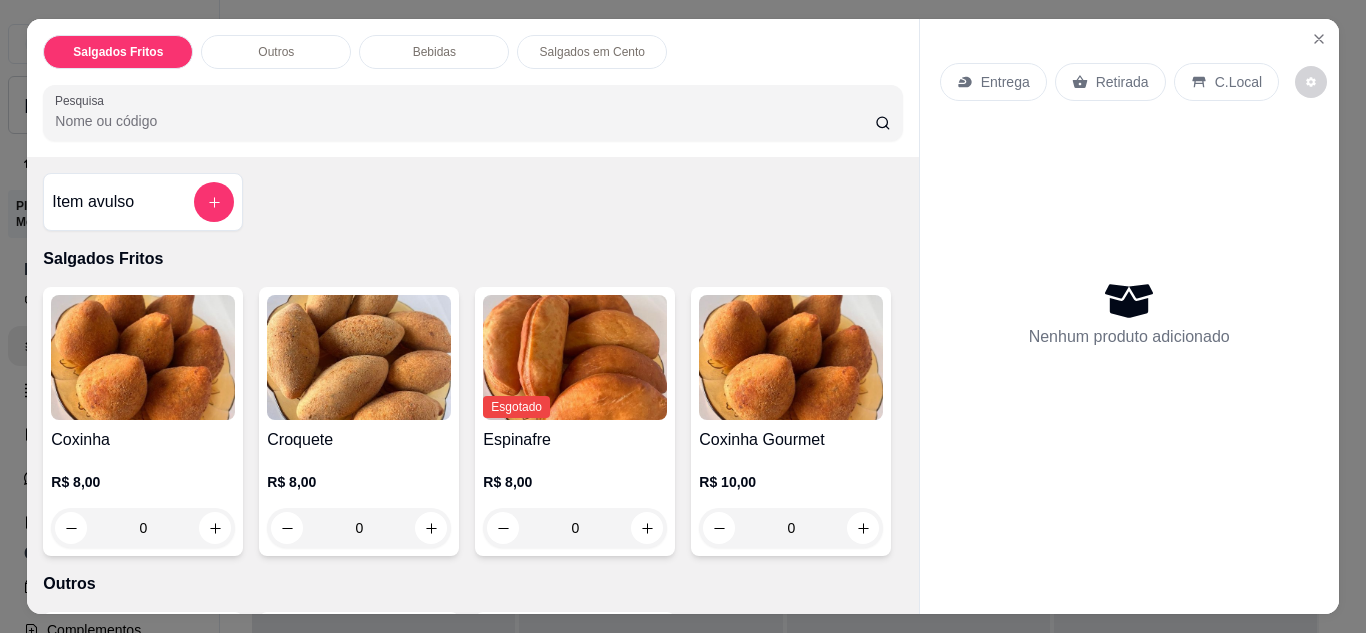 click 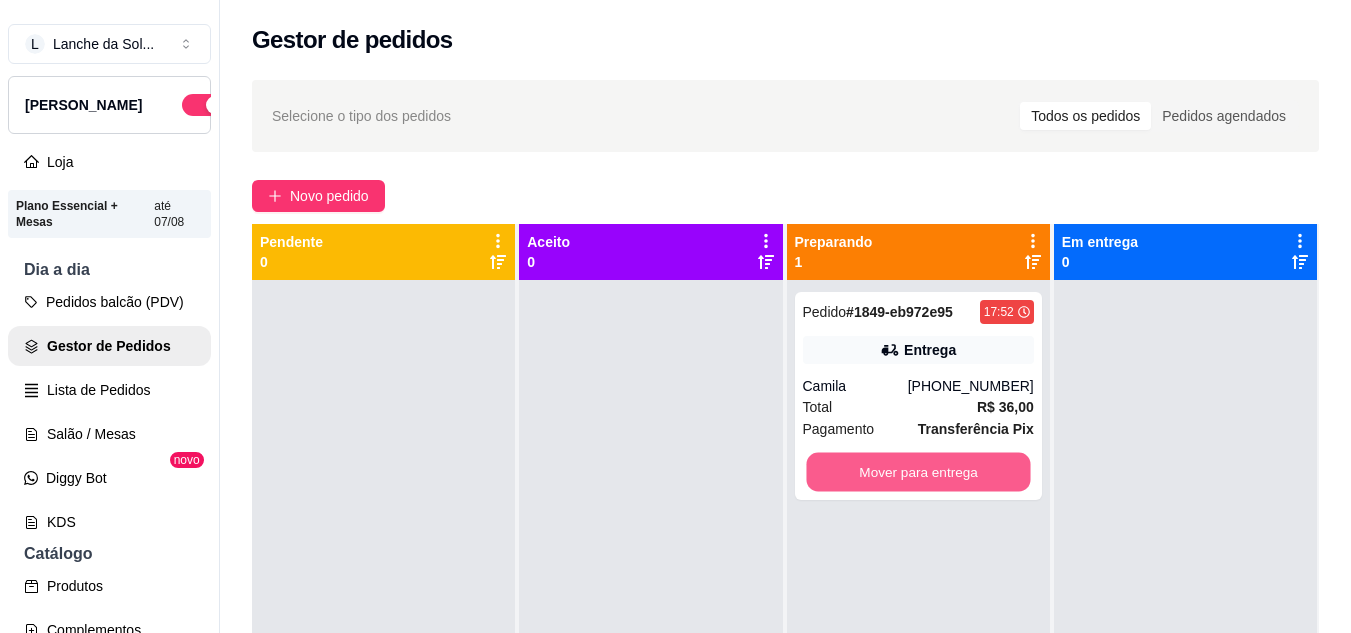click on "Mover para entrega" at bounding box center [918, 472] 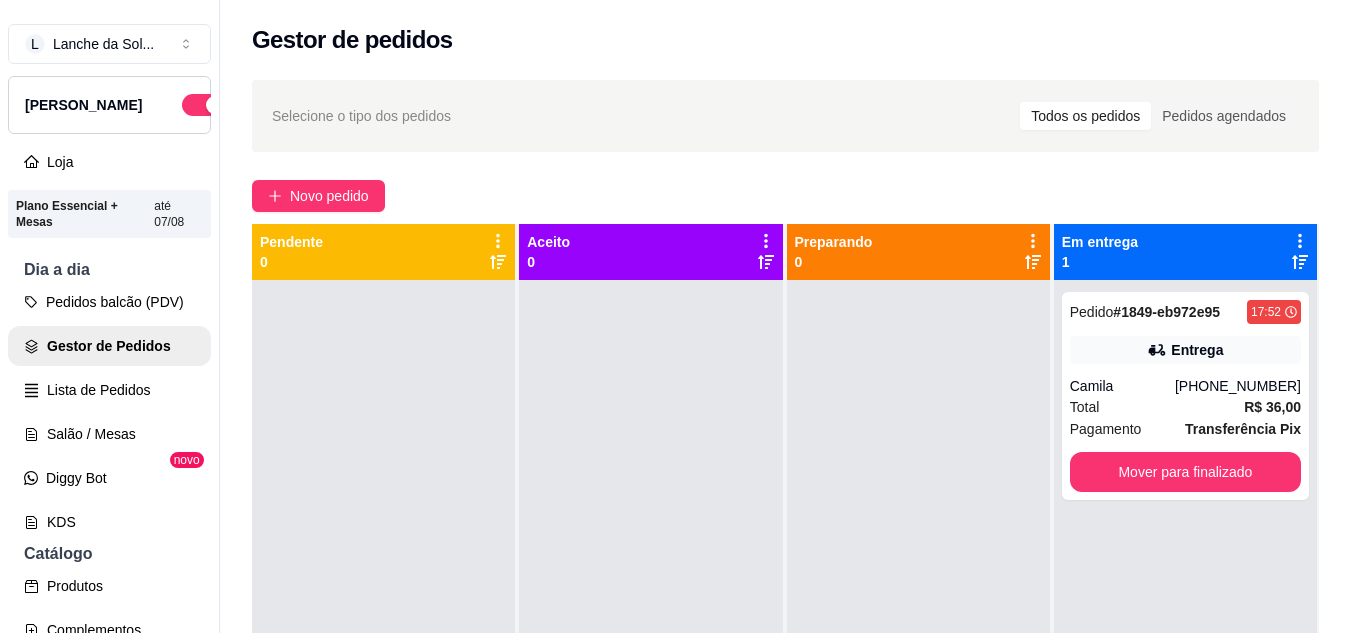 click on "Camila" at bounding box center [1122, 386] 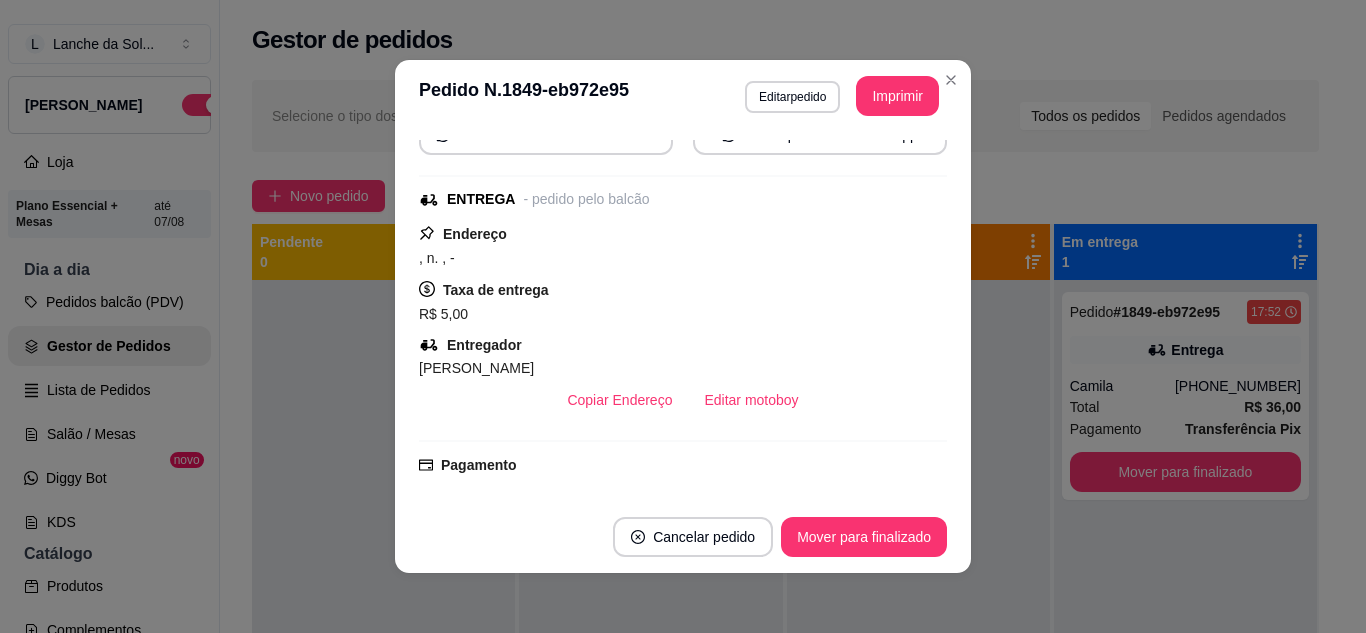scroll, scrollTop: 263, scrollLeft: 0, axis: vertical 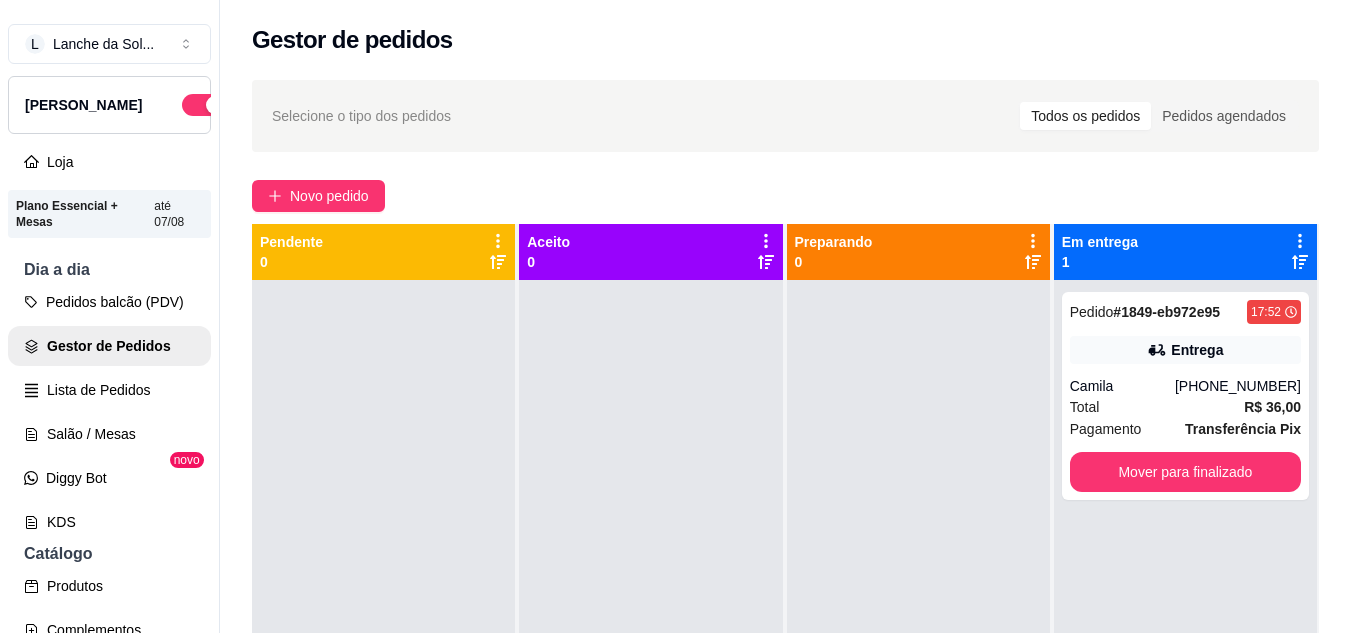 click on "Pedido  # 1849-eb972e95 17:52 Entrega Camila [PHONE_NUMBER] Total R$ 36,00 Pagamento Transferência Pix Mover para finalizado" at bounding box center [1185, 396] 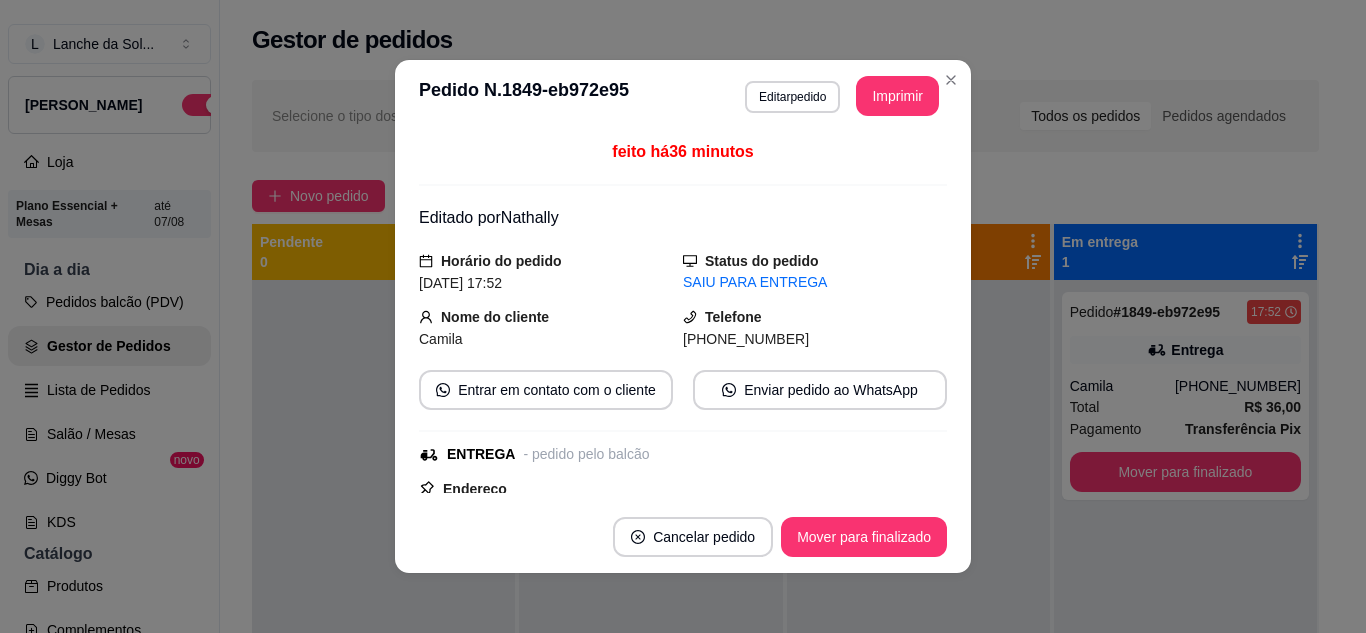 drag, startPoint x: 920, startPoint y: 202, endPoint x: 929, endPoint y: 212, distance: 13.453624 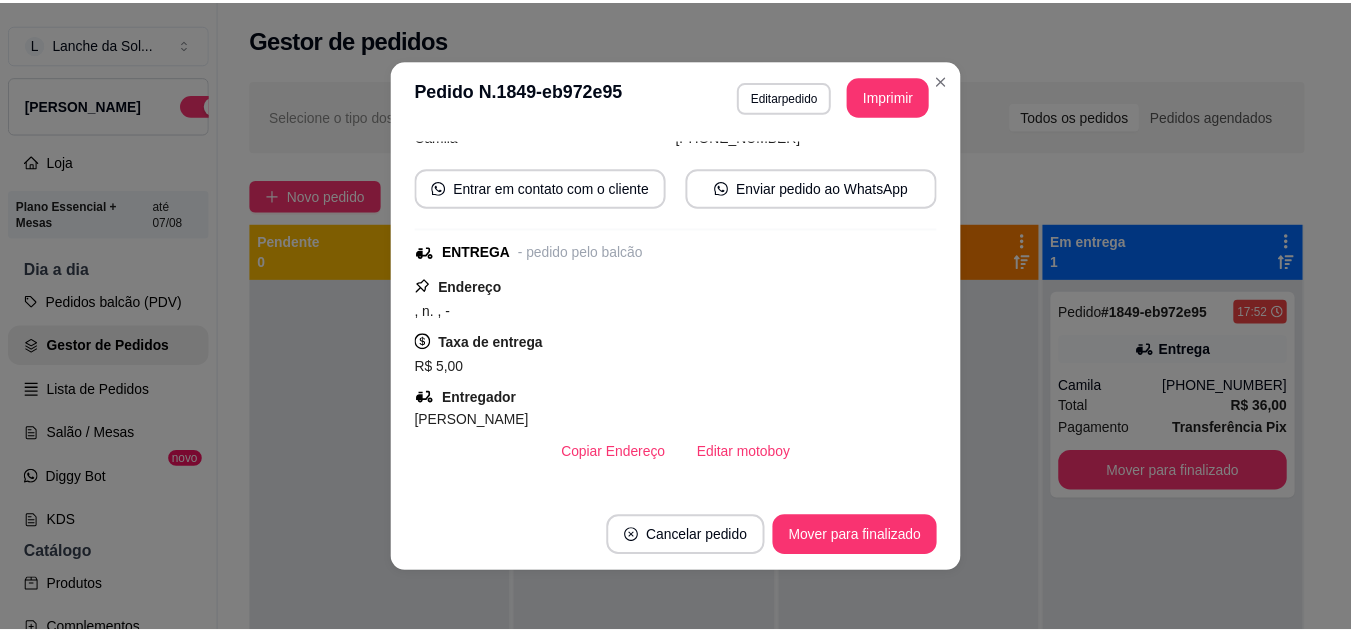 scroll, scrollTop: 224, scrollLeft: 0, axis: vertical 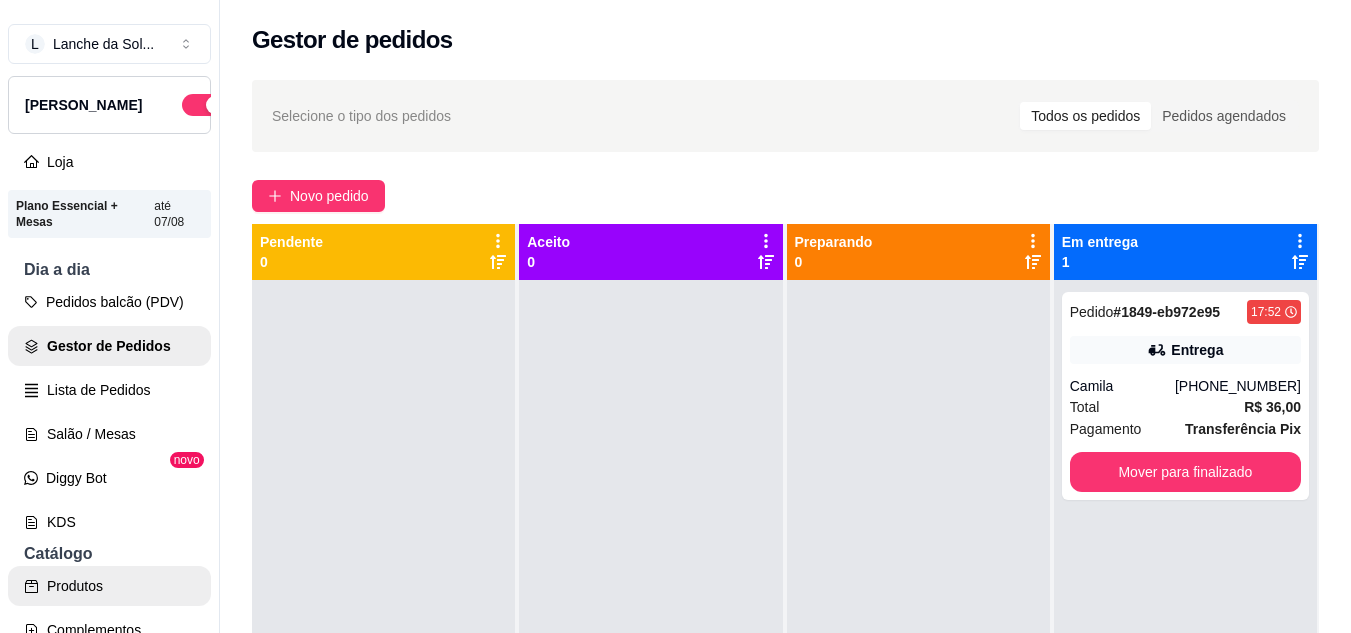 click on "Produtos" at bounding box center [109, 586] 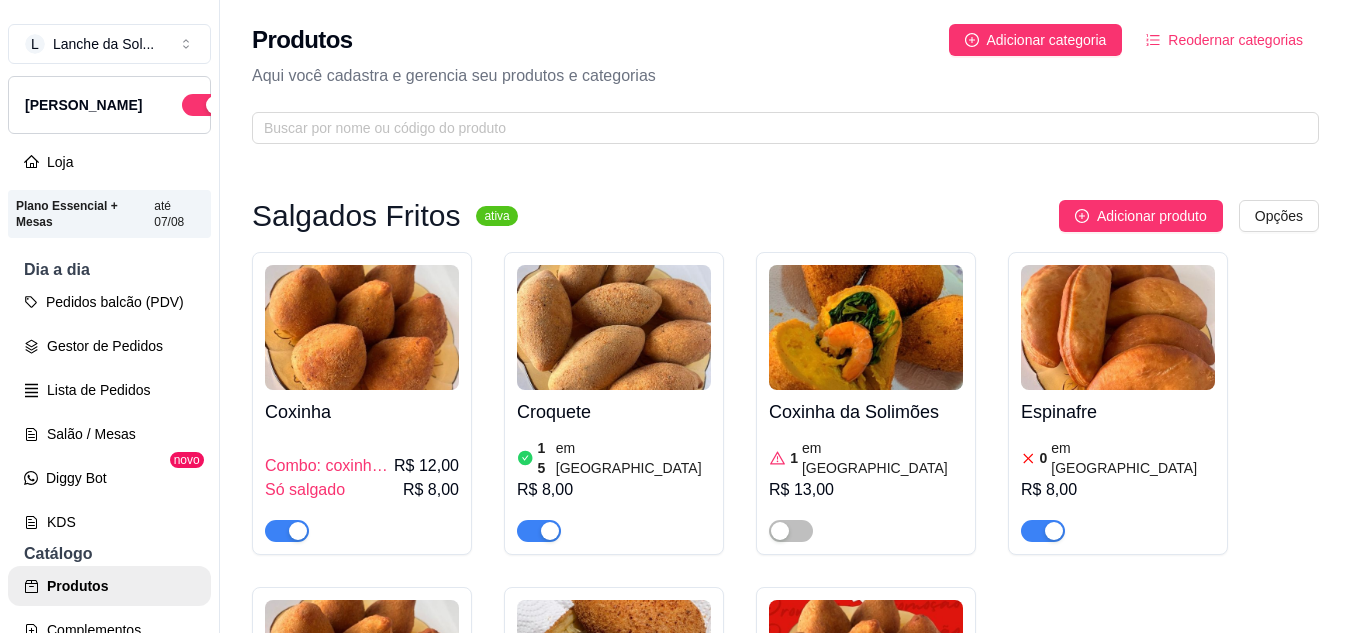 click at bounding box center [1054, 531] 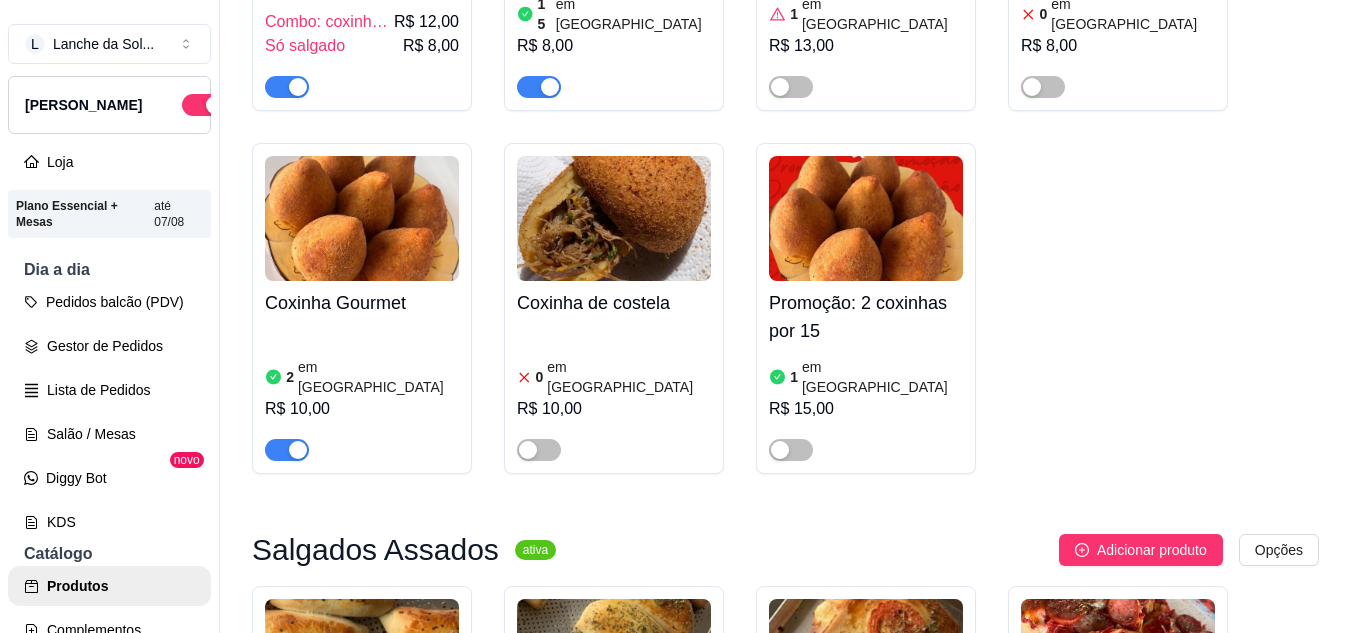 scroll, scrollTop: 457, scrollLeft: 0, axis: vertical 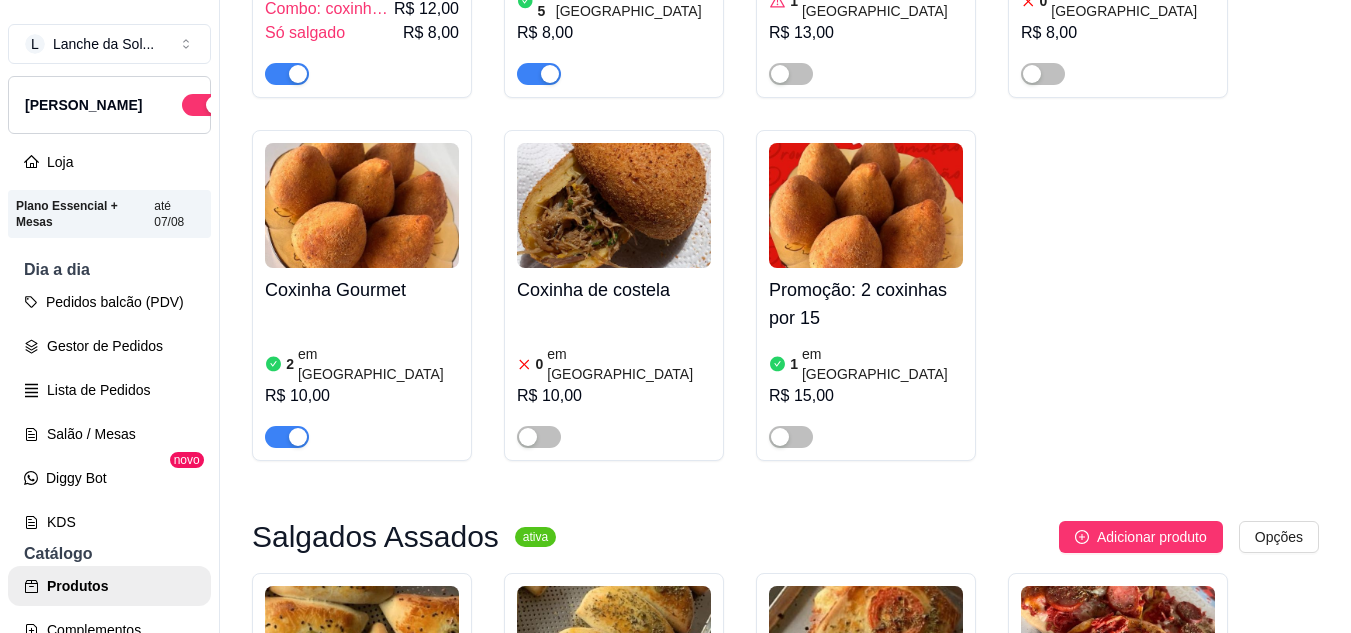click at bounding box center (298, 437) 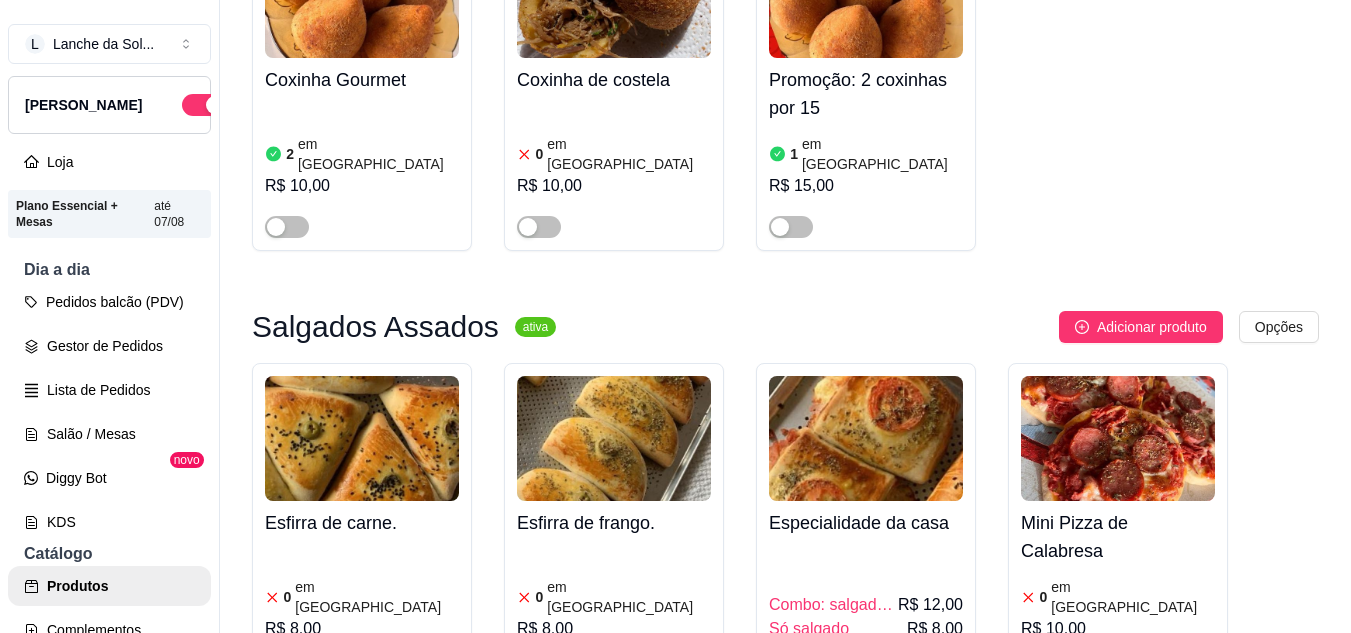 scroll, scrollTop: 0, scrollLeft: 0, axis: both 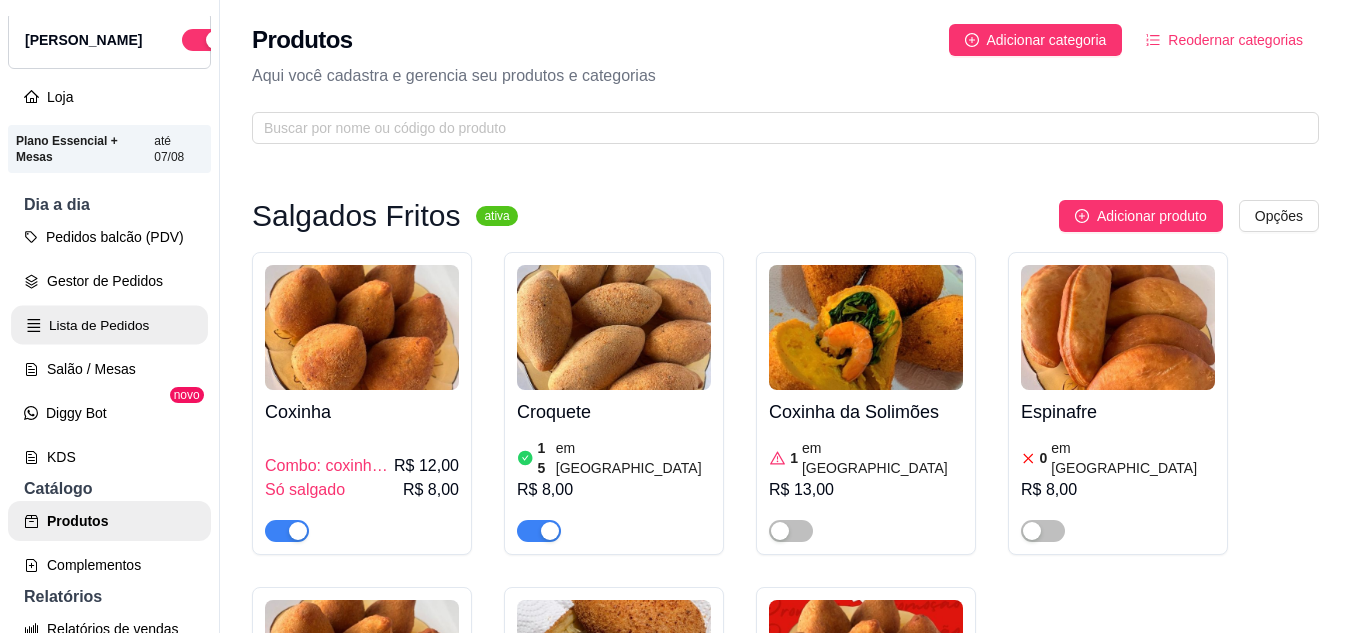 click on "Lista de Pedidos" at bounding box center [109, 325] 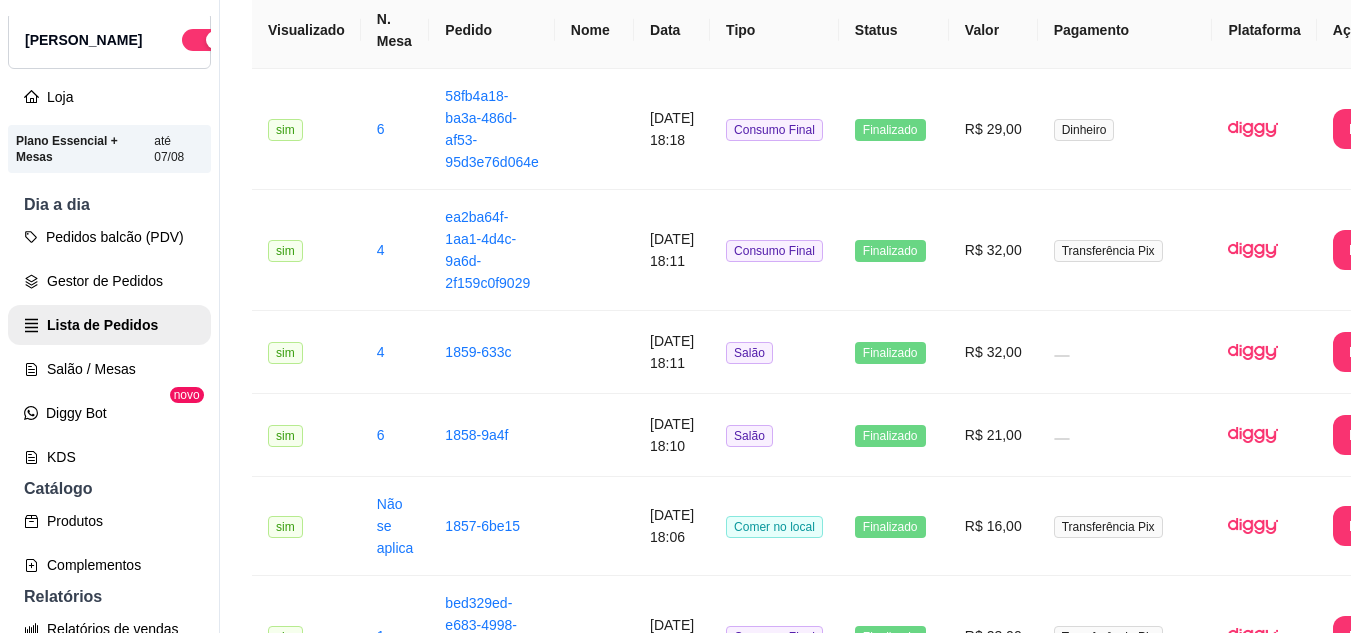 scroll, scrollTop: 182, scrollLeft: 0, axis: vertical 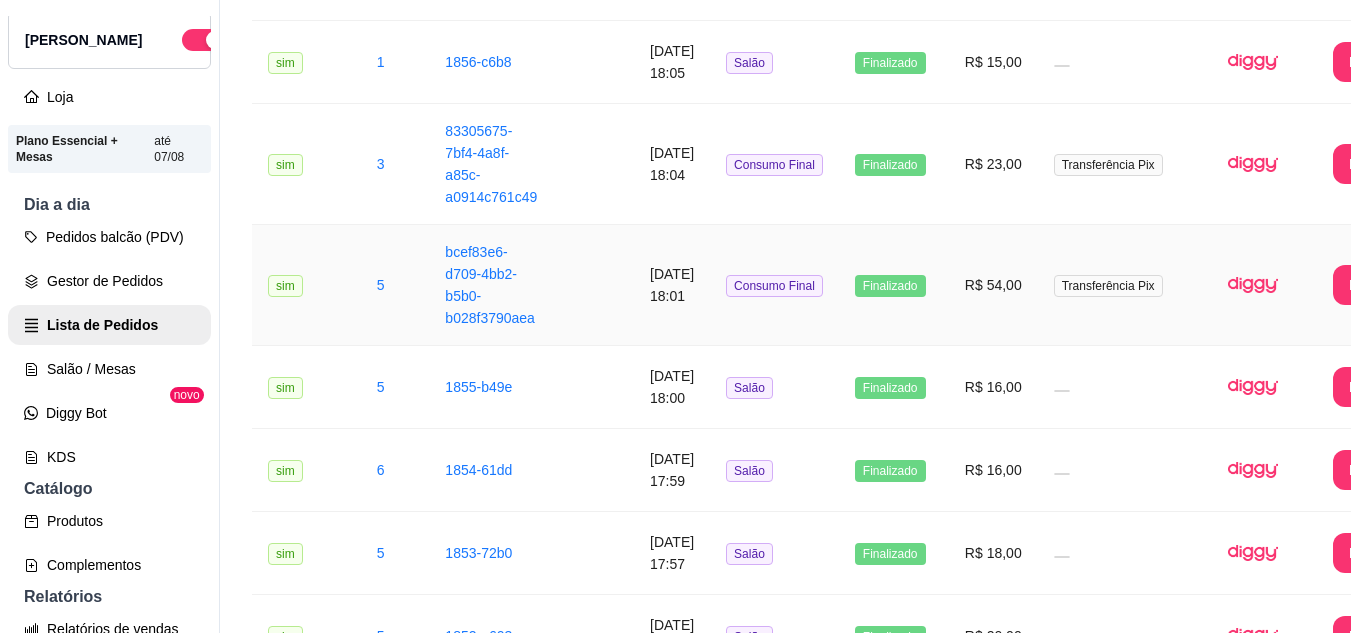 click on "[DATE] 18:01" at bounding box center [672, 285] 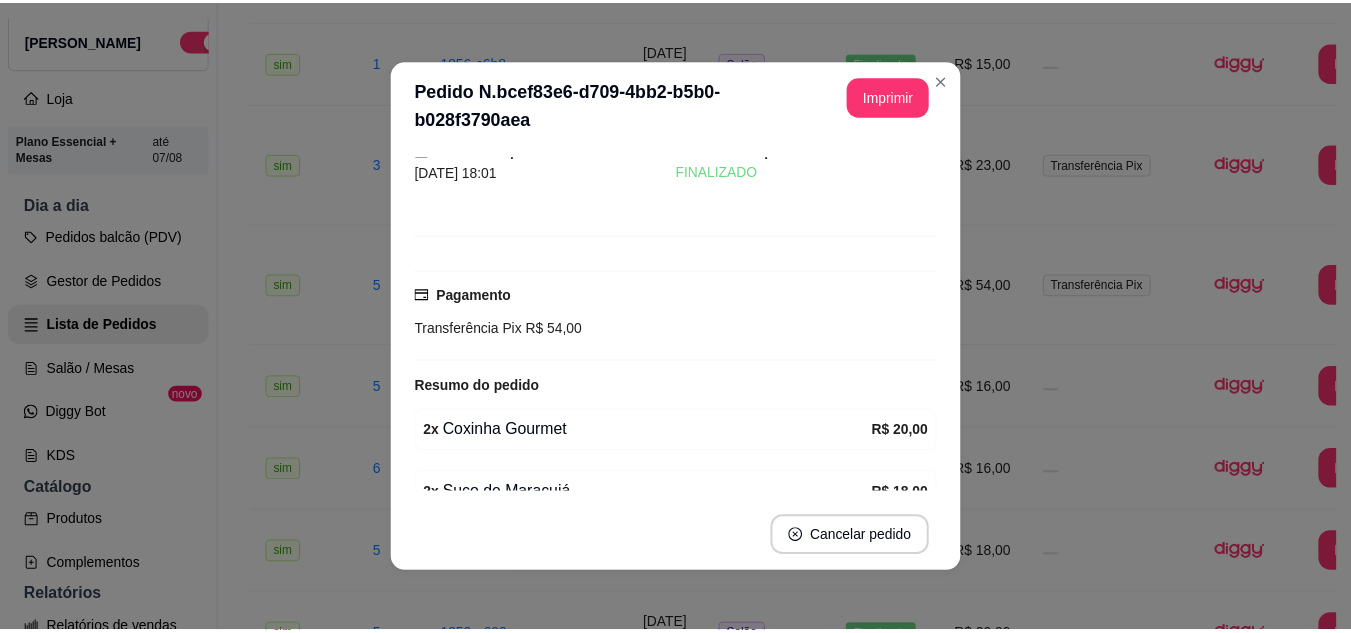 scroll, scrollTop: 0, scrollLeft: 0, axis: both 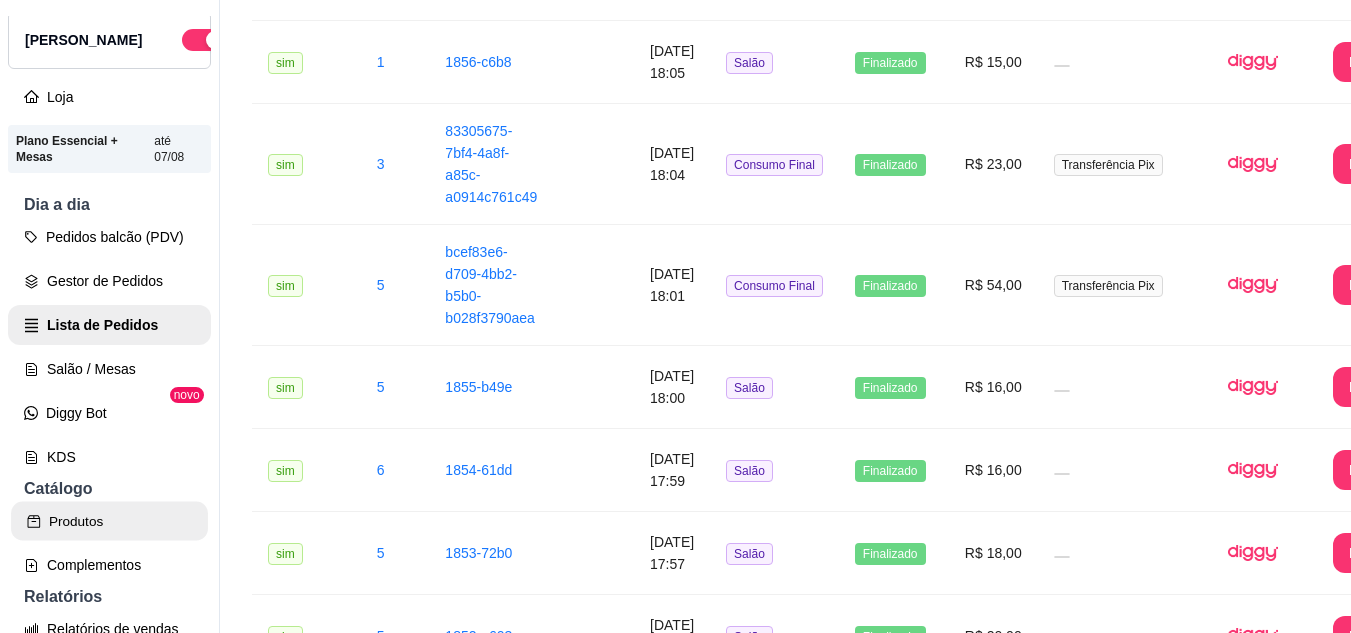click on "Produtos" at bounding box center (109, 521) 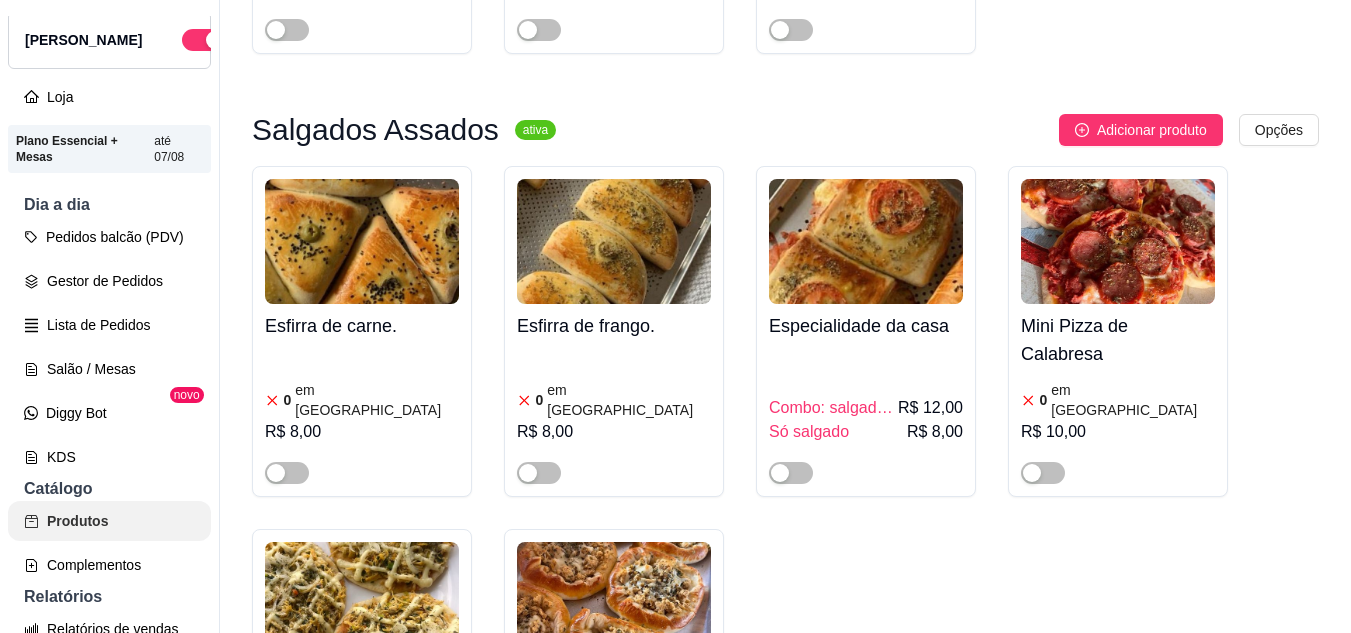 scroll, scrollTop: 0, scrollLeft: 0, axis: both 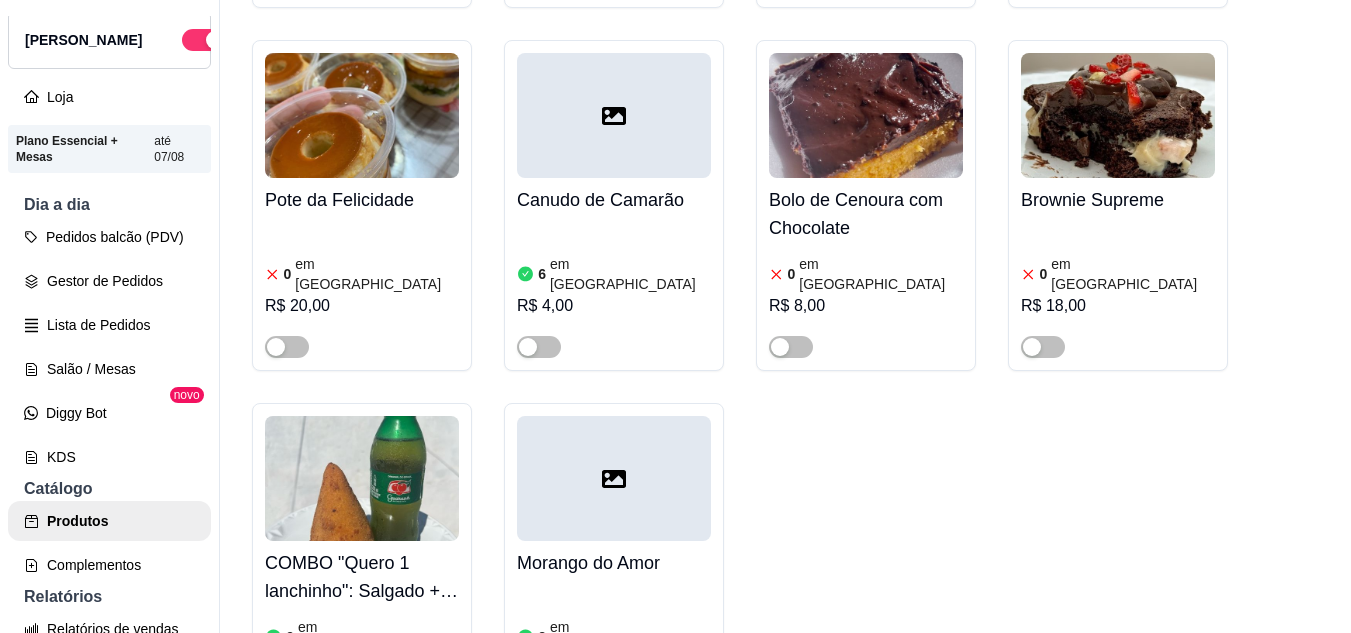 click on "2 em estoque R$ 16,00" at bounding box center (614, 653) 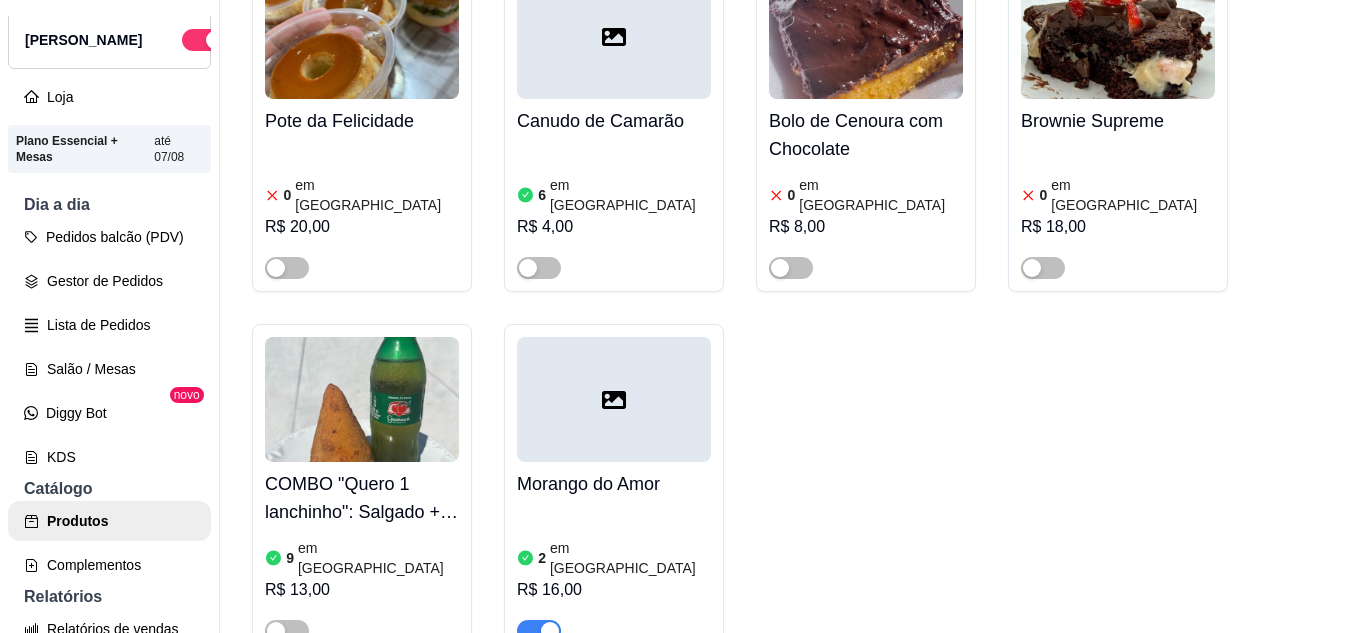 click at bounding box center [614, 399] 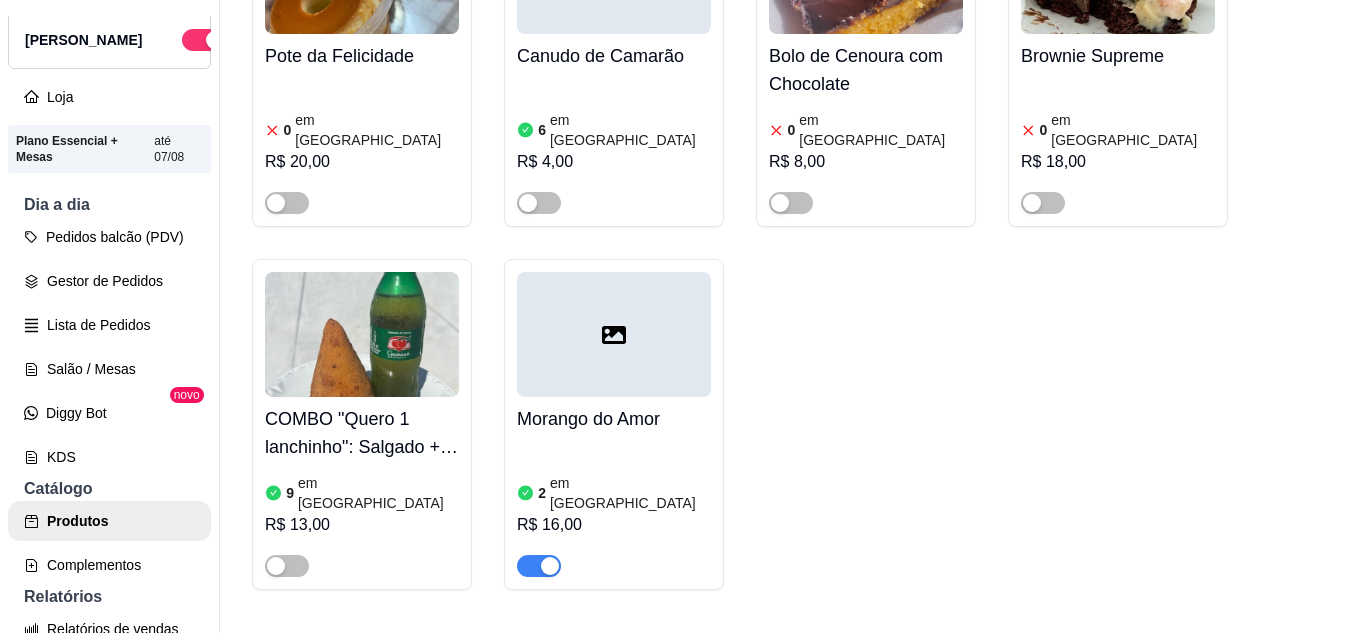 scroll, scrollTop: 4103, scrollLeft: 0, axis: vertical 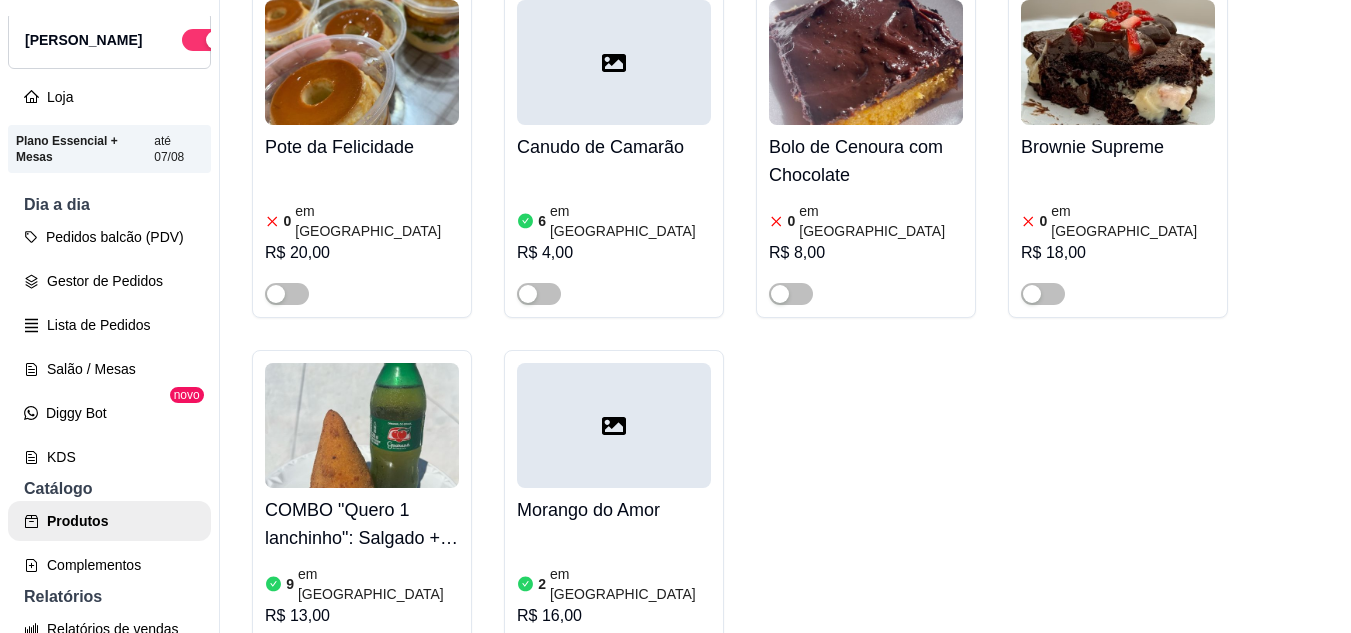 click on "R$ 16,00" at bounding box center [614, 616] 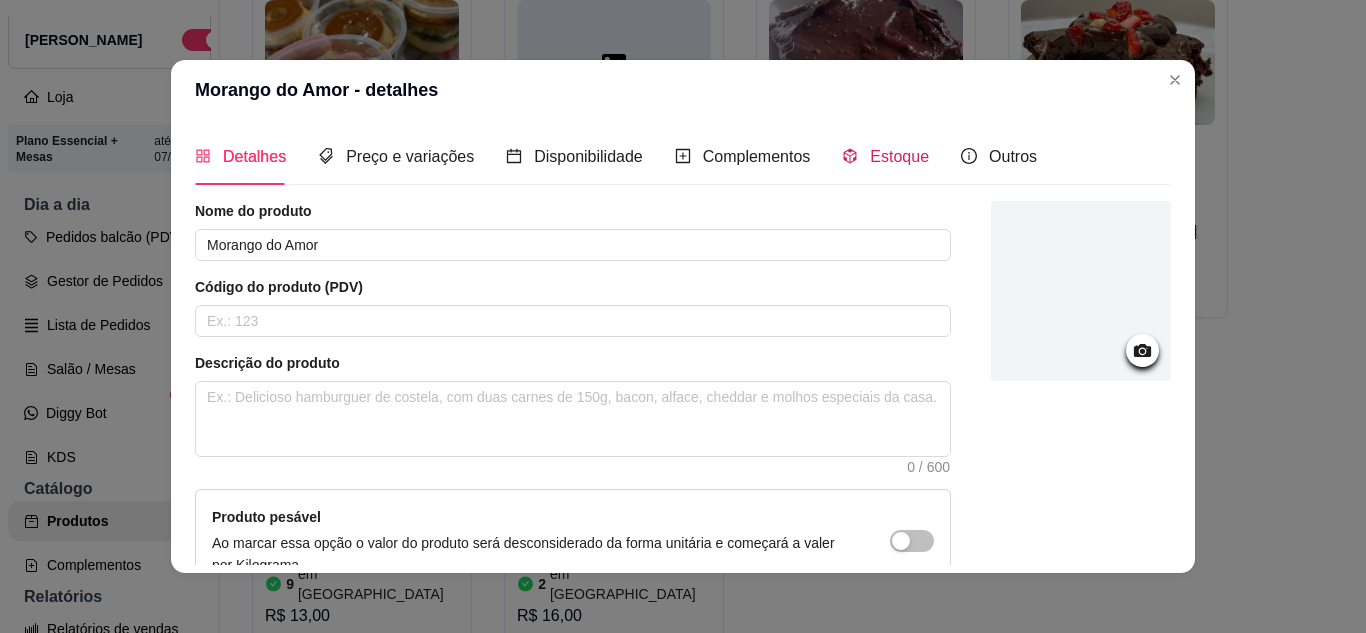 click on "Estoque" at bounding box center [899, 156] 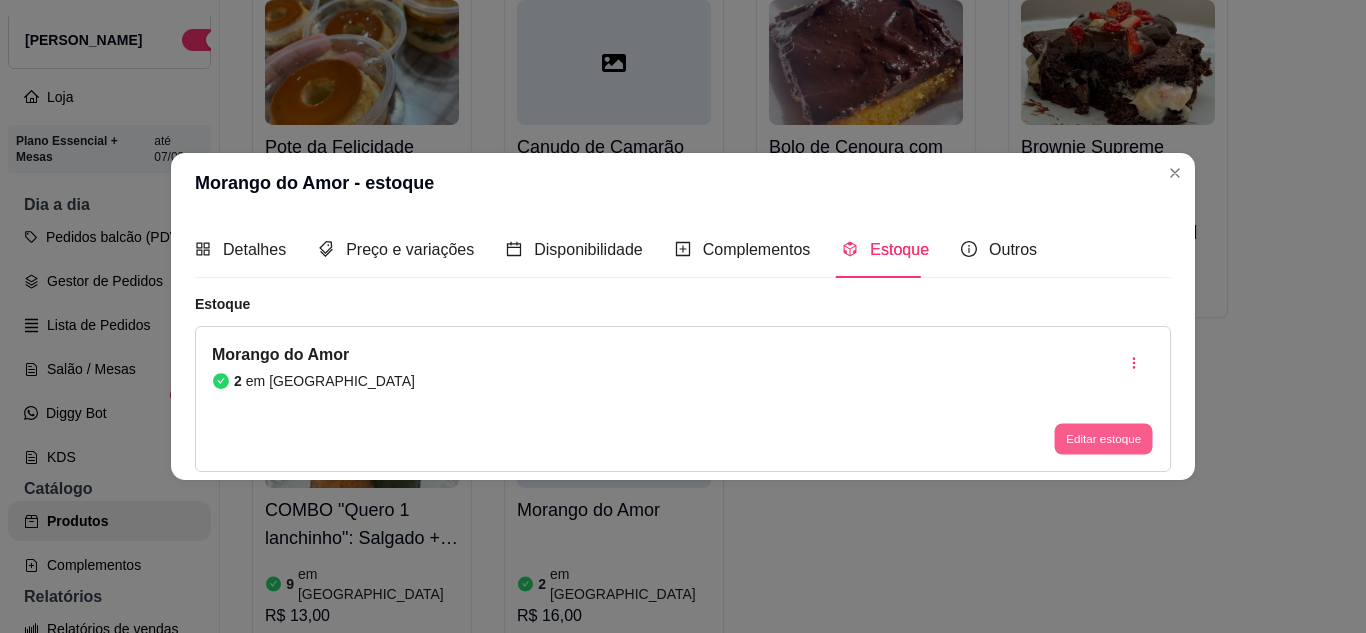 click on "Editar estoque" at bounding box center (1103, 439) 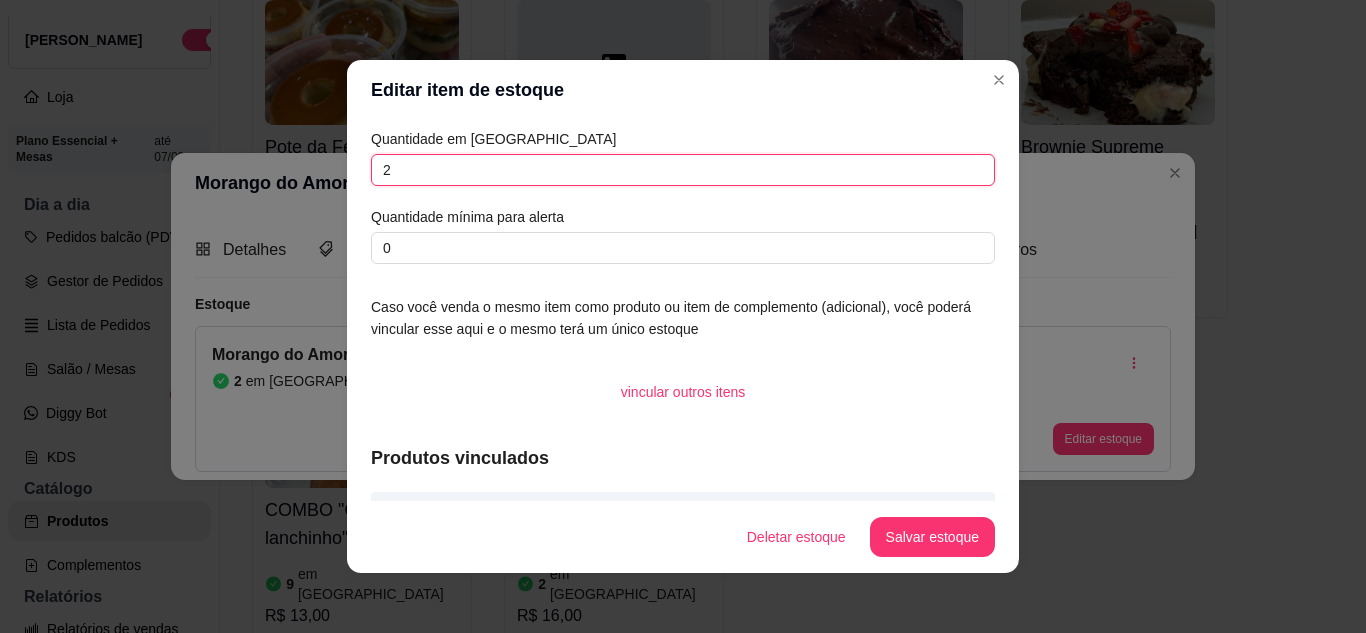 click on "2" at bounding box center [683, 170] 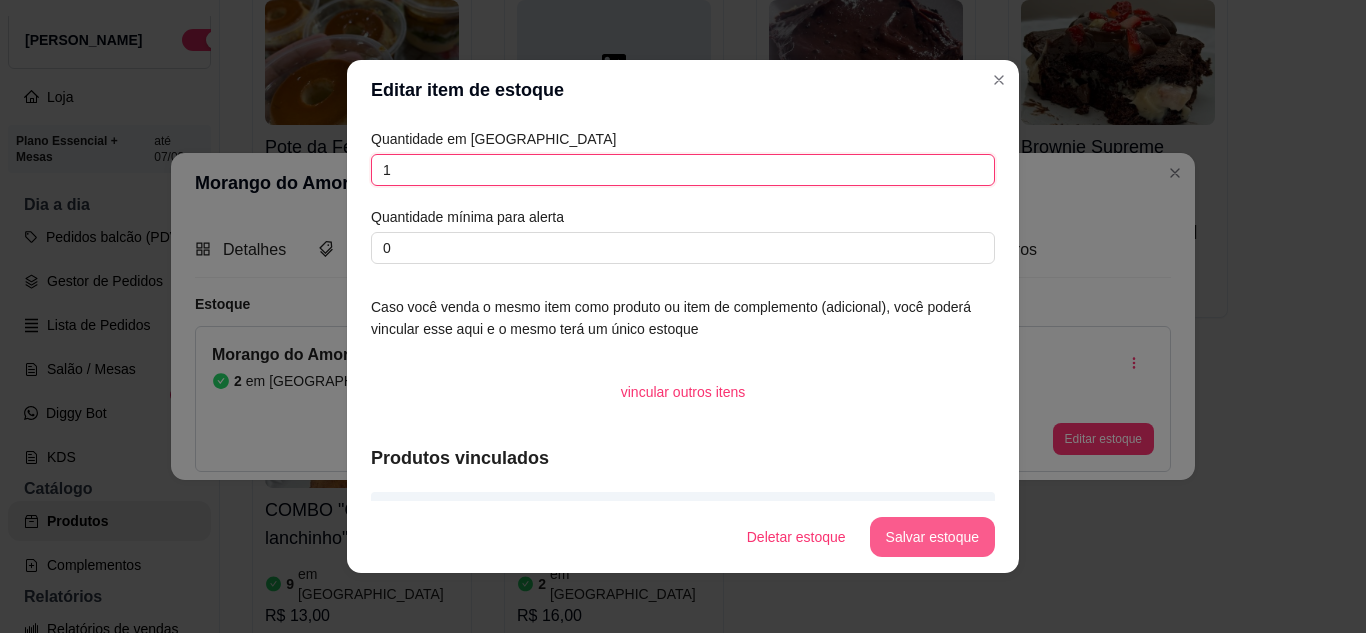 type on "1" 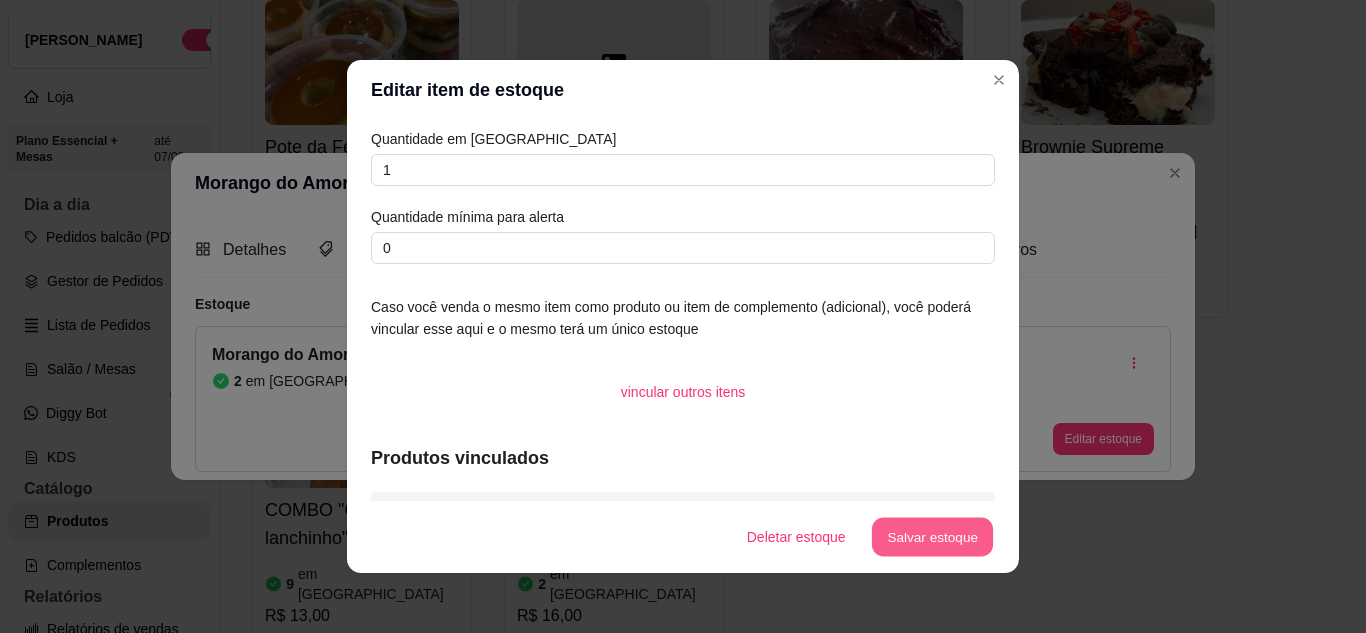 click on "Salvar estoque" at bounding box center (932, 537) 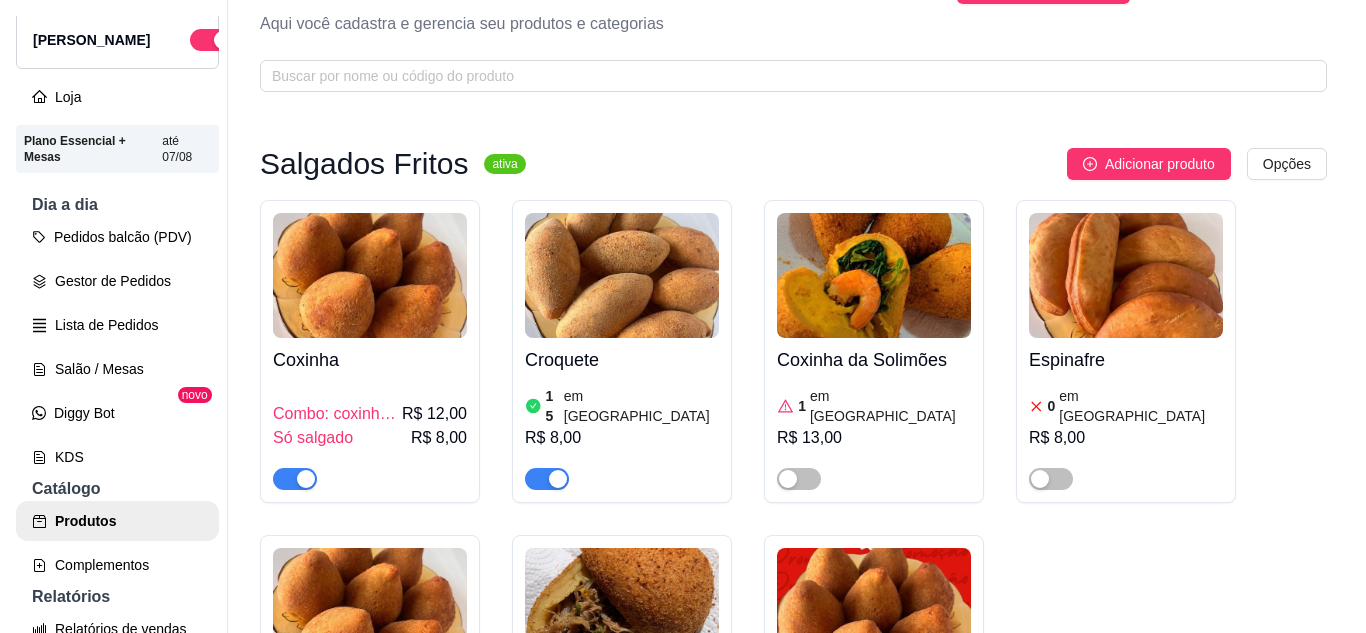 scroll, scrollTop: 0, scrollLeft: 0, axis: both 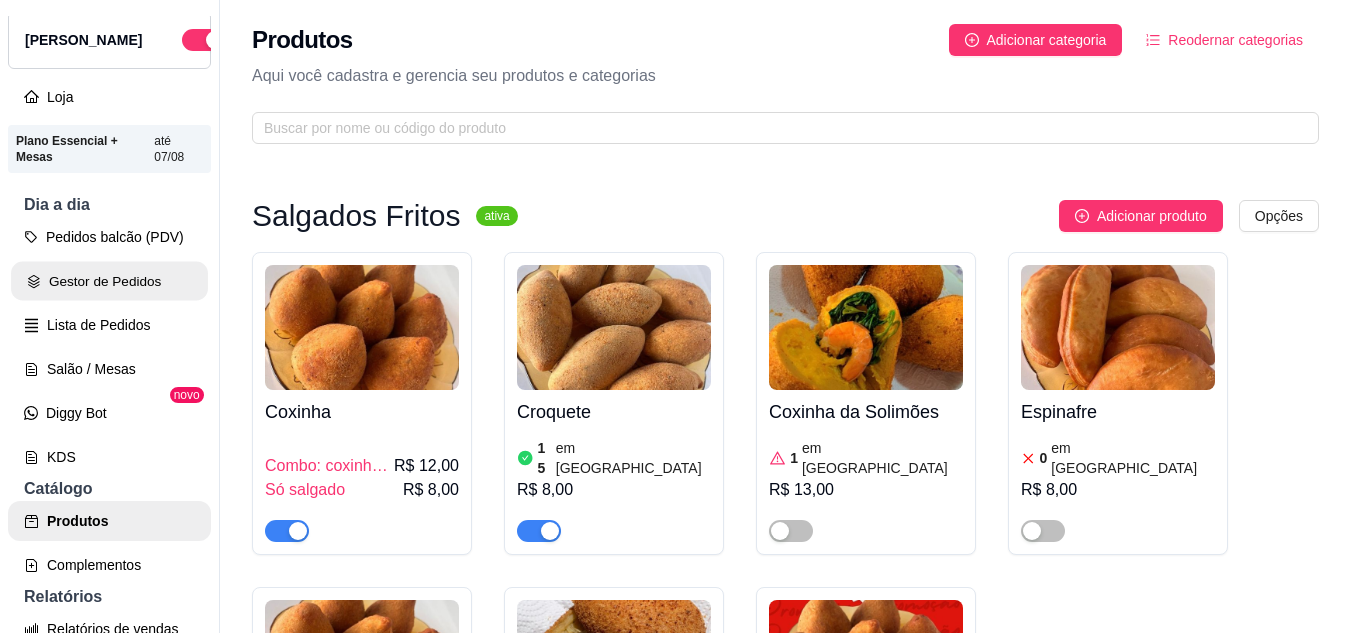 click on "Gestor de Pedidos" at bounding box center [109, 281] 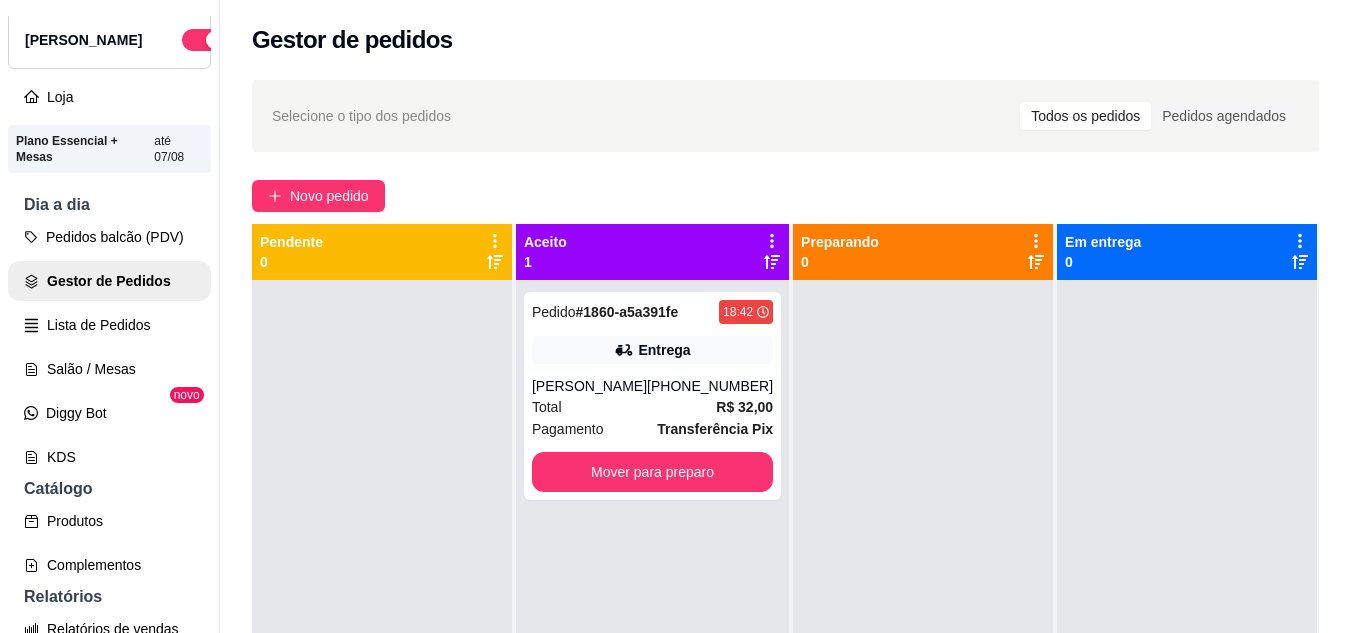 click on "[PHONE_NUMBER]" at bounding box center [710, 386] 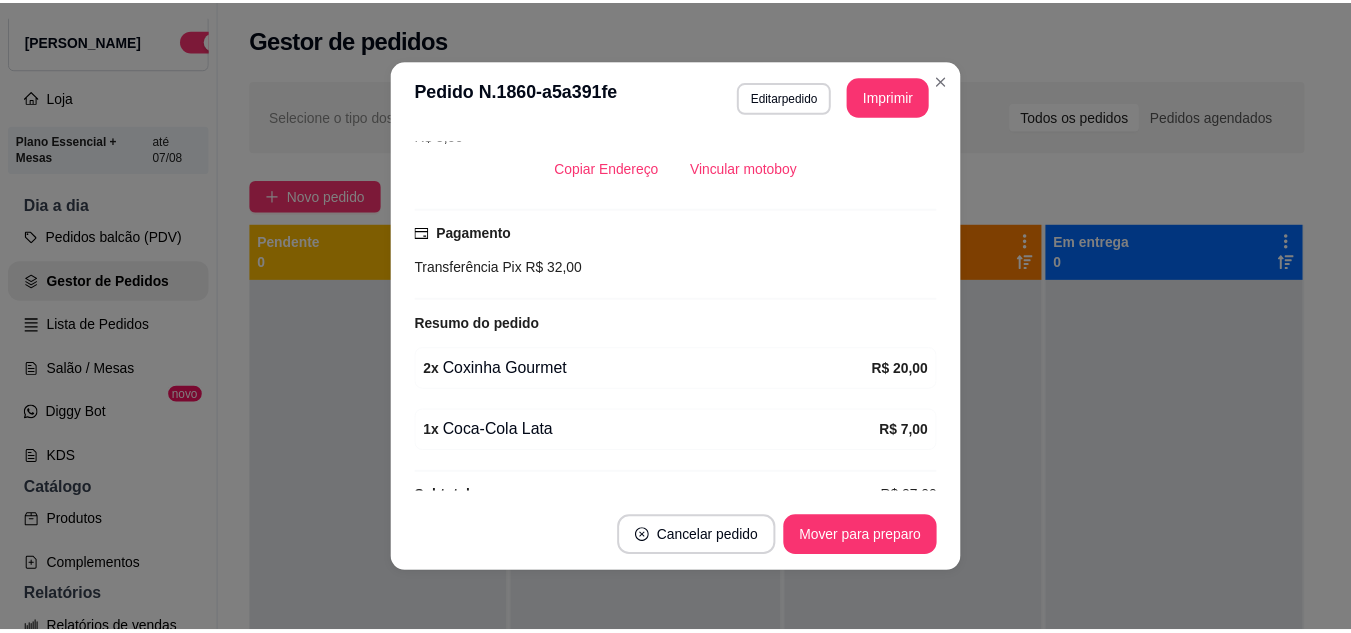 scroll, scrollTop: 467, scrollLeft: 0, axis: vertical 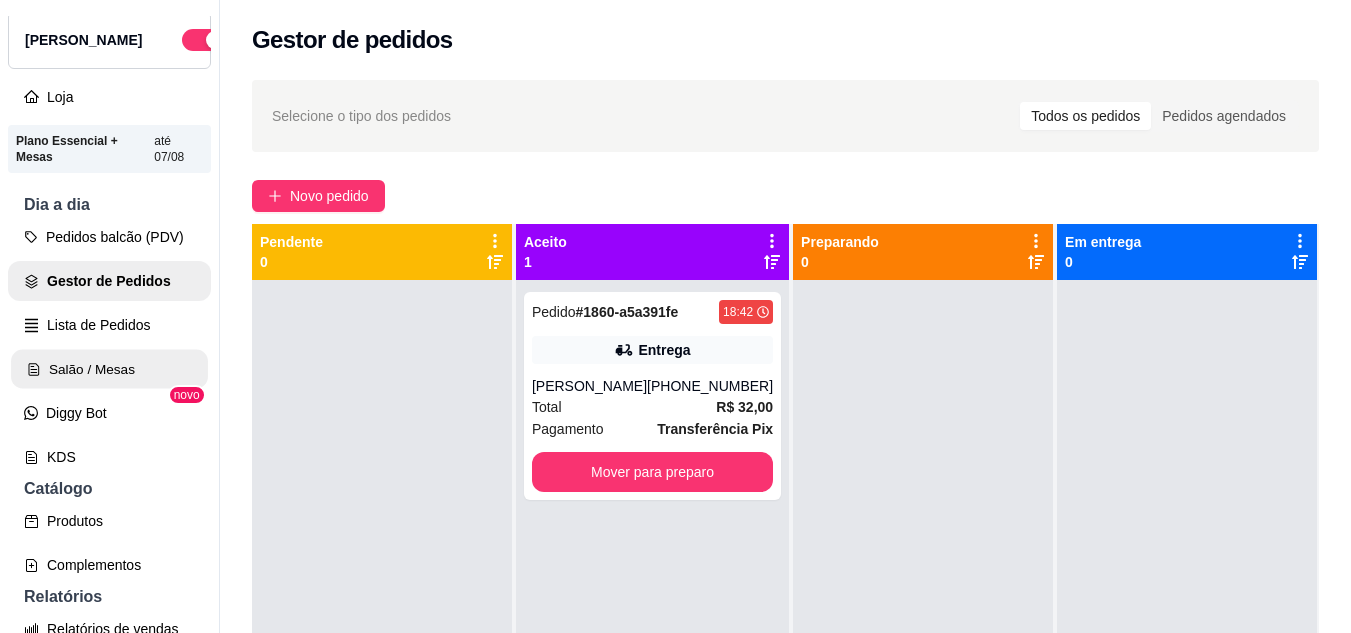click on "Salão / Mesas" at bounding box center [109, 369] 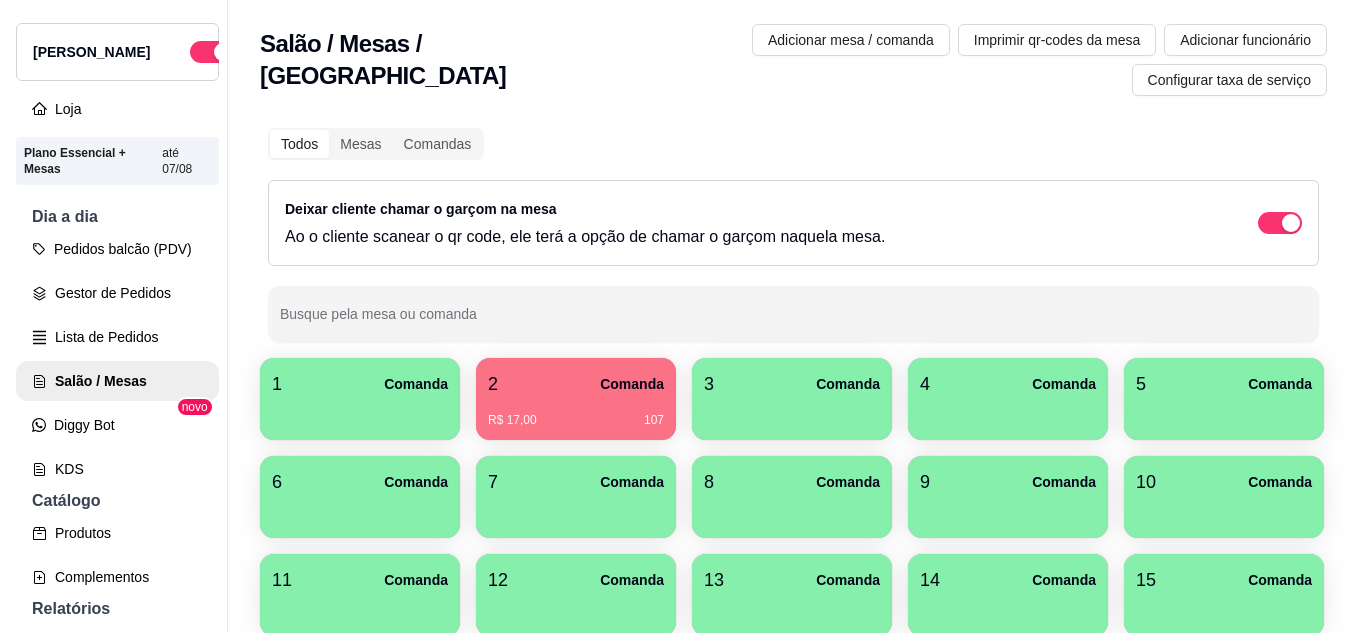 scroll, scrollTop: 0, scrollLeft: 0, axis: both 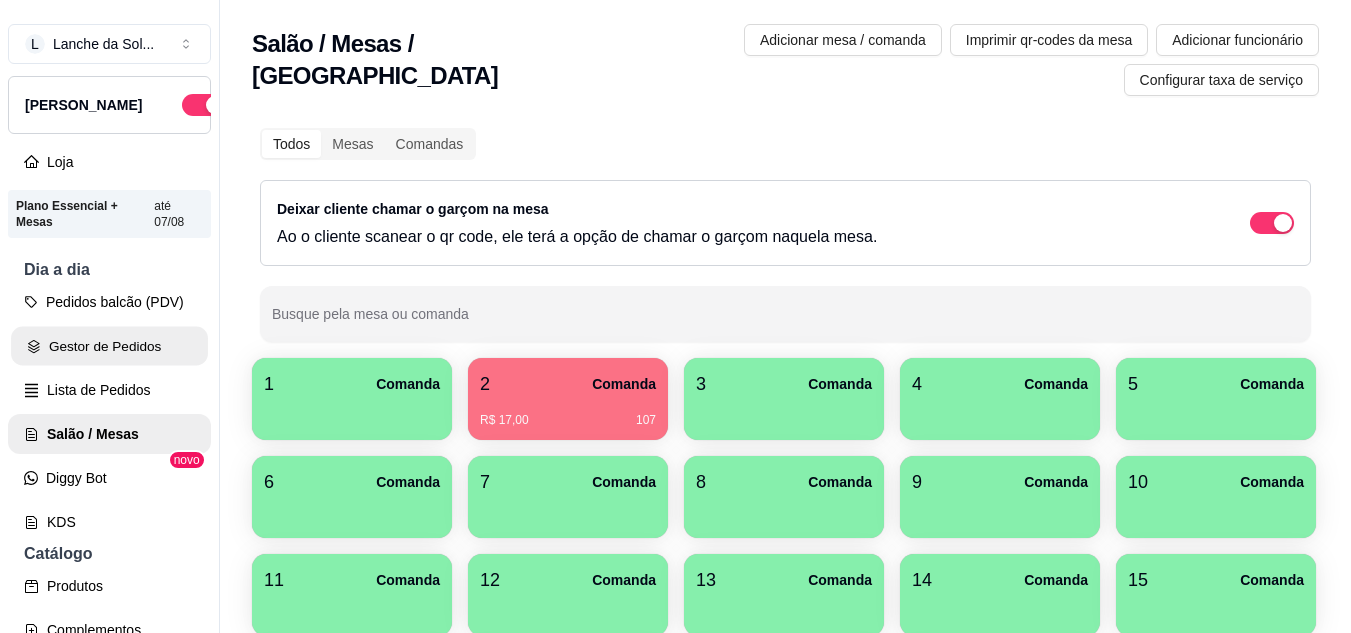 click on "Gestor de Pedidos" at bounding box center [109, 346] 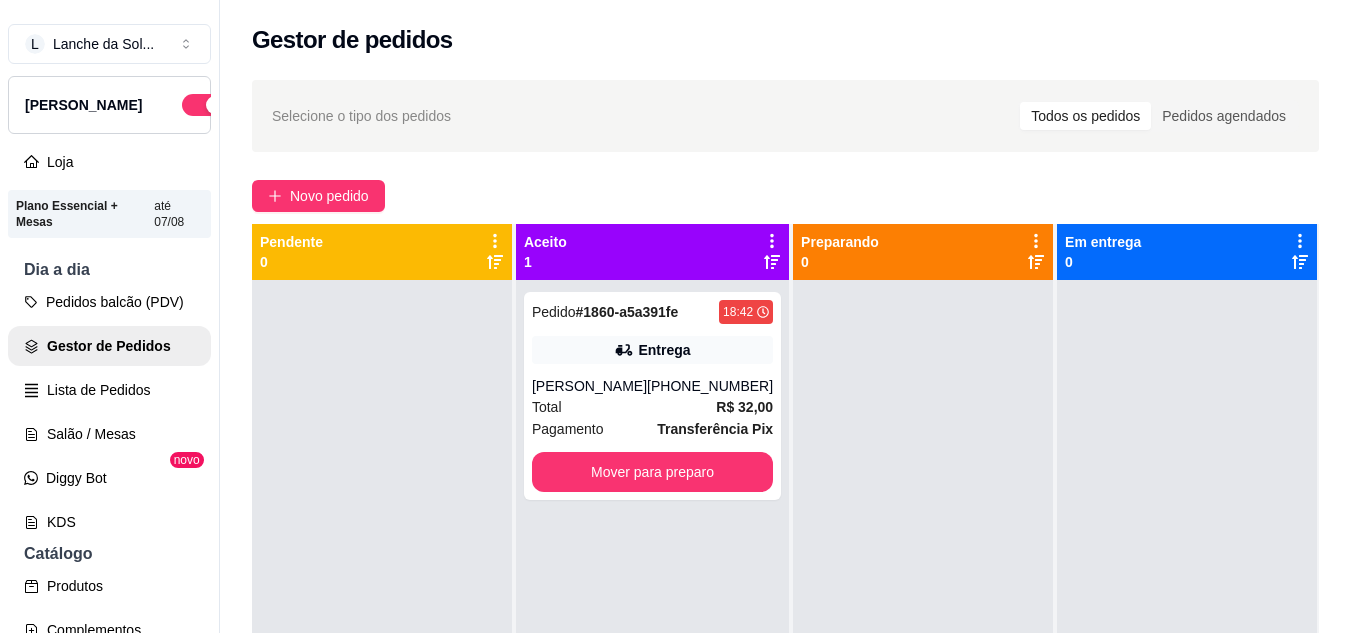 click on "Total R$ 32,00" at bounding box center [652, 407] 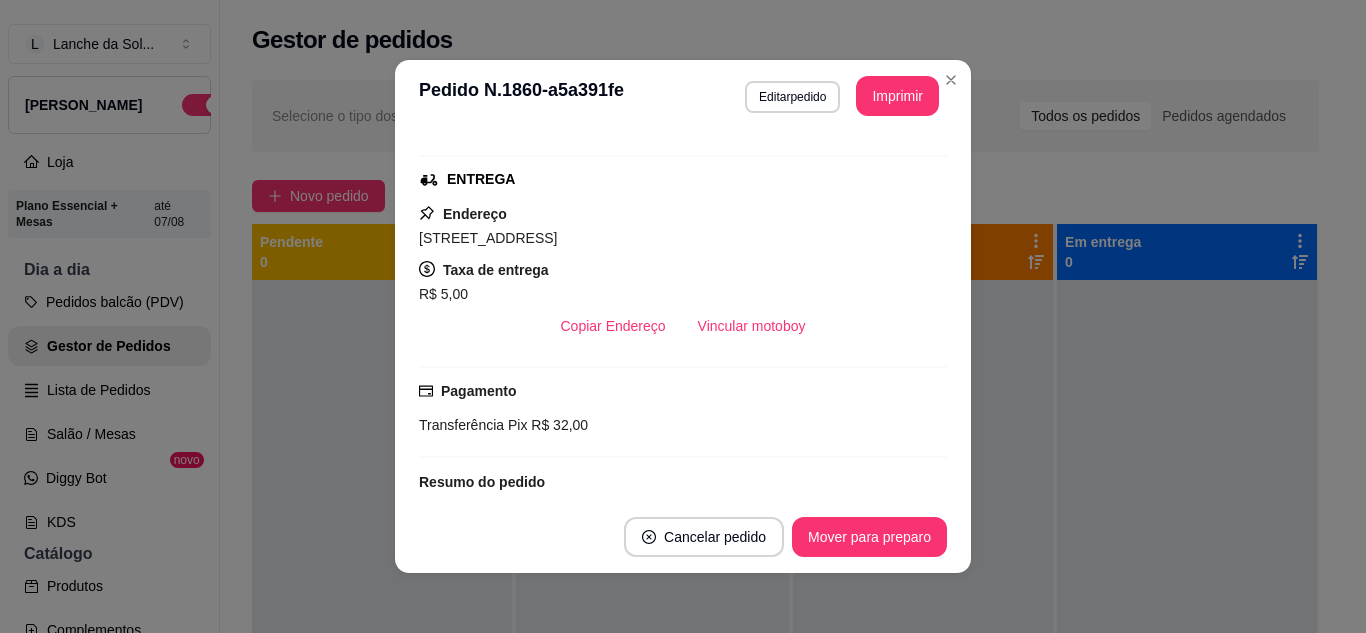 scroll, scrollTop: 214, scrollLeft: 0, axis: vertical 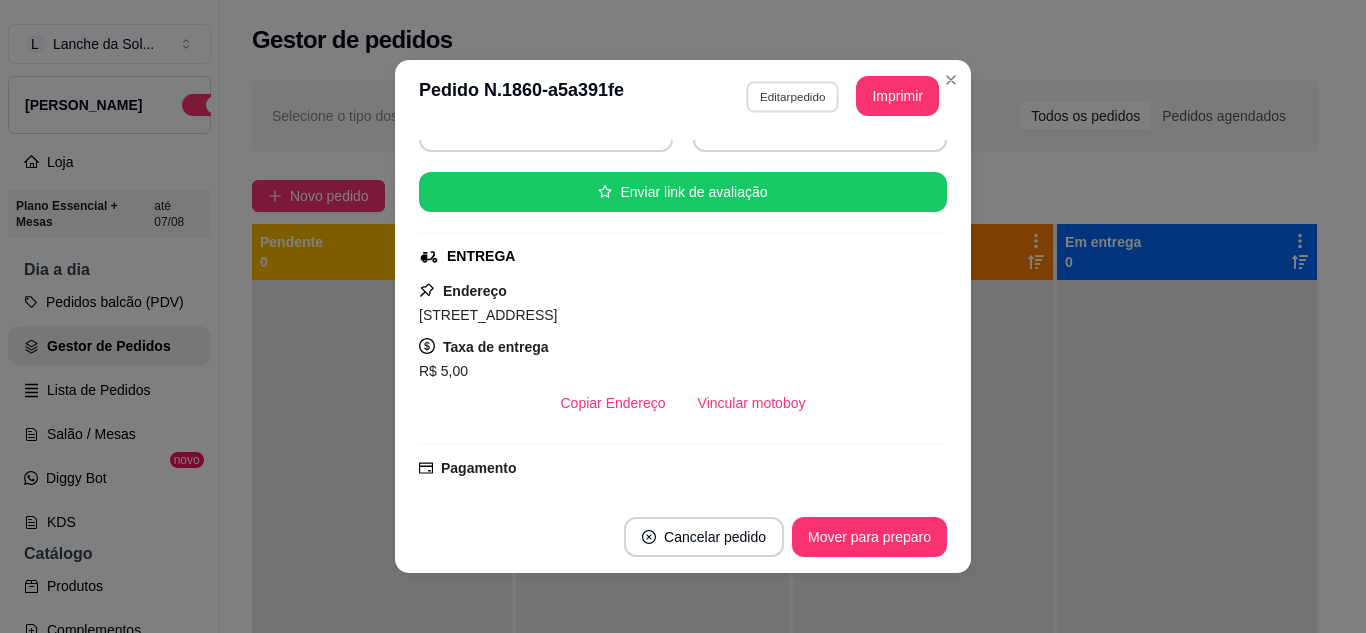 click on "Editar  pedido" at bounding box center (792, 96) 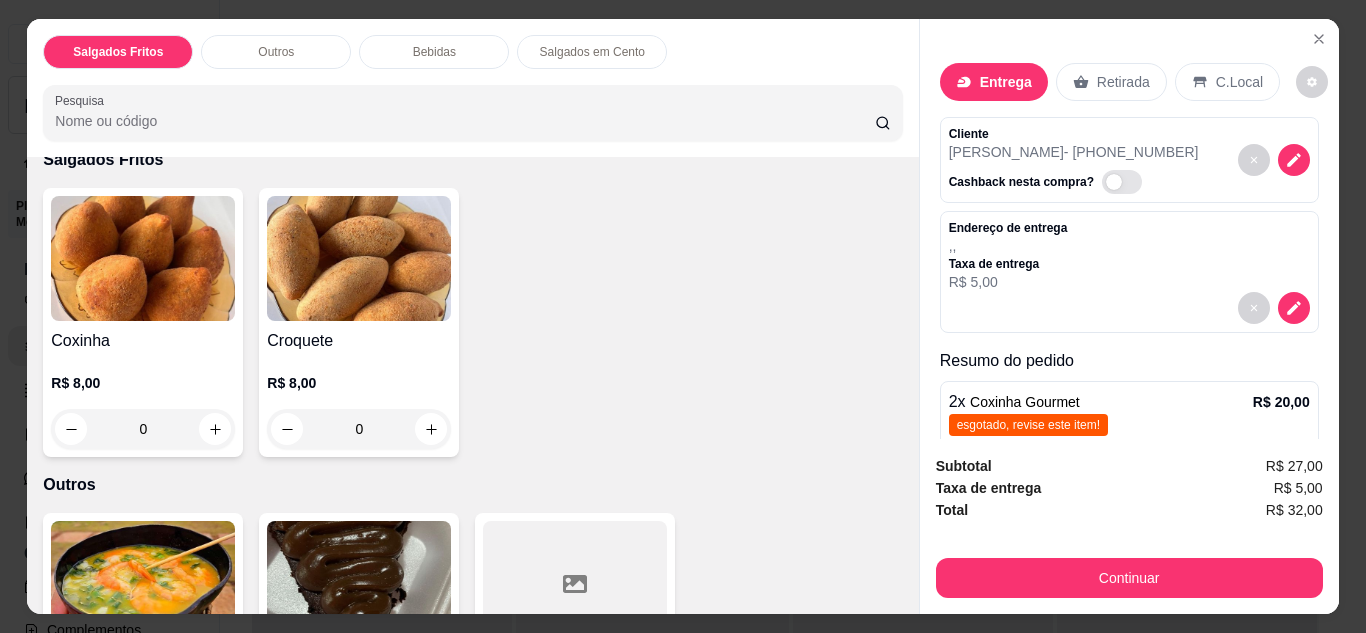 scroll, scrollTop: 128, scrollLeft: 0, axis: vertical 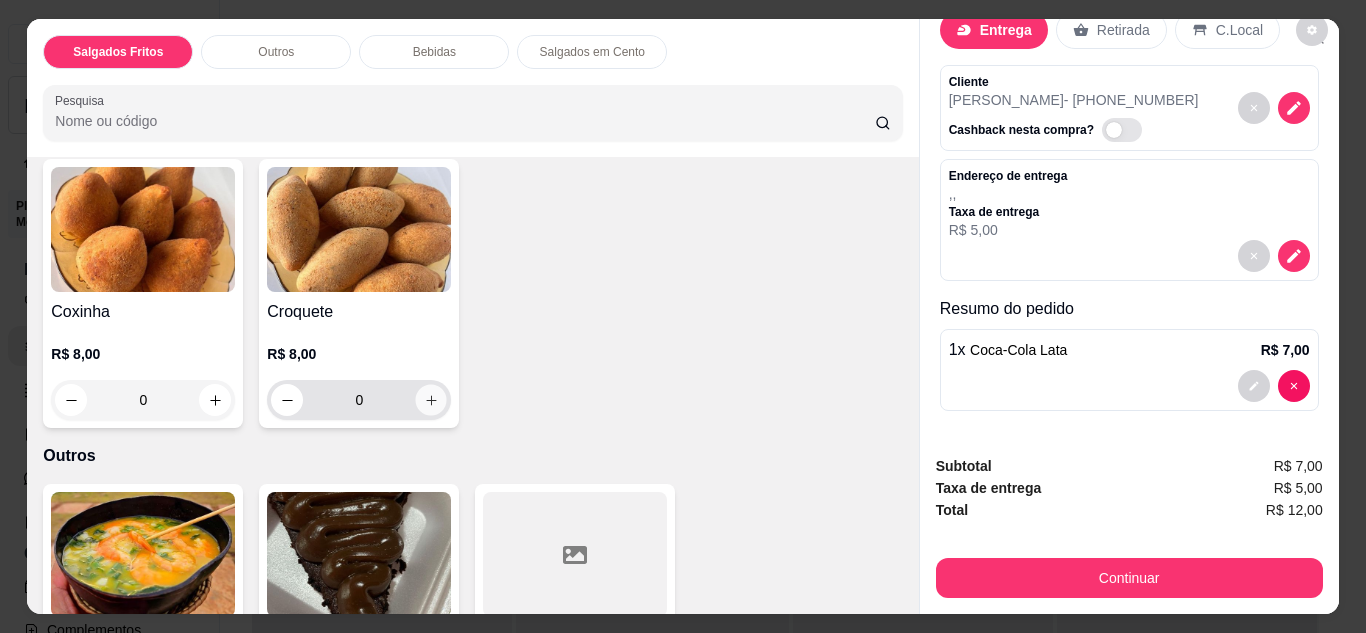 click 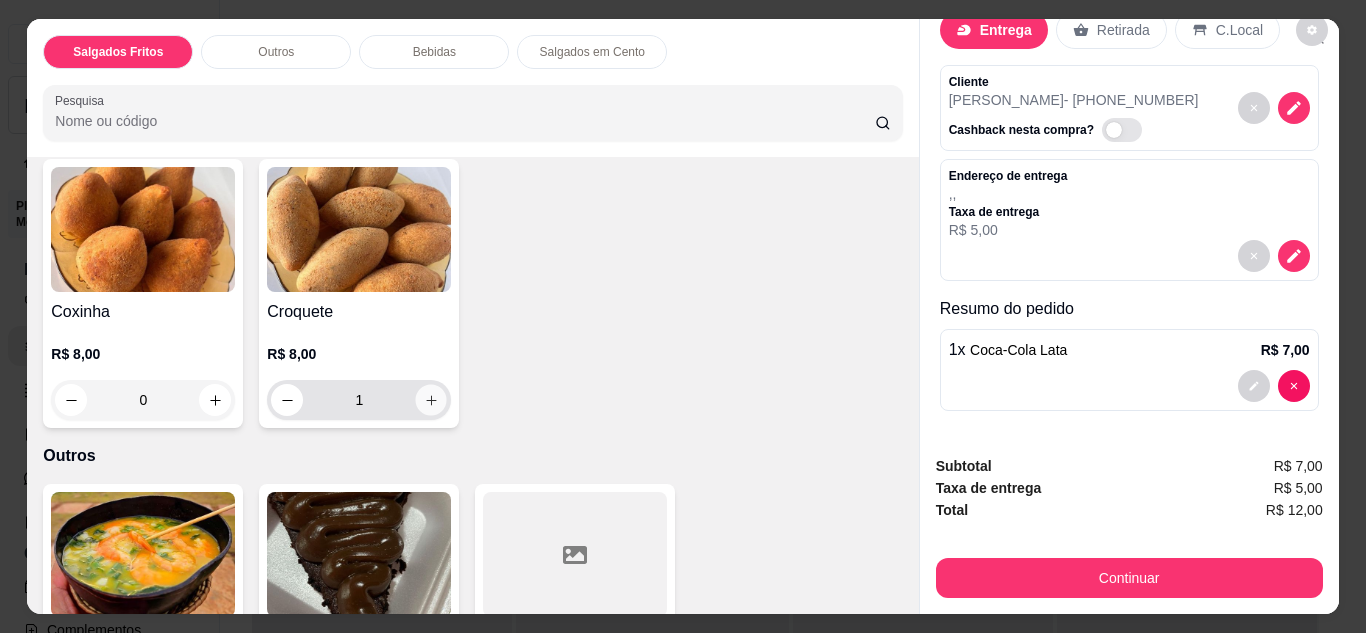scroll, scrollTop: 88, scrollLeft: 0, axis: vertical 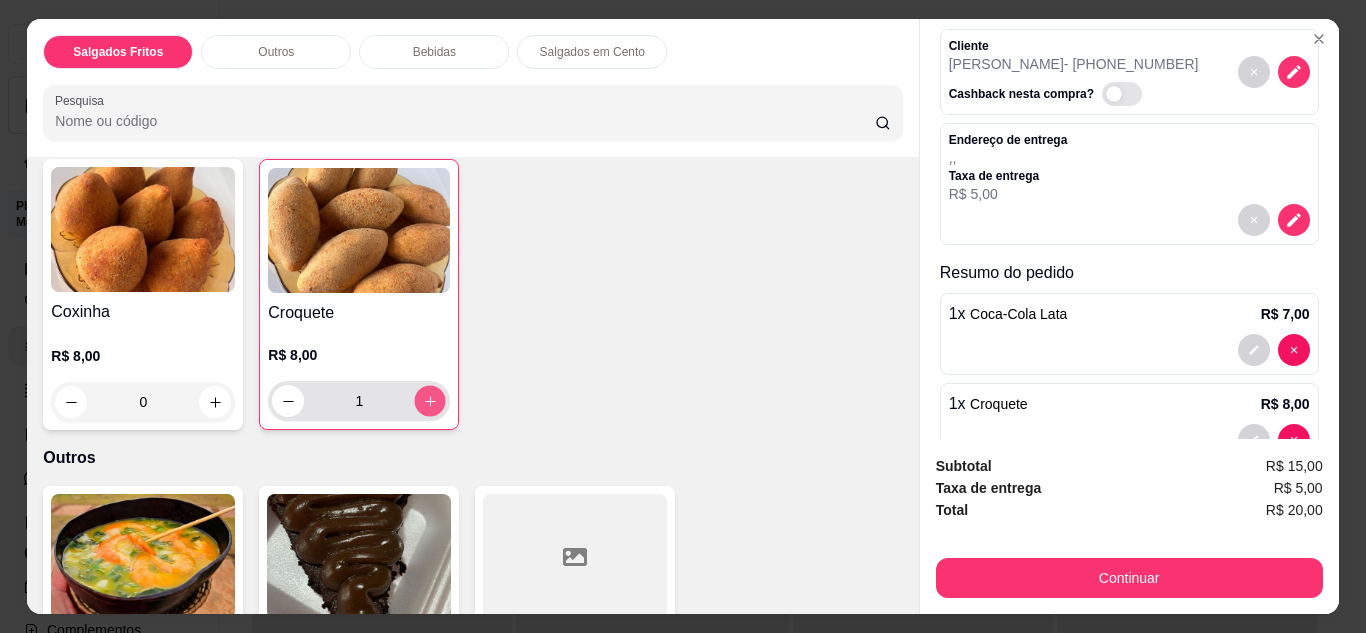 click 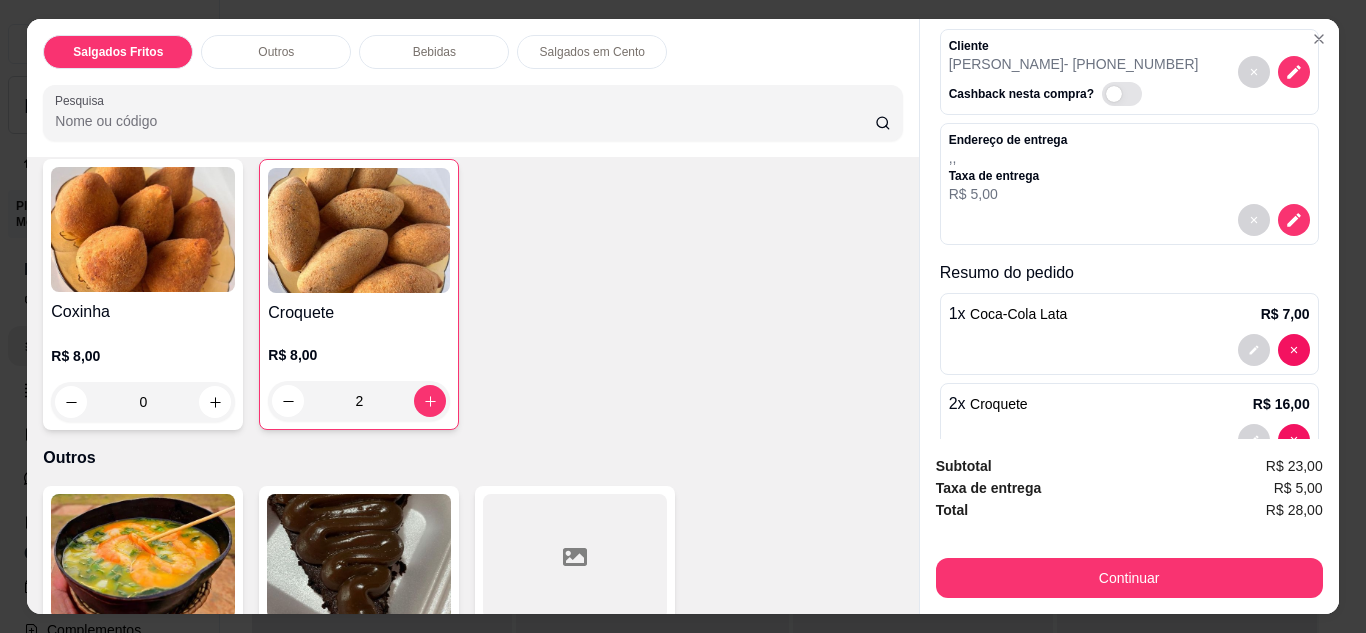 scroll, scrollTop: 527, scrollLeft: 0, axis: vertical 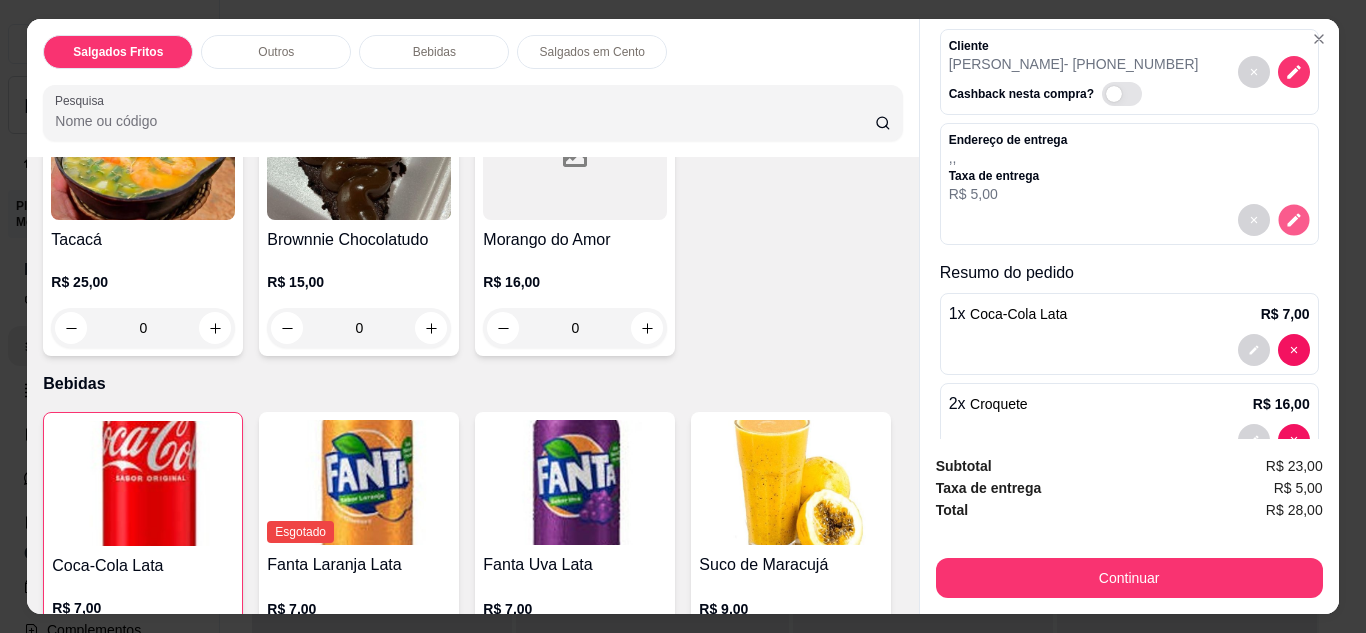 click 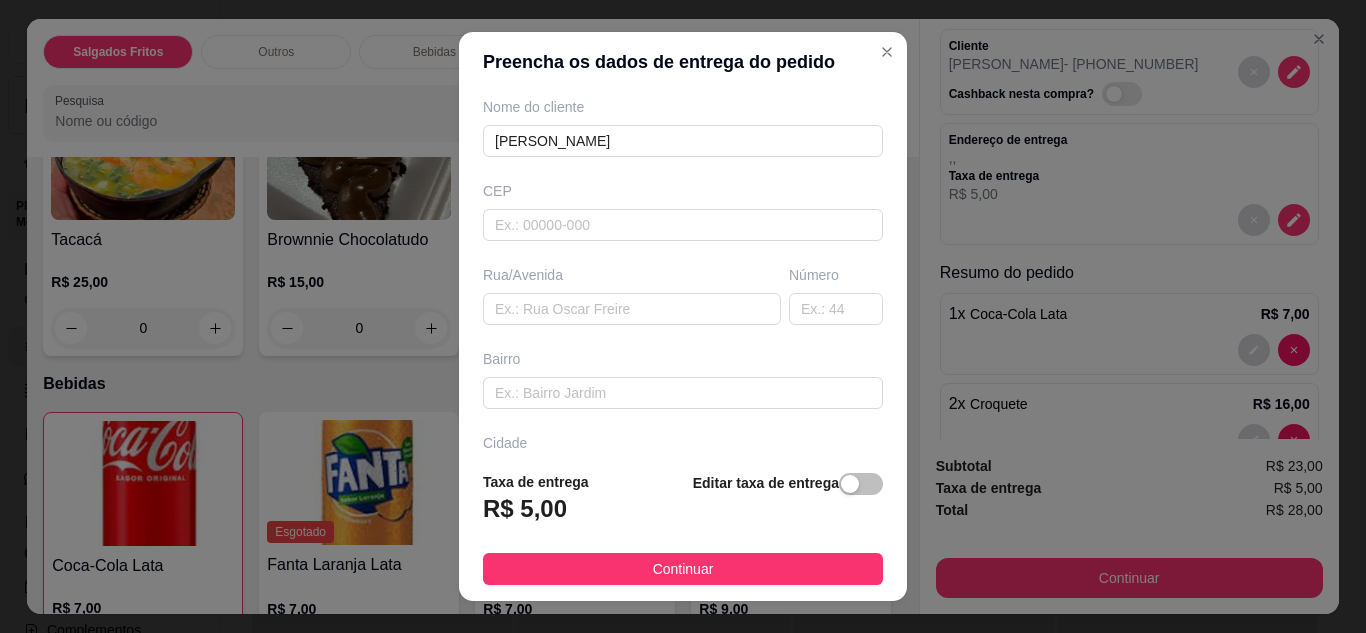 scroll, scrollTop: 180, scrollLeft: 0, axis: vertical 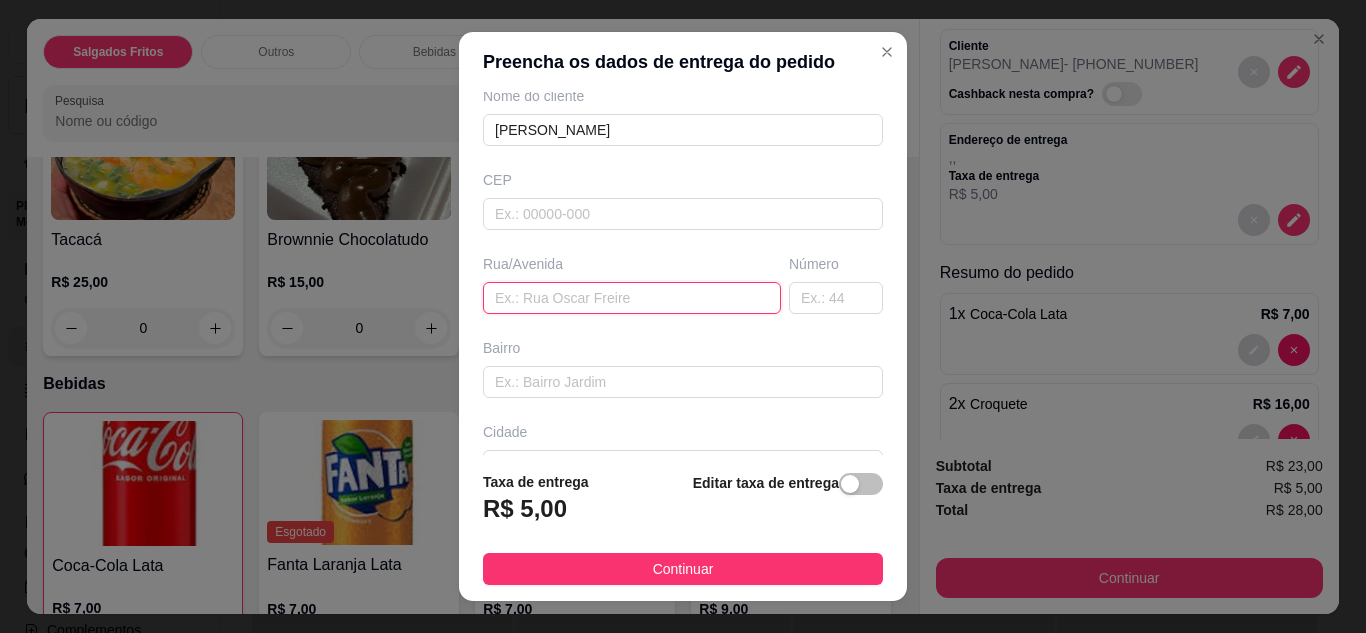 click at bounding box center [632, 298] 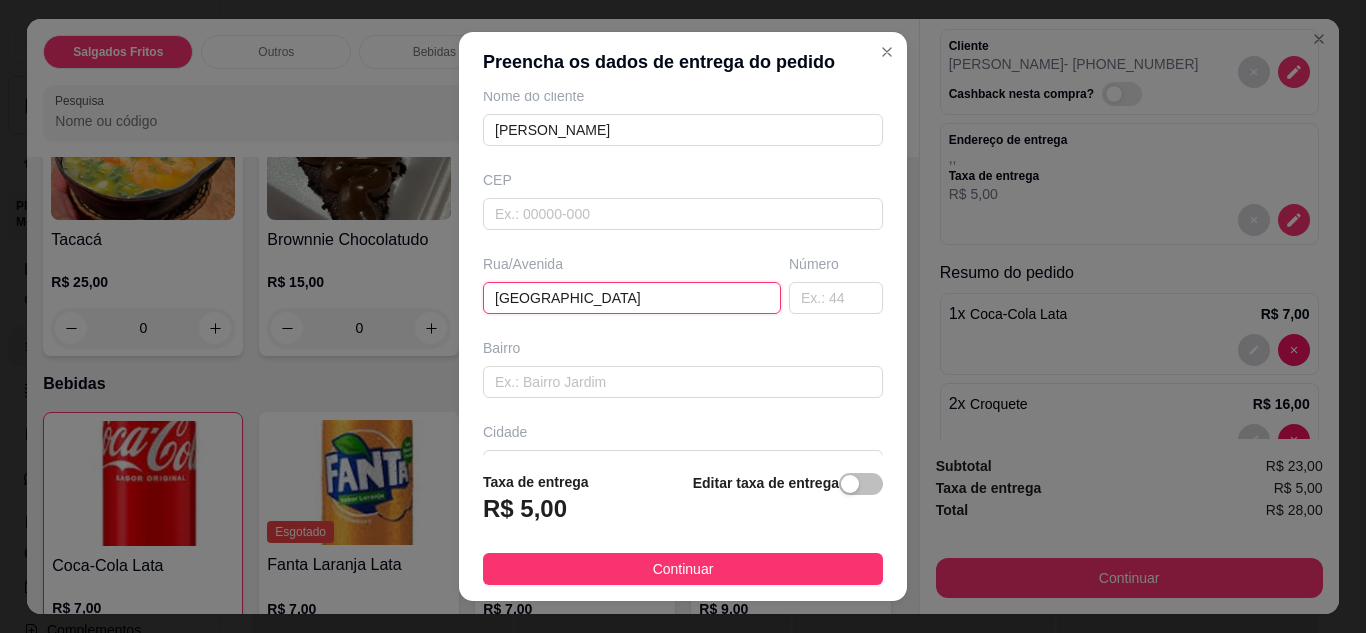 type on "[GEOGRAPHIC_DATA]" 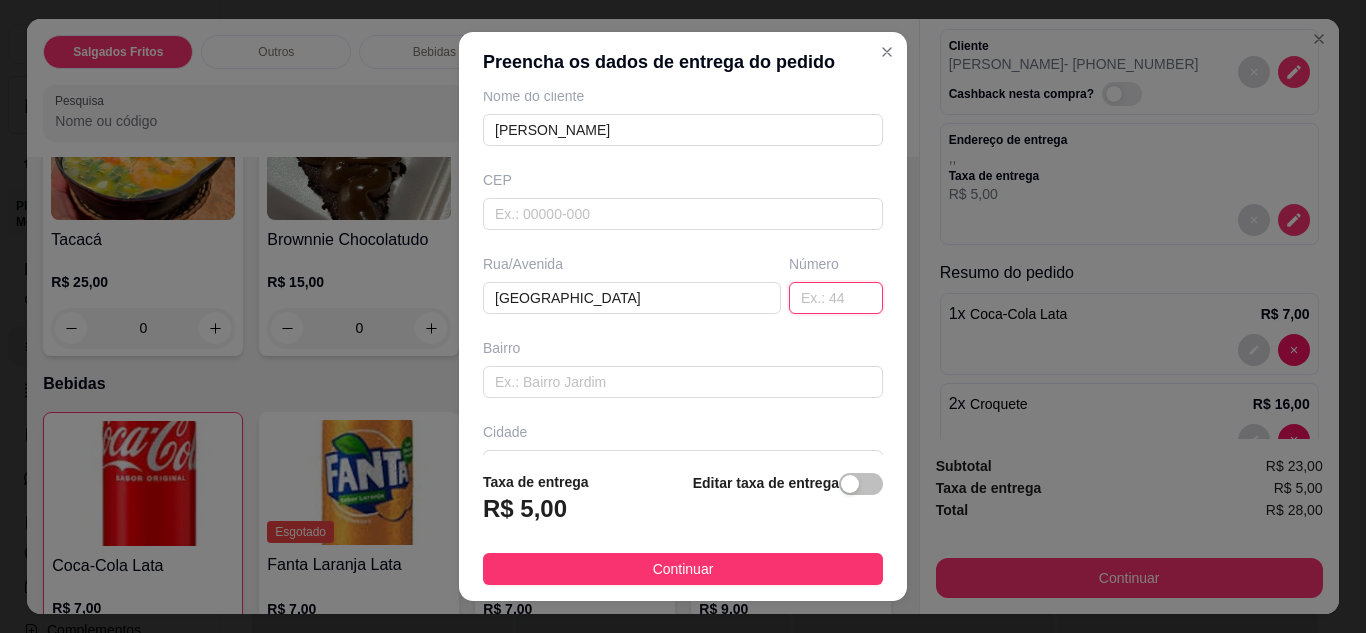 click at bounding box center [836, 298] 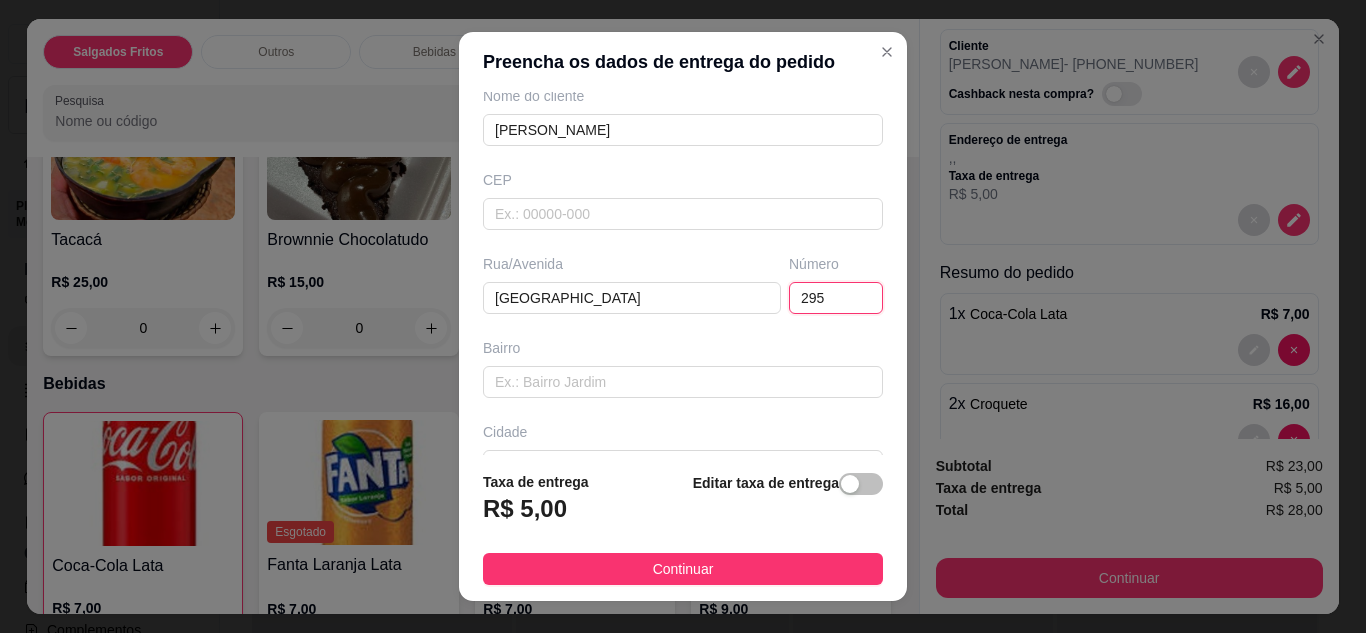 type on "295" 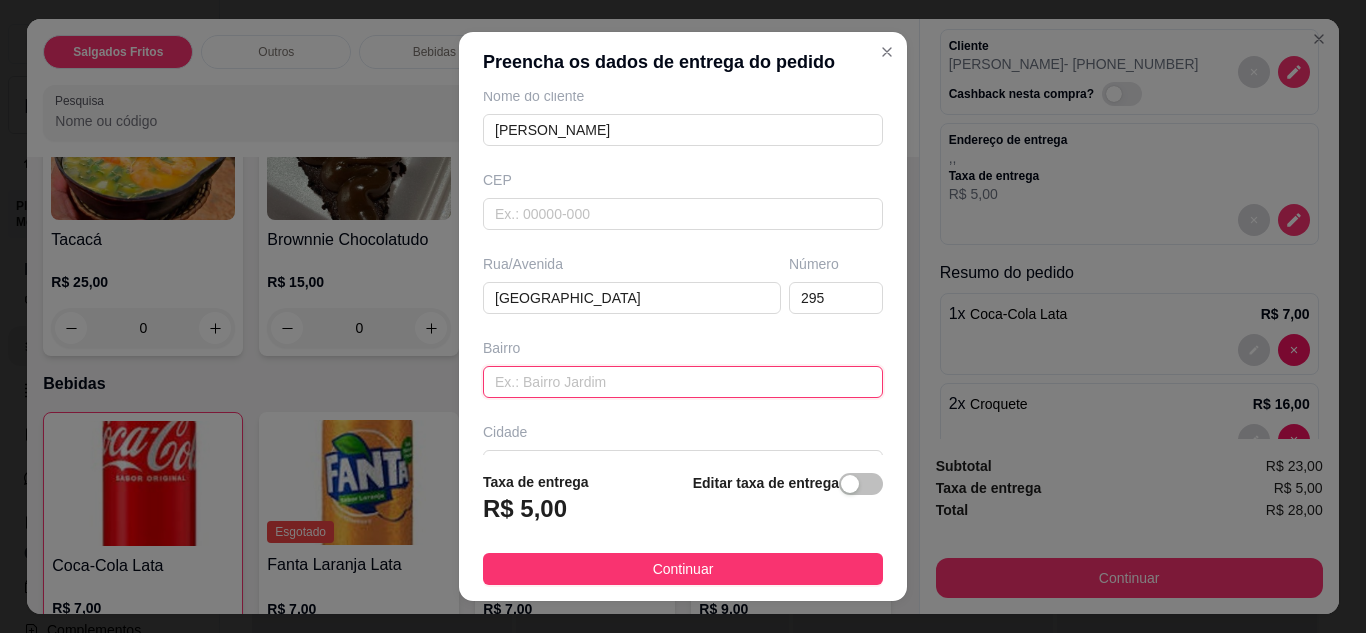 click at bounding box center [683, 382] 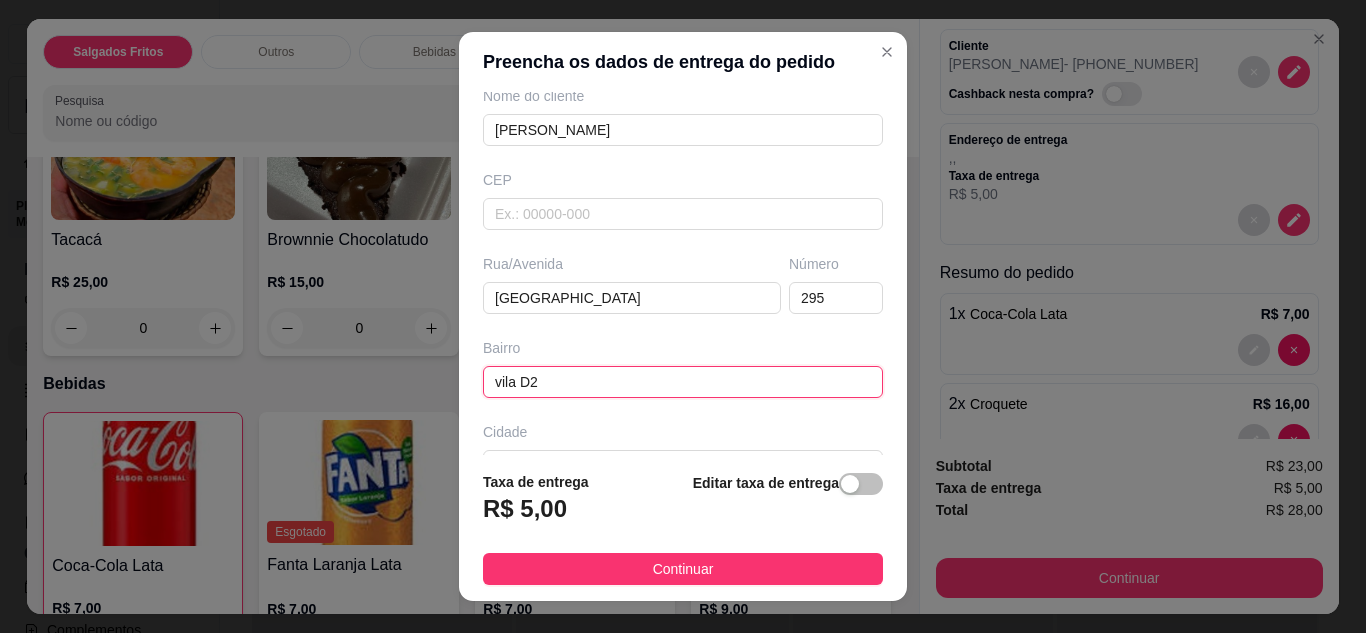 type on "vila D2" 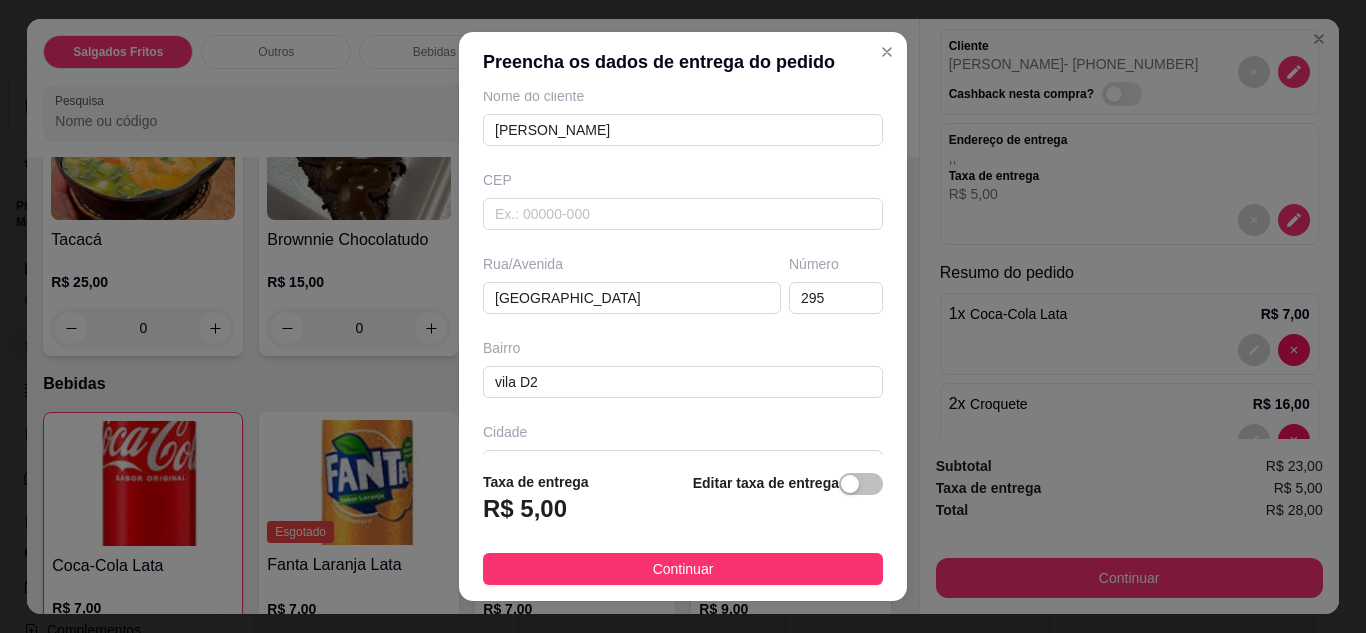 click on "Continuar" at bounding box center [683, 569] 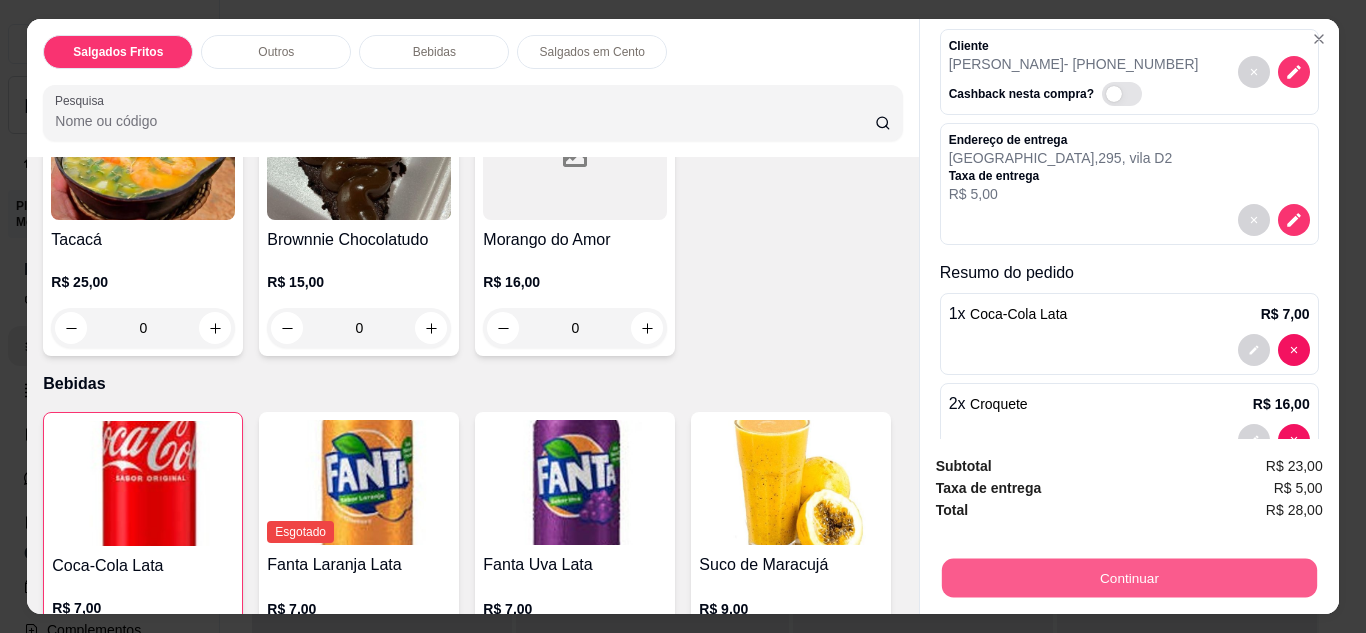 click on "Continuar" at bounding box center (1128, 578) 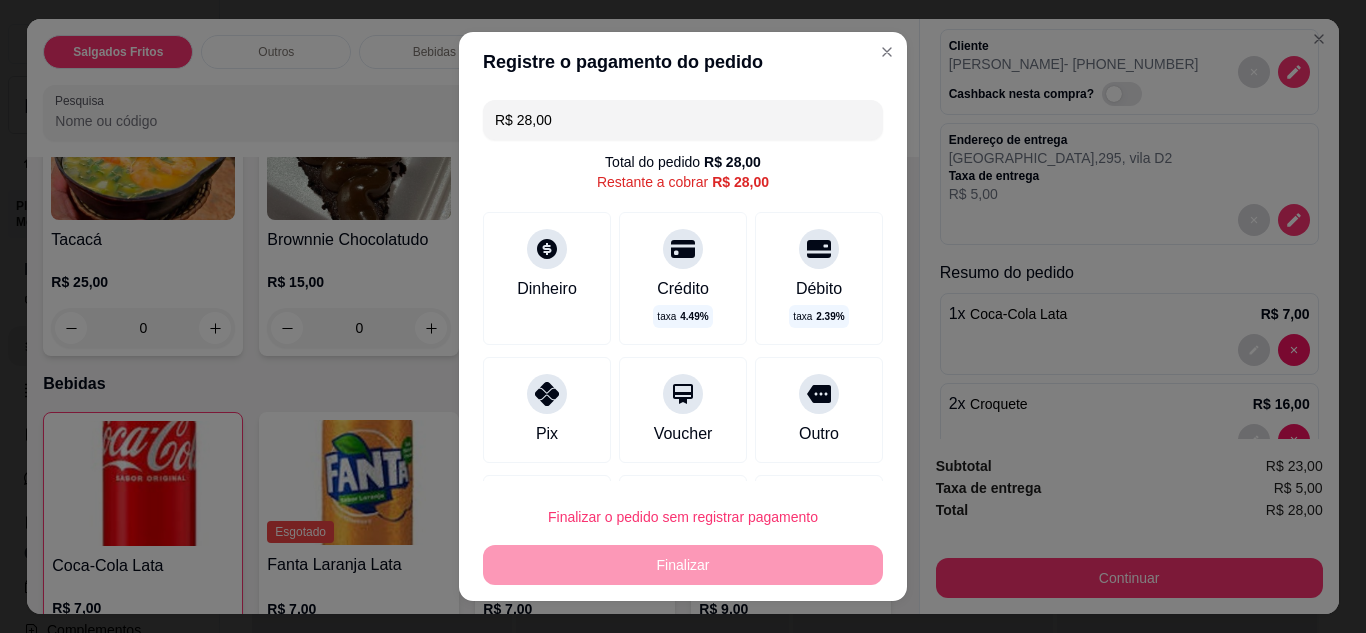 click on "Pix" at bounding box center (547, 410) 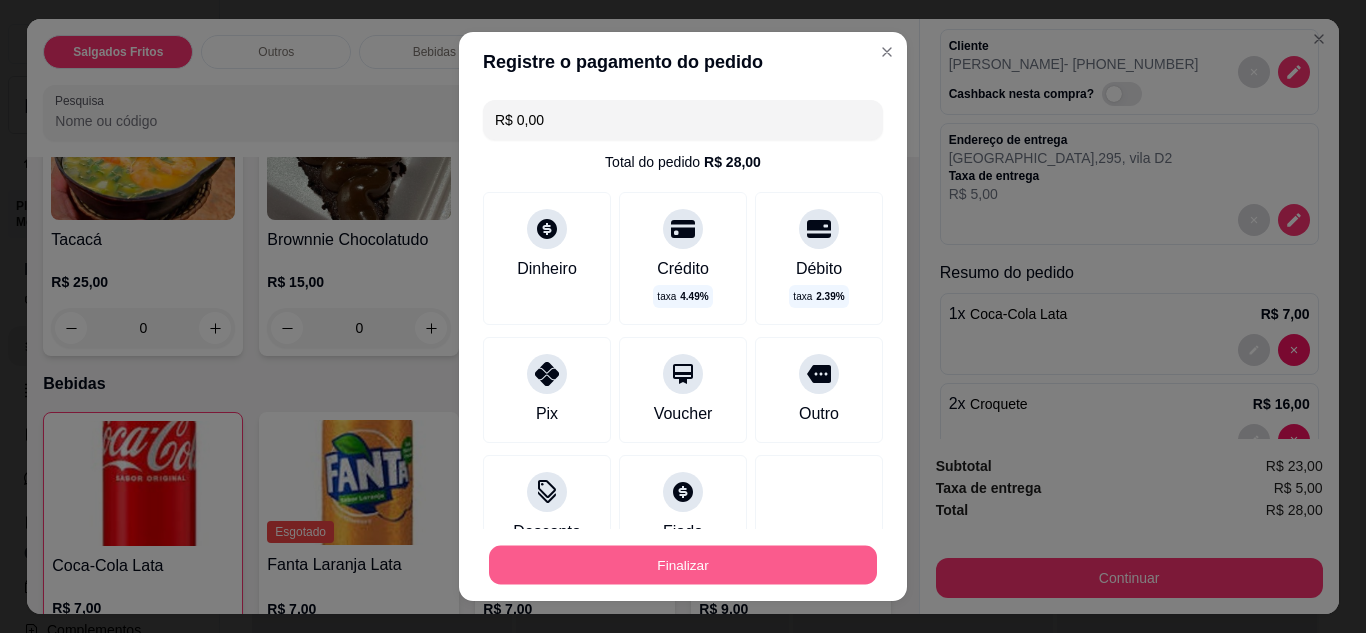 click on "Finalizar" at bounding box center (683, 565) 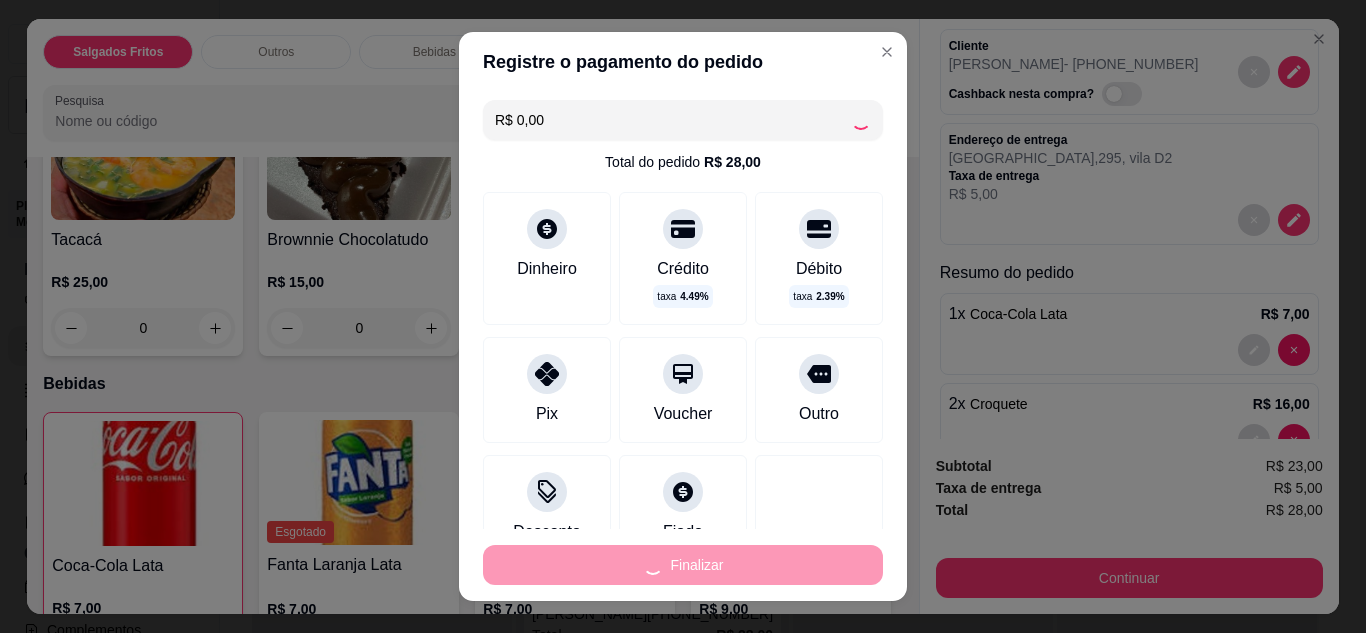 type on "0" 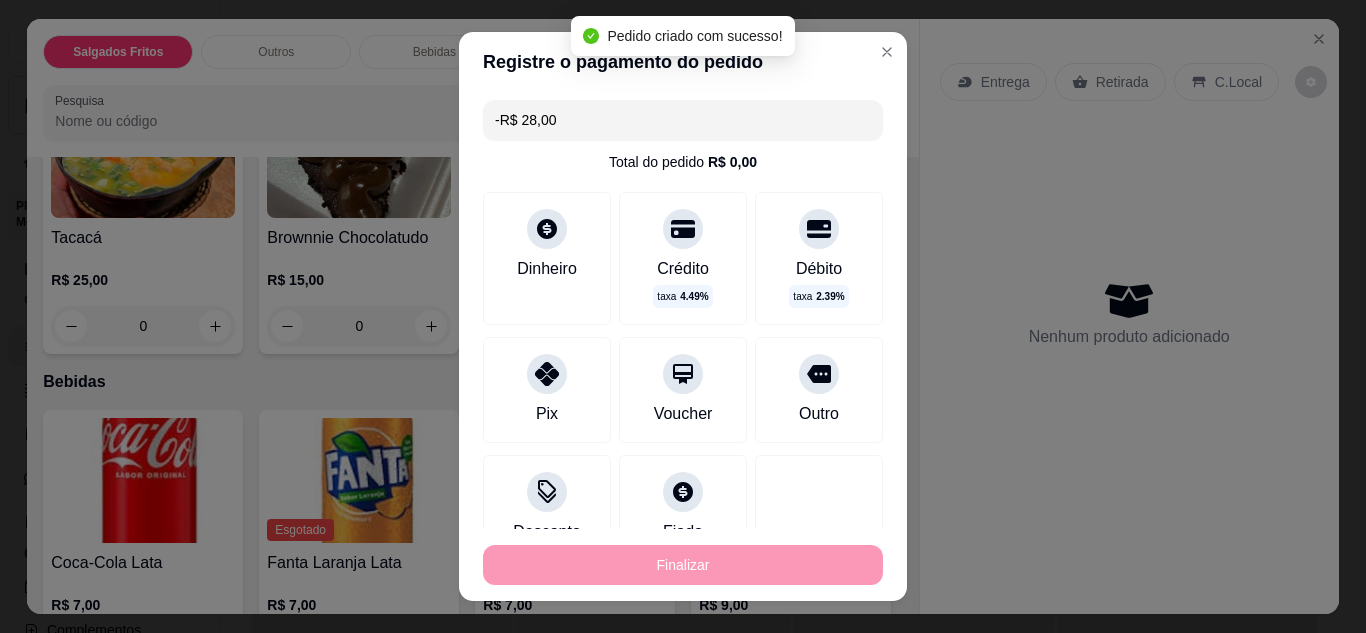 scroll, scrollTop: 0, scrollLeft: 0, axis: both 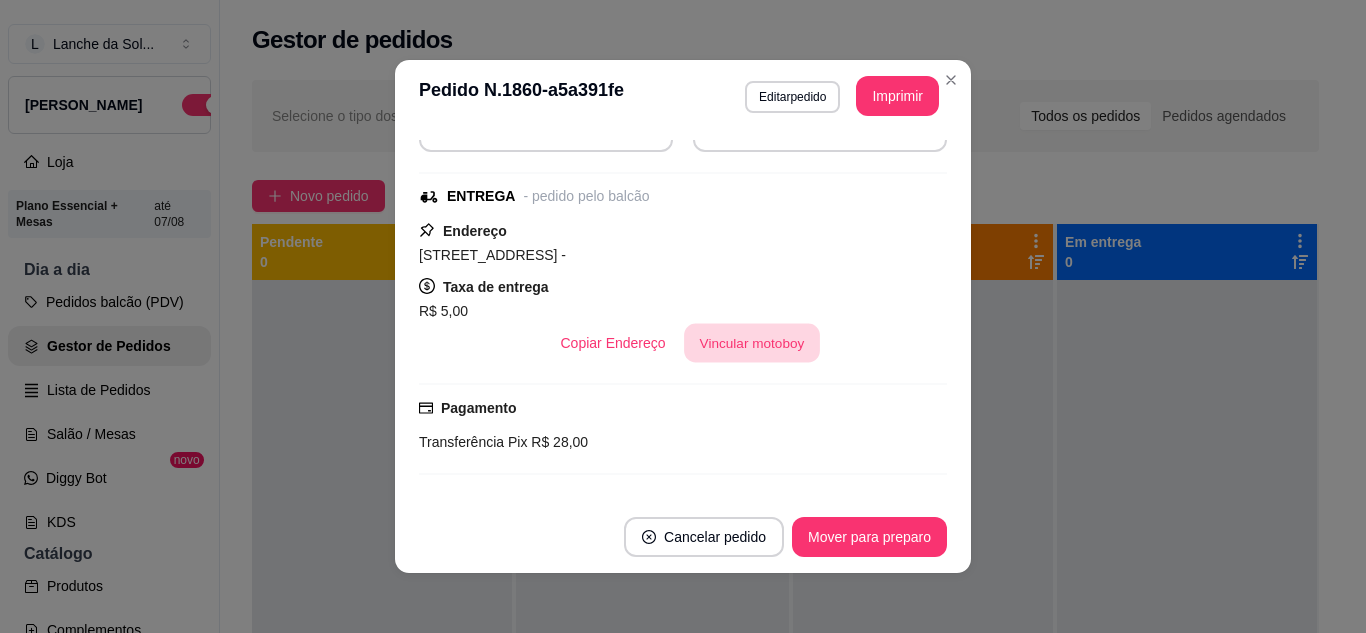 click on "Vincular motoboy" at bounding box center [752, 343] 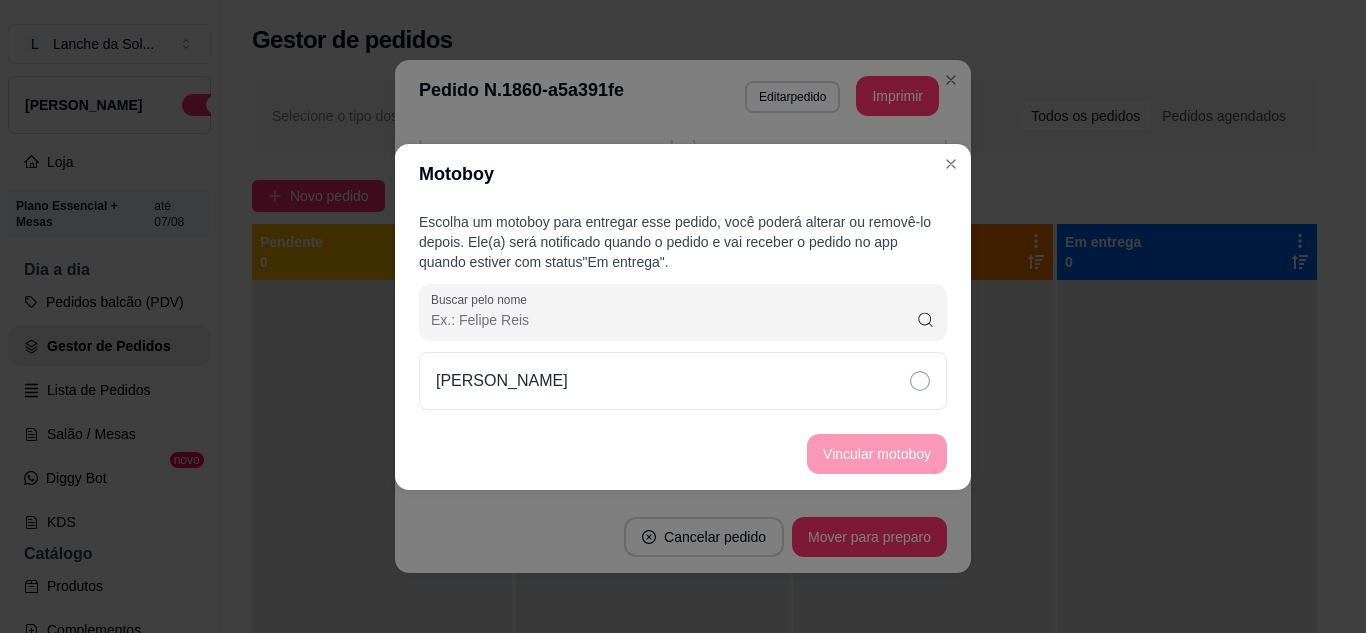 click on "[PERSON_NAME]" at bounding box center [683, 381] 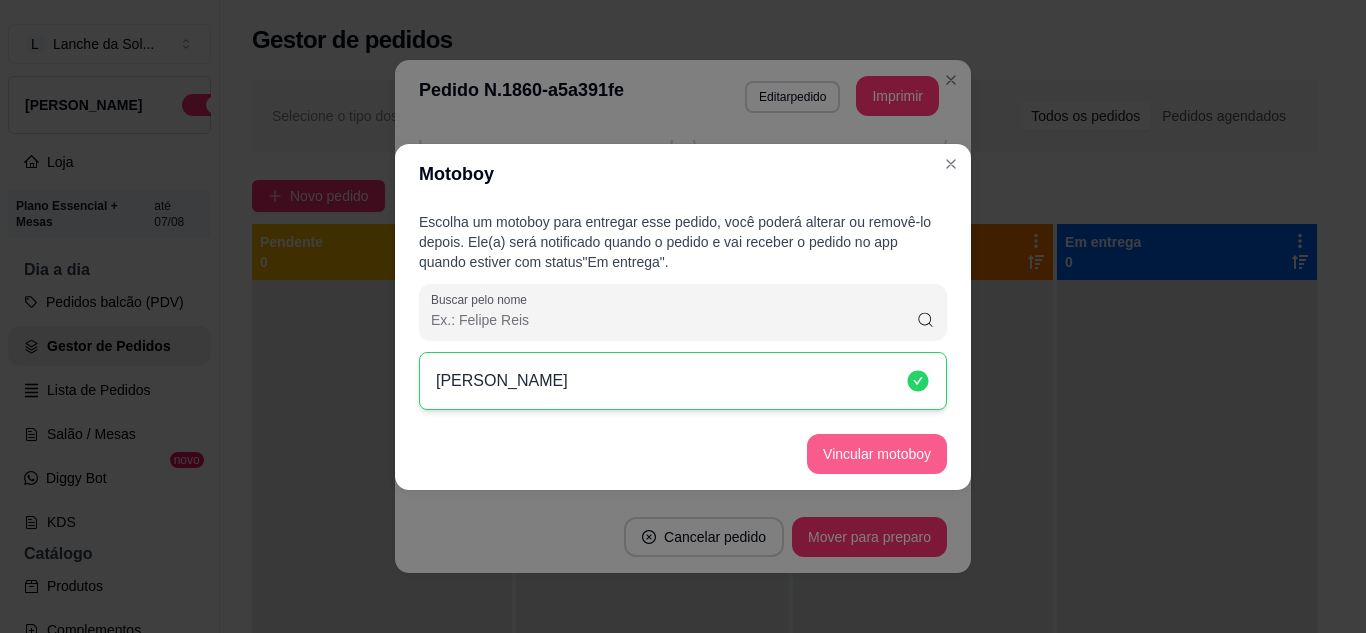 click on "Vincular motoboy" at bounding box center [877, 454] 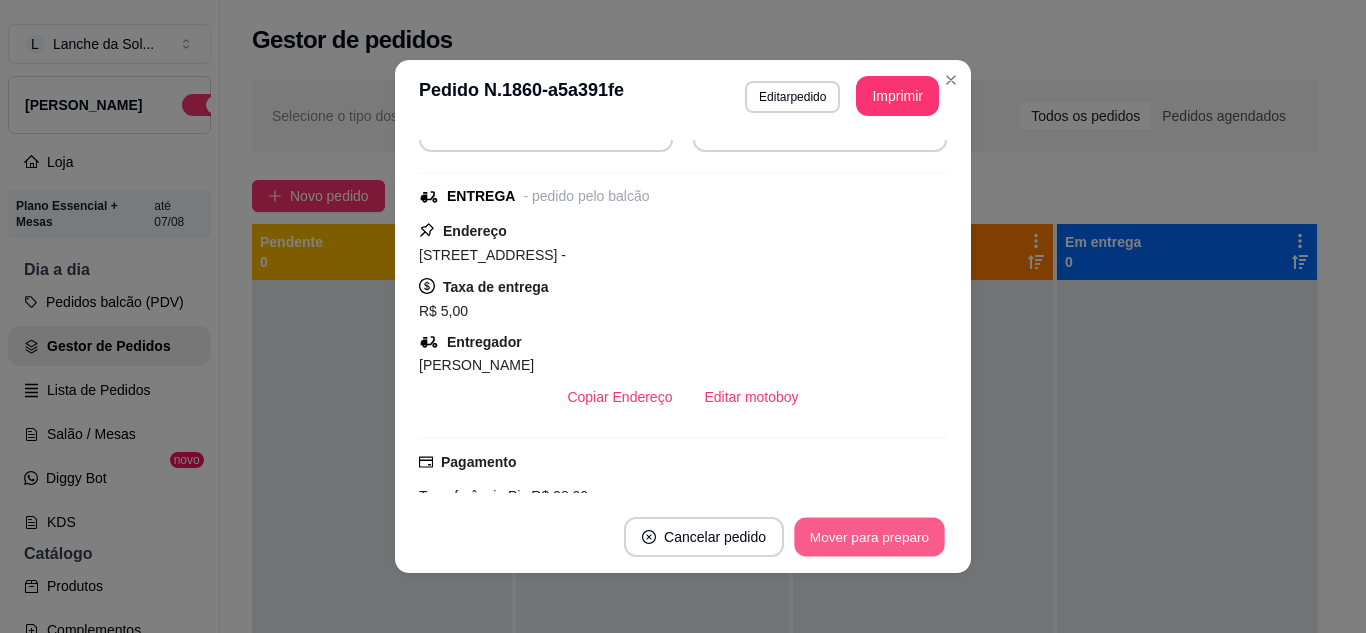 click on "Mover para preparo" at bounding box center [869, 537] 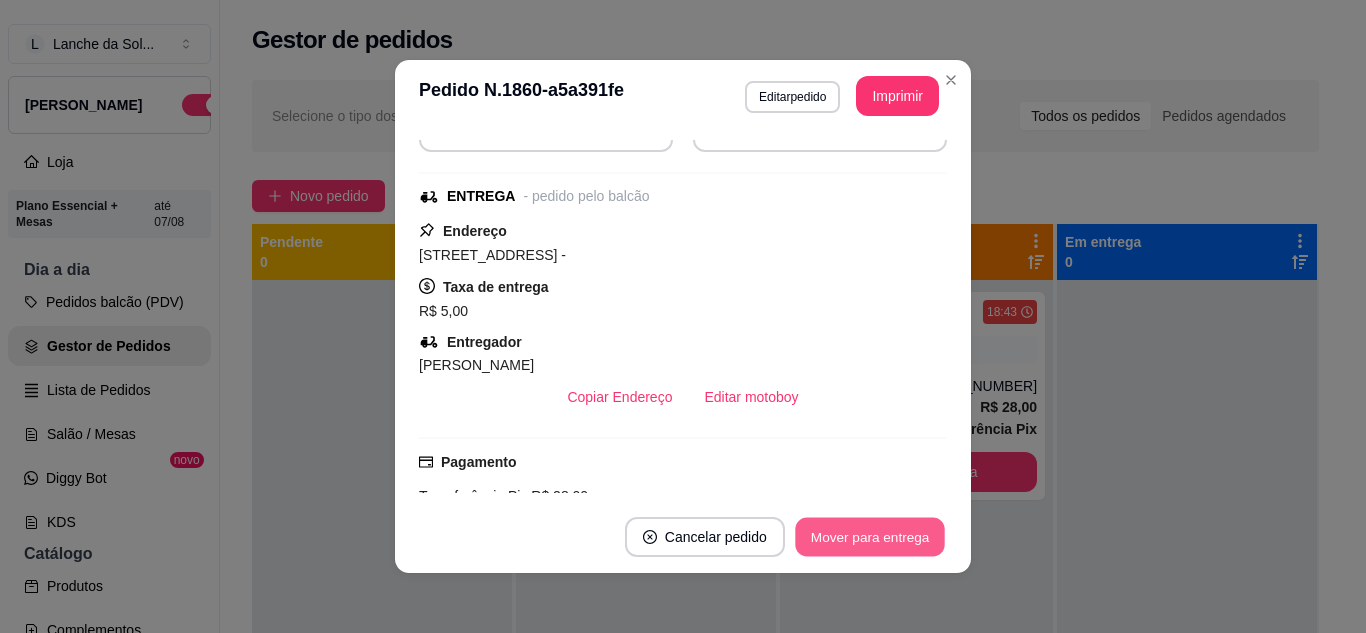click on "Mover para entrega" at bounding box center [870, 537] 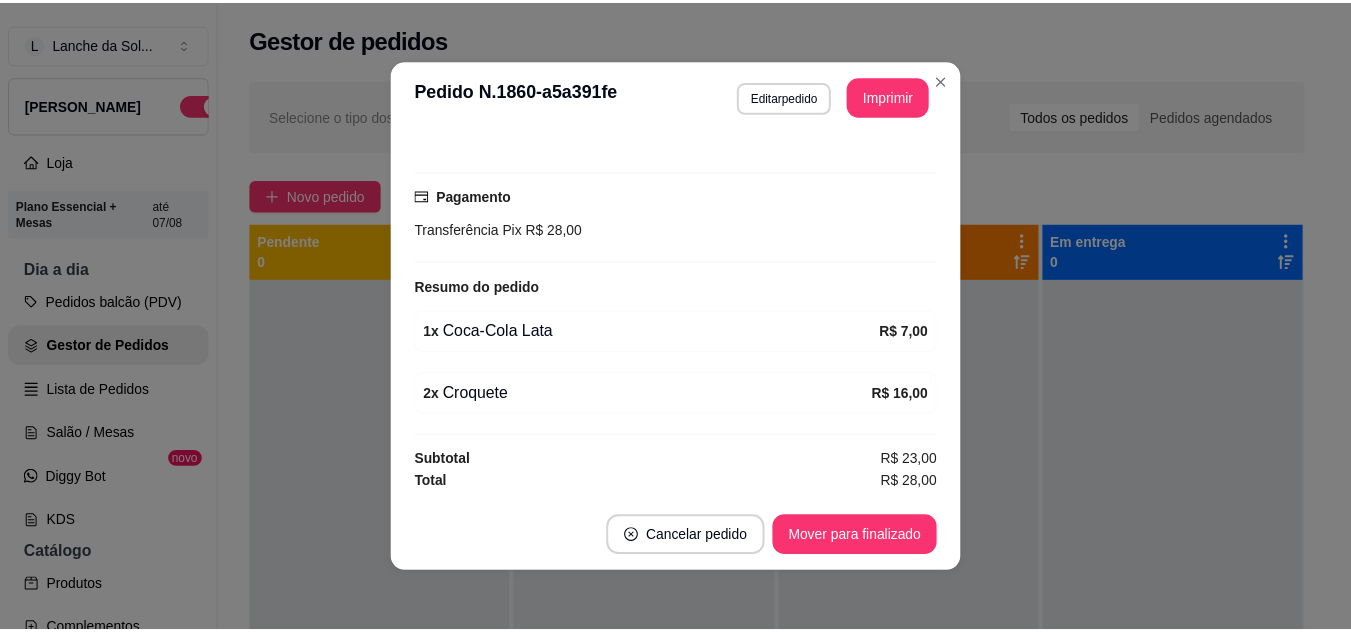 scroll, scrollTop: 504, scrollLeft: 0, axis: vertical 